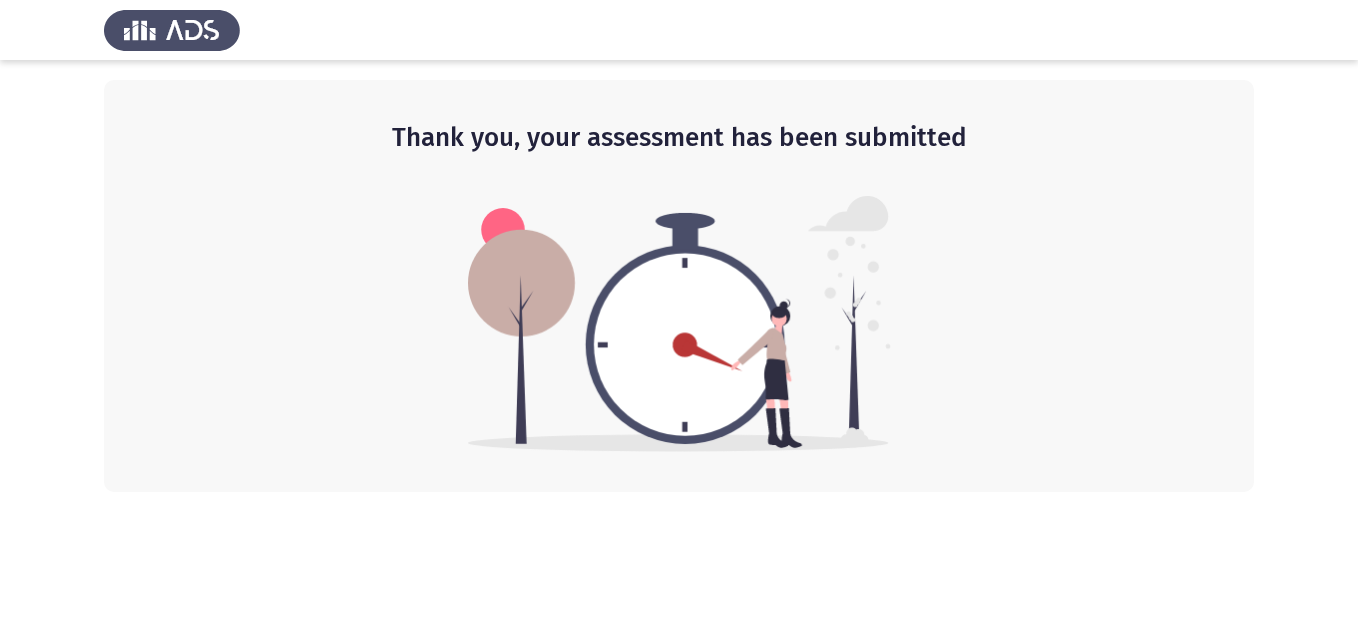 scroll, scrollTop: 0, scrollLeft: 0, axis: both 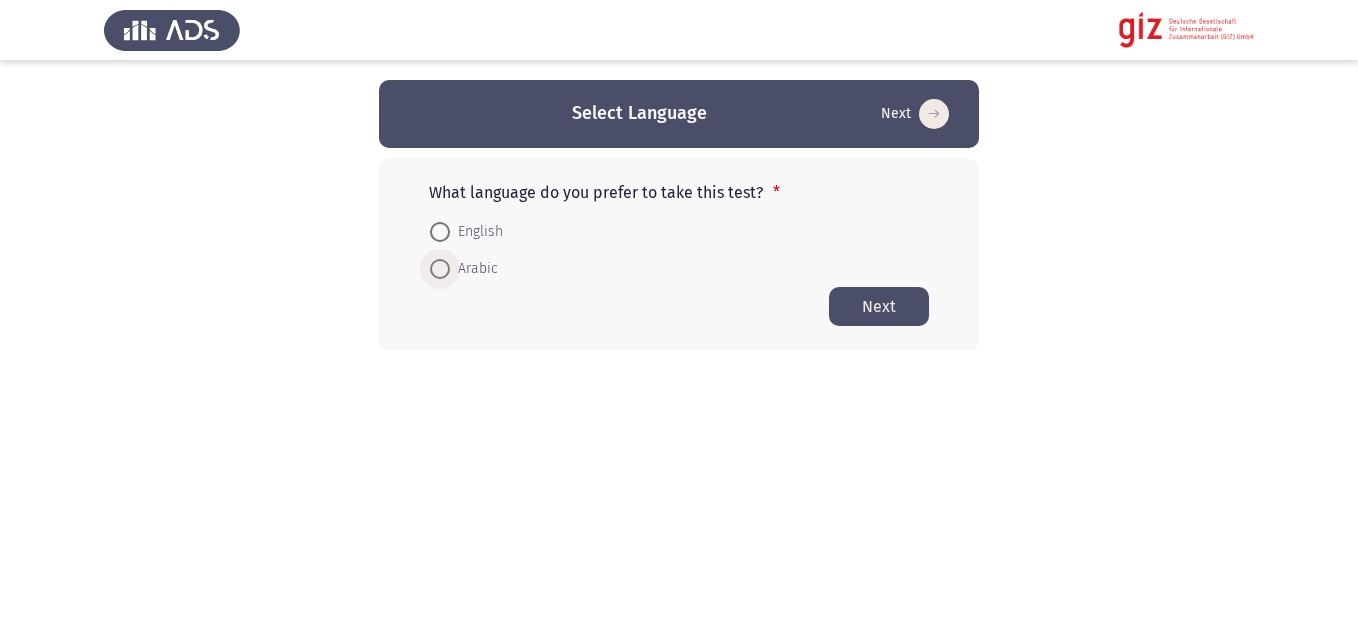 click on "Arabic" at bounding box center (474, 269) 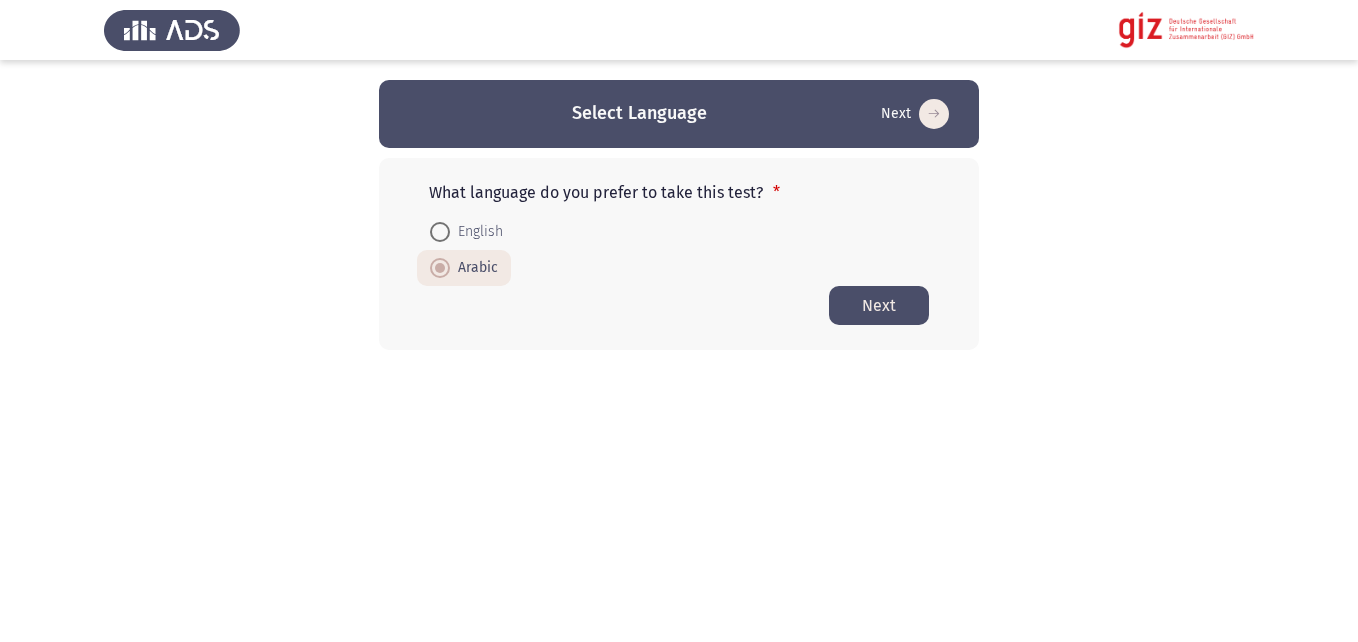 click on "Next" 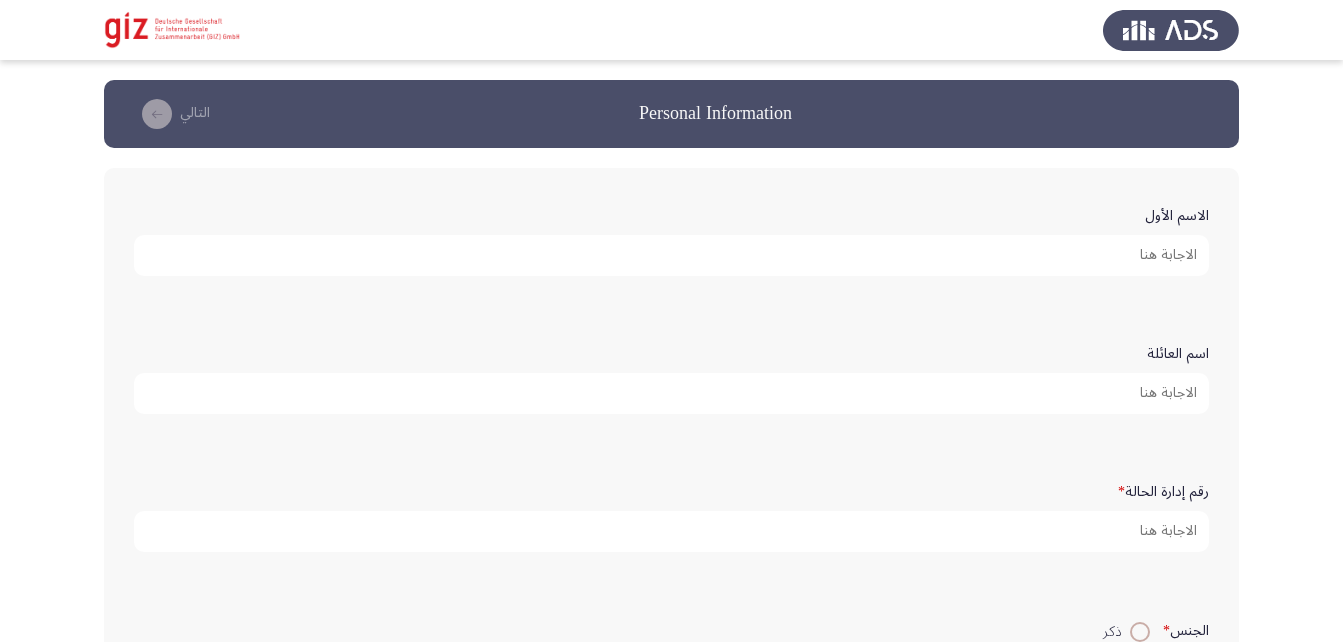 click on "الاسم الأول" at bounding box center [671, 255] 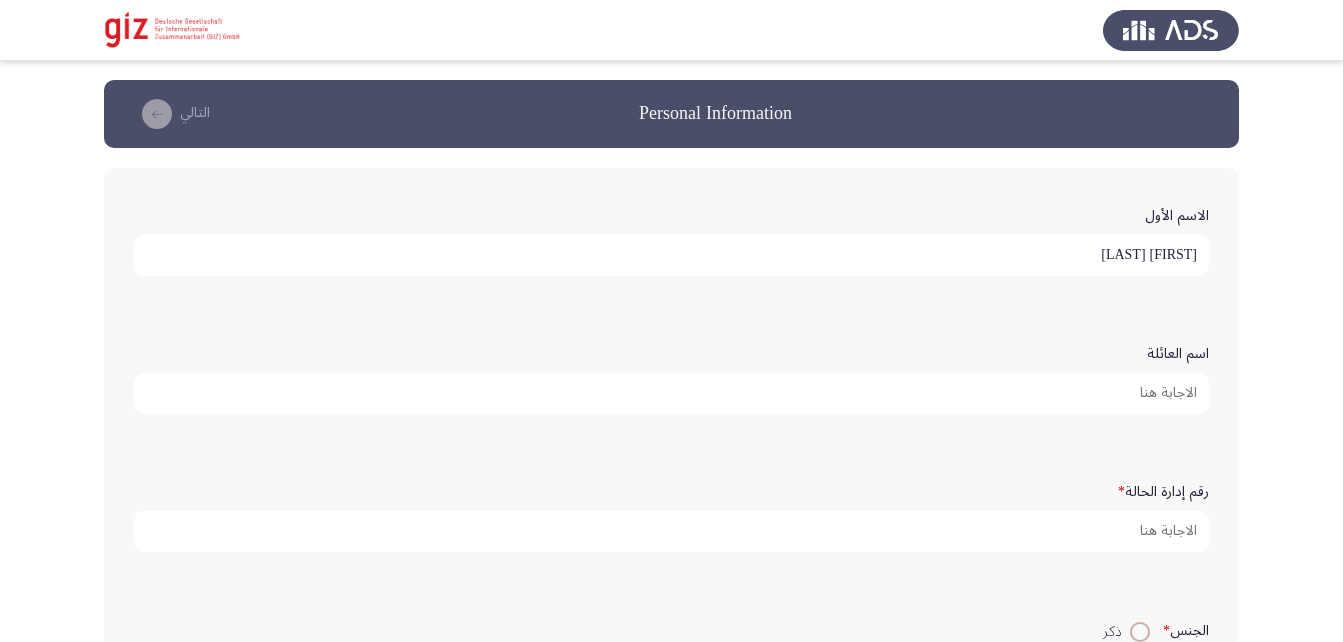 type on "[FIRST] [LAST]" 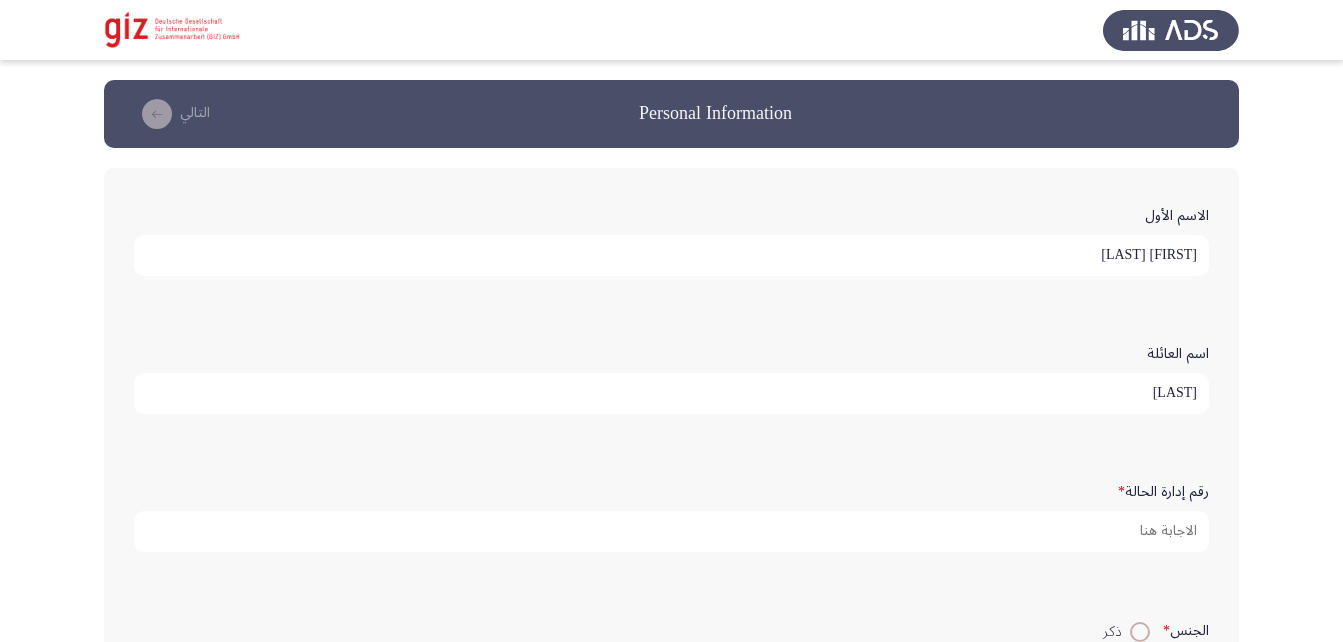 scroll, scrollTop: 5, scrollLeft: 0, axis: vertical 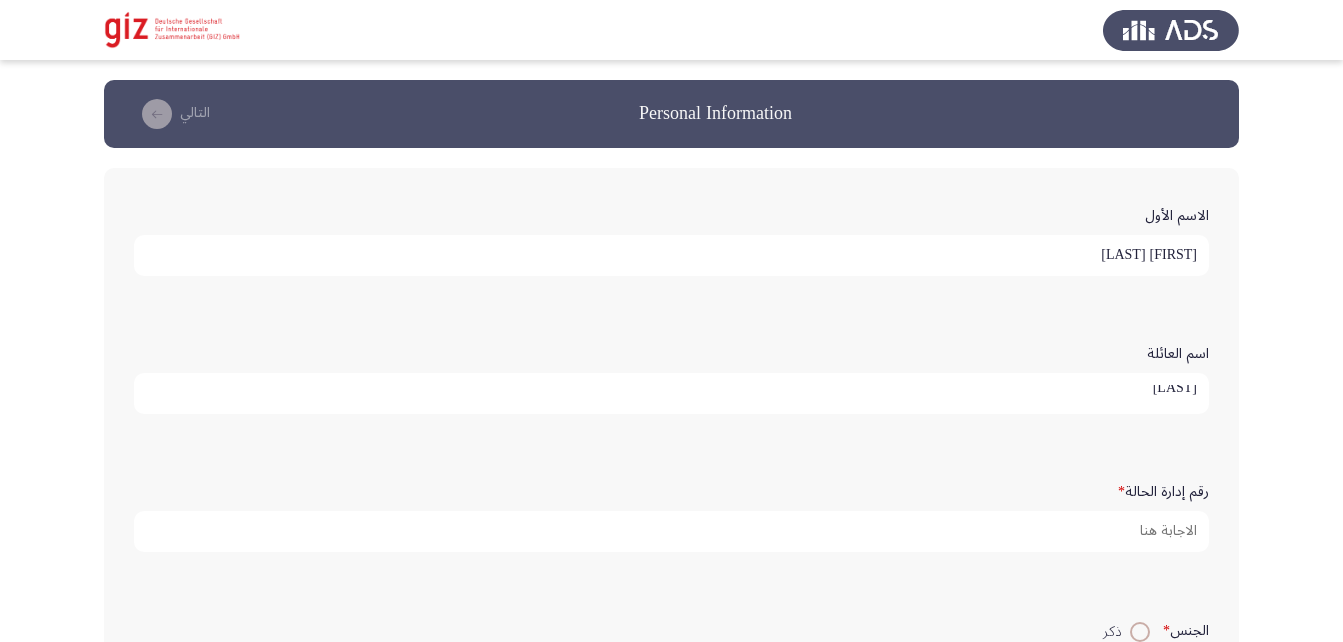 type on "[LAST]" 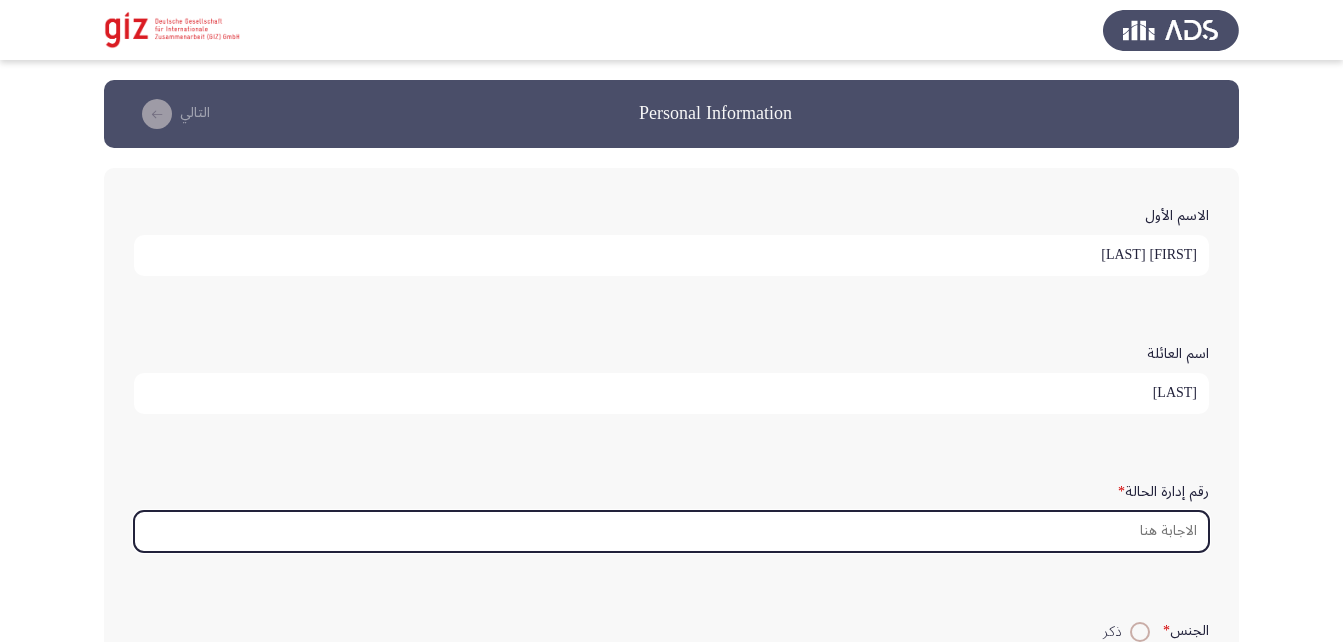click on "رقم إدارة الحالة   *" at bounding box center (671, 531) 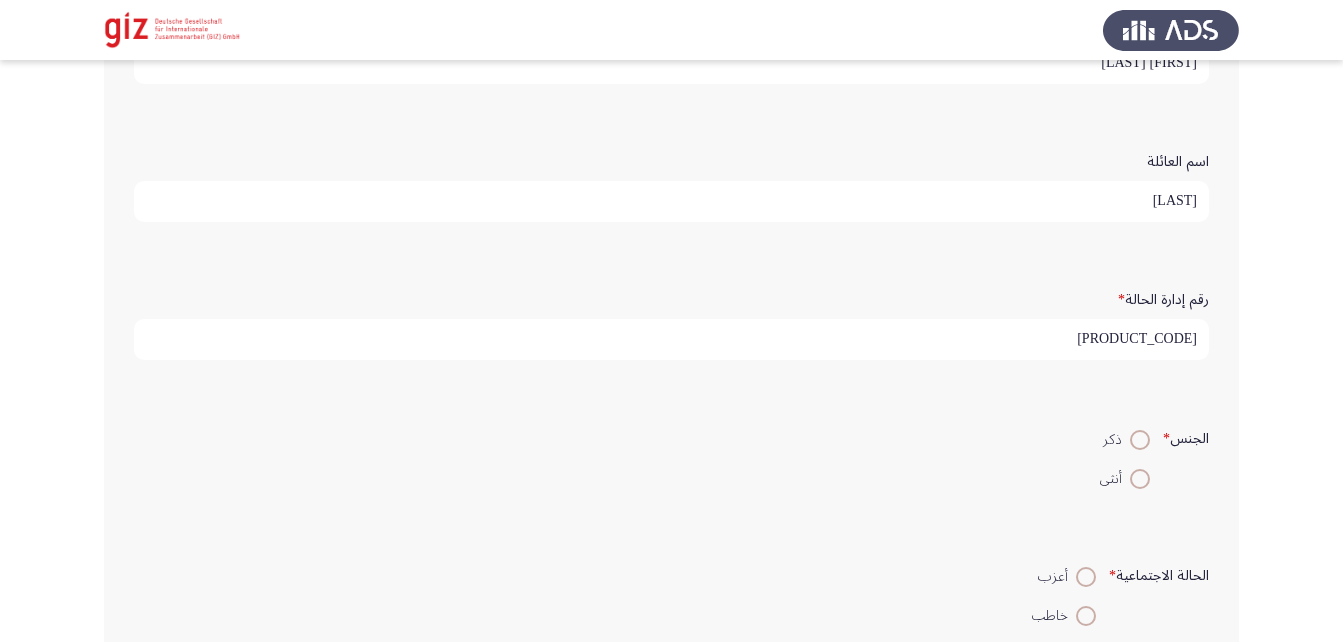 scroll, scrollTop: 195, scrollLeft: 0, axis: vertical 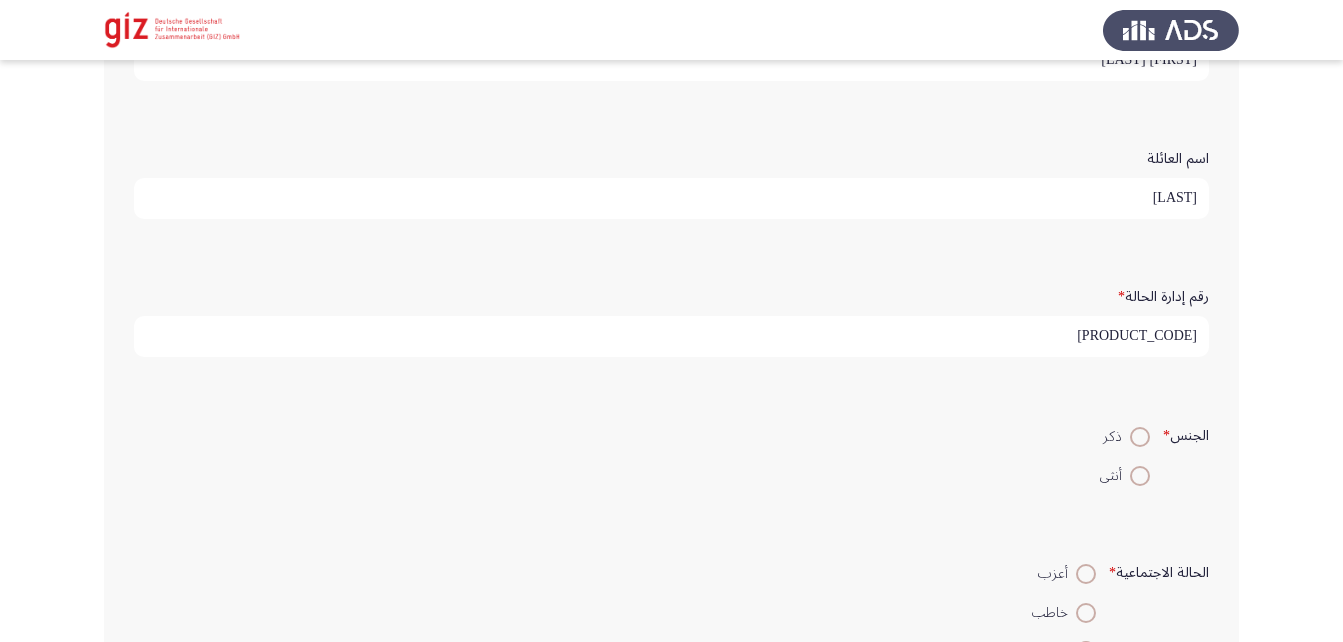type on "PIMAUG00020-ASYUT" 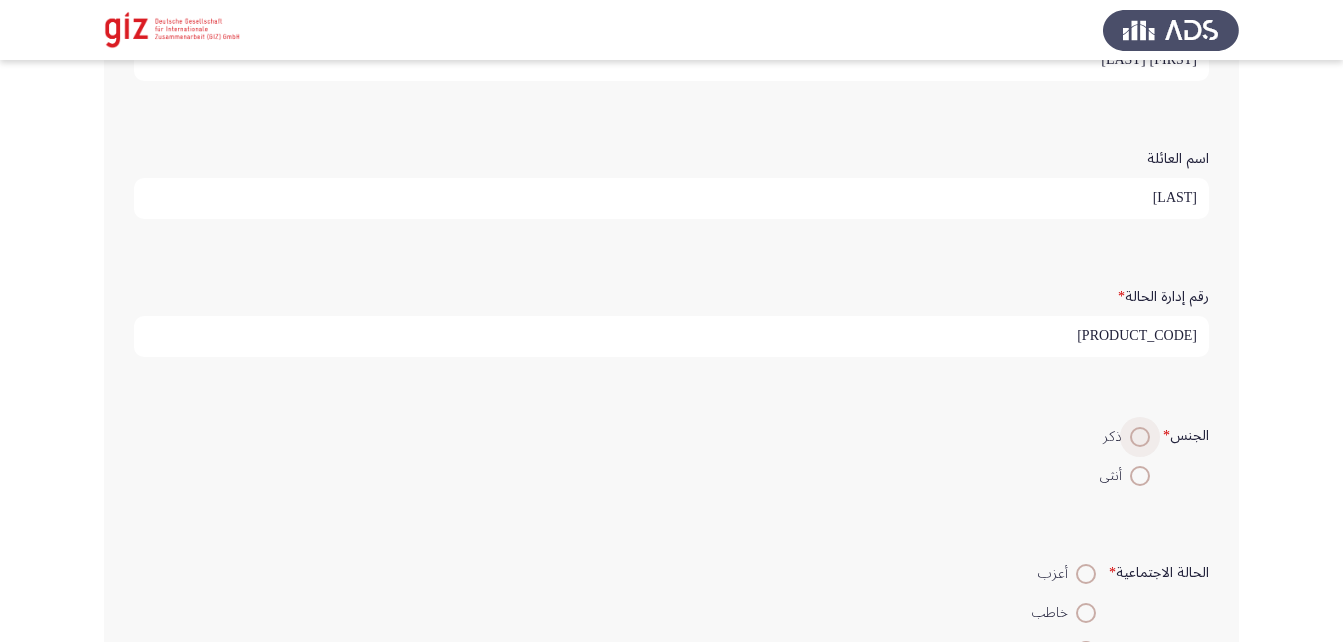 click at bounding box center (1140, 437) 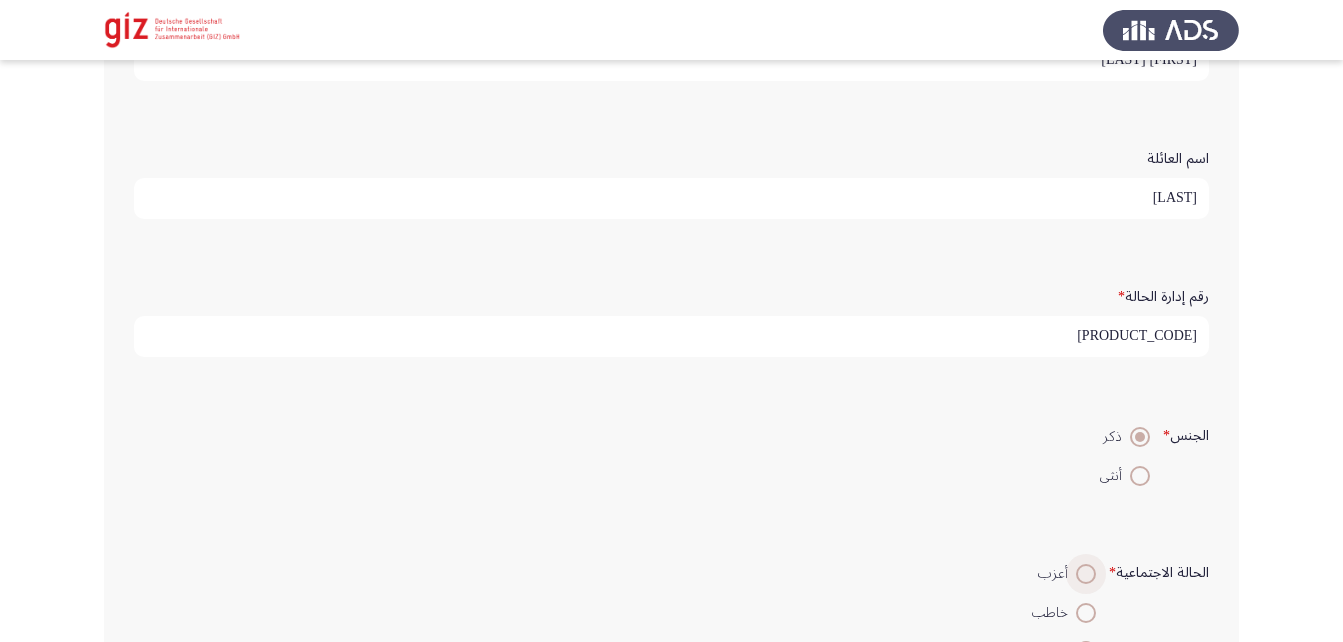 click at bounding box center [1086, 574] 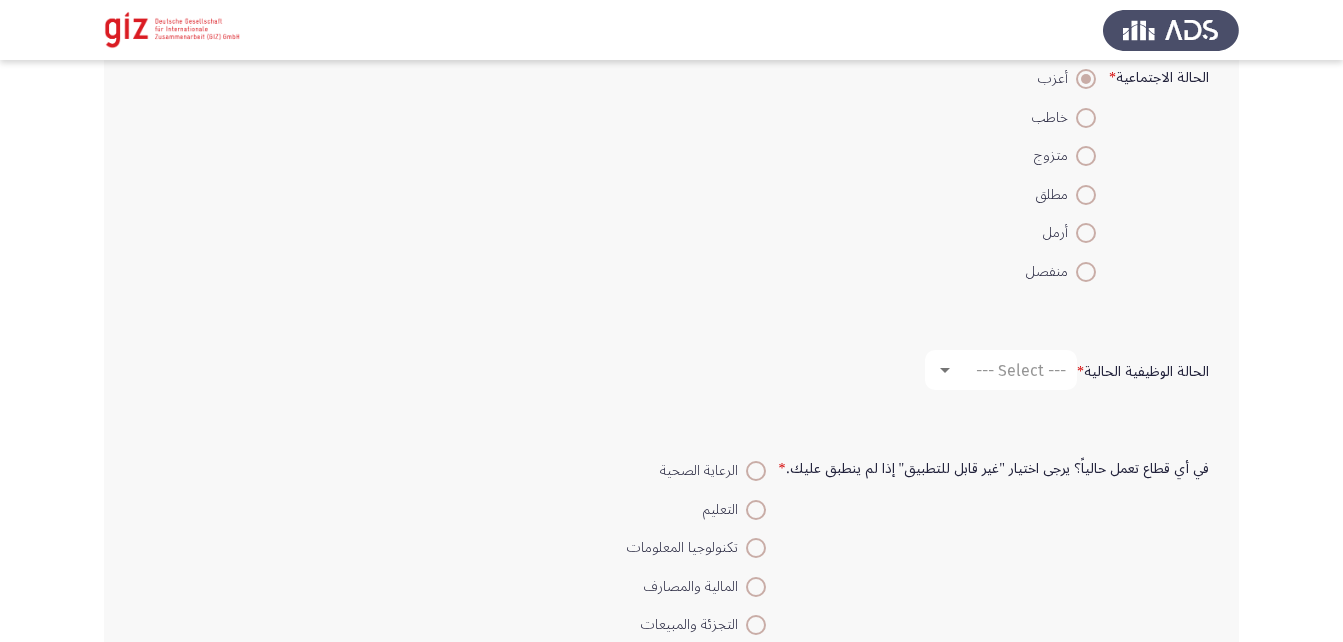 scroll, scrollTop: 691, scrollLeft: 0, axis: vertical 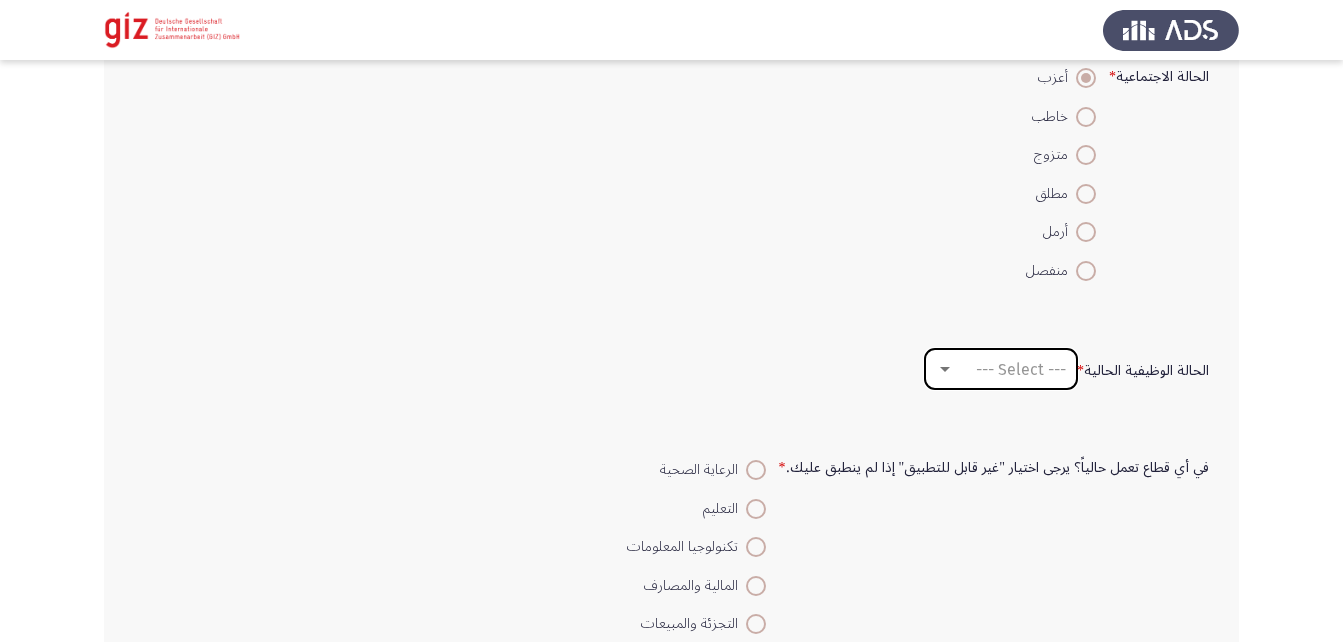 click on "--- Select ---" at bounding box center (1021, 369) 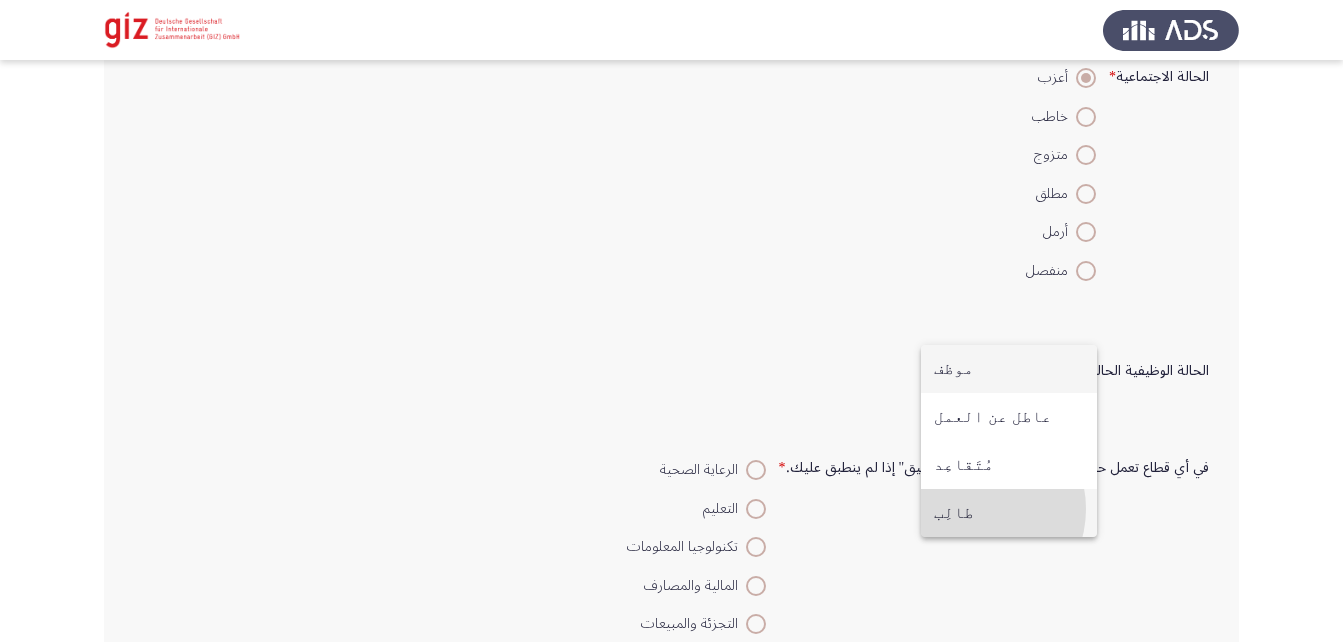 click on "طالِب" at bounding box center (1009, 513) 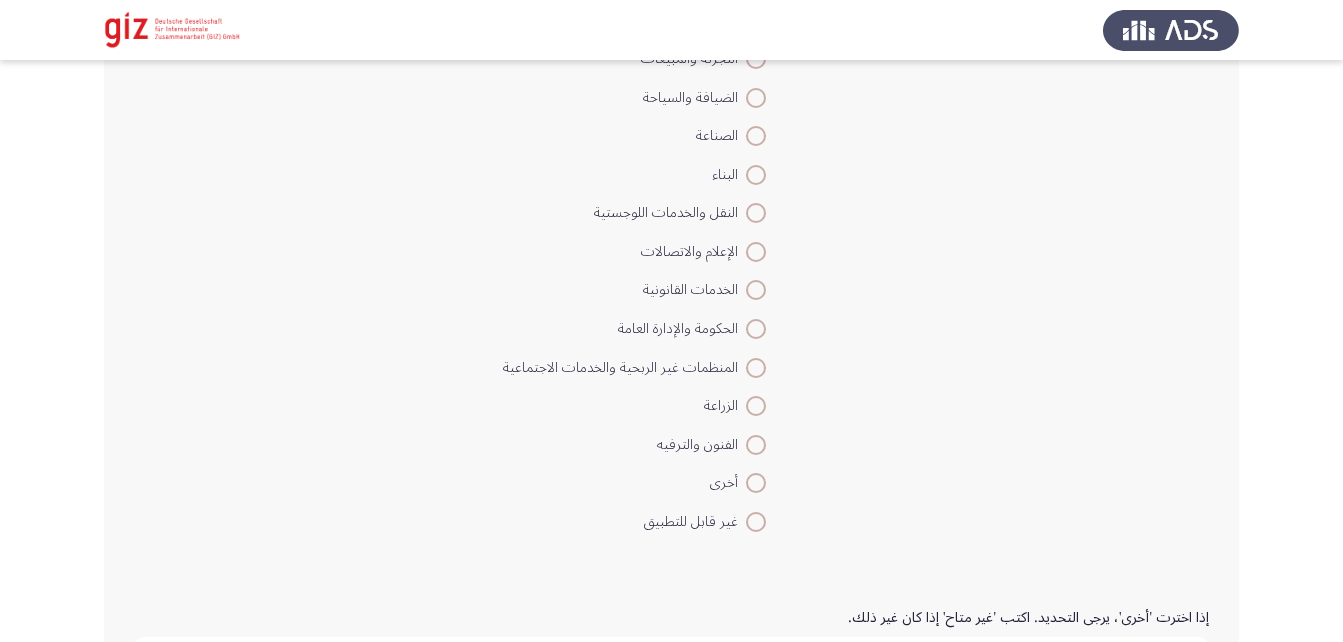 scroll, scrollTop: 1257, scrollLeft: 0, axis: vertical 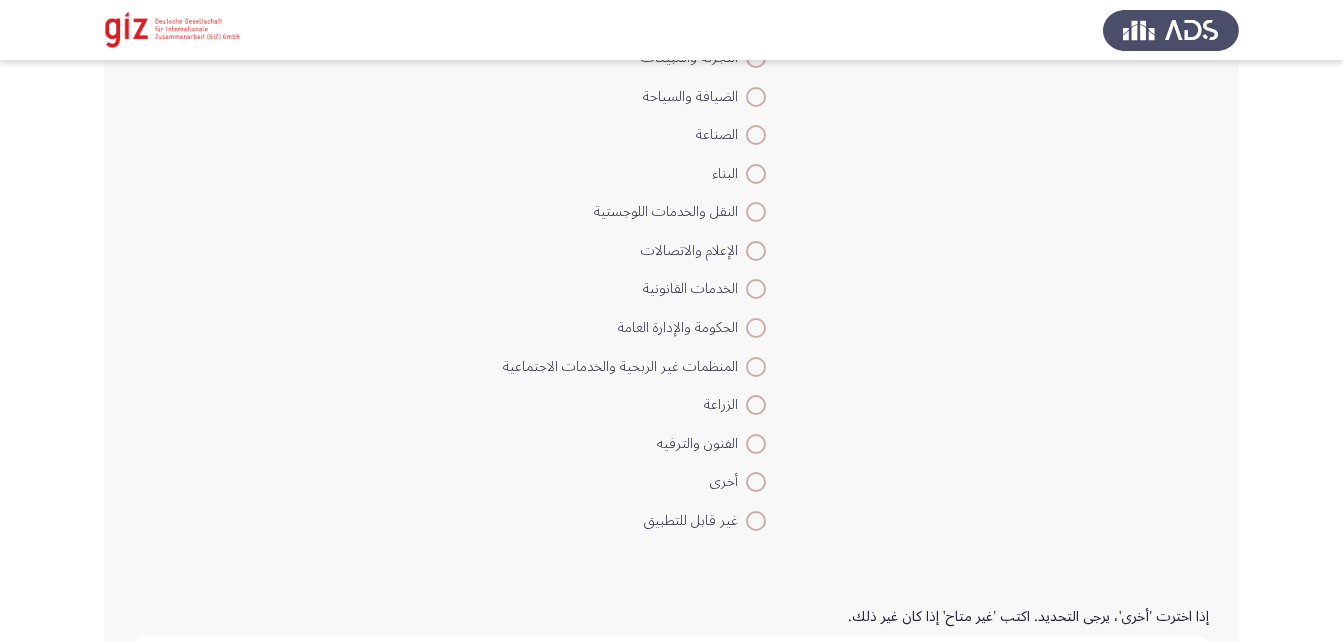 click at bounding box center (756, 521) 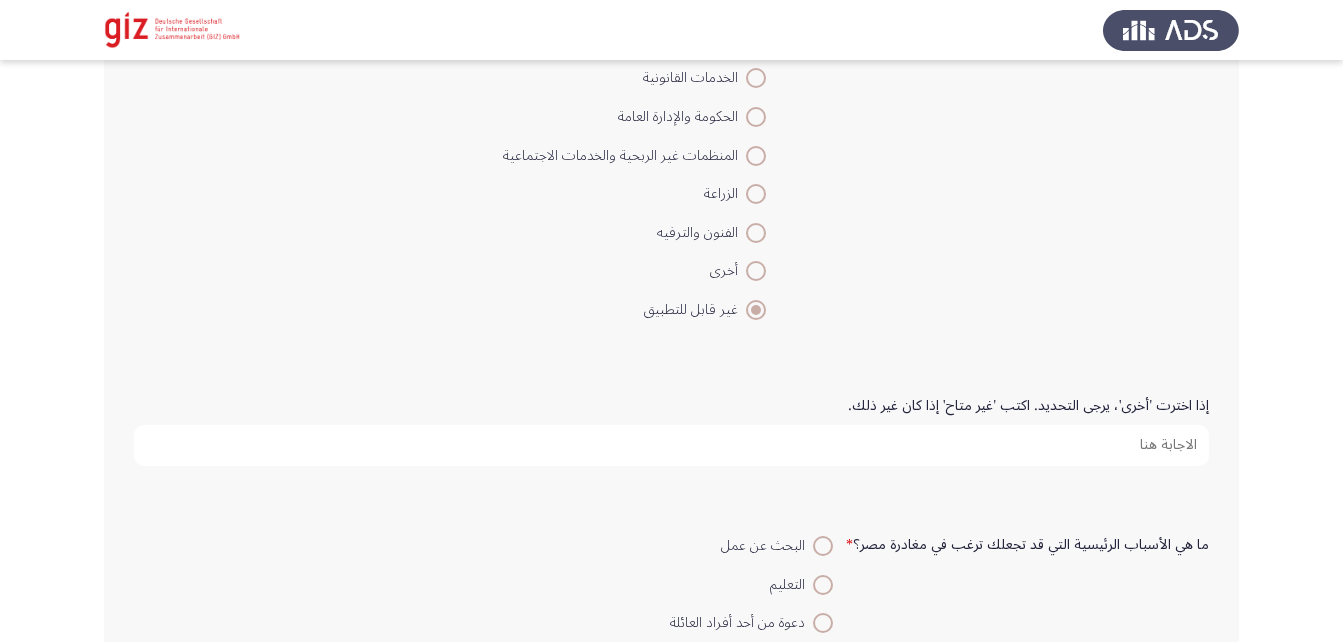 scroll, scrollTop: 1469, scrollLeft: 0, axis: vertical 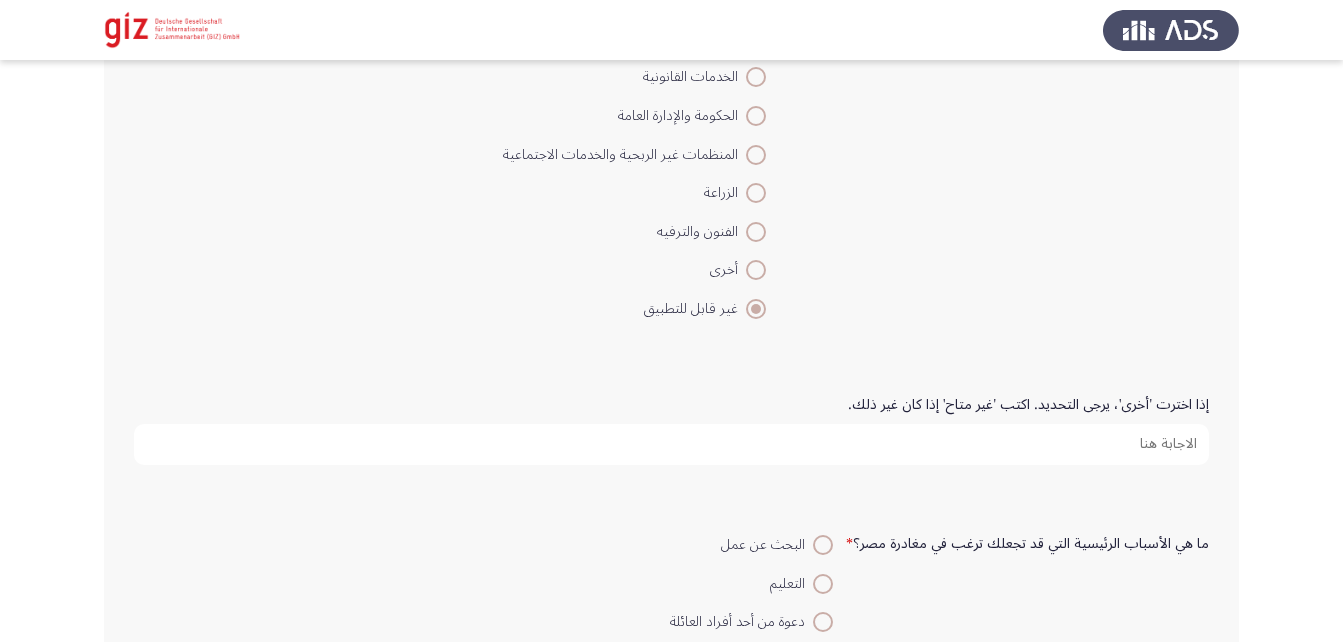 click on "إذا اخترت 'أخرى'، يرجى التحديد. اكتب 'غير متاح' إذا كان غير ذلك." at bounding box center (671, 444) 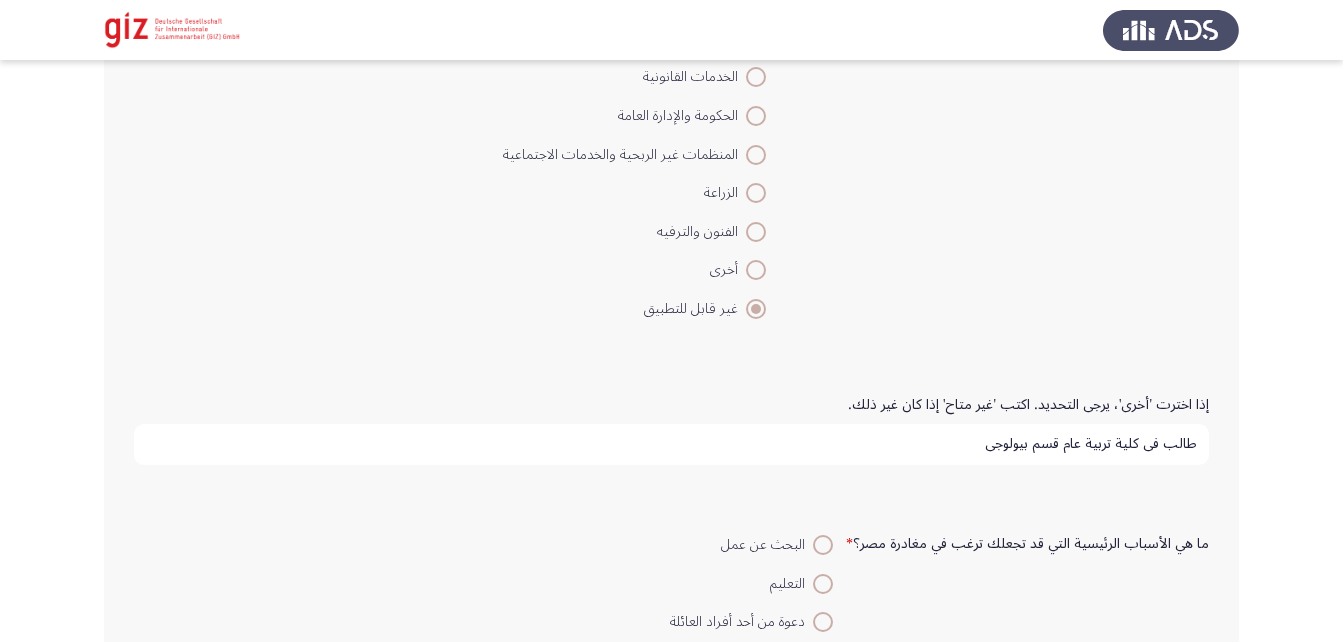 scroll, scrollTop: 5, scrollLeft: 0, axis: vertical 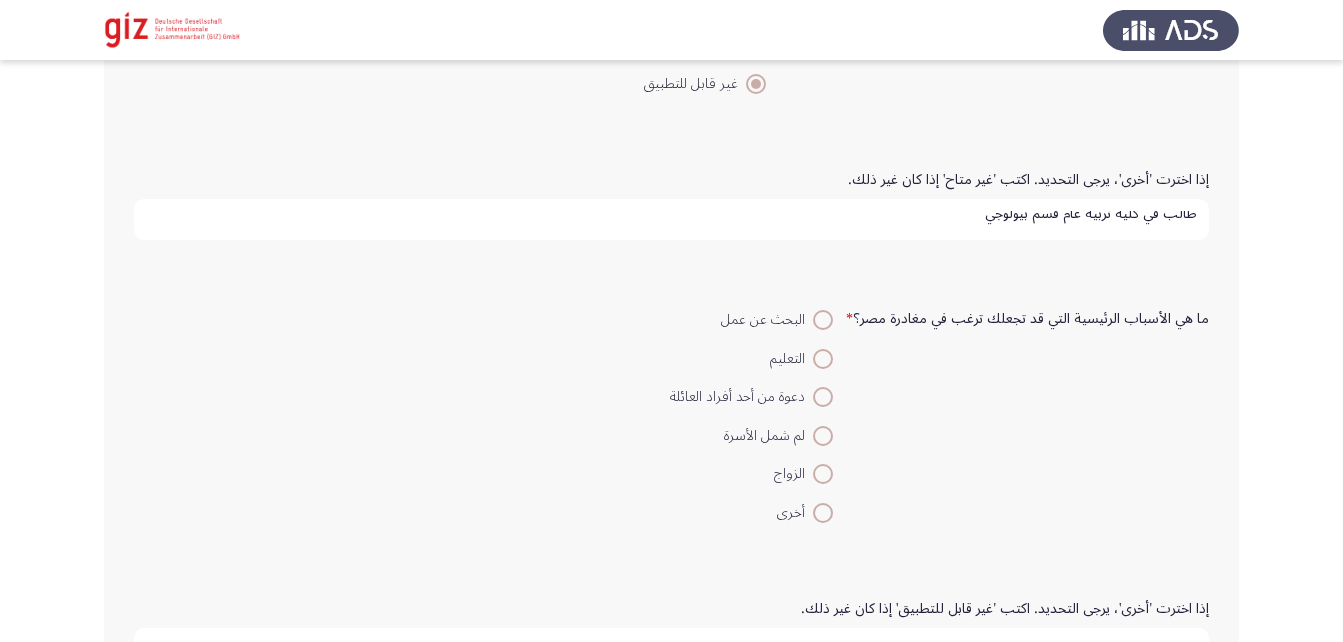 type on "طالب في كلية تربية عام قسم بيولوجي" 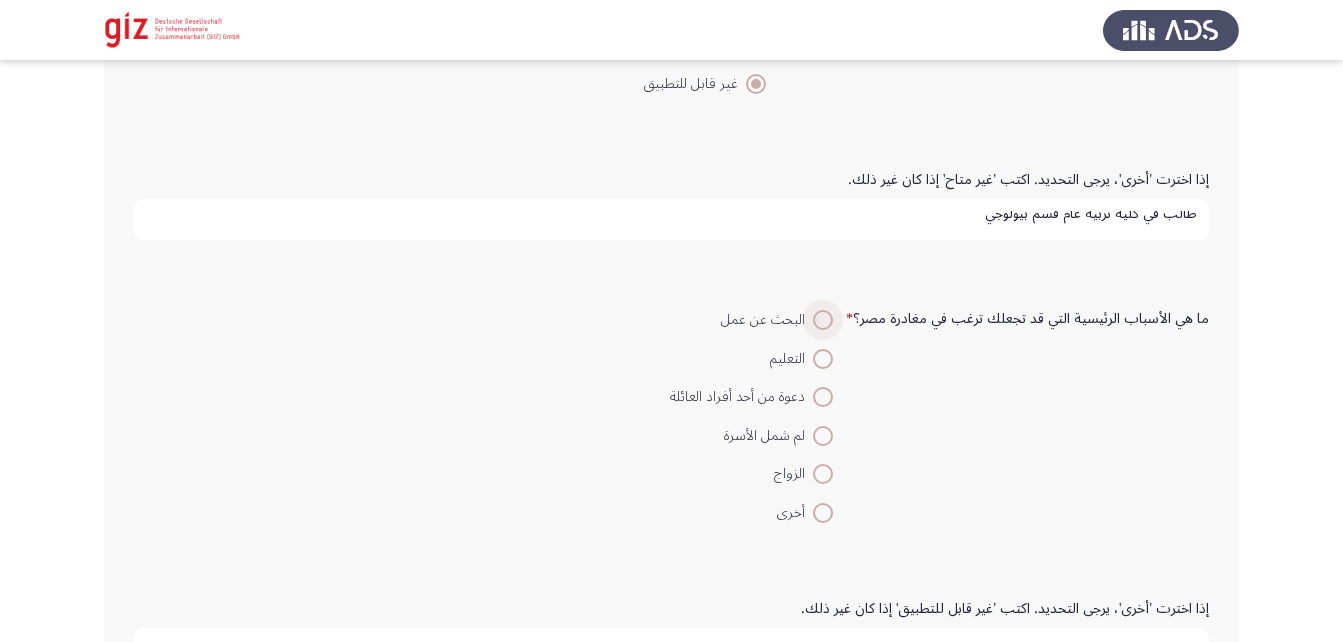 click at bounding box center [823, 320] 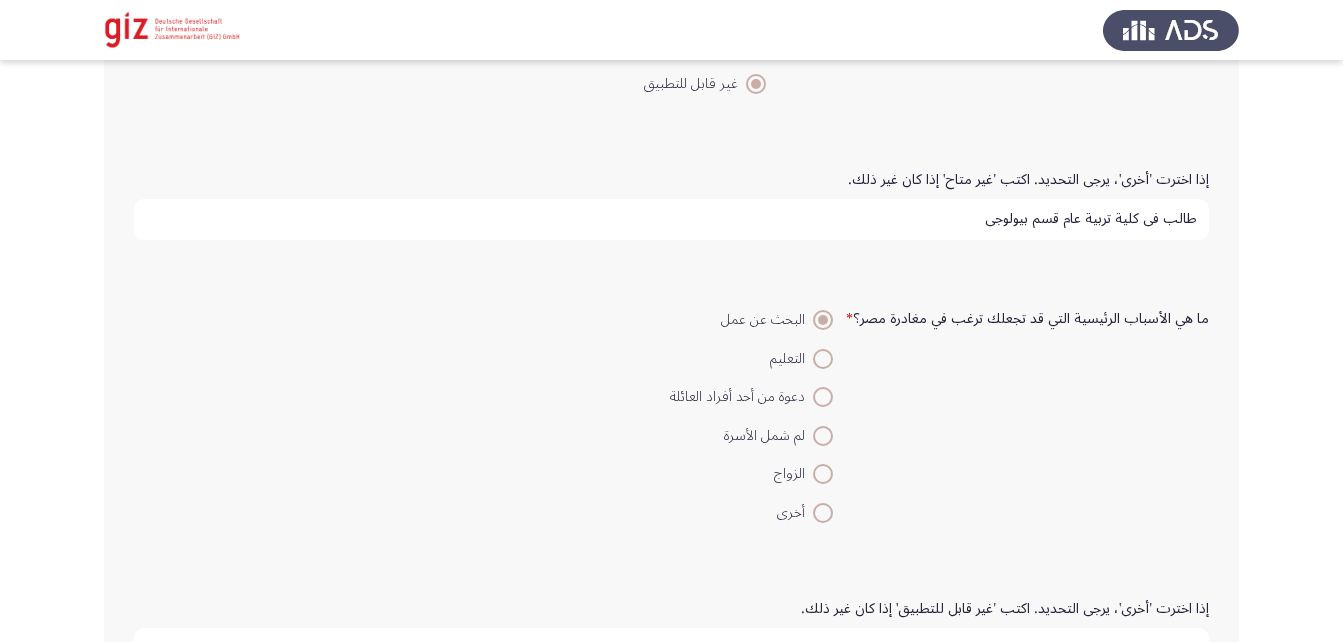scroll, scrollTop: 1922, scrollLeft: 0, axis: vertical 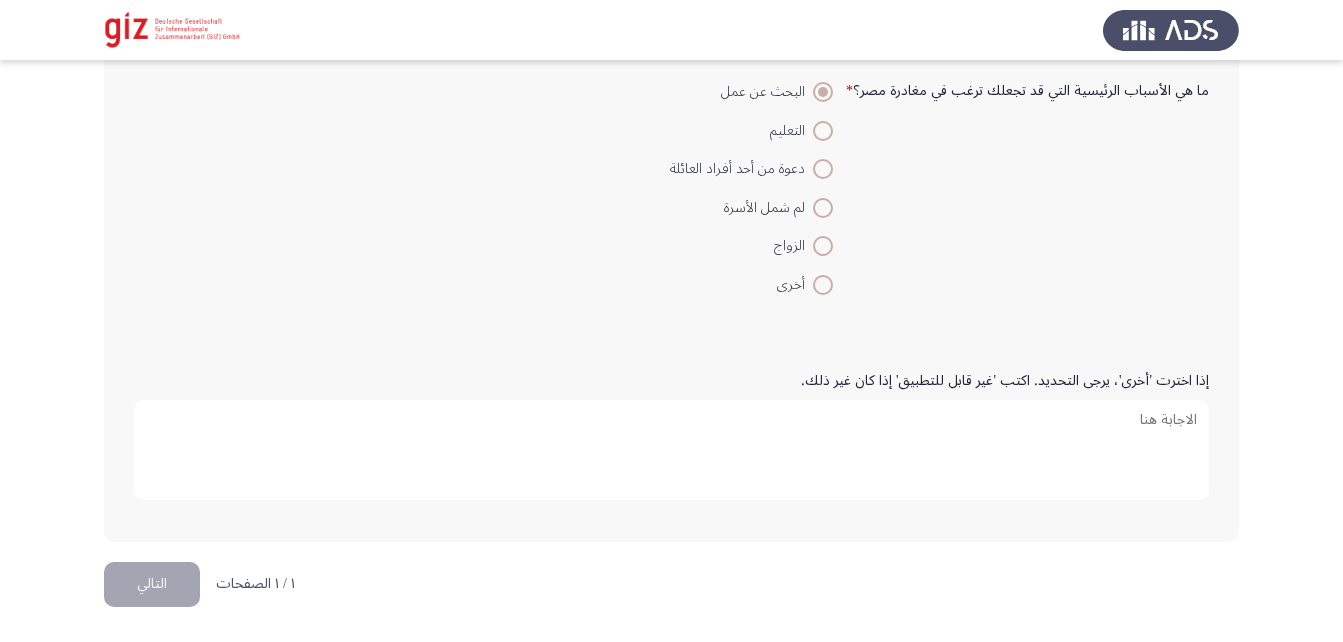 click on "إذا اخترت 'أخرى'، يرجى التحديد. اكتب 'غير قابل للتطبيق' إذا كان غير ذلك." at bounding box center (671, 450) 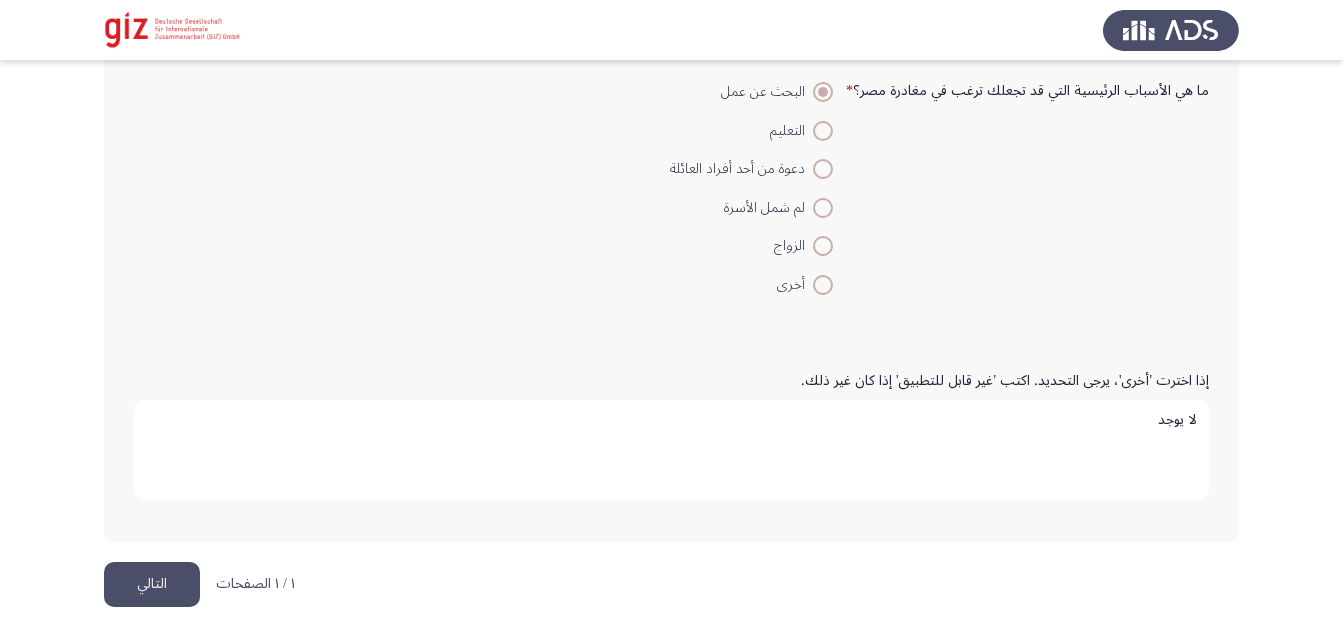 type on "لا يوجد" 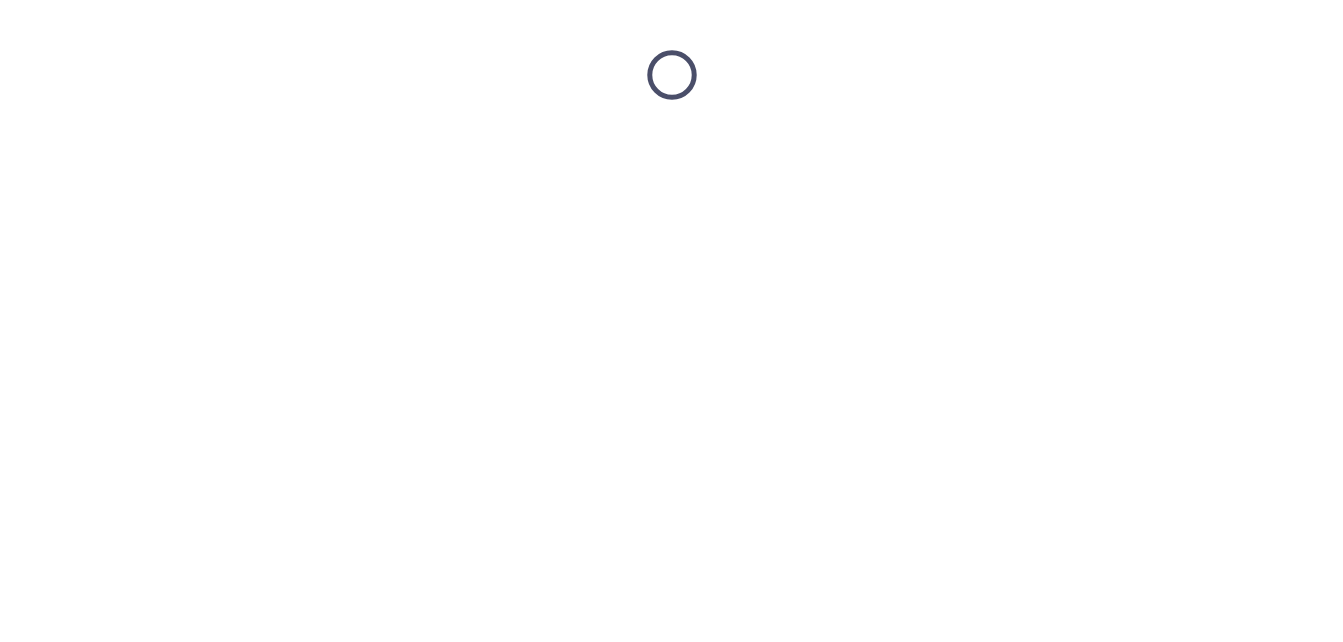 scroll, scrollTop: 0, scrollLeft: 0, axis: both 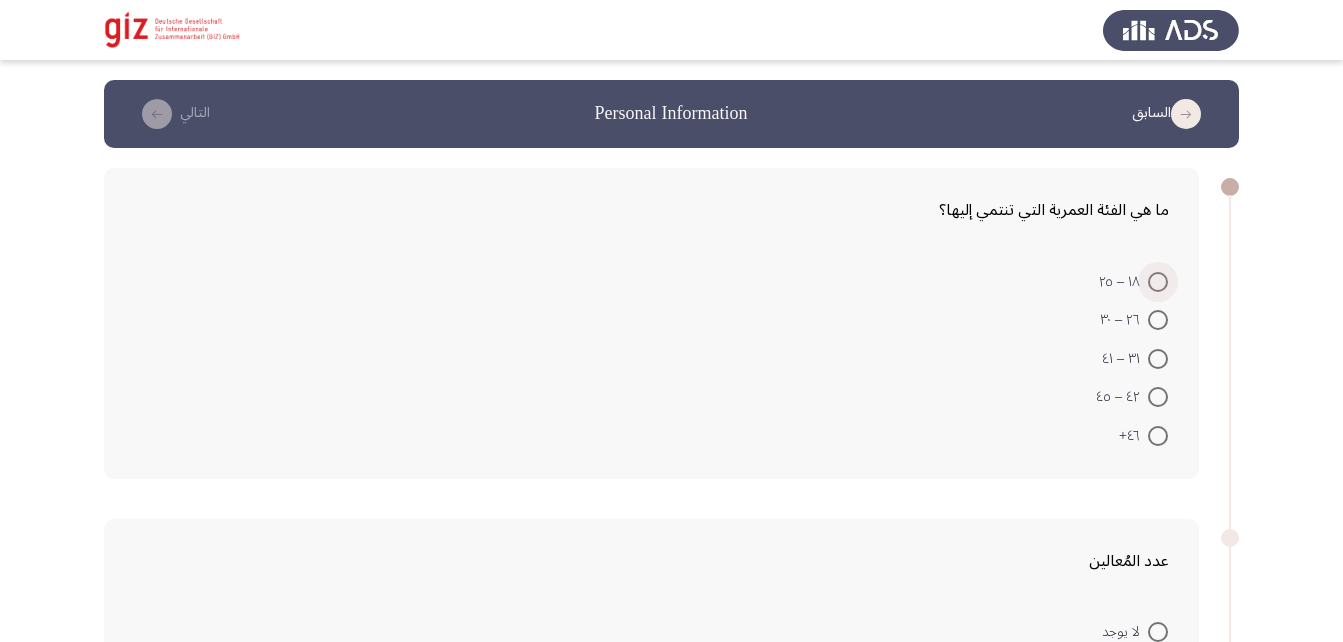 click at bounding box center (1158, 282) 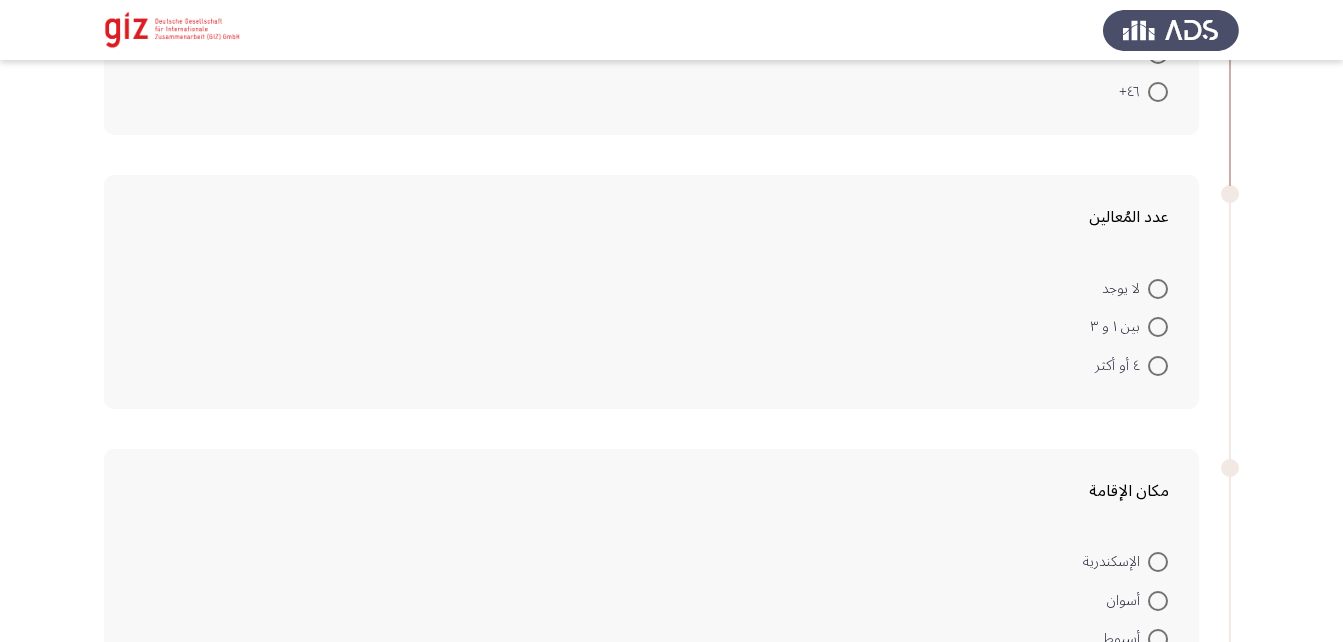scroll, scrollTop: 380, scrollLeft: 0, axis: vertical 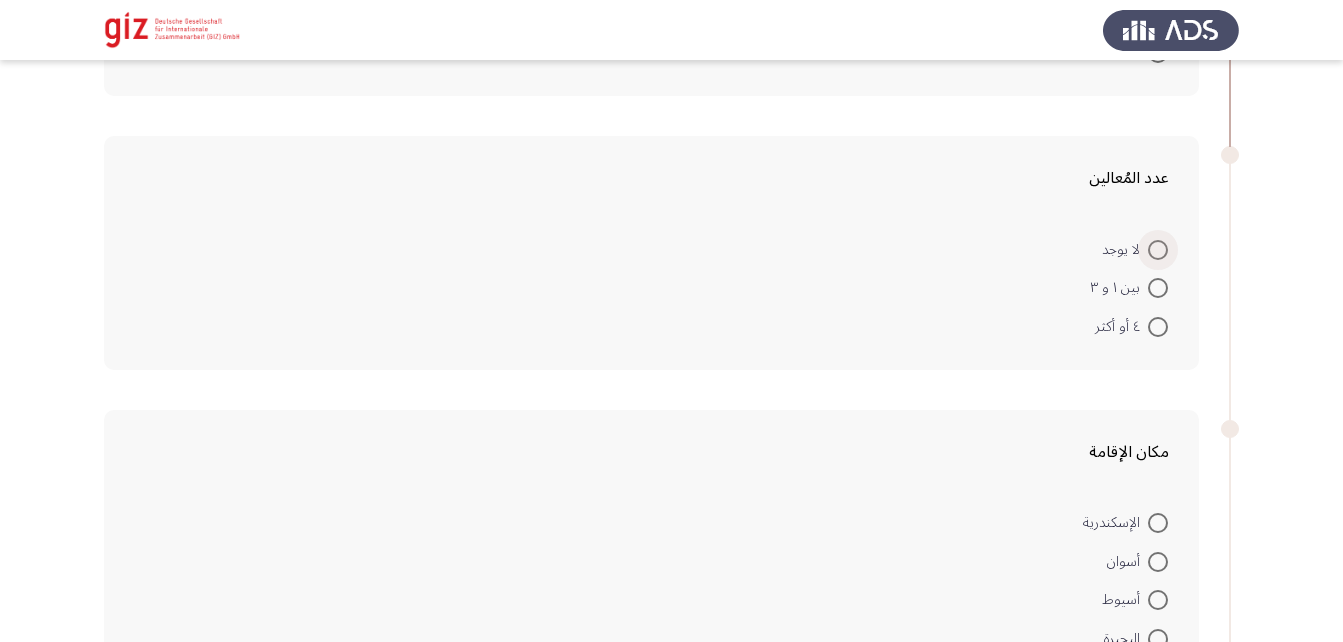 click at bounding box center [1158, 250] 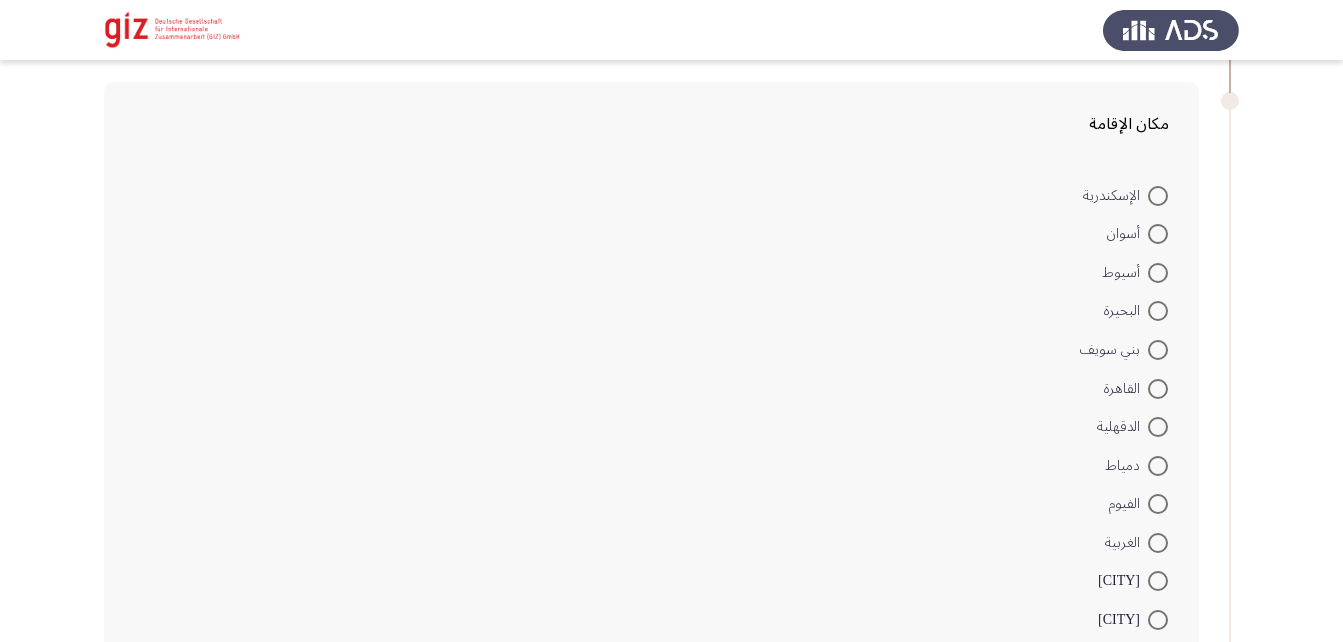 scroll, scrollTop: 711, scrollLeft: 0, axis: vertical 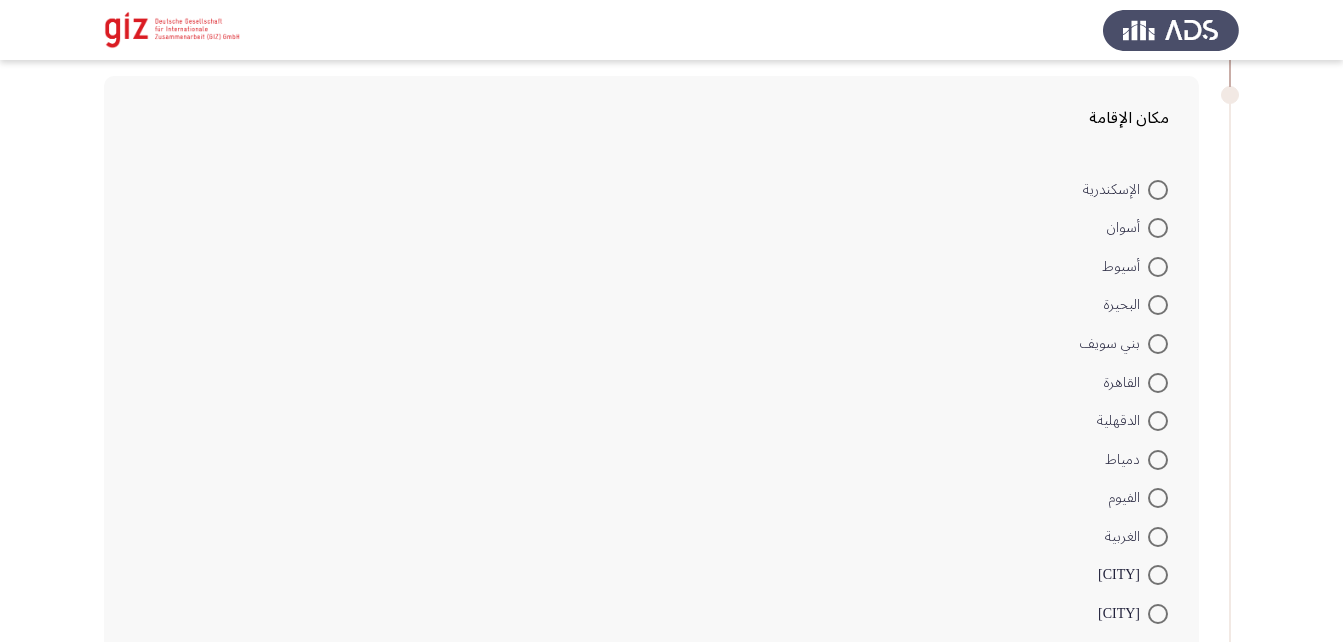 click at bounding box center [1158, 267] 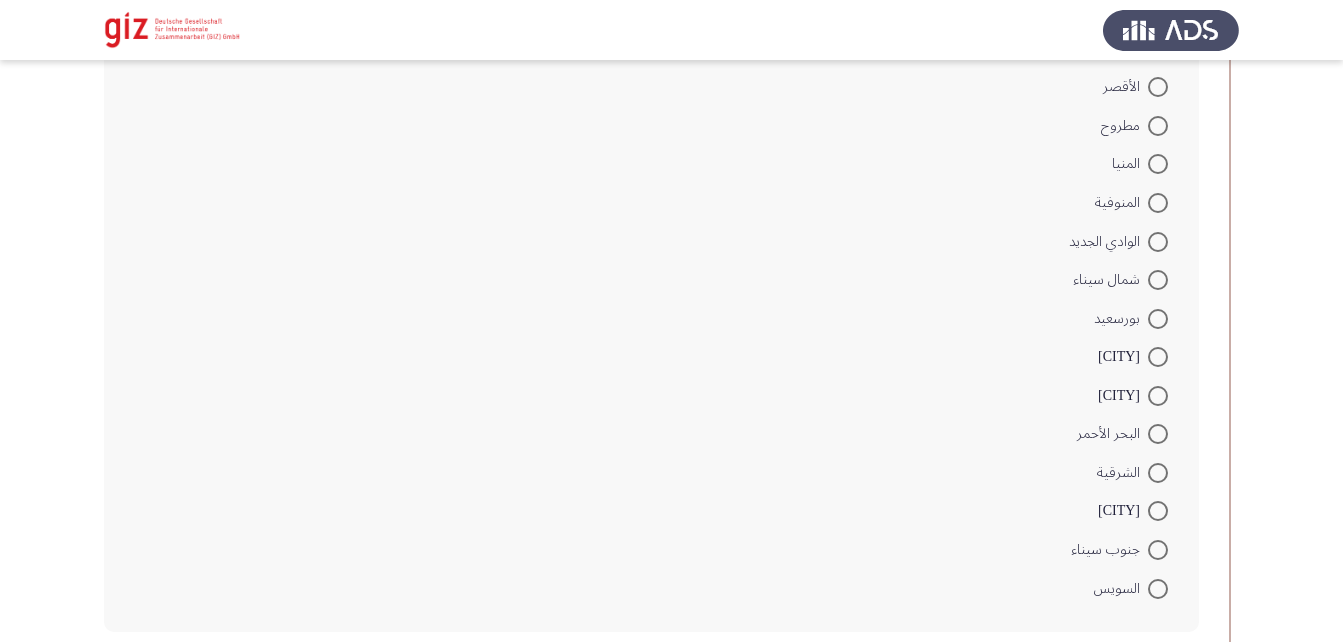 scroll, scrollTop: 1637, scrollLeft: 0, axis: vertical 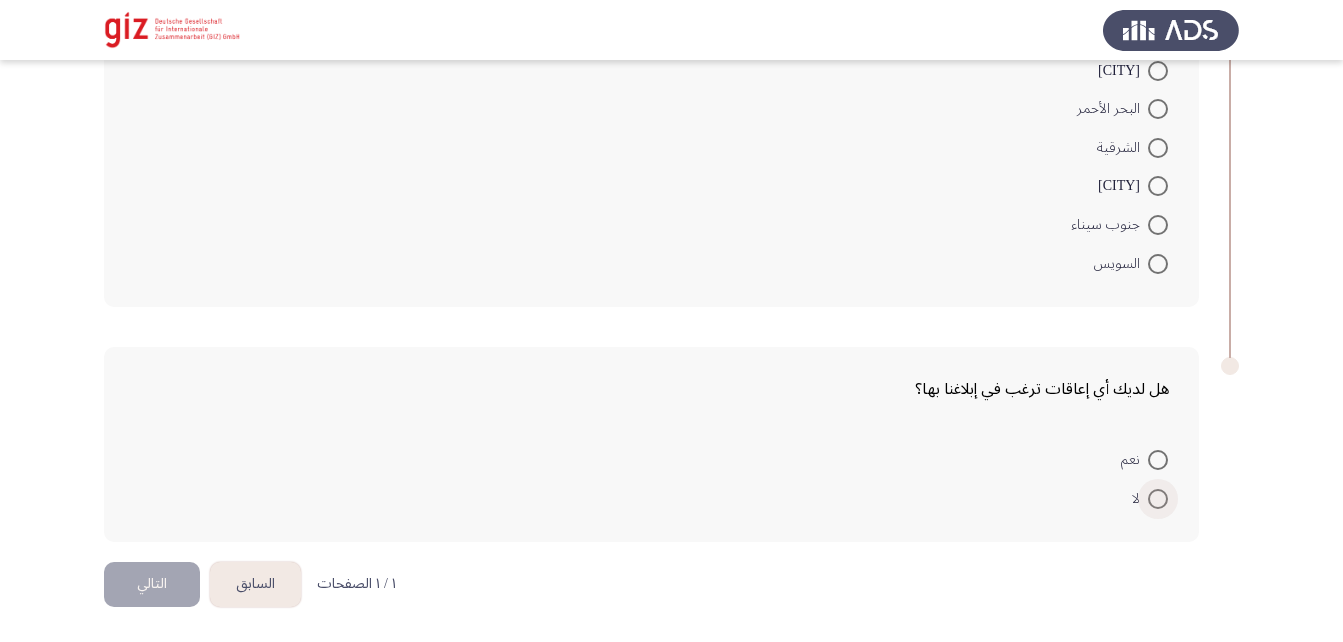 click at bounding box center (1158, 499) 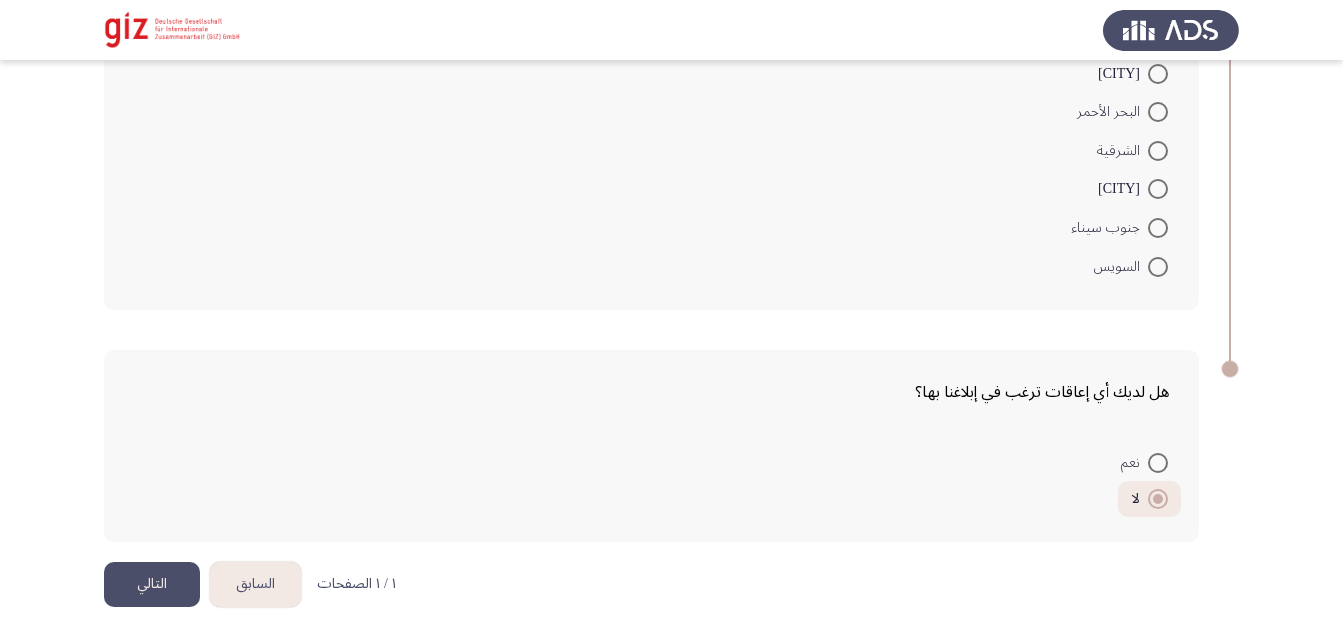 click on "التالي" 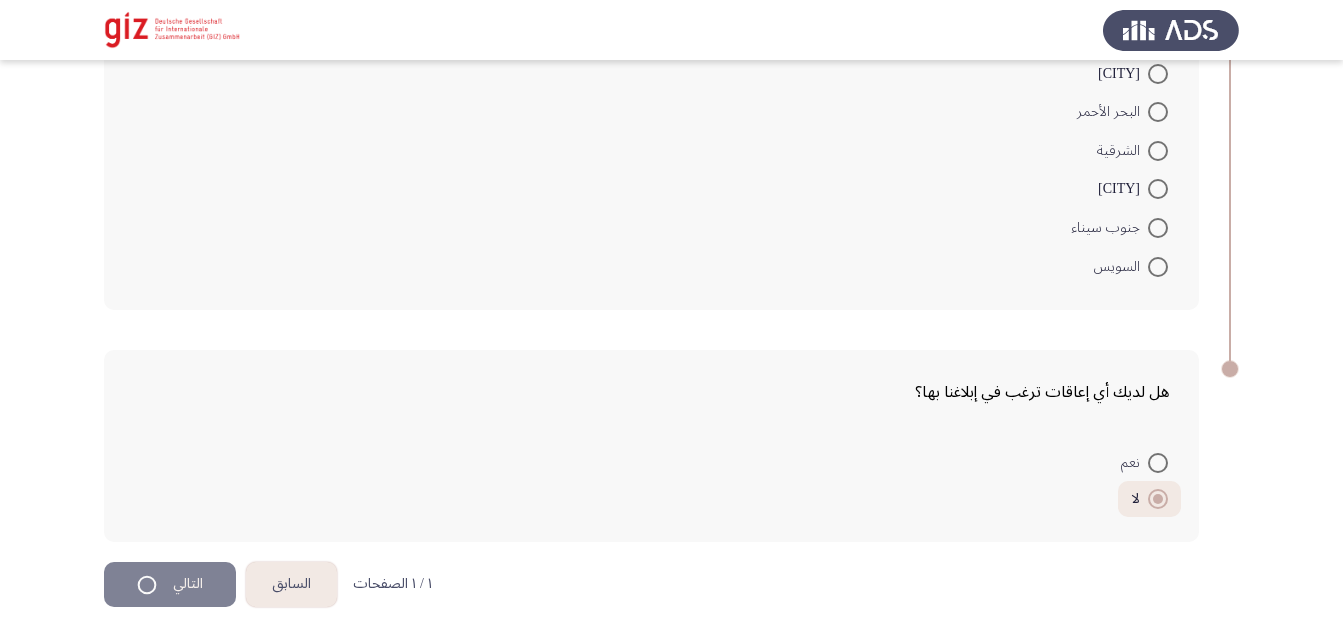 scroll, scrollTop: 0, scrollLeft: 0, axis: both 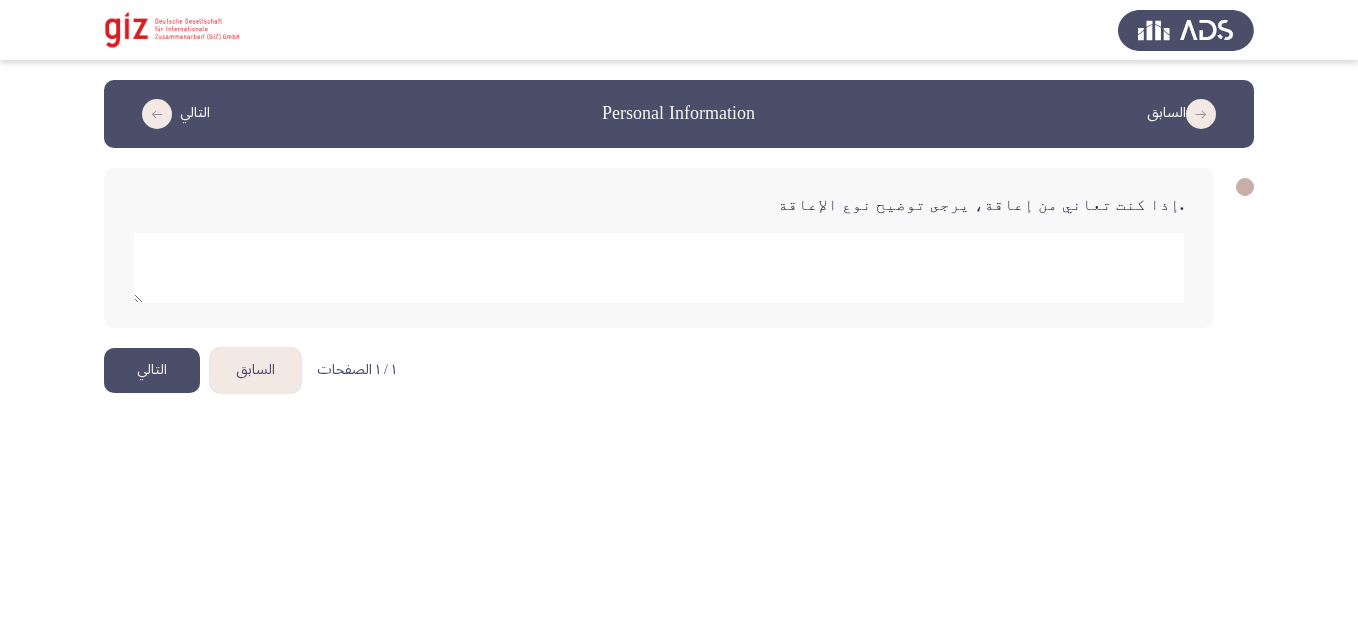 click 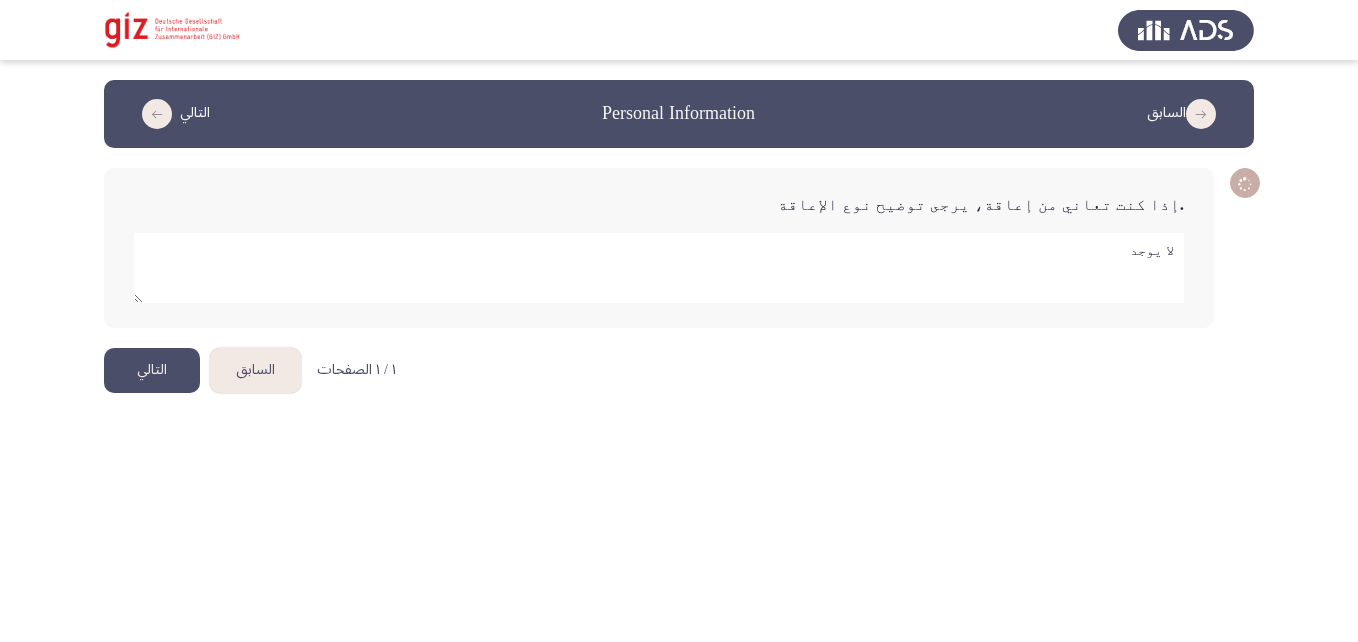 type on "لا يوجد" 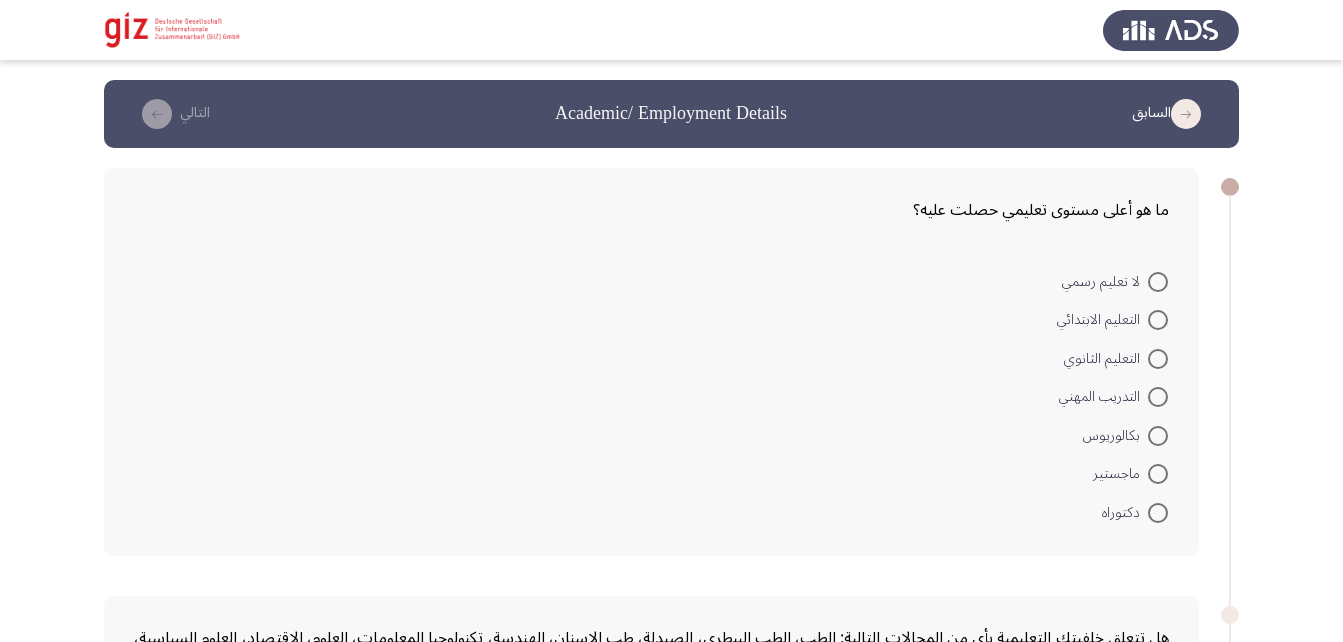 click at bounding box center (1158, 436) 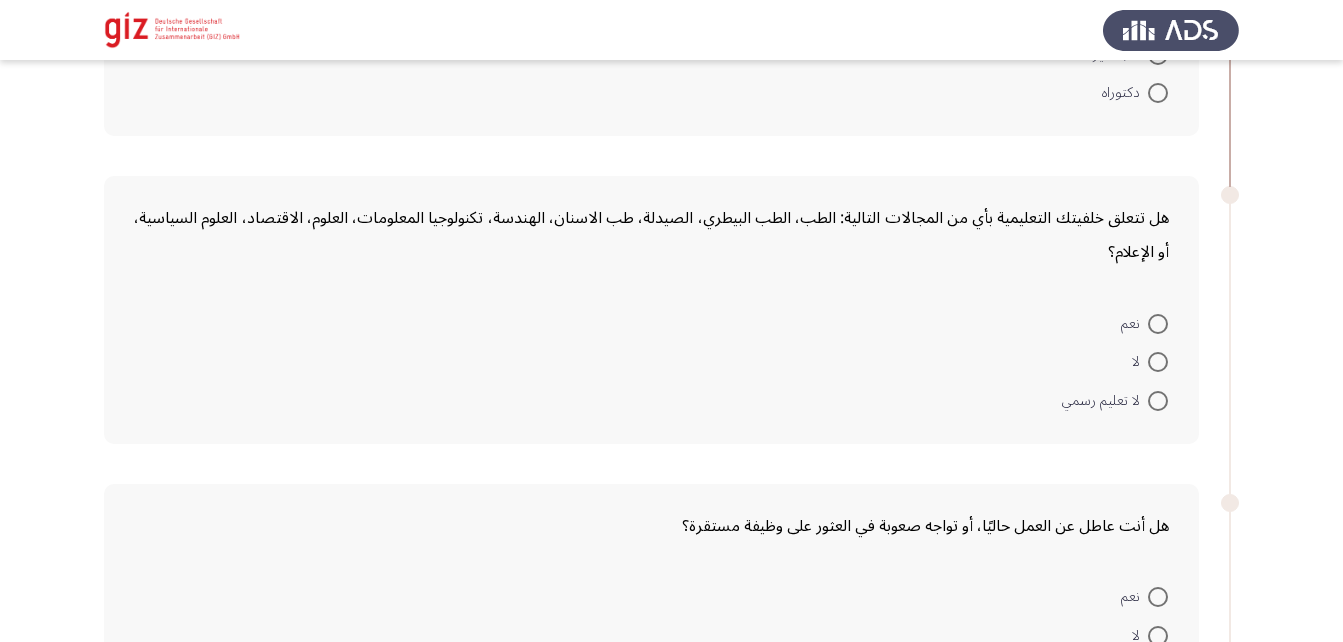 scroll, scrollTop: 418, scrollLeft: 0, axis: vertical 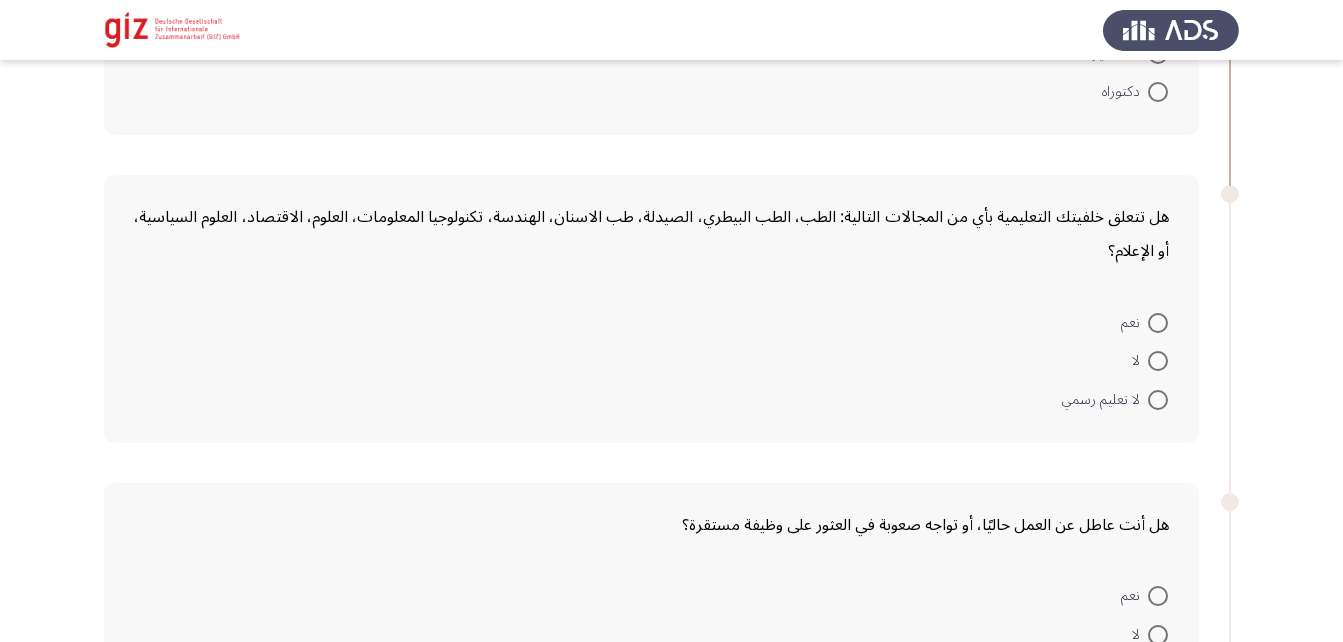 click at bounding box center (1158, 361) 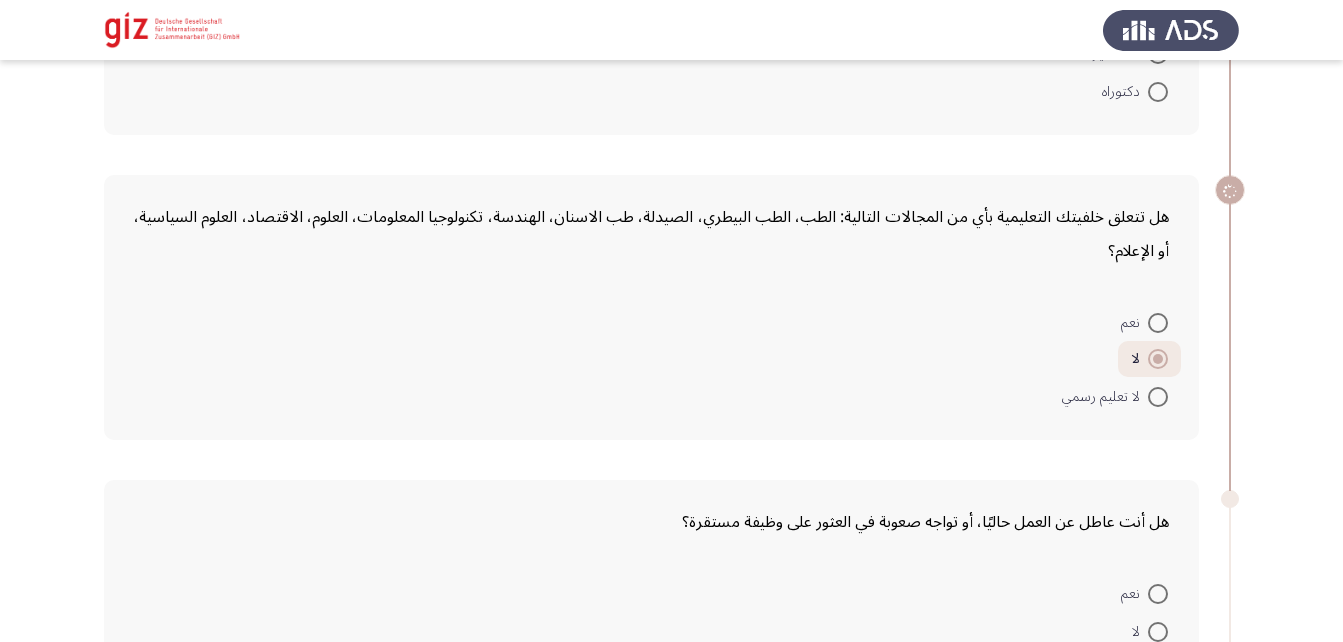 scroll, scrollTop: 774, scrollLeft: 0, axis: vertical 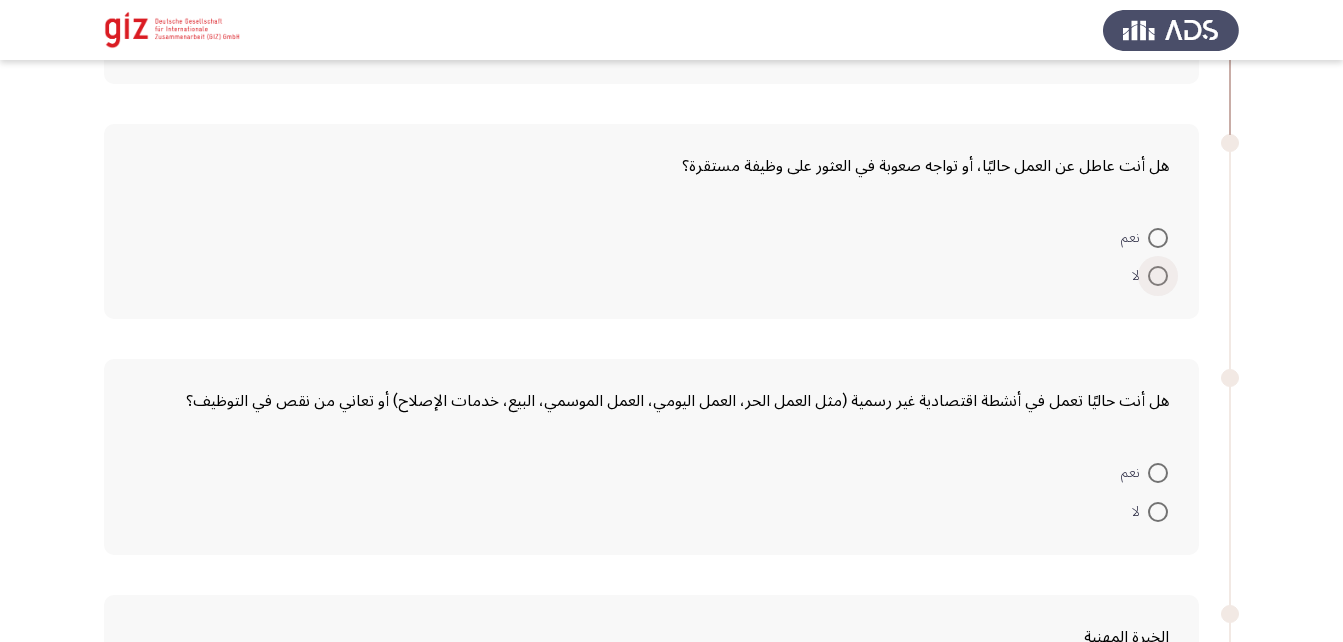 click at bounding box center [1158, 276] 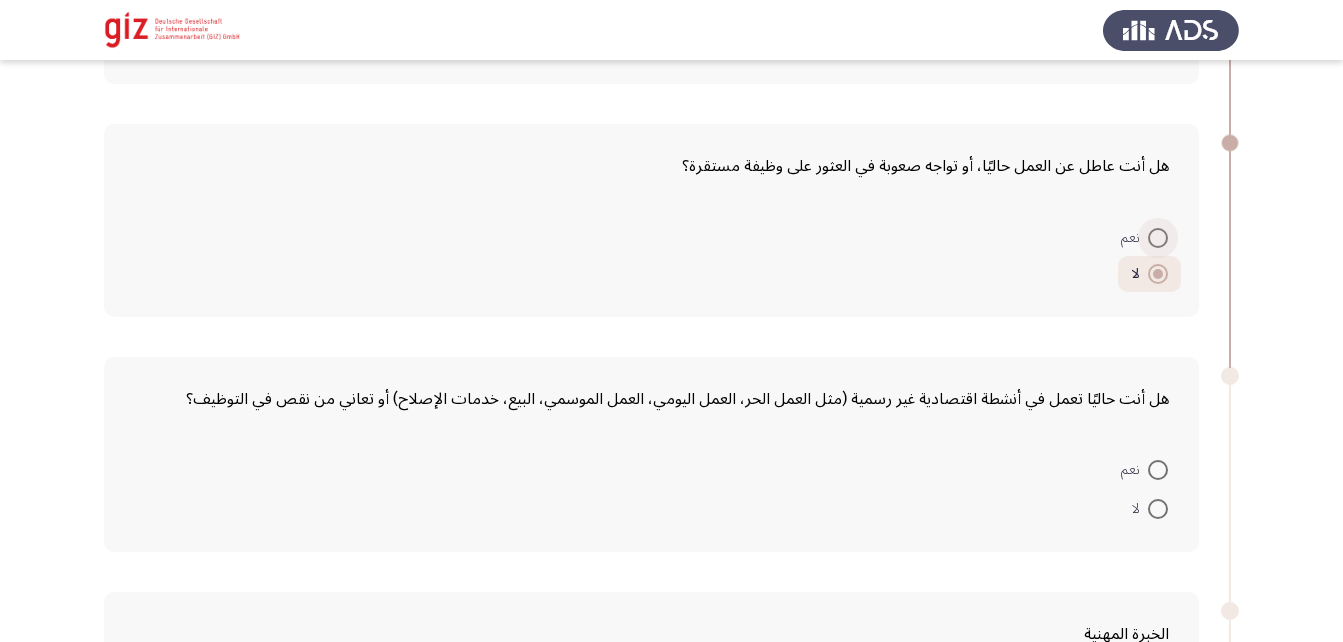 click at bounding box center [1158, 238] 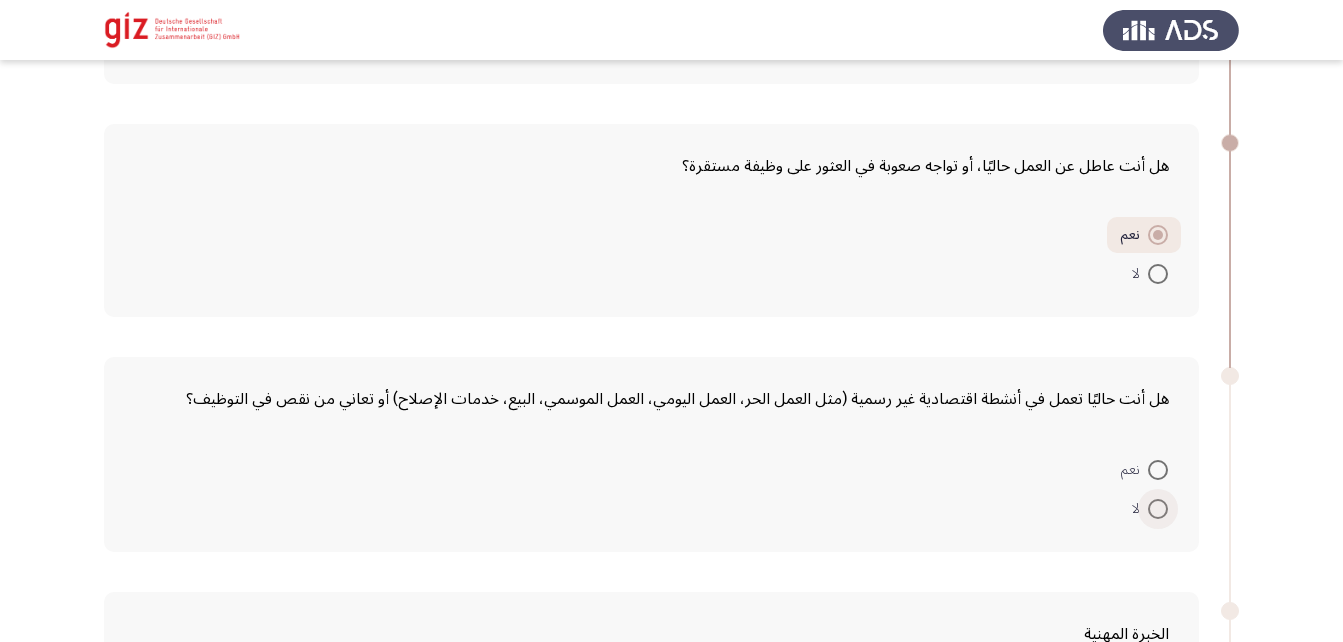 click at bounding box center [1158, 509] 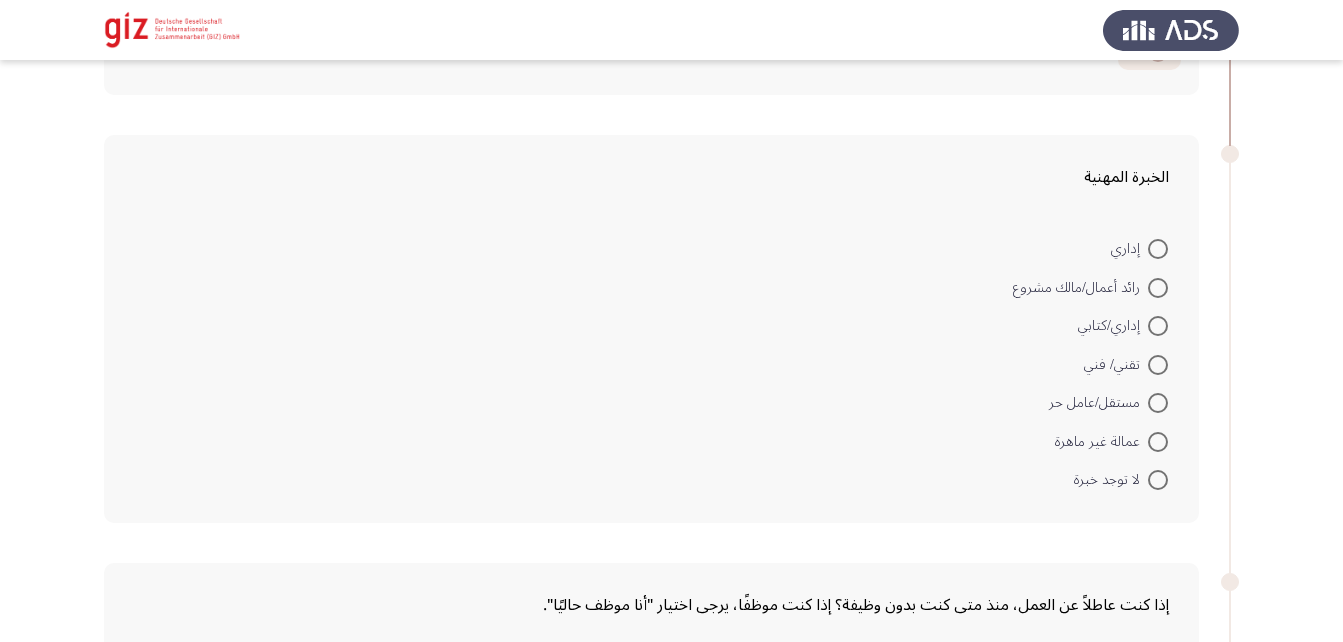 click at bounding box center [1158, 480] 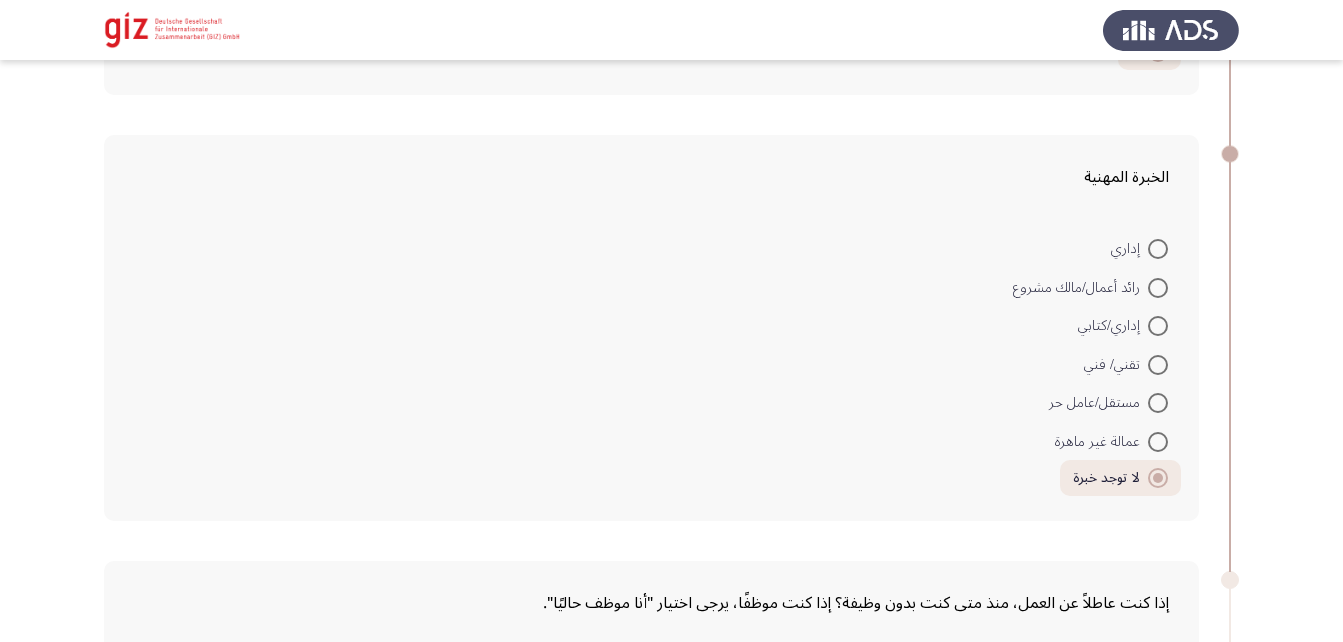 scroll, scrollTop: 1574, scrollLeft: 0, axis: vertical 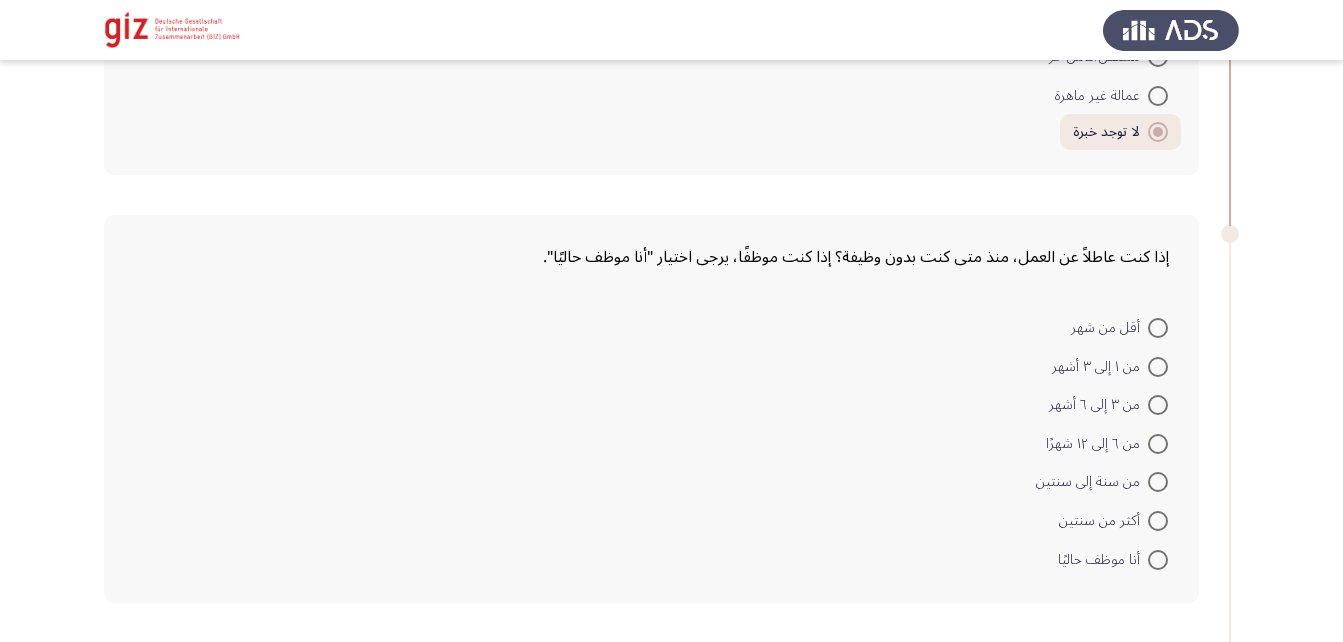 click at bounding box center (1158, 521) 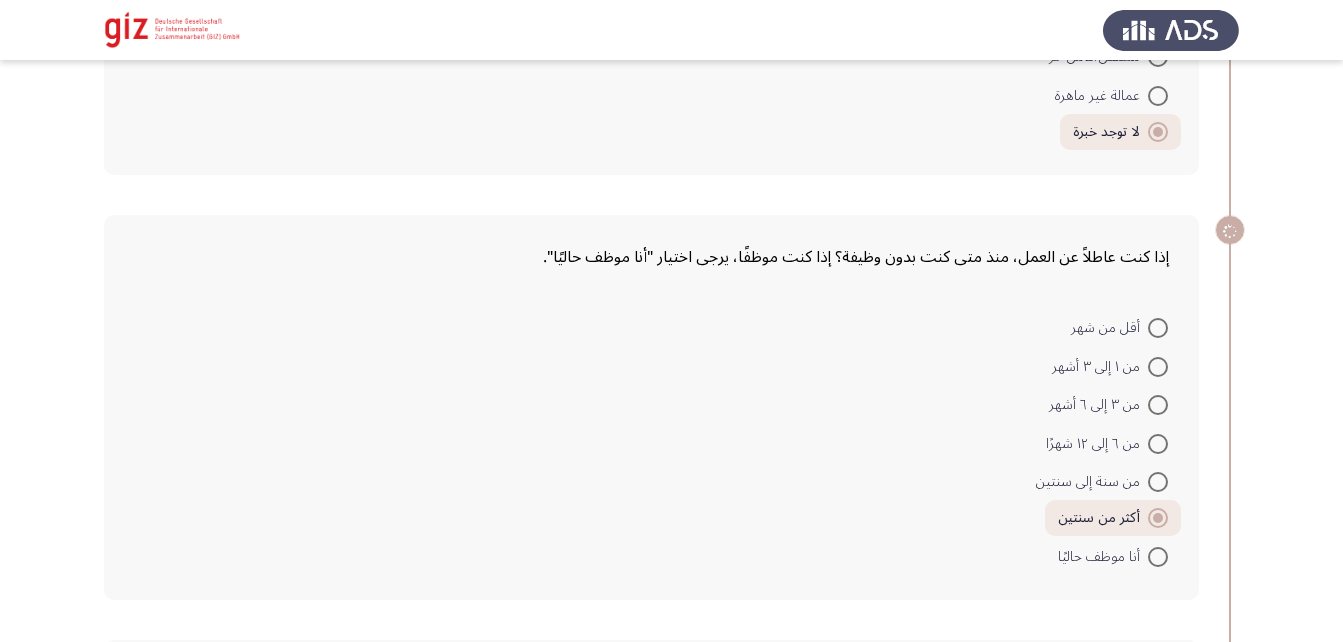 scroll, scrollTop: 1931, scrollLeft: 0, axis: vertical 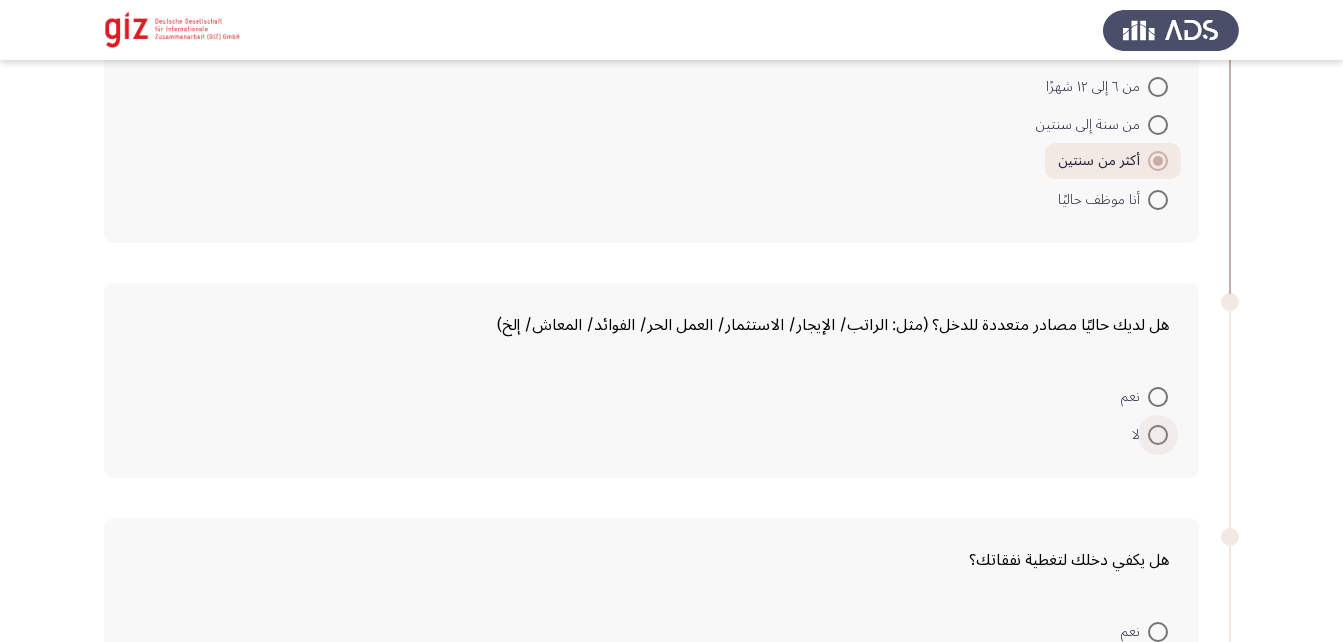 click at bounding box center (1158, 435) 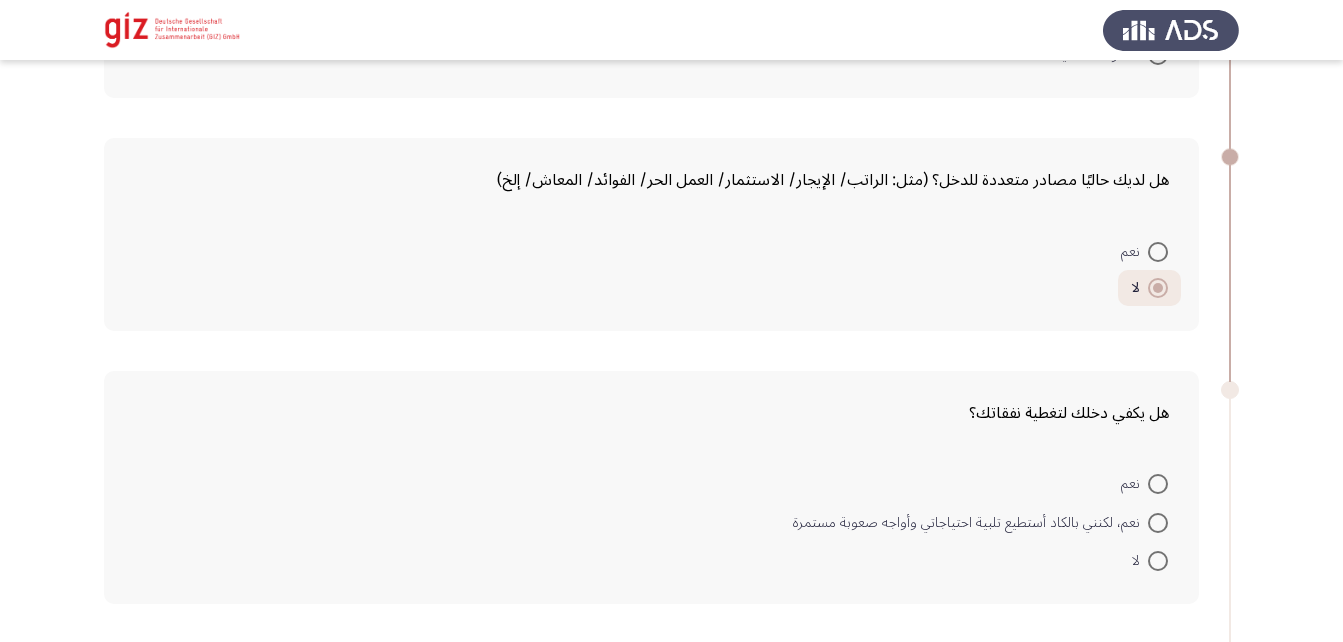 scroll, scrollTop: 2086, scrollLeft: 0, axis: vertical 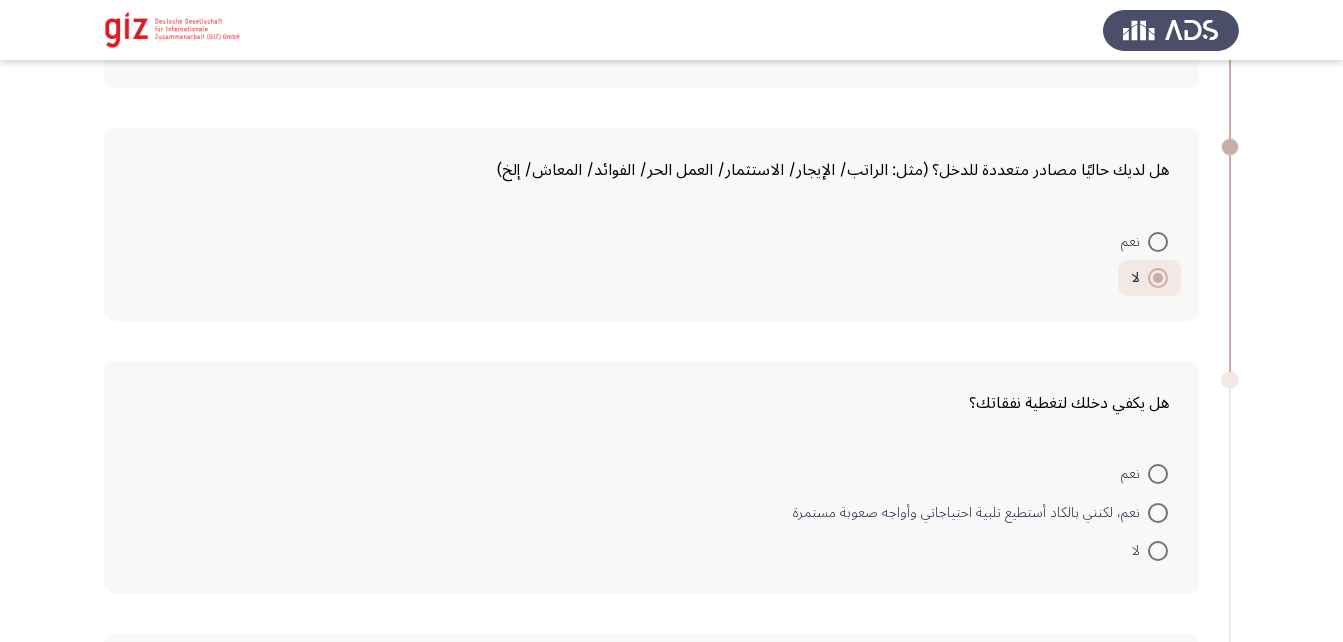 click at bounding box center [1158, 551] 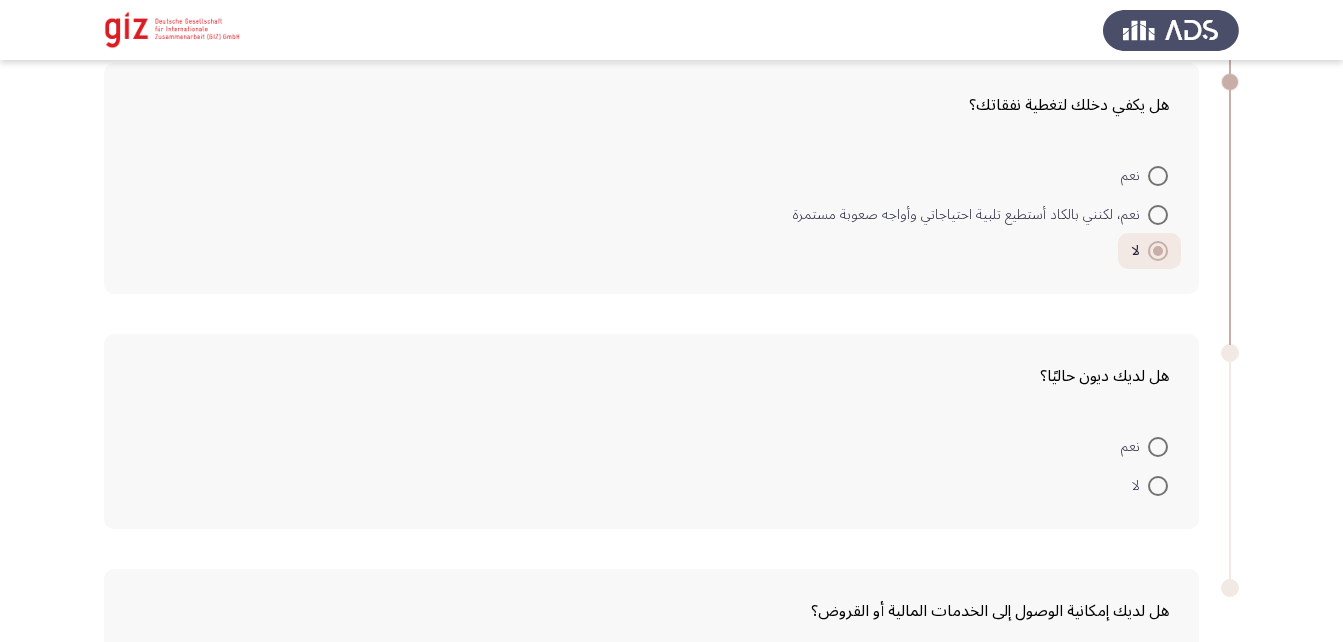 scroll, scrollTop: 2386, scrollLeft: 0, axis: vertical 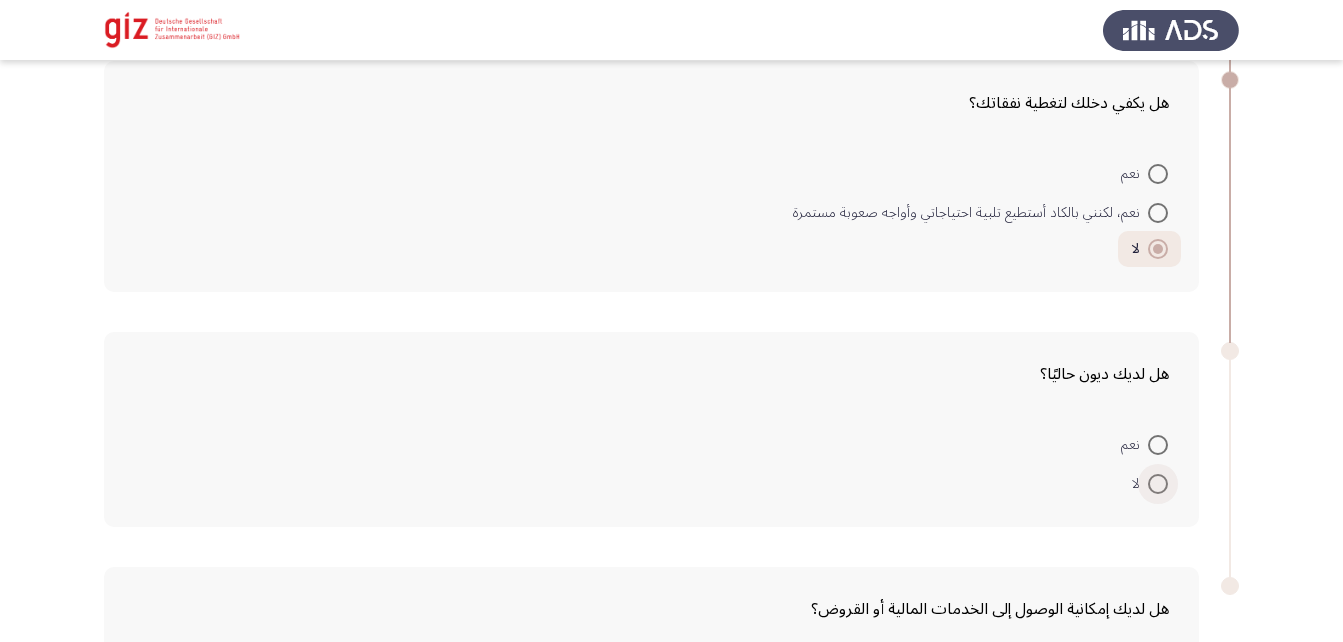 click at bounding box center [1158, 484] 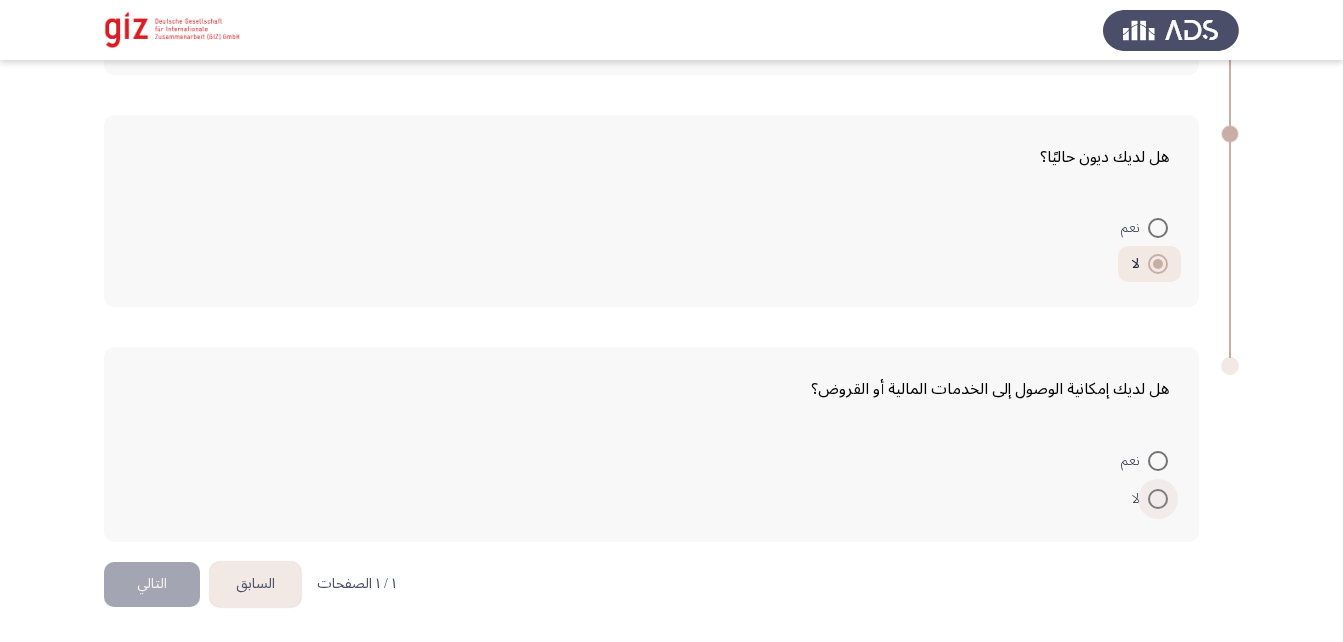 click at bounding box center [1158, 499] 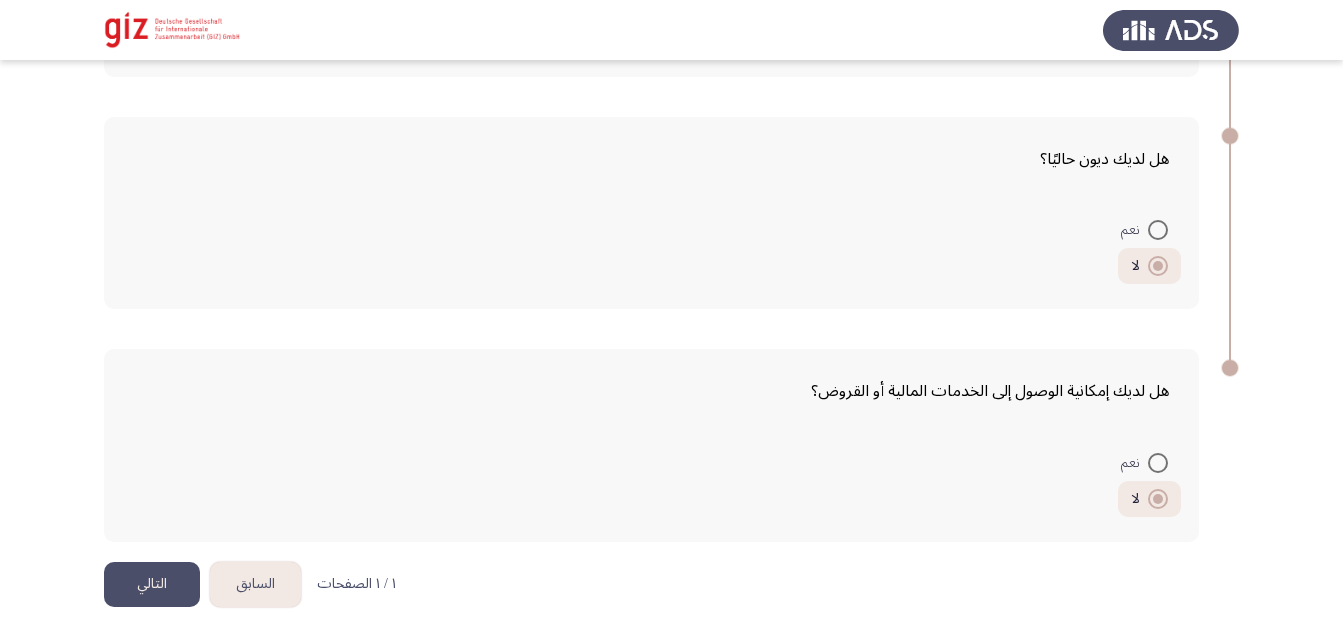 click on "التالي" 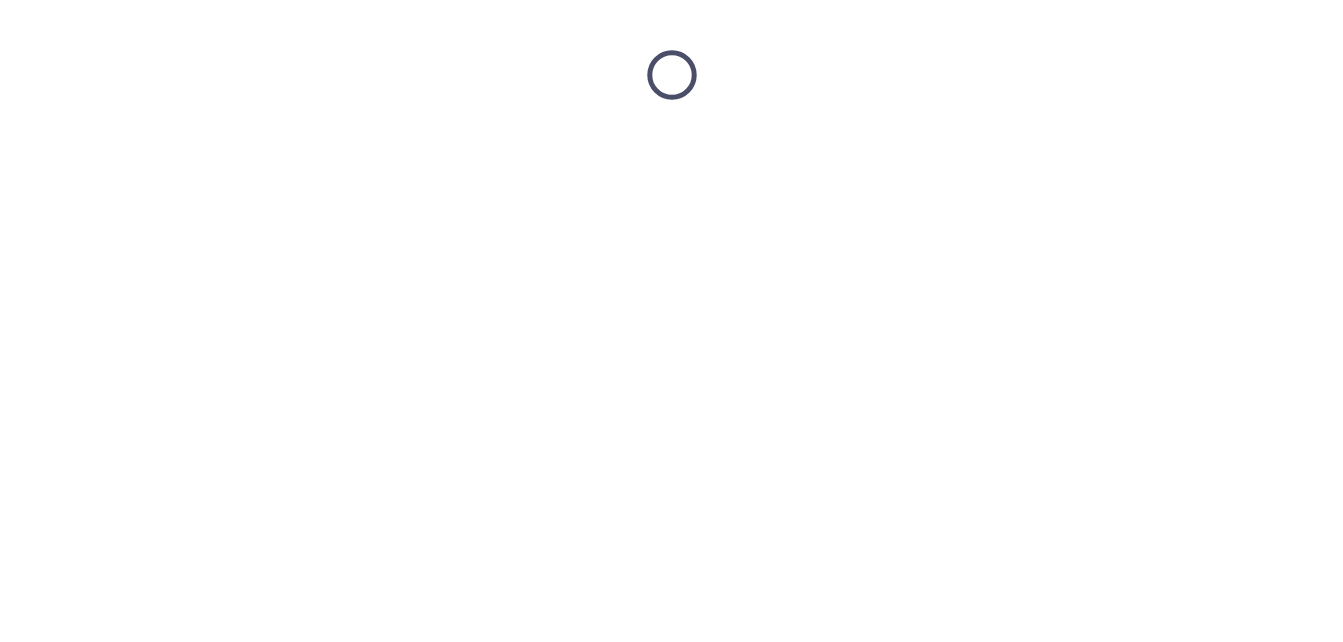 scroll, scrollTop: 0, scrollLeft: 0, axis: both 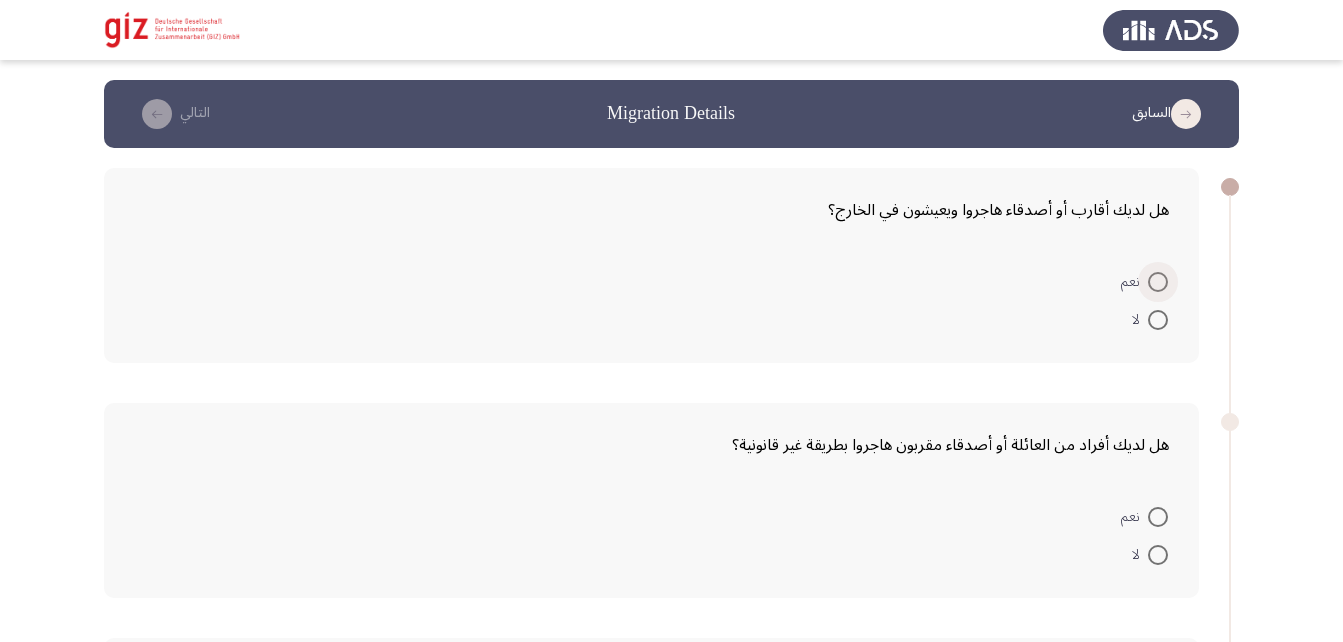 click at bounding box center (1158, 282) 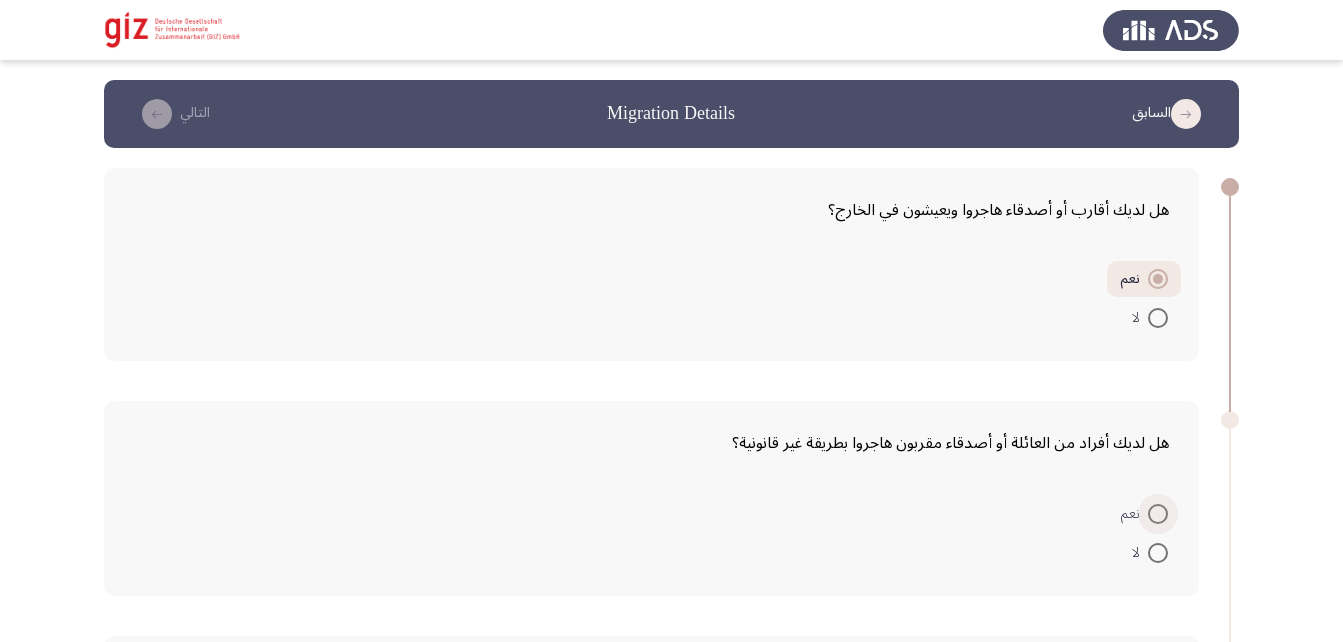 click at bounding box center [1158, 514] 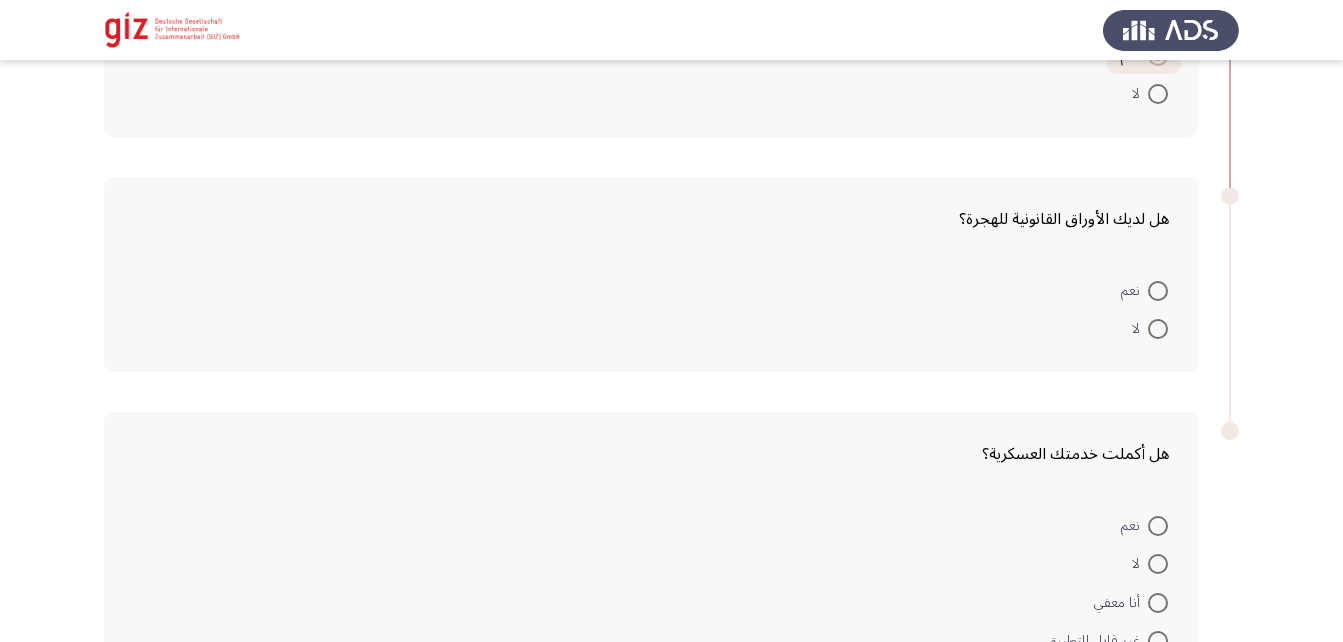 scroll, scrollTop: 457, scrollLeft: 0, axis: vertical 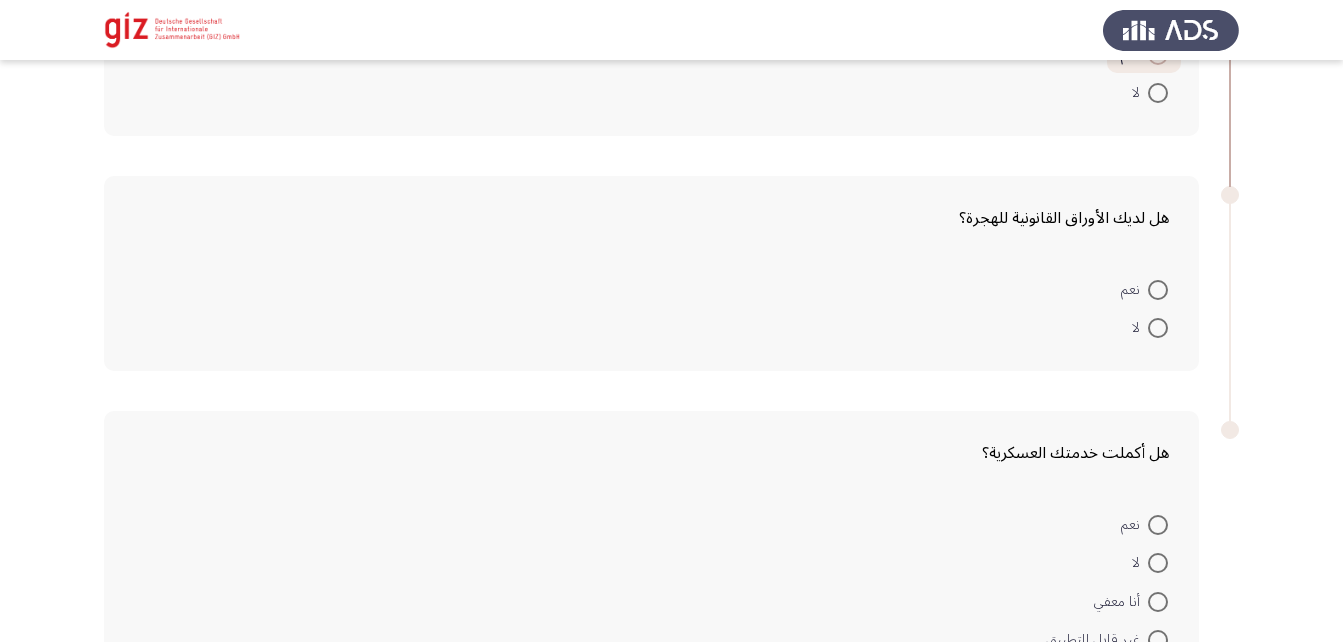click at bounding box center [1158, 290] 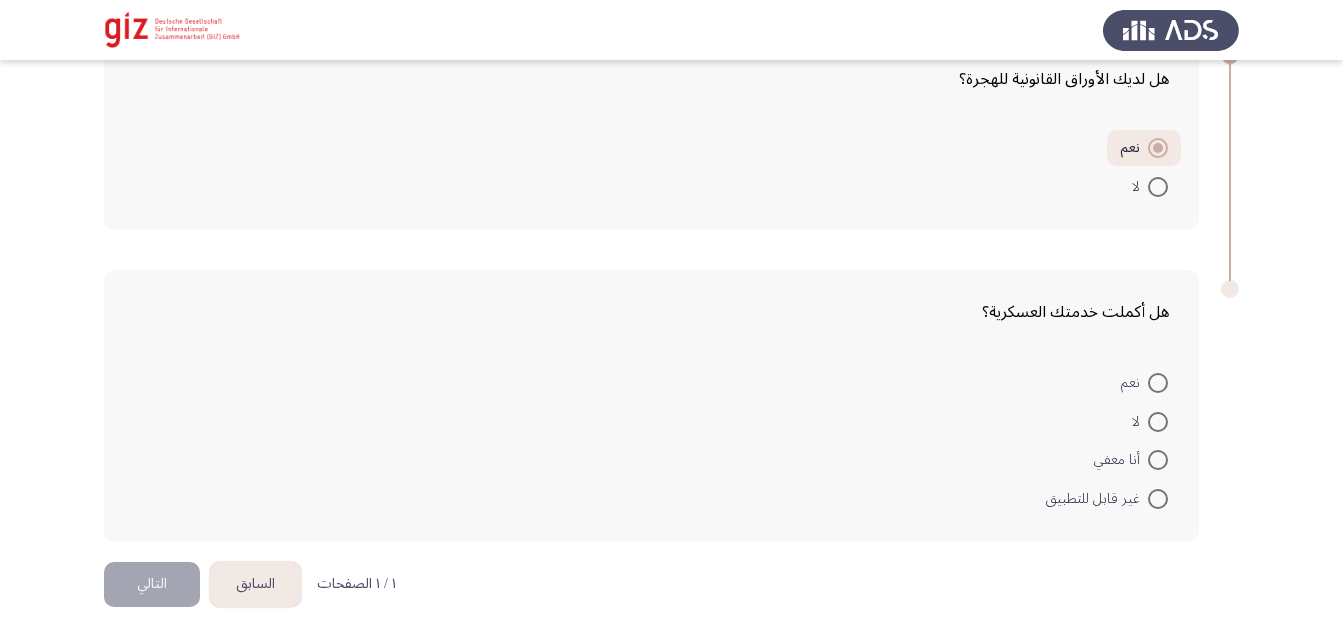 click at bounding box center (1158, 422) 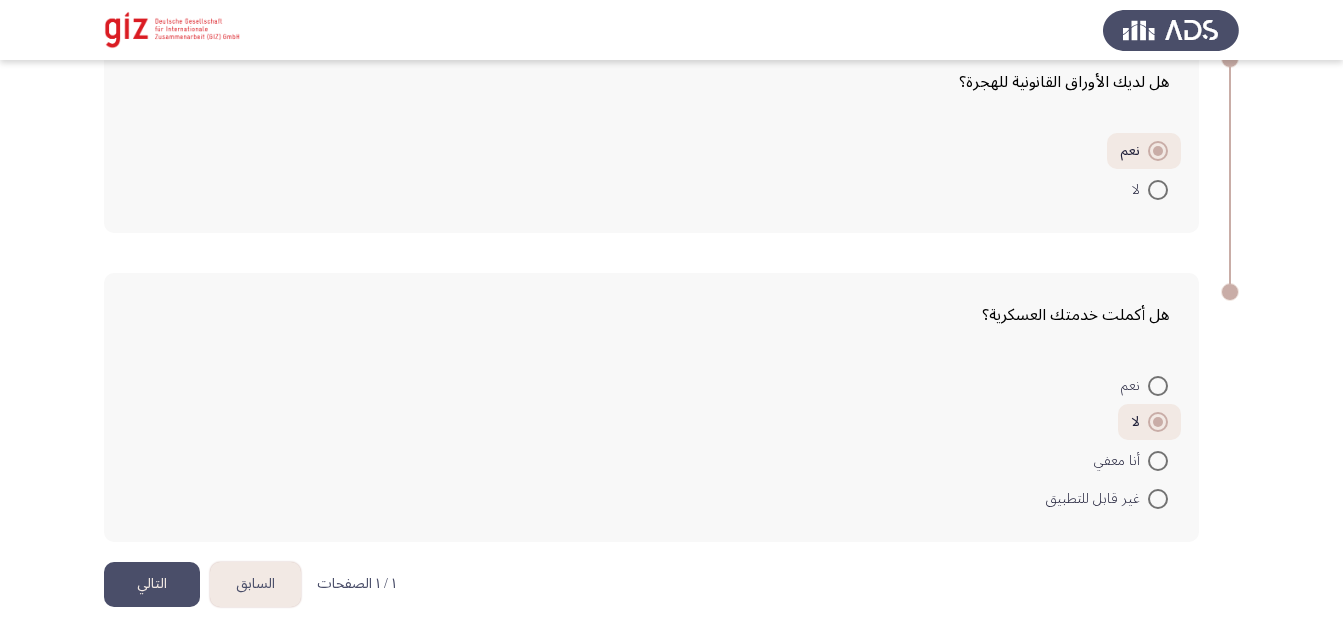 click at bounding box center (1158, 190) 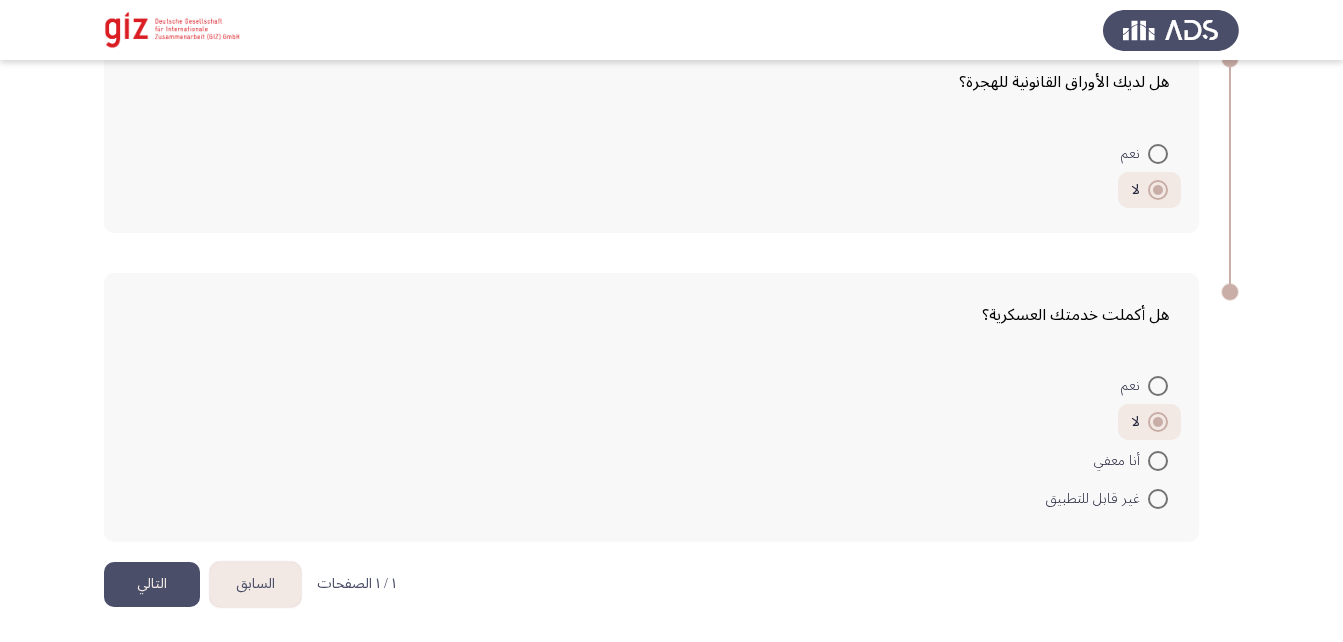 click on "التالي" 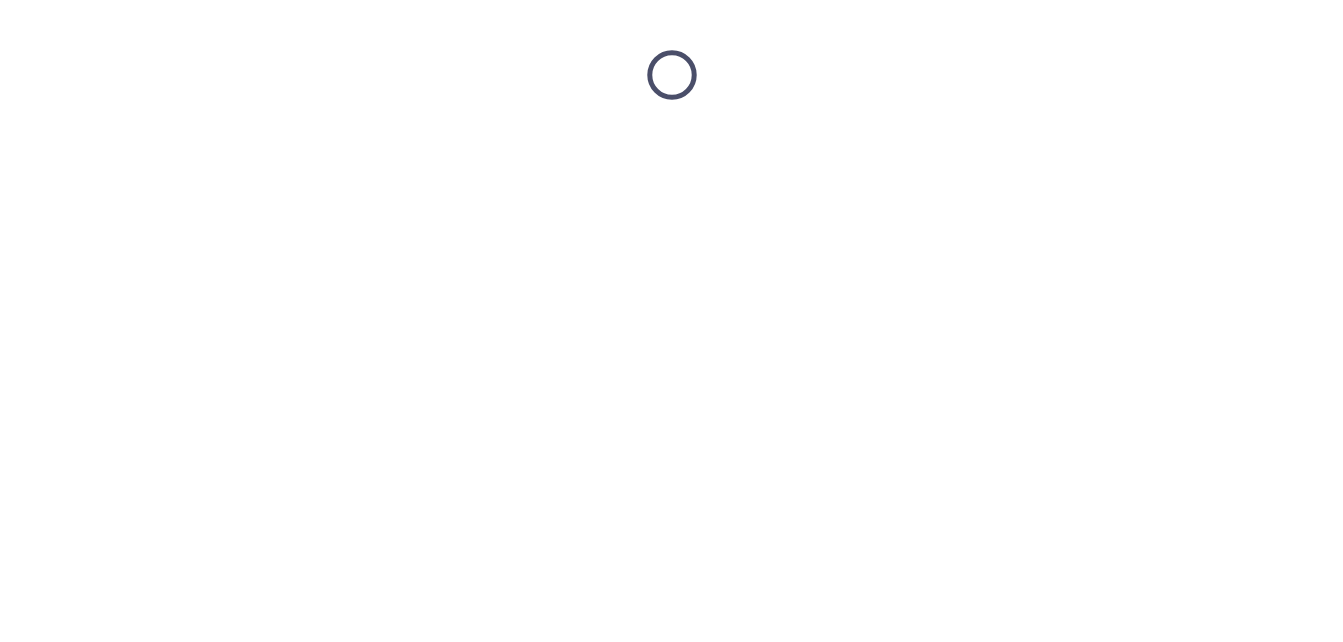 scroll, scrollTop: 0, scrollLeft: 0, axis: both 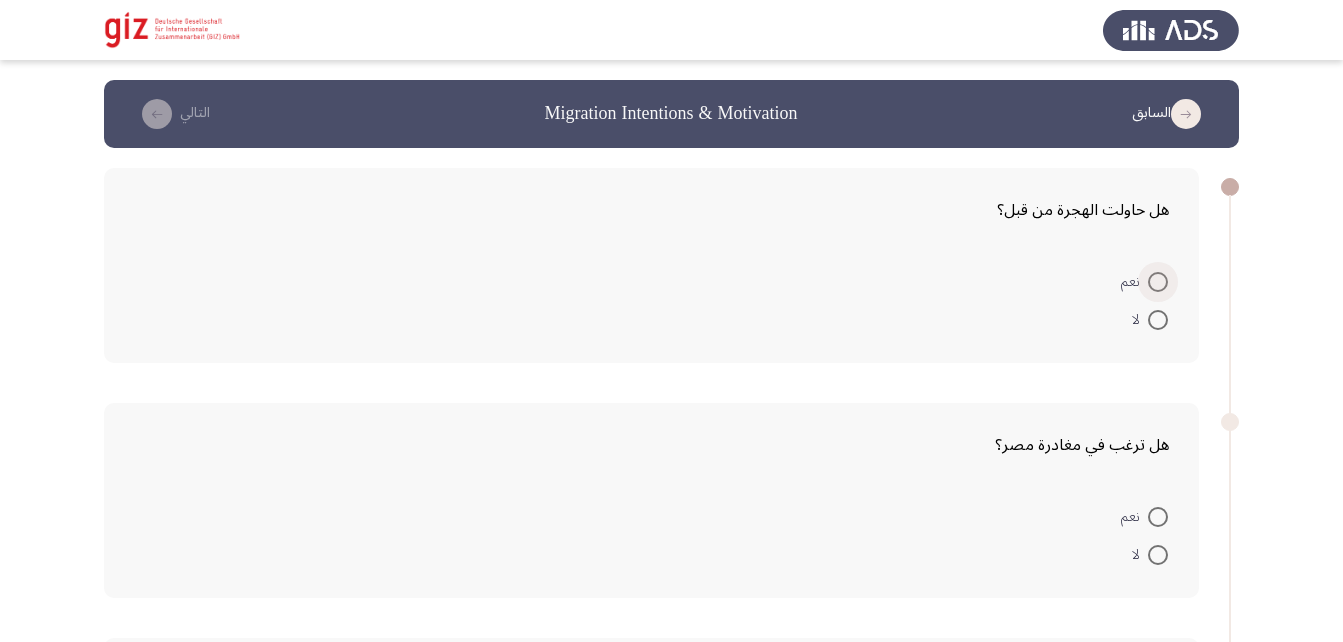click at bounding box center (1158, 282) 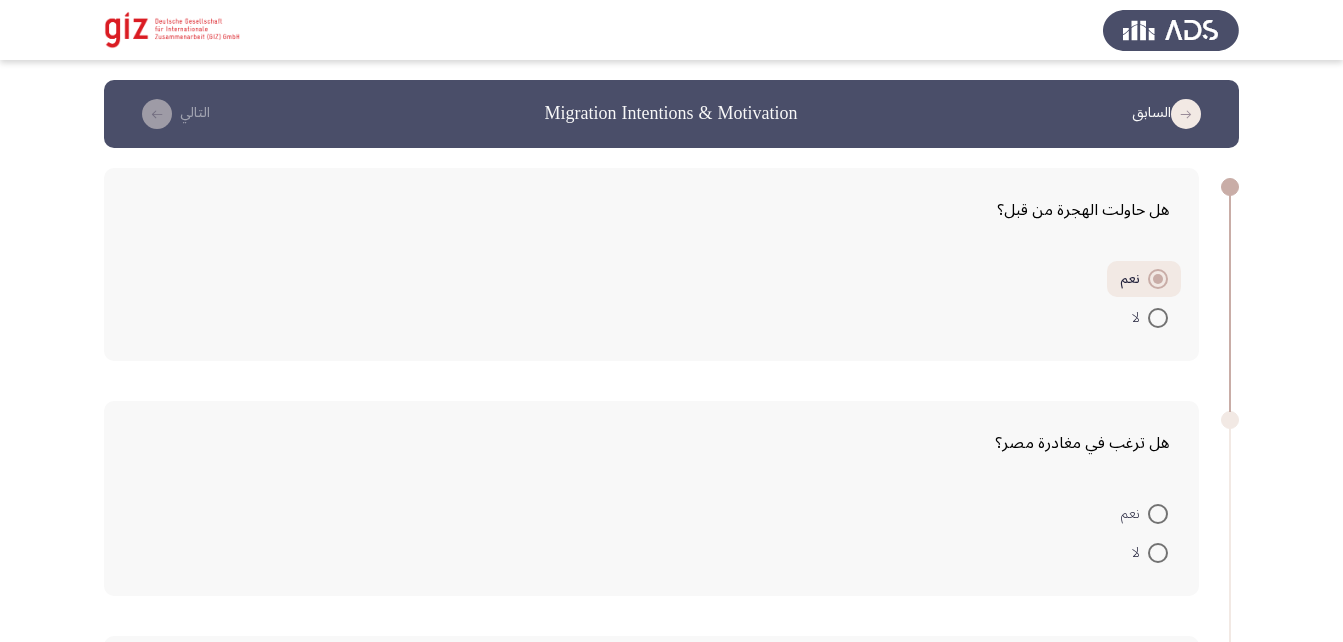 click at bounding box center (1158, 514) 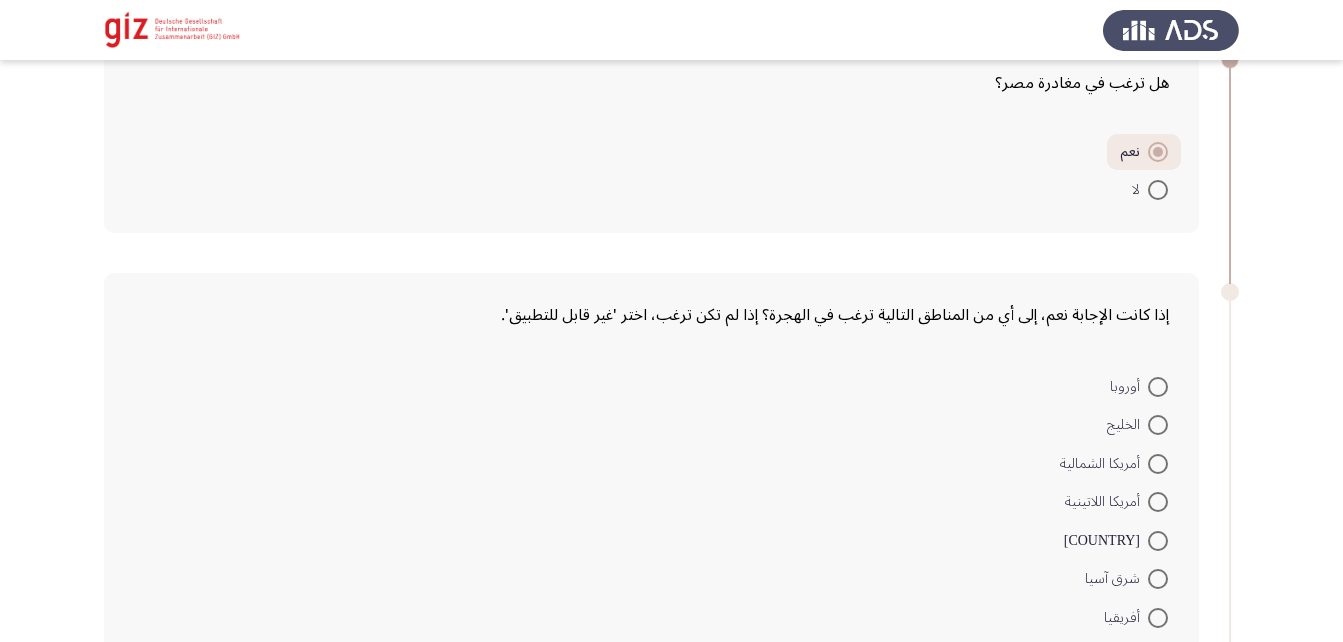 scroll, scrollTop: 359, scrollLeft: 0, axis: vertical 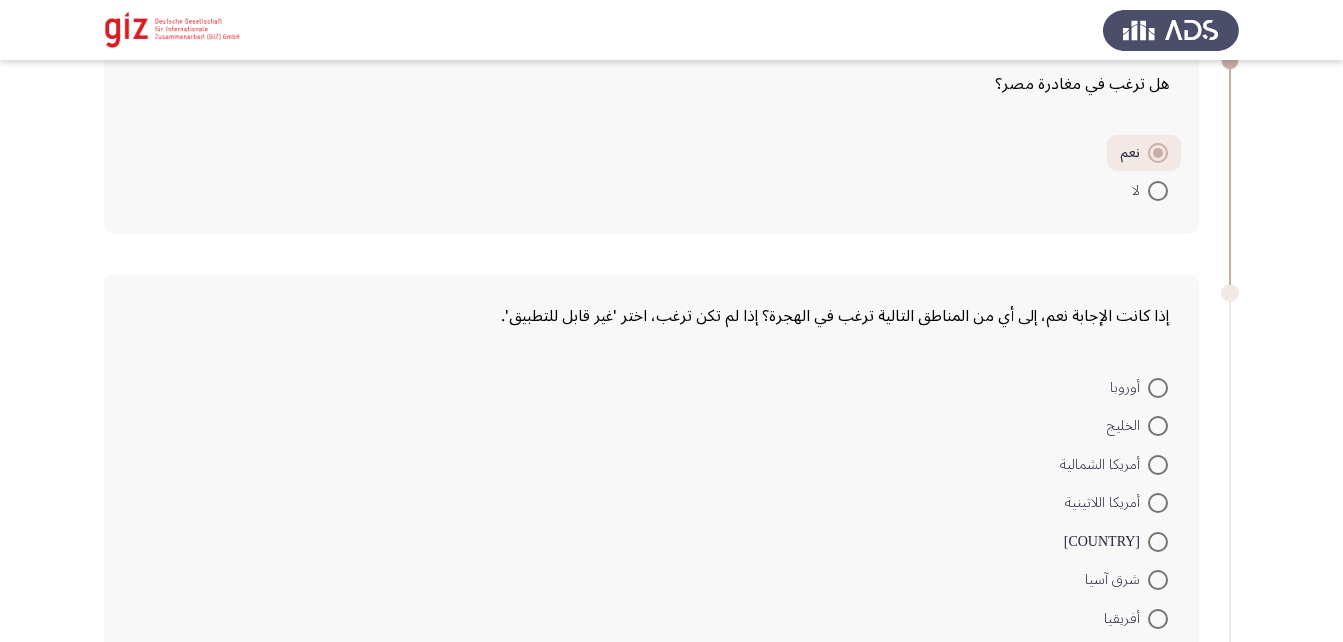 click at bounding box center [1158, 388] 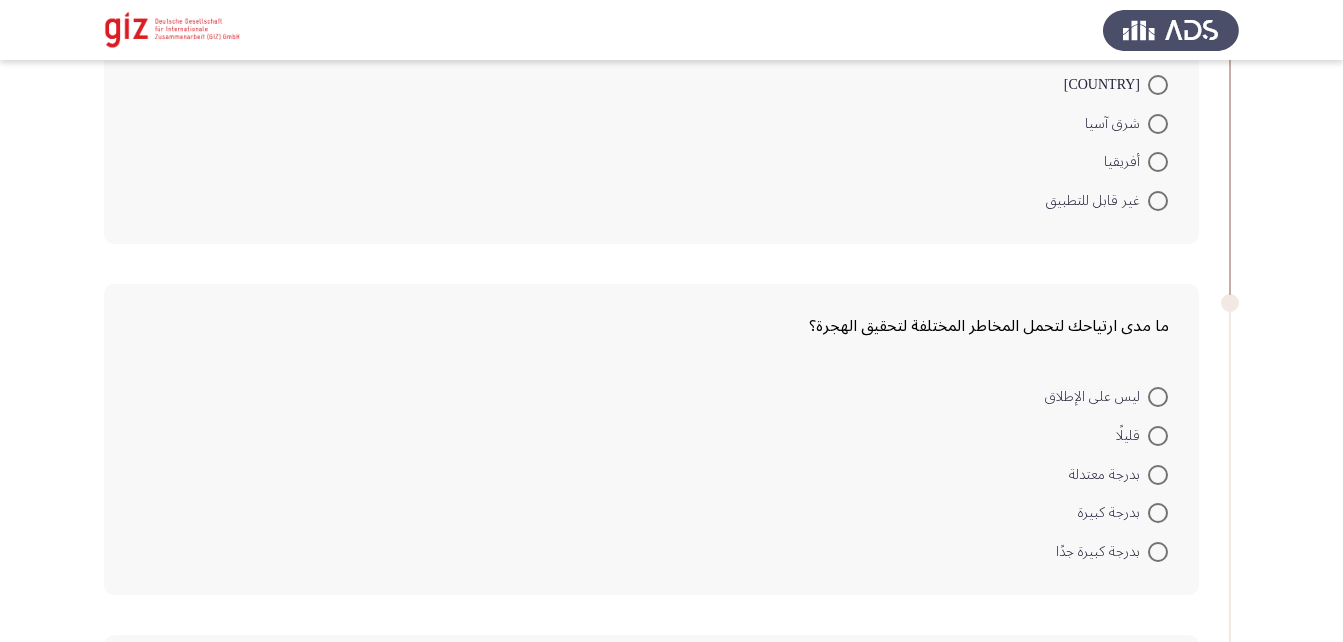scroll, scrollTop: 814, scrollLeft: 0, axis: vertical 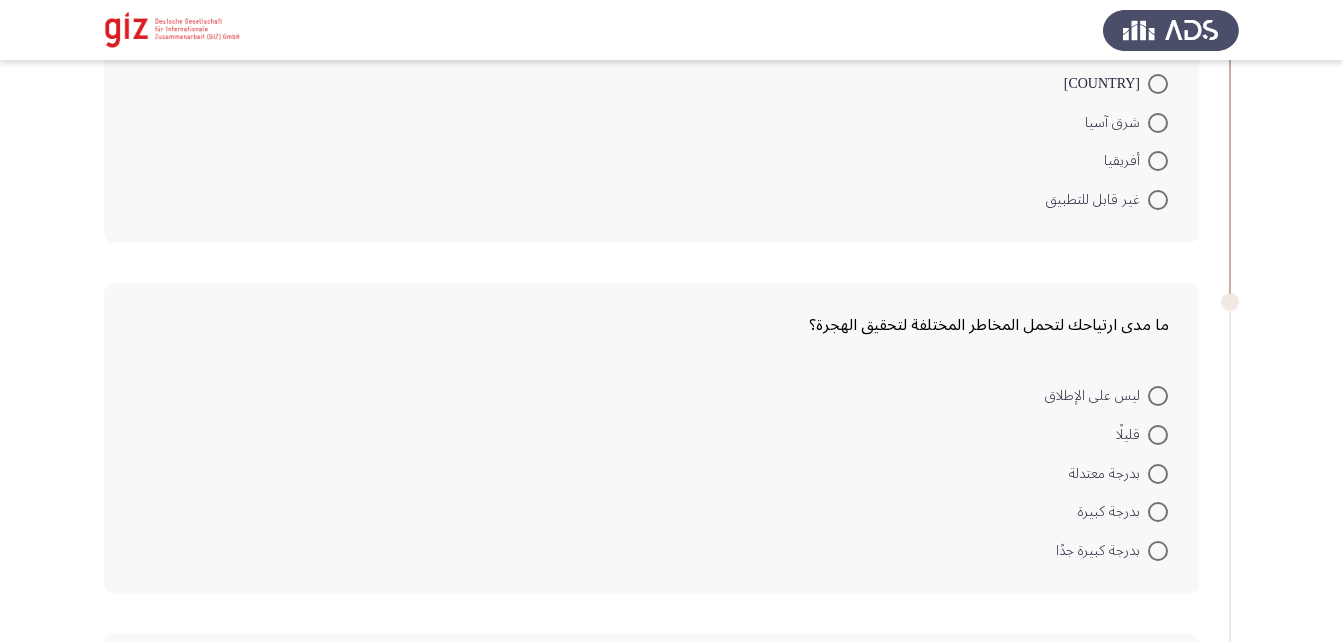 click at bounding box center (1158, 474) 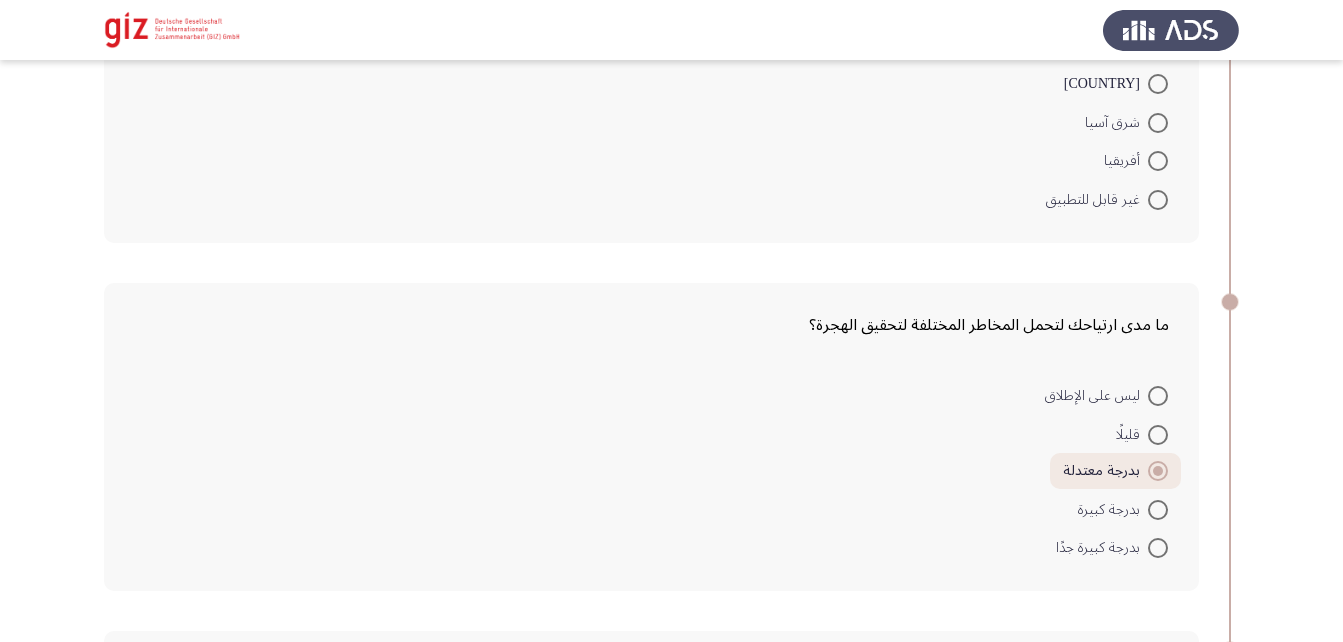 scroll, scrollTop: 1206, scrollLeft: 0, axis: vertical 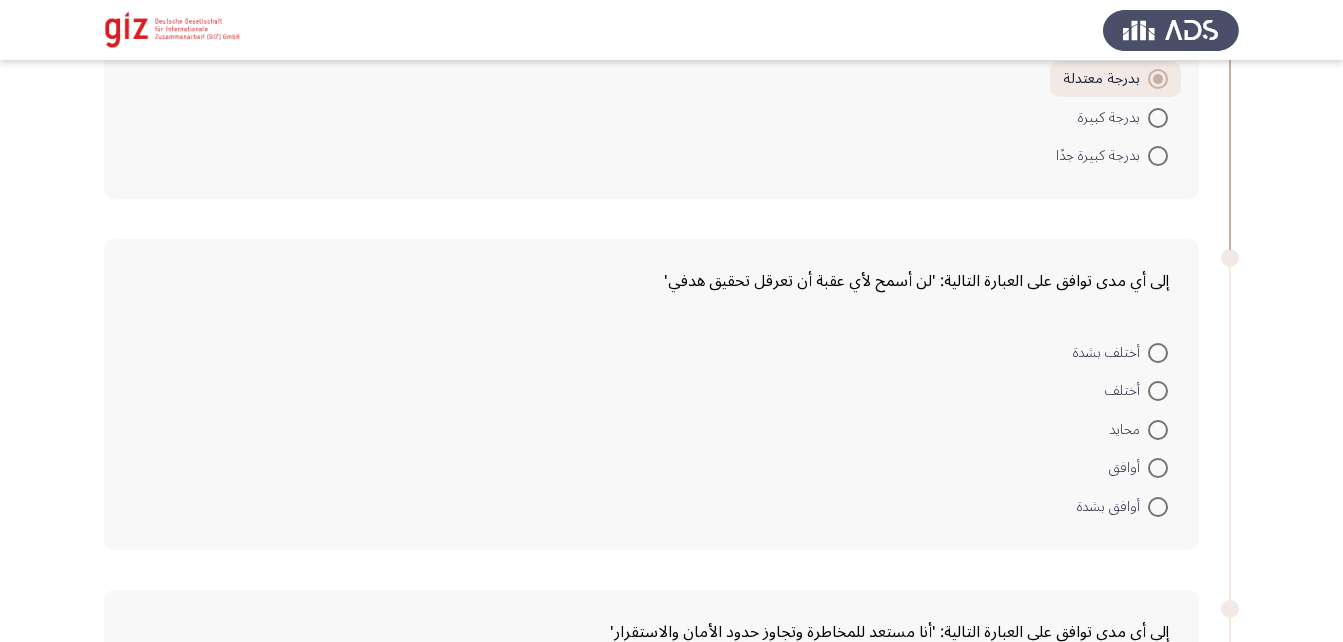 click at bounding box center [1158, 430] 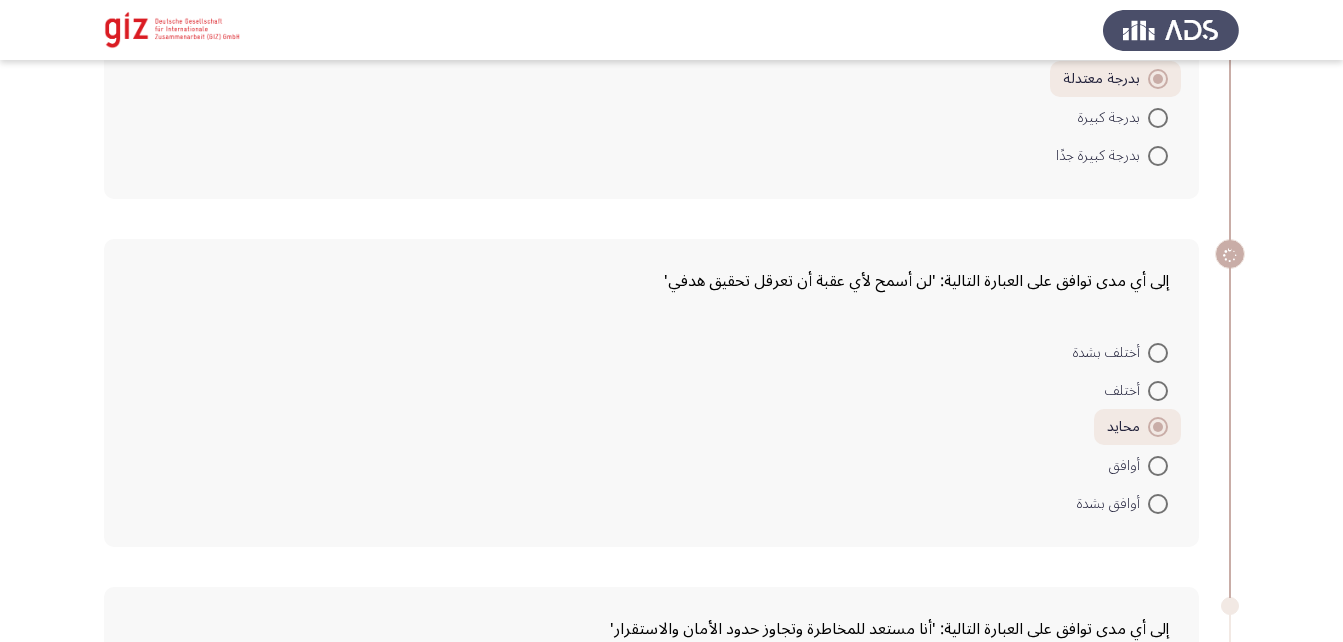 scroll, scrollTop: 1425, scrollLeft: 0, axis: vertical 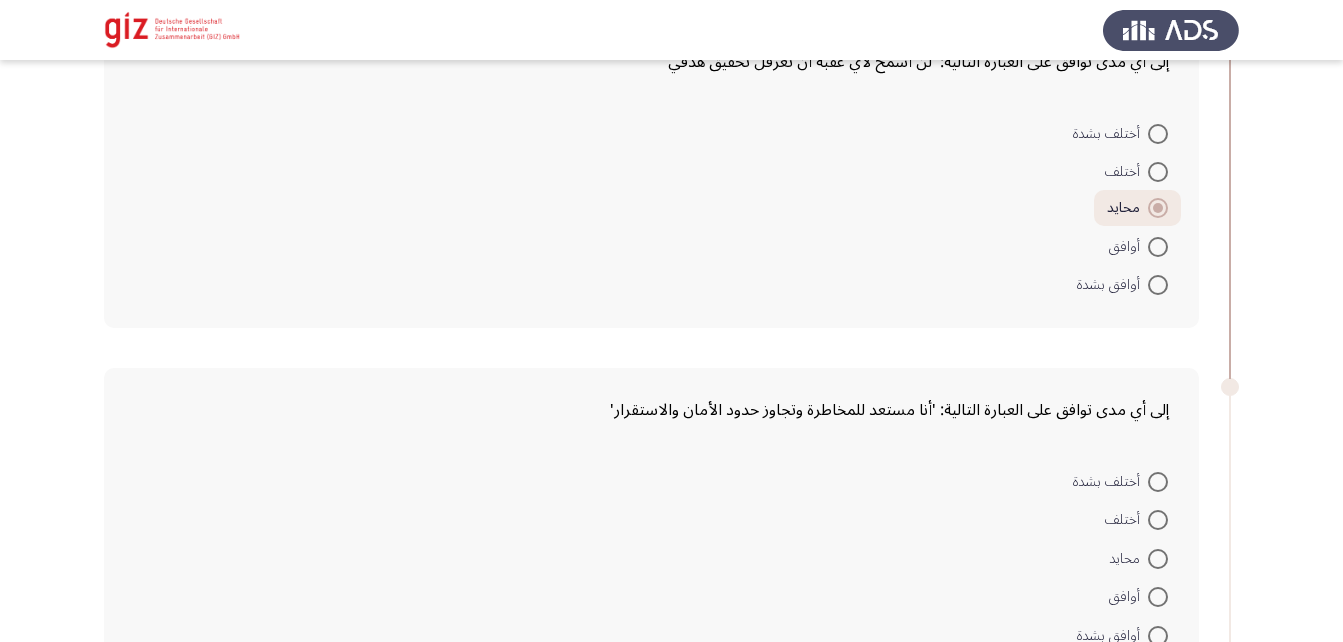 click at bounding box center [1158, 559] 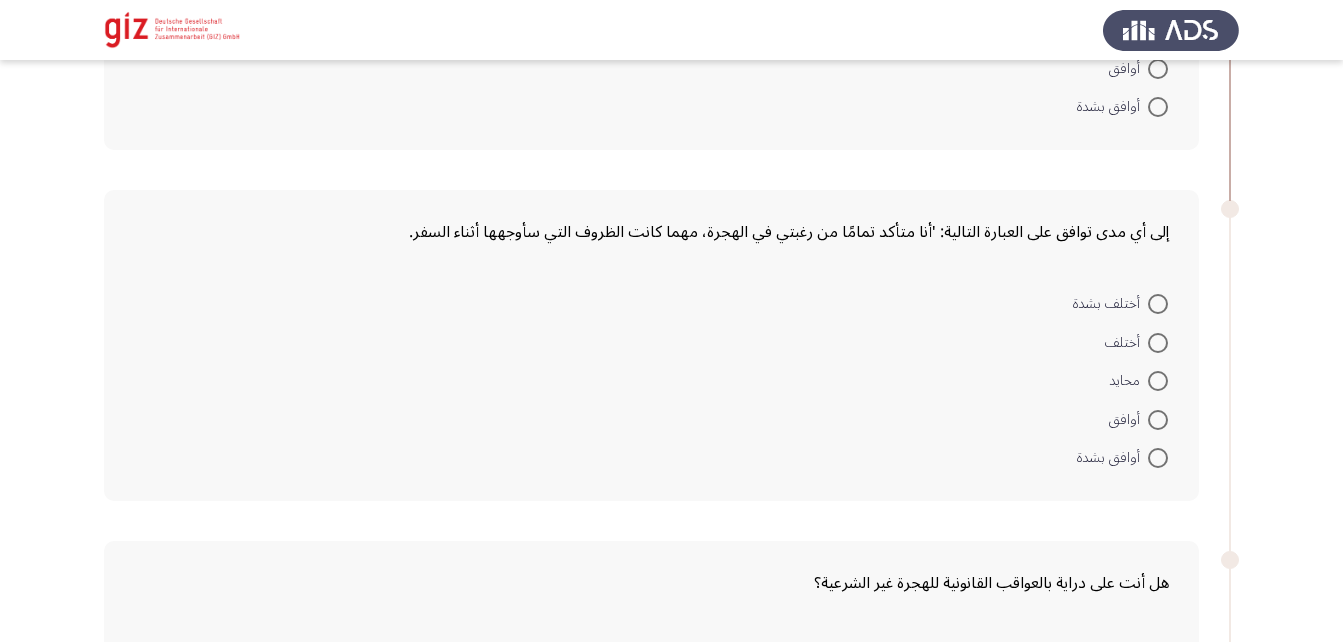 scroll, scrollTop: 1952, scrollLeft: 0, axis: vertical 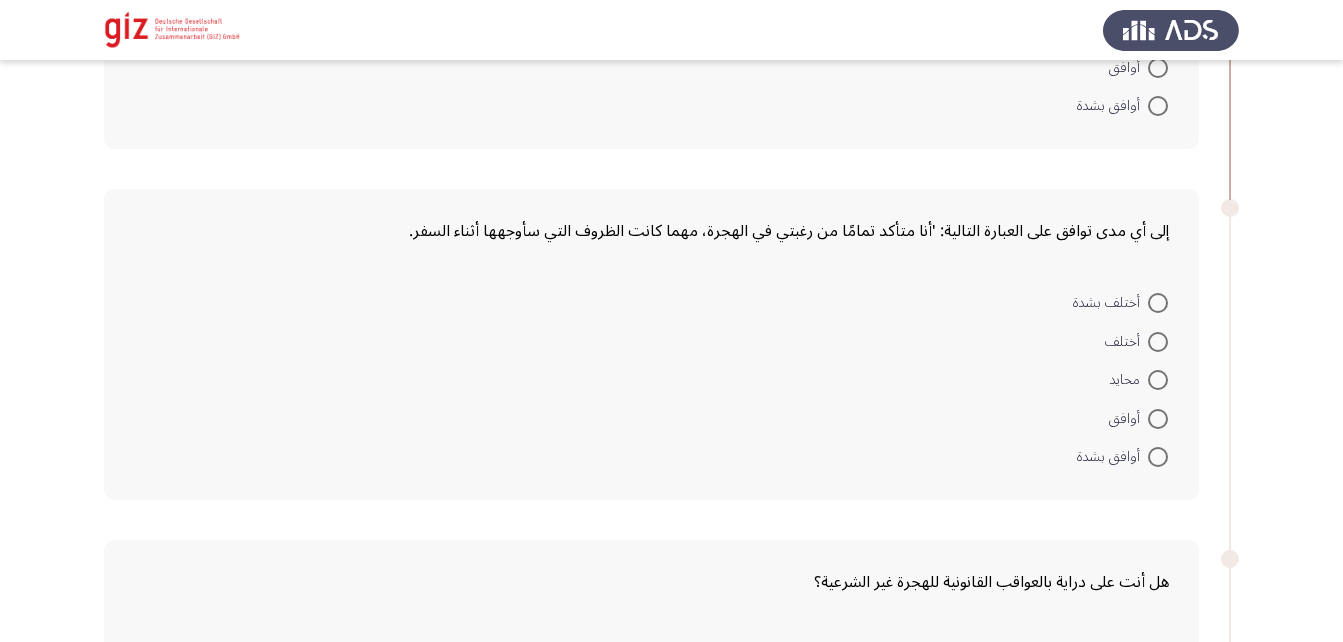 click at bounding box center (1158, 380) 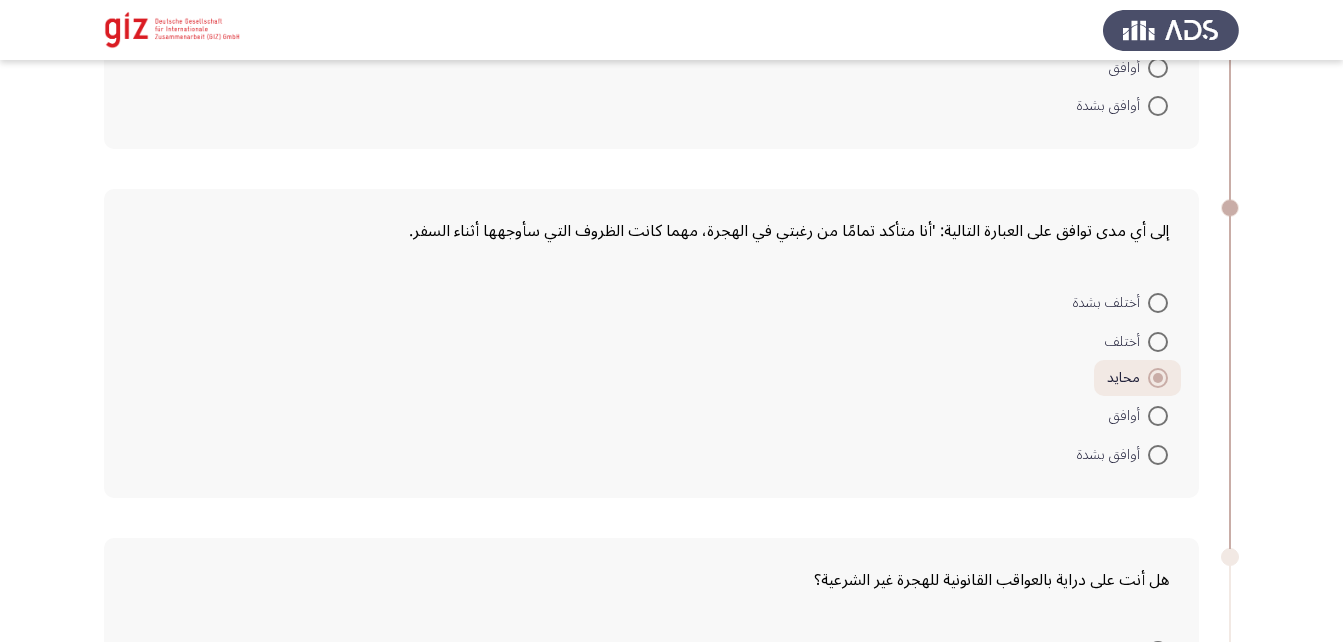 scroll, scrollTop: 2175, scrollLeft: 0, axis: vertical 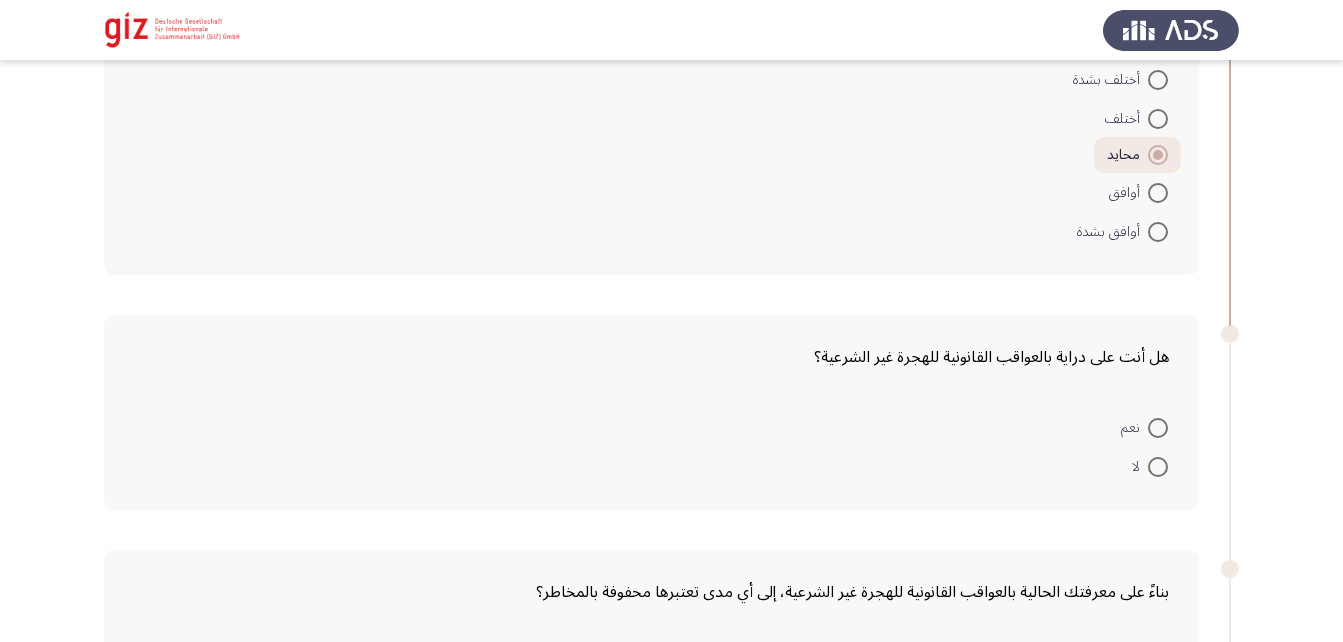 click at bounding box center [1158, 428] 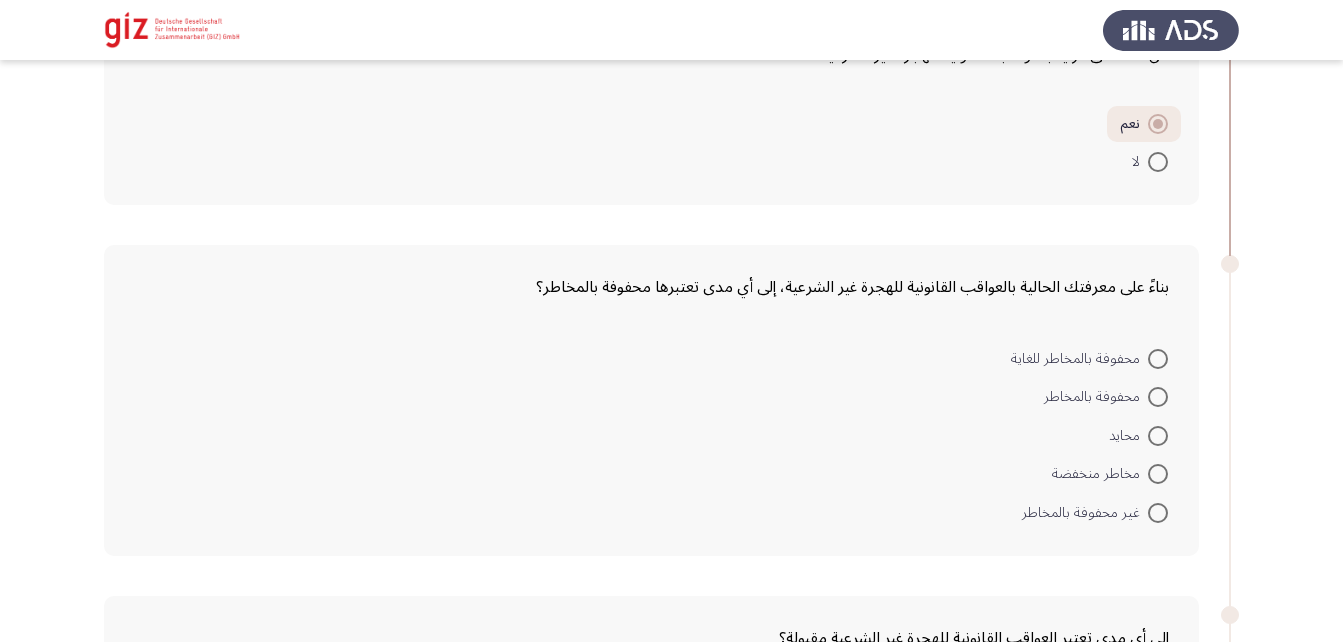scroll, scrollTop: 2478, scrollLeft: 0, axis: vertical 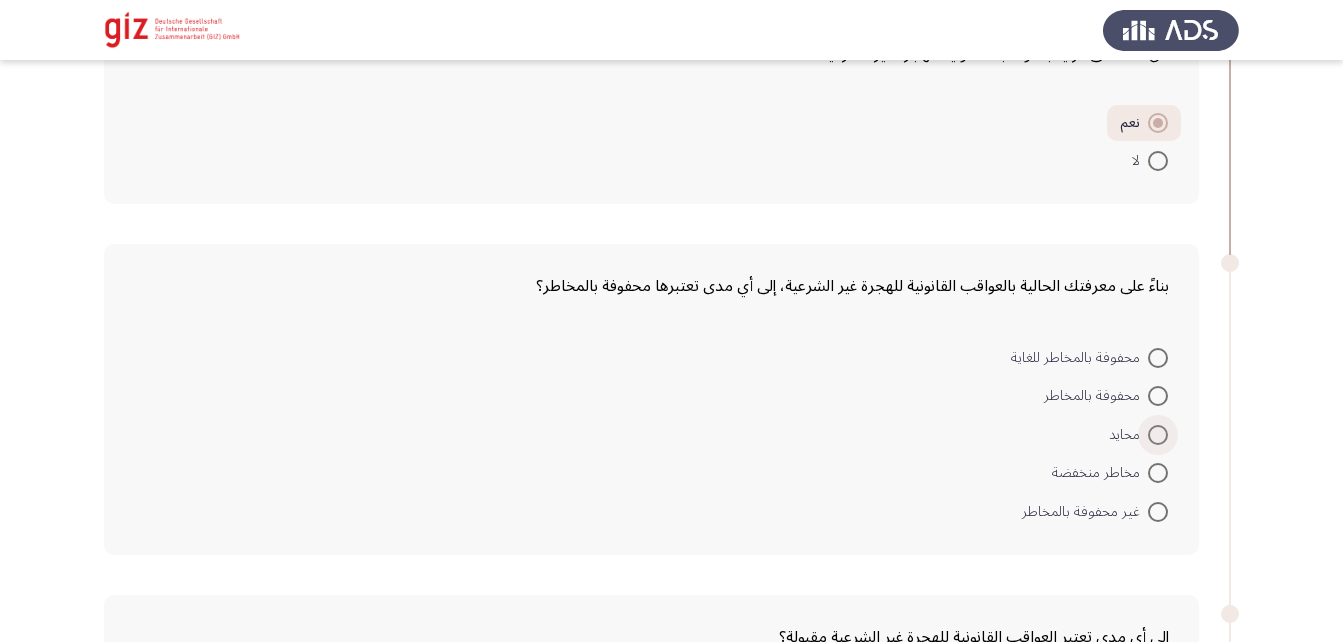 click at bounding box center [1158, 435] 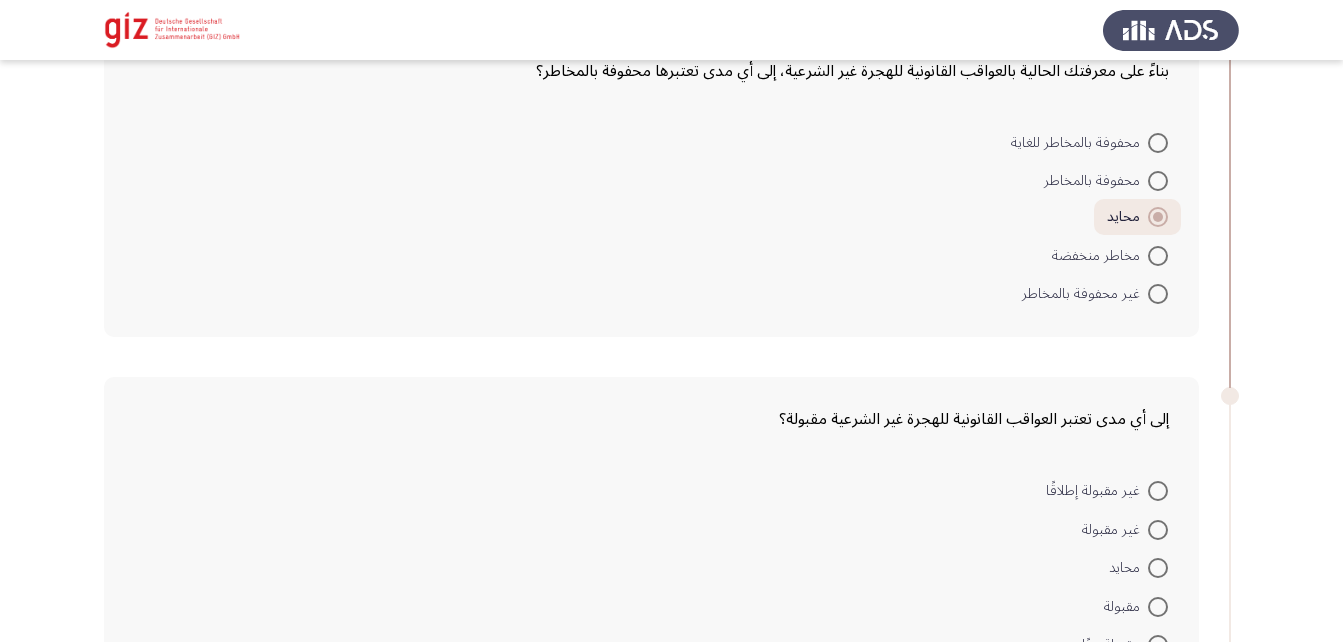 scroll, scrollTop: 2703, scrollLeft: 0, axis: vertical 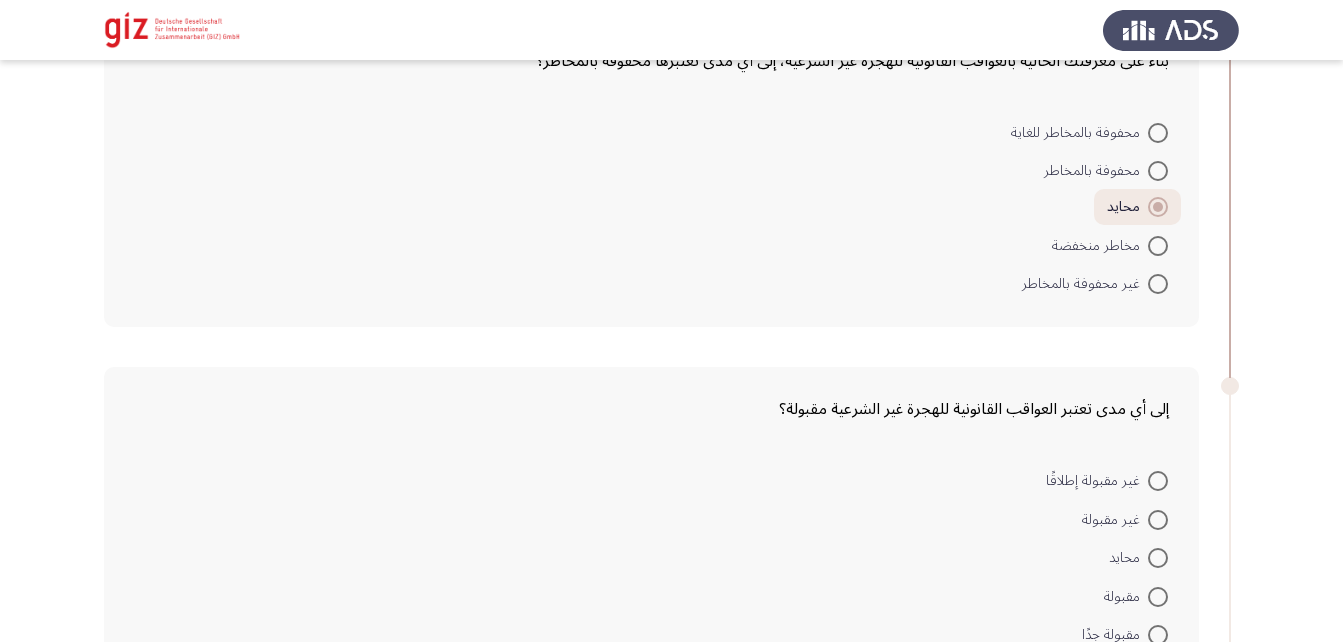 click at bounding box center [1158, 558] 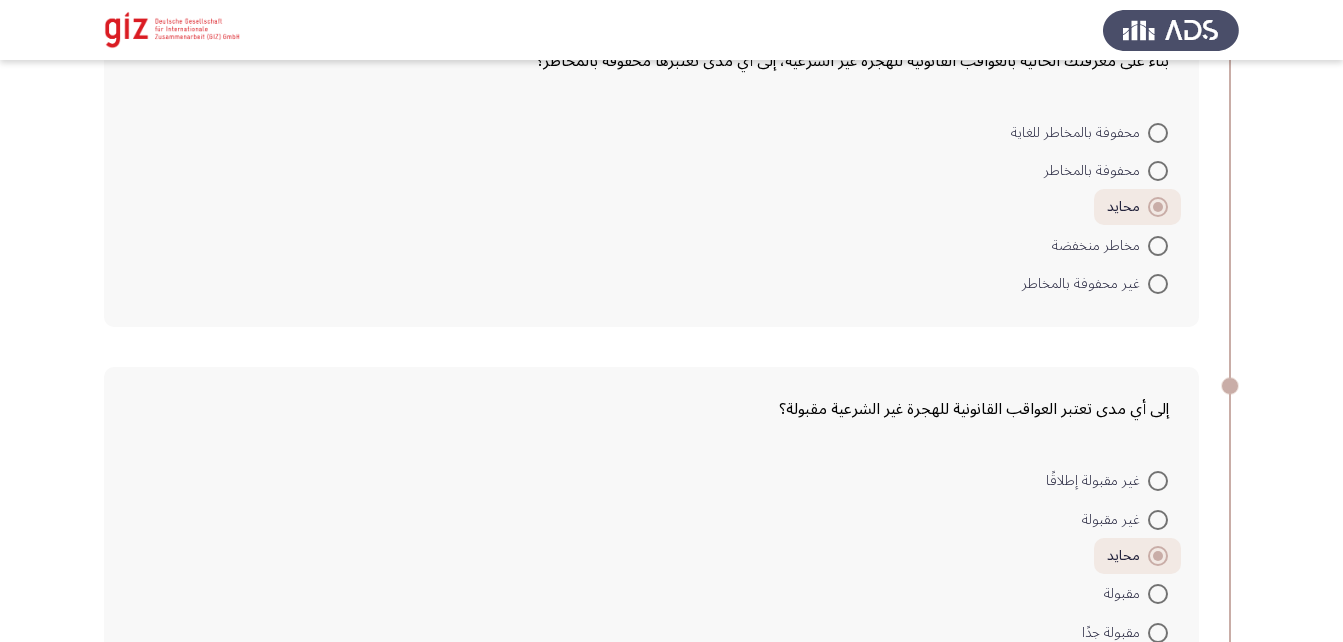 scroll, scrollTop: 3032, scrollLeft: 0, axis: vertical 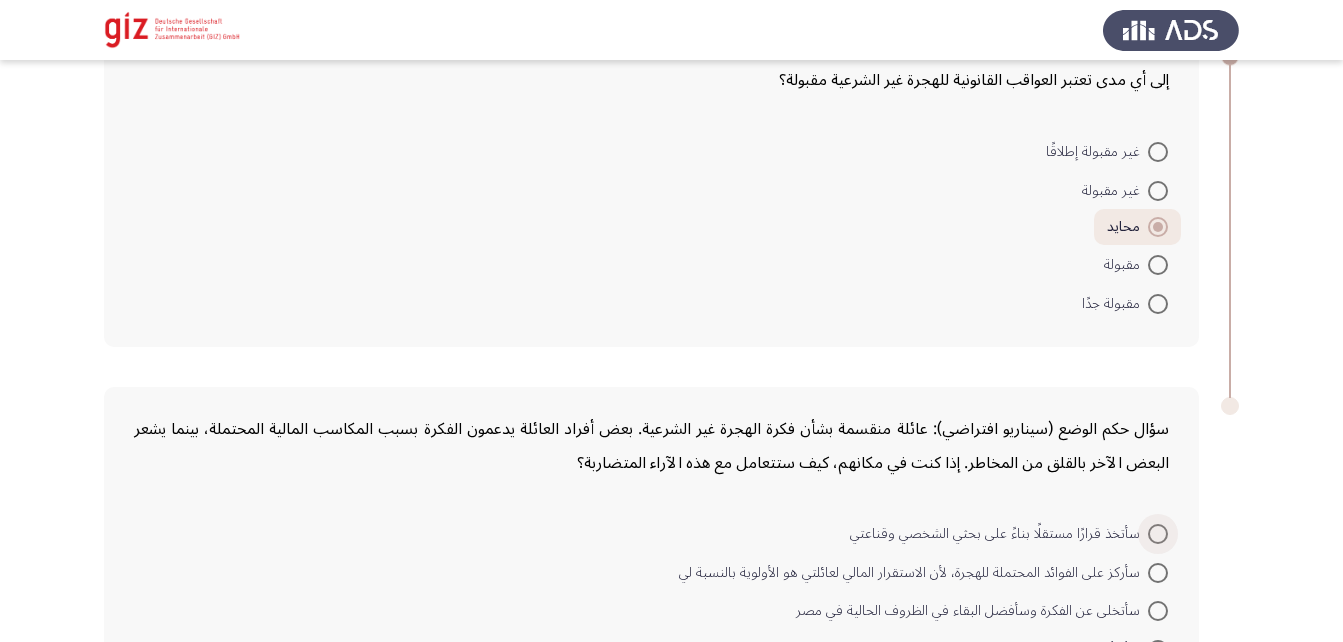 click at bounding box center (1158, 534) 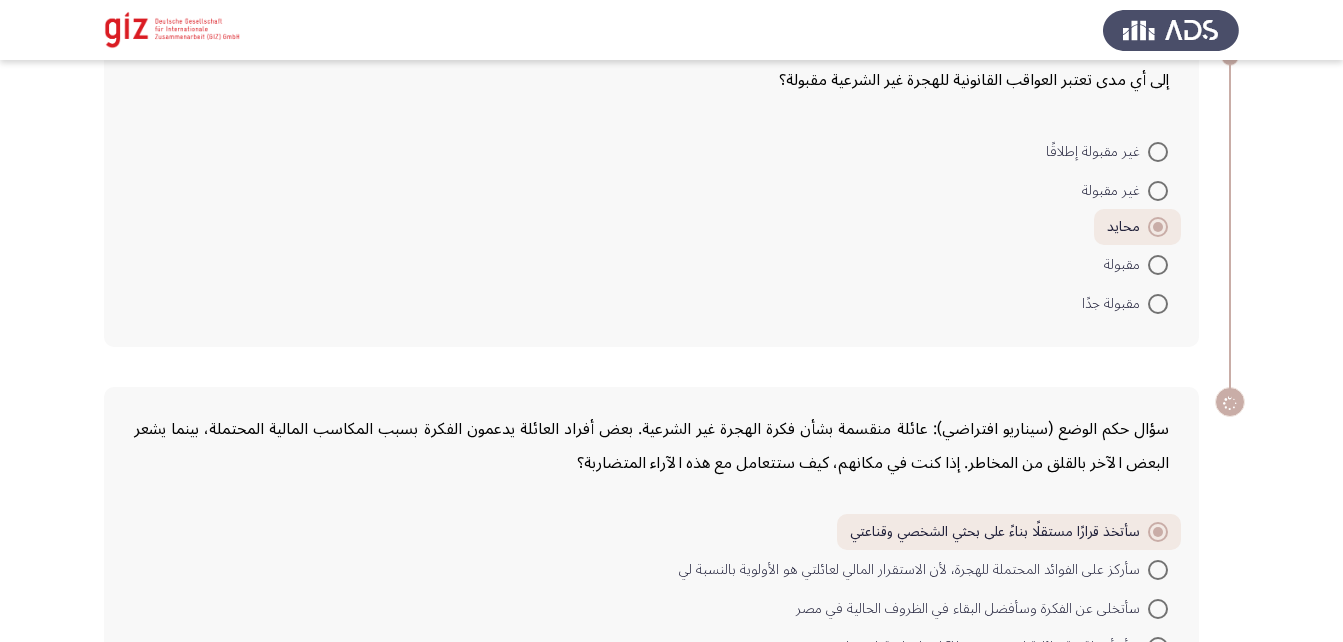 scroll, scrollTop: 3180, scrollLeft: 0, axis: vertical 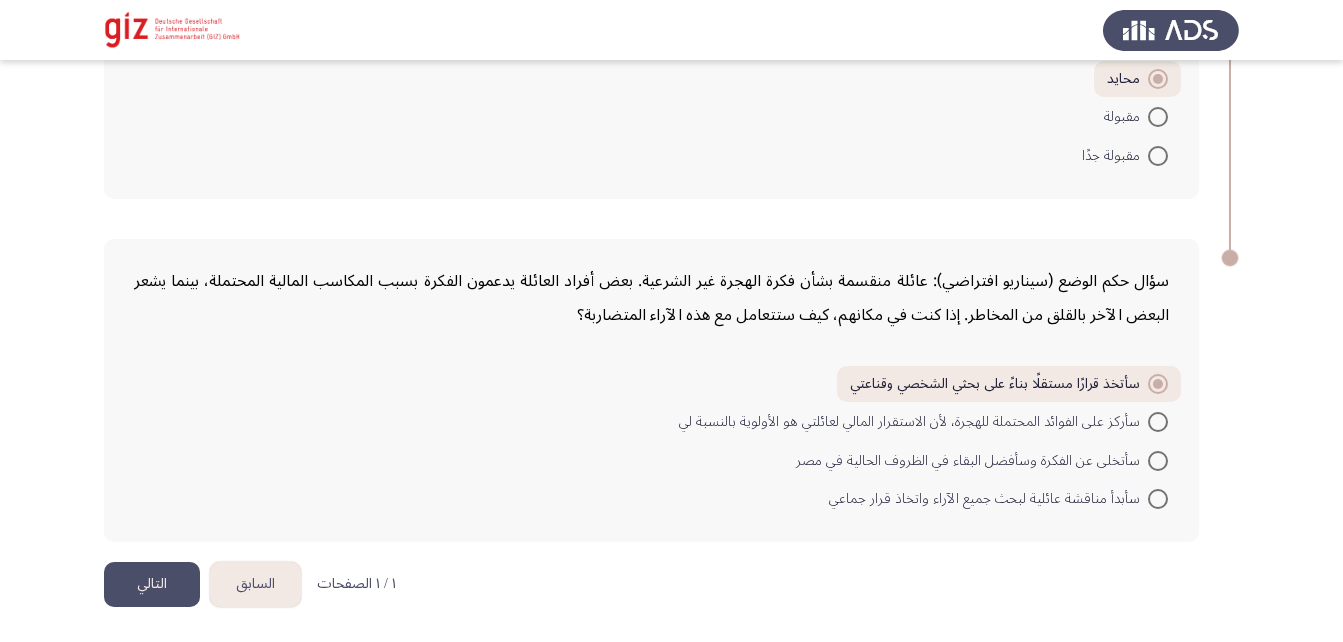 click on "التالي" 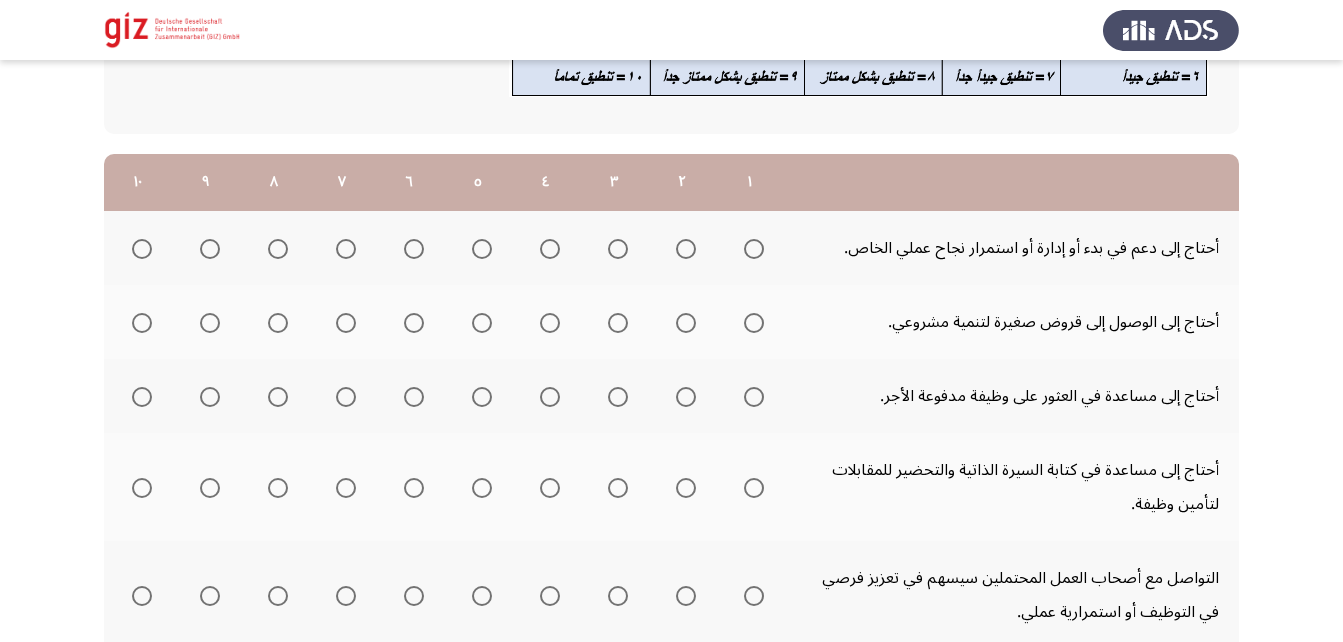 scroll, scrollTop: 210, scrollLeft: 0, axis: vertical 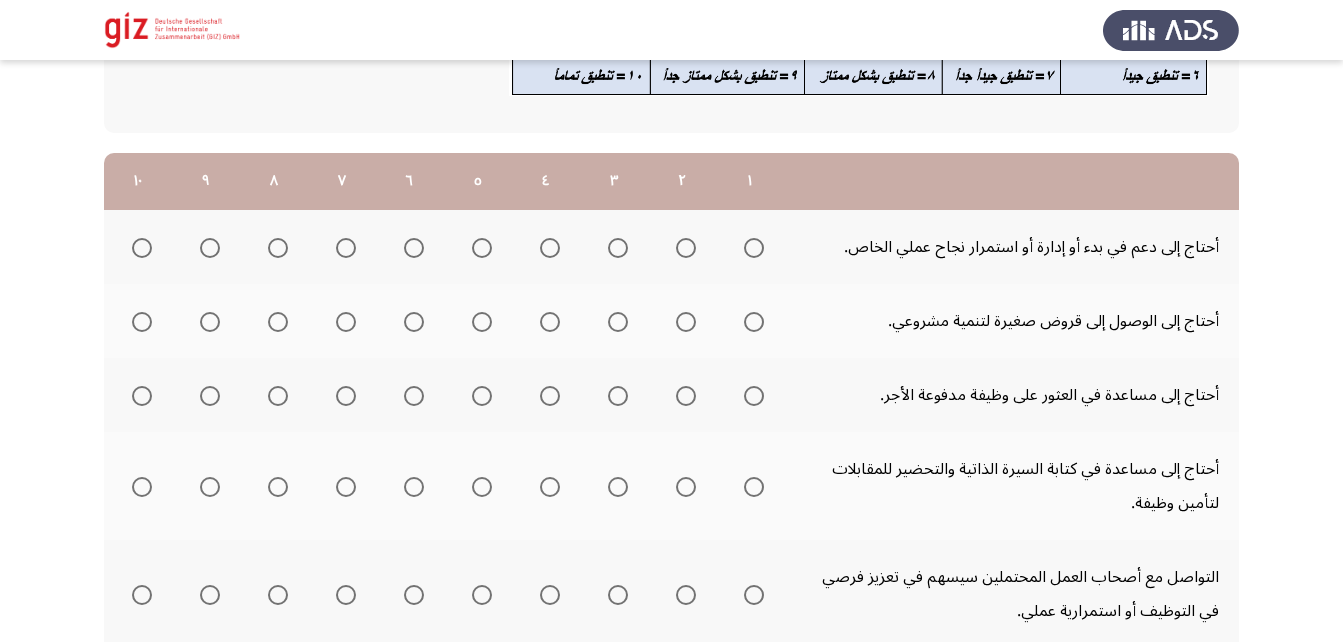 click at bounding box center (754, 248) 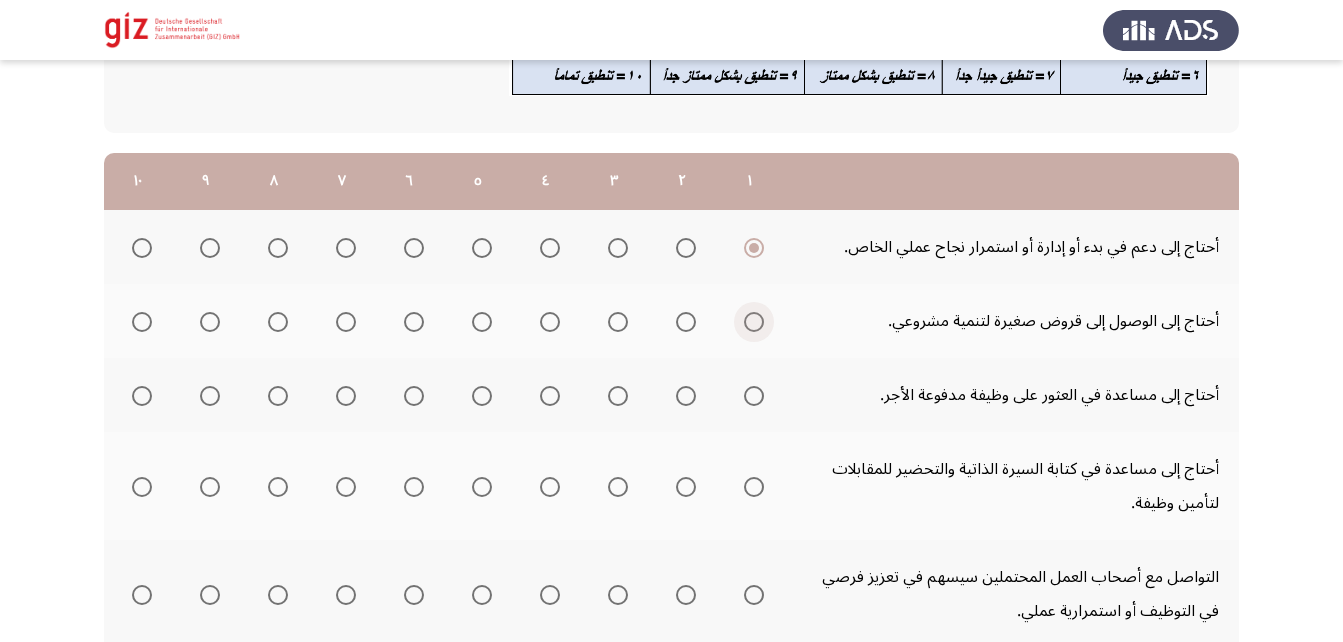 click at bounding box center [754, 322] 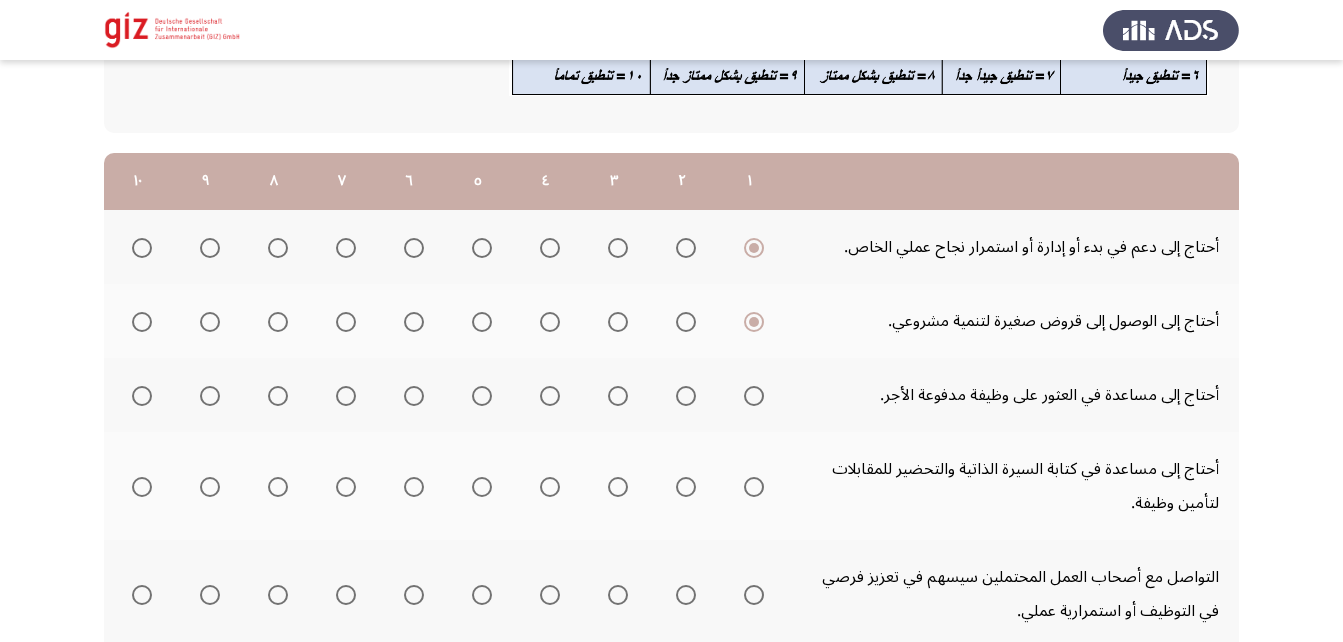 click at bounding box center [142, 396] 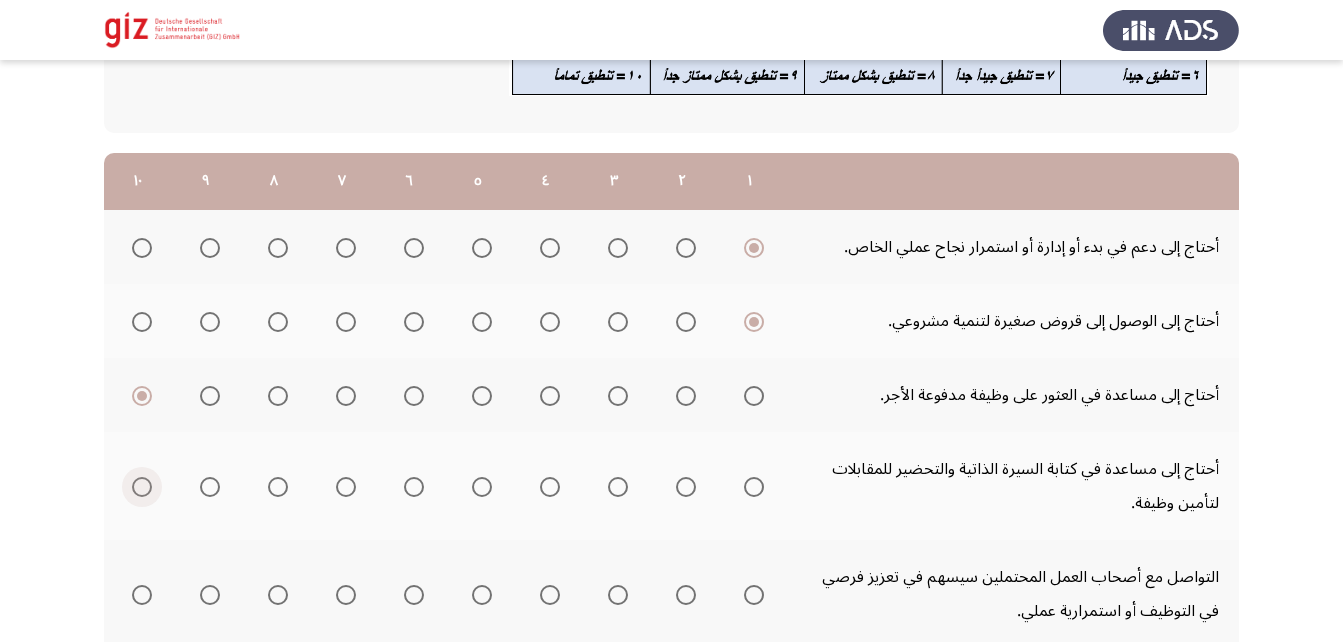 click at bounding box center (142, 487) 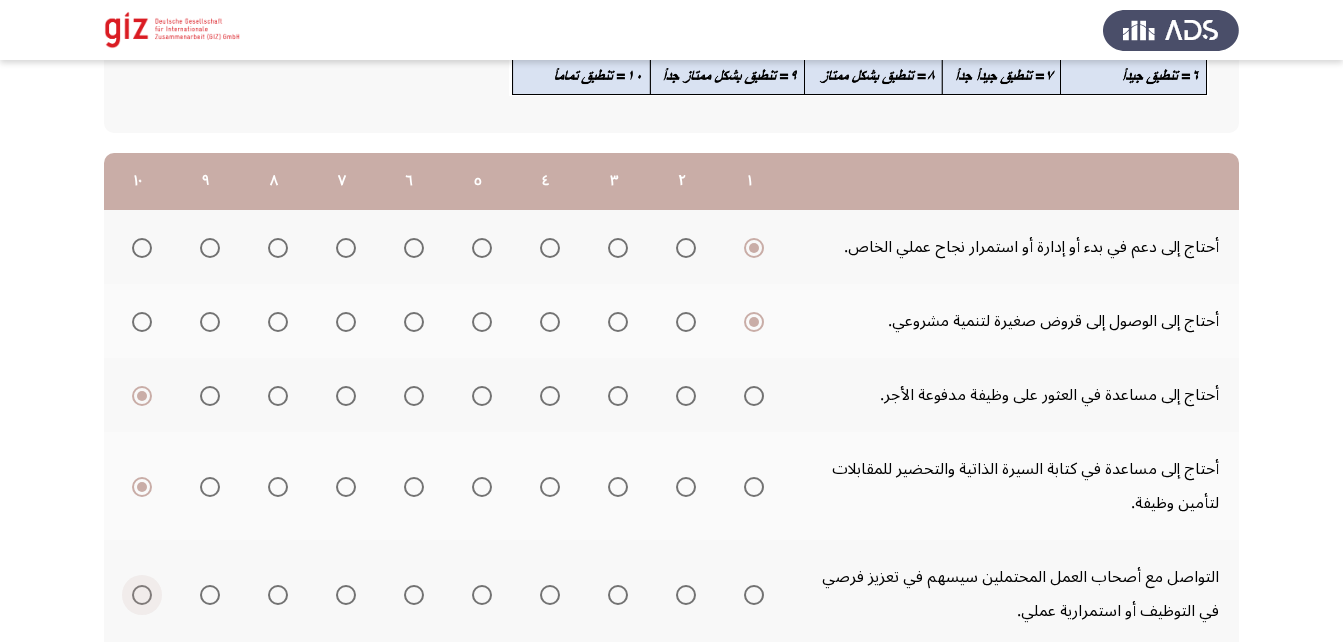 click at bounding box center [142, 595] 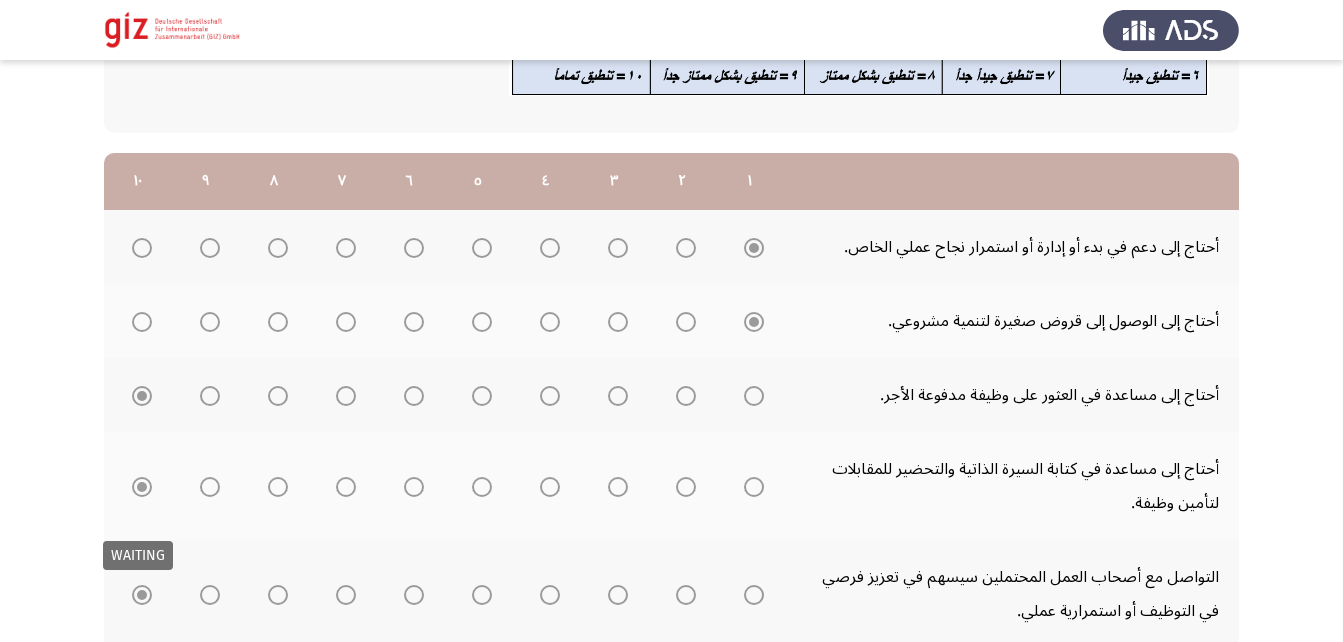 scroll, scrollTop: 363, scrollLeft: 0, axis: vertical 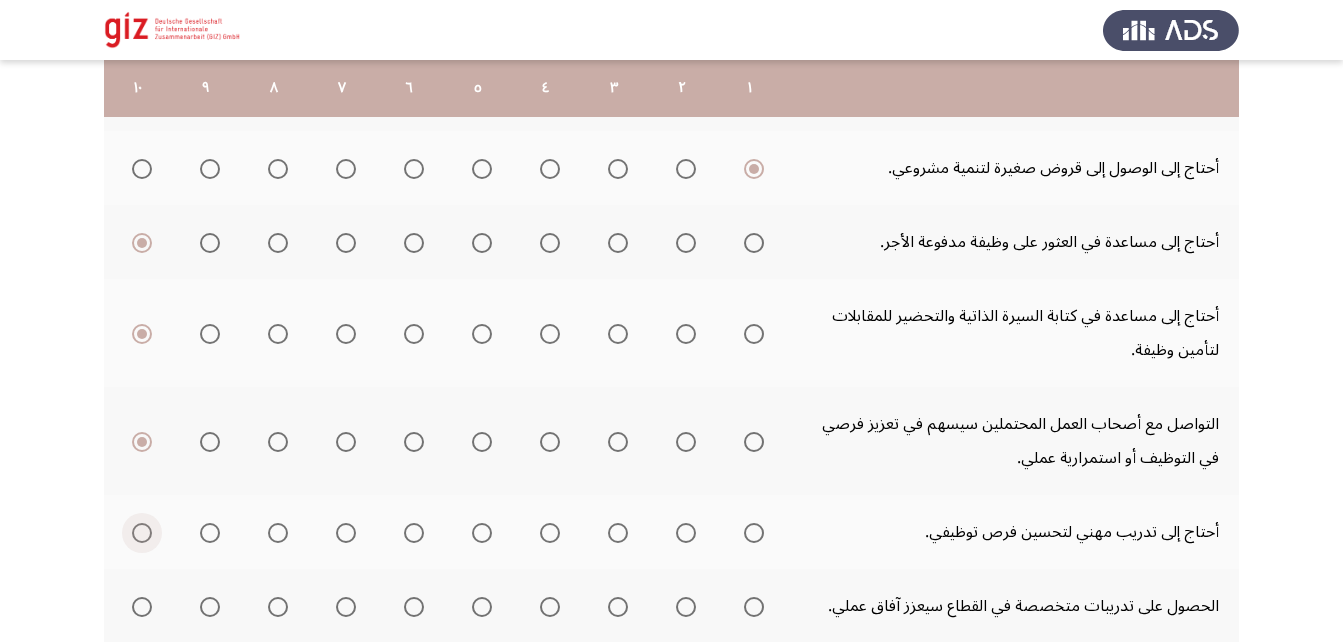 click at bounding box center [142, 533] 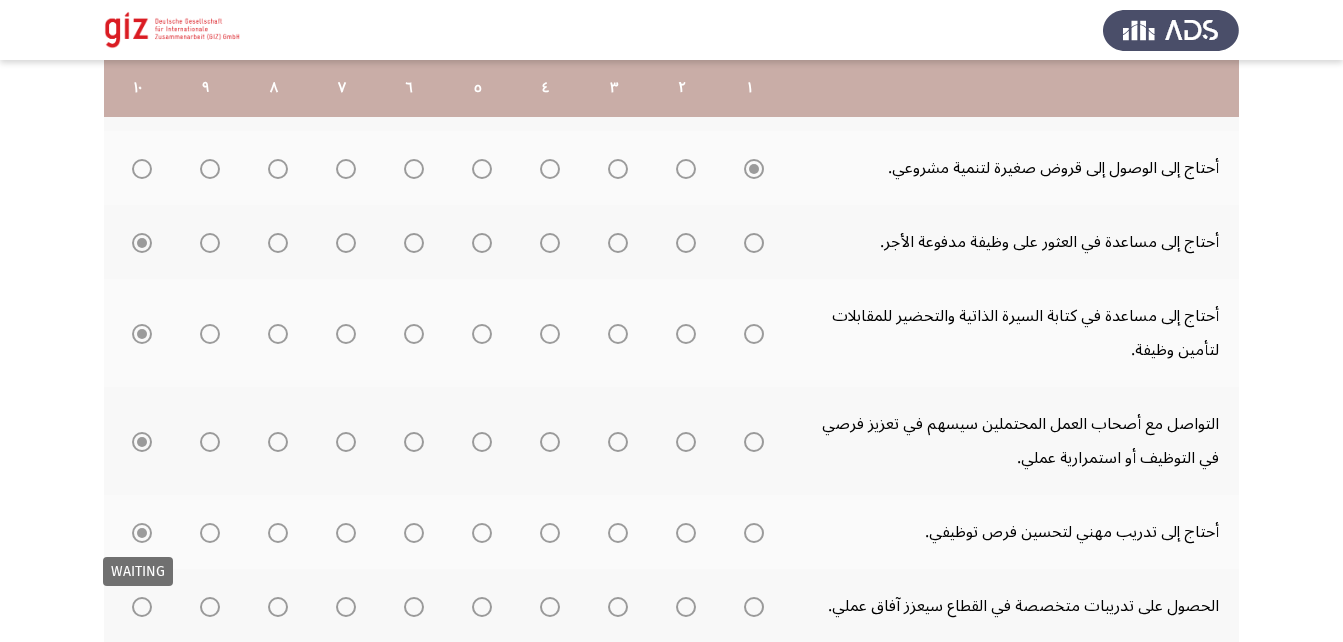 scroll, scrollTop: 531, scrollLeft: 0, axis: vertical 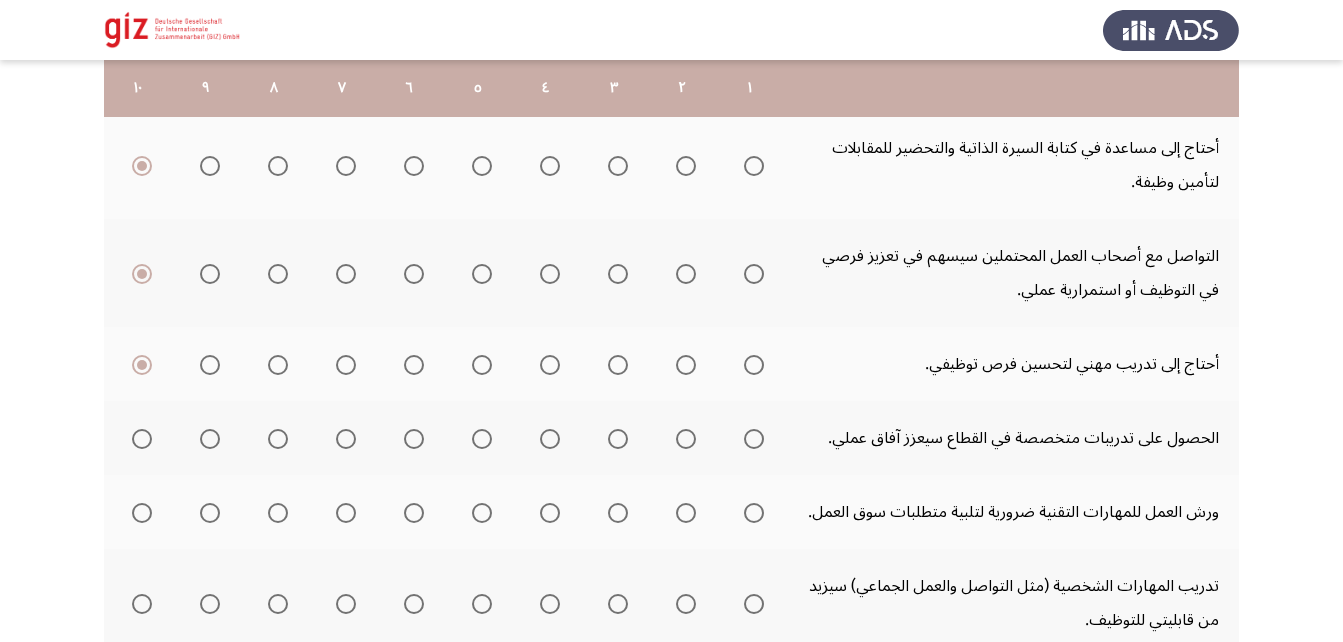 click at bounding box center [142, 439] 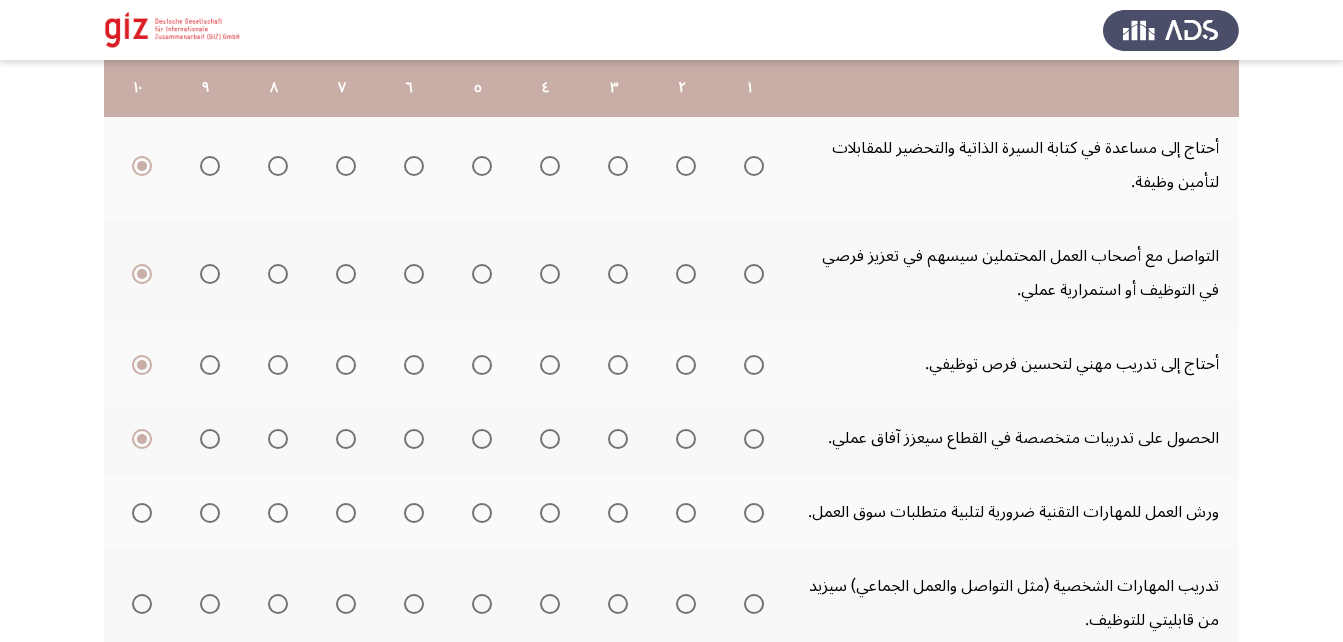 click at bounding box center (142, 513) 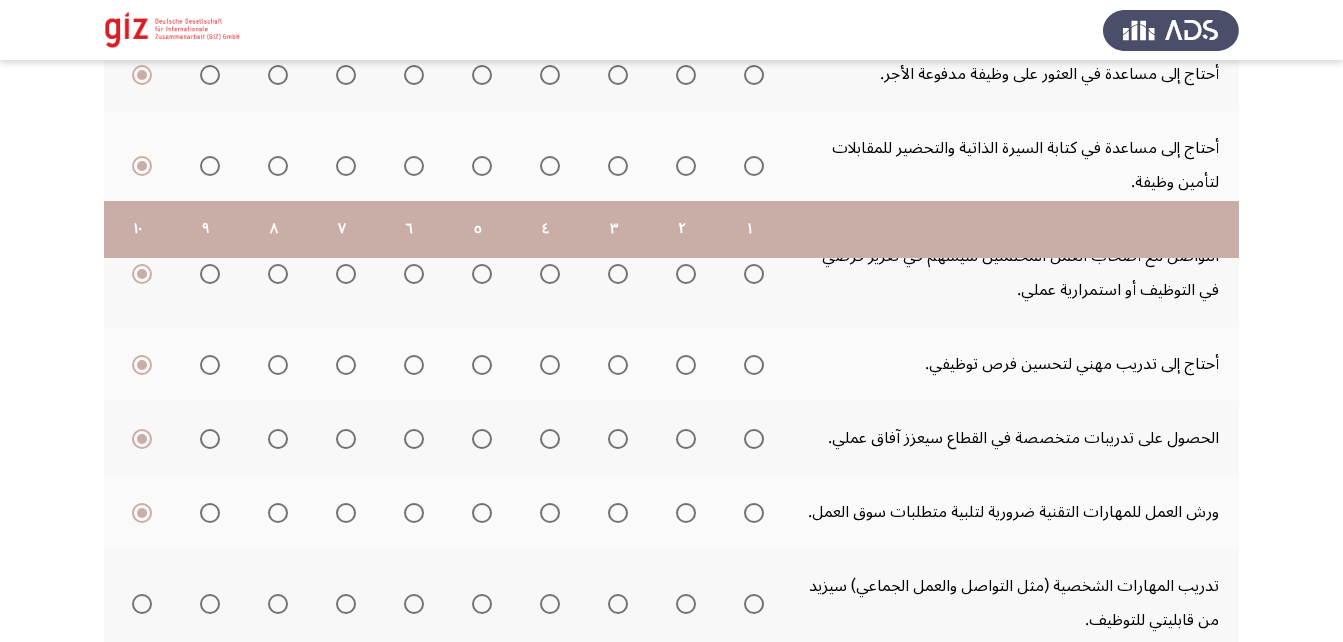 scroll, scrollTop: 677, scrollLeft: 0, axis: vertical 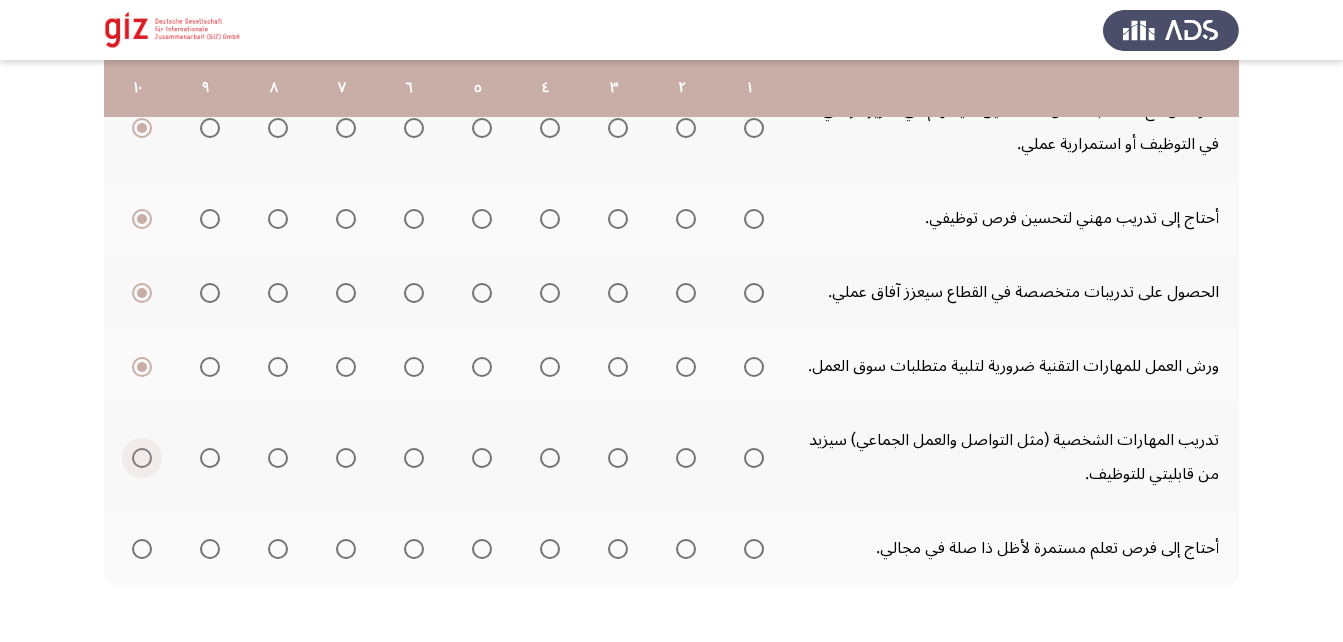 click at bounding box center (142, 458) 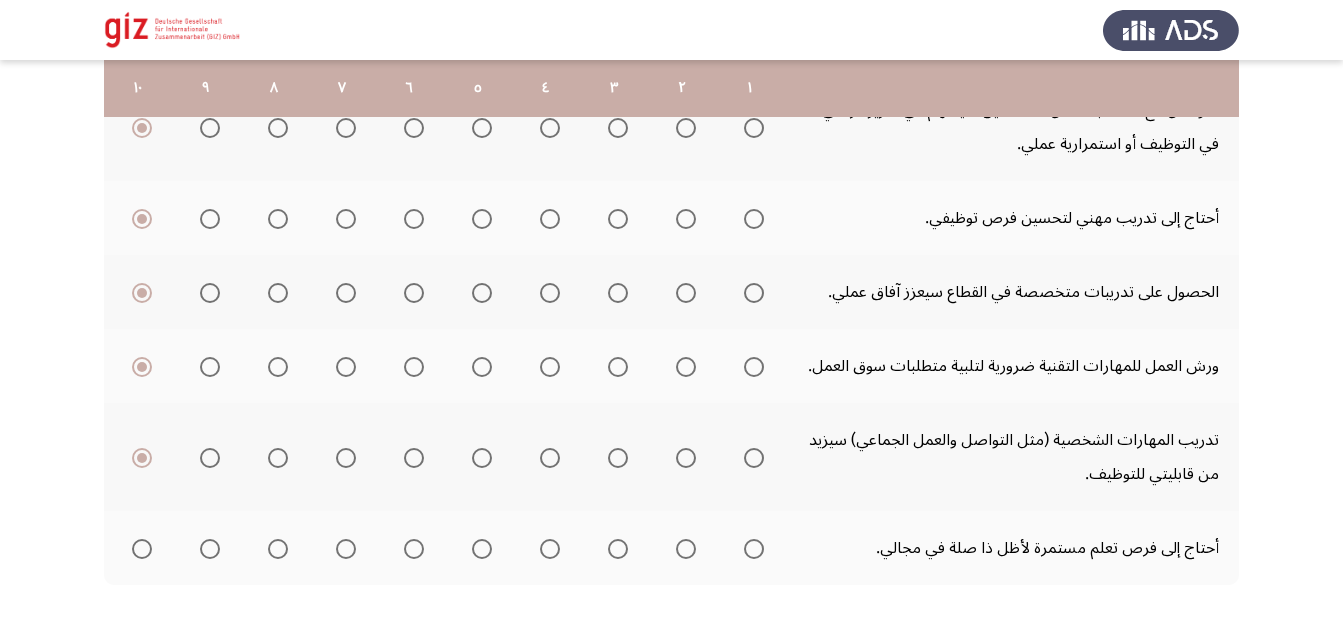 click at bounding box center (142, 549) 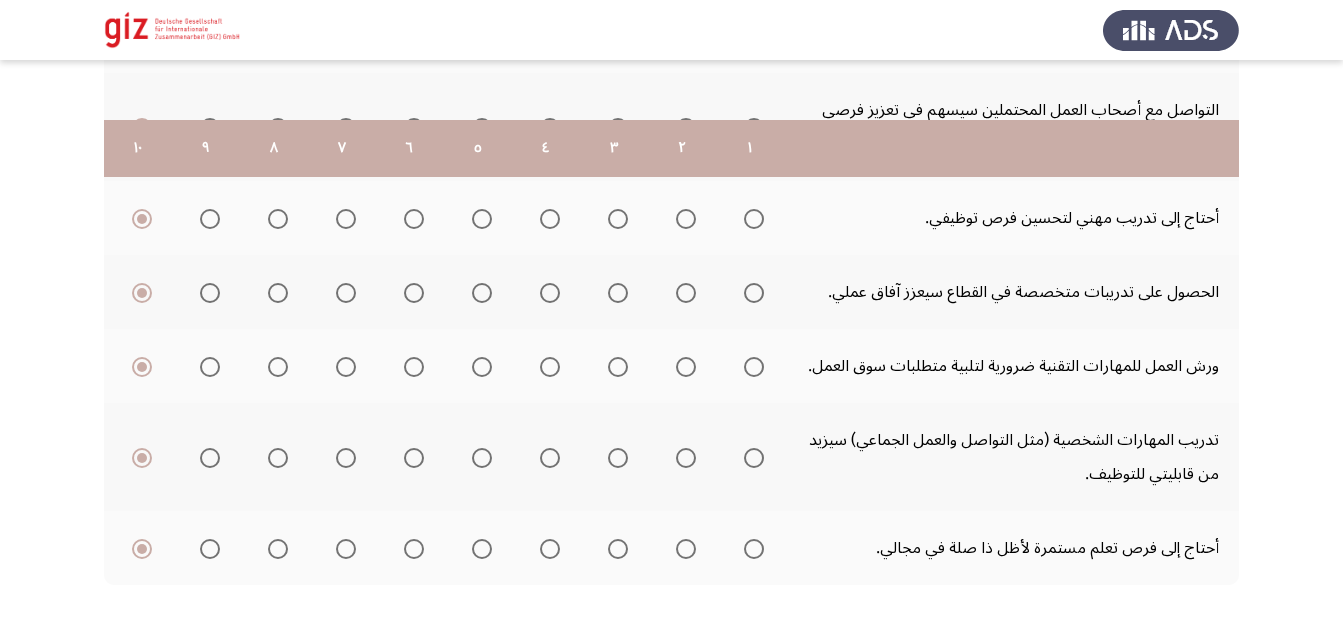 scroll, scrollTop: 760, scrollLeft: 0, axis: vertical 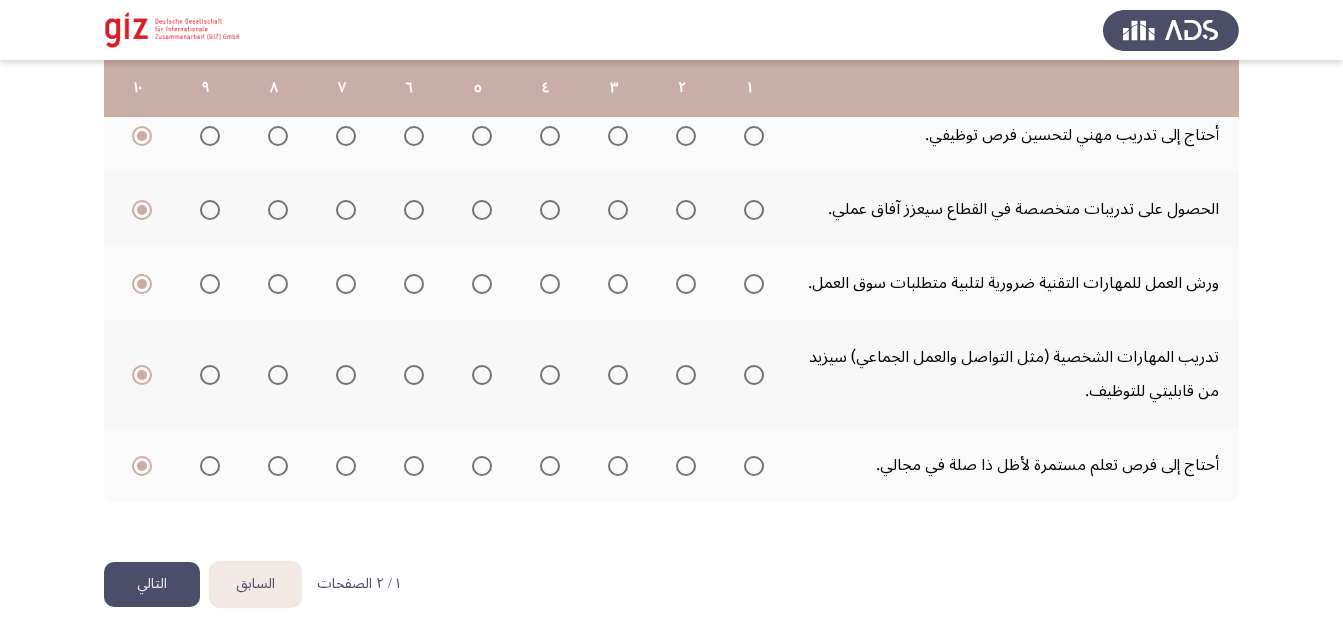 click on "التالي" 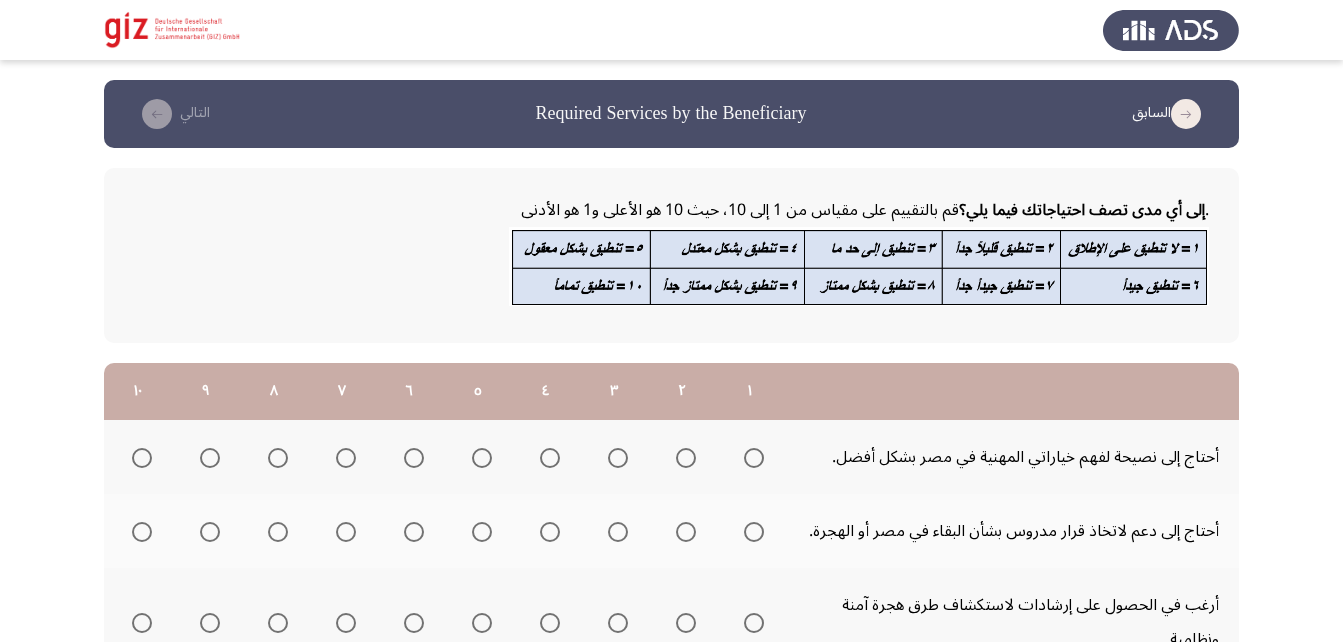scroll, scrollTop: 120, scrollLeft: 0, axis: vertical 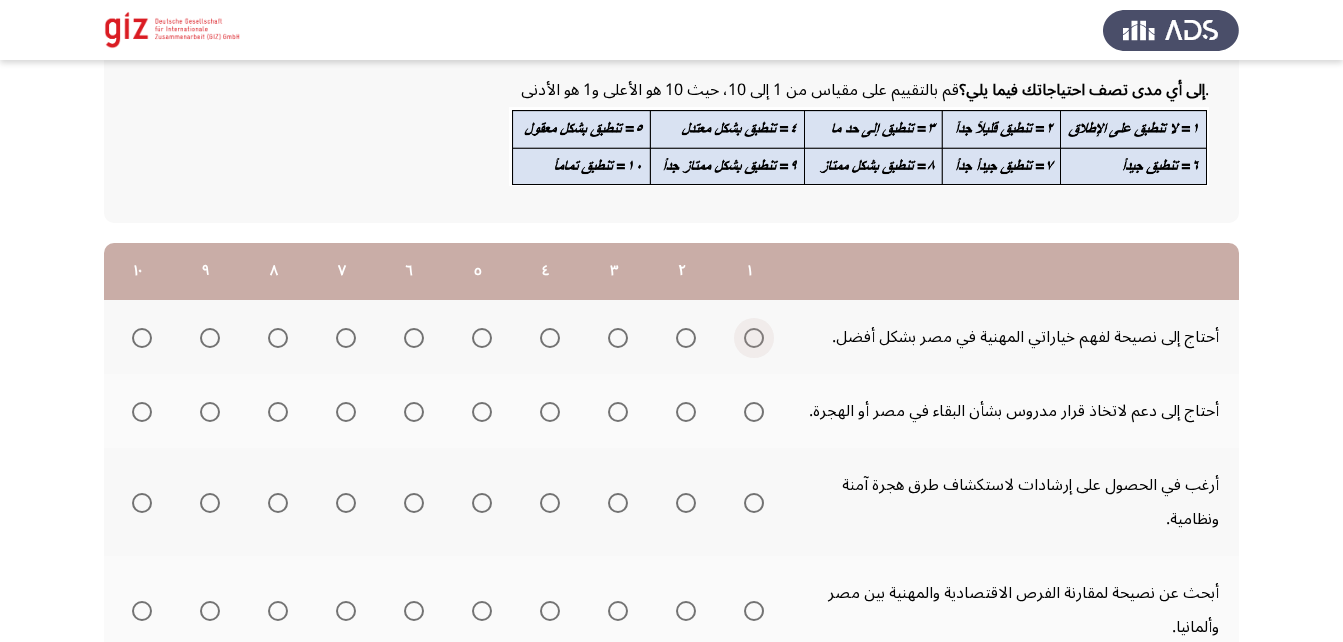 click at bounding box center (754, 338) 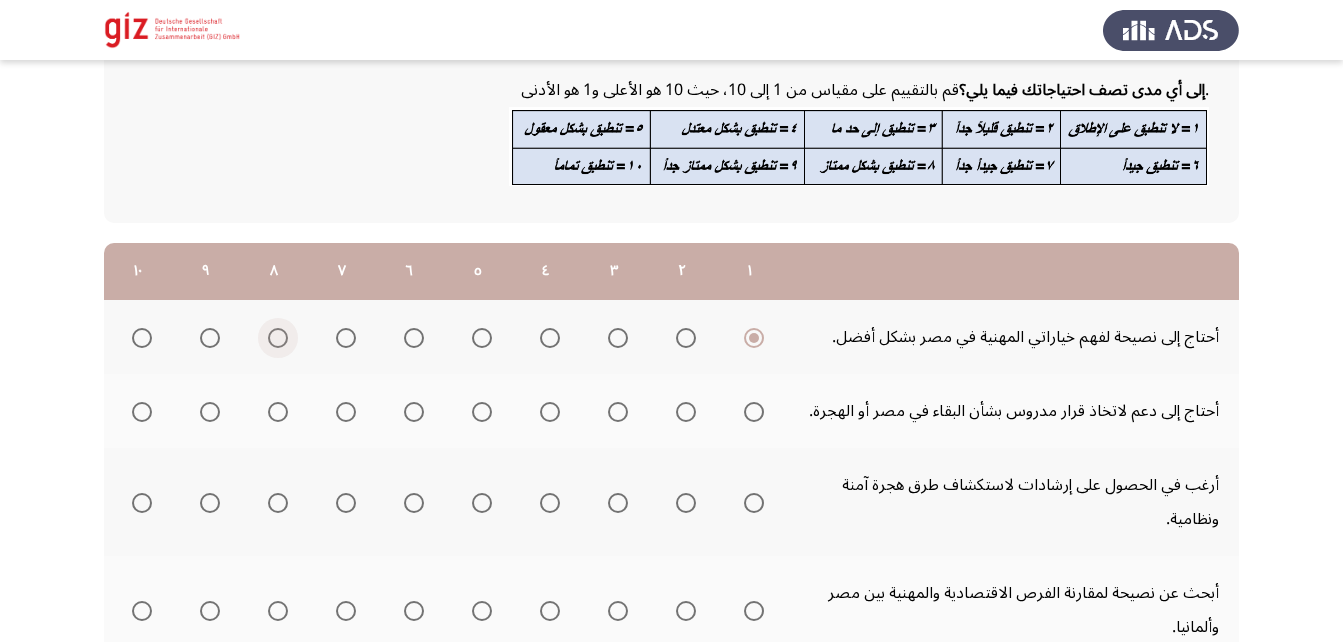 click at bounding box center (278, 338) 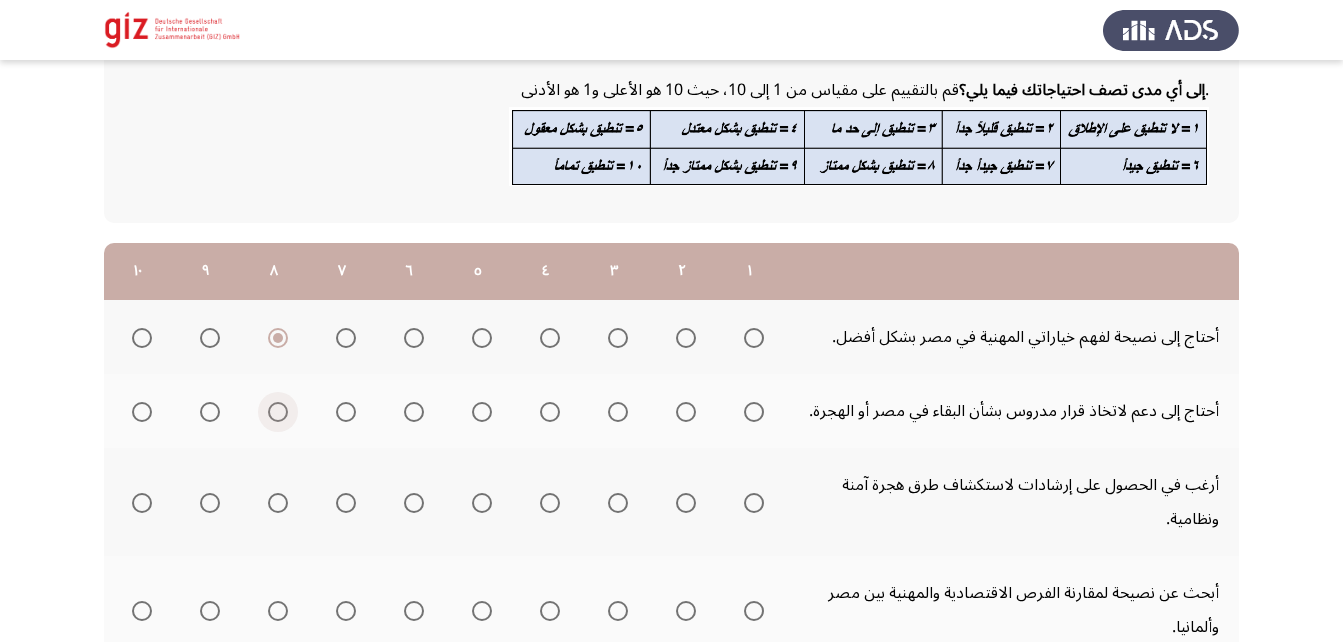 click at bounding box center [278, 412] 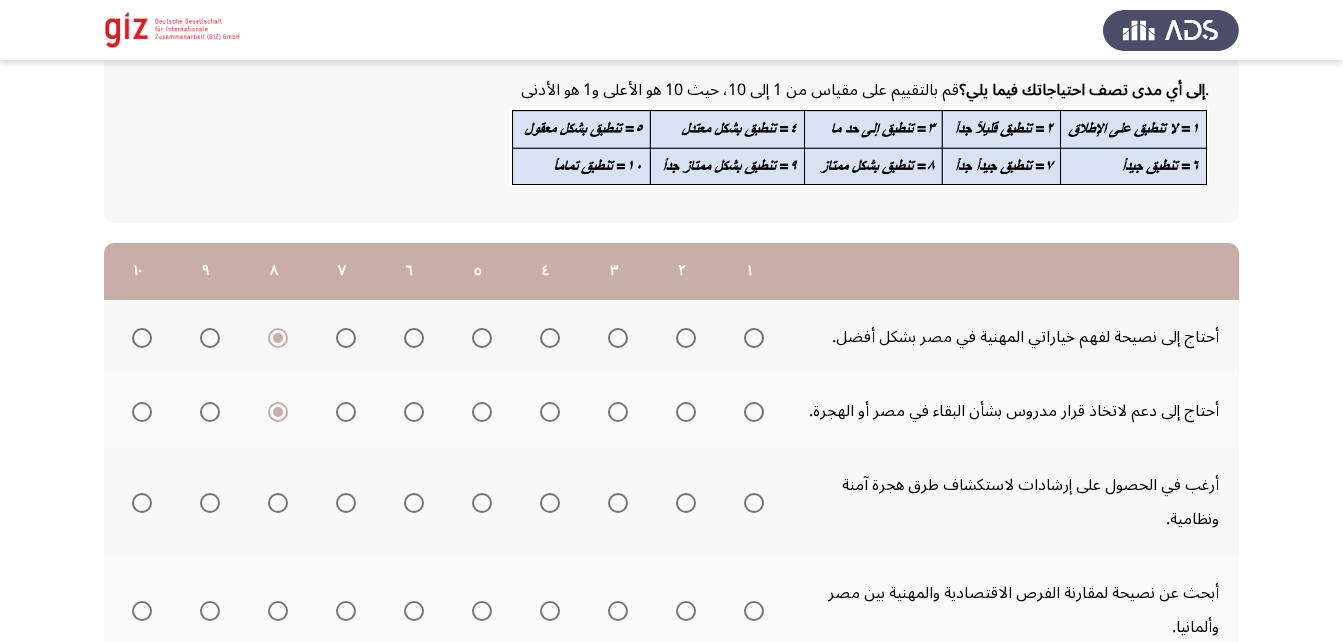 click at bounding box center [142, 412] 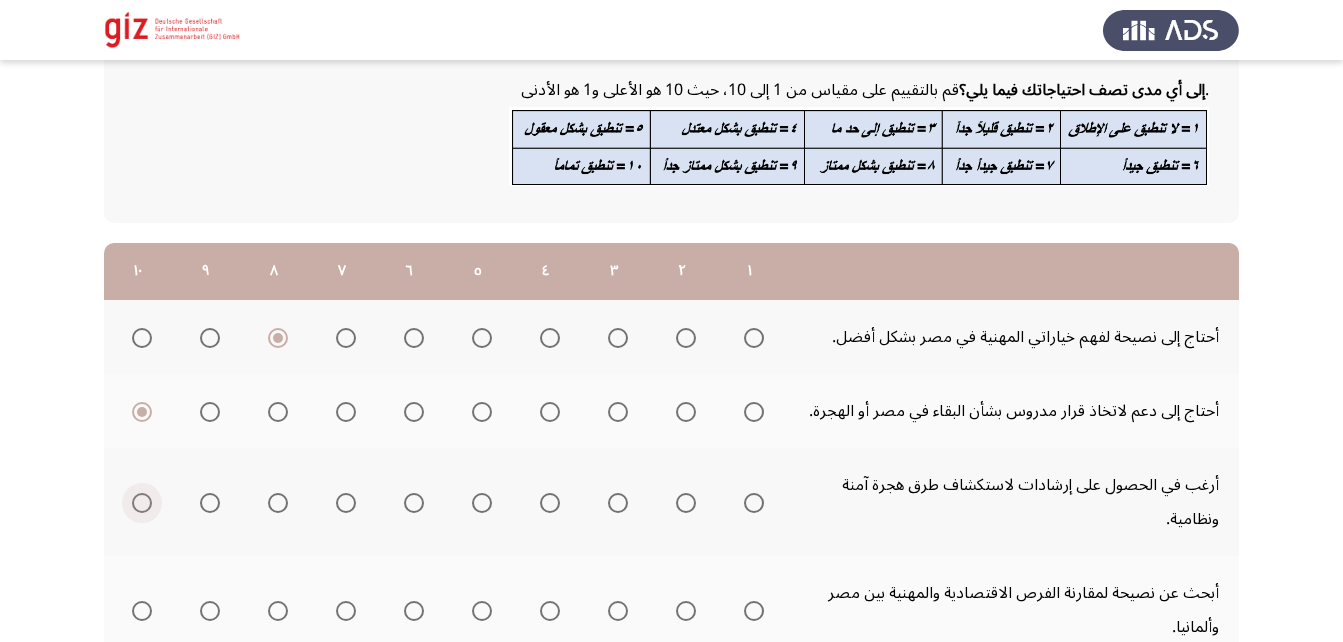 click at bounding box center [142, 503] 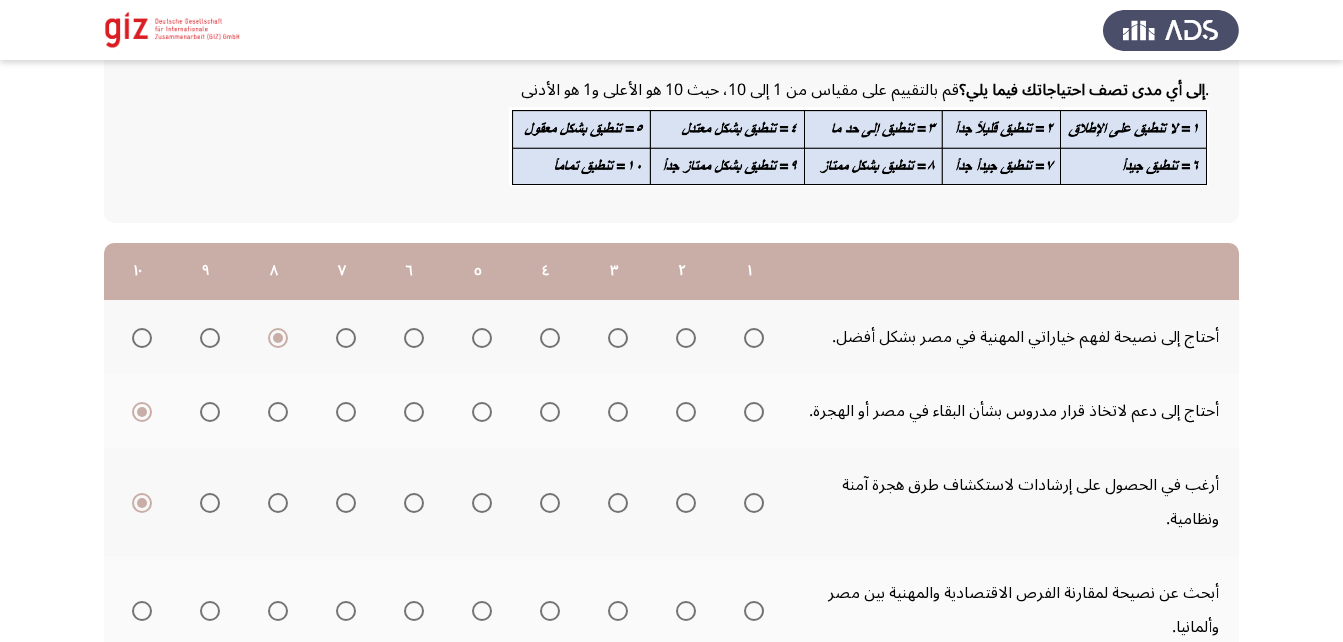 scroll, scrollTop: 250, scrollLeft: 0, axis: vertical 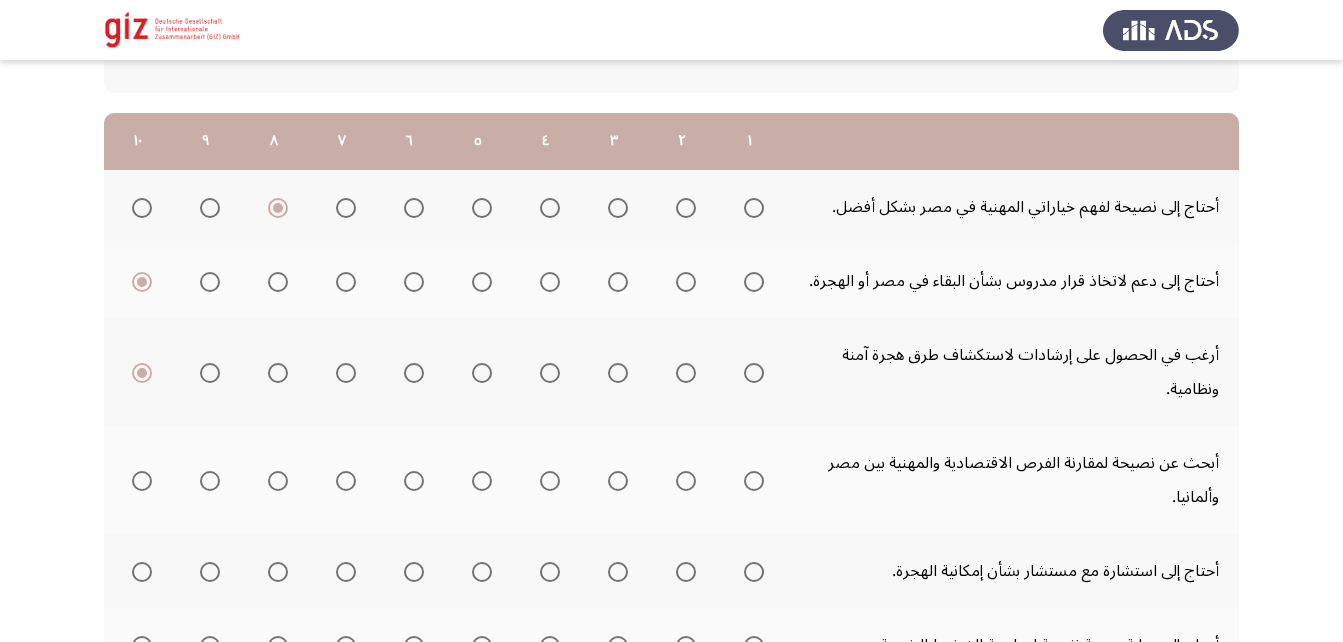 click at bounding box center (142, 481) 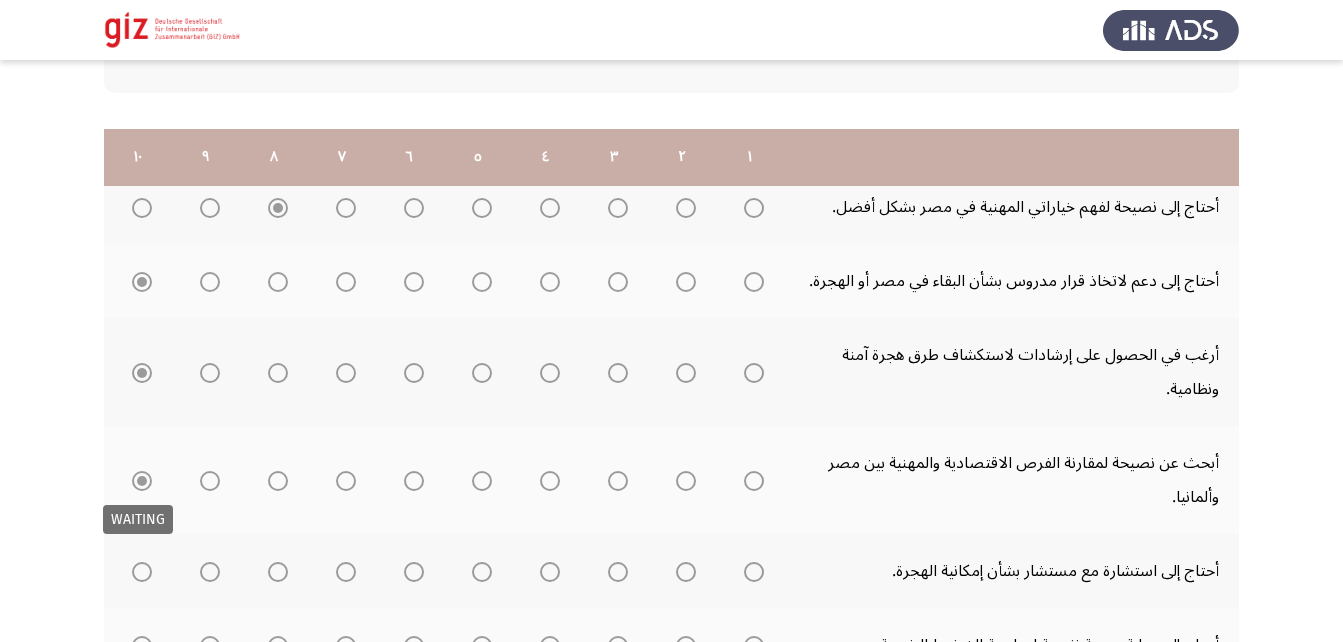 scroll, scrollTop: 384, scrollLeft: 0, axis: vertical 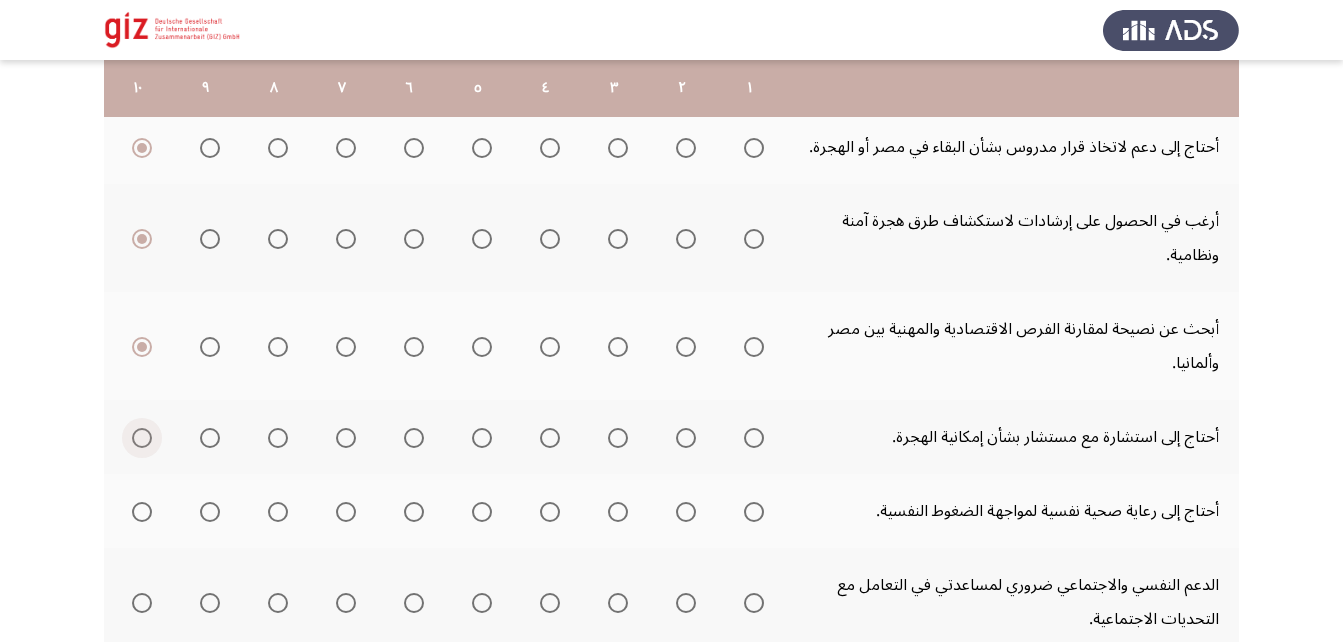 click at bounding box center (142, 438) 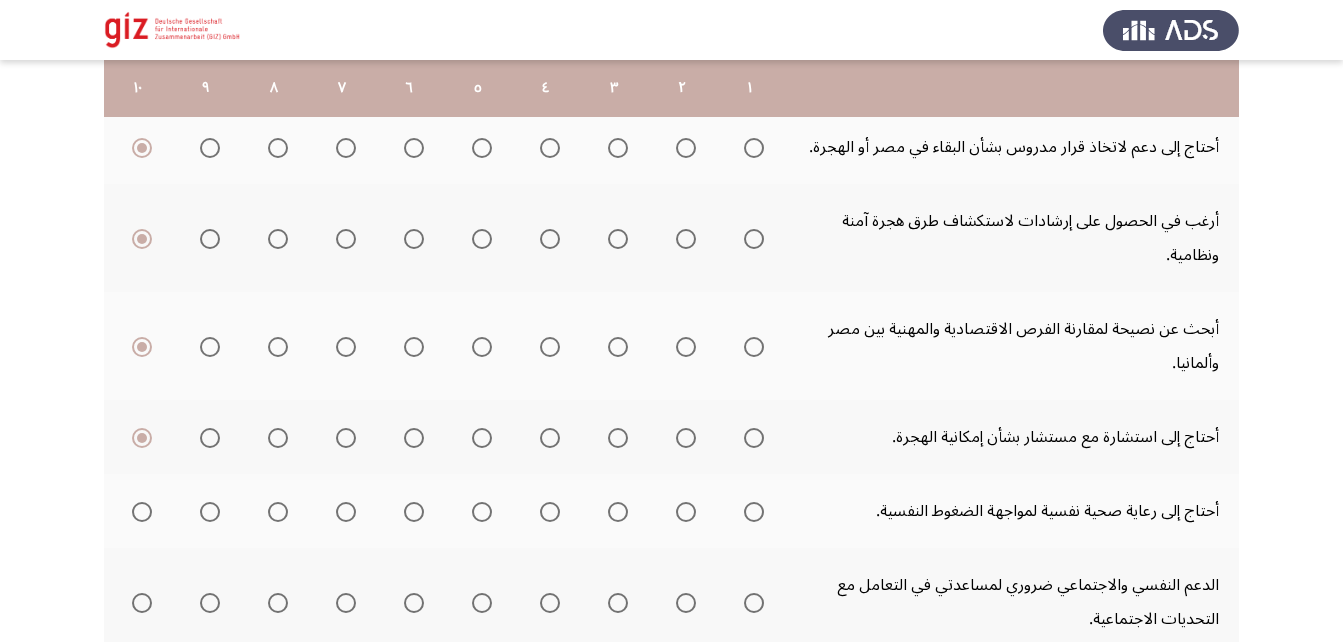click at bounding box center (142, 512) 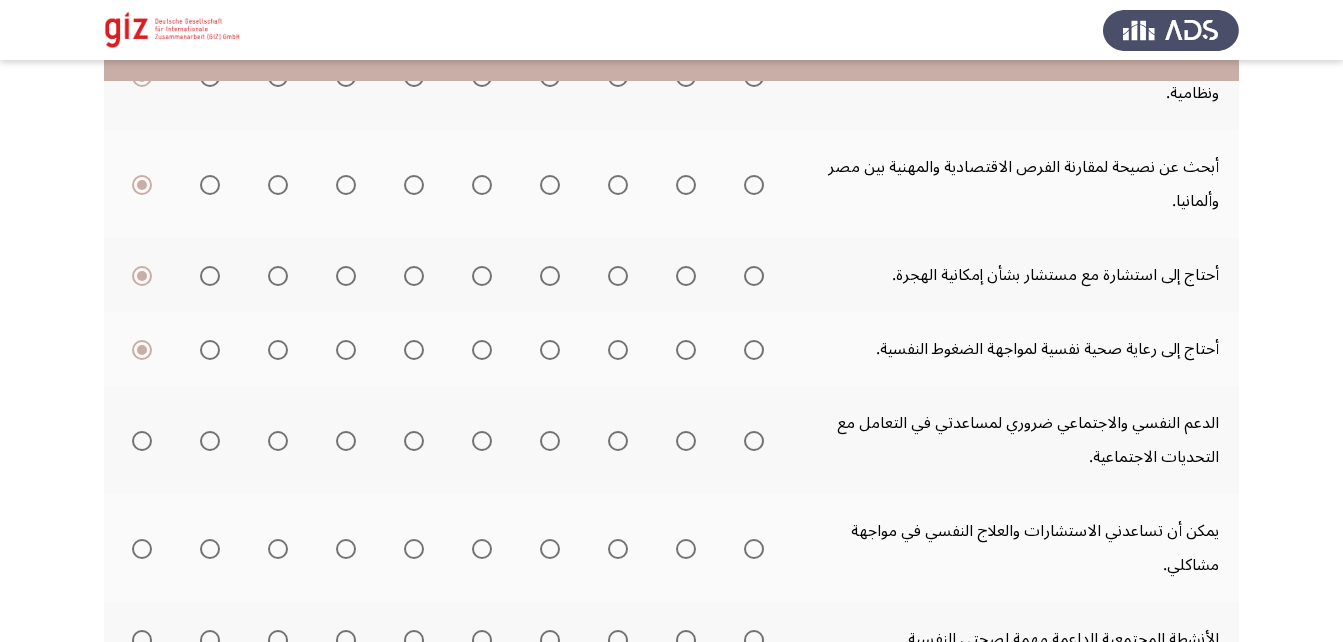 scroll, scrollTop: 547, scrollLeft: 0, axis: vertical 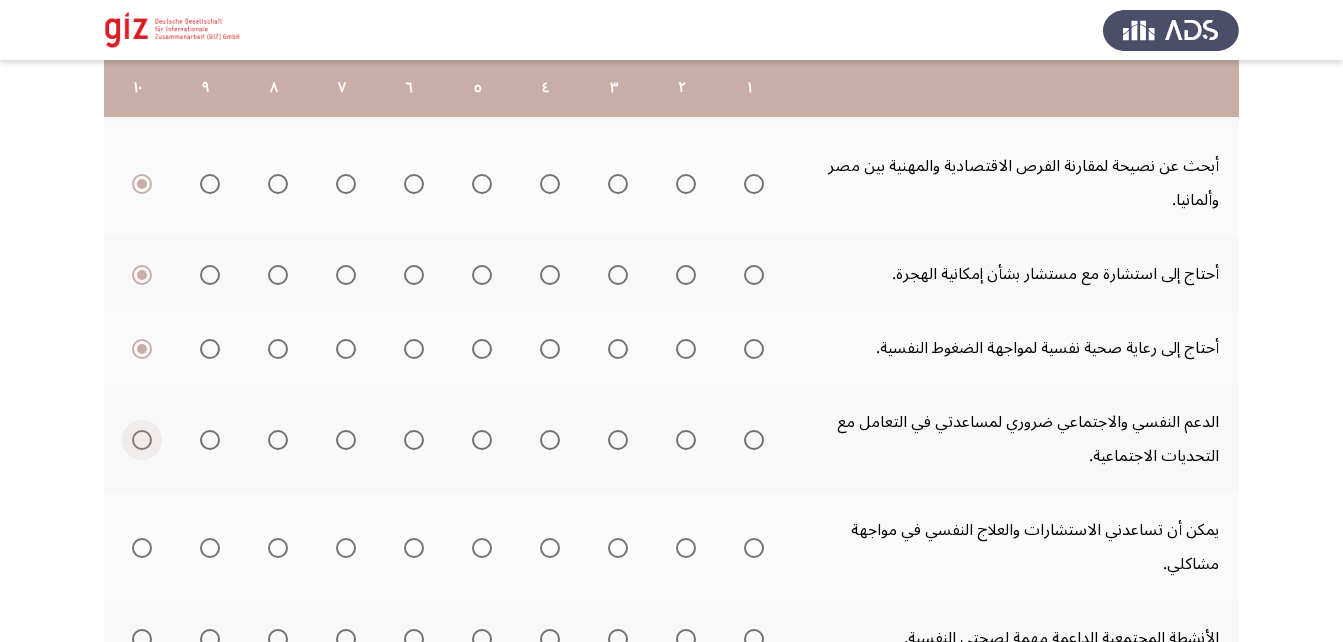 click at bounding box center (142, 440) 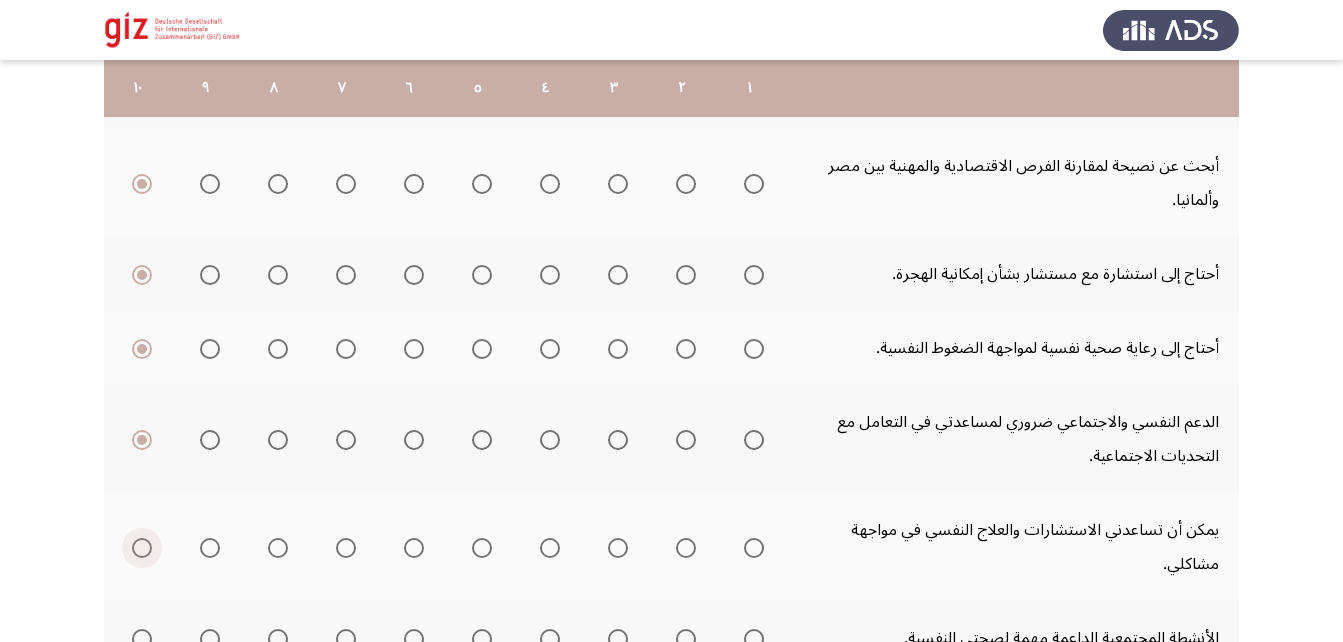 click at bounding box center [142, 548] 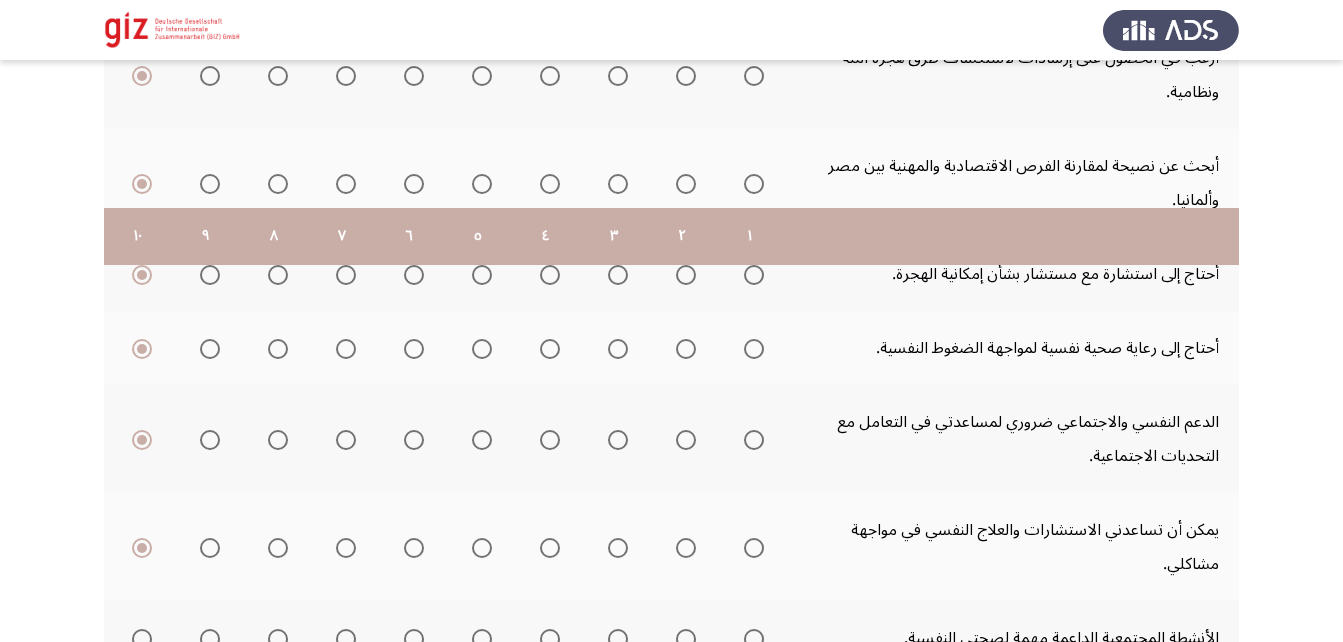 scroll, scrollTop: 738, scrollLeft: 0, axis: vertical 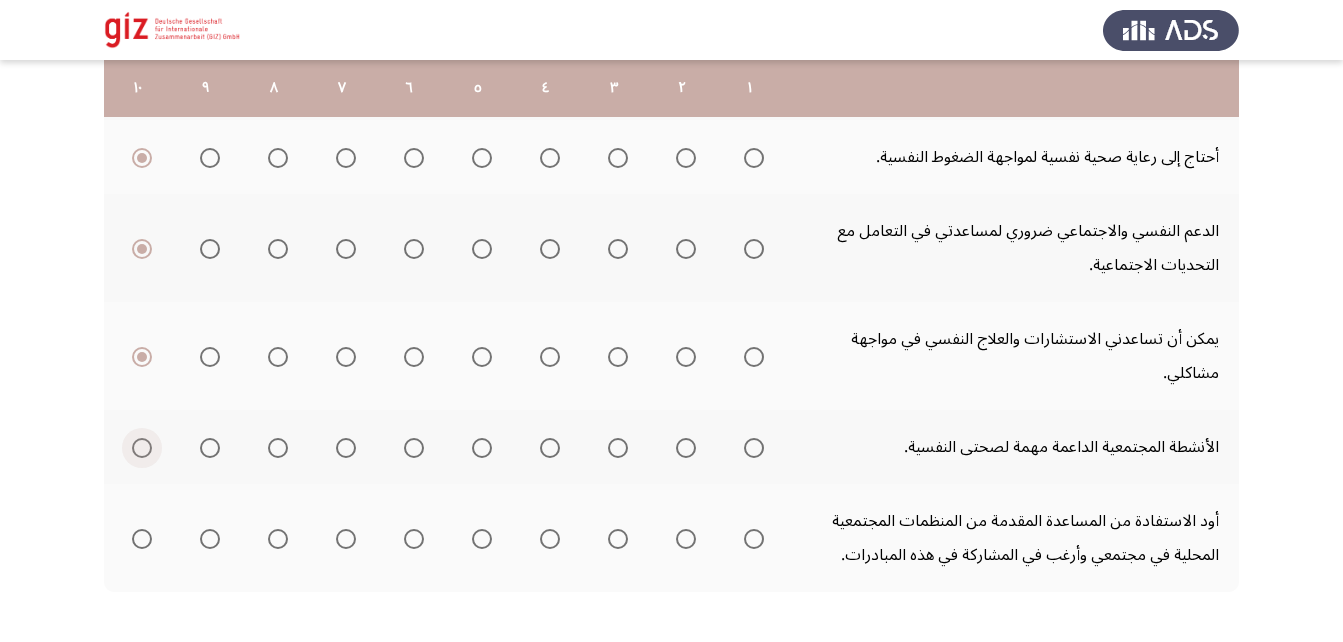 click at bounding box center (142, 448) 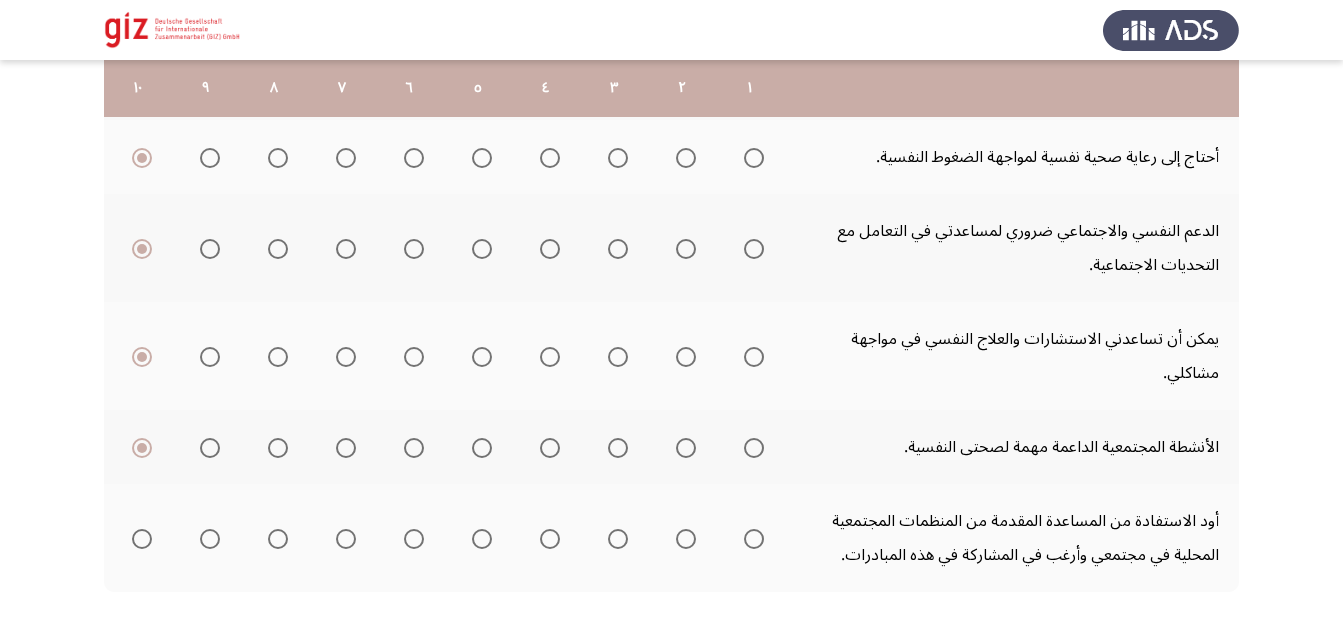 click at bounding box center (142, 539) 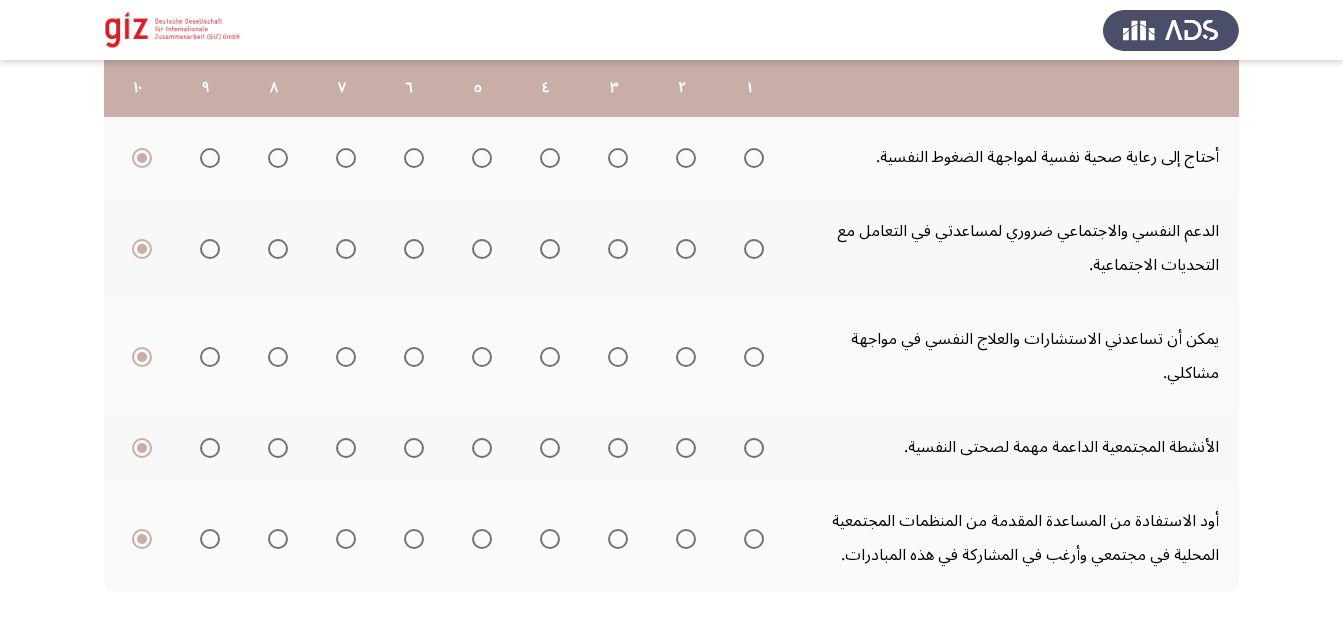 scroll, scrollTop: 828, scrollLeft: 0, axis: vertical 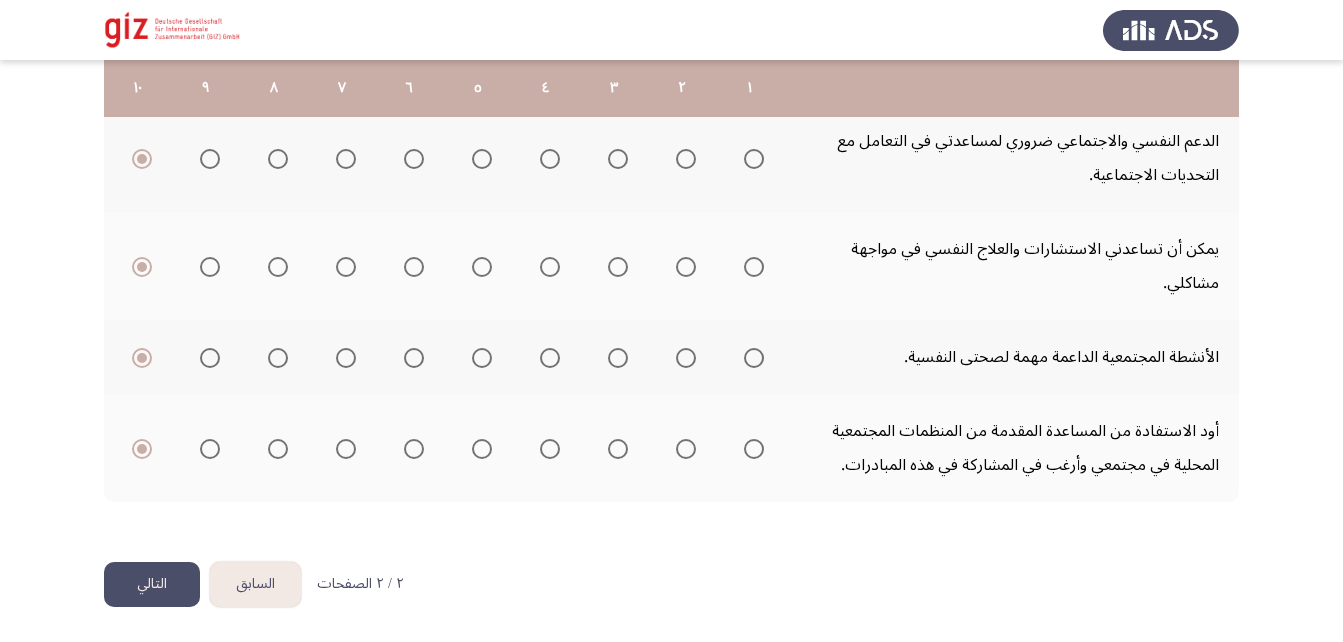 click on "التالي" 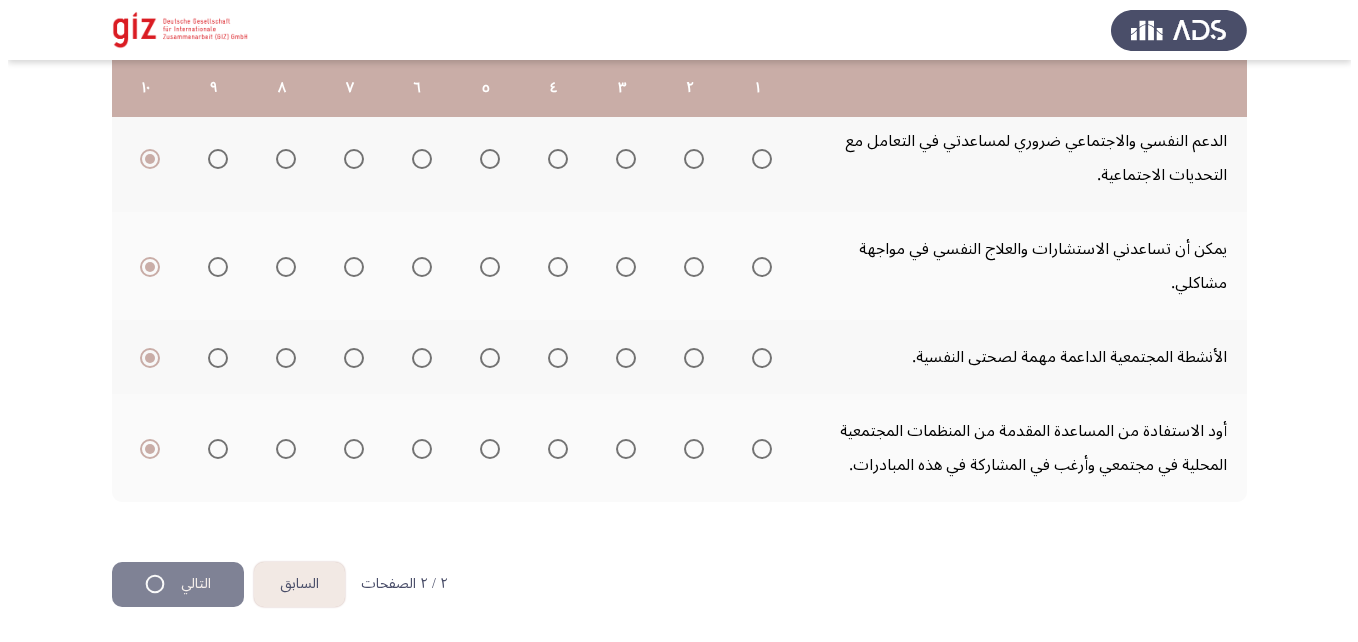 scroll, scrollTop: 0, scrollLeft: 0, axis: both 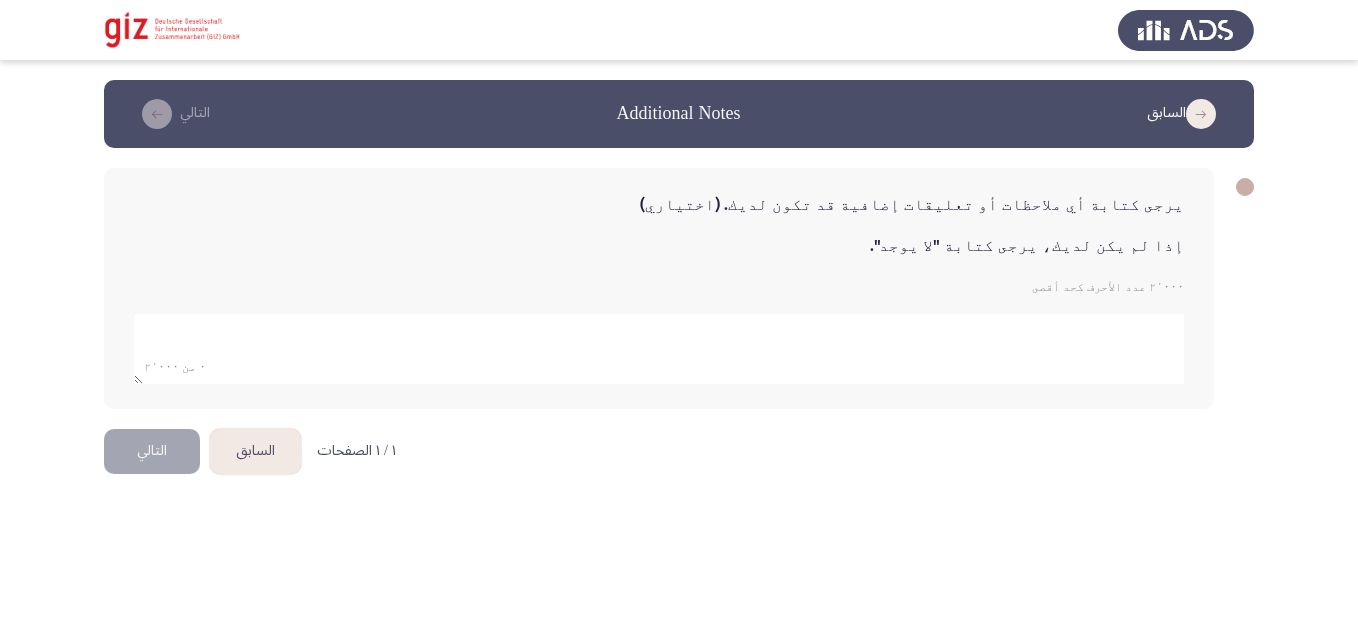 click 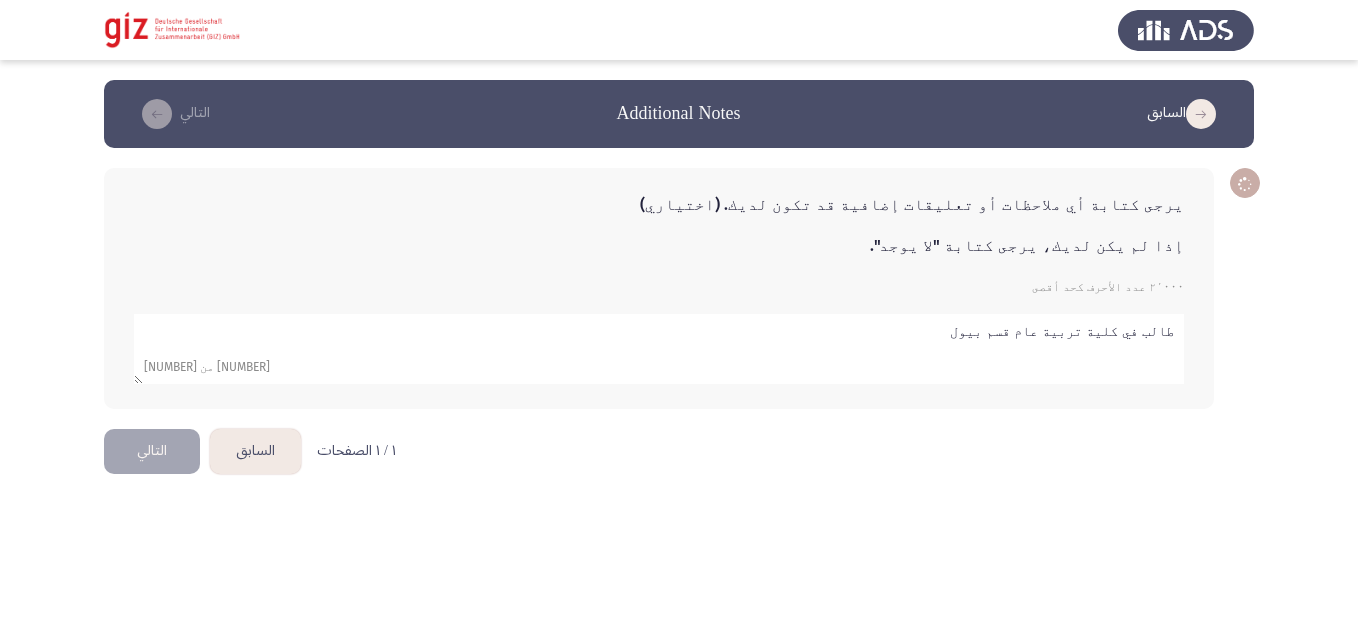 type on "يريد تحسين فرص توظيفه و مهاراته و يجد مهارات تساعده علي العمل الحر و تدريبات لكتابة السيرة الذاتية" 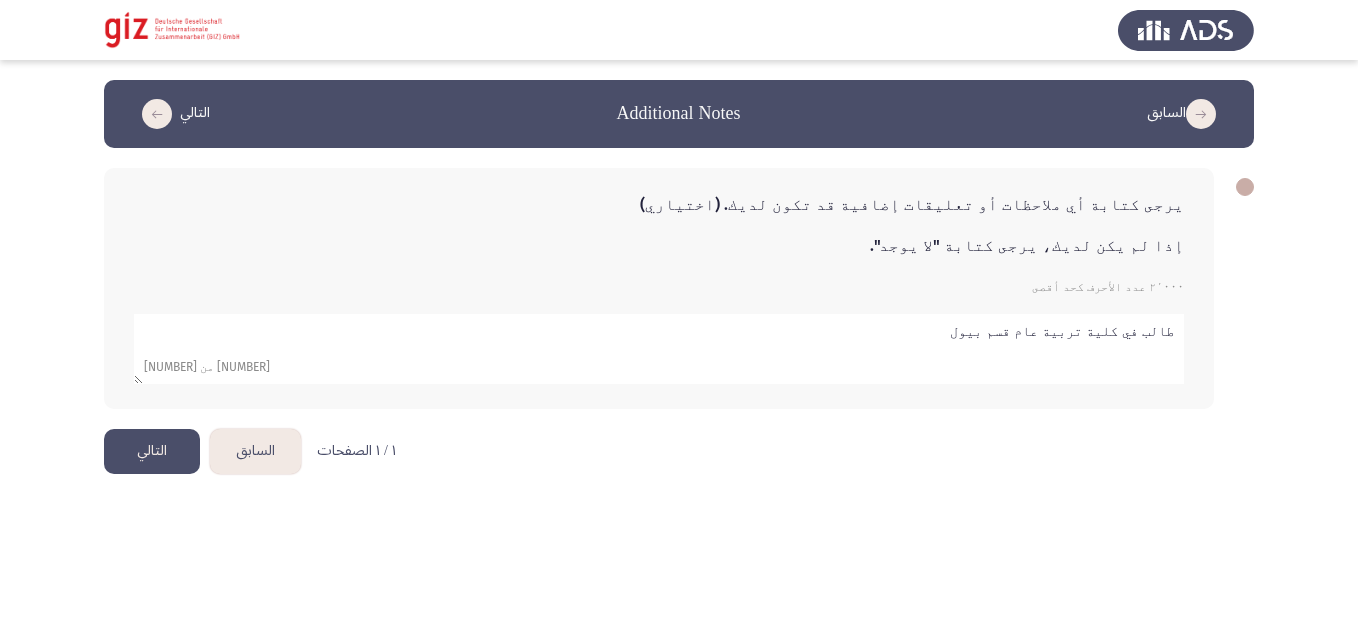 click on "التالي" 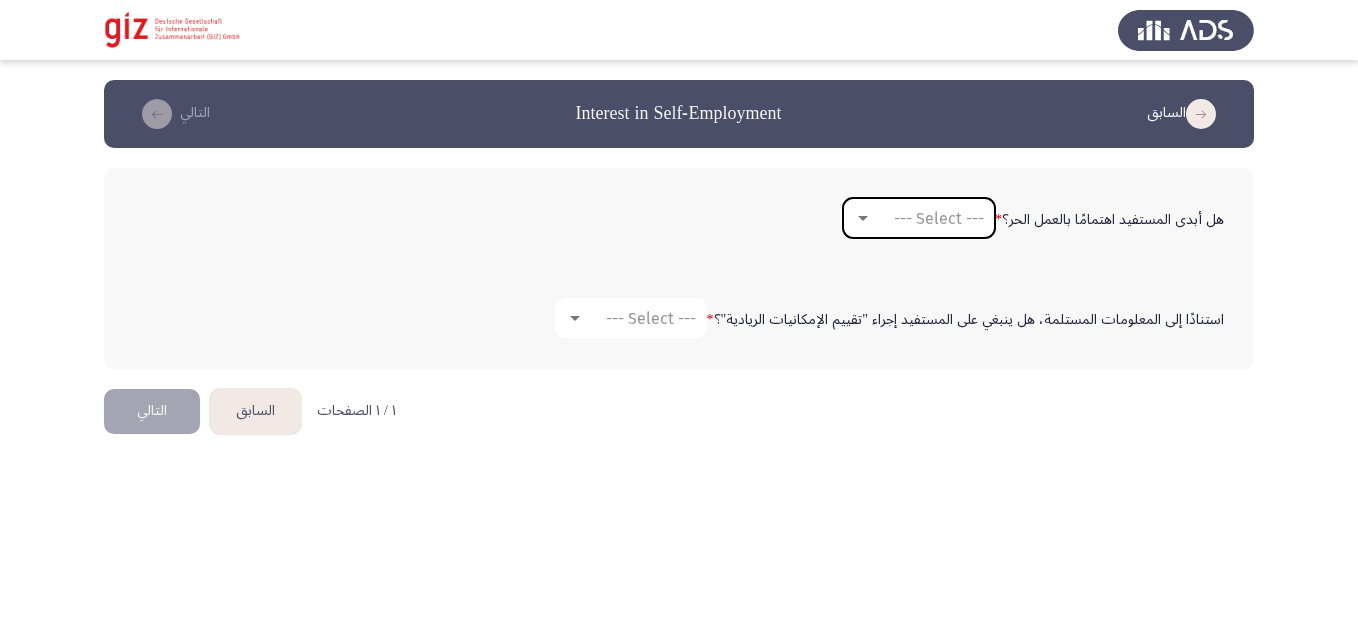 click on "--- Select ---" at bounding box center [919, 218] 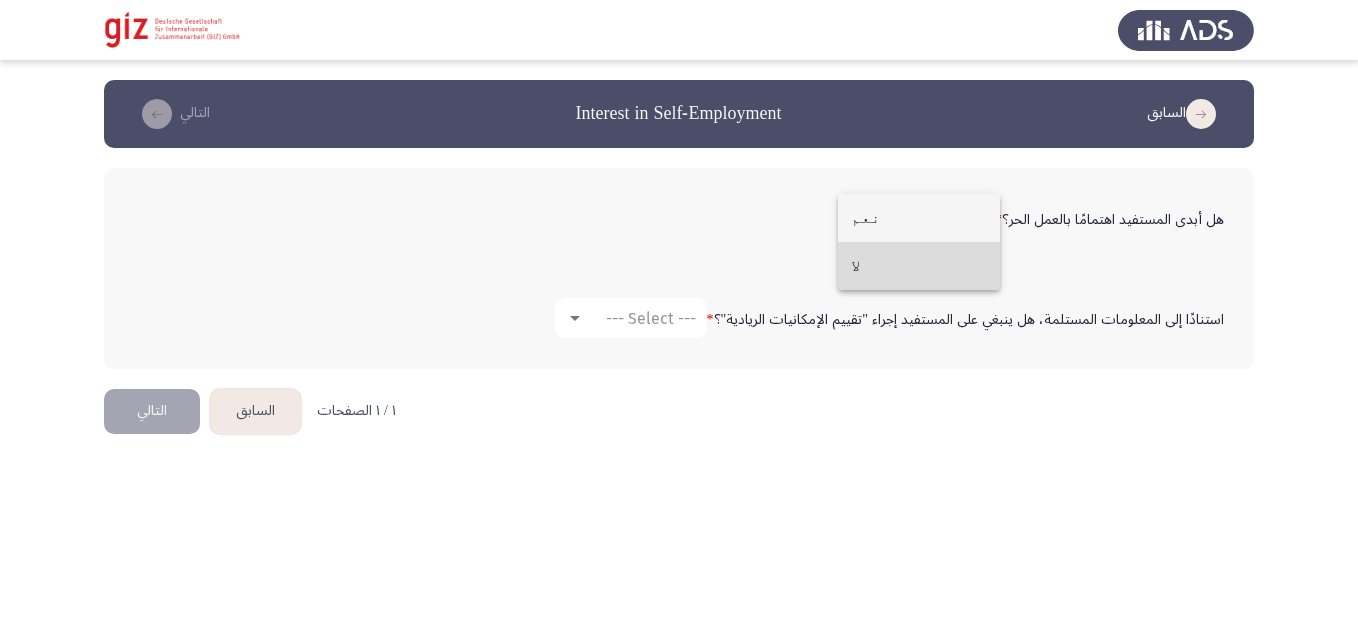 click on "لا" at bounding box center (919, 266) 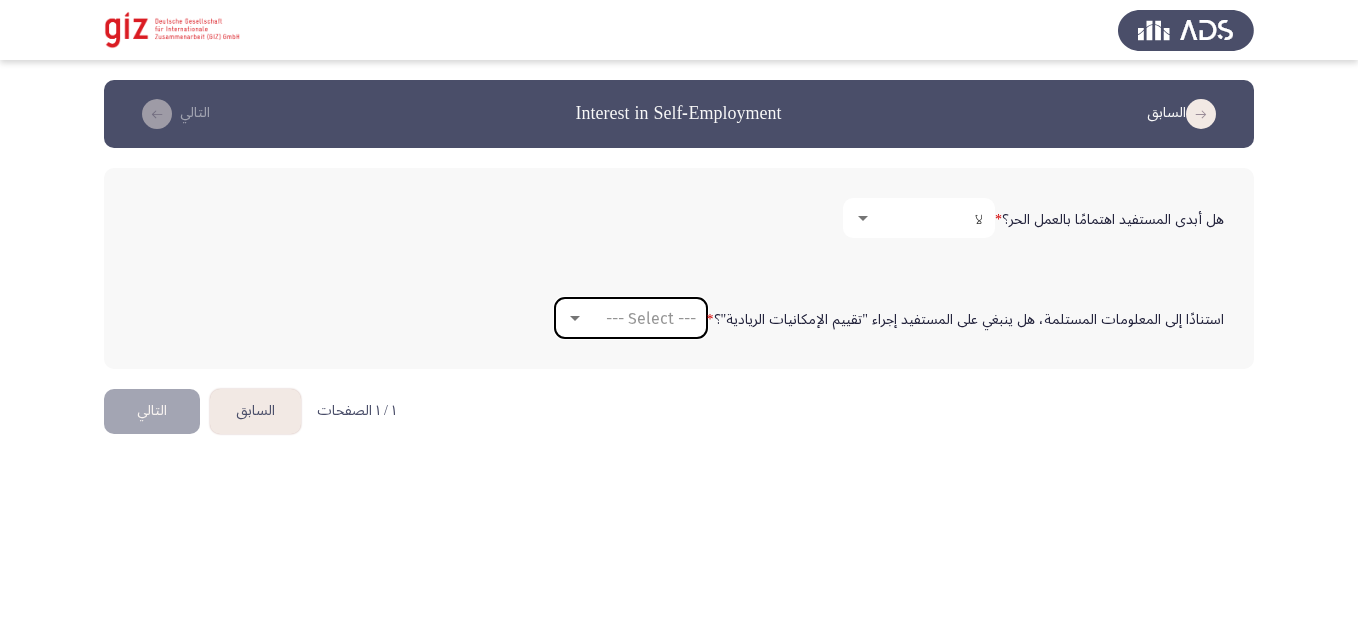 click on "--- Select ---" at bounding box center [640, 318] 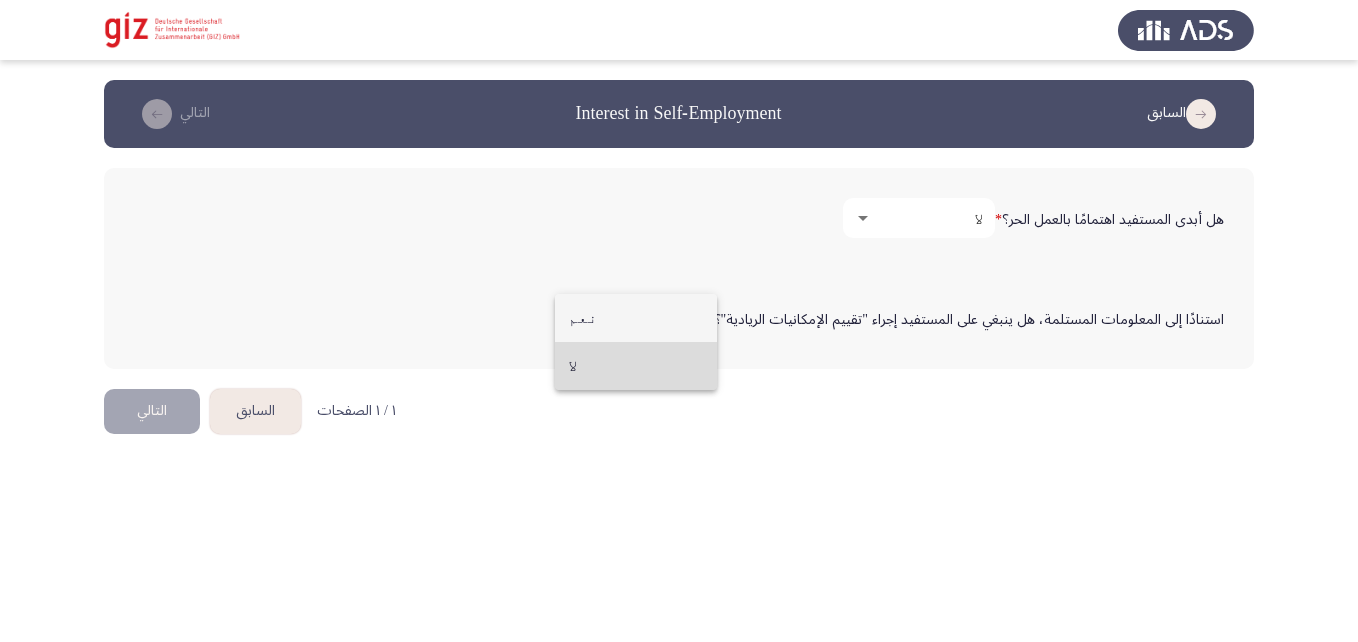 click on "لا" at bounding box center [636, 366] 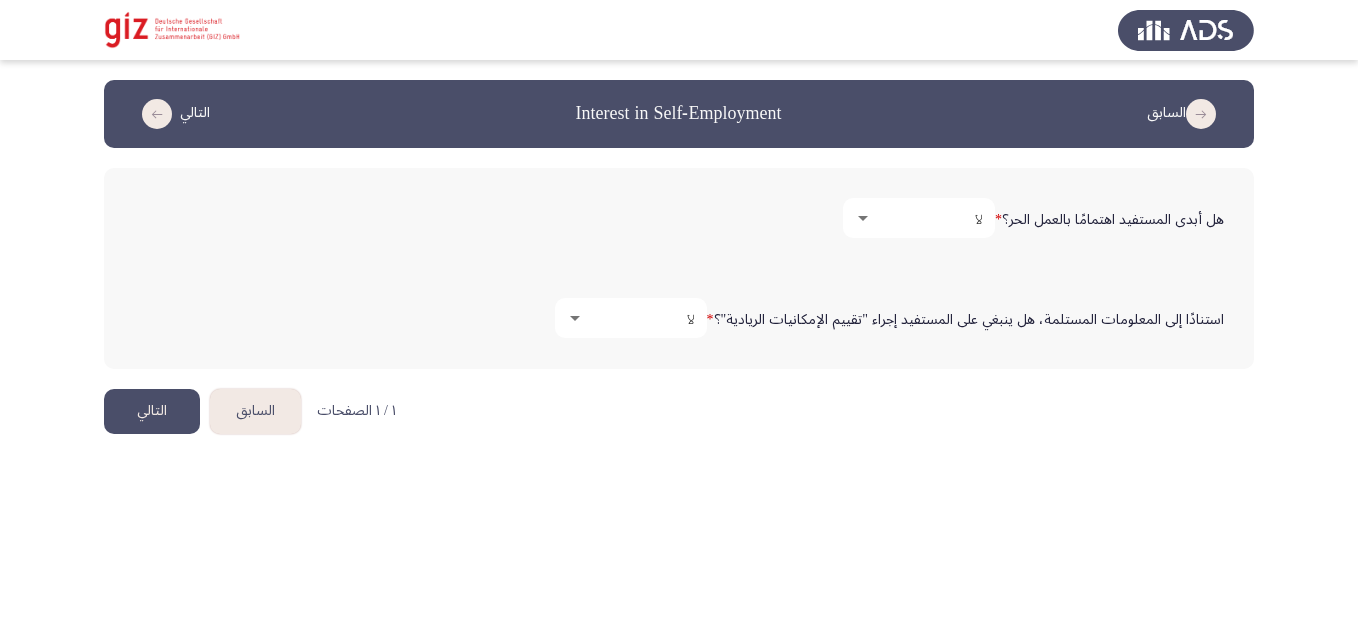 click on "التالي" 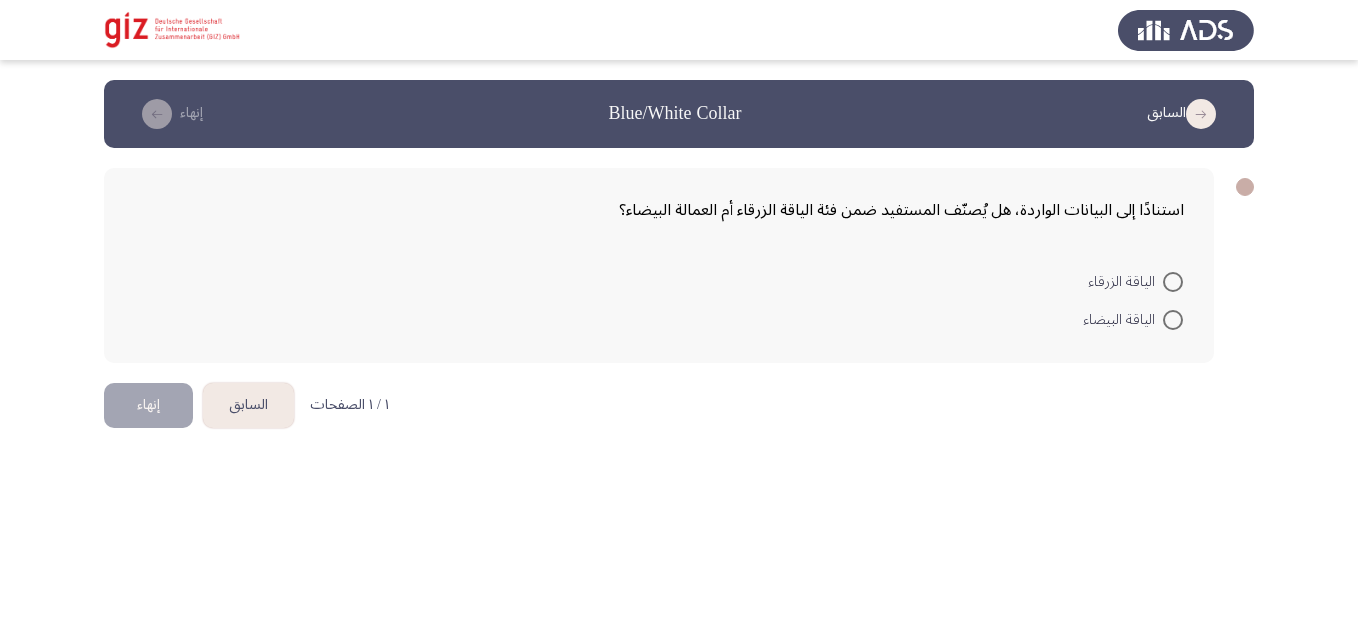 click at bounding box center (1173, 320) 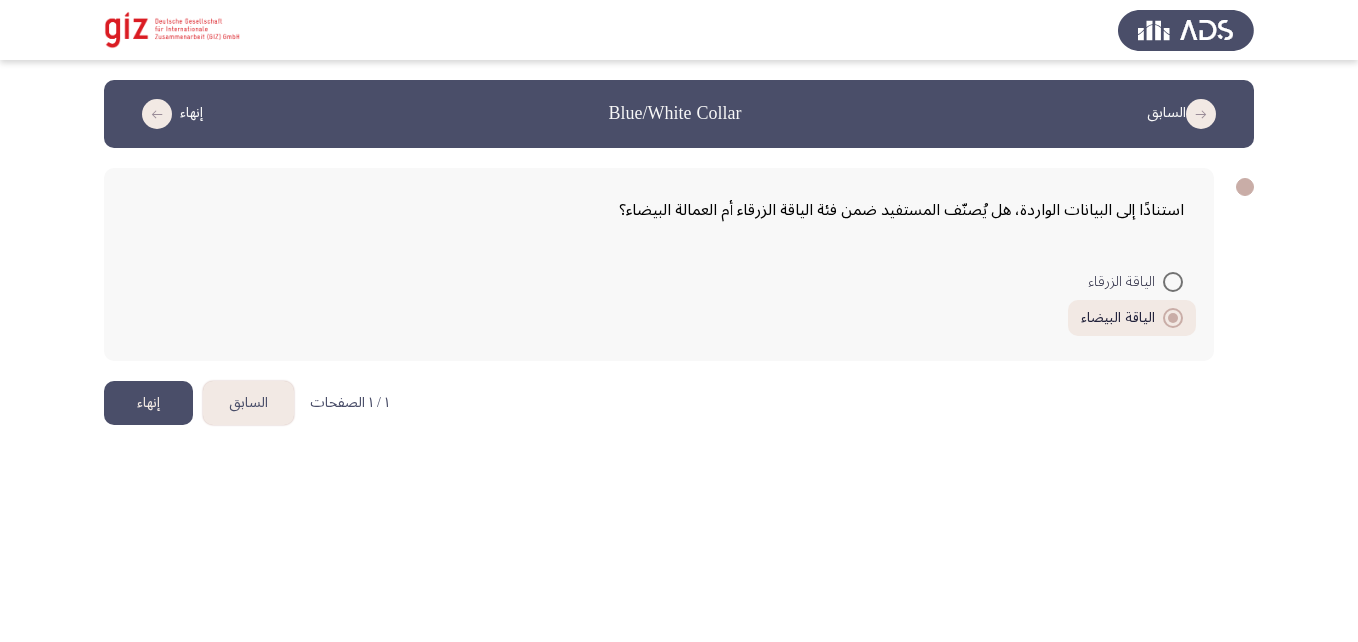 click on "إنهاء" 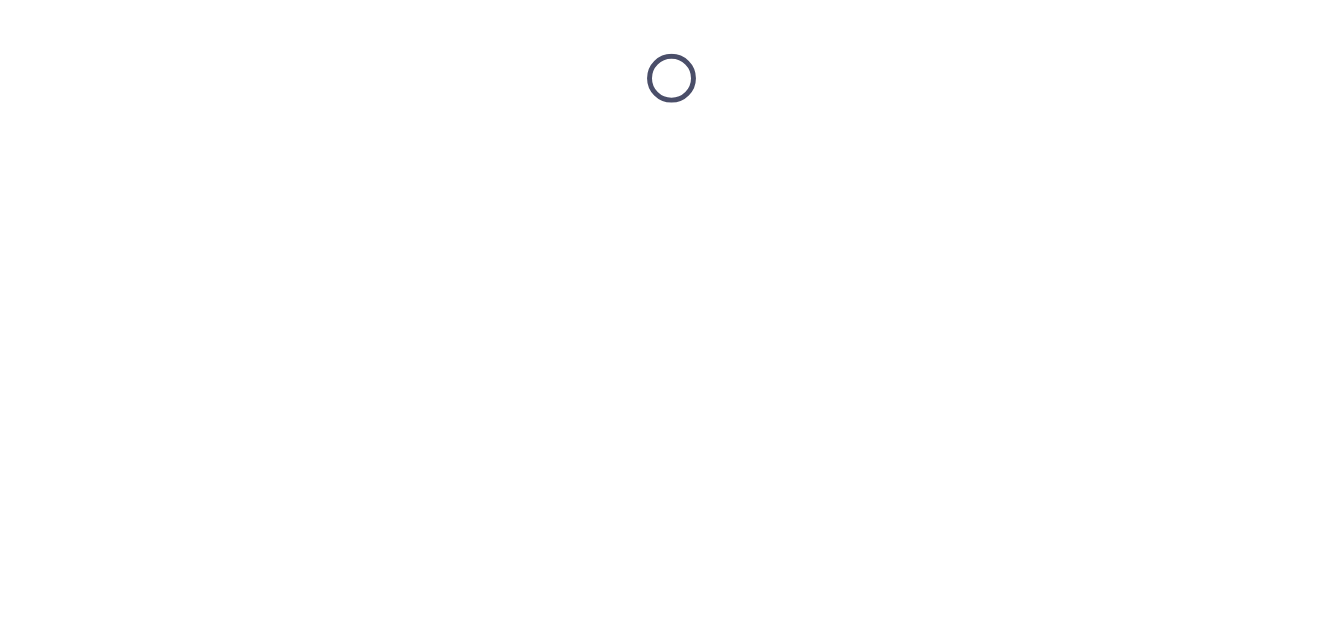 scroll, scrollTop: 0, scrollLeft: 0, axis: both 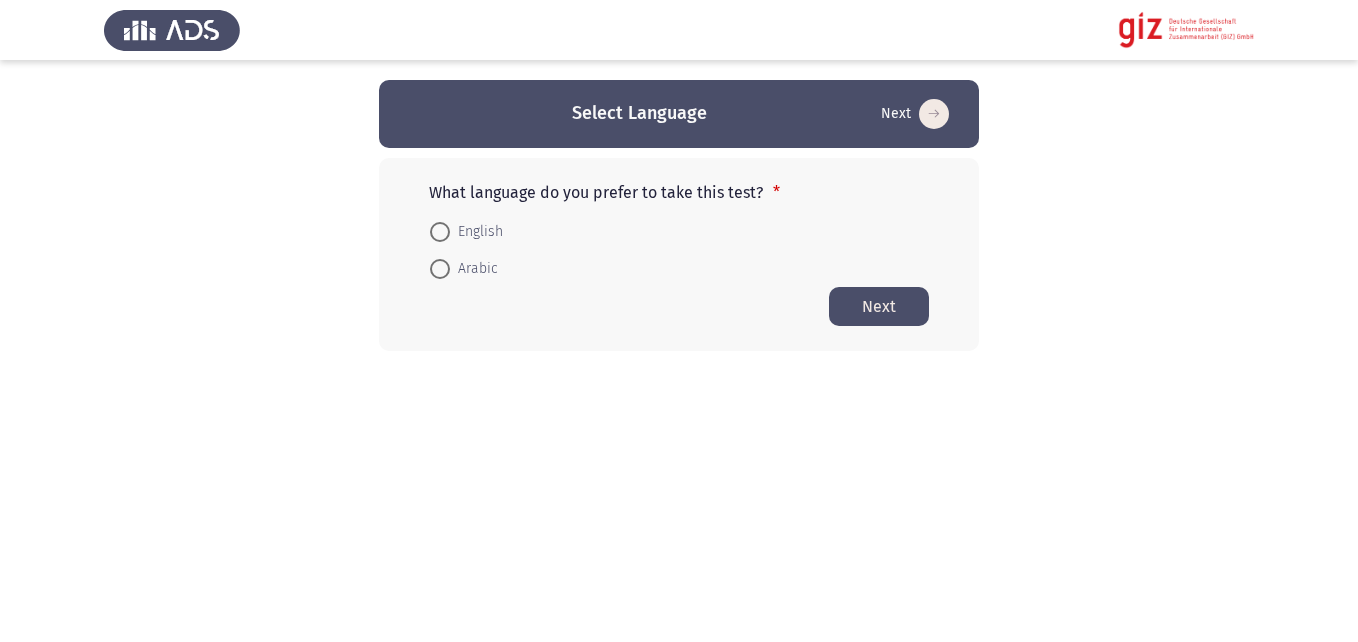 click at bounding box center (440, 269) 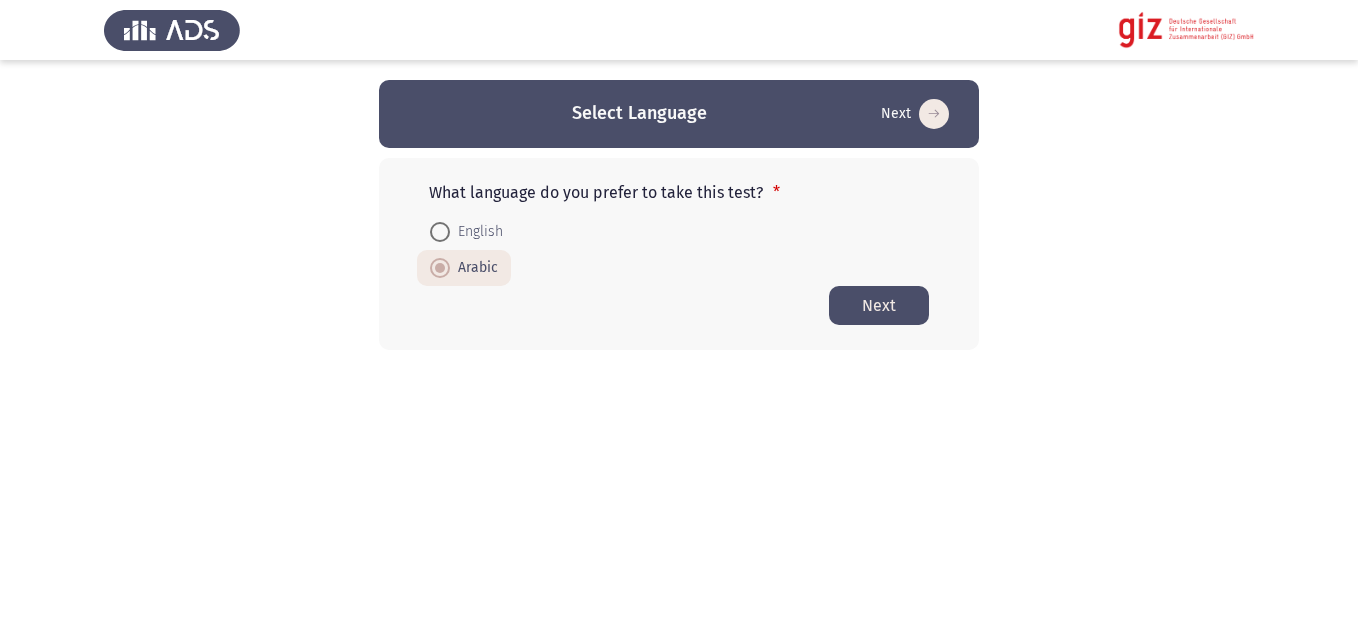 click on "Next" 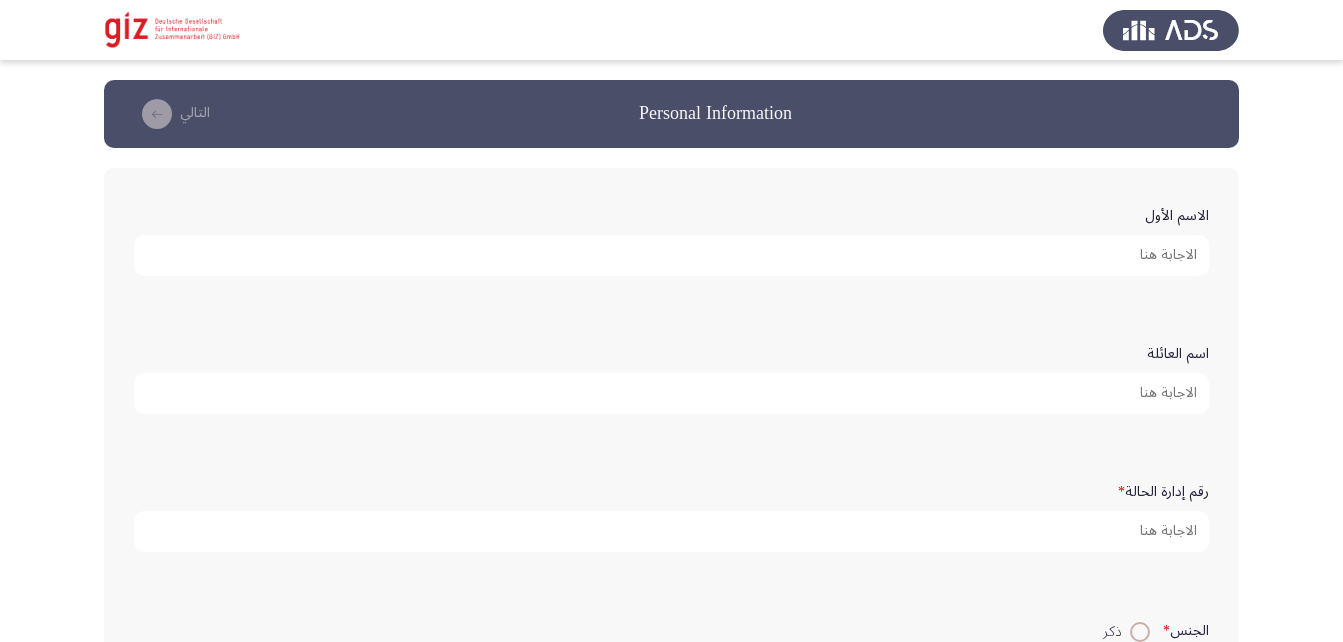 scroll, scrollTop: 87, scrollLeft: 0, axis: vertical 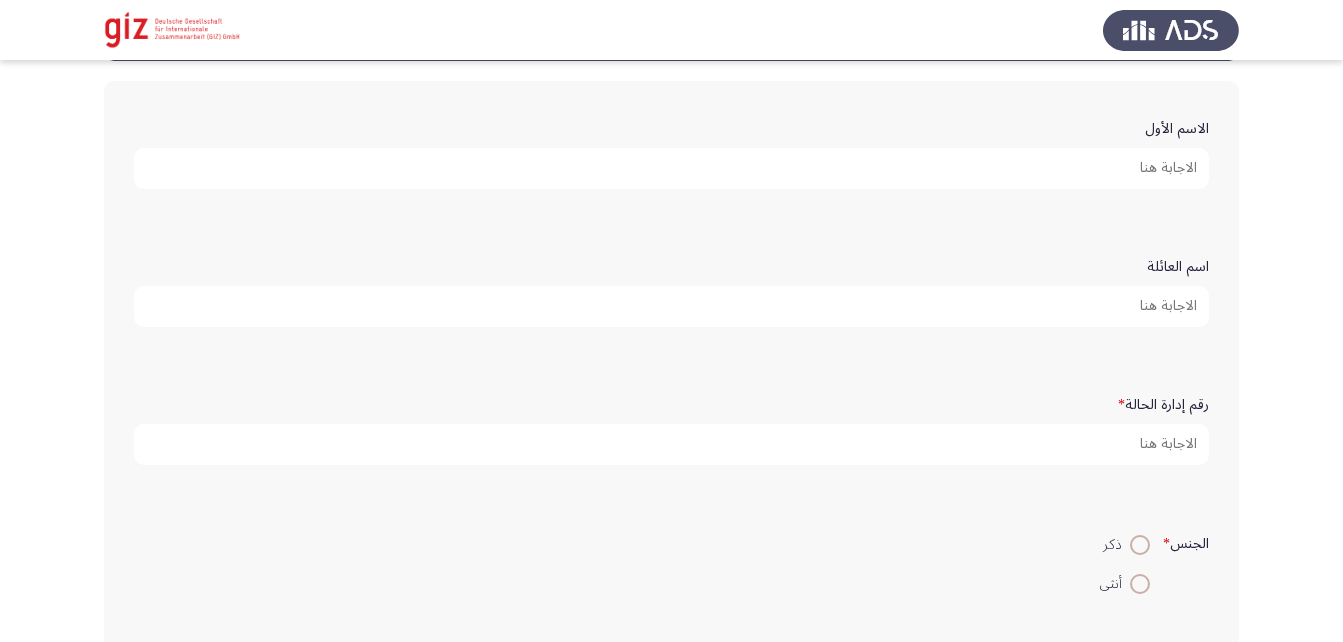 click on "الاسم الأول" at bounding box center (671, 168) 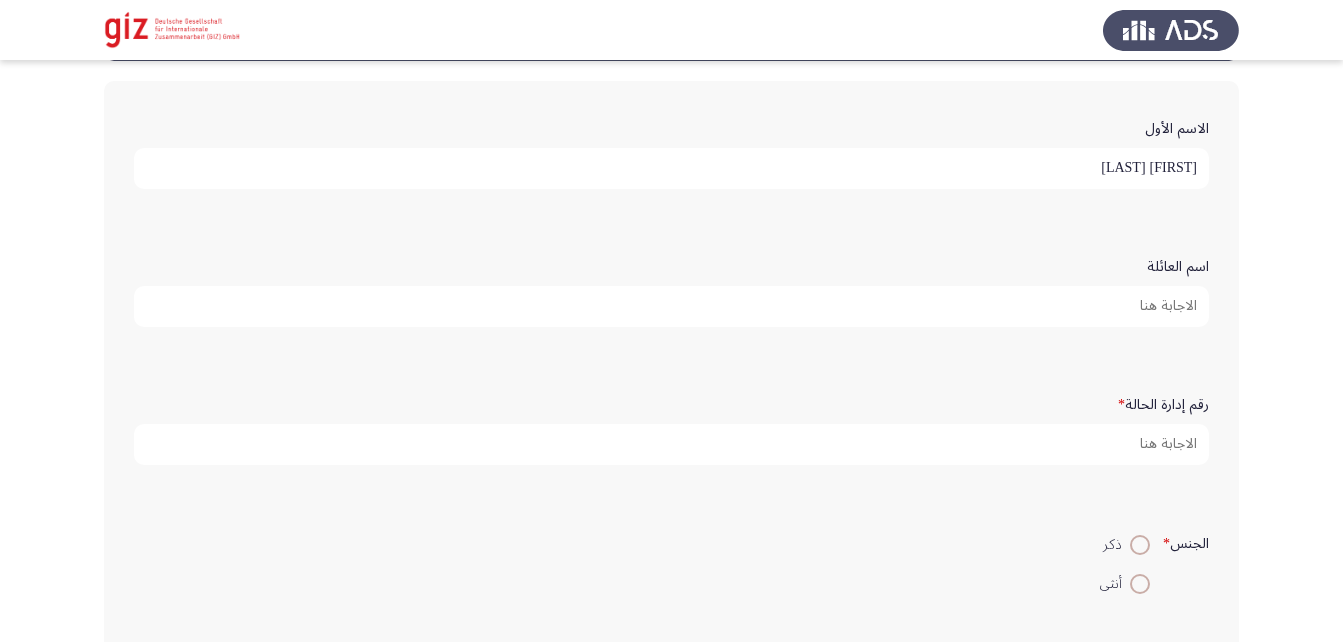 type on "[FIRST] [LAST]" 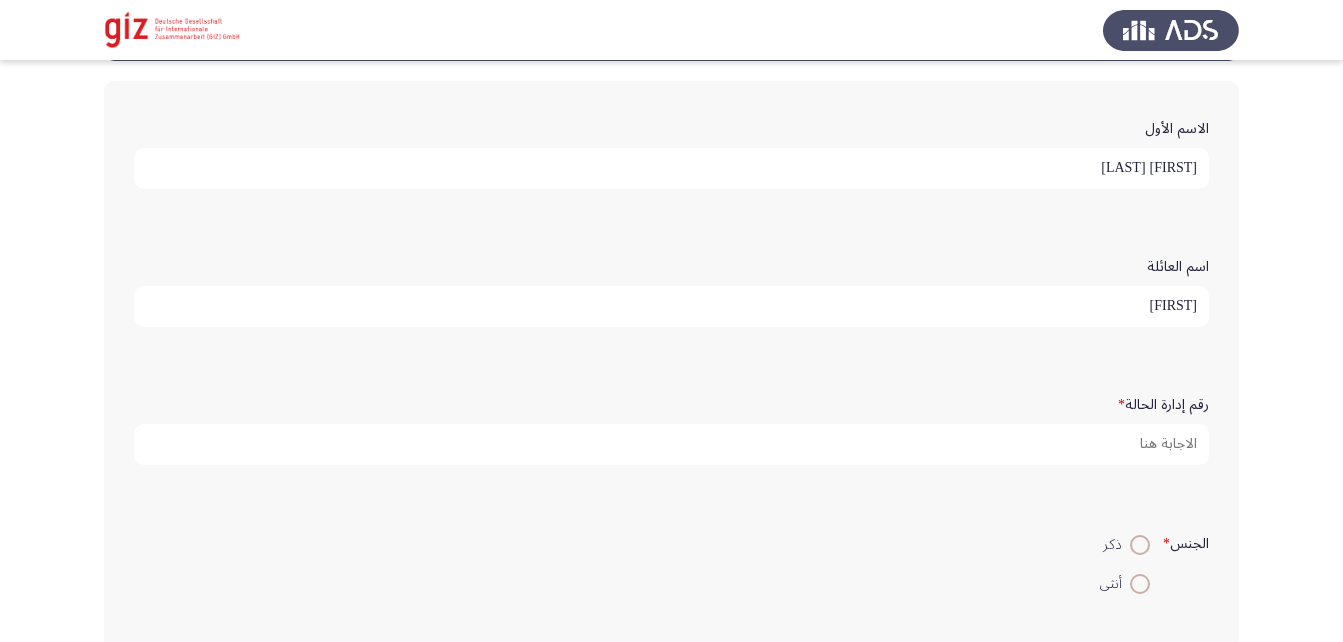 type on "[FIRST]" 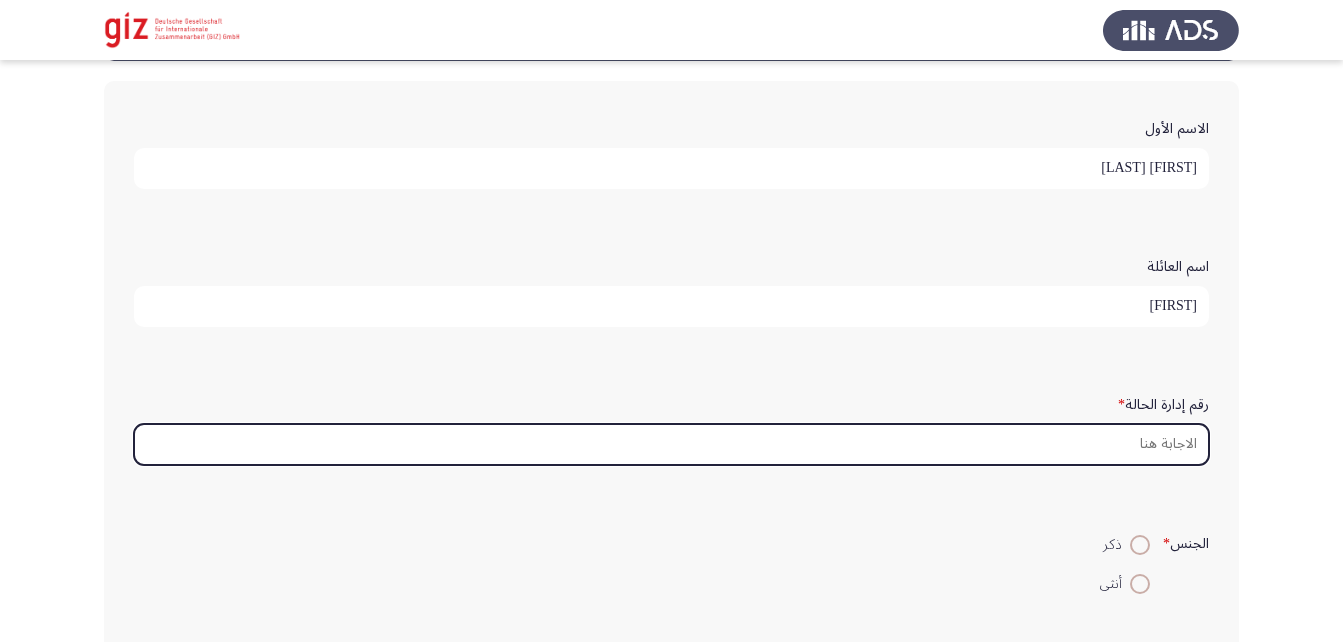 click on "رقم إدارة الحالة   *" at bounding box center [671, 444] 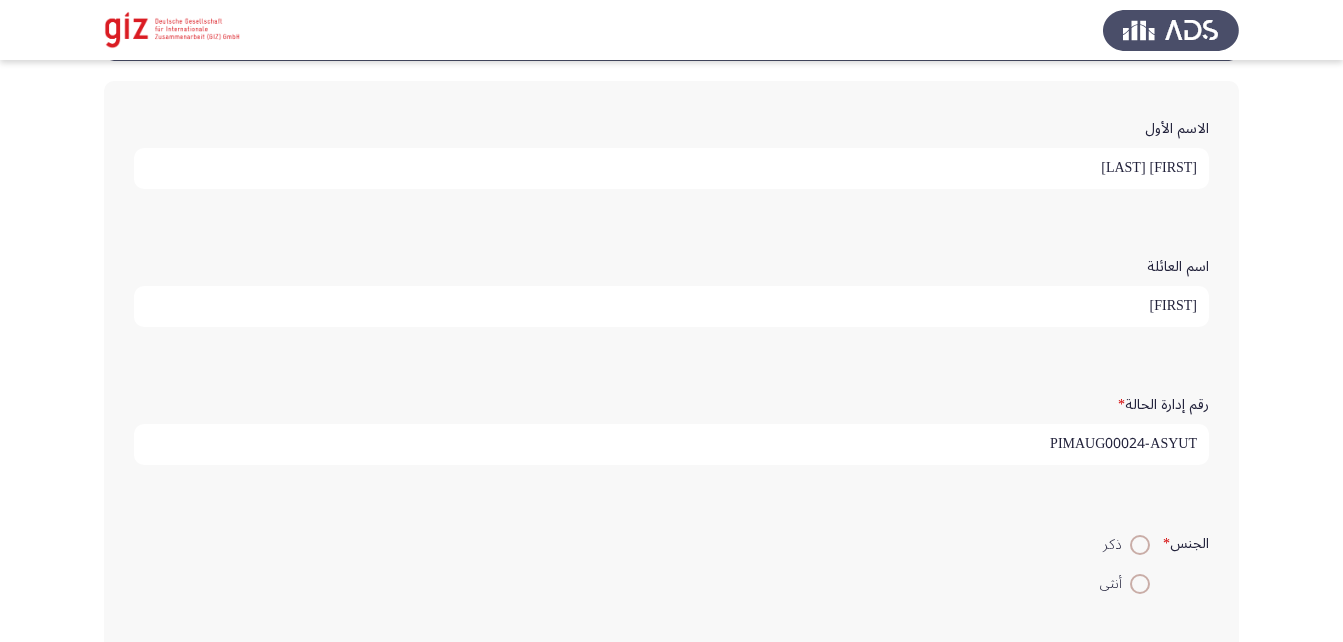 type on "PIMAUG00024-ASYUT" 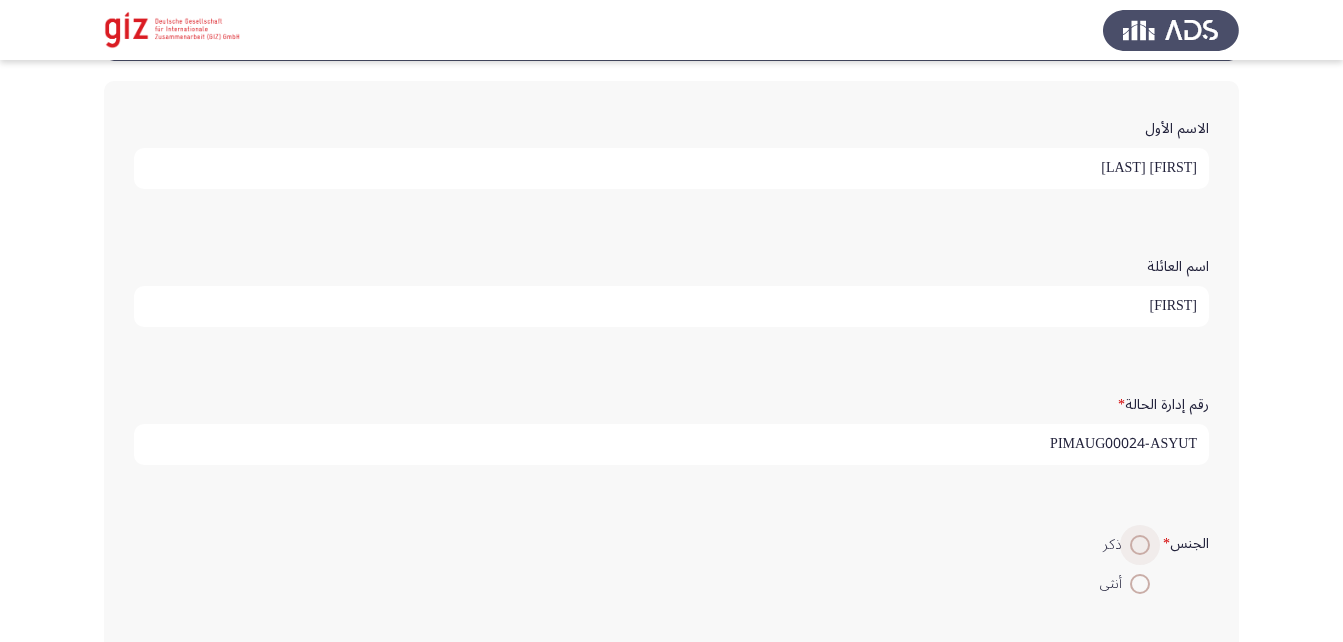click at bounding box center (1140, 545) 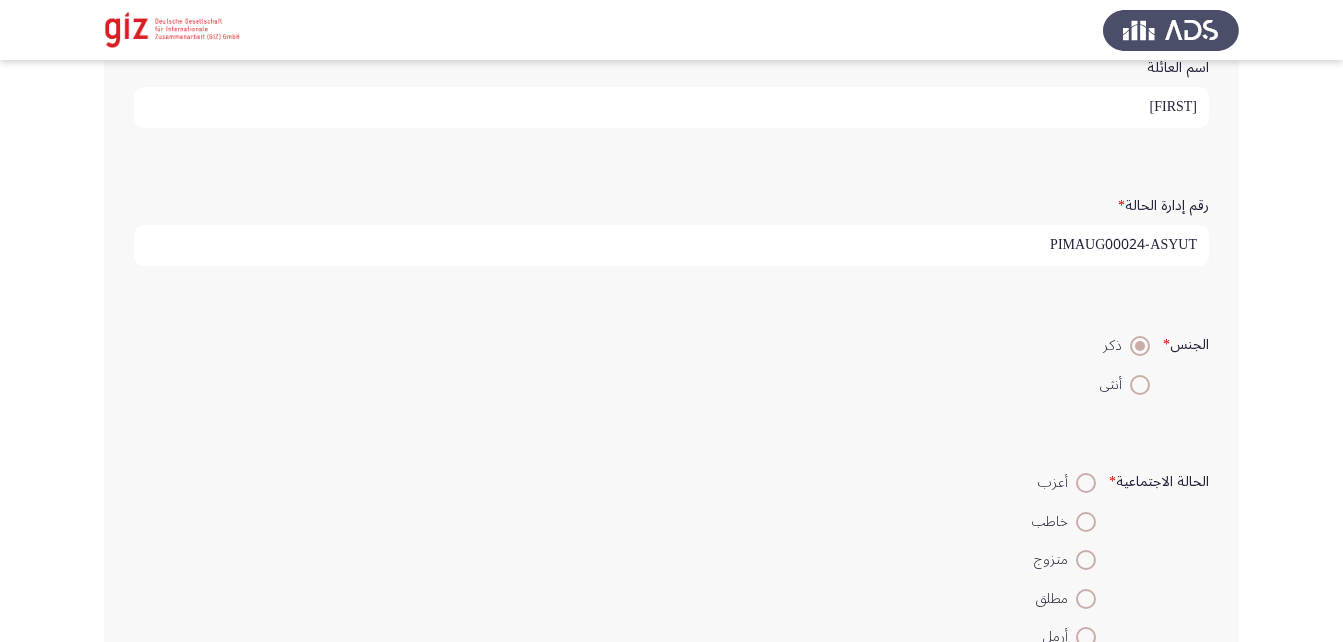 scroll, scrollTop: 346, scrollLeft: 0, axis: vertical 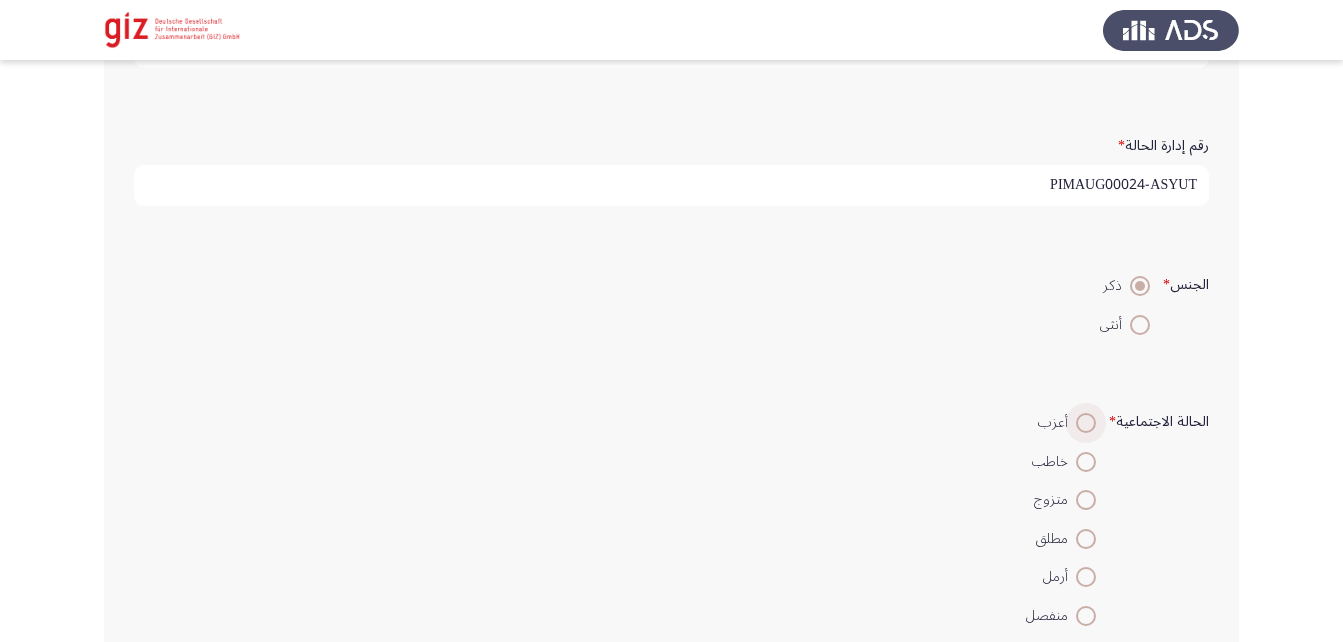 click at bounding box center [1086, 423] 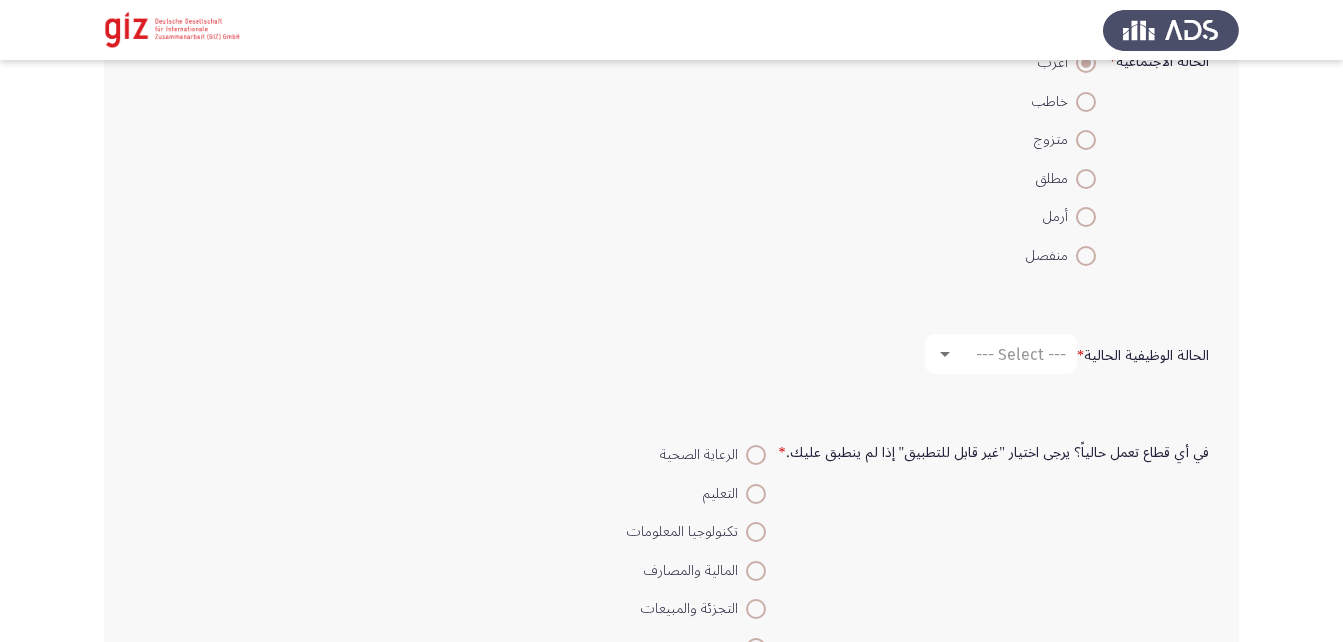 scroll, scrollTop: 707, scrollLeft: 0, axis: vertical 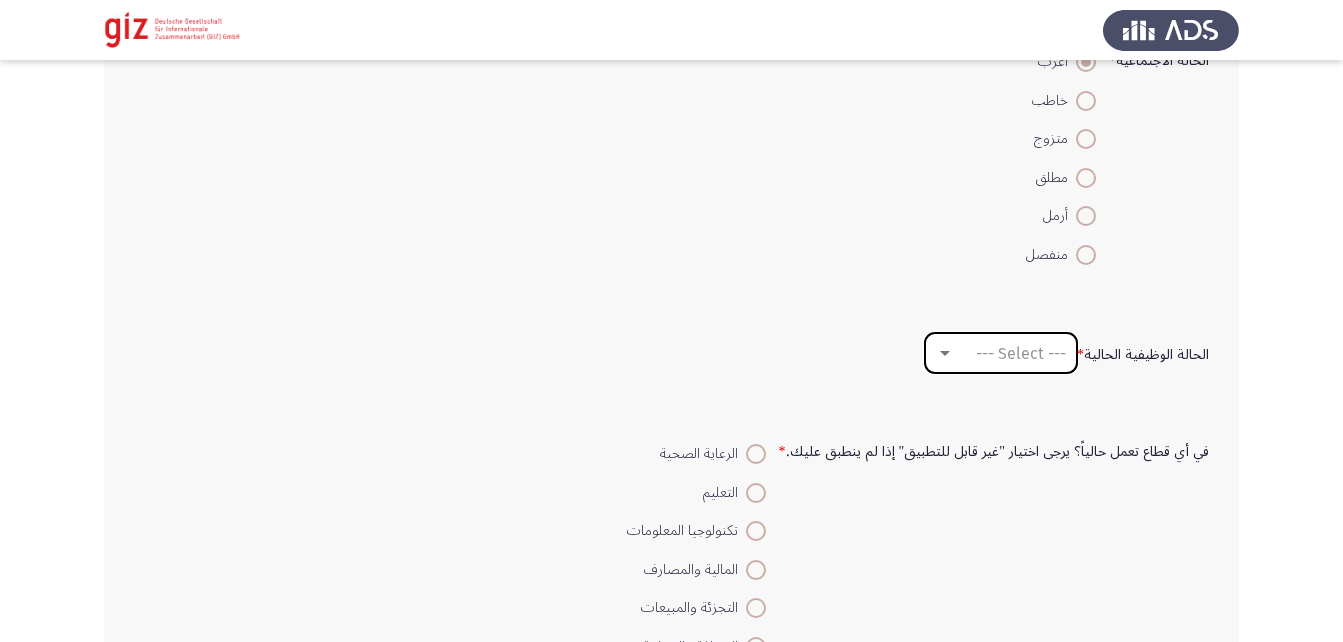 click on "--- Select ---" at bounding box center [1021, 353] 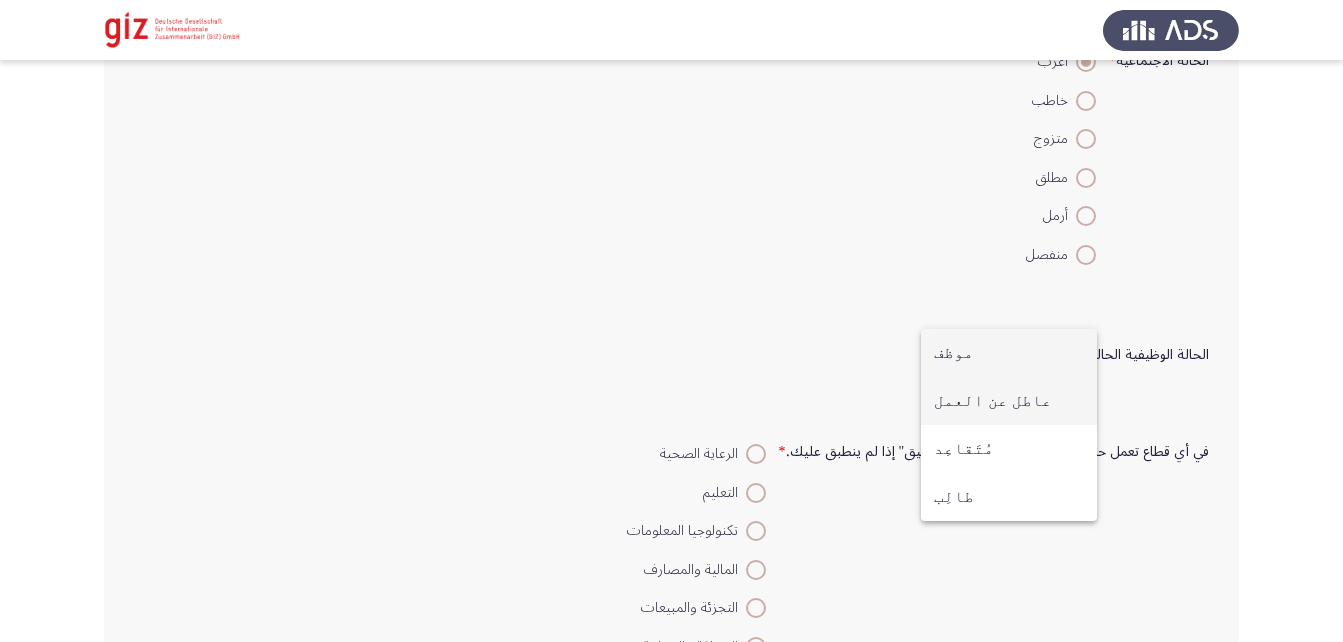 click on "عاطل عن العمل" at bounding box center (1009, 401) 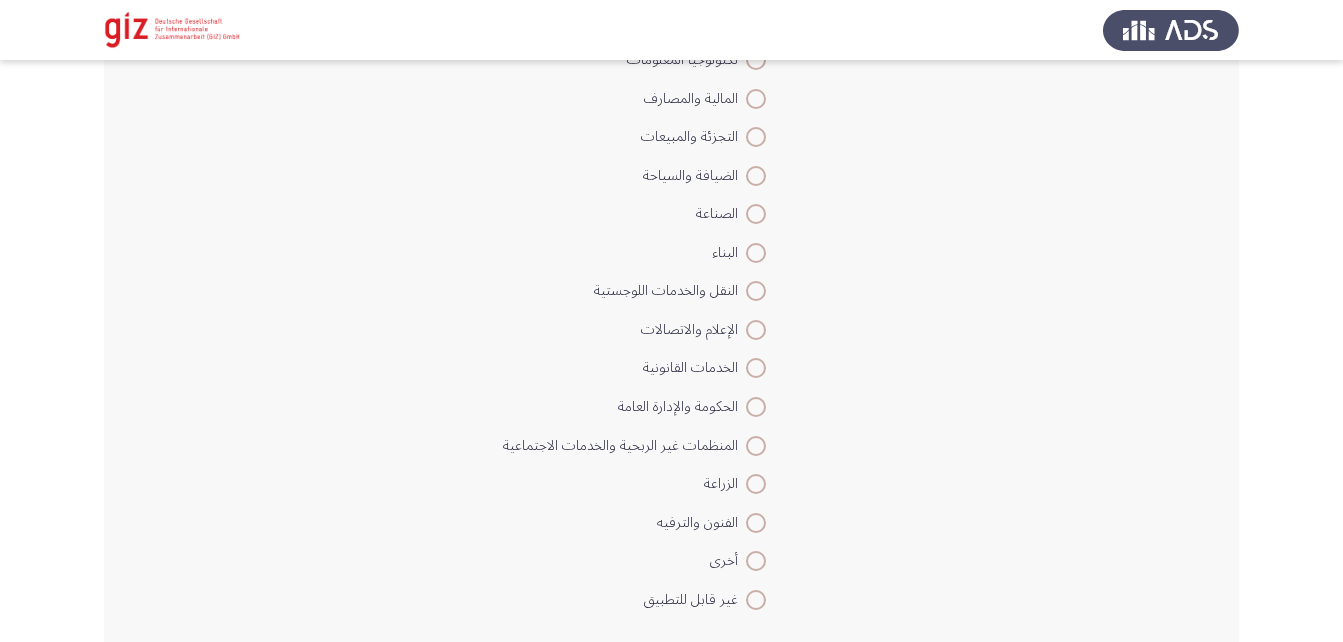 scroll, scrollTop: 1180, scrollLeft: 0, axis: vertical 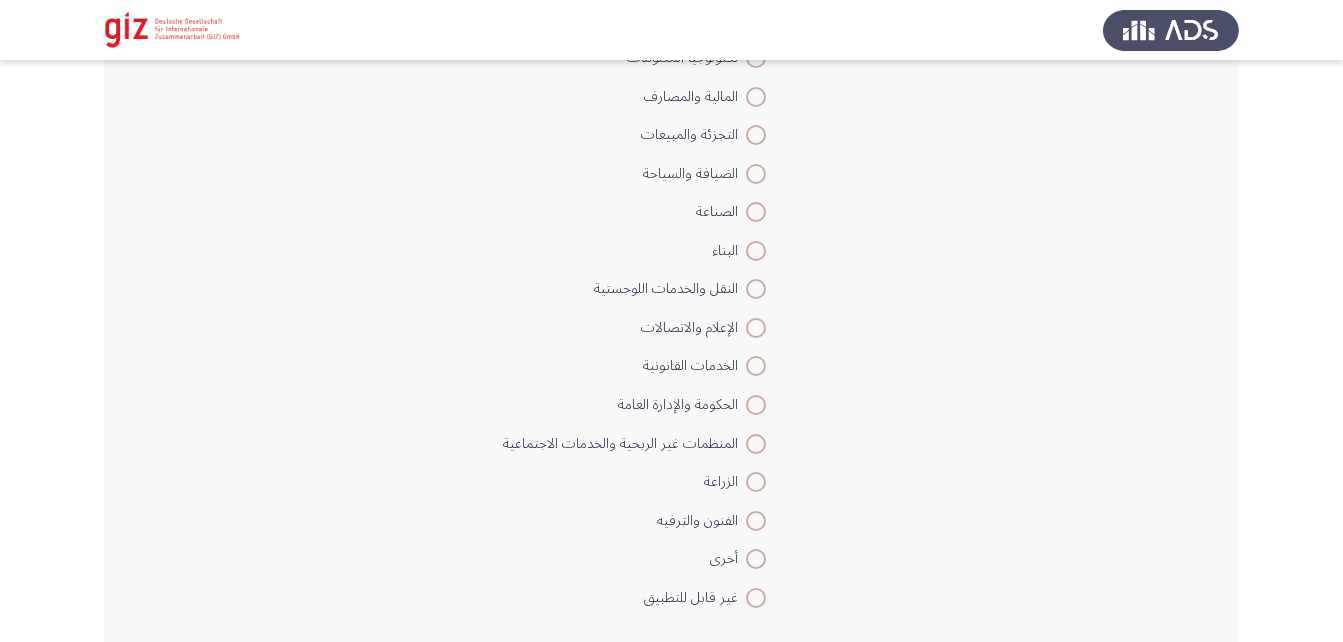 click at bounding box center [756, 598] 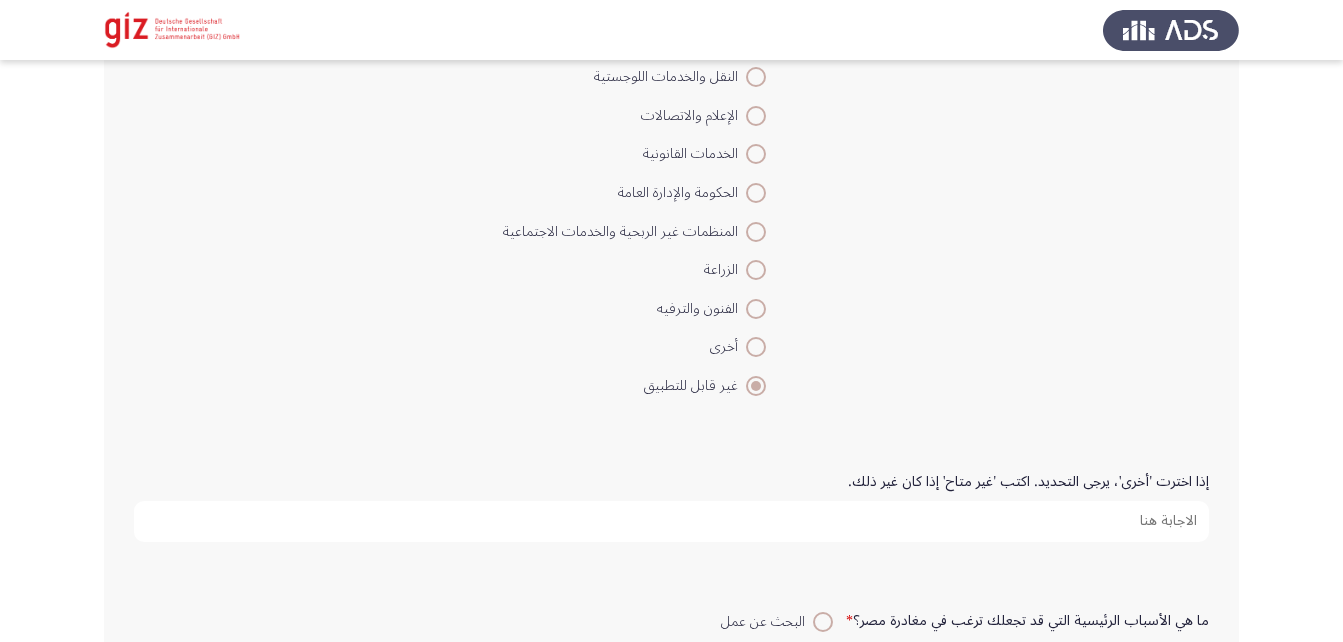 scroll, scrollTop: 1398, scrollLeft: 0, axis: vertical 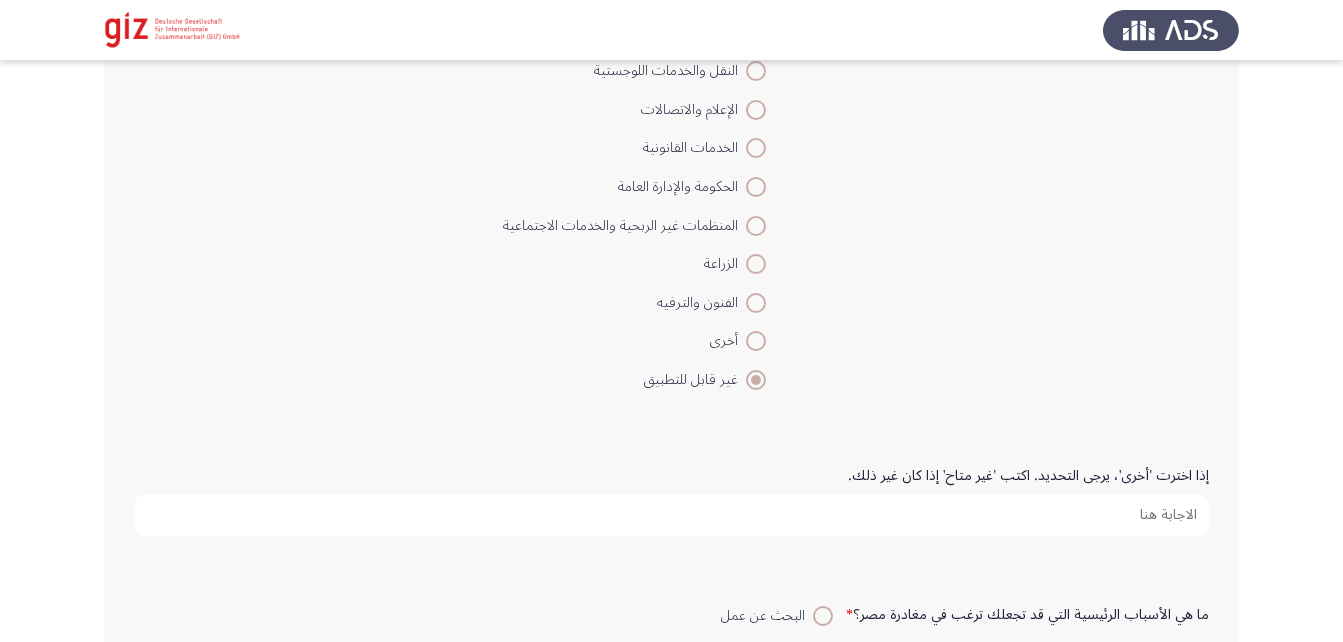 click on "إذا اخترت 'أخرى'، يرجى التحديد. اكتب 'غير متاح' إذا كان غير ذلك." at bounding box center (671, 515) 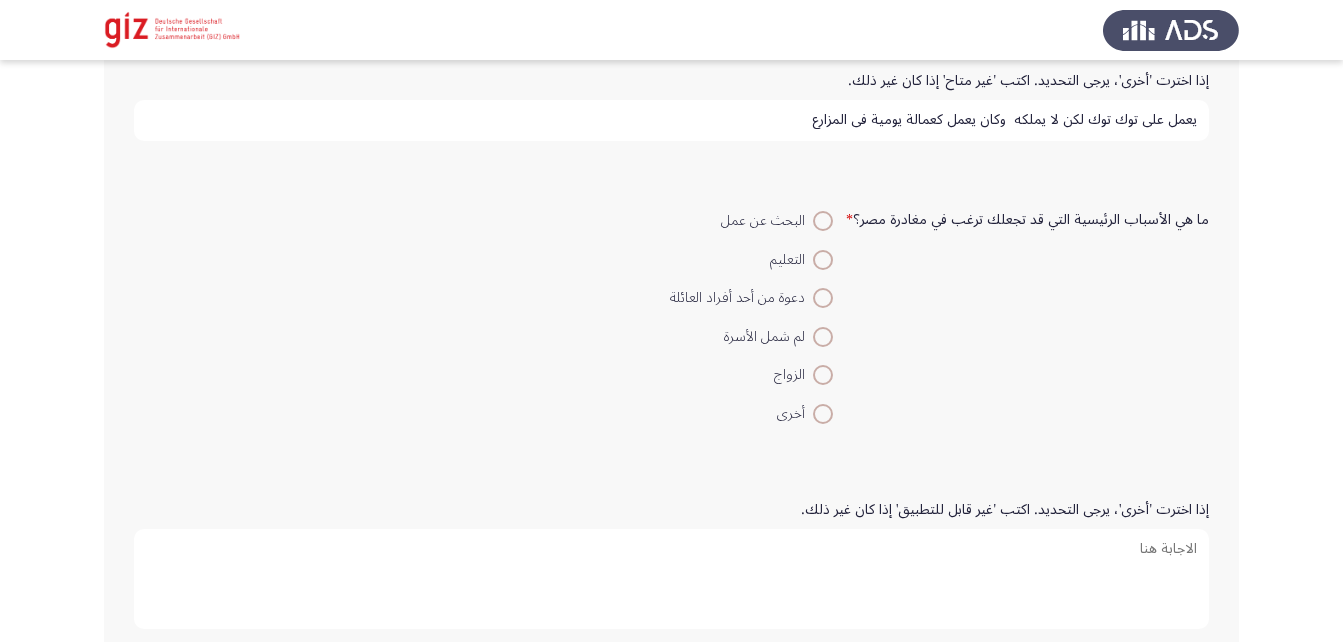 scroll, scrollTop: 1794, scrollLeft: 0, axis: vertical 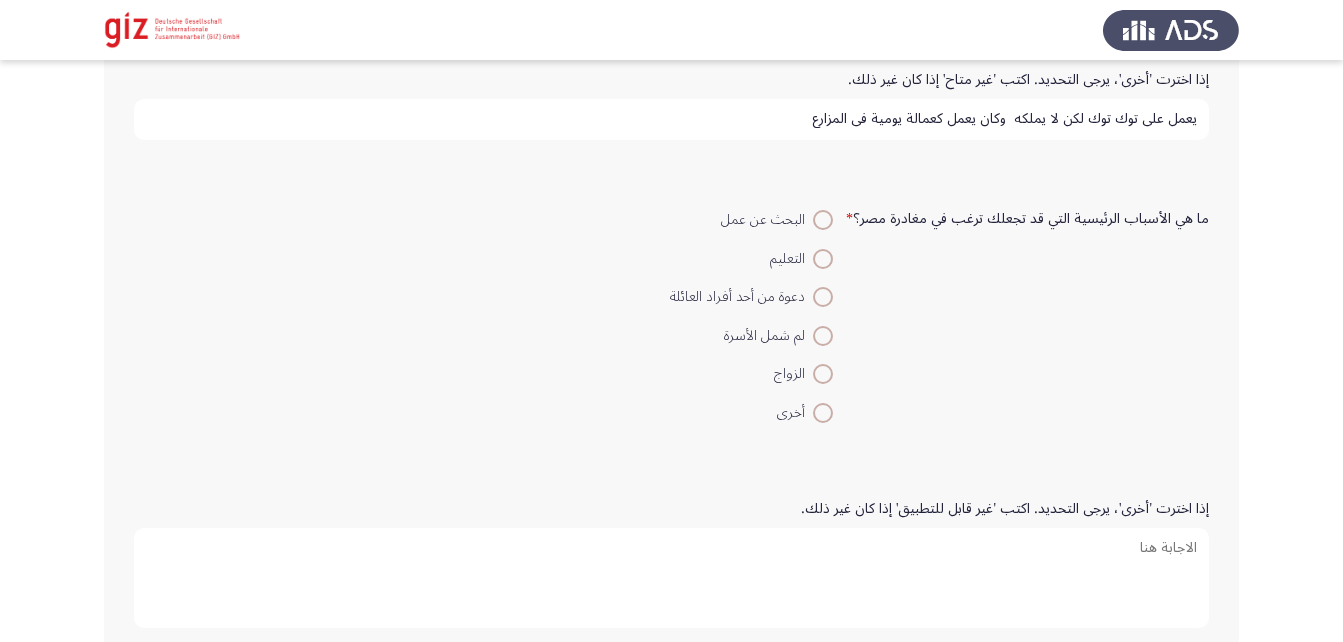 type on "يعمل علي توك توك لكن لا يملكه  وكان يعمل كعمالة يومية في المزارع" 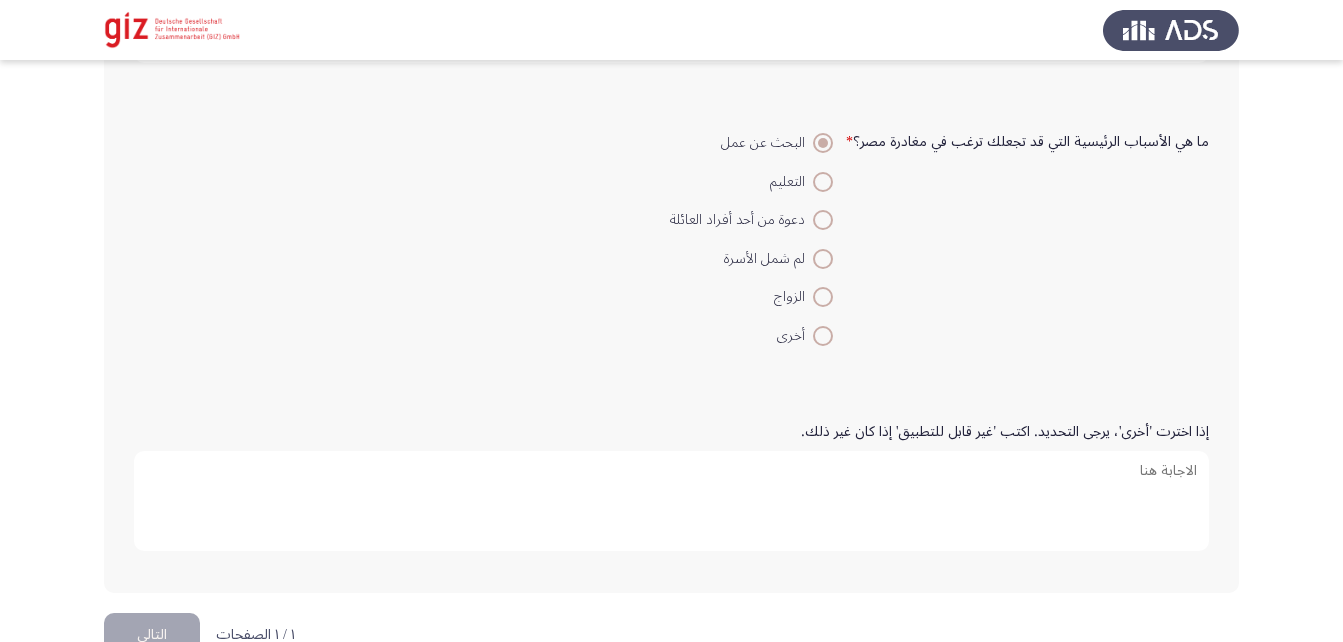 scroll, scrollTop: 1877, scrollLeft: 0, axis: vertical 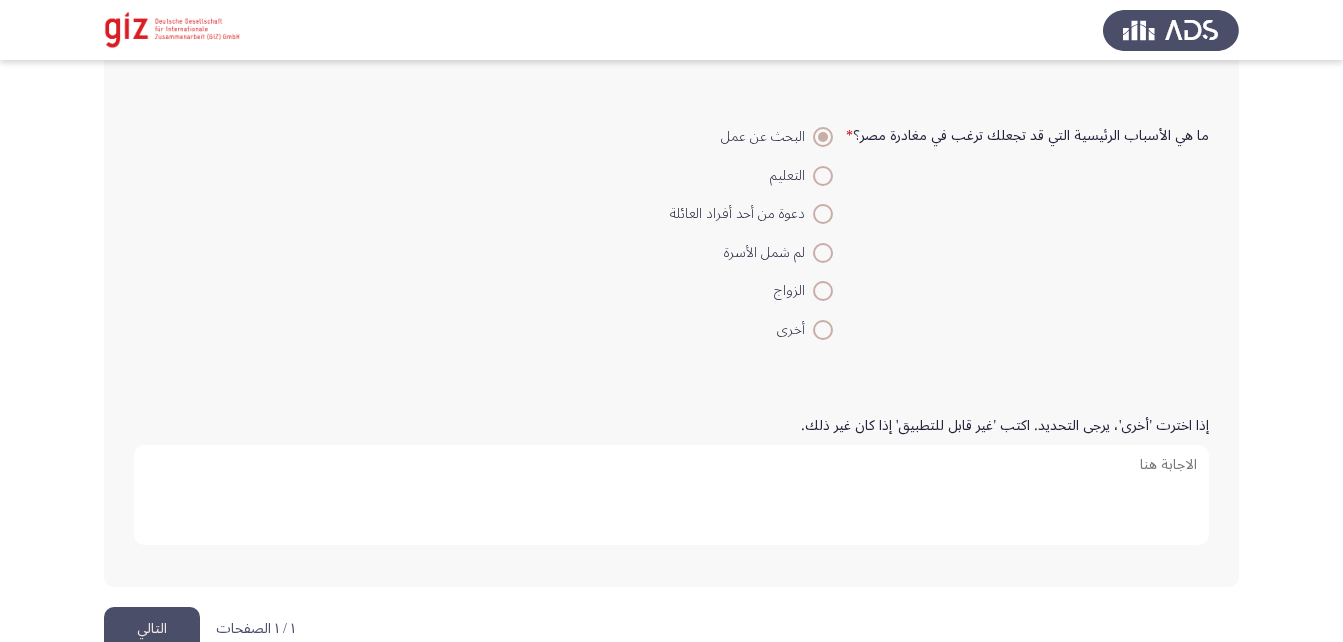 click on "إذا اخترت 'أخرى'، يرجى التحديد. اكتب 'غير قابل للتطبيق' إذا كان غير ذلك." at bounding box center (671, 495) 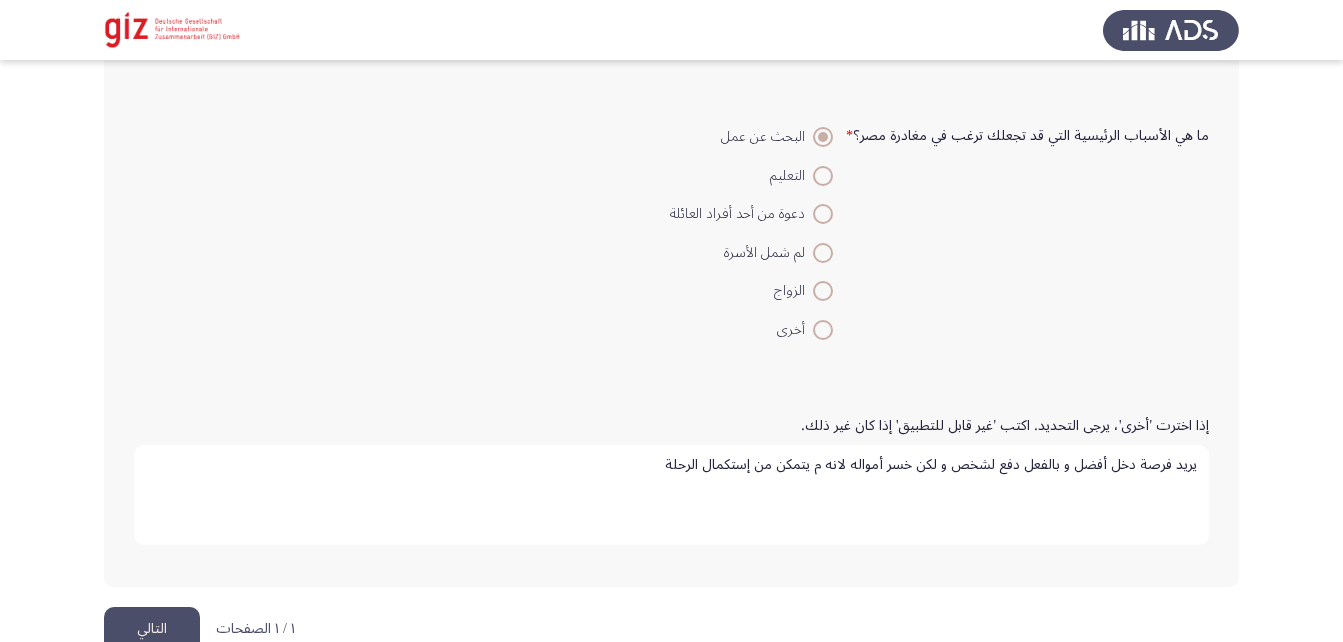 scroll, scrollTop: 1922, scrollLeft: 0, axis: vertical 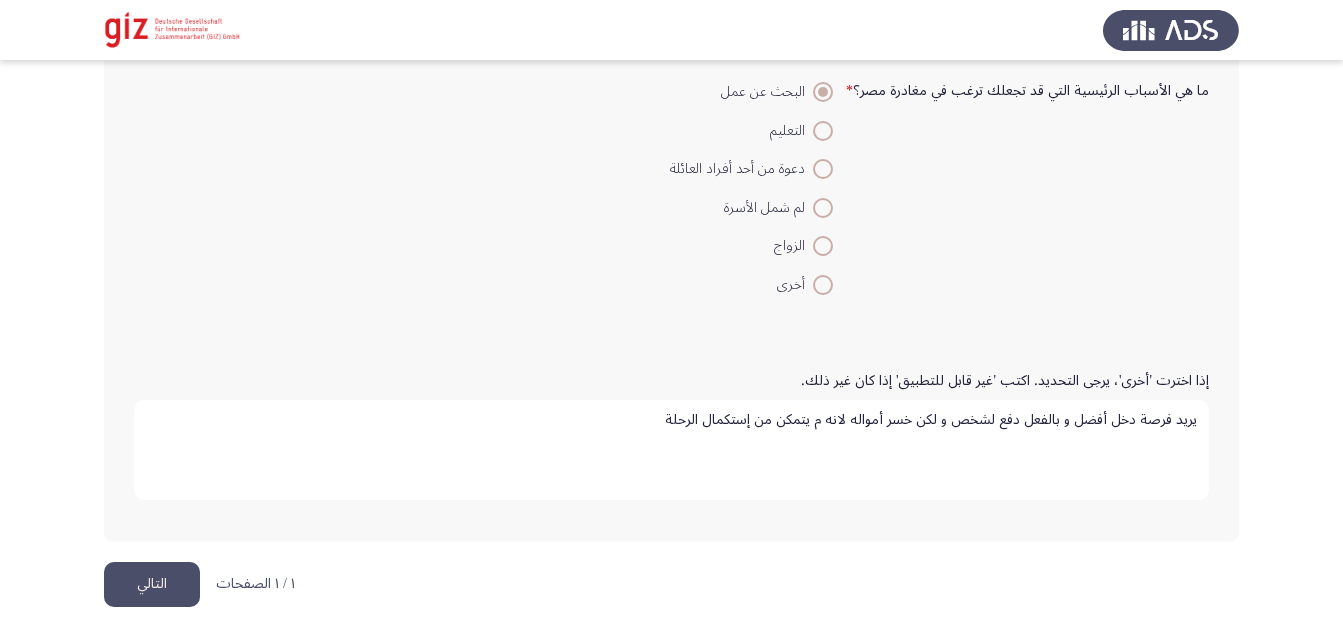 type on "يريد فرصة دخل أفضل و بالفعل دفع لشخص و لكن خسر أمواله لانه م يتمكن من إستكمال الرحلة" 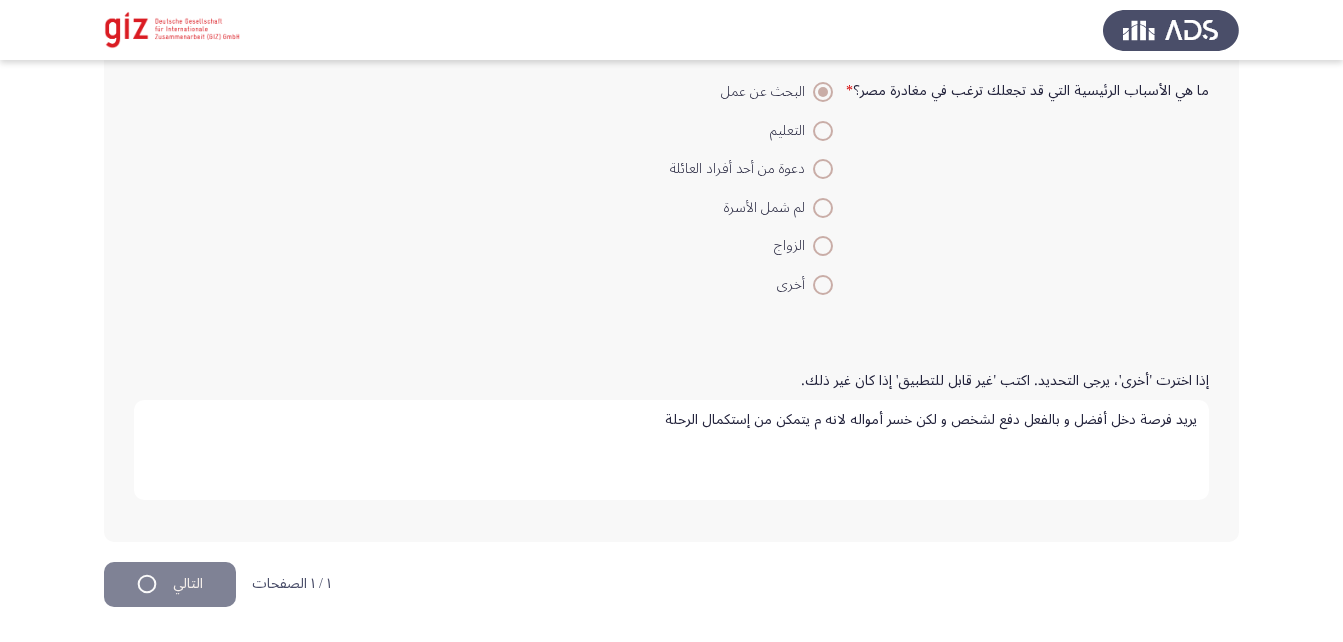 scroll, scrollTop: 0, scrollLeft: 0, axis: both 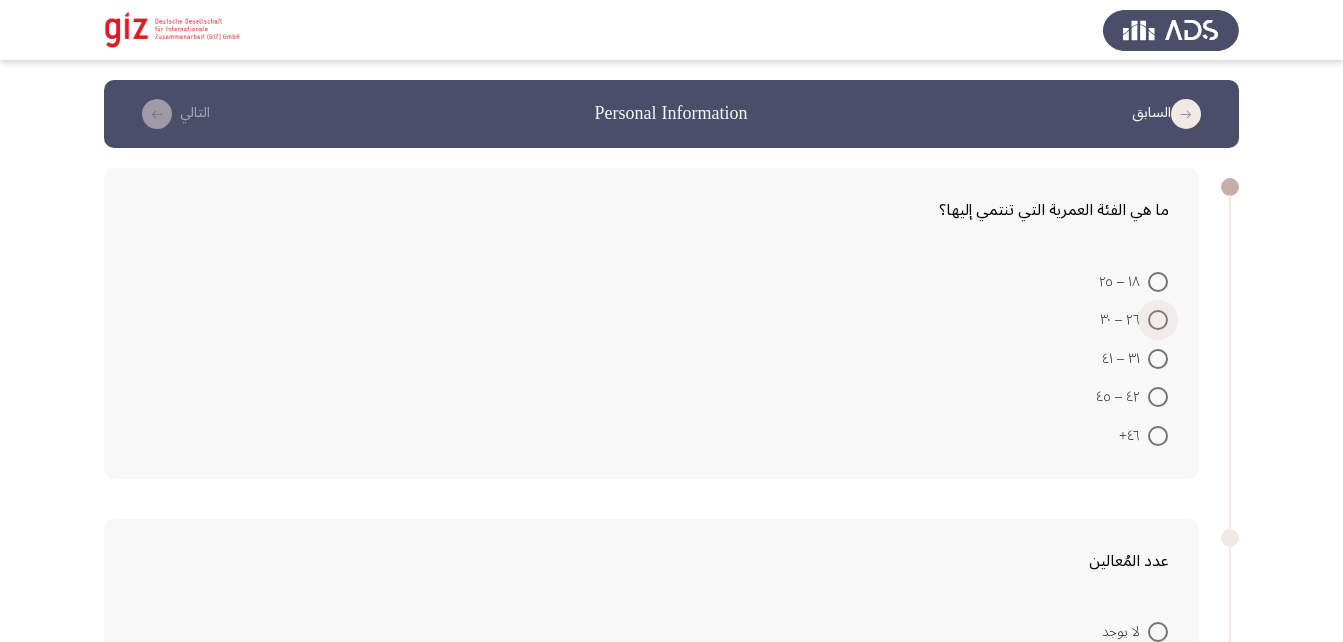 click at bounding box center (1158, 320) 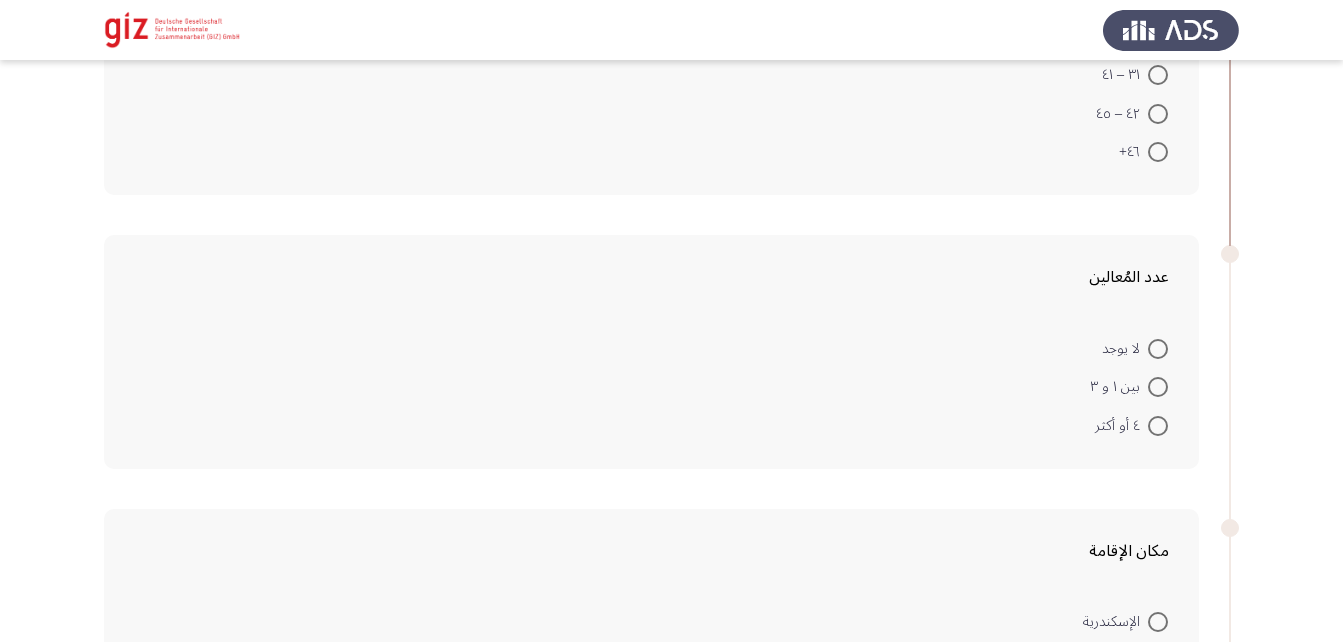 scroll, scrollTop: 291, scrollLeft: 0, axis: vertical 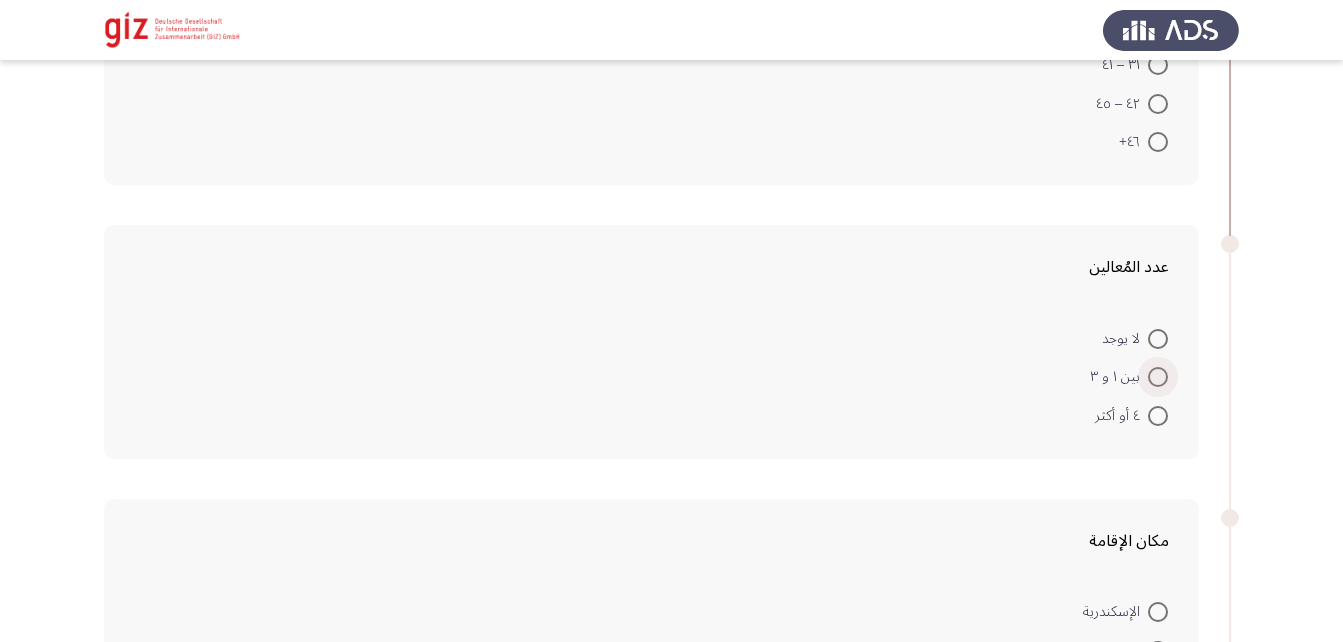 click at bounding box center [1158, 377] 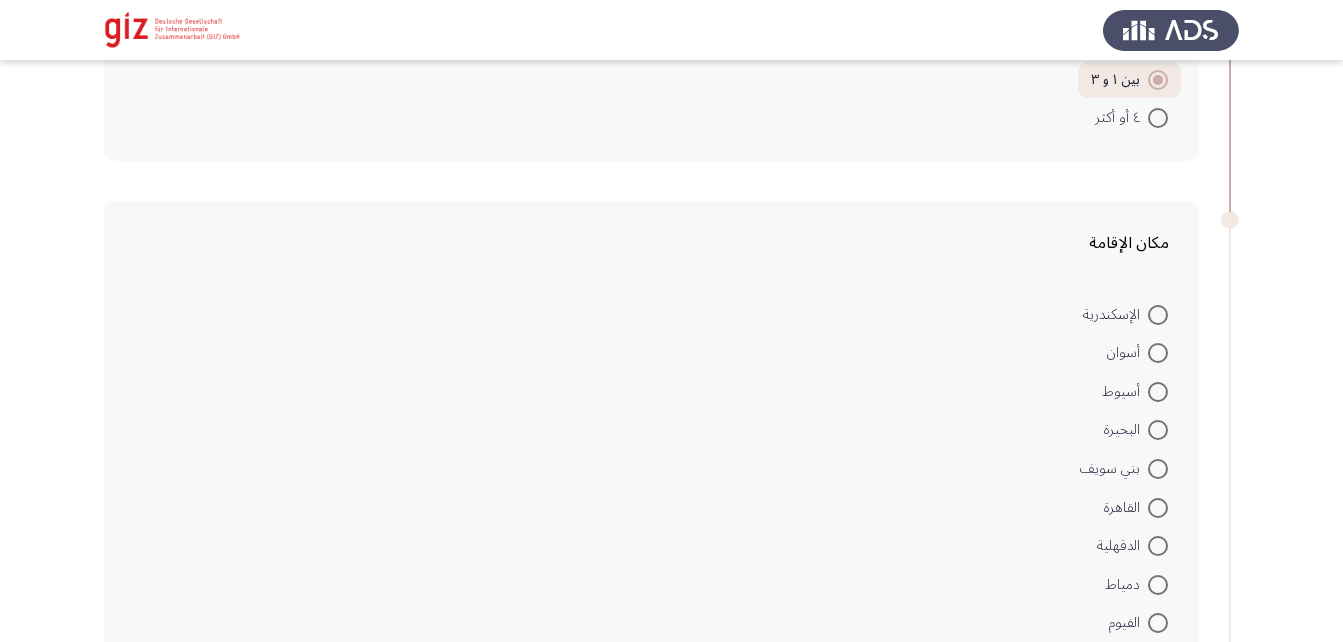 scroll, scrollTop: 587, scrollLeft: 0, axis: vertical 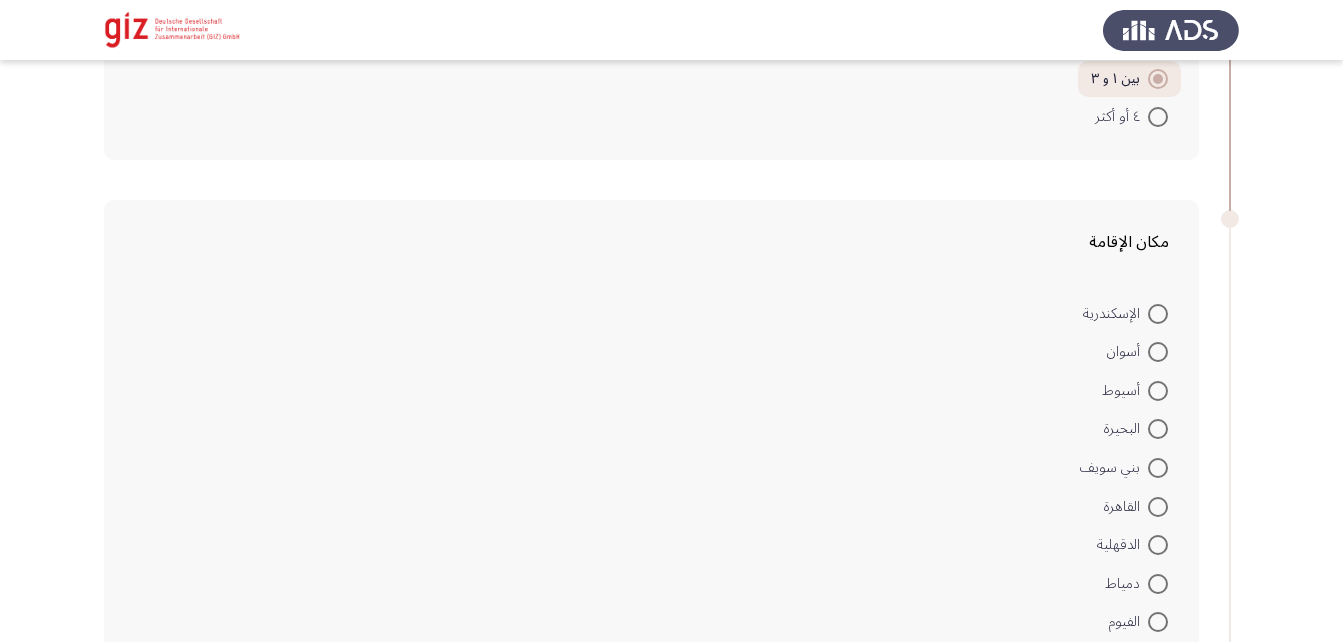click at bounding box center (1158, 391) 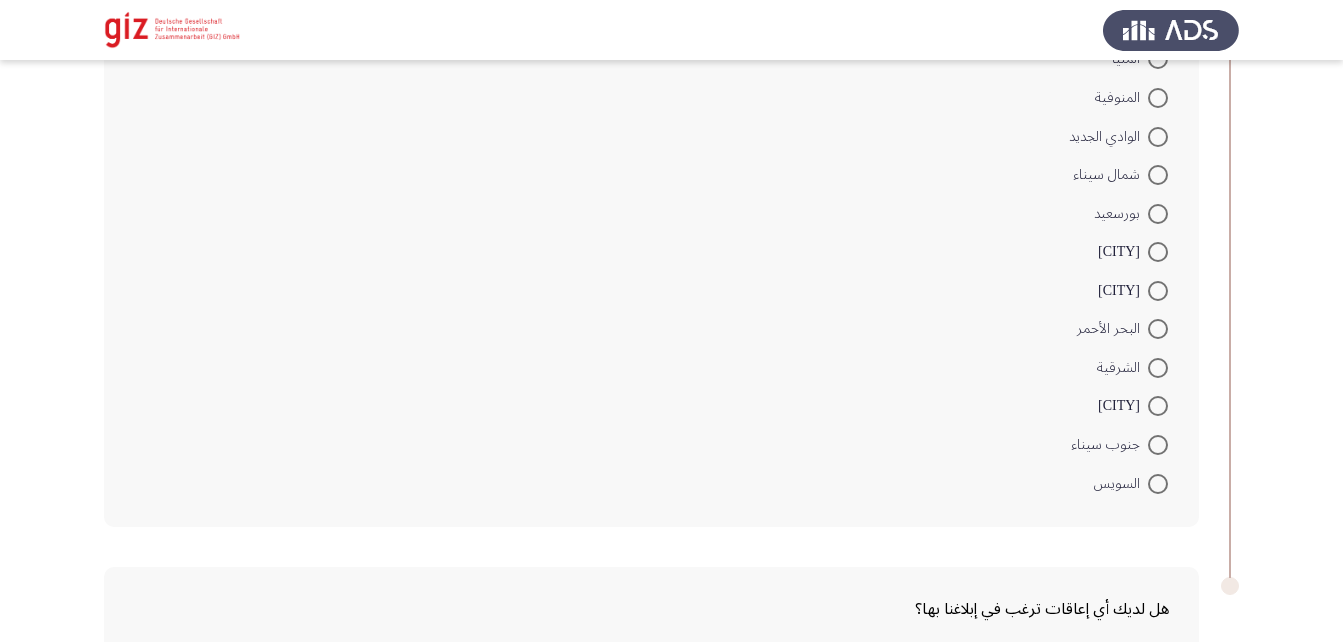 scroll, scrollTop: 1637, scrollLeft: 0, axis: vertical 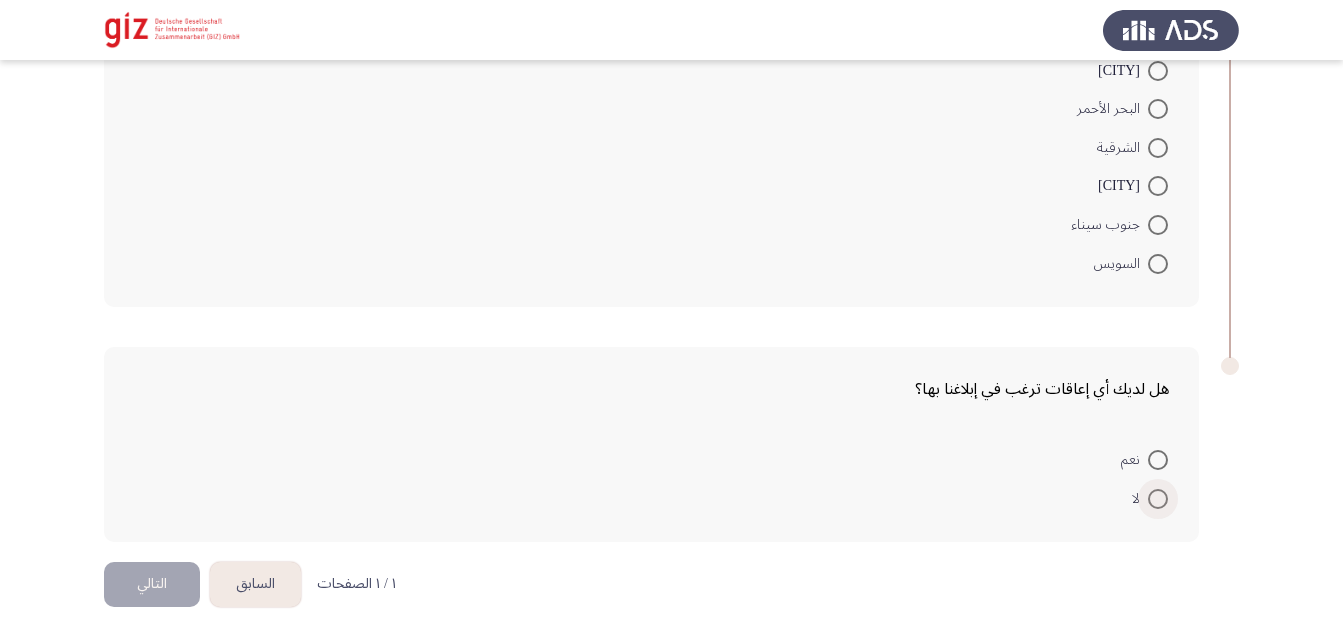 click at bounding box center [1158, 499] 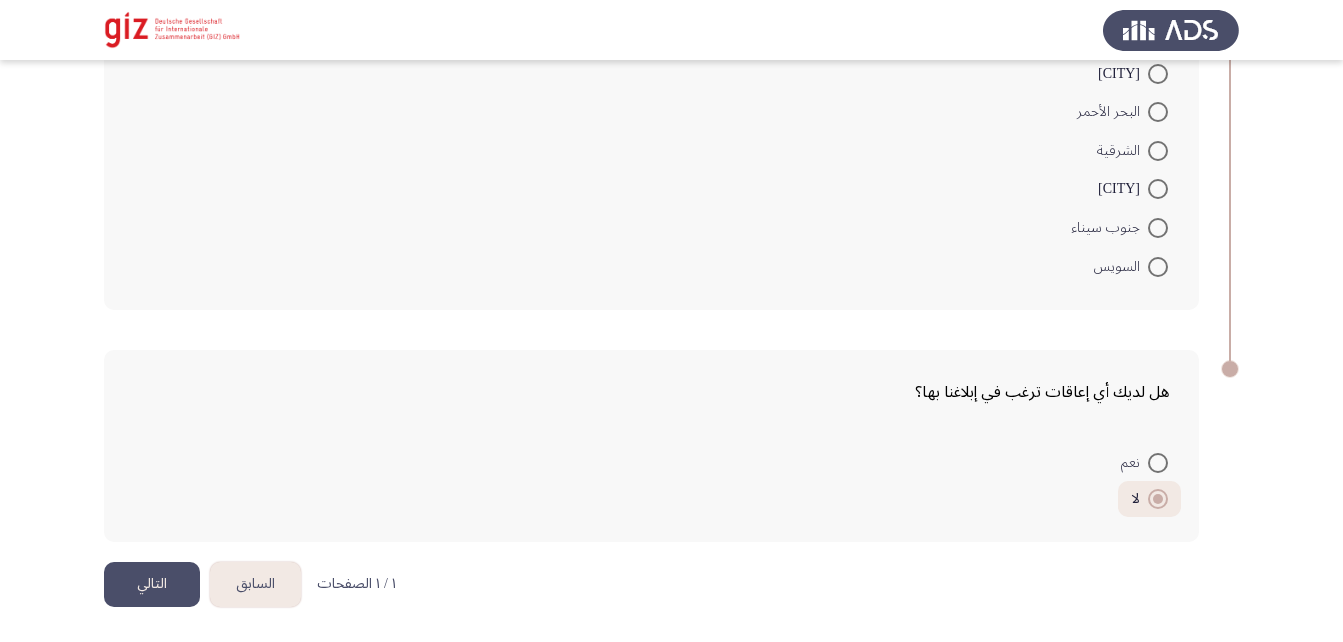 click on "التالي" 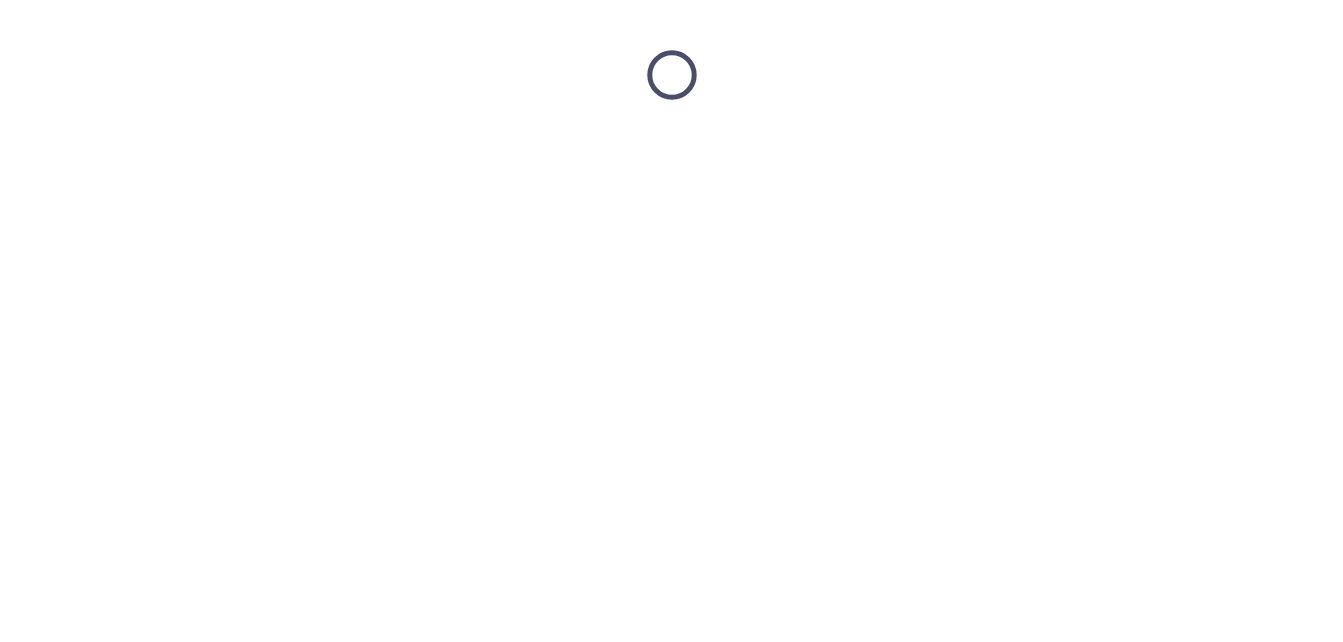 scroll, scrollTop: 0, scrollLeft: 0, axis: both 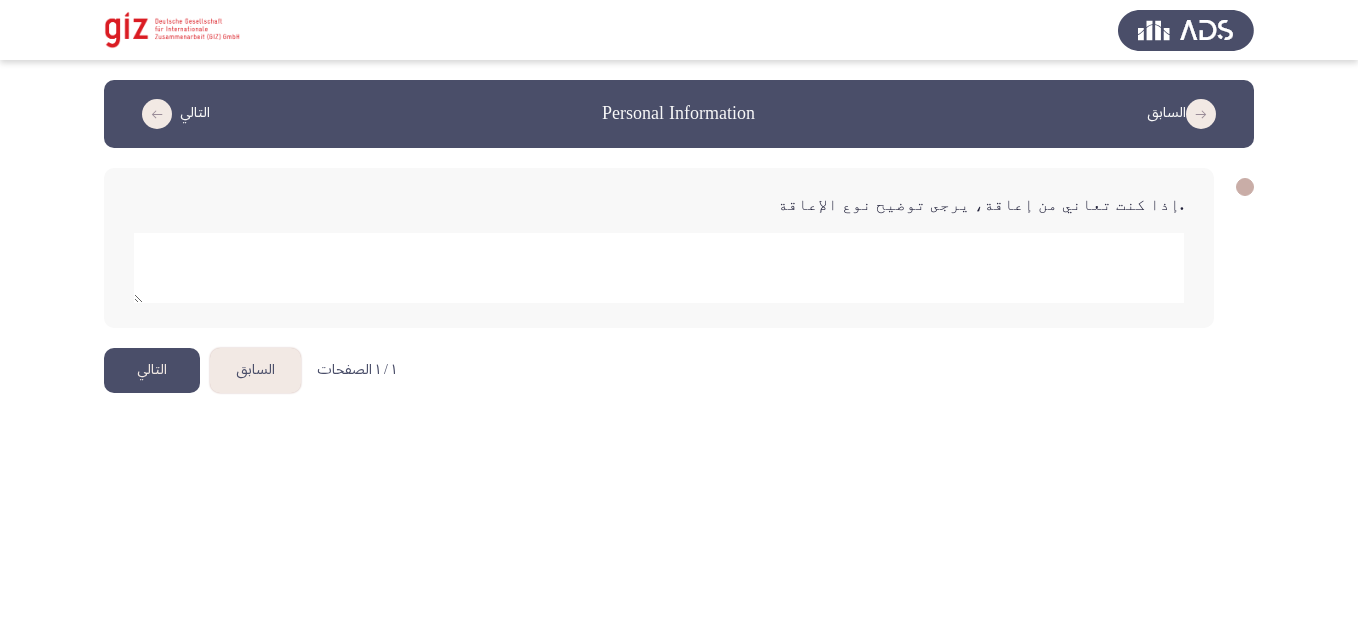 click 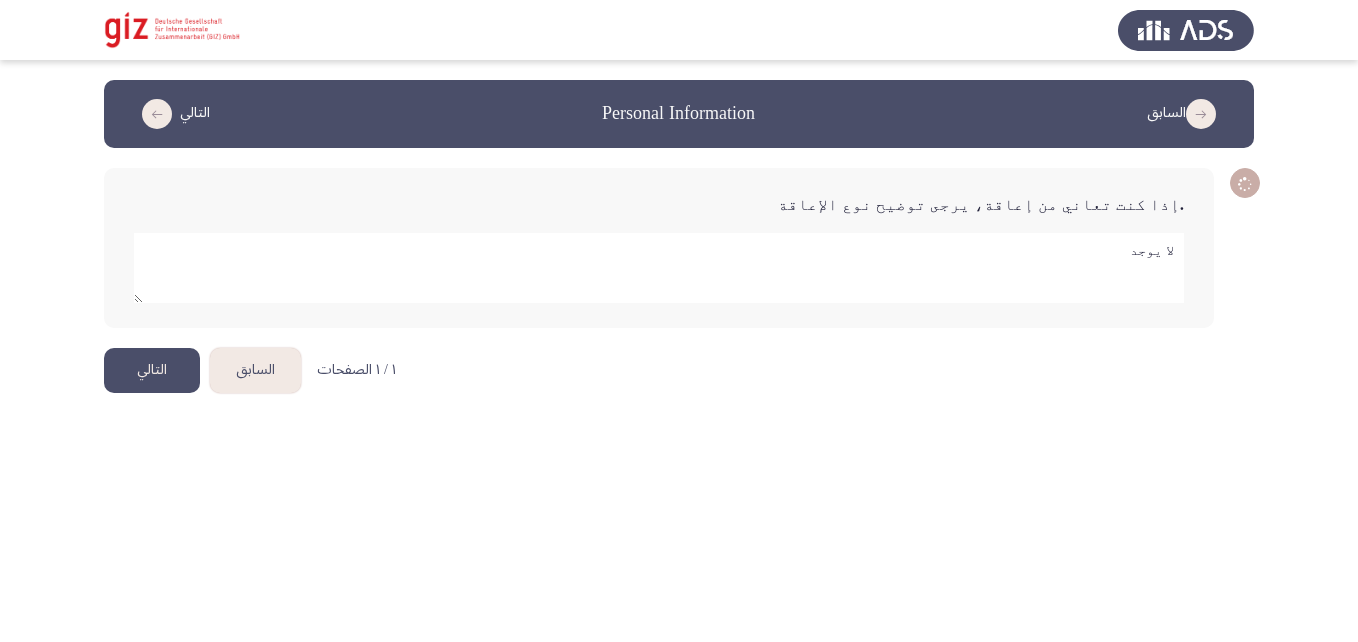 type on "لا يوجد" 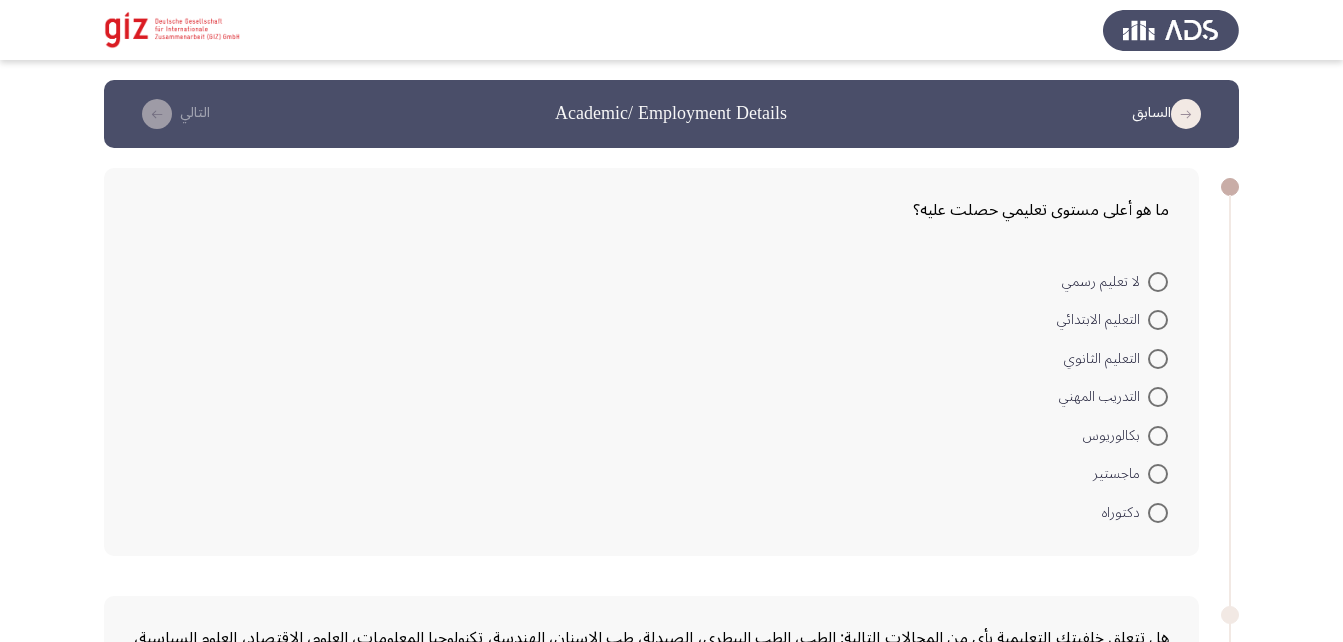 click at bounding box center [1158, 397] 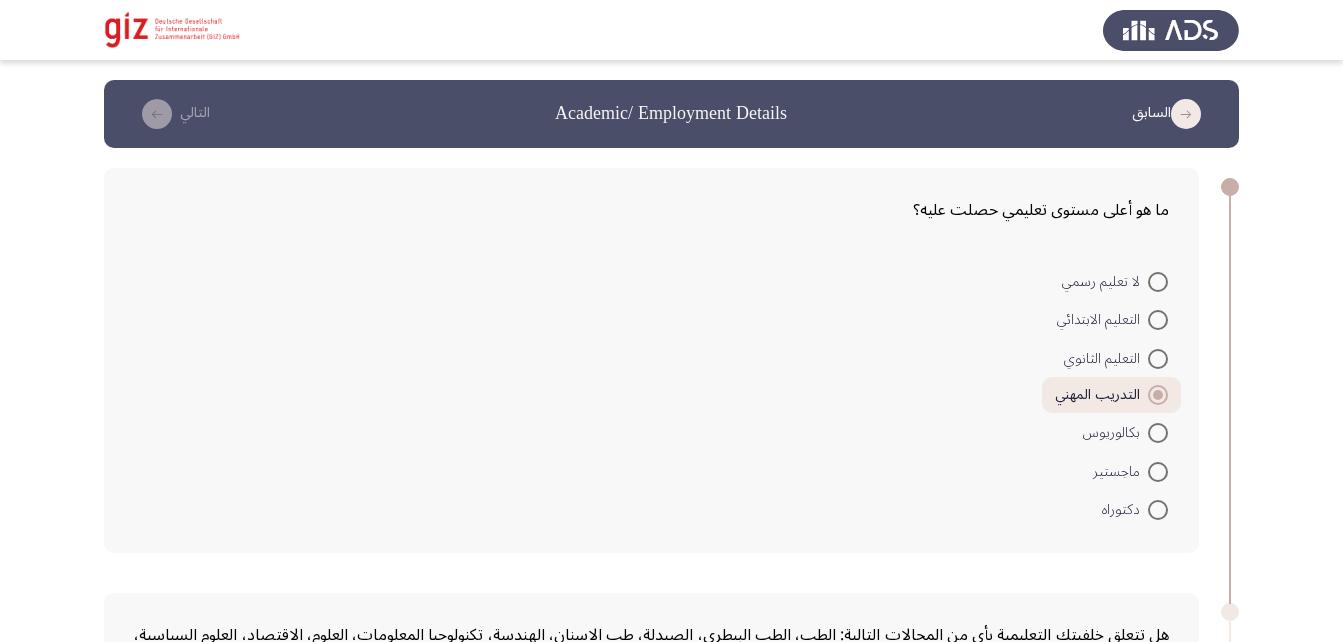 scroll, scrollTop: 447, scrollLeft: 0, axis: vertical 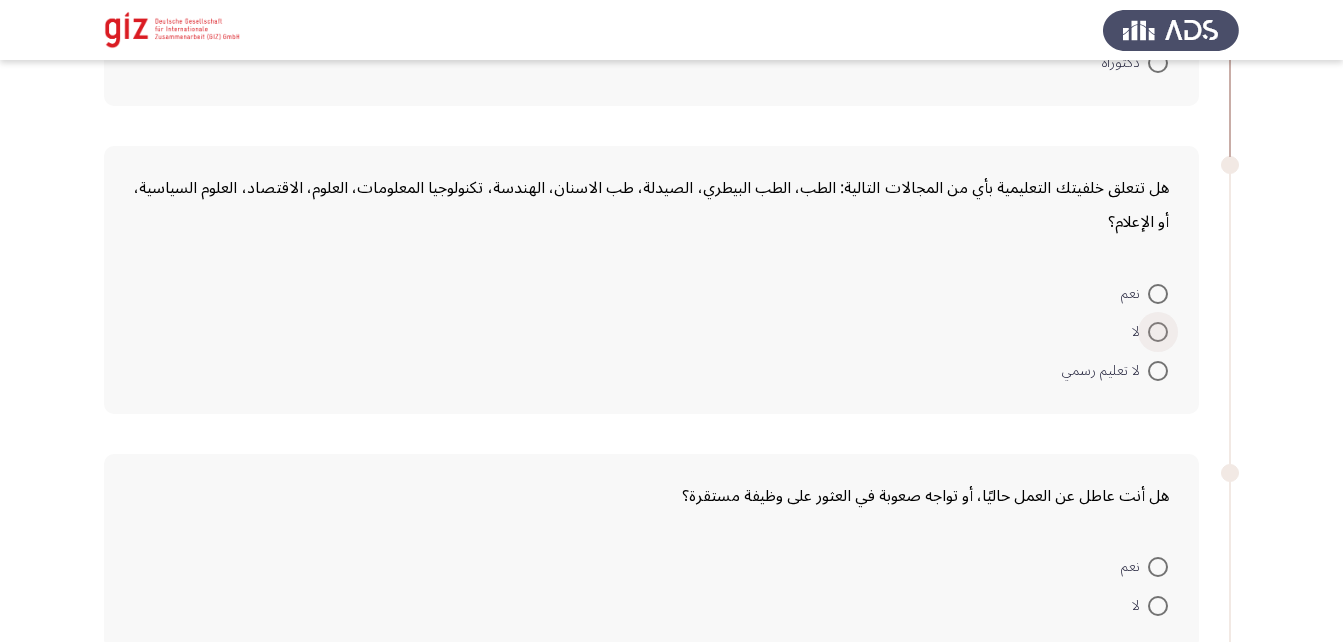 click at bounding box center (1158, 332) 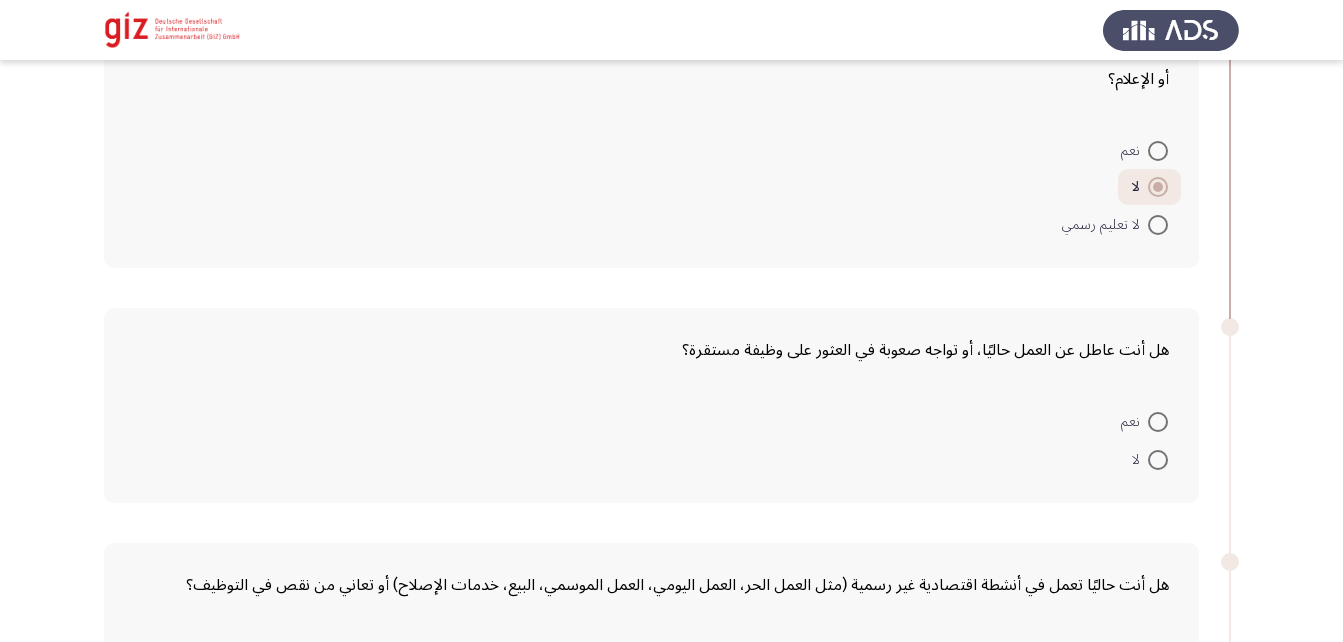 scroll, scrollTop: 591, scrollLeft: 0, axis: vertical 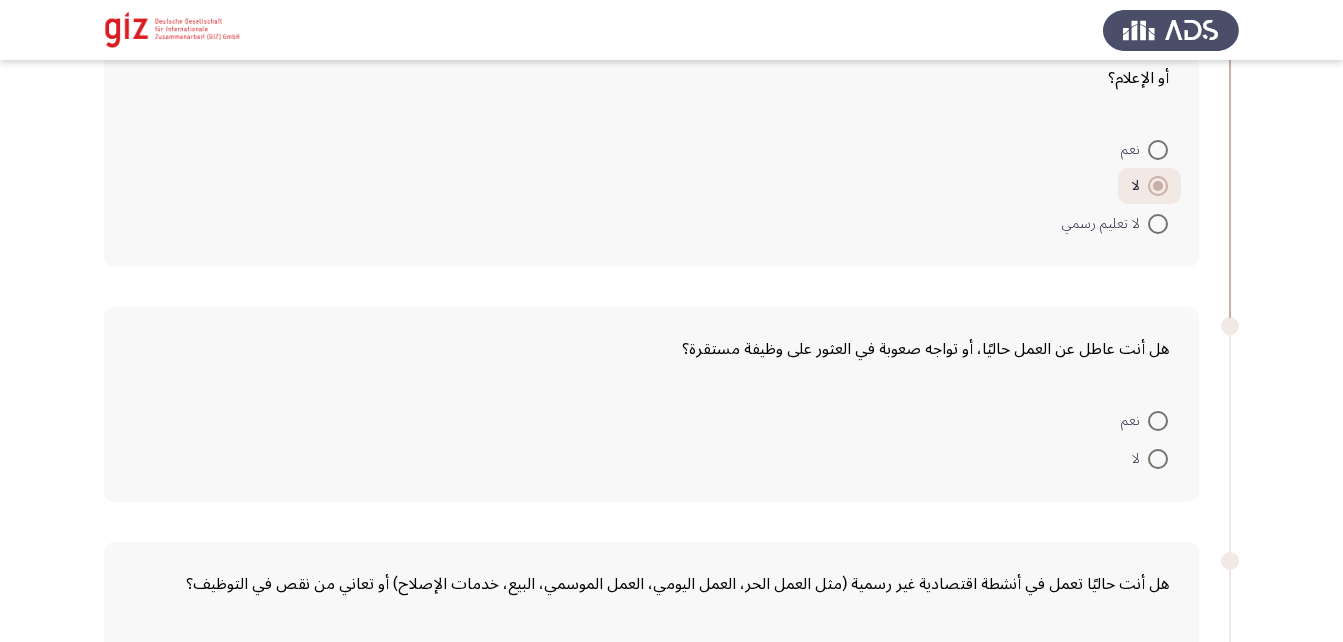 click at bounding box center [1158, 459] 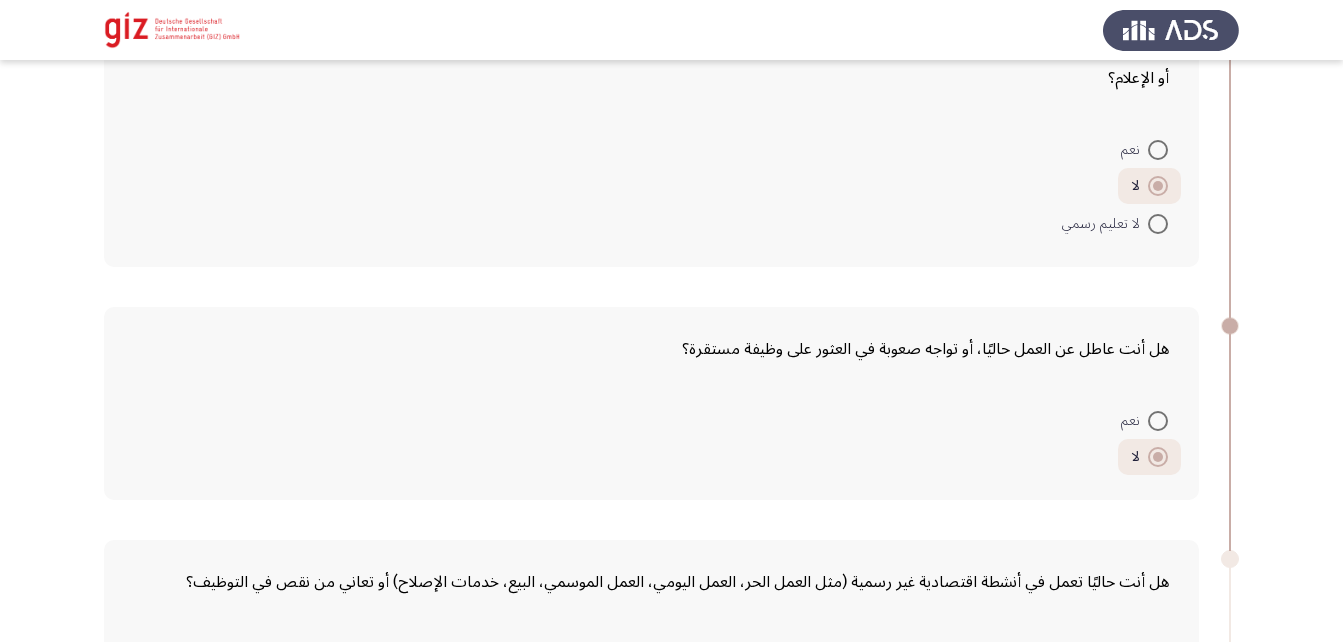 scroll, scrollTop: 903, scrollLeft: 0, axis: vertical 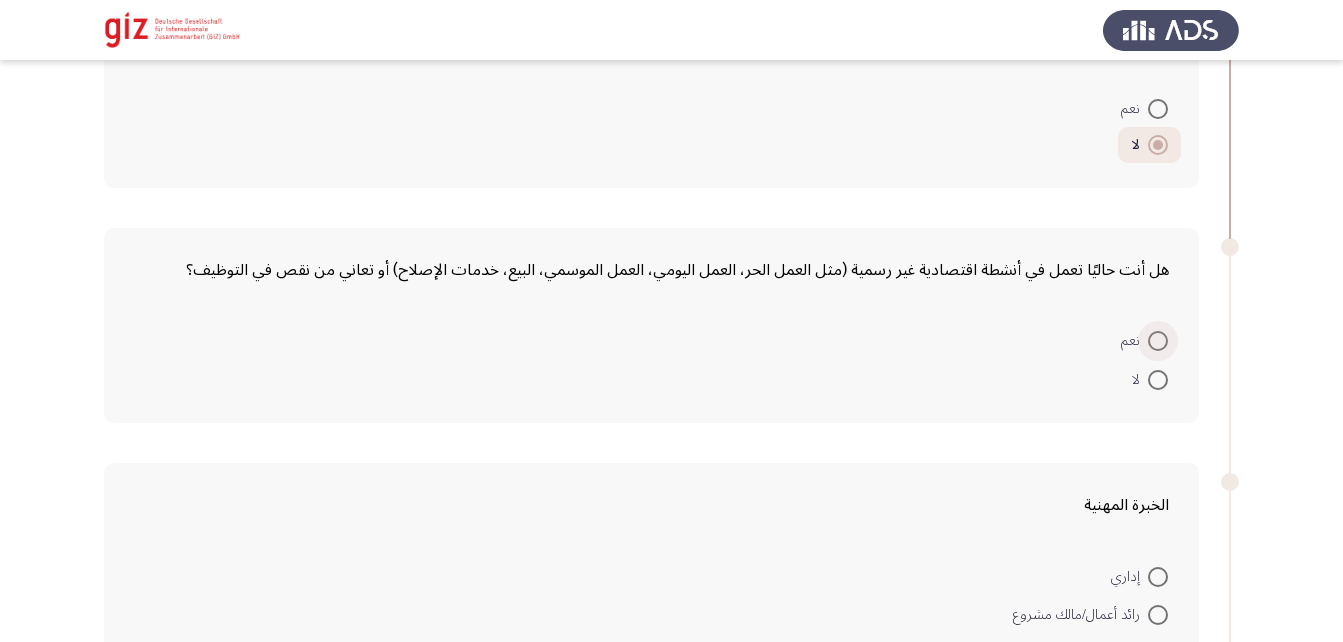 click at bounding box center [1158, 341] 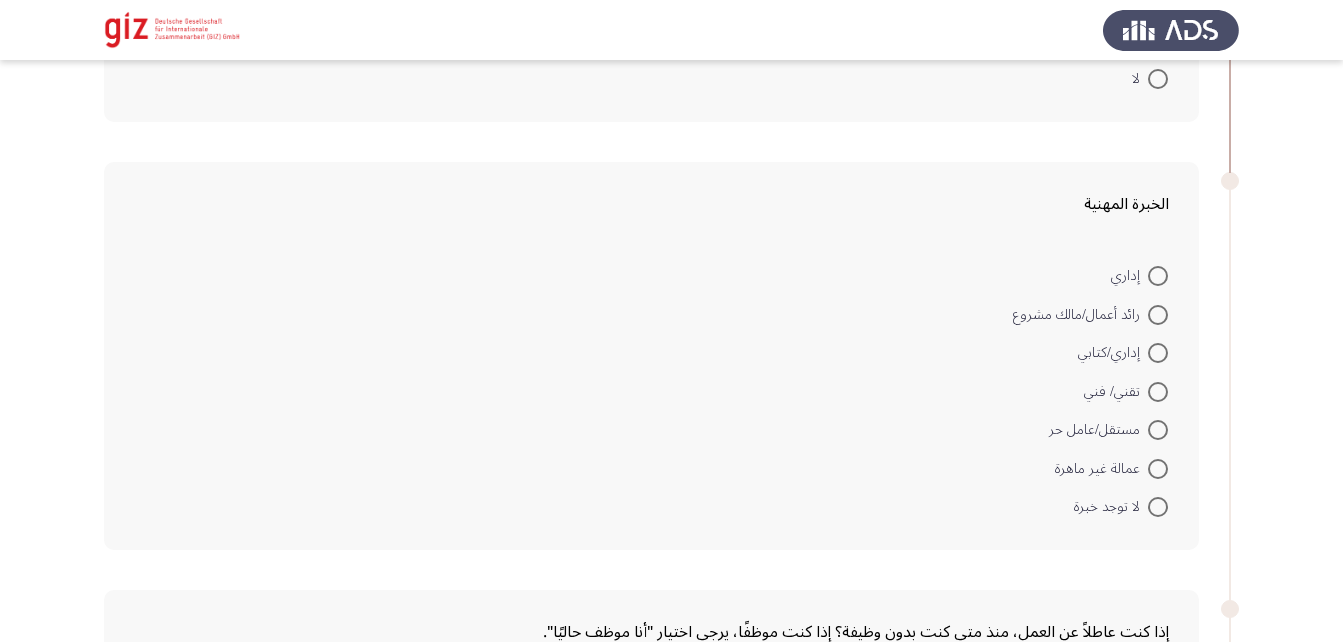 scroll, scrollTop: 1202, scrollLeft: 0, axis: vertical 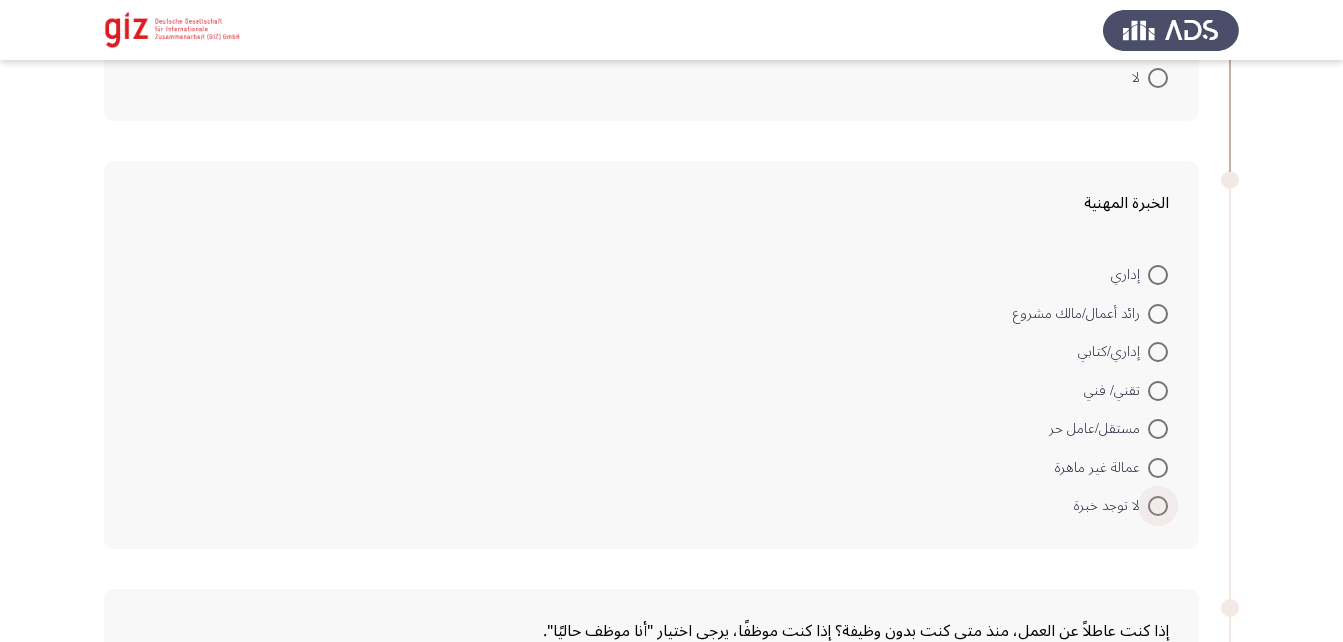 click at bounding box center (1158, 506) 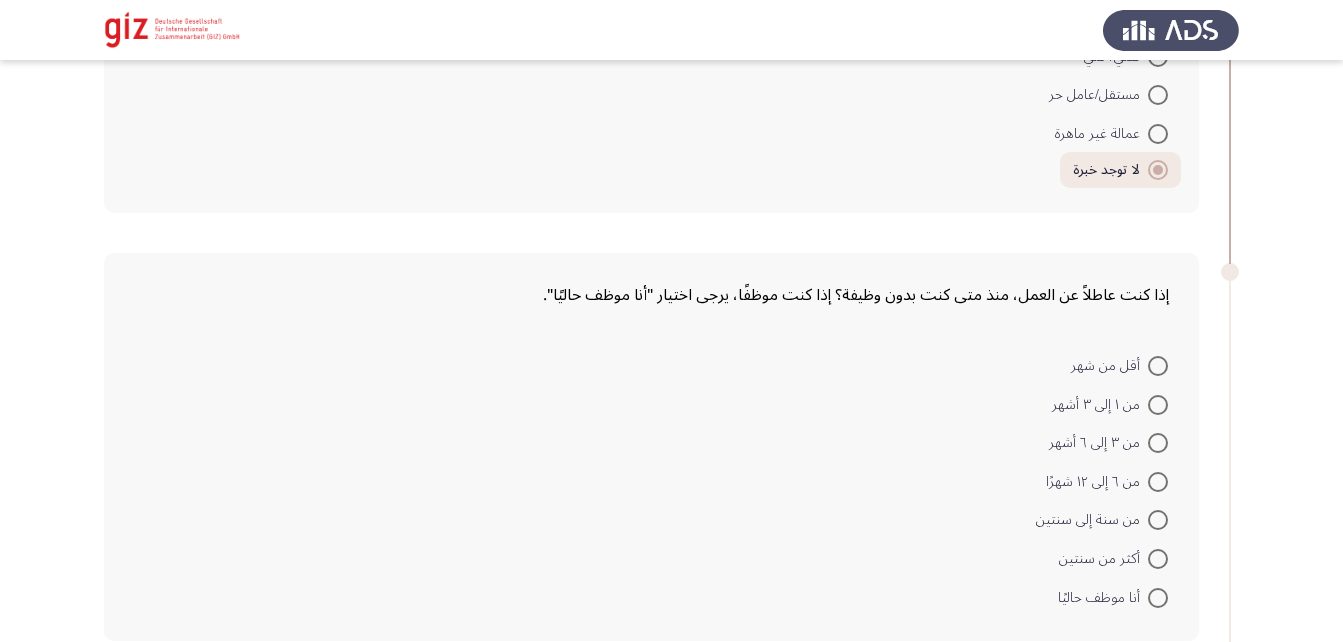 scroll, scrollTop: 1537, scrollLeft: 0, axis: vertical 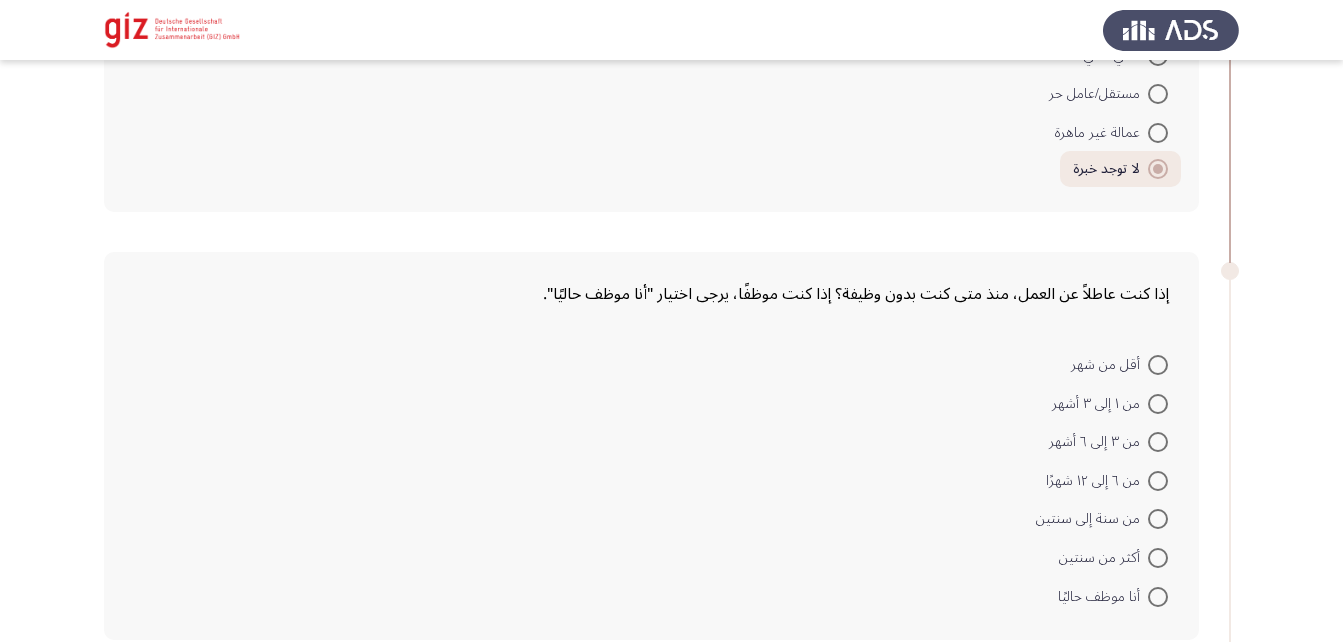 click at bounding box center [1158, 133] 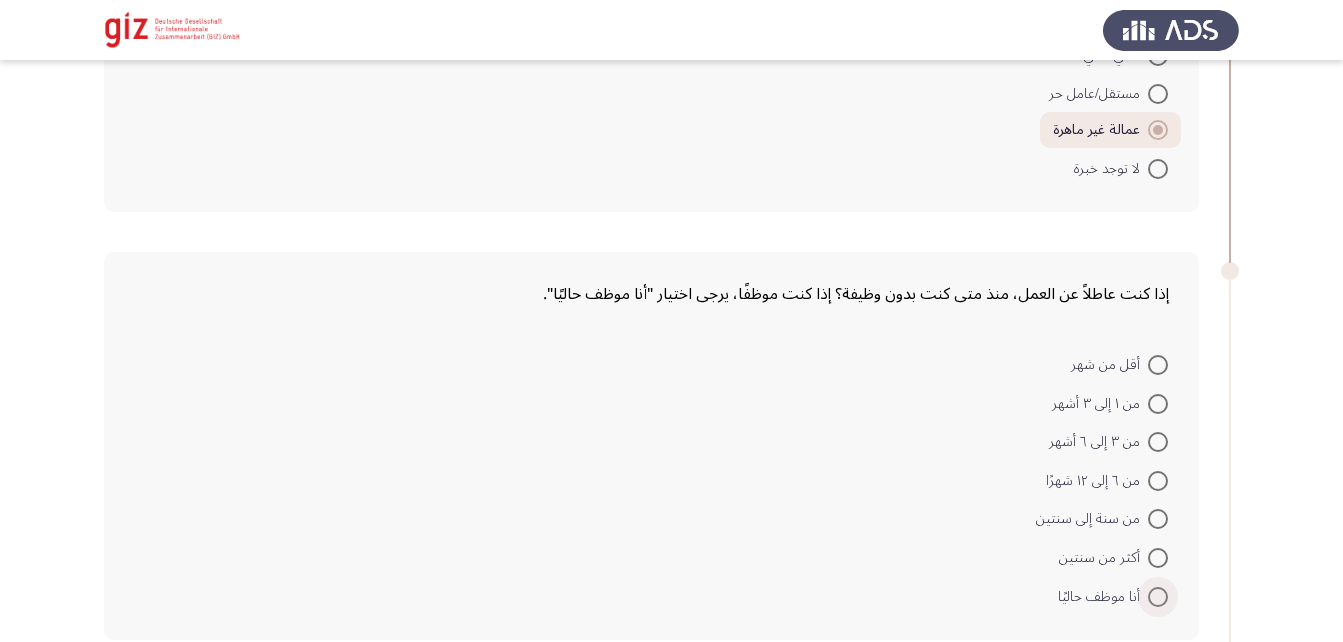 click at bounding box center (1158, 597) 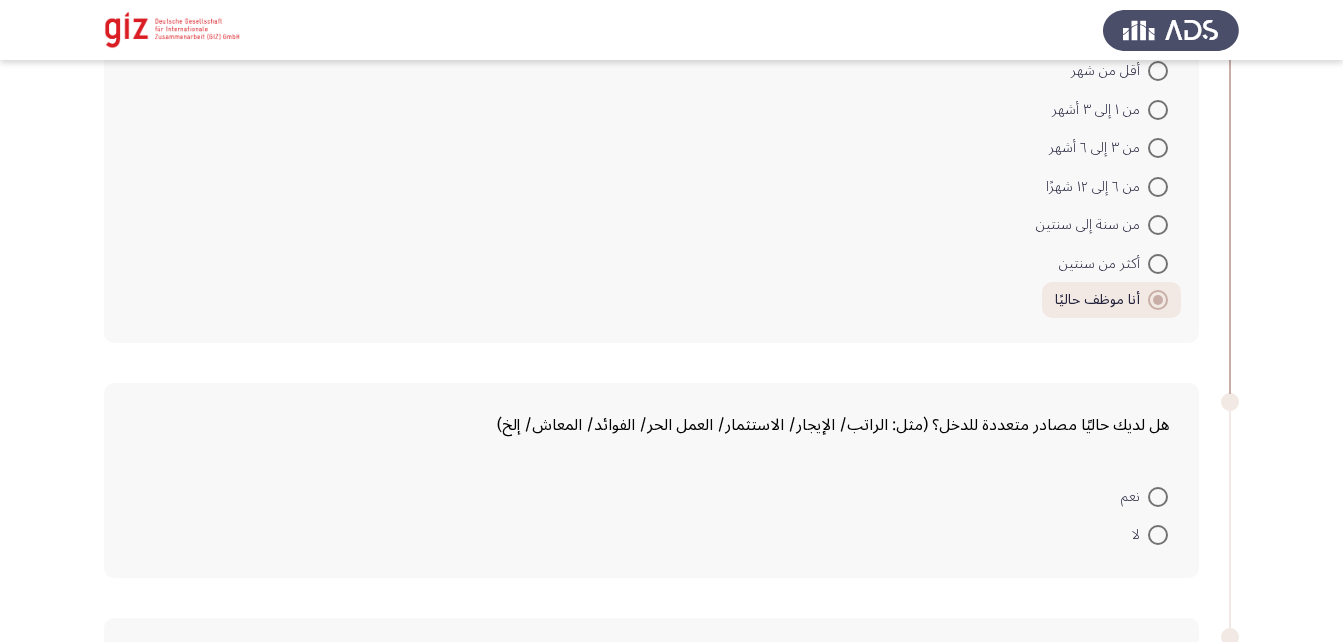 scroll, scrollTop: 1859, scrollLeft: 0, axis: vertical 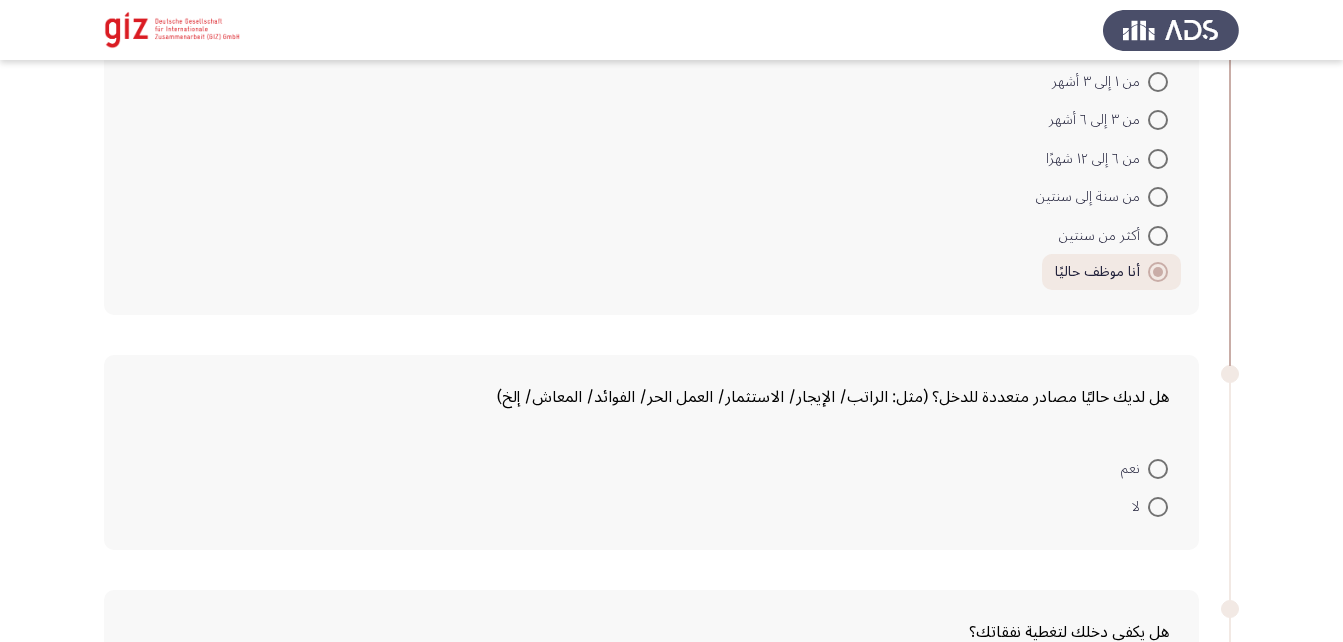 click at bounding box center [1158, 507] 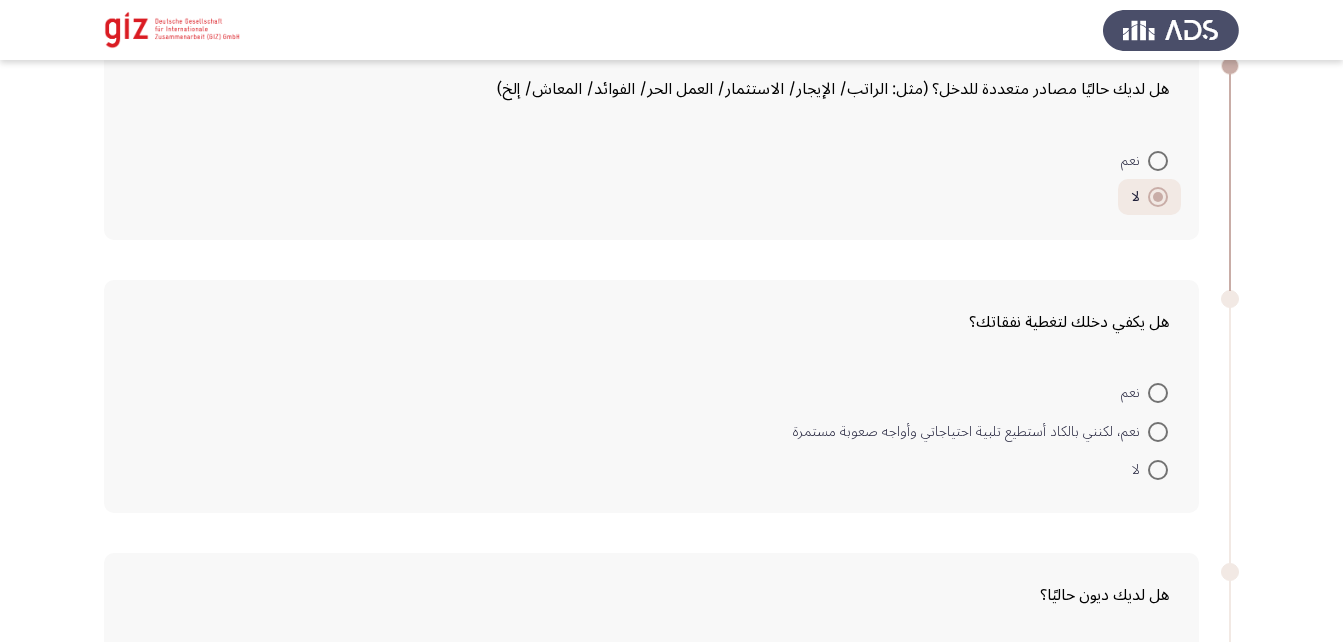 scroll, scrollTop: 2170, scrollLeft: 0, axis: vertical 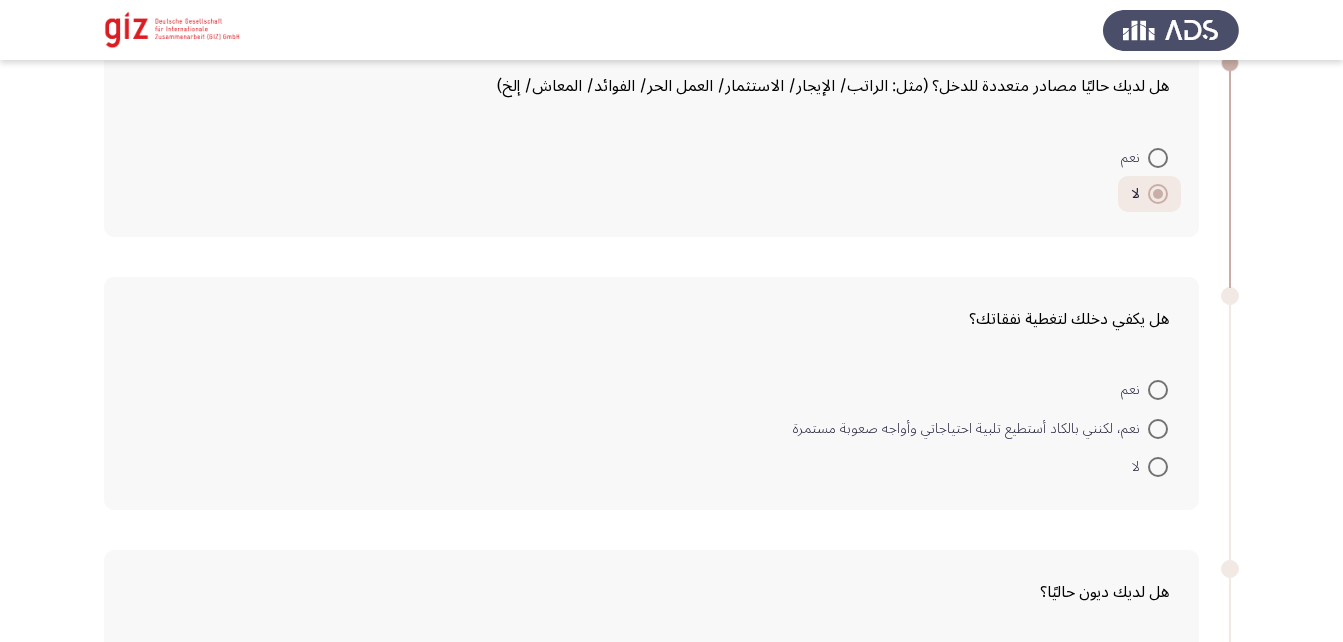 click at bounding box center [1158, 429] 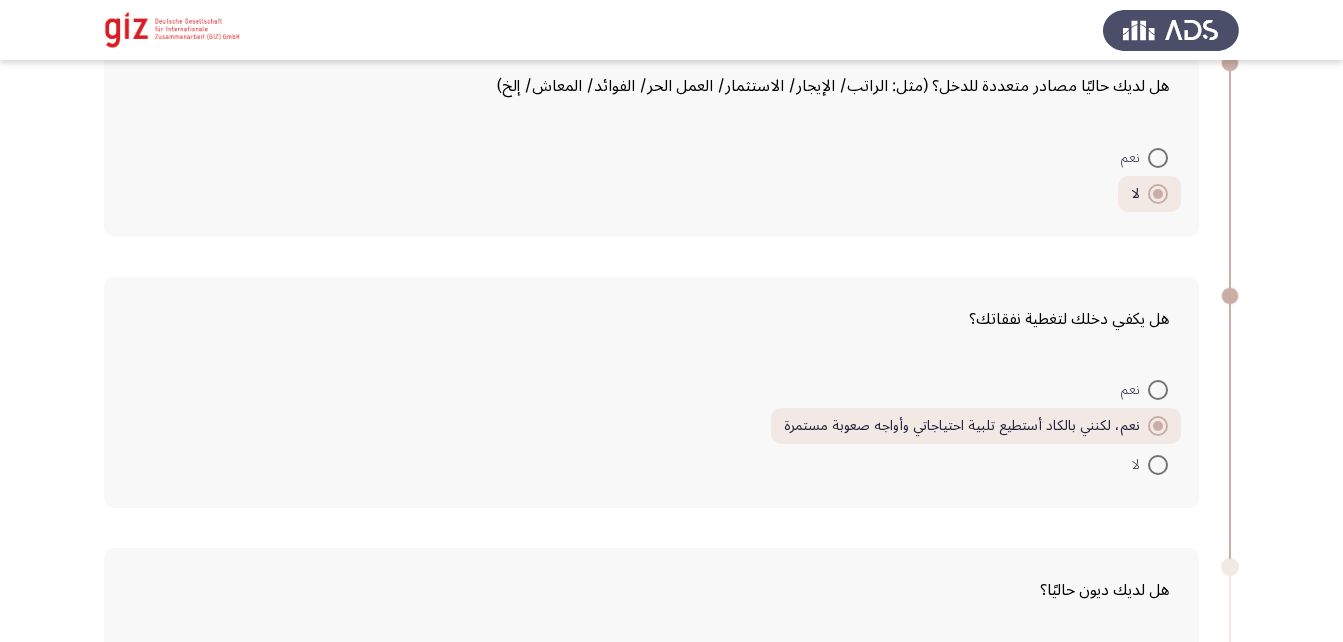 scroll, scrollTop: 2442, scrollLeft: 0, axis: vertical 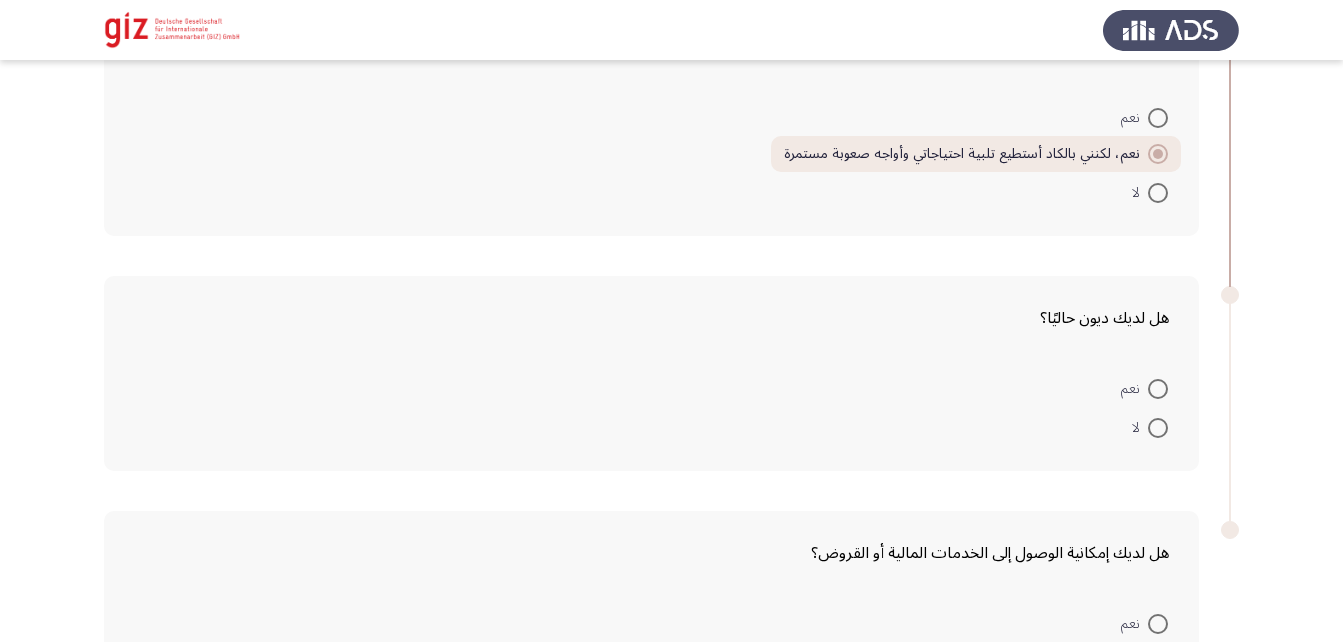 click at bounding box center (1158, 428) 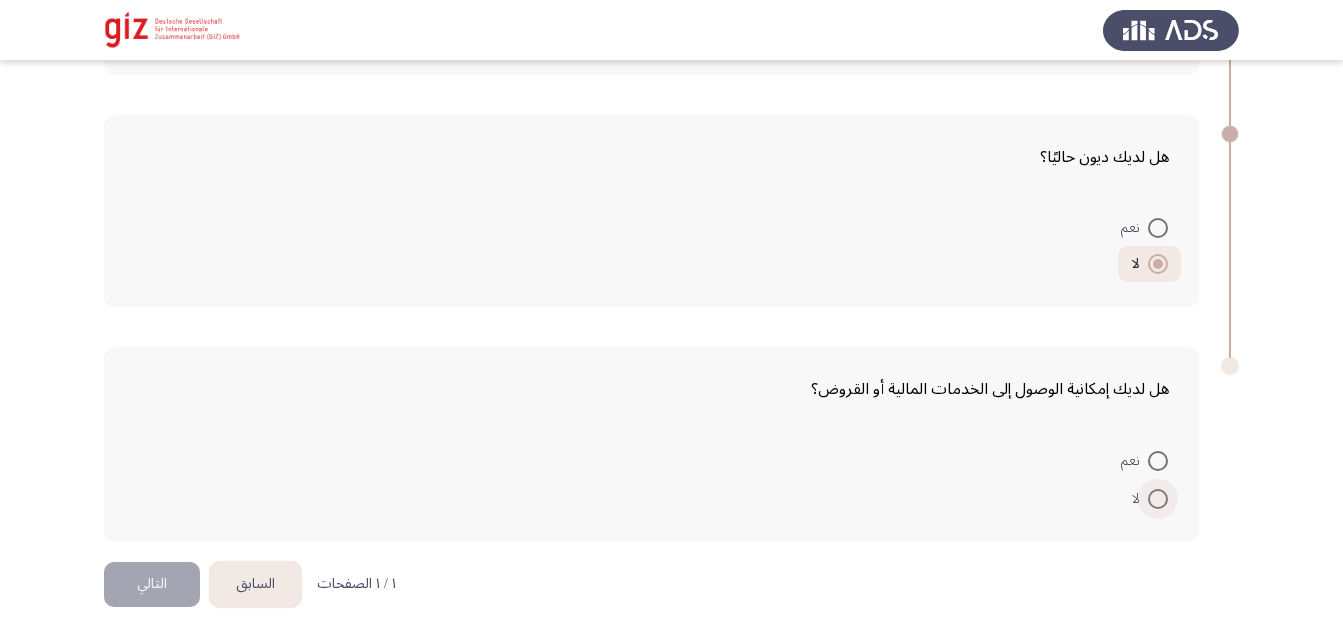 click at bounding box center [1158, 499] 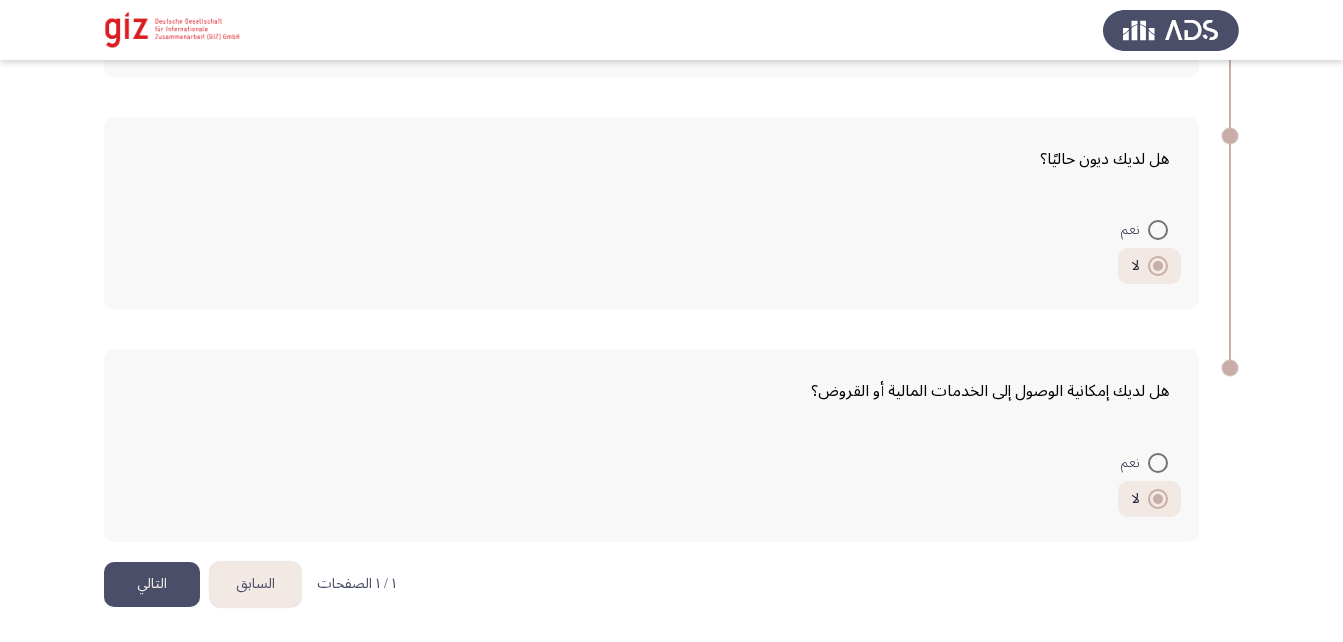 click on "التالي" 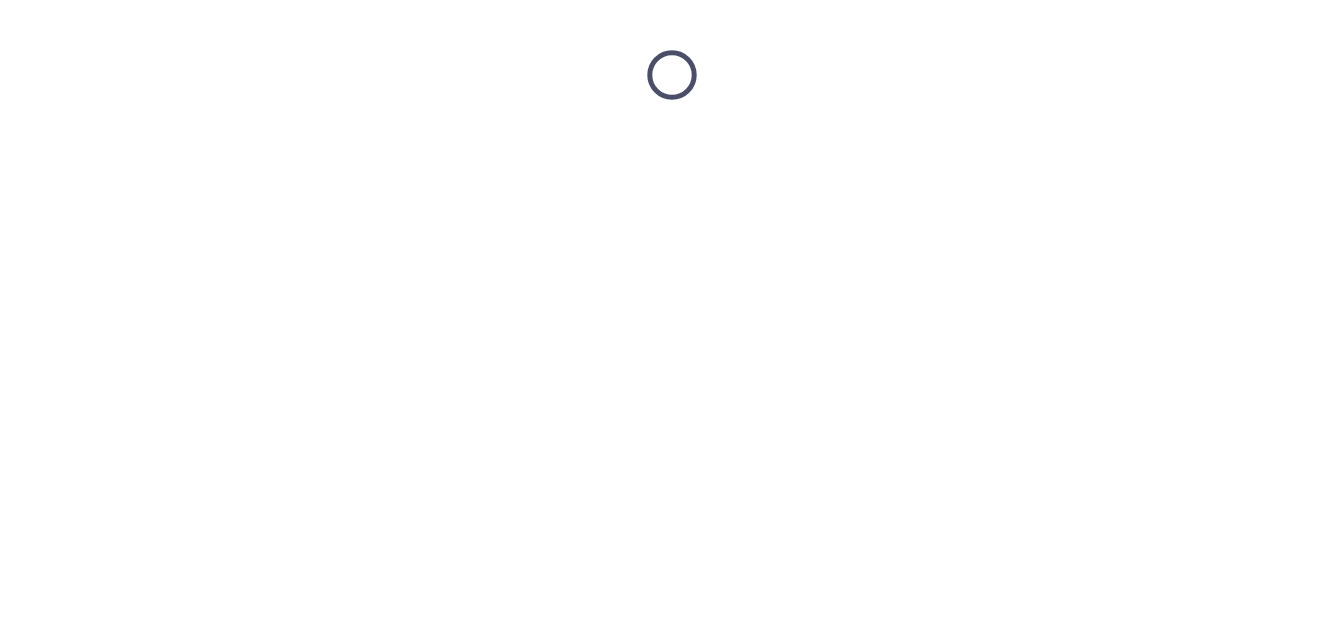 scroll, scrollTop: 0, scrollLeft: 0, axis: both 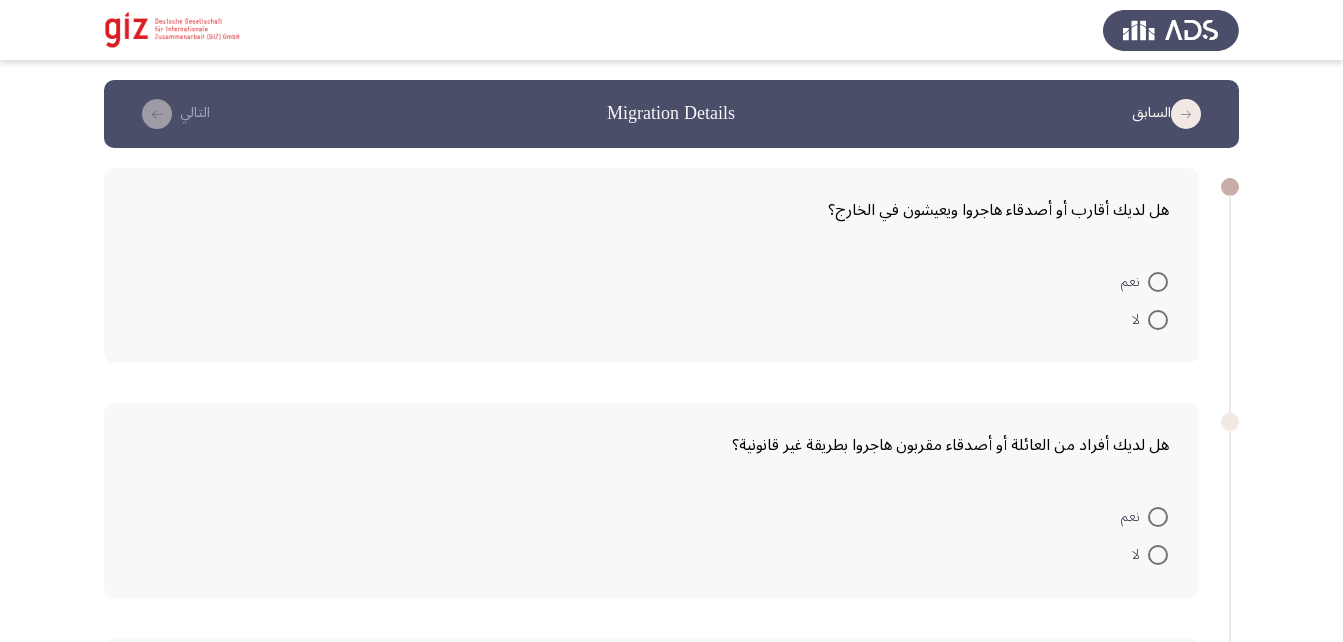 click at bounding box center [1158, 282] 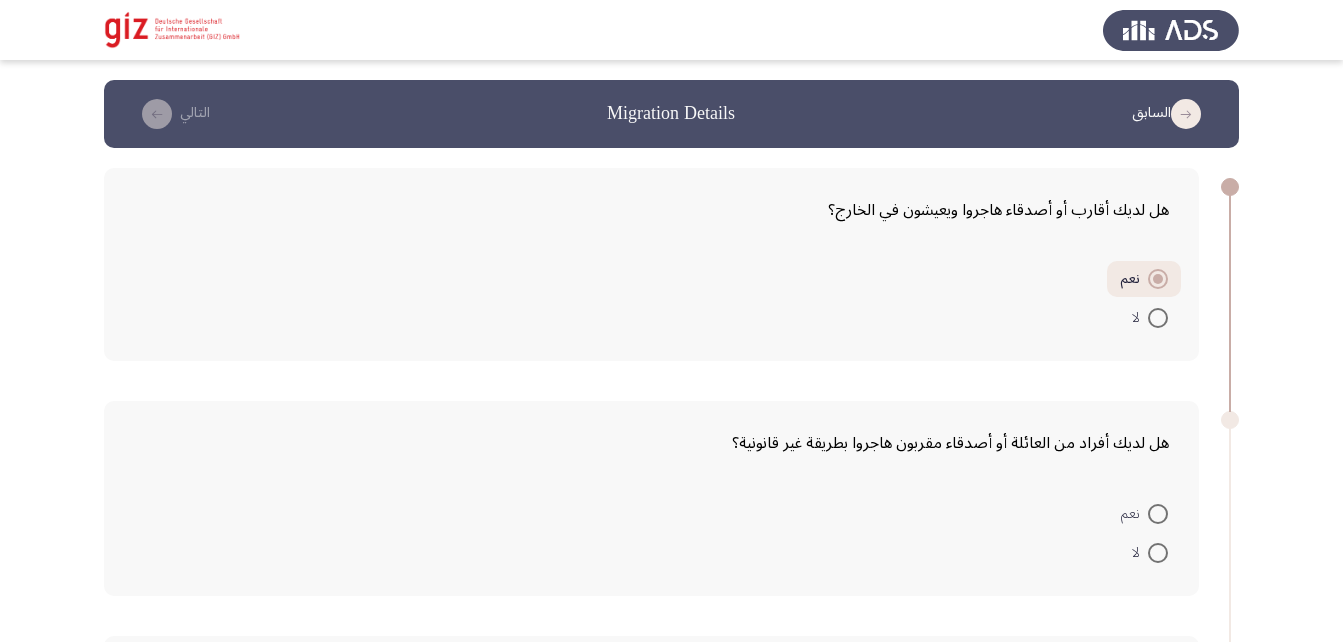 click at bounding box center [1158, 514] 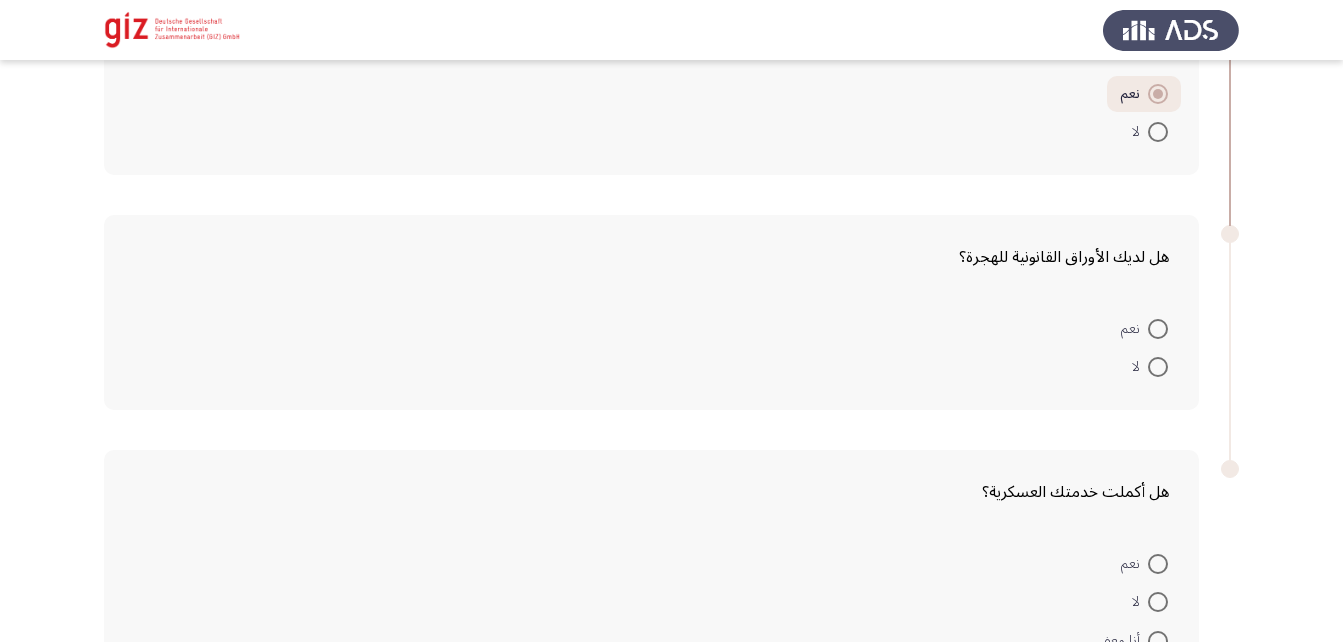 scroll, scrollTop: 417, scrollLeft: 0, axis: vertical 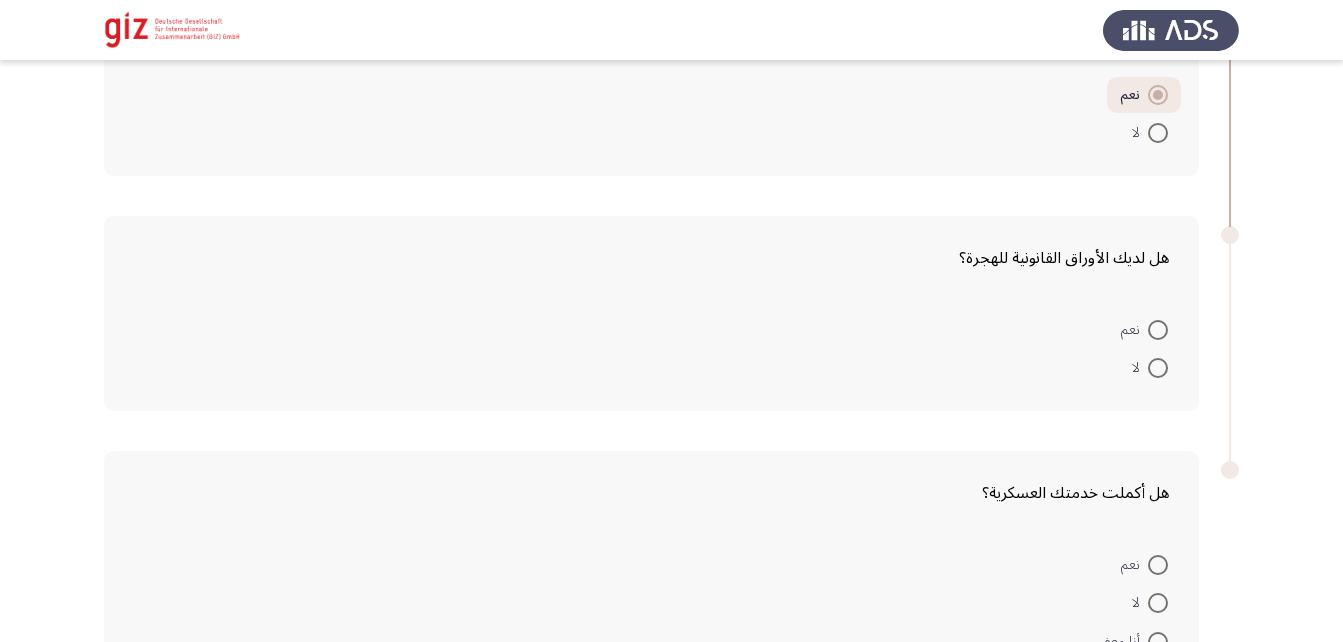 click at bounding box center [1158, 330] 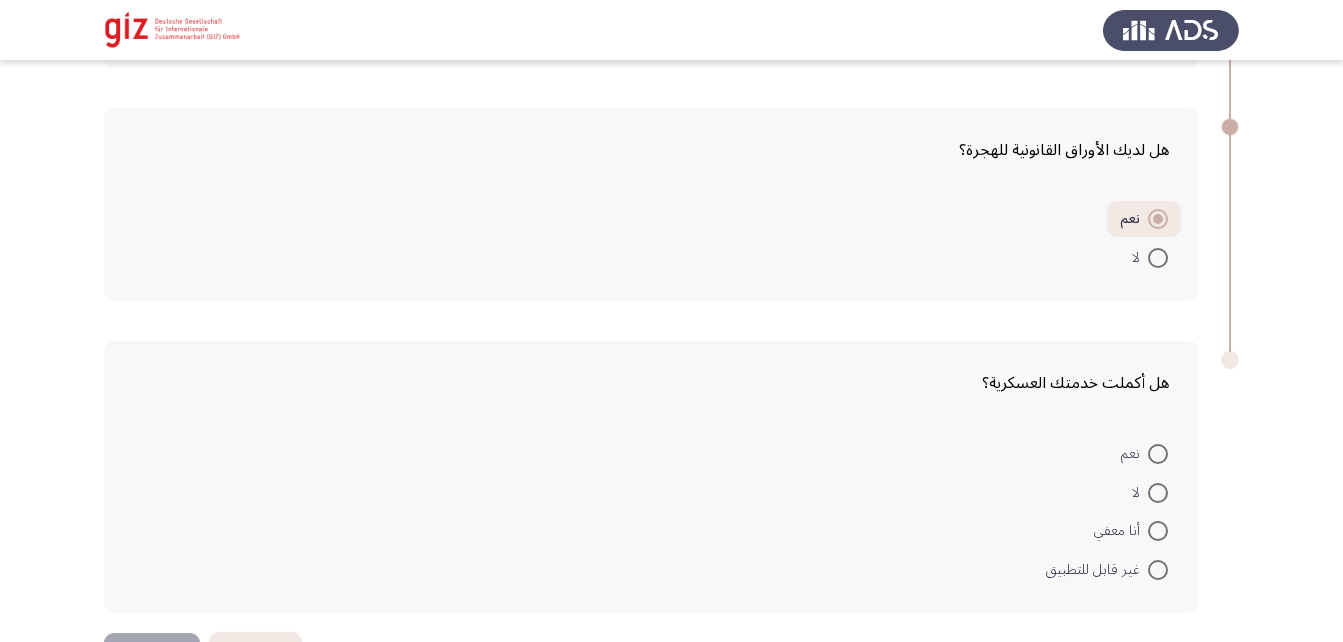scroll, scrollTop: 529, scrollLeft: 0, axis: vertical 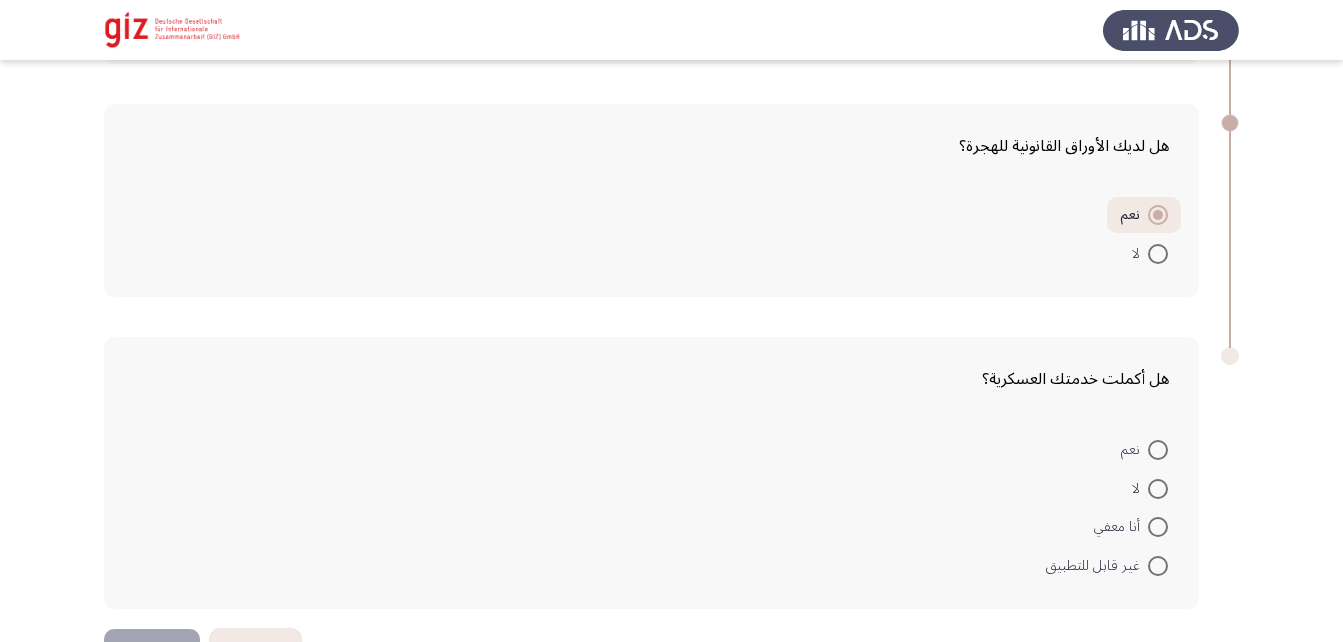 click at bounding box center [1158, 450] 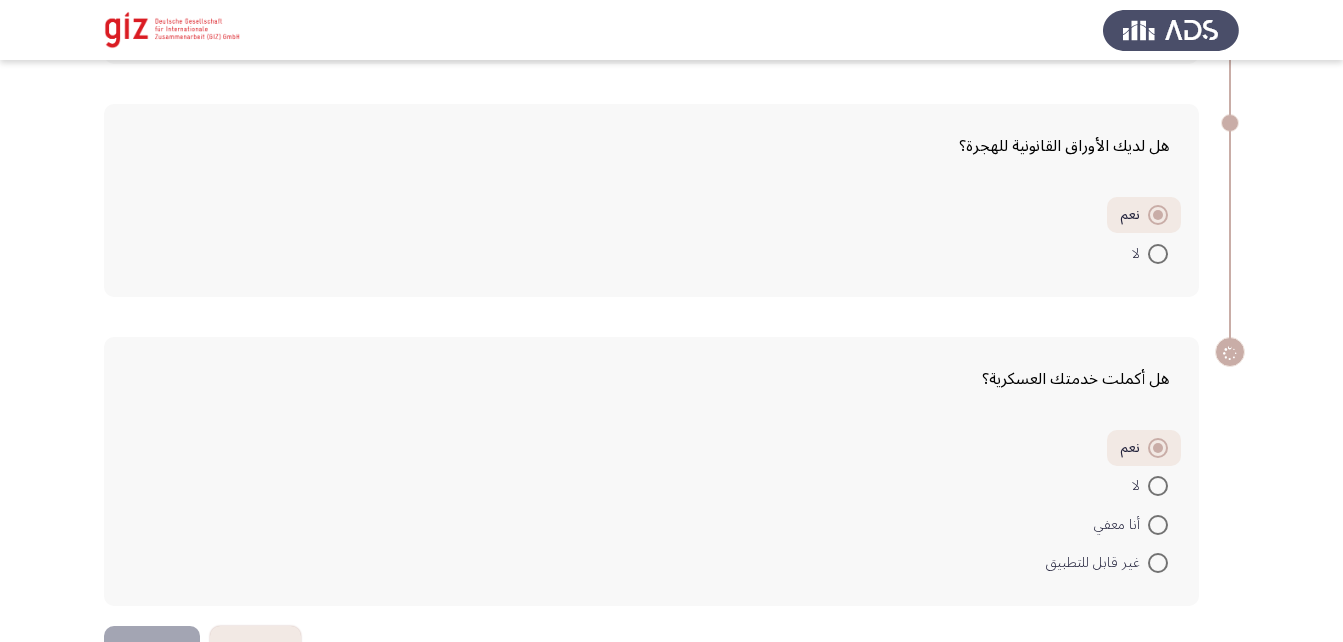 scroll, scrollTop: 593, scrollLeft: 0, axis: vertical 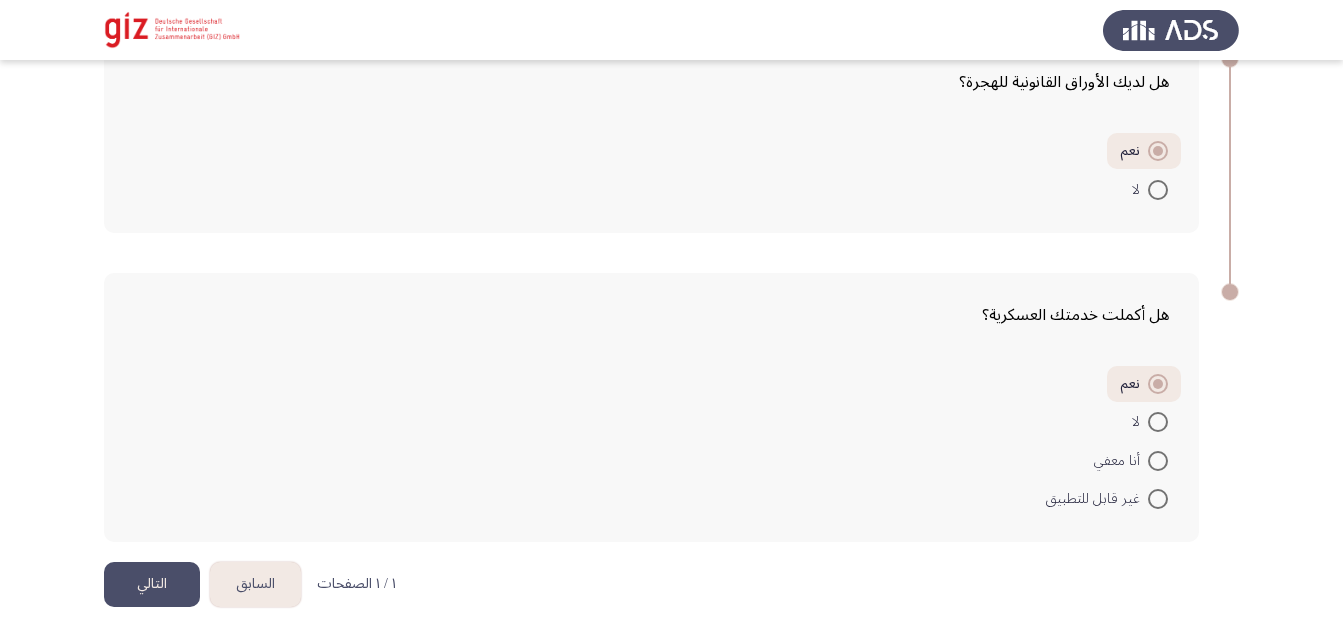 click on "التالي" 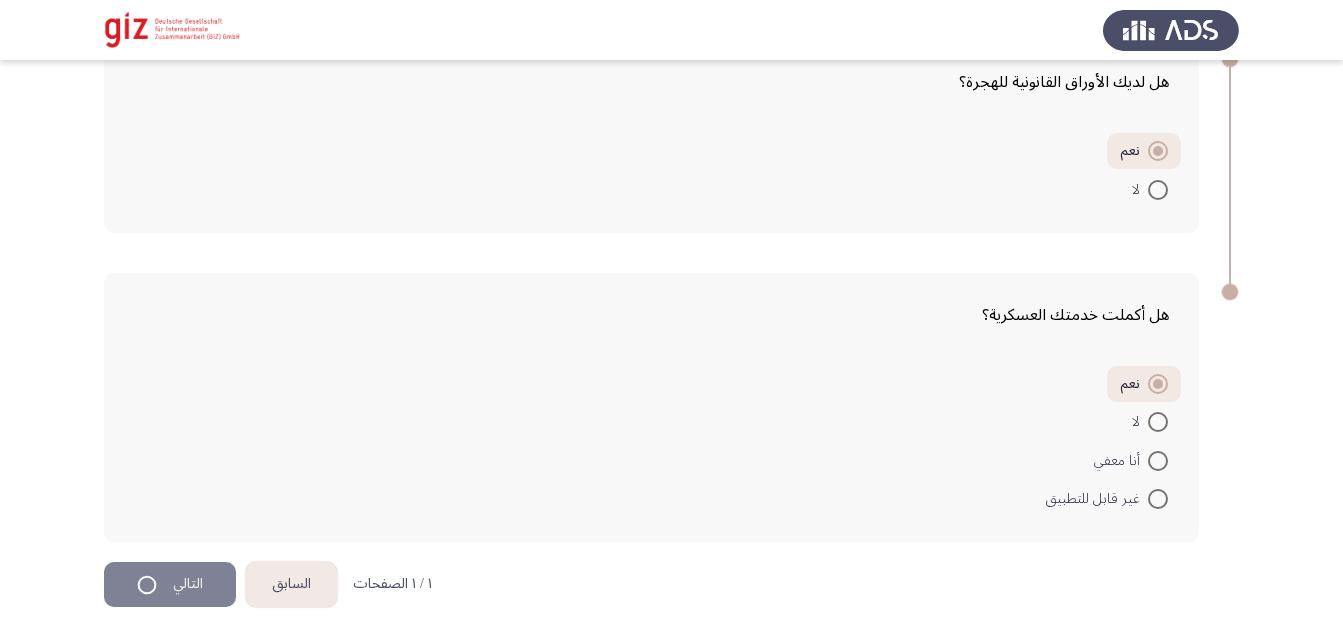 scroll, scrollTop: 0, scrollLeft: 0, axis: both 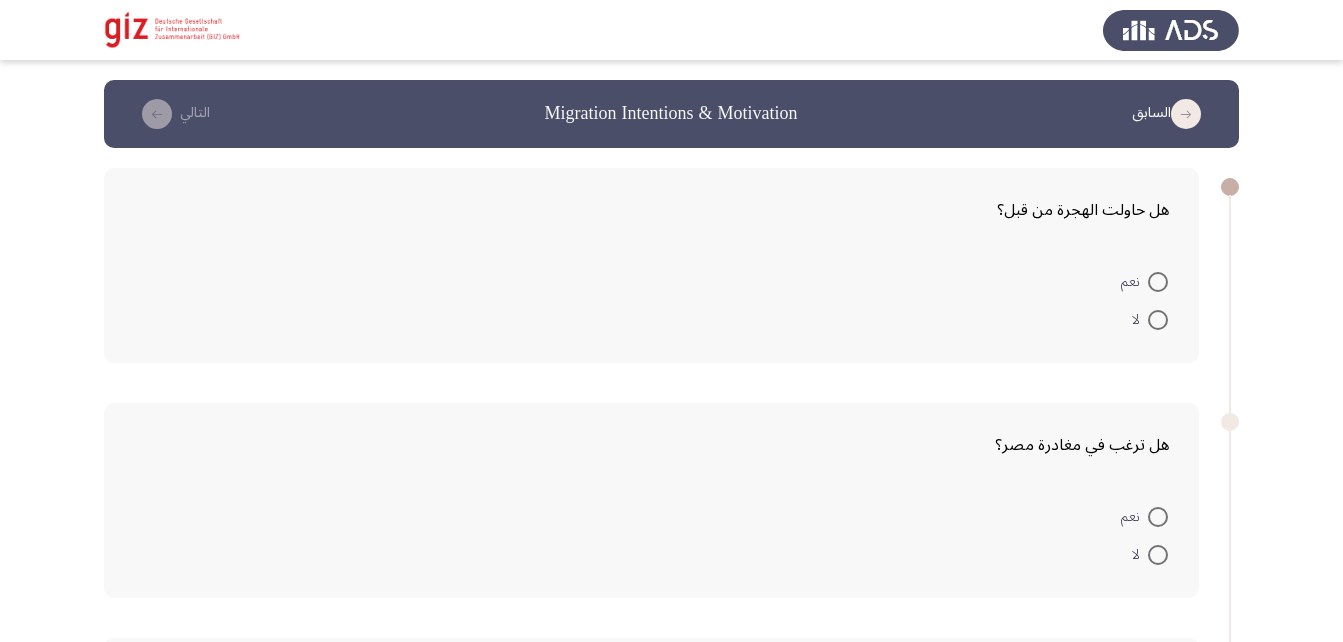 click at bounding box center (1158, 282) 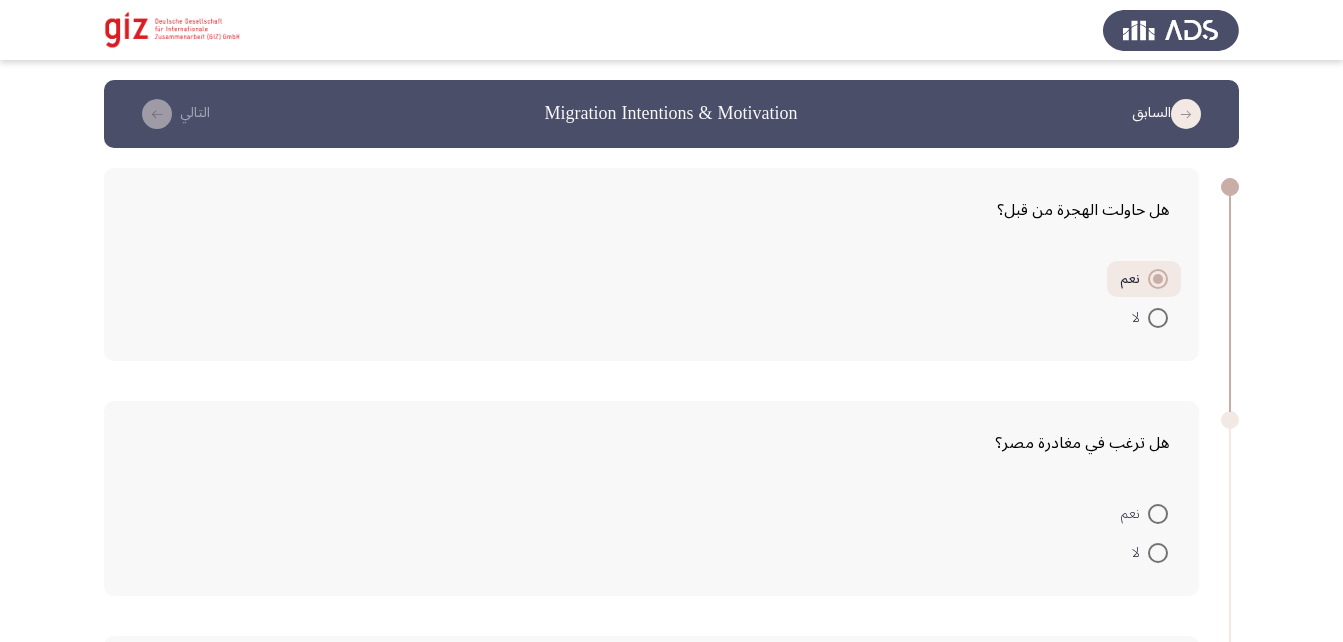 click at bounding box center (1158, 514) 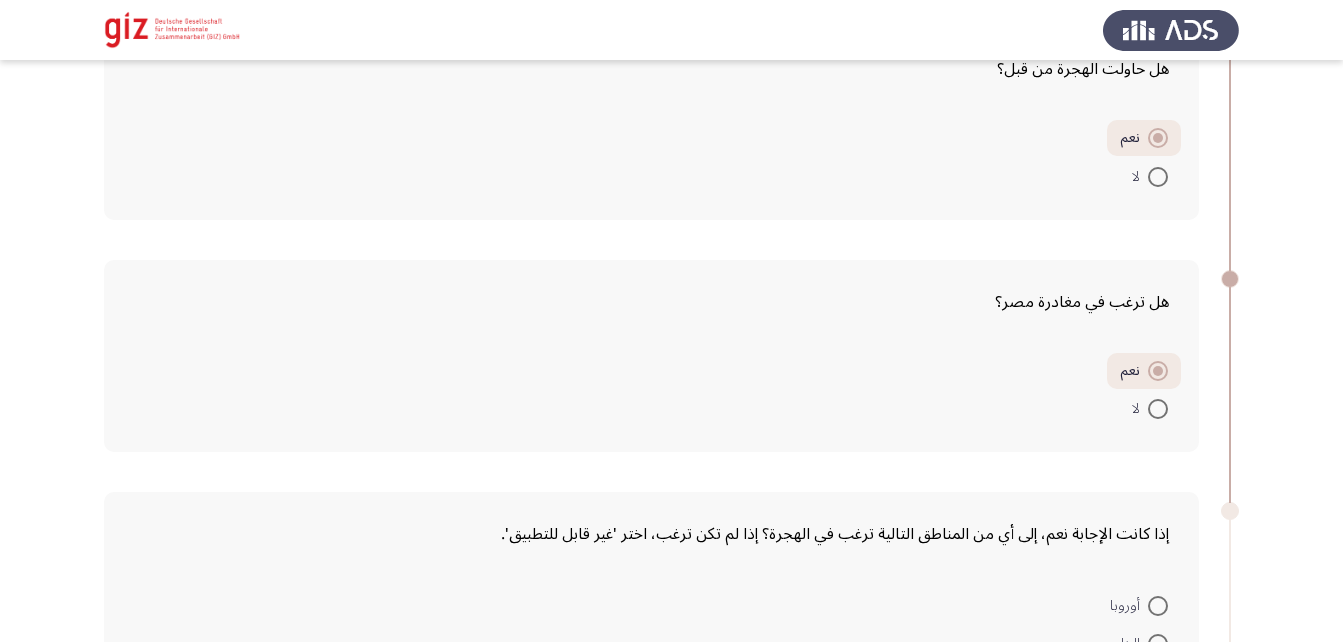 scroll, scrollTop: 142, scrollLeft: 0, axis: vertical 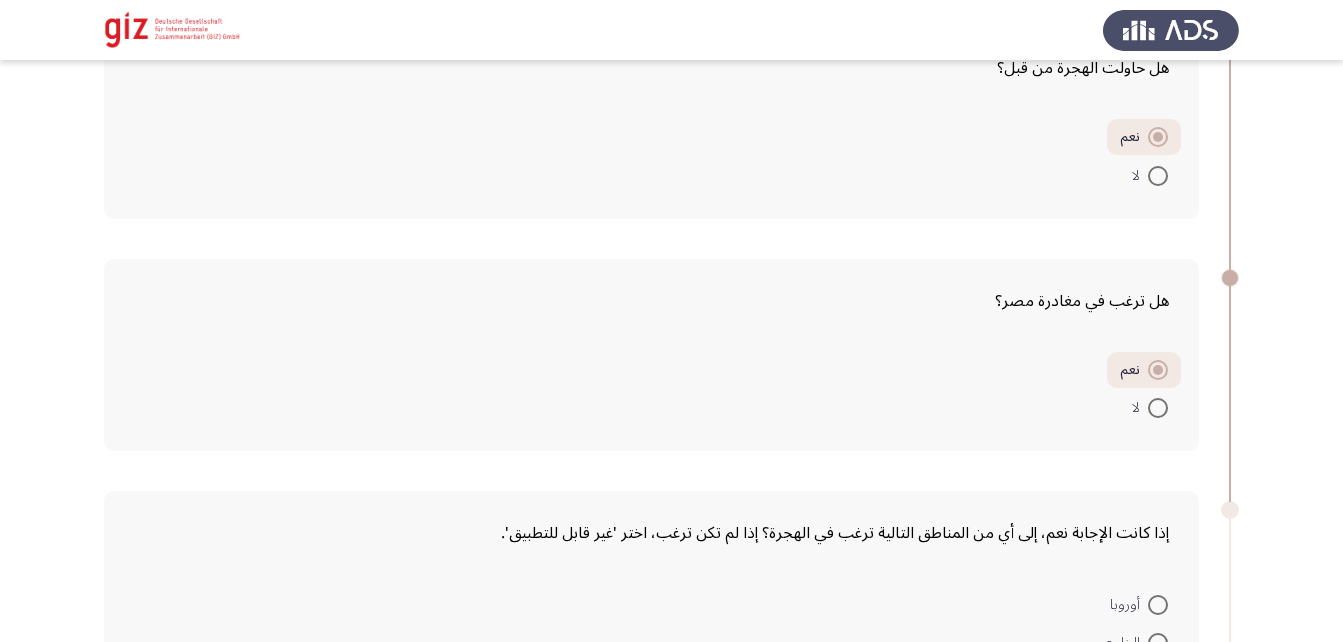 click at bounding box center [1158, 408] 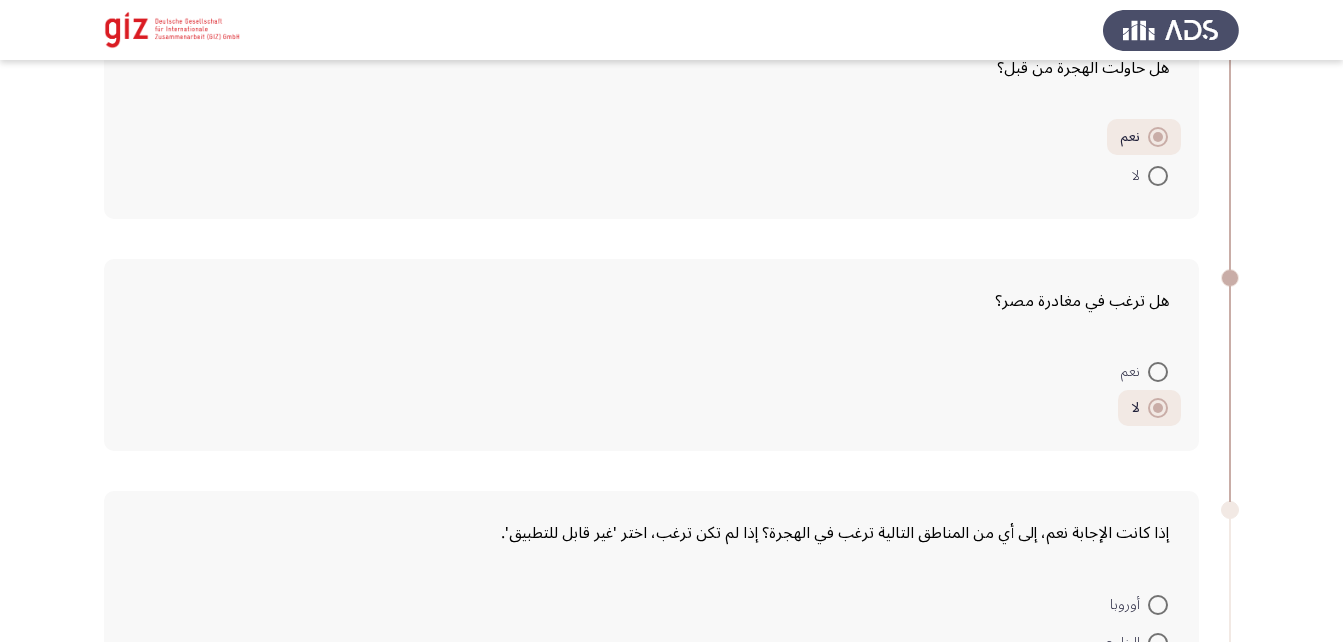 scroll, scrollTop: 352, scrollLeft: 0, axis: vertical 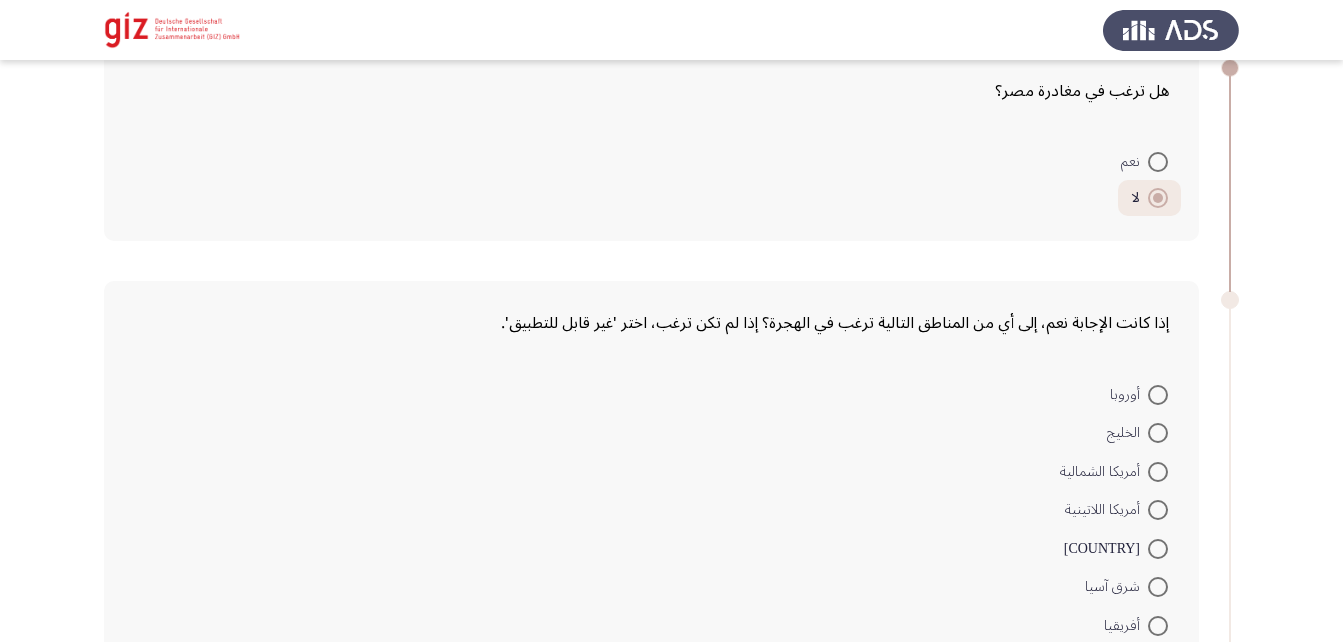click at bounding box center [1158, 433] 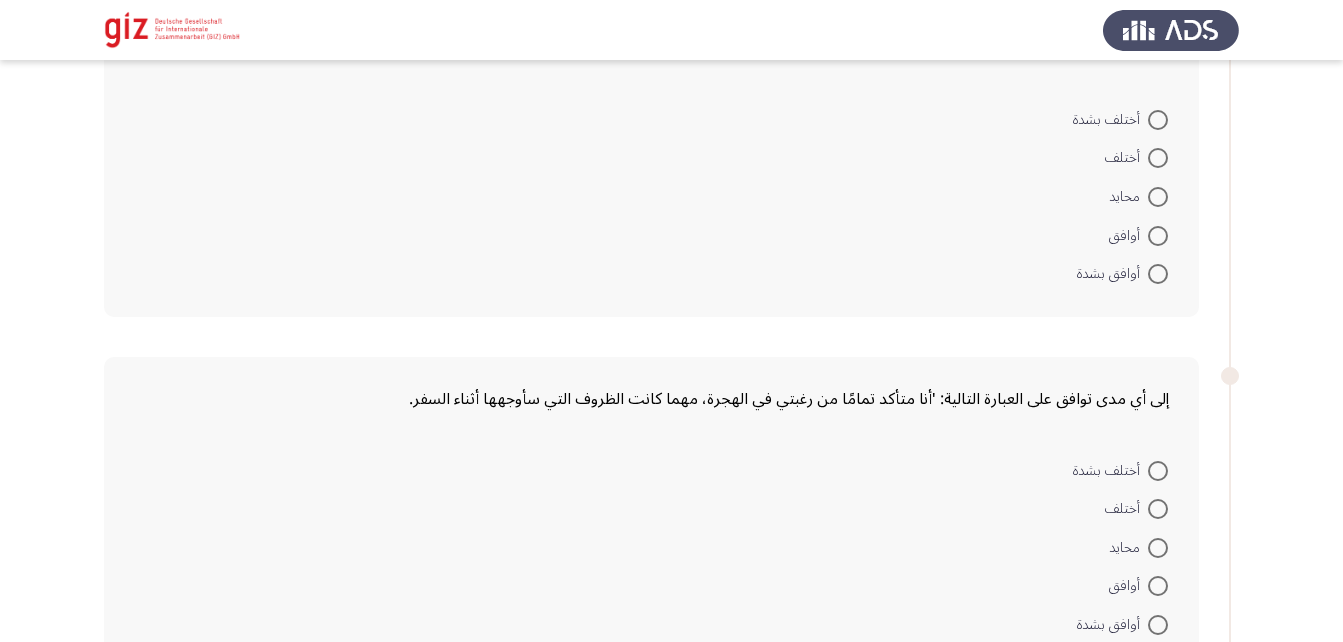 scroll, scrollTop: 1299, scrollLeft: 0, axis: vertical 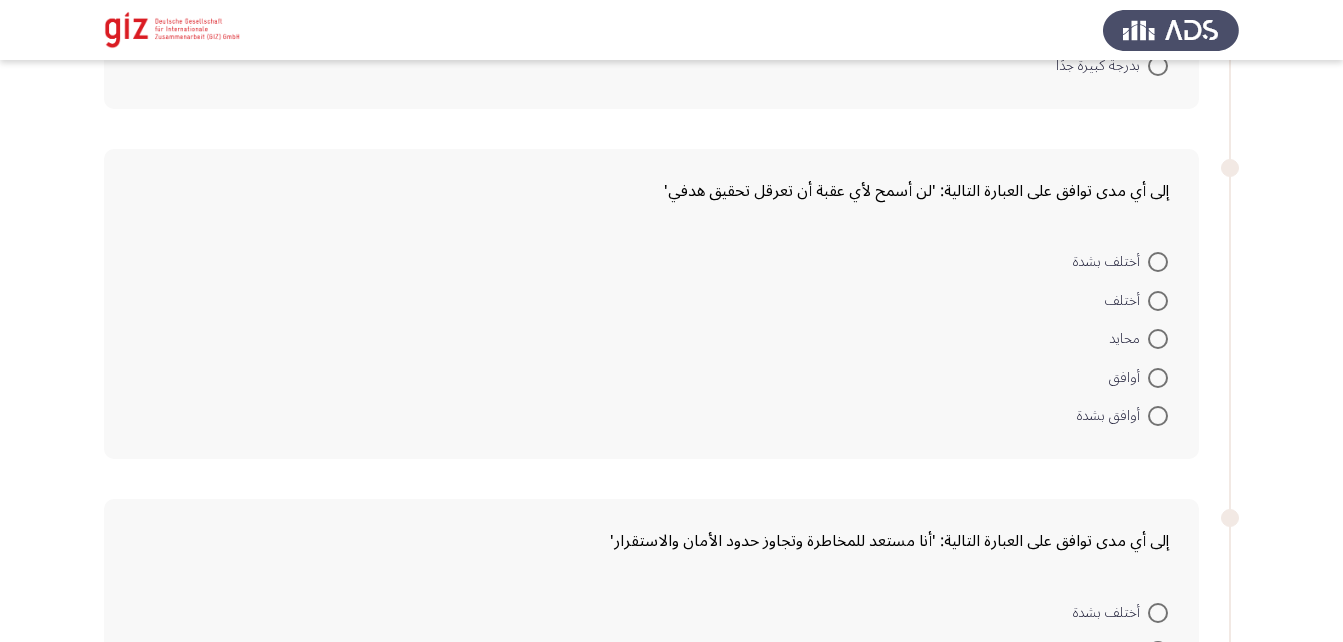 click at bounding box center [1158, 339] 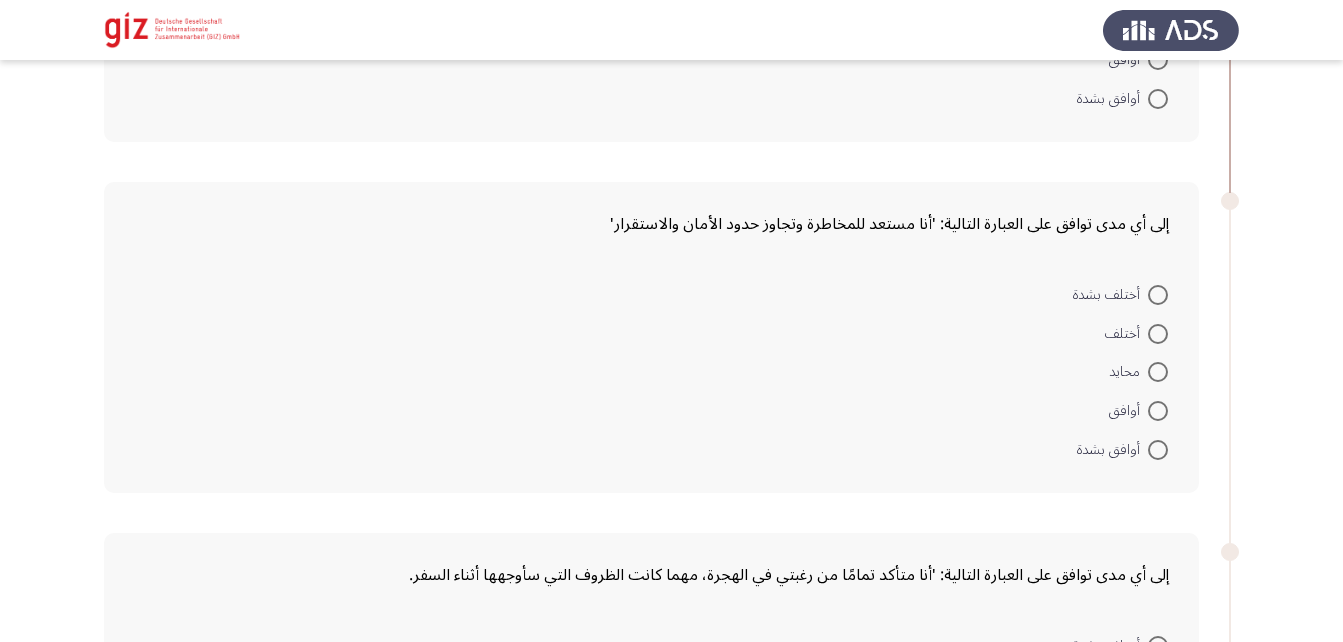 click at bounding box center [1158, 372] 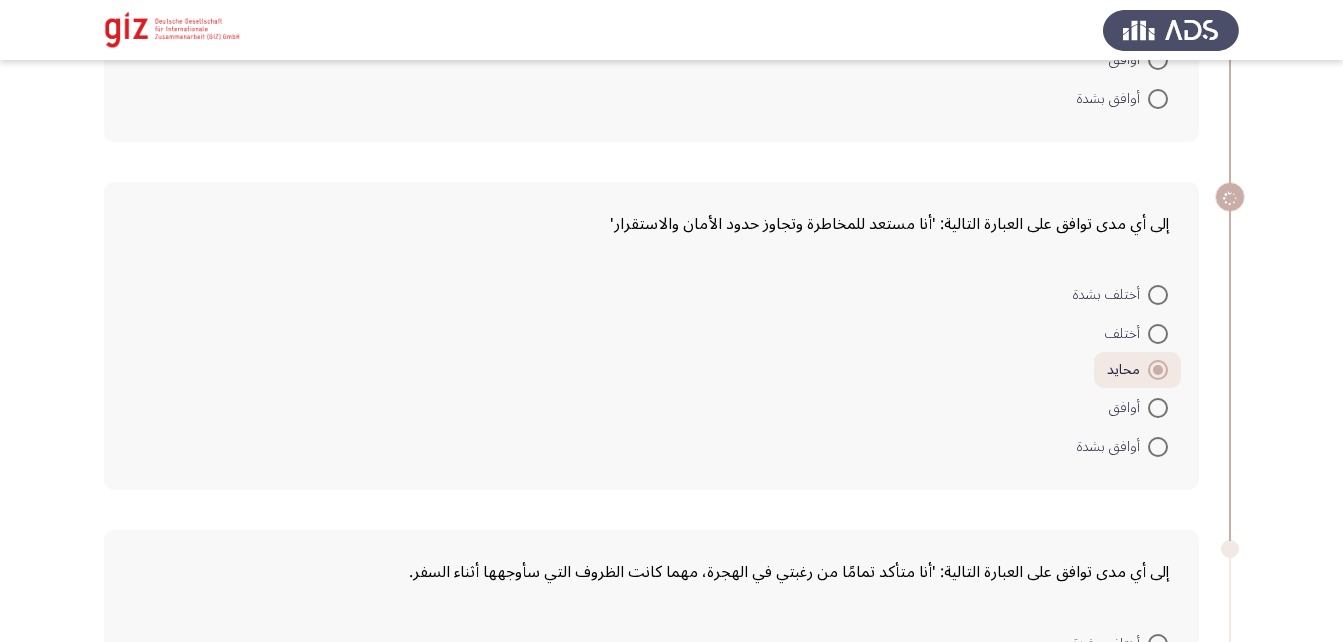 scroll, scrollTop: 1960, scrollLeft: 0, axis: vertical 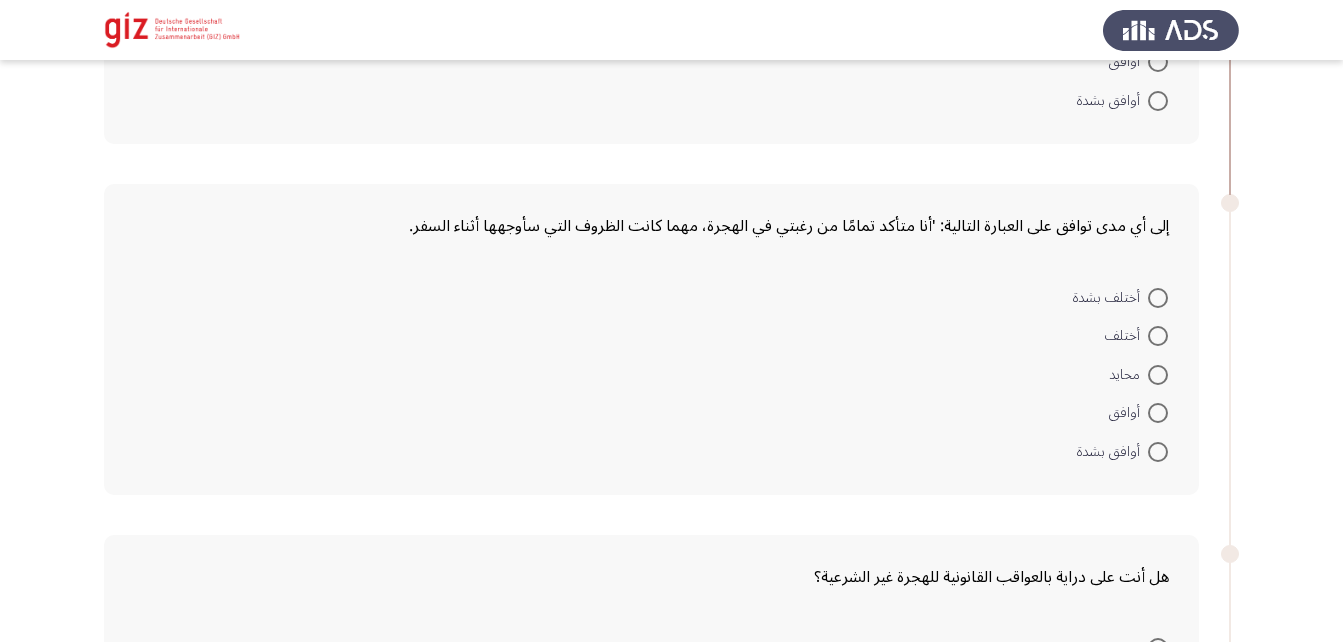 click at bounding box center (1158, 375) 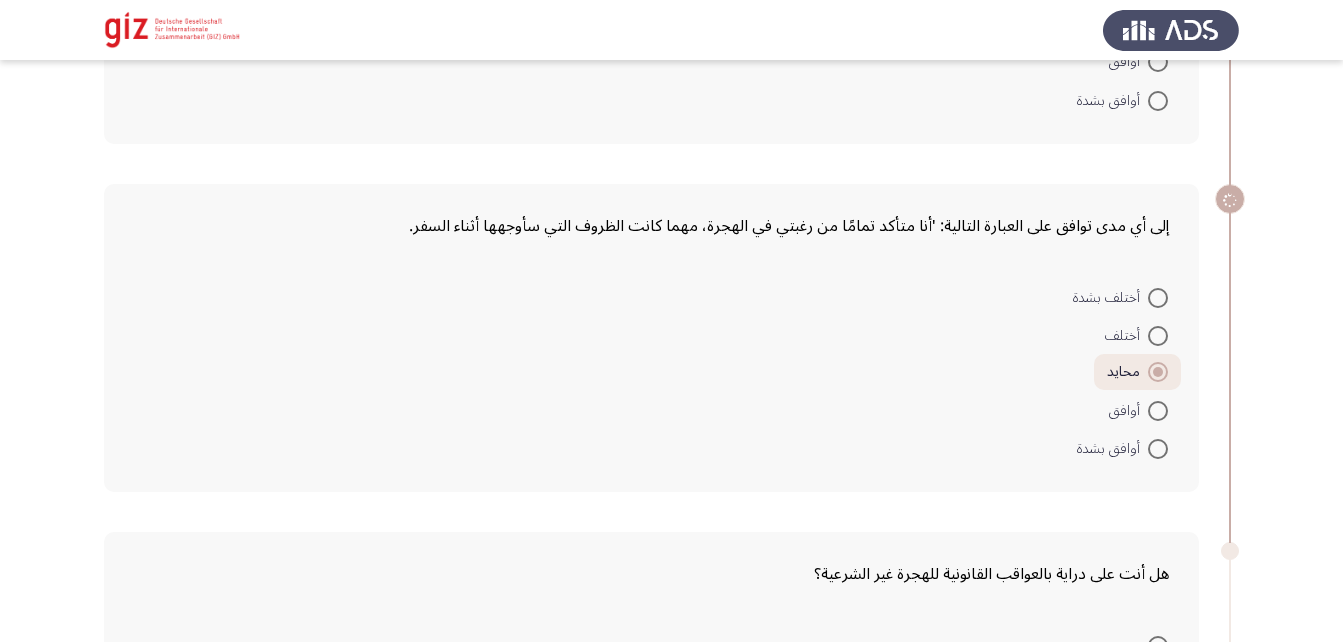 scroll, scrollTop: 2381, scrollLeft: 0, axis: vertical 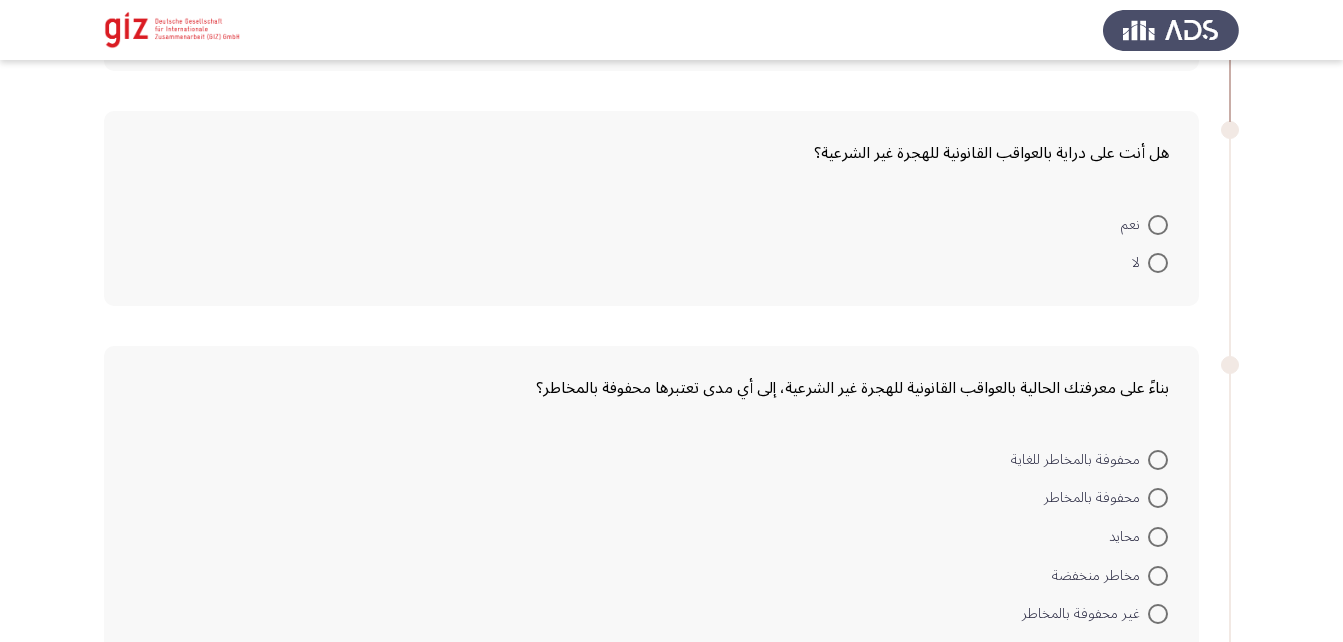 click on "نعم" at bounding box center [1144, 223] 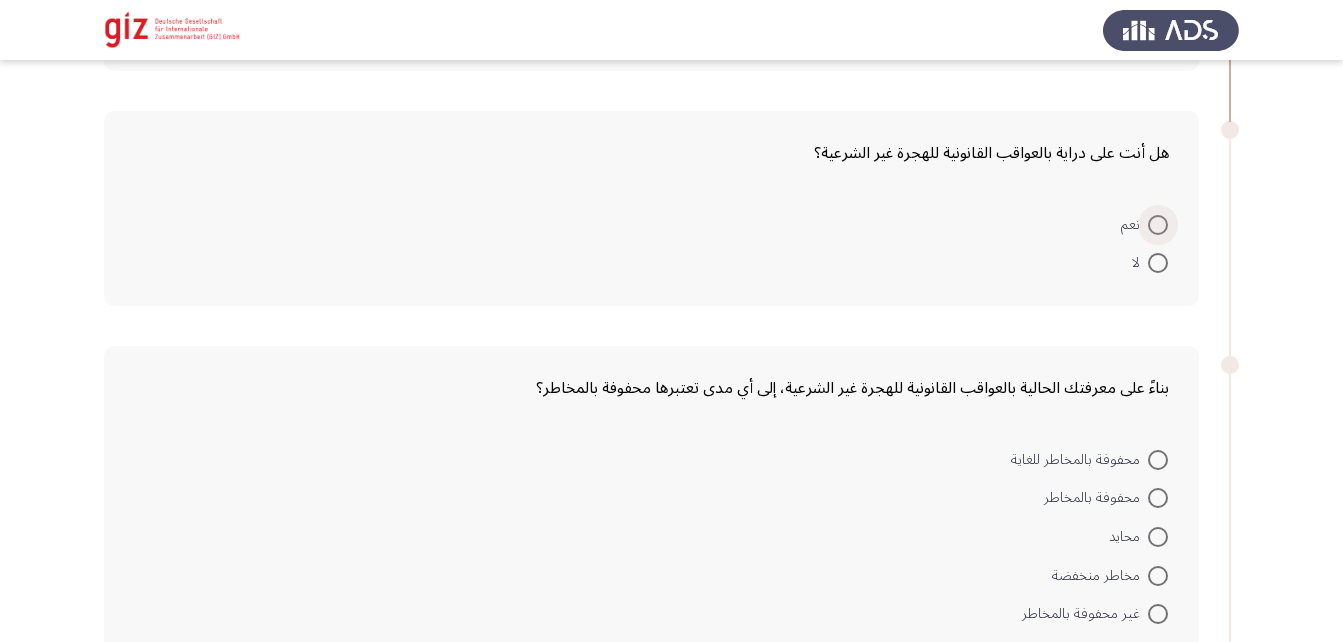 click on "نعم" at bounding box center [1144, 225] 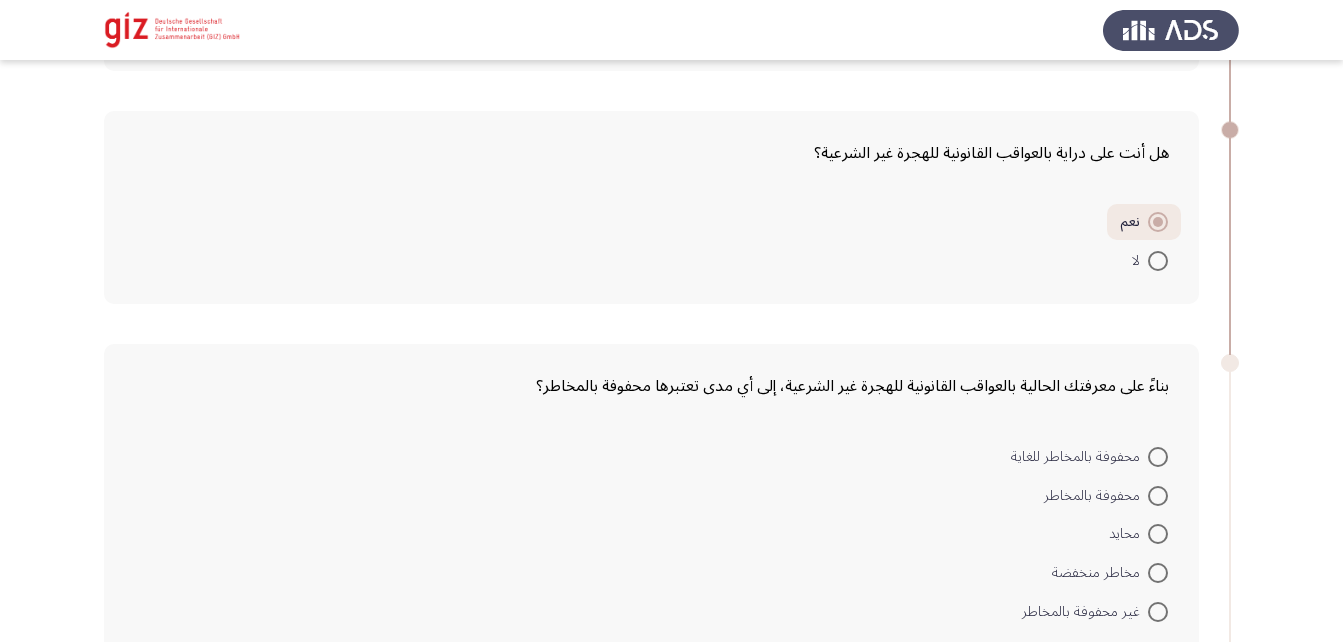 click at bounding box center (1158, 534) 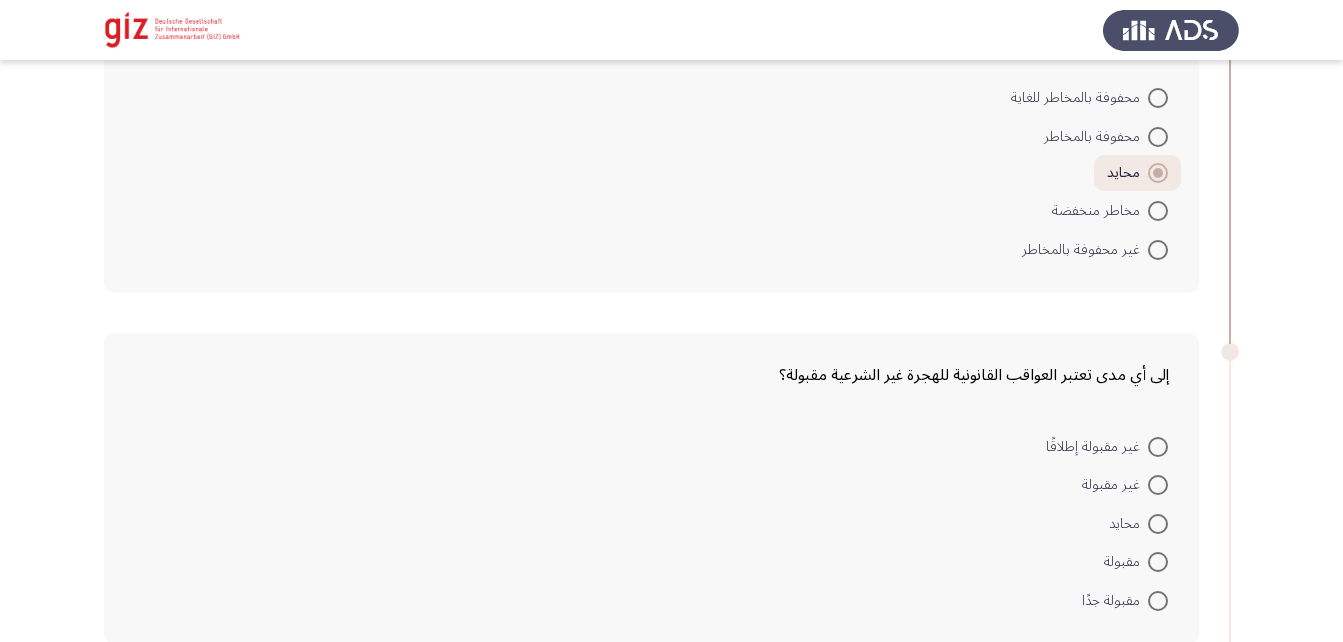 scroll, scrollTop: 2739, scrollLeft: 0, axis: vertical 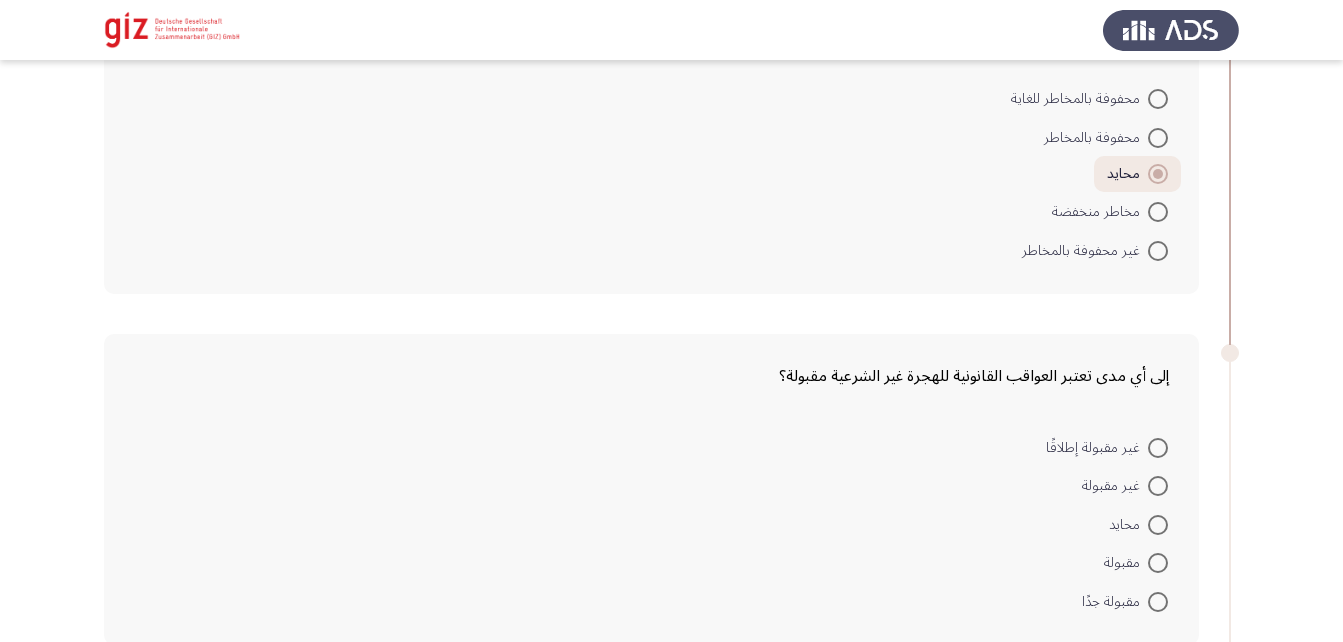 click on "محايد" at bounding box center [1138, 525] 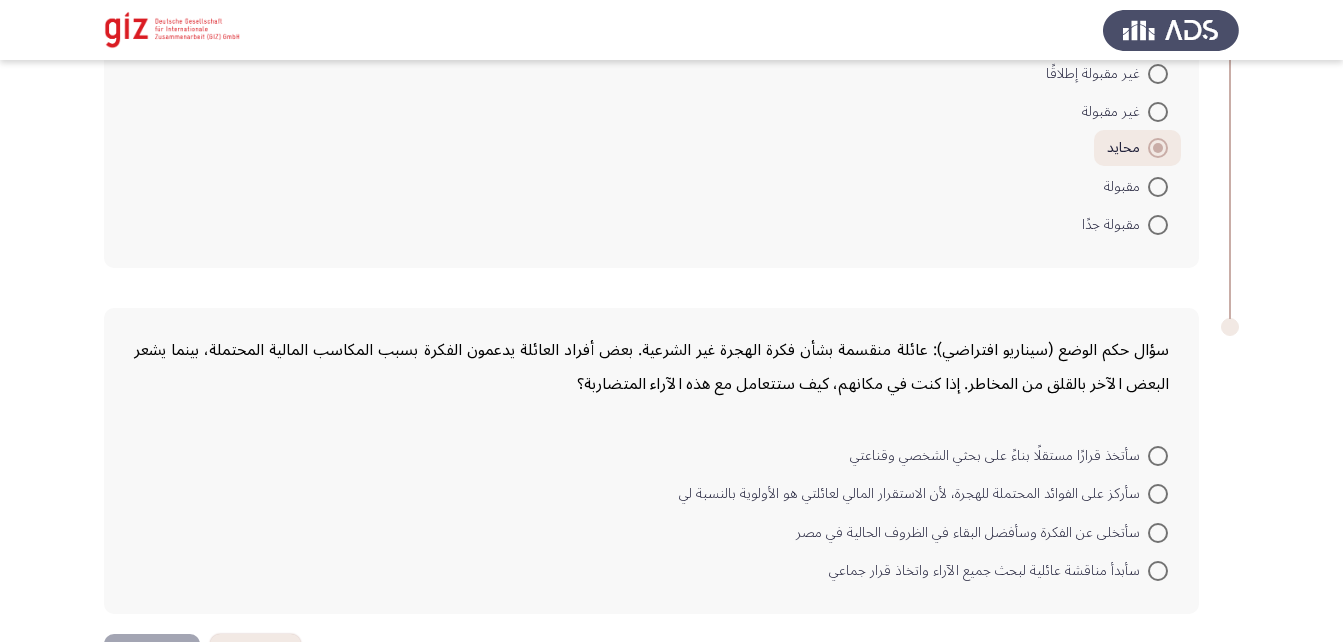 scroll, scrollTop: 3112, scrollLeft: 0, axis: vertical 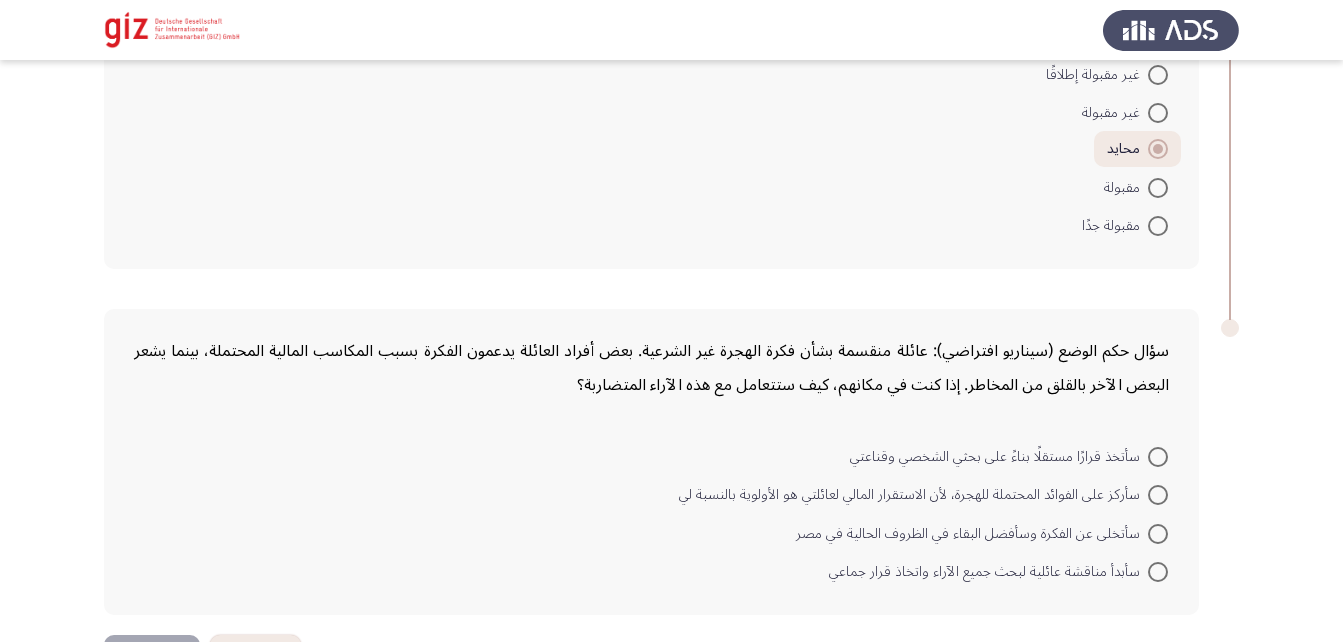 click at bounding box center (1158, 495) 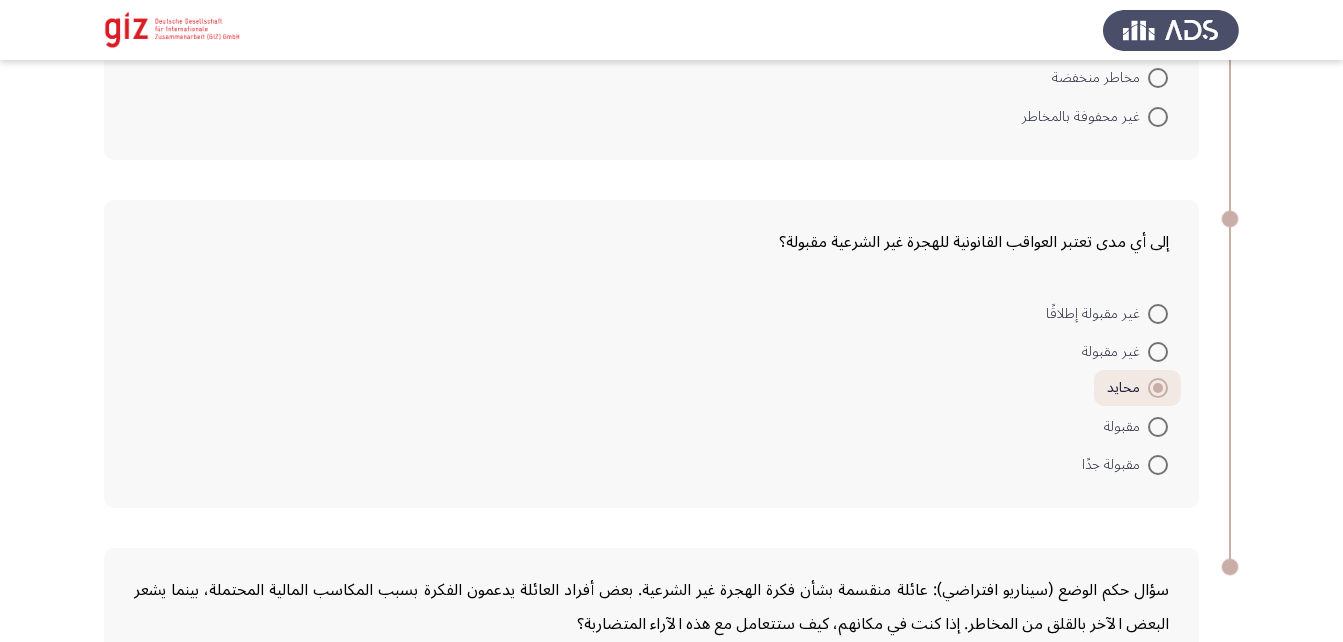 scroll, scrollTop: 3183, scrollLeft: 0, axis: vertical 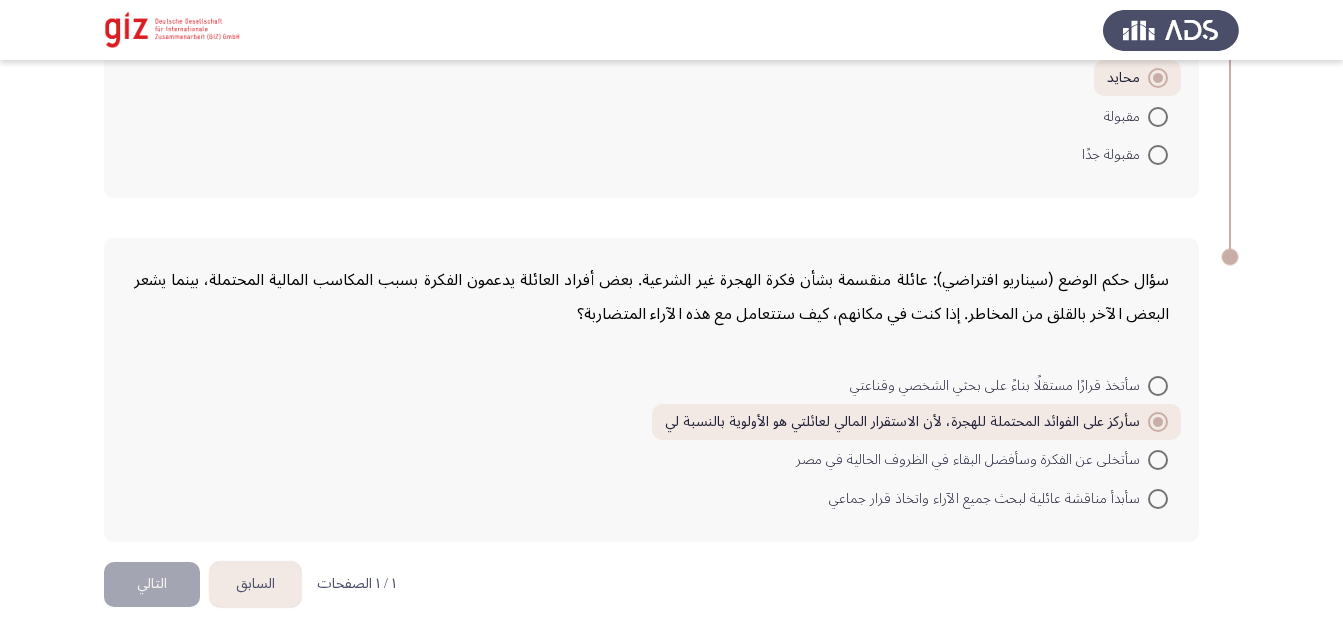 click on "السابق   Migration Intentions & Motivation   التالي  هل حاولت الهجرة من قبل؟    نعم     لا  هل ترغب في مغادرة مصر؟    نعم     لا  إذا كانت الإجابة نعم، إلى أي من المناطق التالية ترغب في الهجرة؟ إذا لم تكن ترغب، اختر 'غير قابل للتطبيق'.    أوروبا     الخليج     أمريكا الشمالية     أمريكا اللاتينية     أستراليا     شرق آسيا     أفريقيا     غير قابل للتطبيق  ما مدى ارتياحك لتحمل المخاطر المختلفة لتحقيق الهجرة؟    ليس على الإطلاق     قليلًا     بدرجة معتدلة     بدرجة كبيرة     بدرجة كبيرة جدًا  إلى أي مدى توافق على العبارة التالية: 'لن أسمح لأي عقبة أن تعرقل تحقيق هدفي'    أختلف بشدة     أختلف" at bounding box center (671, -1271) 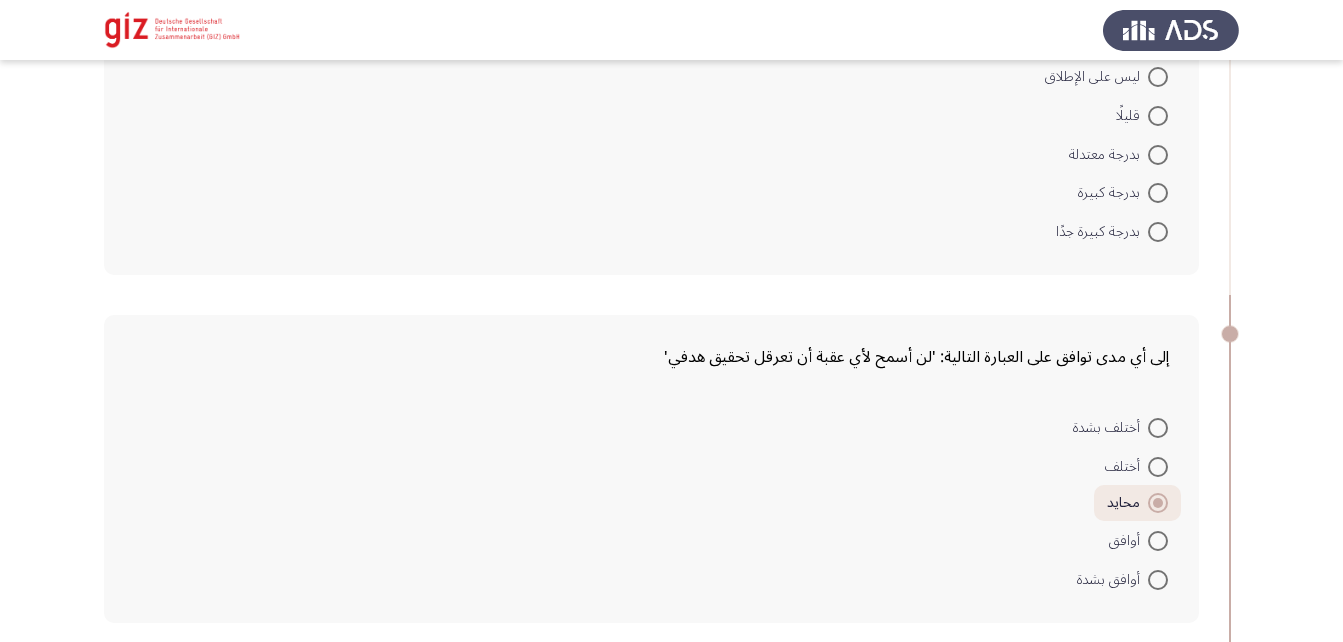 scroll, scrollTop: 1135, scrollLeft: 0, axis: vertical 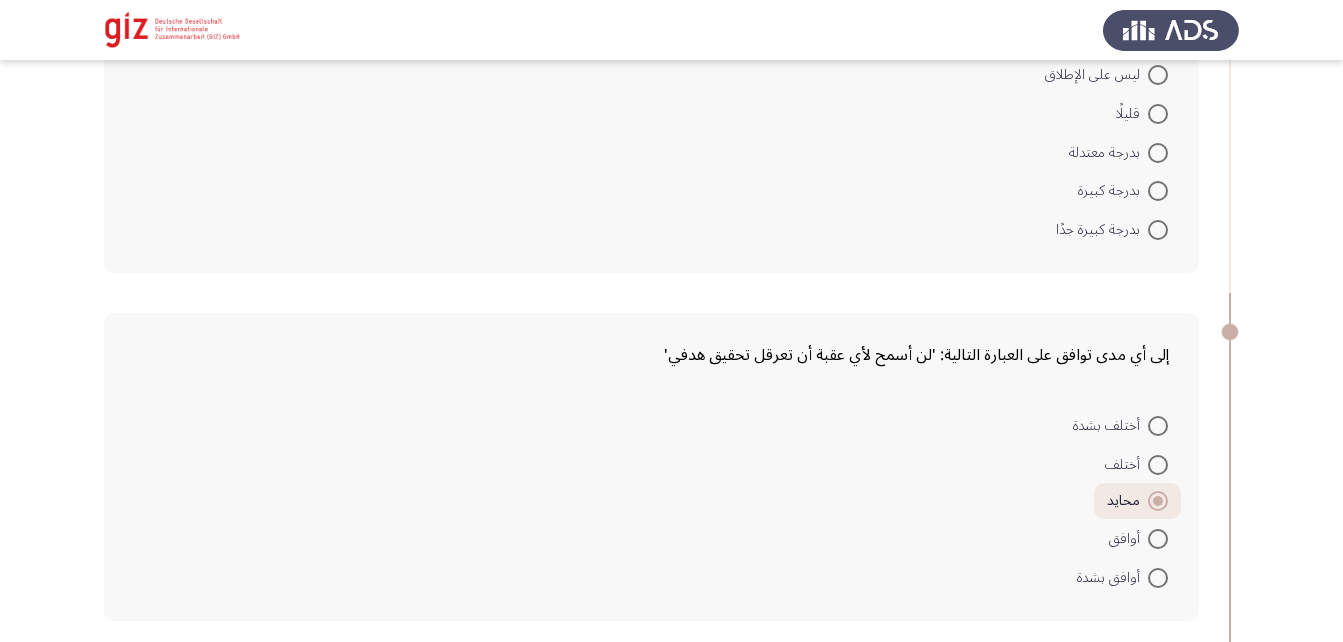 click at bounding box center (1158, 153) 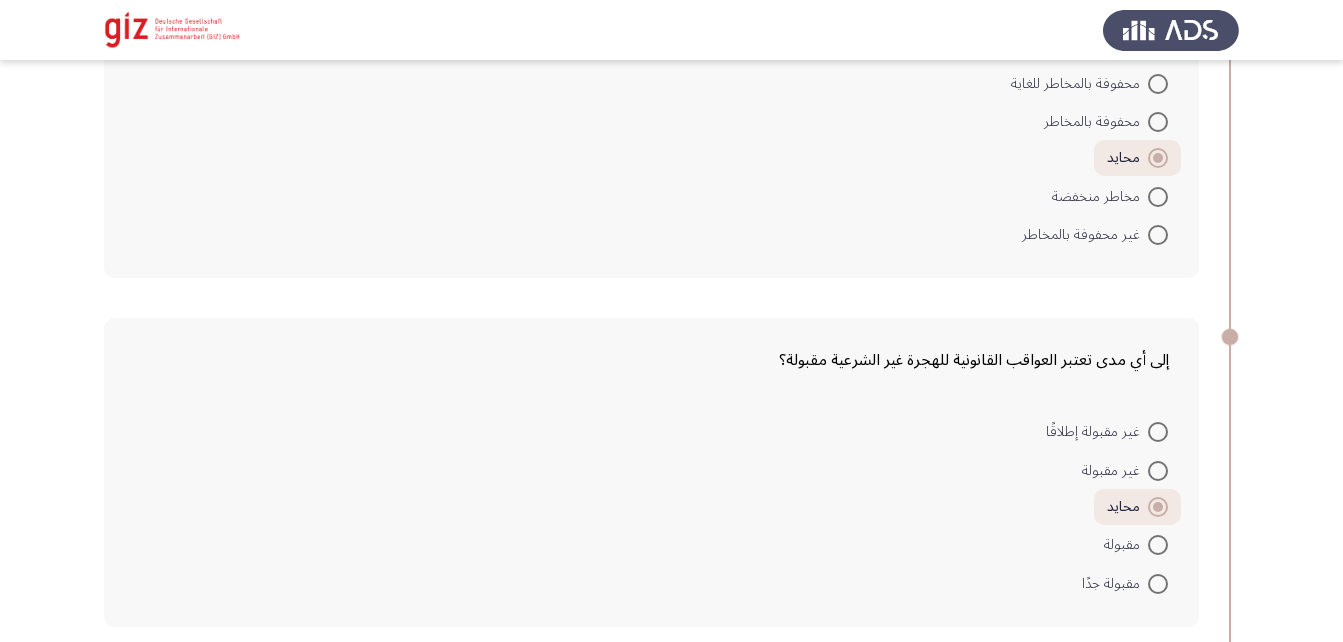 scroll, scrollTop: 3180, scrollLeft: 0, axis: vertical 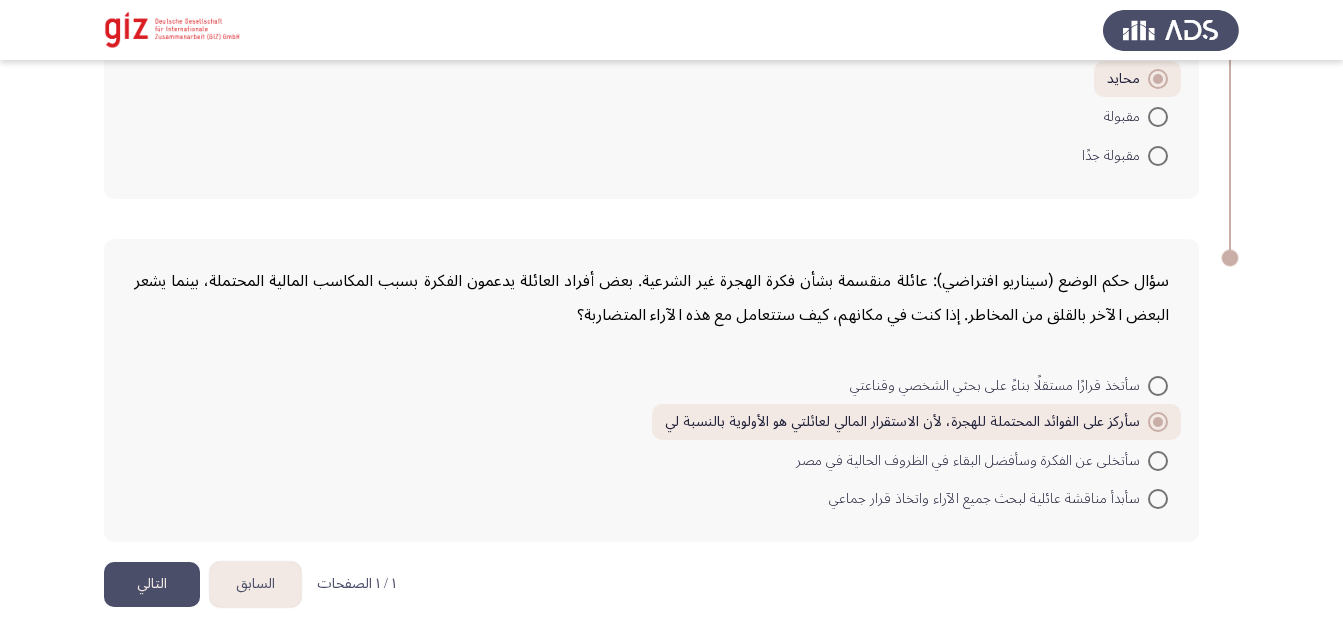click on "التالي" 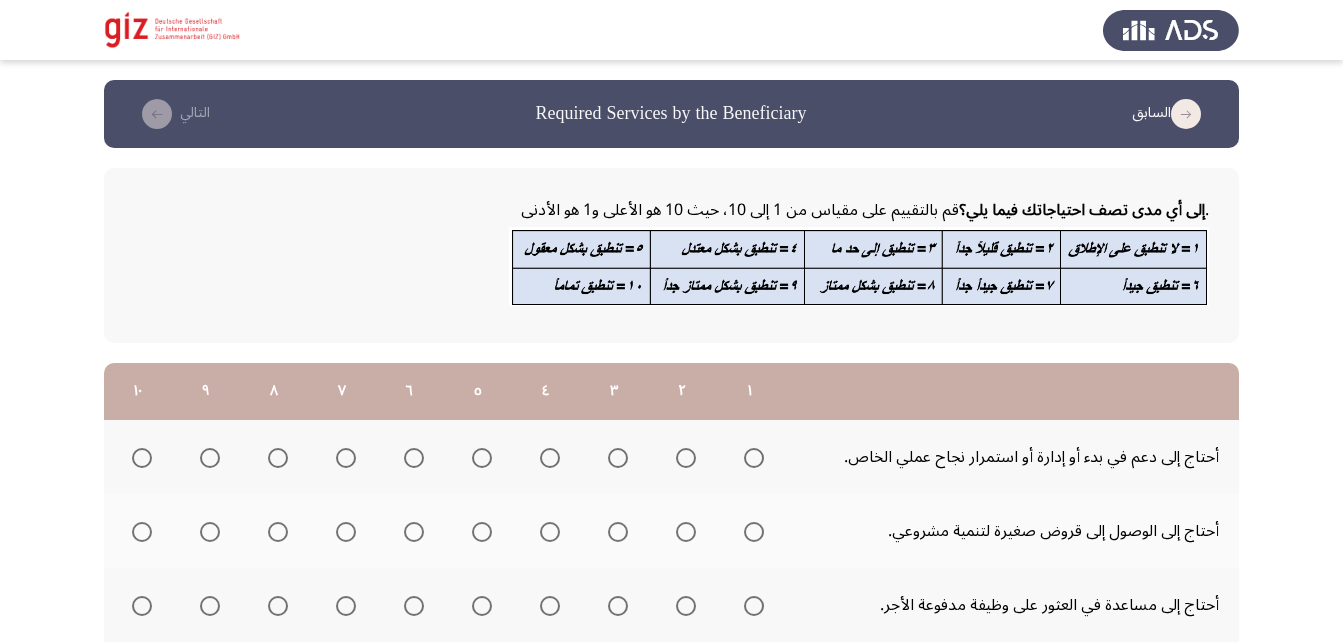 scroll, scrollTop: 115, scrollLeft: 0, axis: vertical 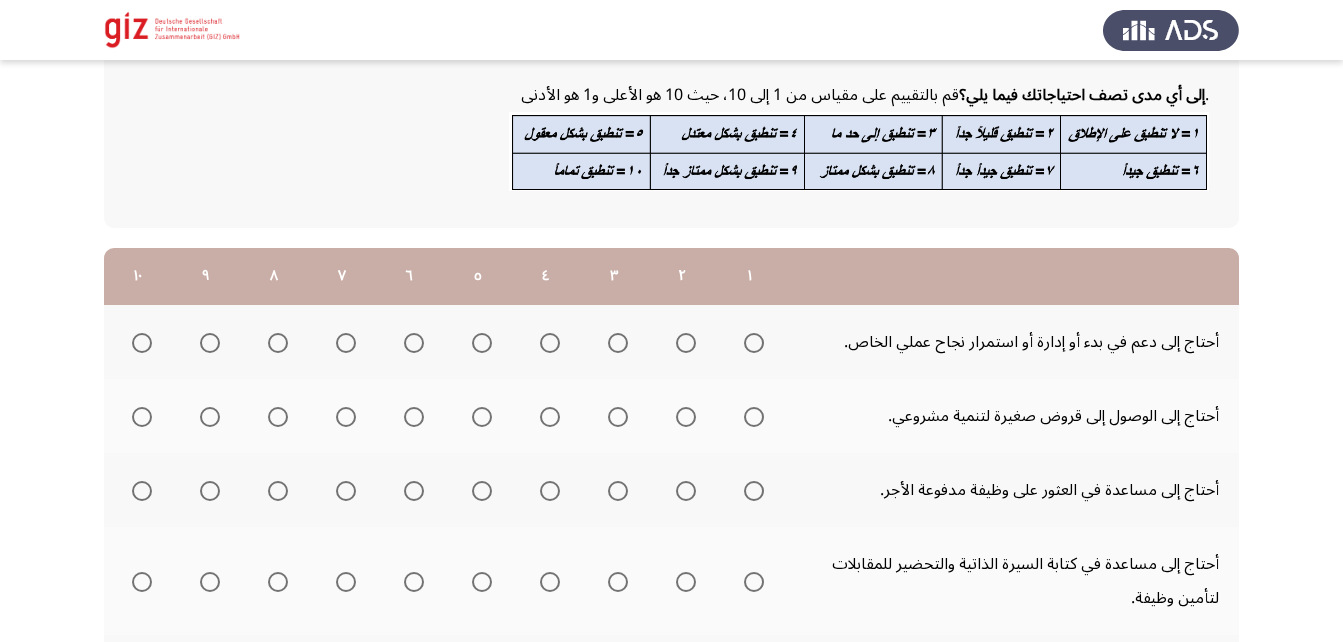 click 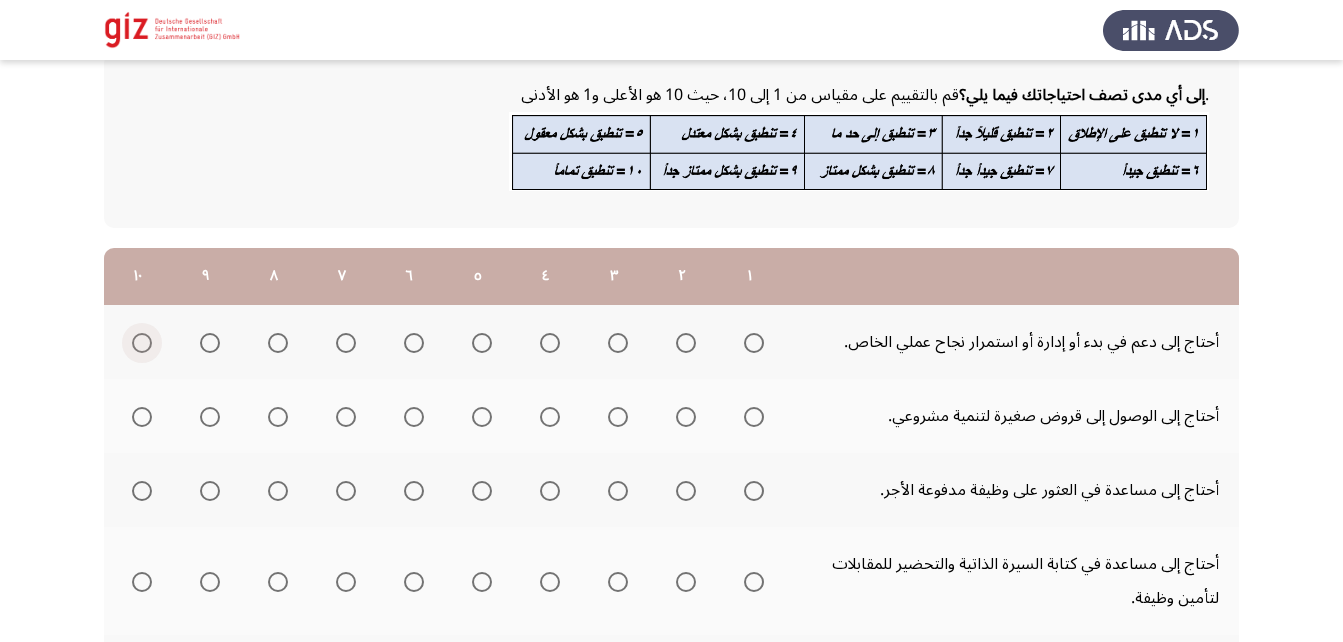 click at bounding box center (142, 343) 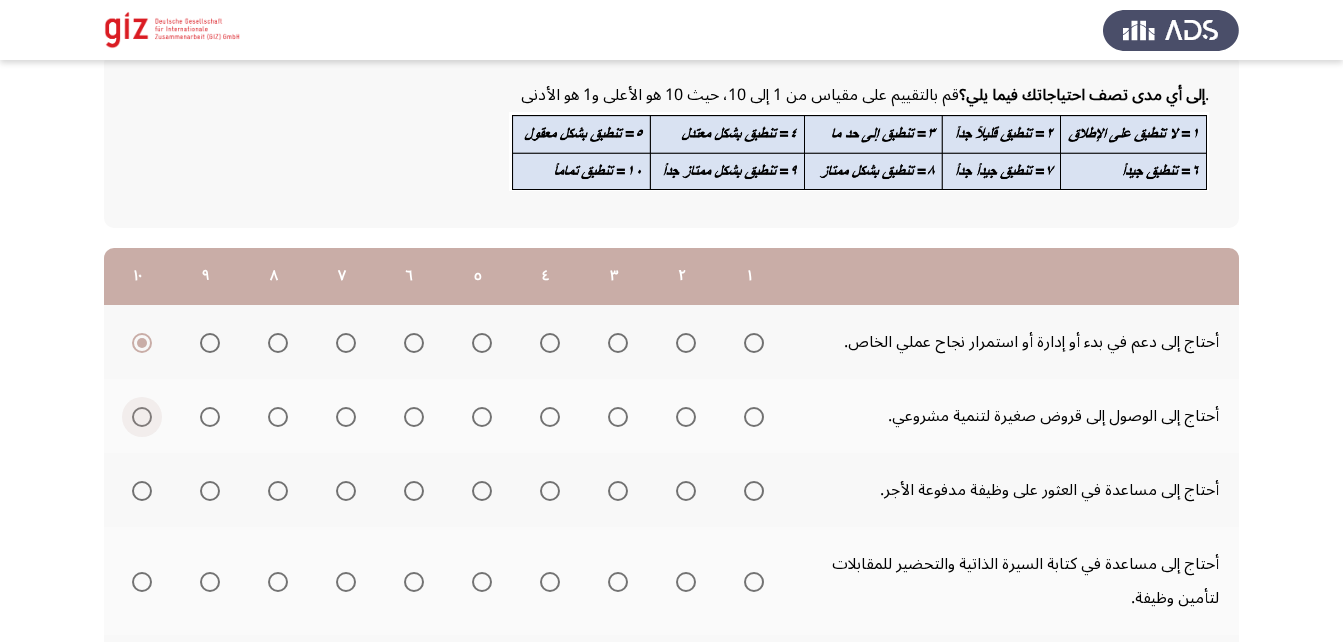 click at bounding box center (142, 417) 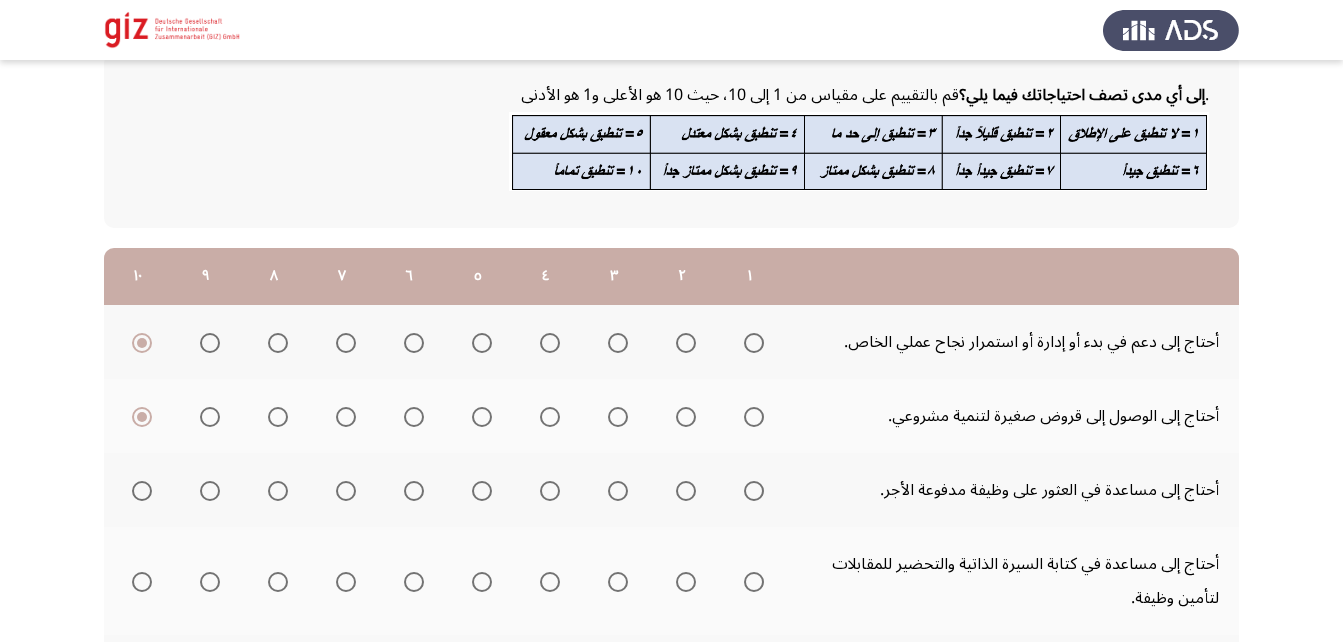 click at bounding box center (754, 491) 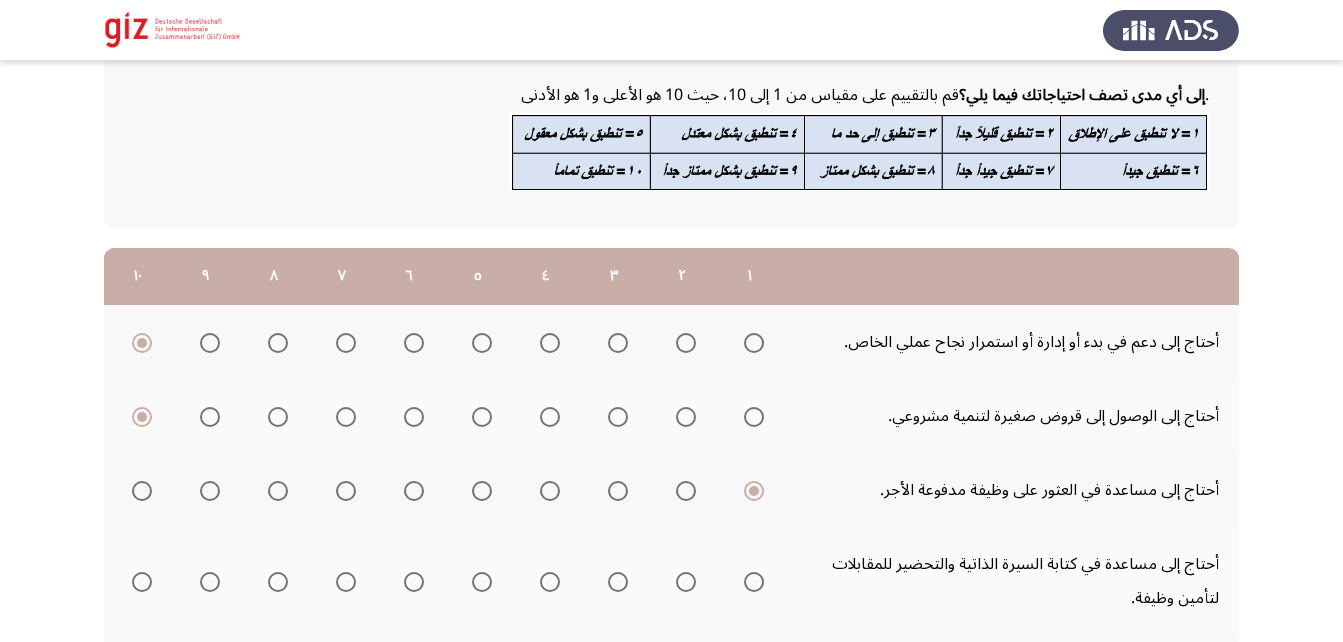 scroll, scrollTop: 239, scrollLeft: 0, axis: vertical 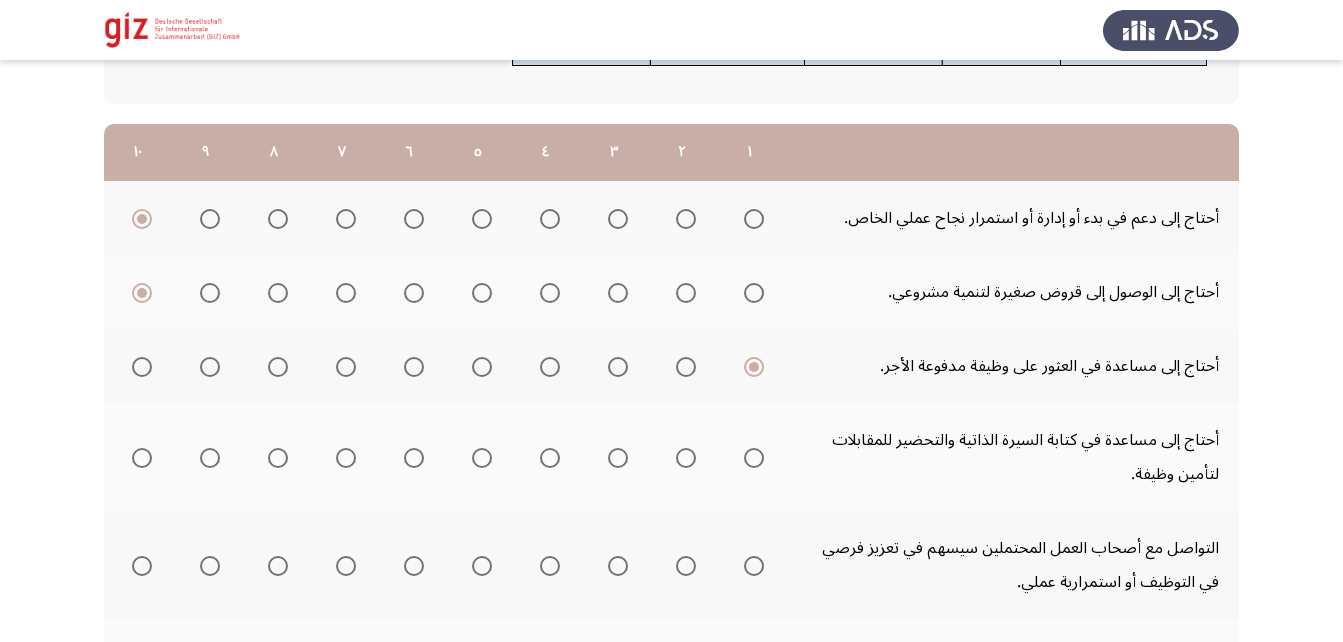 click at bounding box center [754, 458] 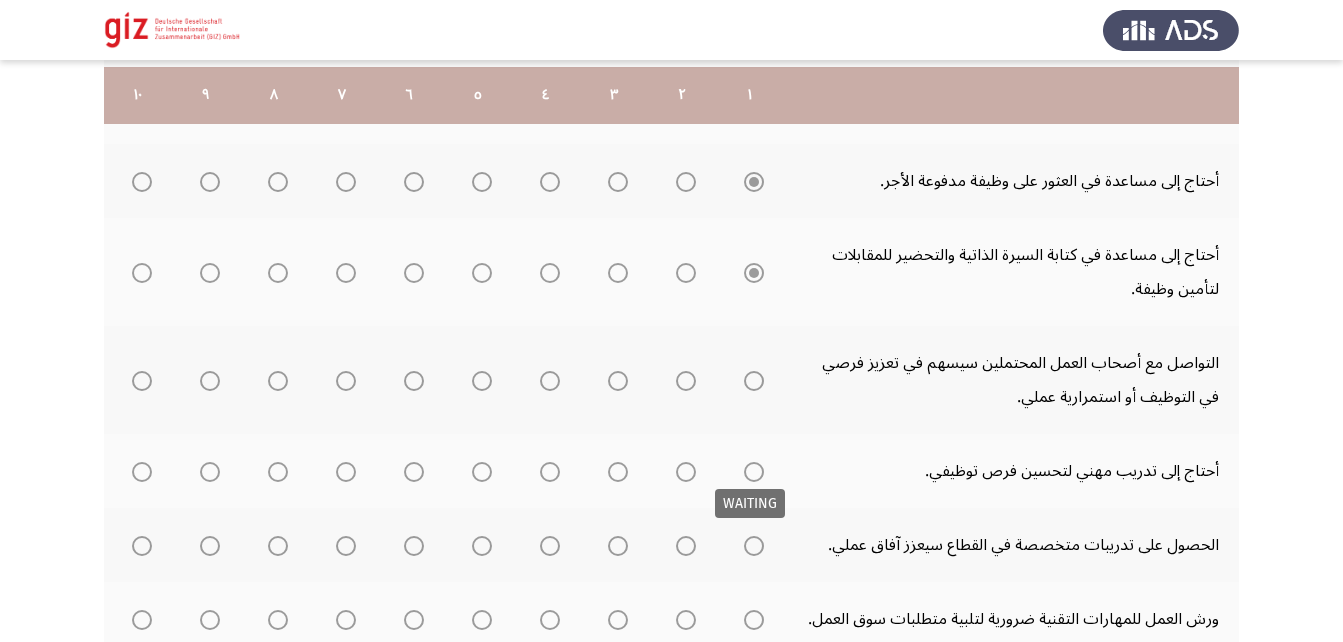 scroll, scrollTop: 432, scrollLeft: 0, axis: vertical 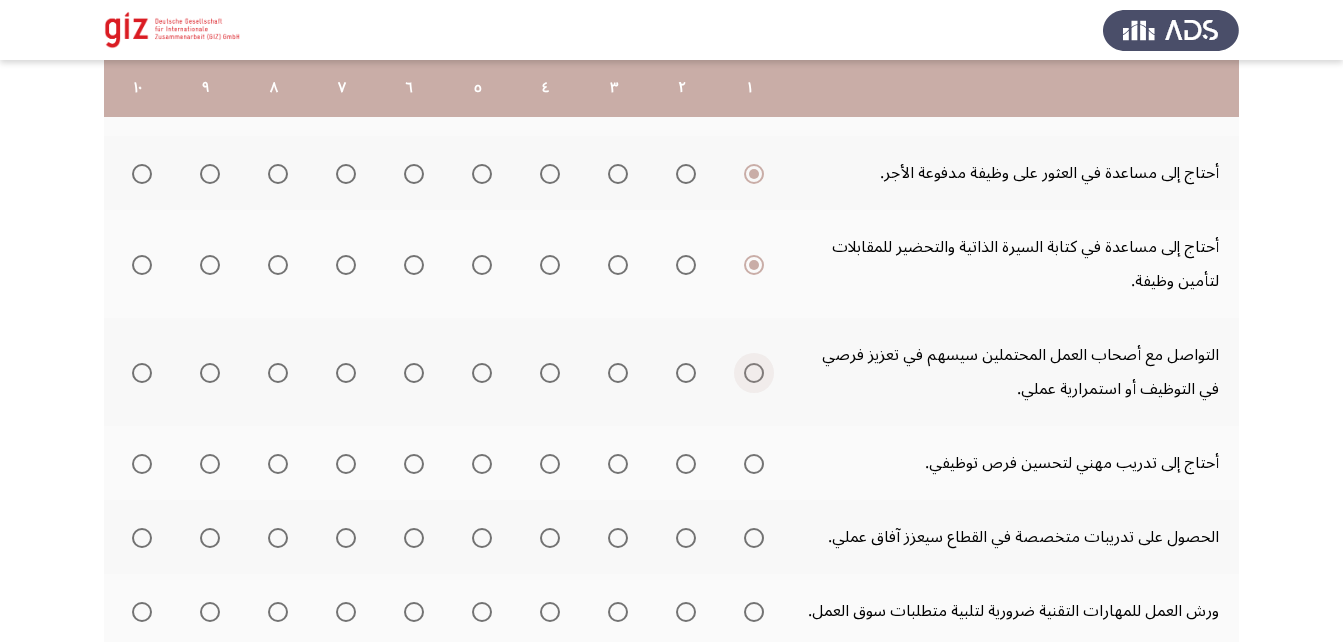 click at bounding box center (754, 373) 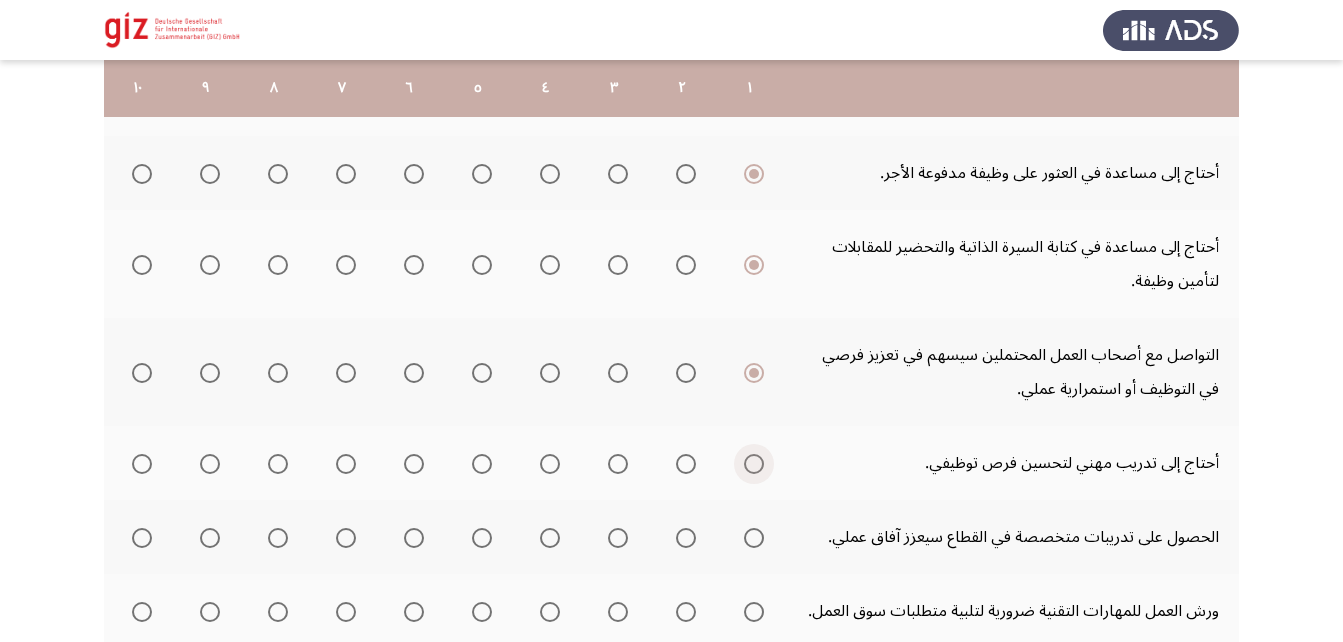 click at bounding box center (754, 464) 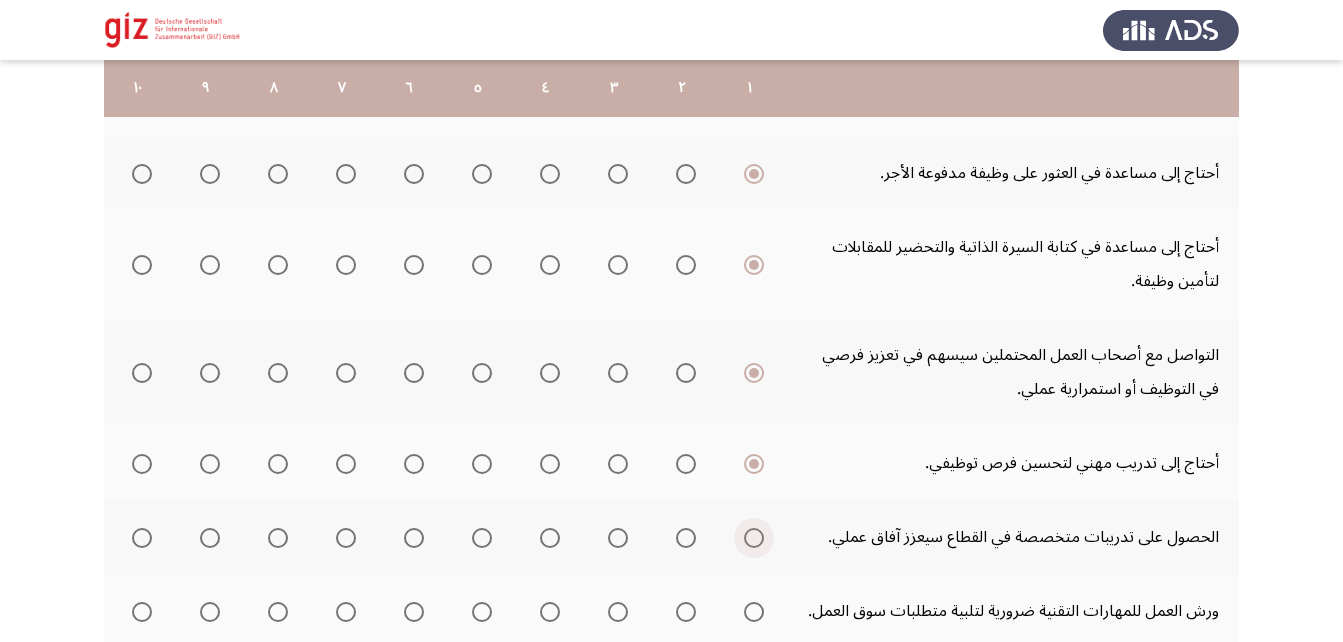 click at bounding box center [754, 538] 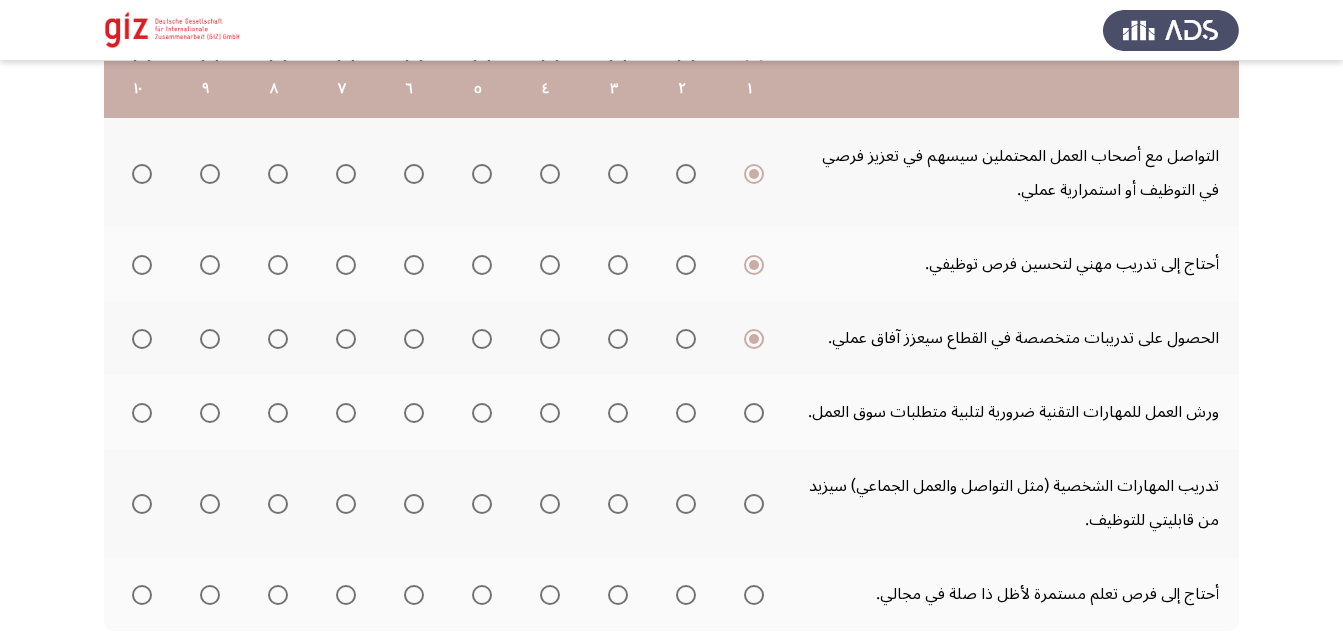 scroll, scrollTop: 633, scrollLeft: 0, axis: vertical 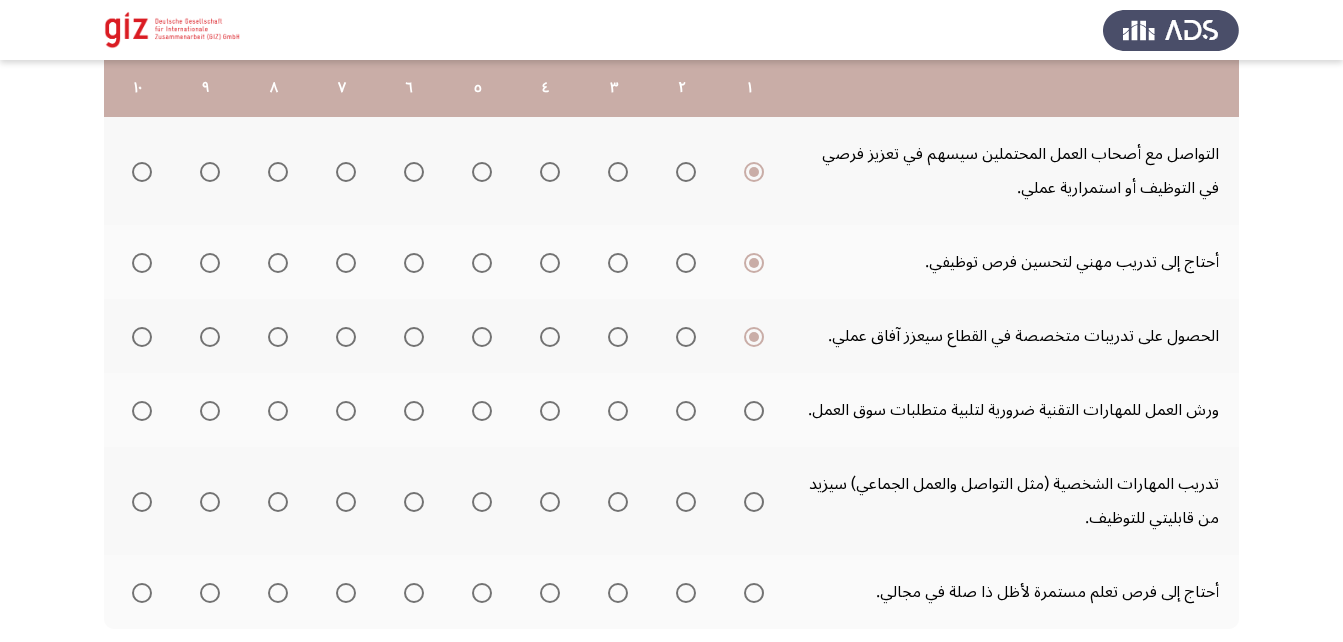 click at bounding box center [754, 411] 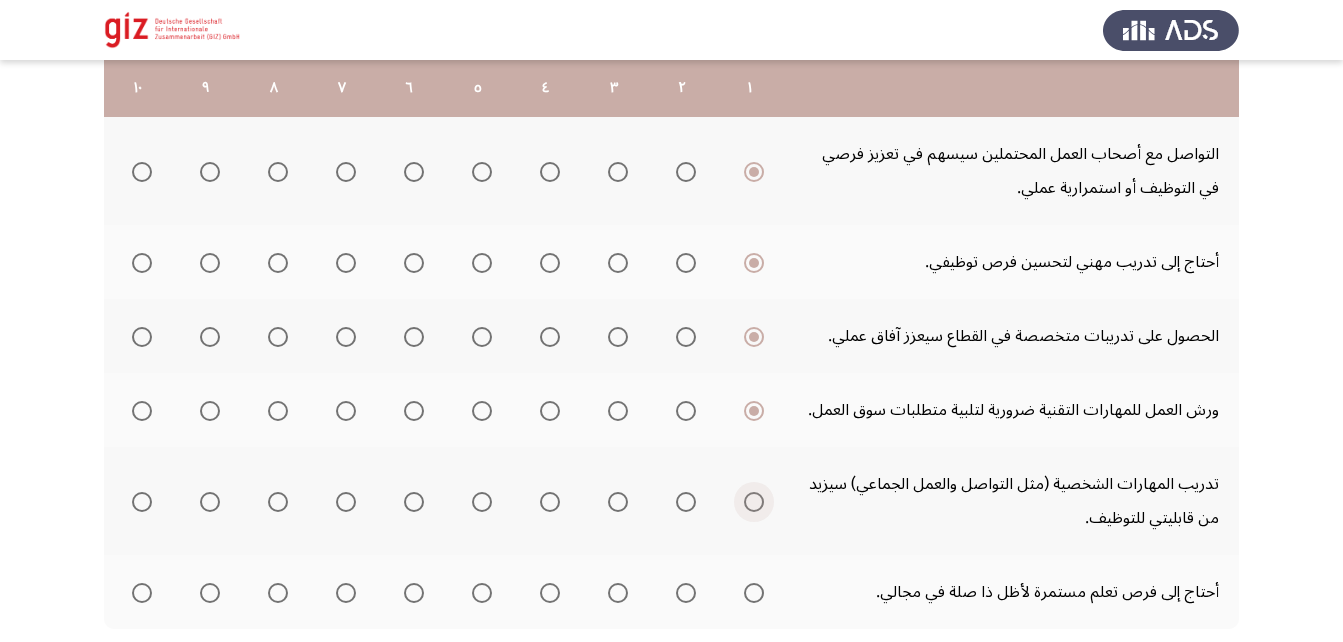 click at bounding box center (754, 502) 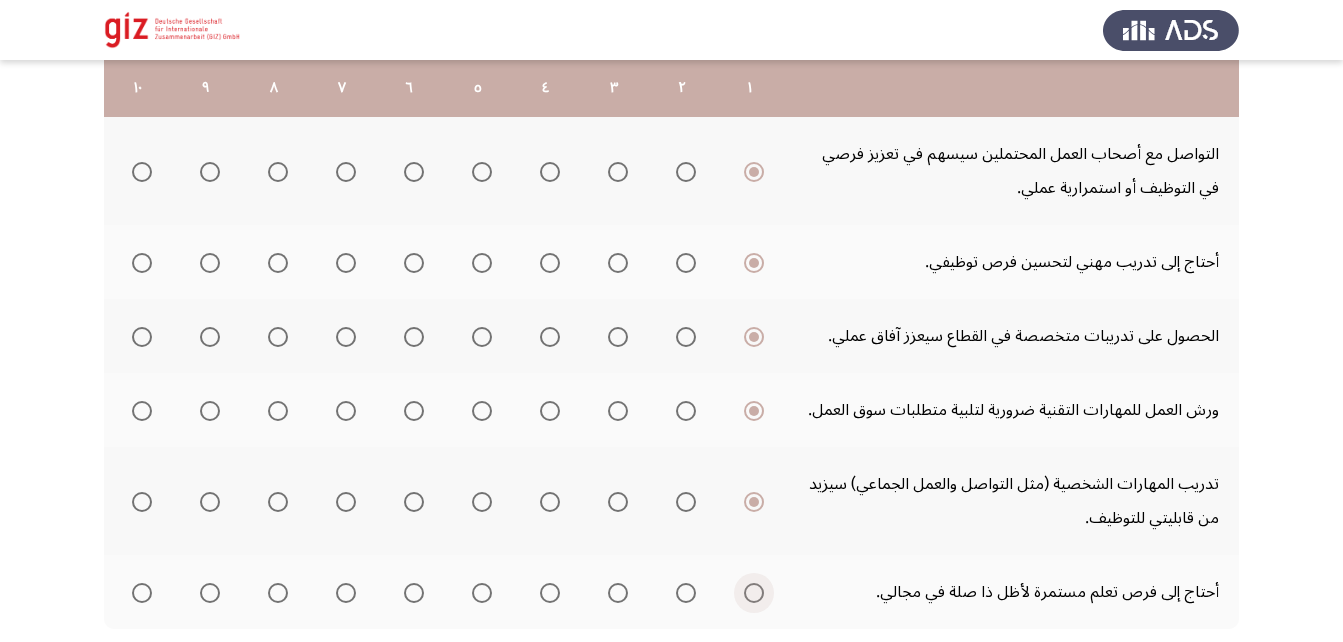 click at bounding box center (754, 593) 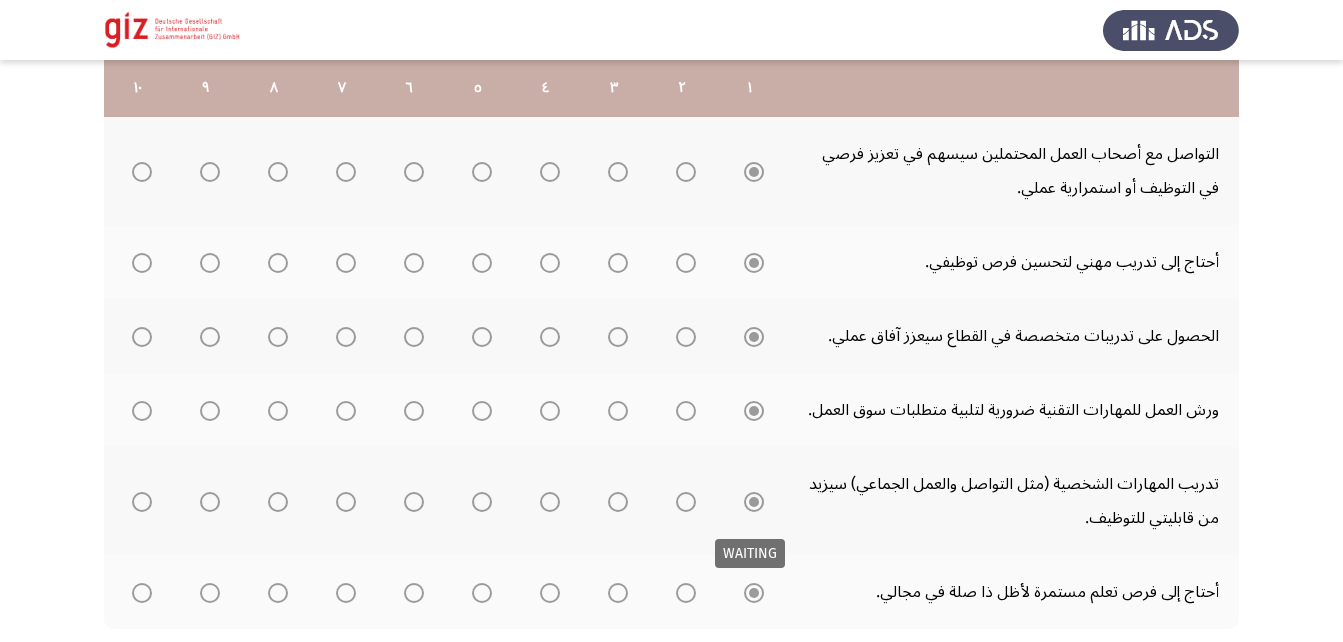 scroll, scrollTop: 760, scrollLeft: 0, axis: vertical 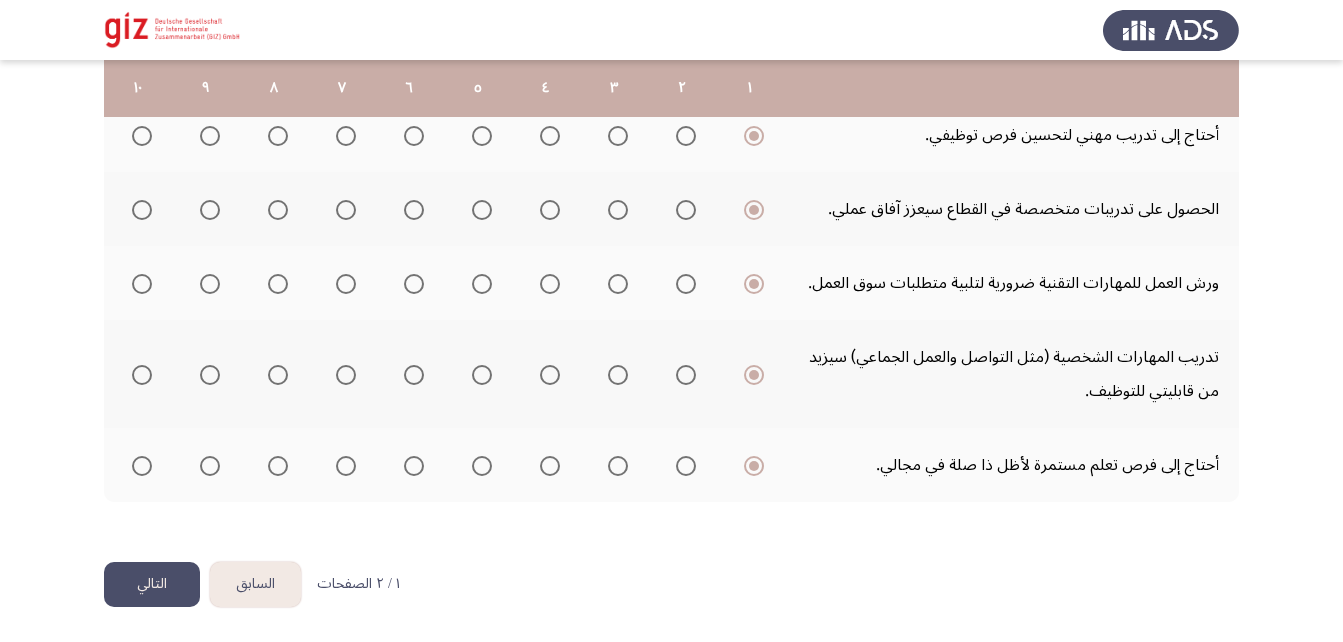 click on "التالي" 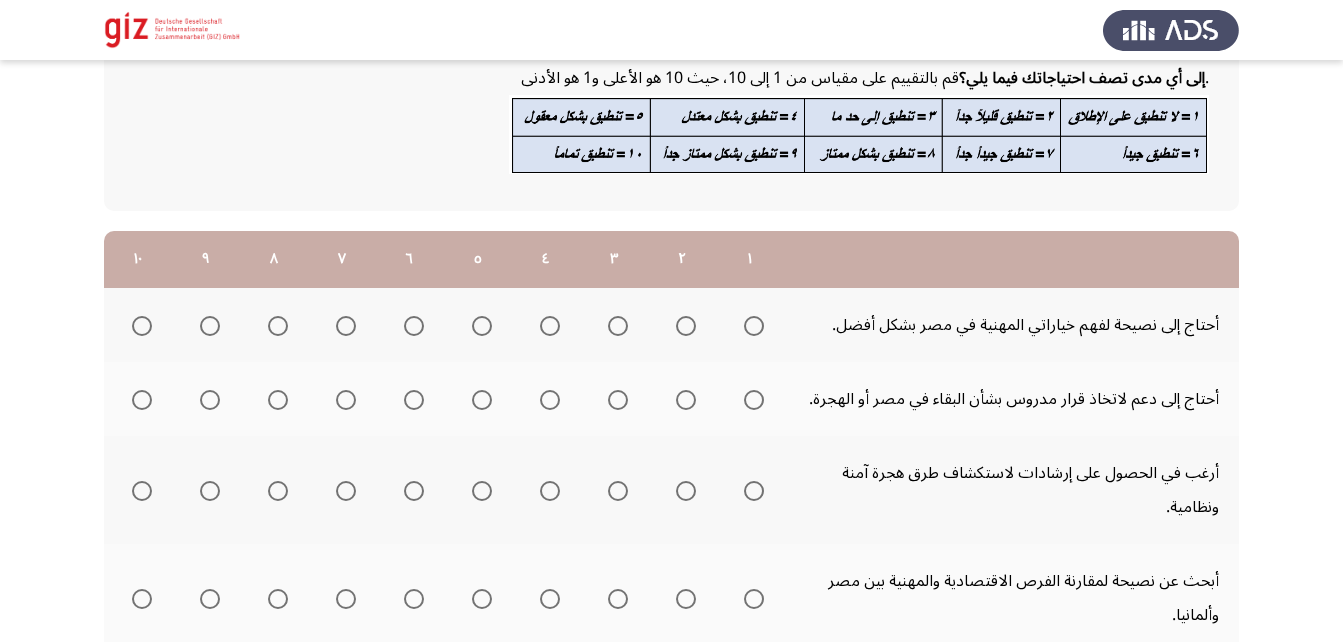 scroll, scrollTop: 134, scrollLeft: 0, axis: vertical 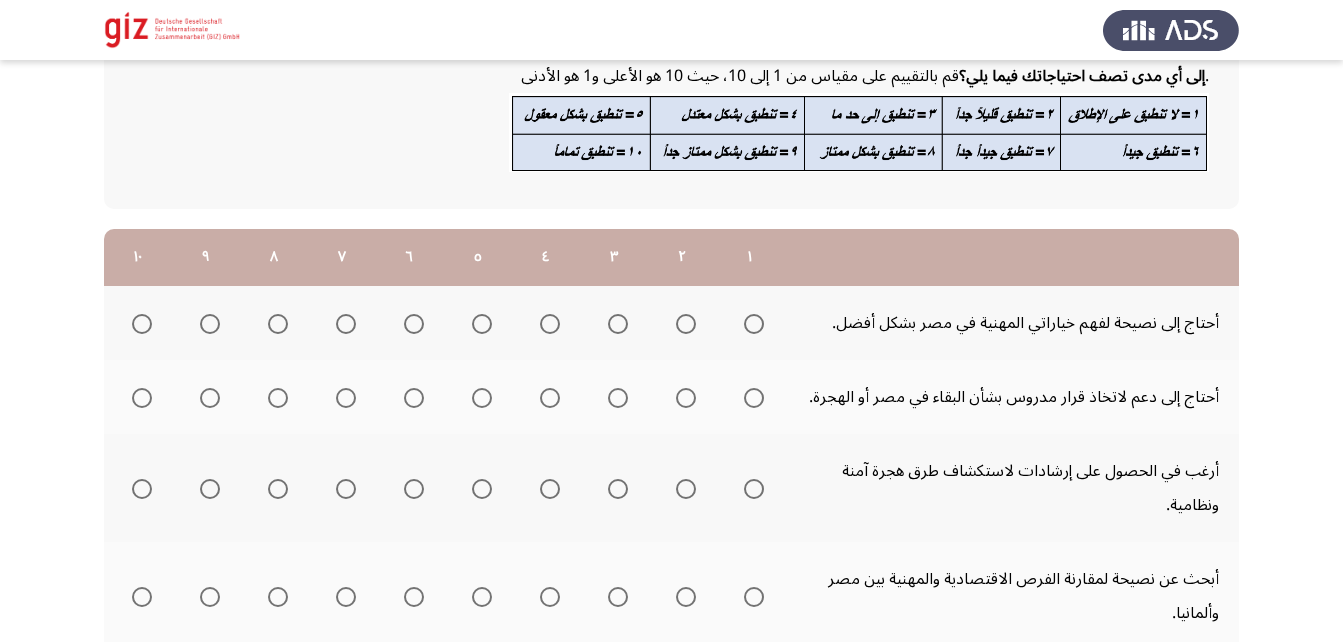 click at bounding box center [142, 324] 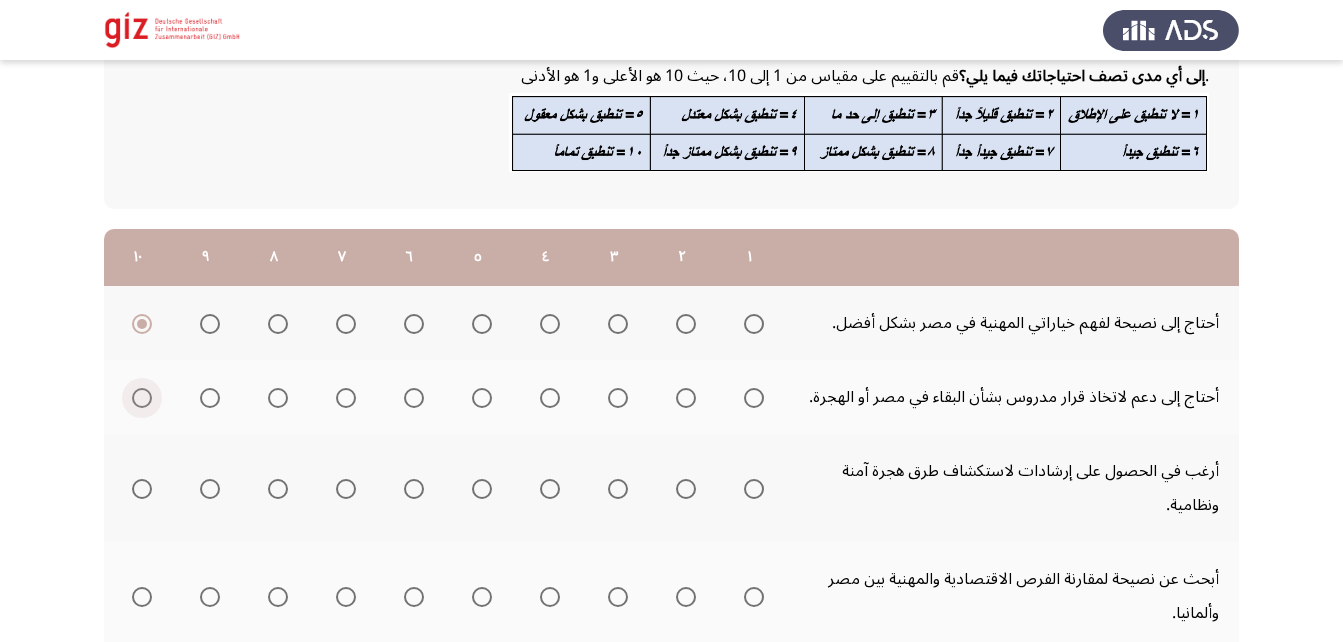 click at bounding box center [142, 398] 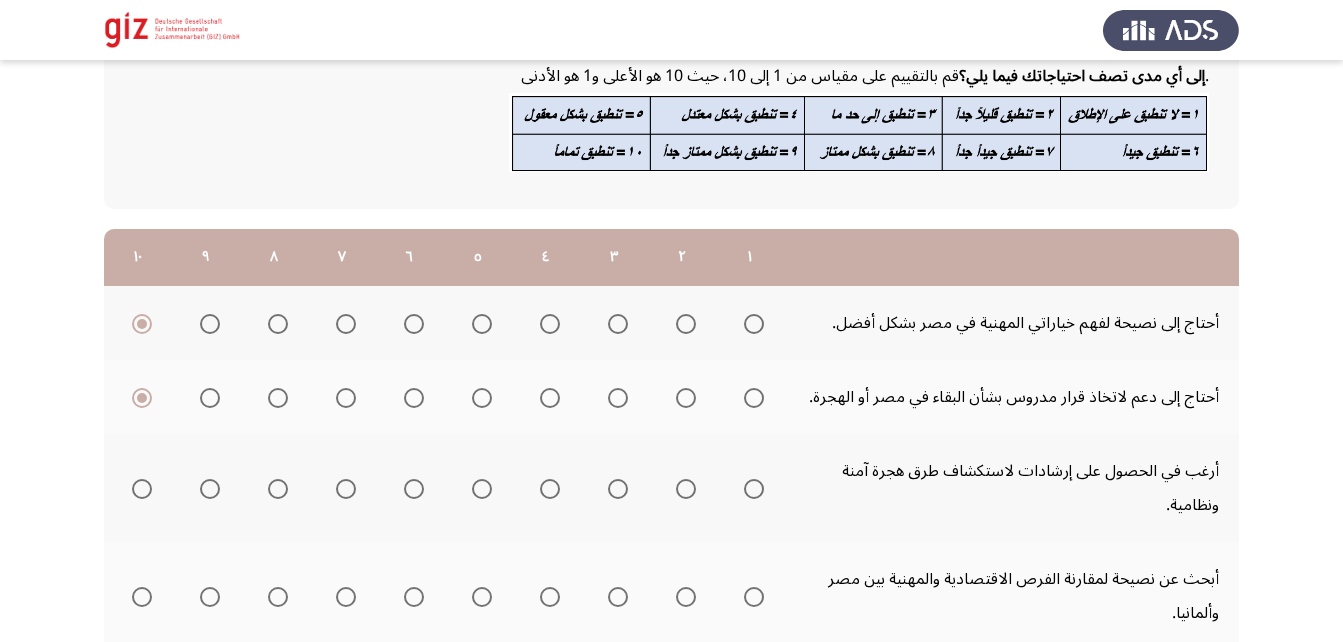click at bounding box center [142, 489] 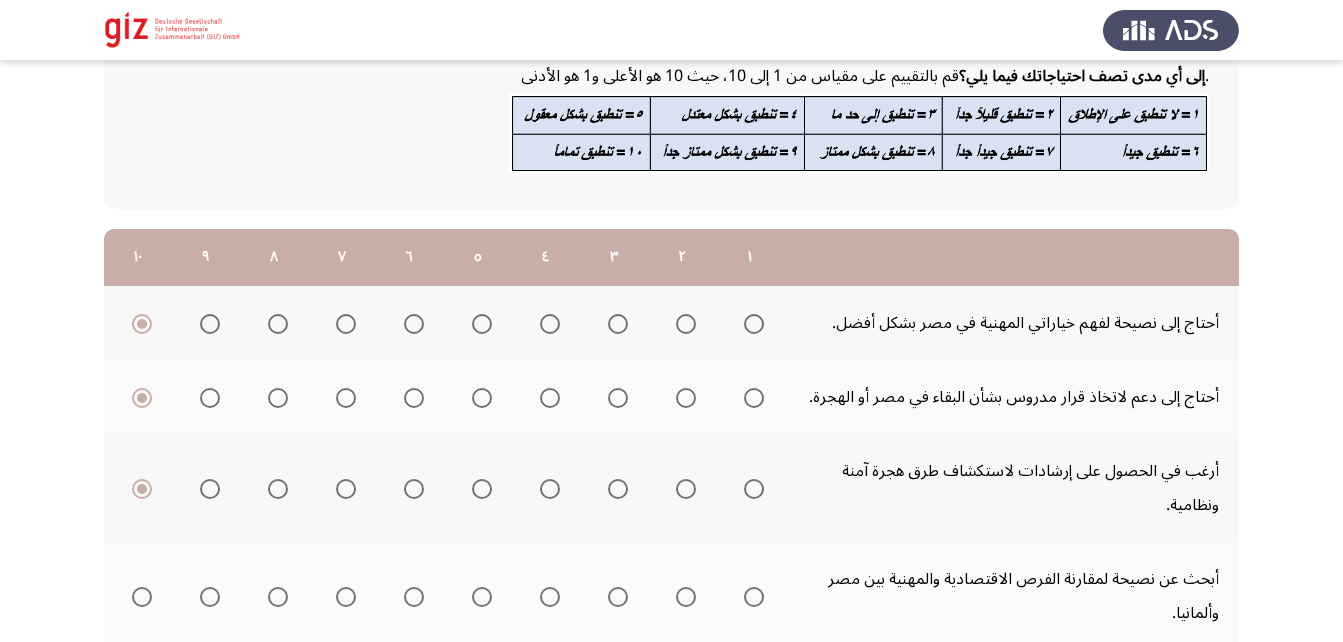 scroll, scrollTop: 299, scrollLeft: 0, axis: vertical 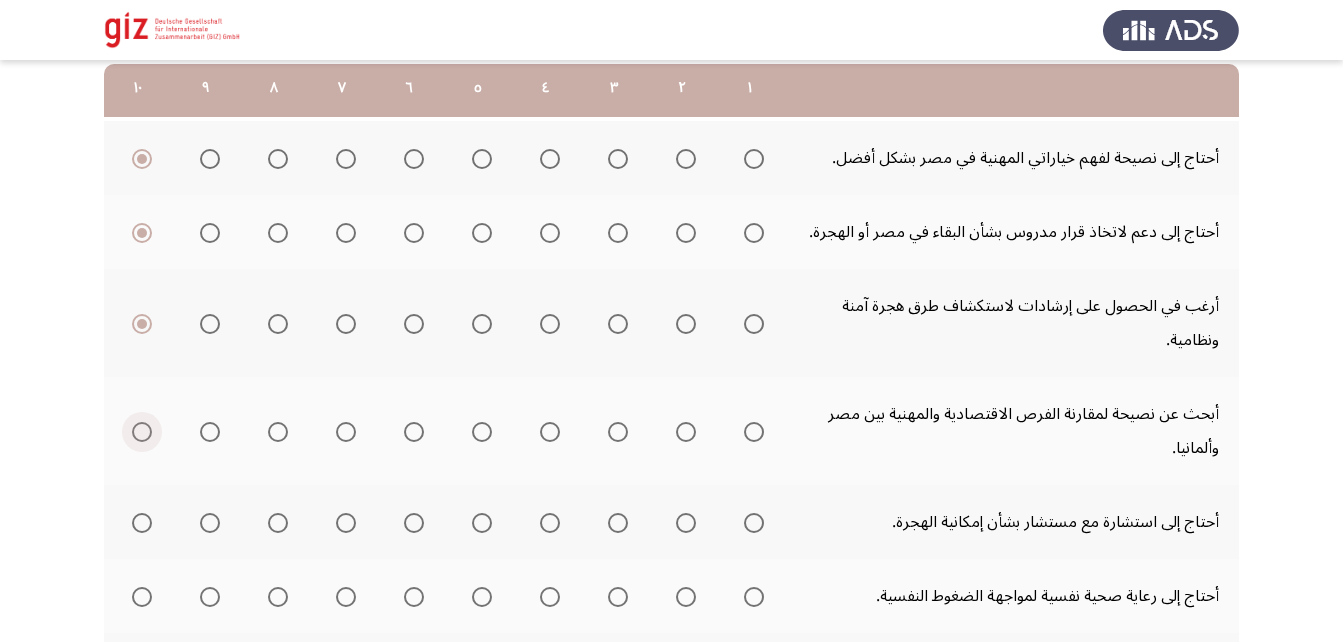 click at bounding box center [142, 432] 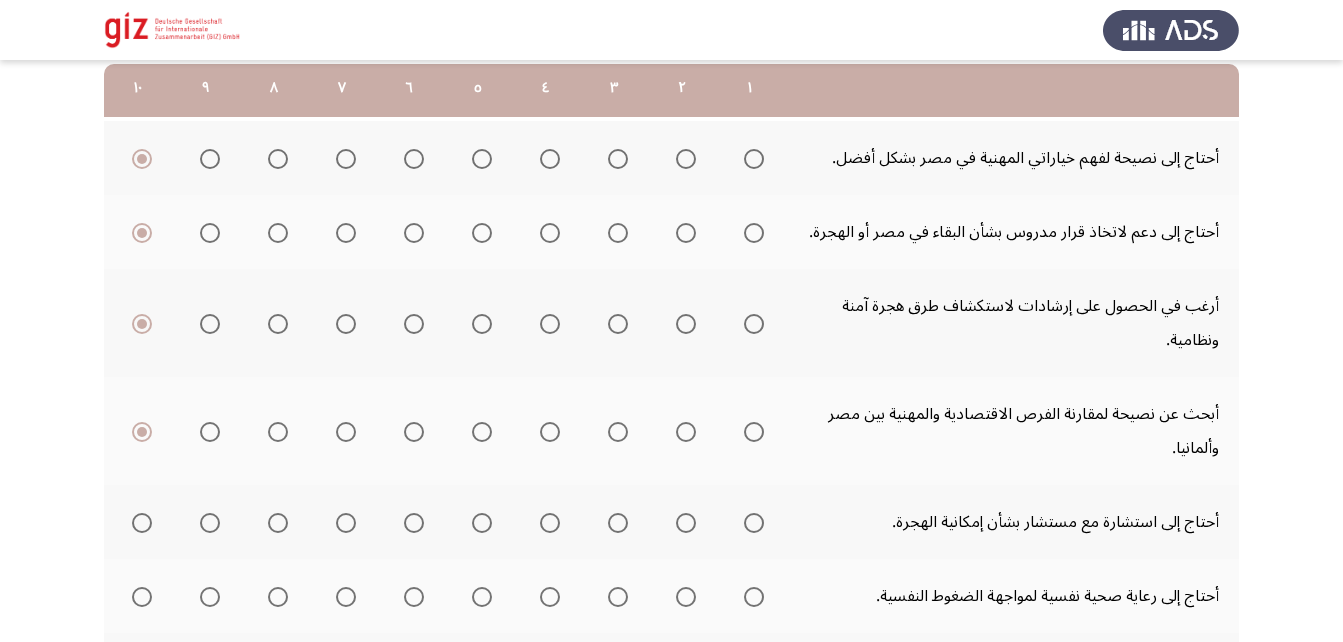 click at bounding box center [142, 523] 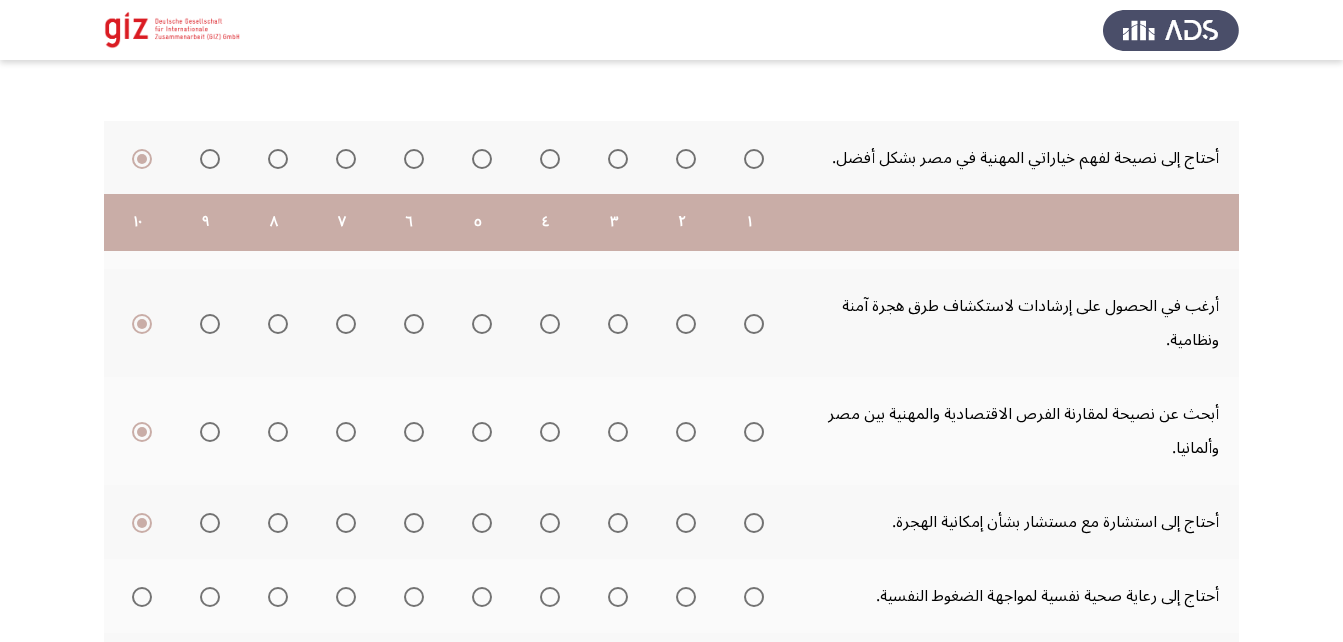 scroll, scrollTop: 477, scrollLeft: 0, axis: vertical 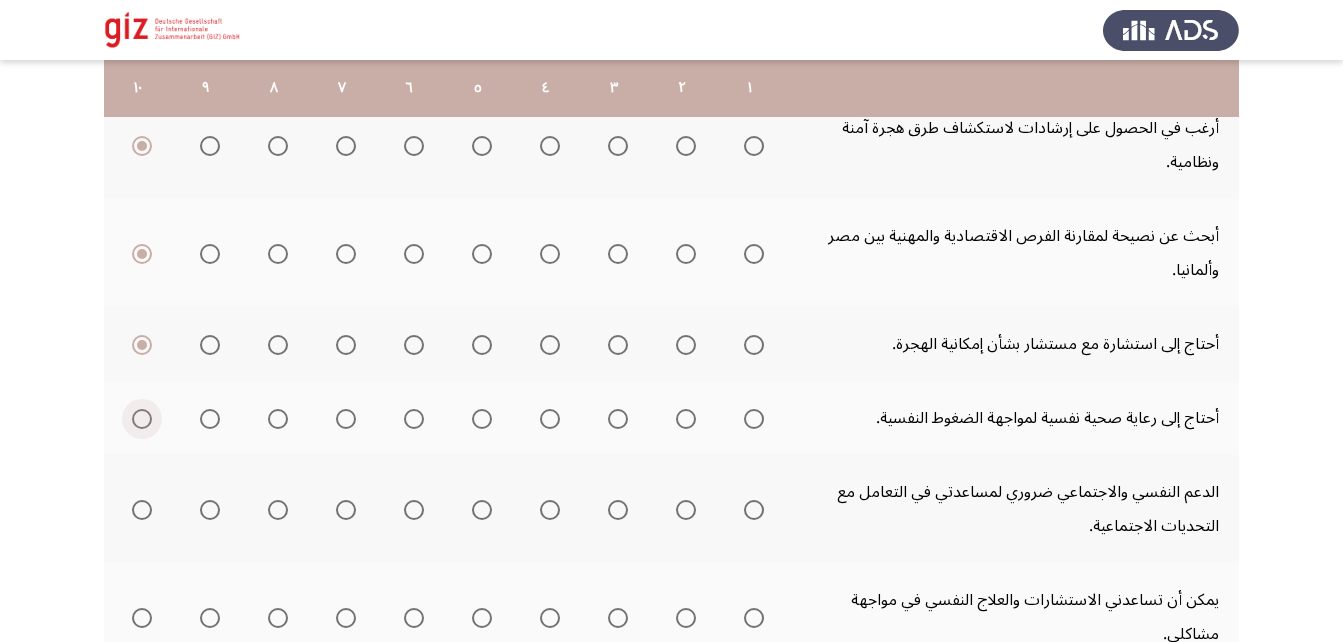 click at bounding box center (142, 419) 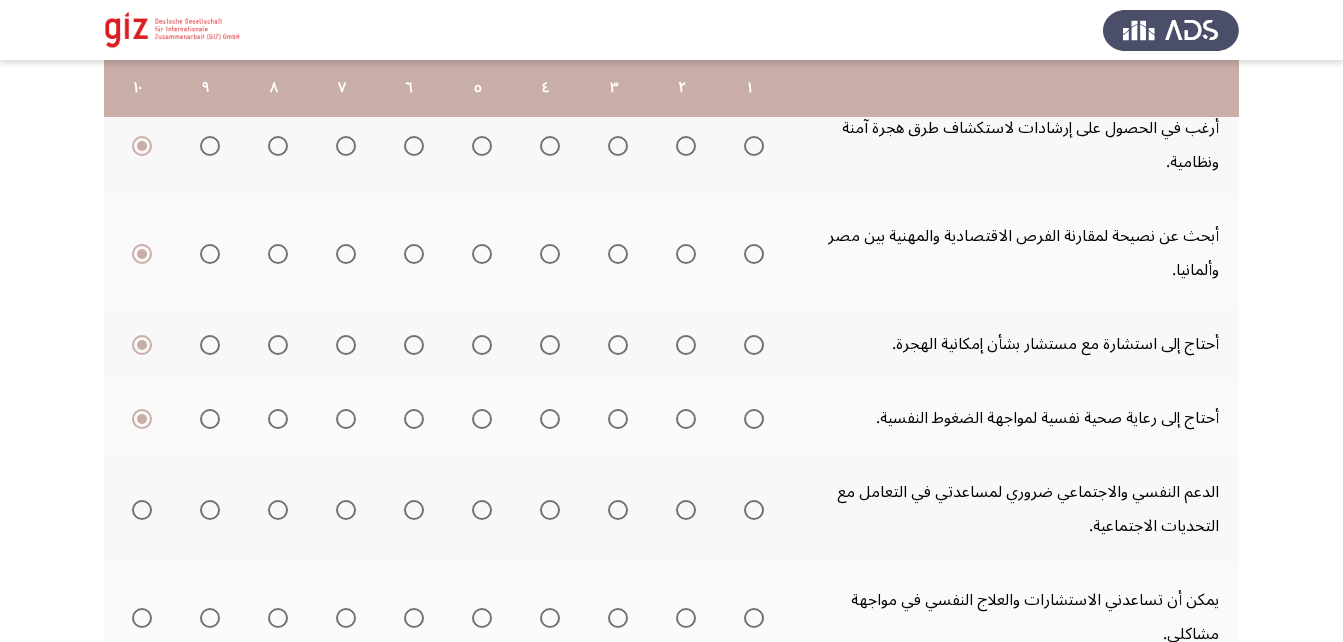 click at bounding box center [142, 510] 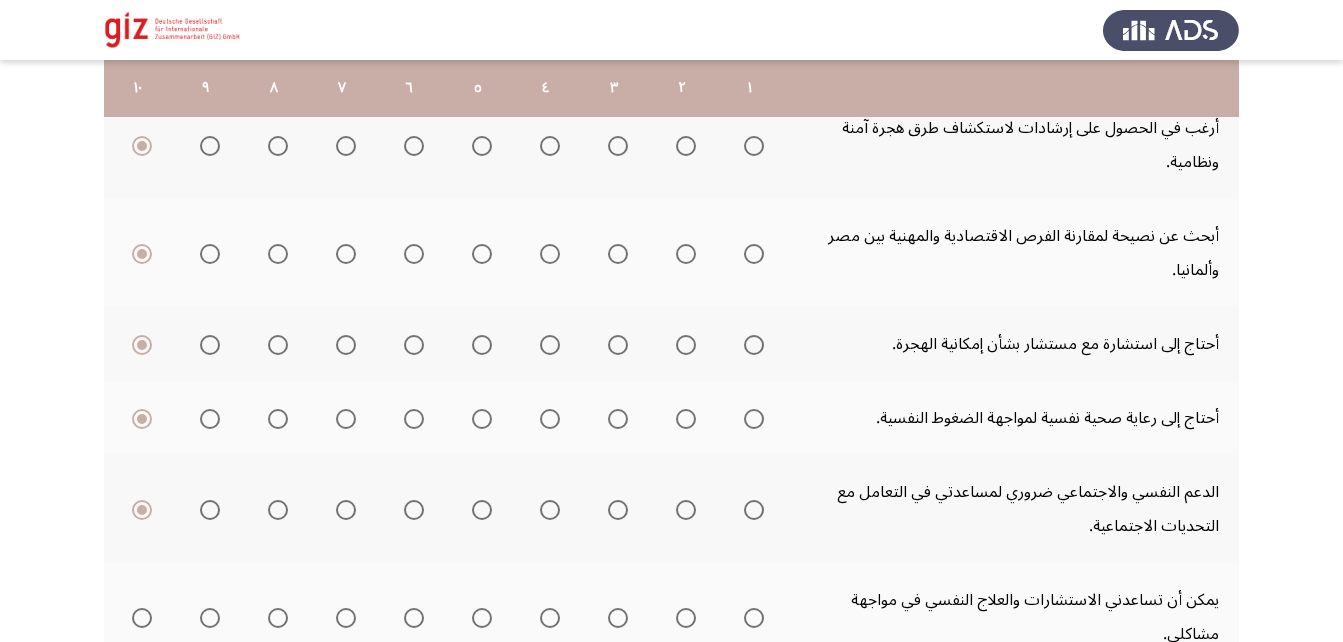 click at bounding box center (482, 419) 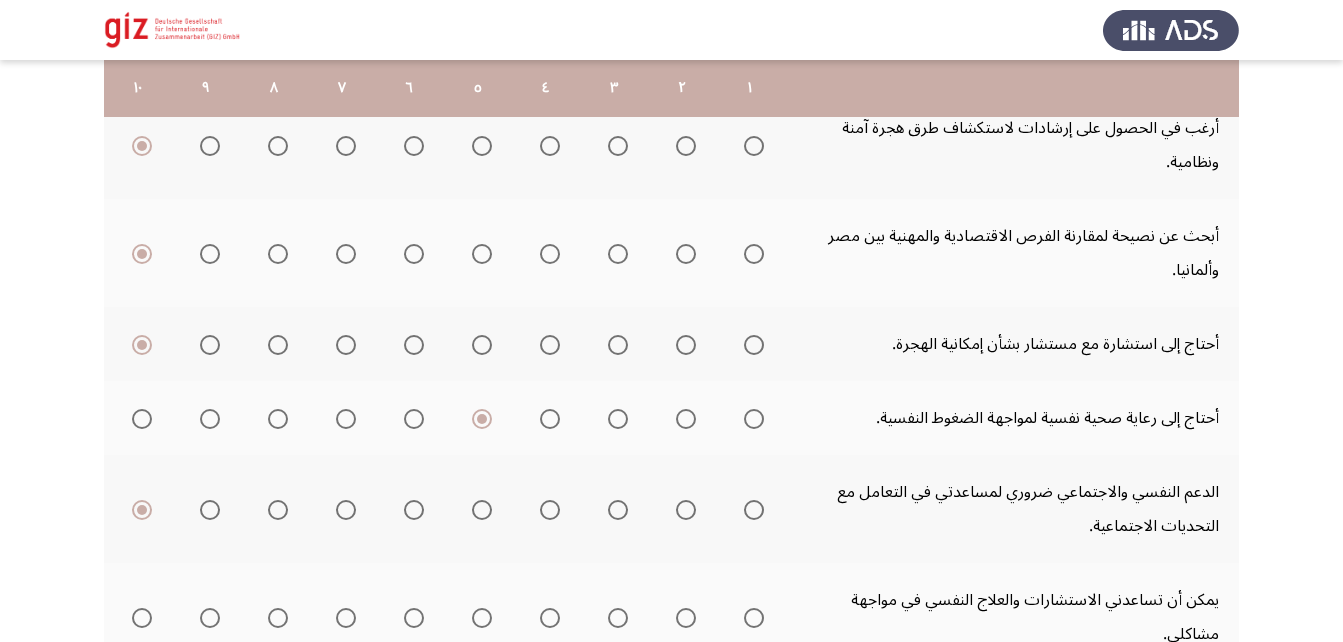click at bounding box center (482, 510) 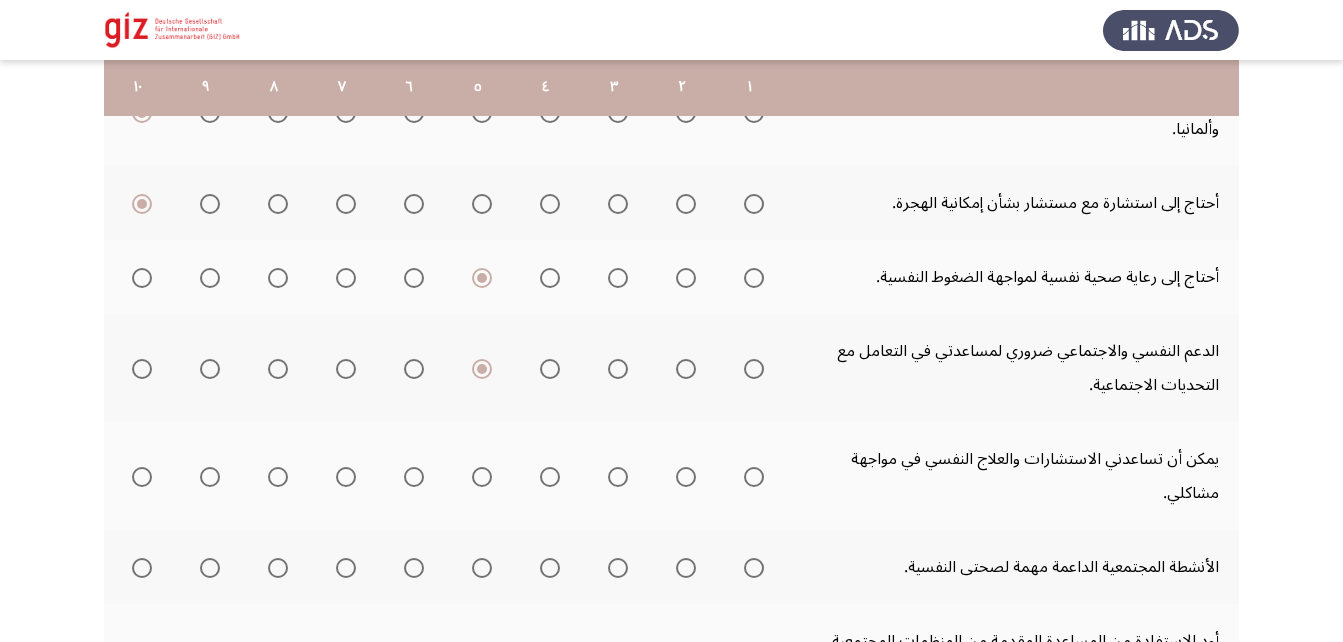 scroll, scrollTop: 617, scrollLeft: 0, axis: vertical 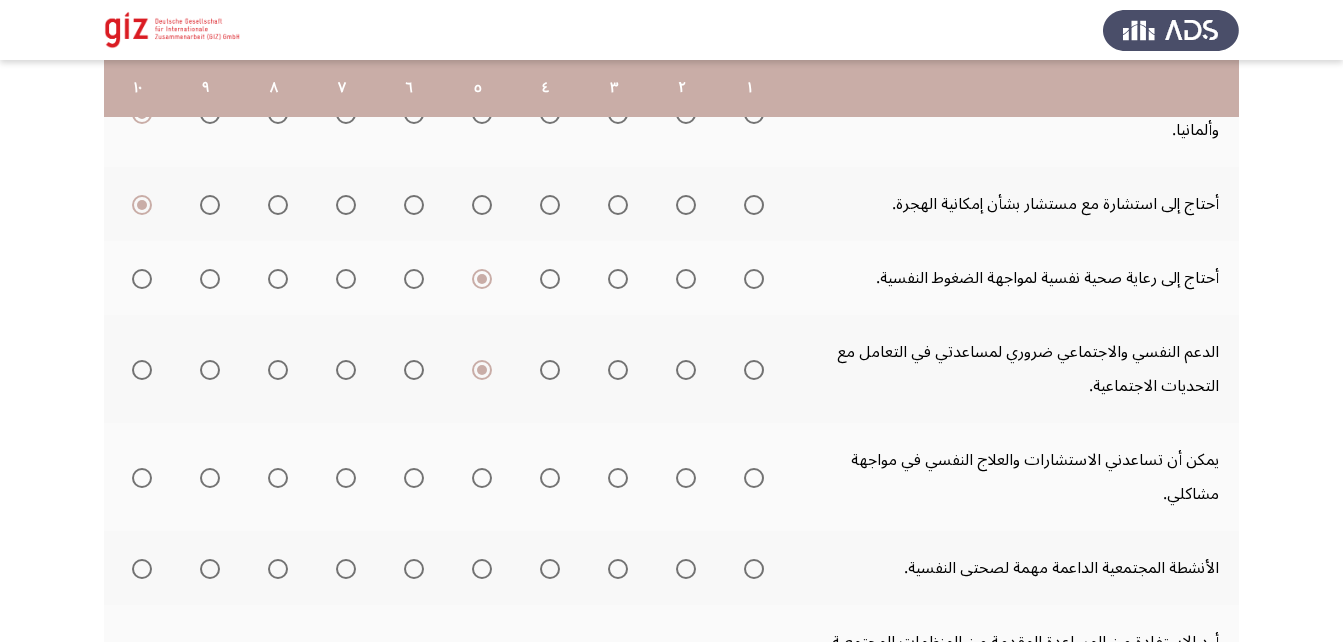 click at bounding box center (482, 478) 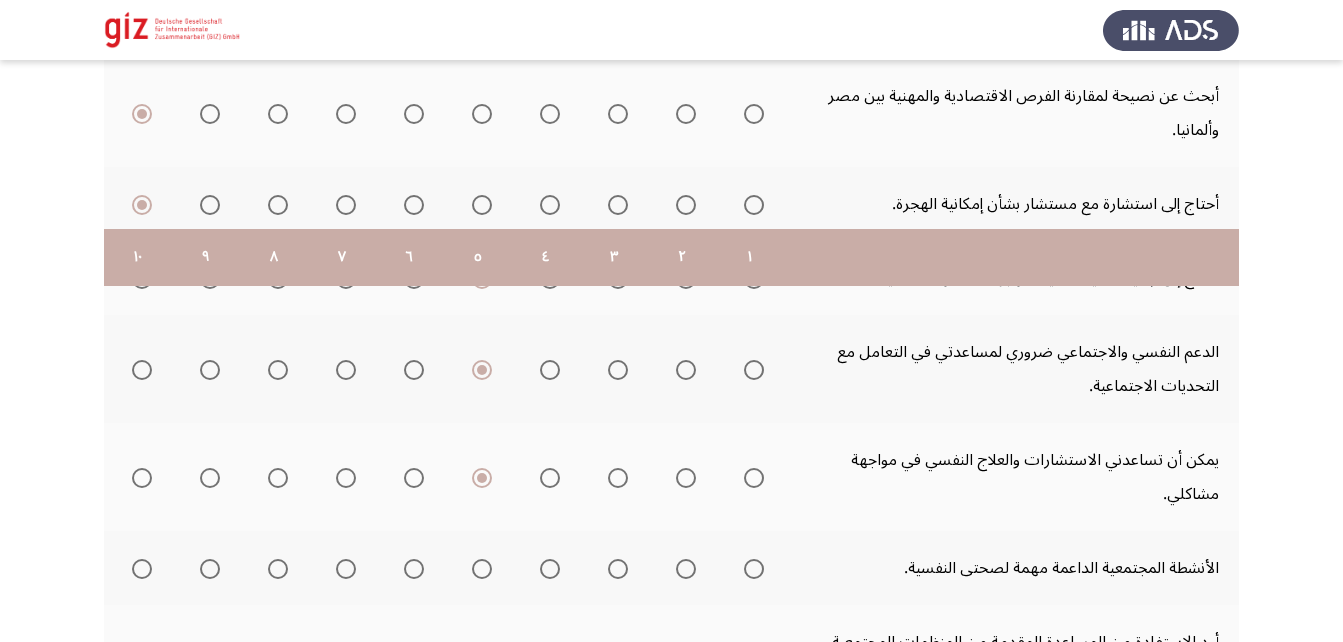 scroll, scrollTop: 787, scrollLeft: 0, axis: vertical 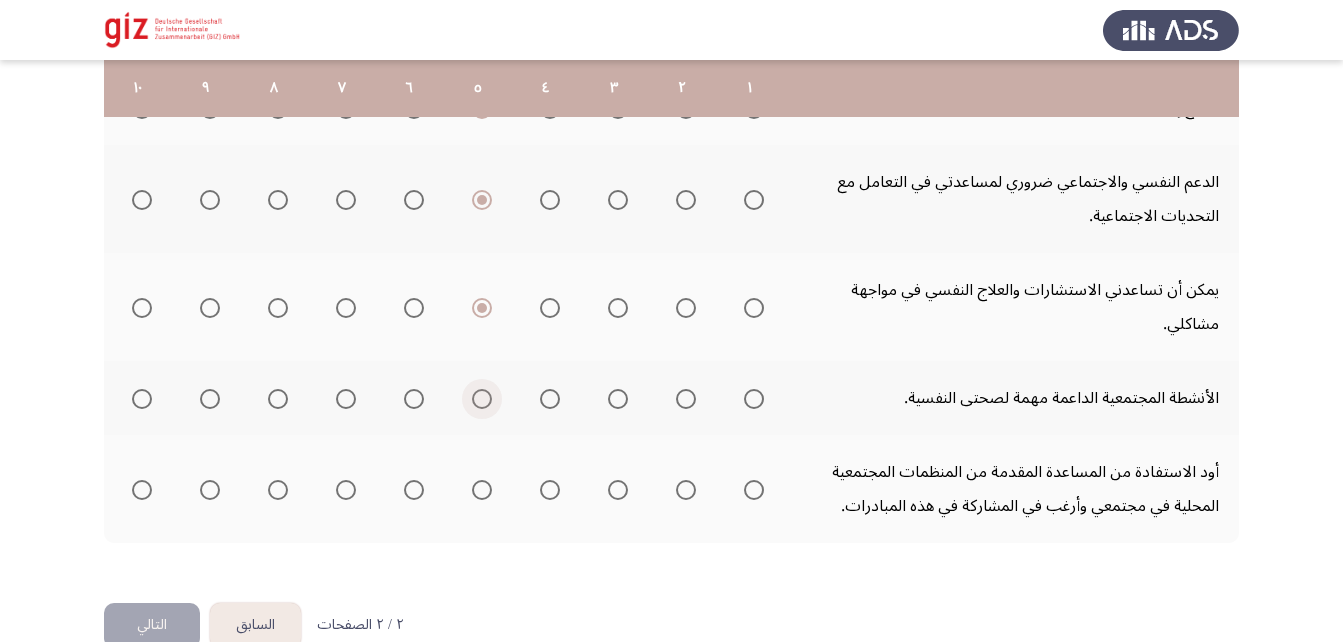 click at bounding box center [482, 399] 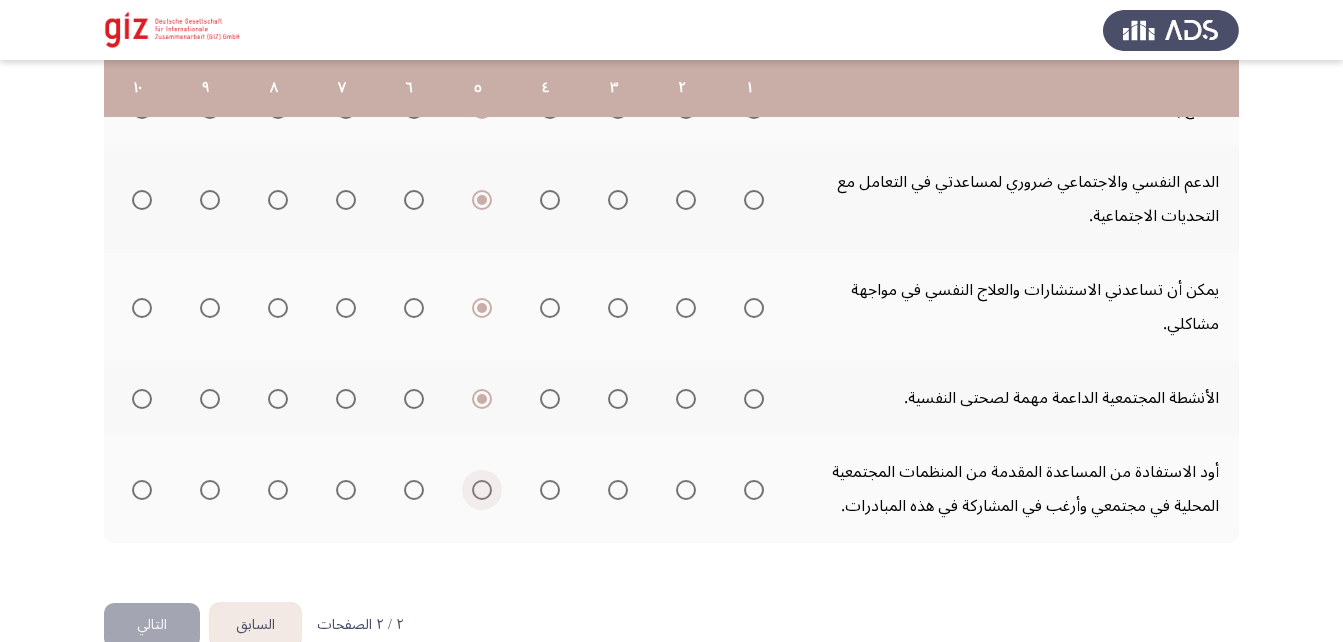 click at bounding box center [482, 490] 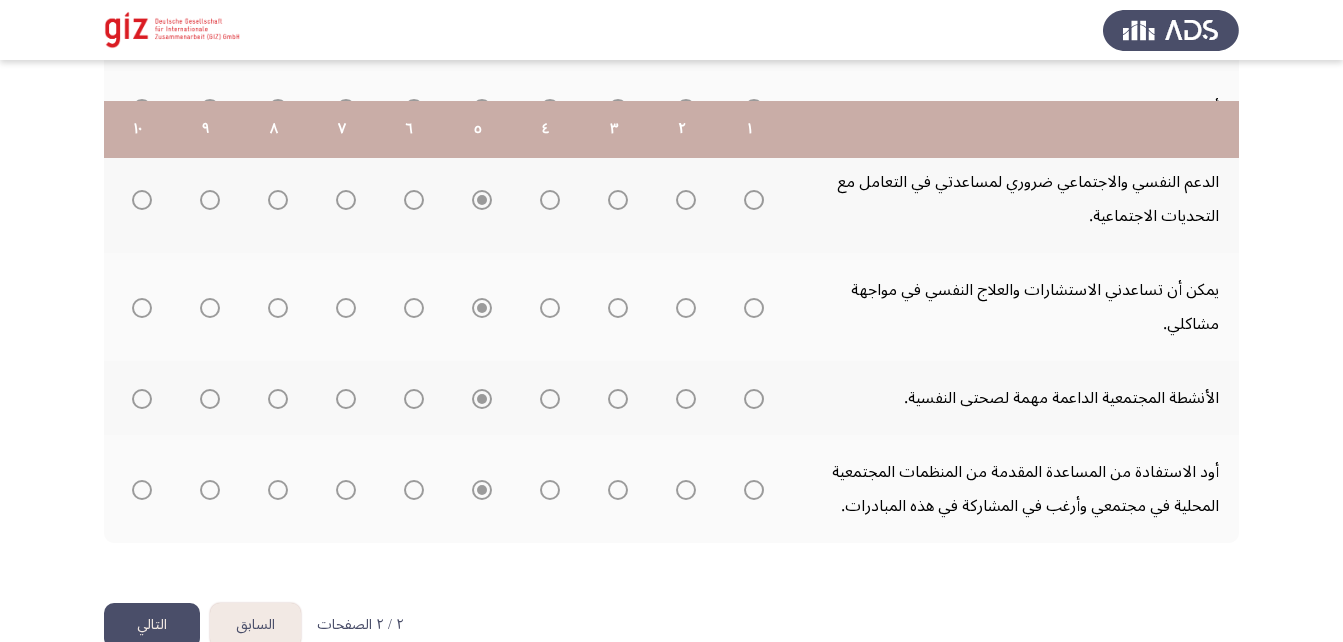 scroll, scrollTop: 828, scrollLeft: 0, axis: vertical 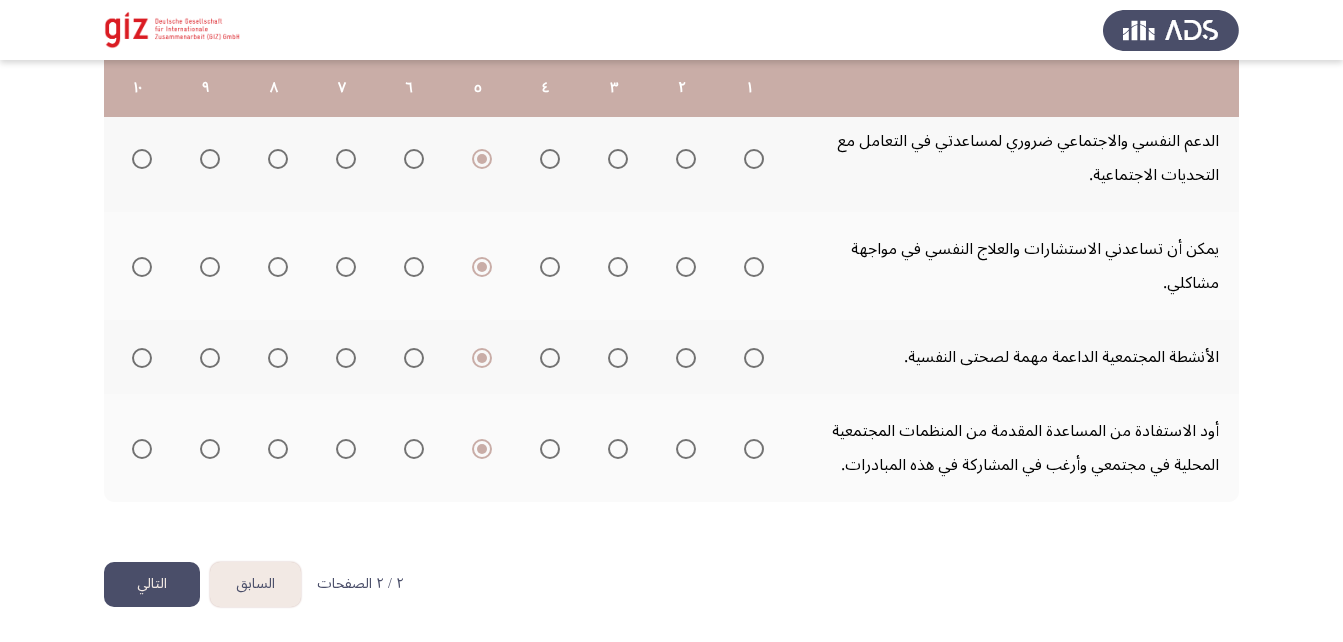 click on "التالي" 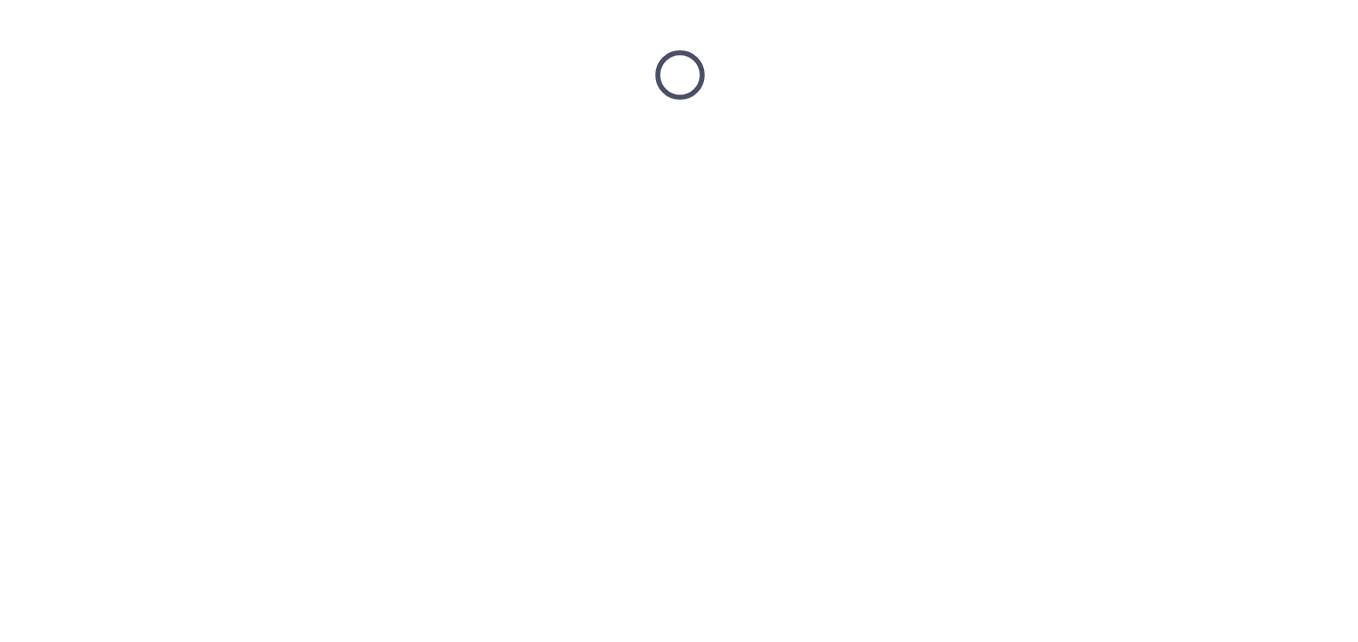 scroll, scrollTop: 0, scrollLeft: 0, axis: both 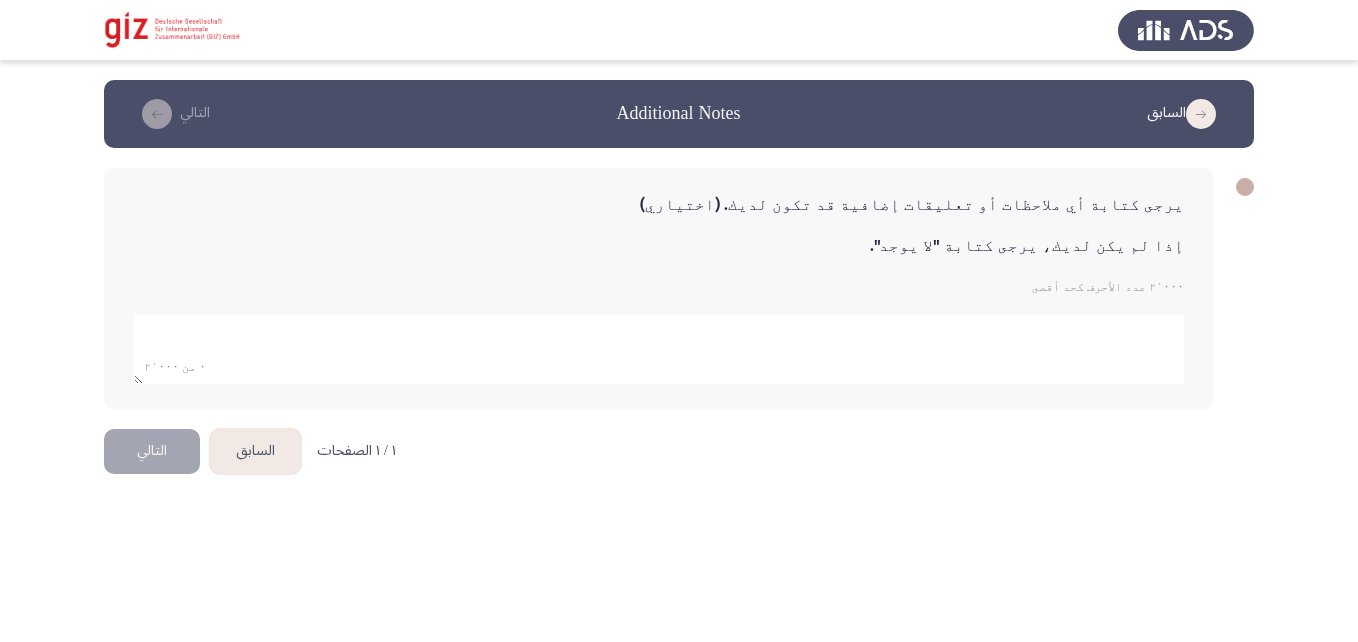 click 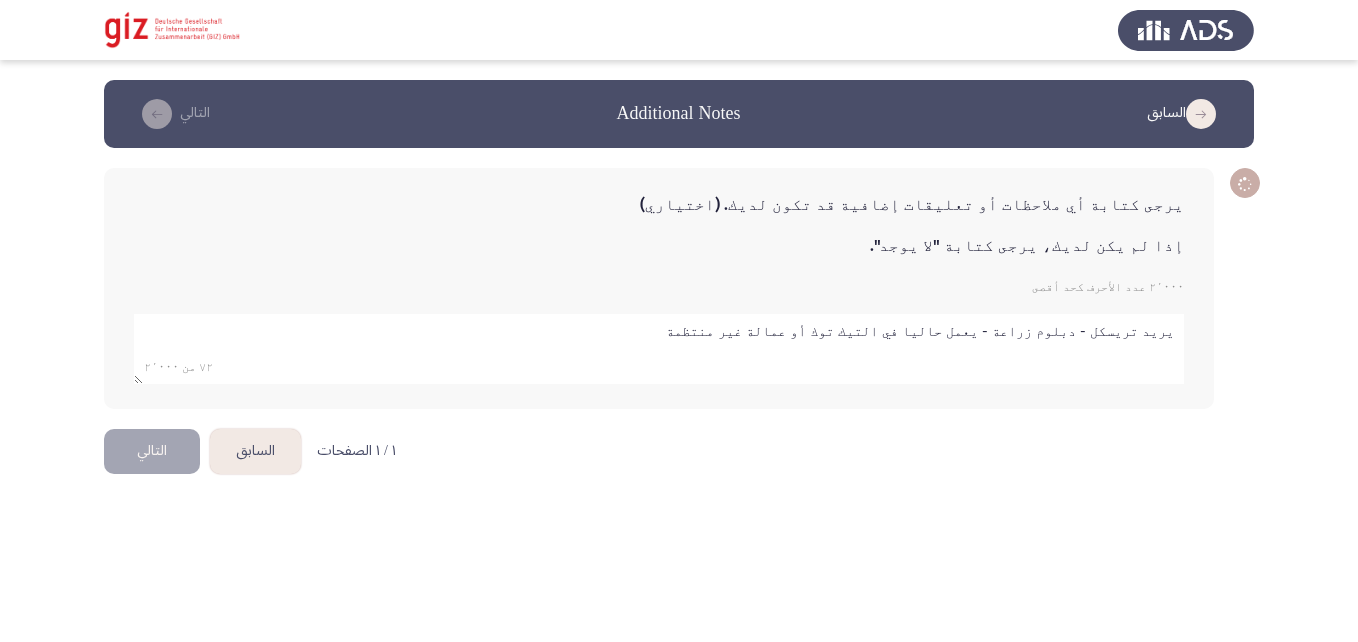 type on "يريد تريسكل - دبلوم زراعة - يعمل حاليا في التيك توك أو عمالة غير منتظمة" 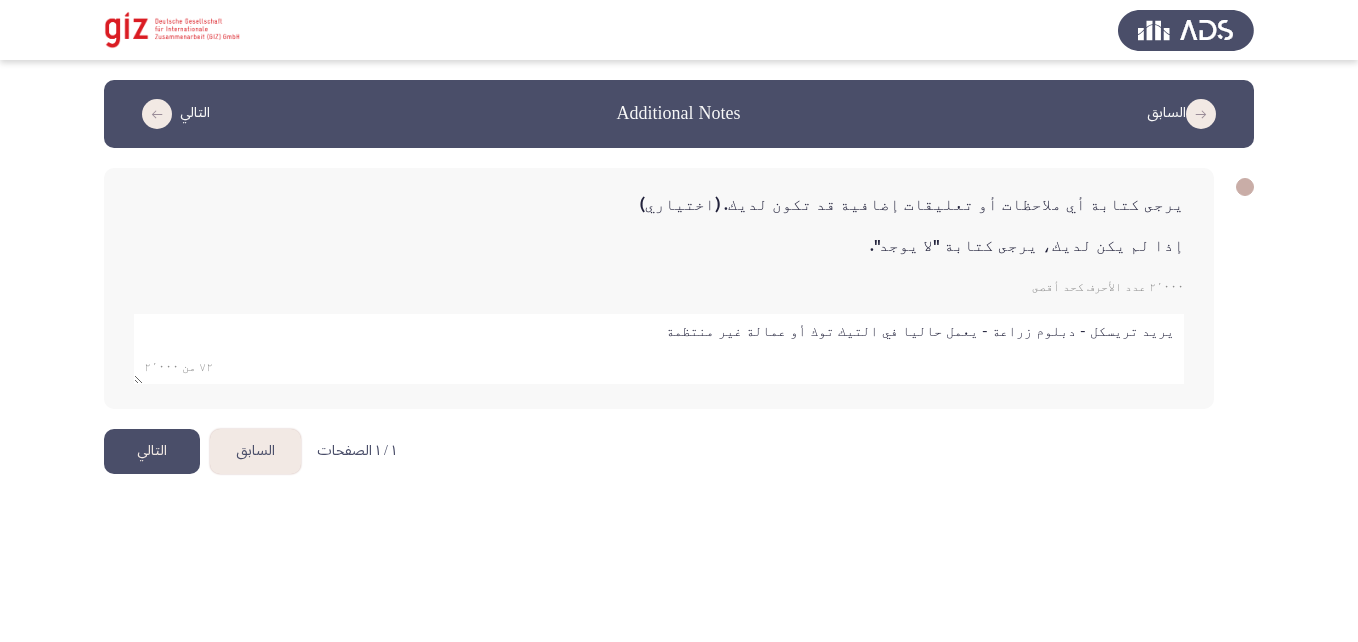 click on "التالي" 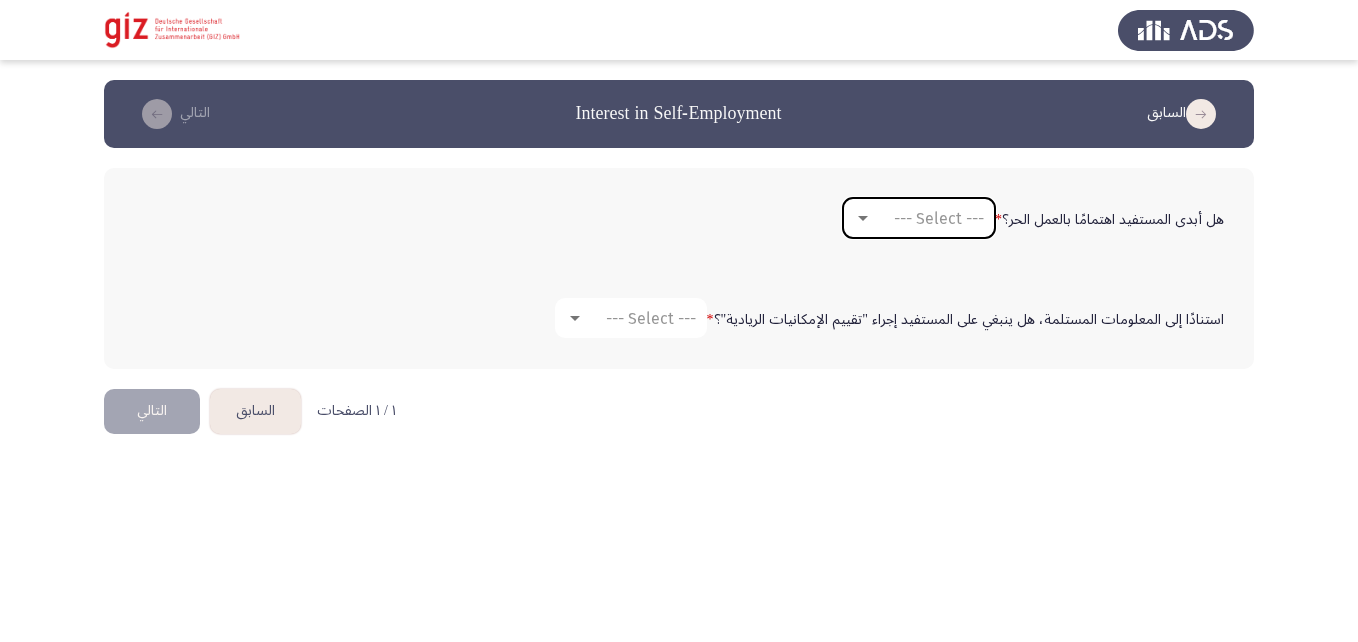 click on "--- Select ---" at bounding box center (919, 218) 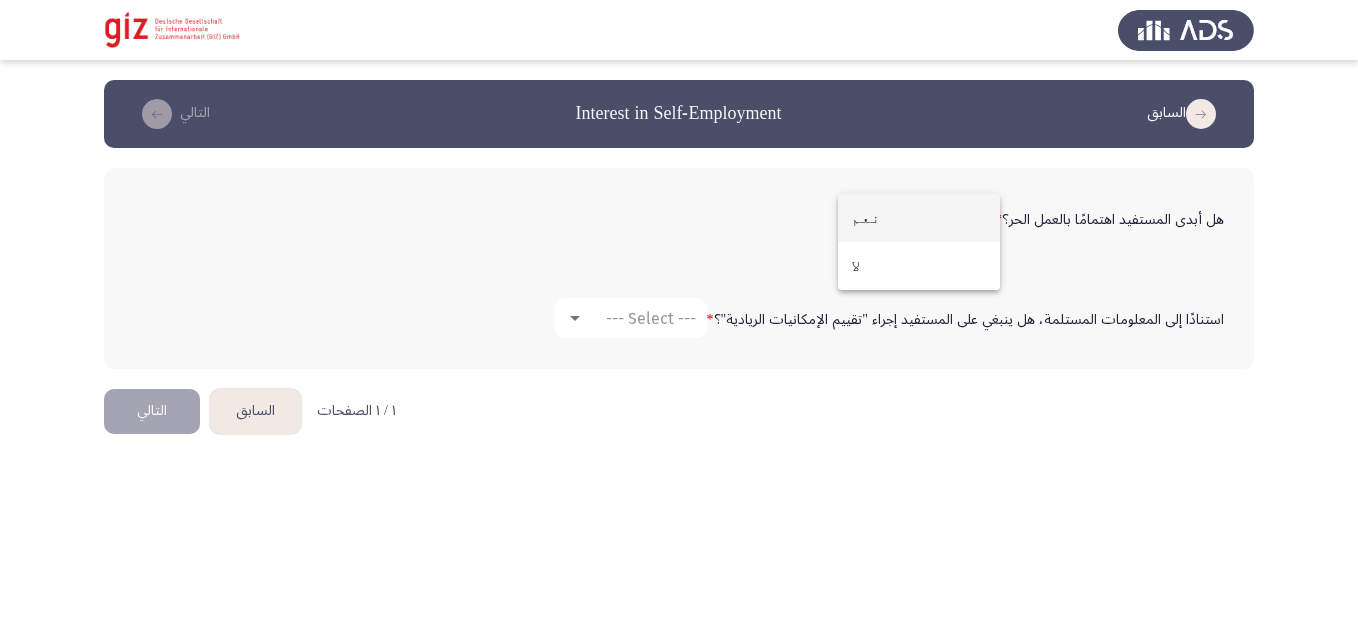 click on "نعم" at bounding box center [919, 218] 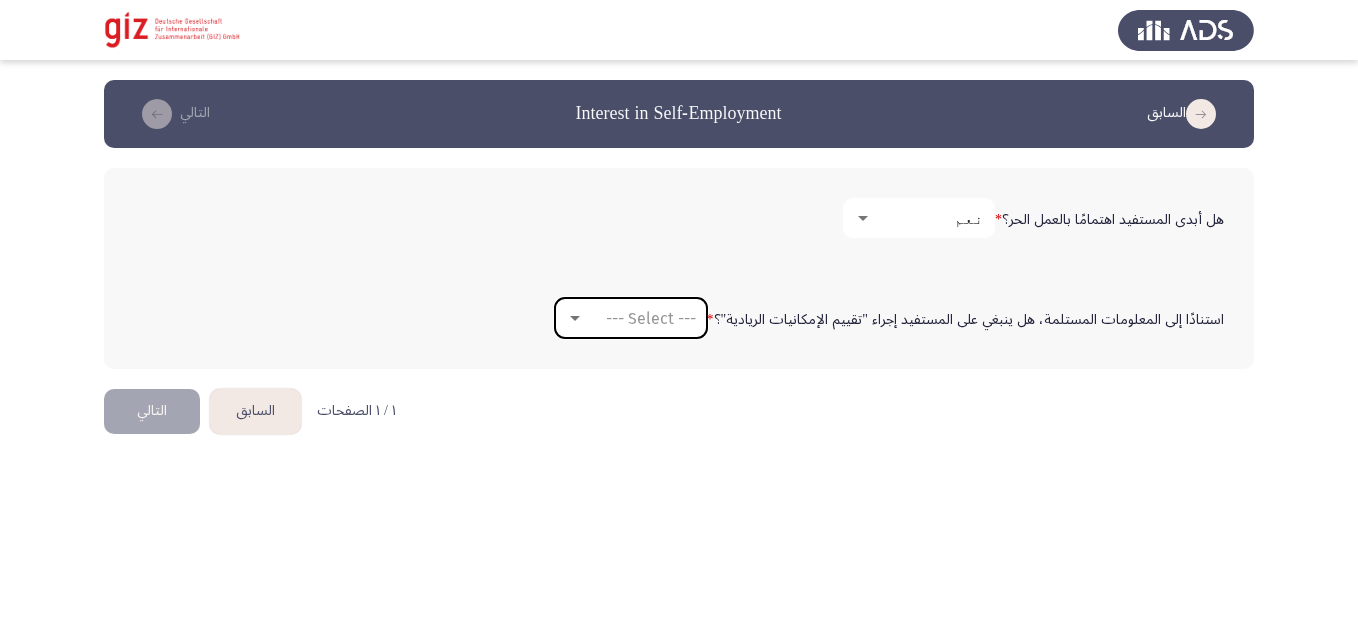 click on "--- Select ---" at bounding box center (631, 318) 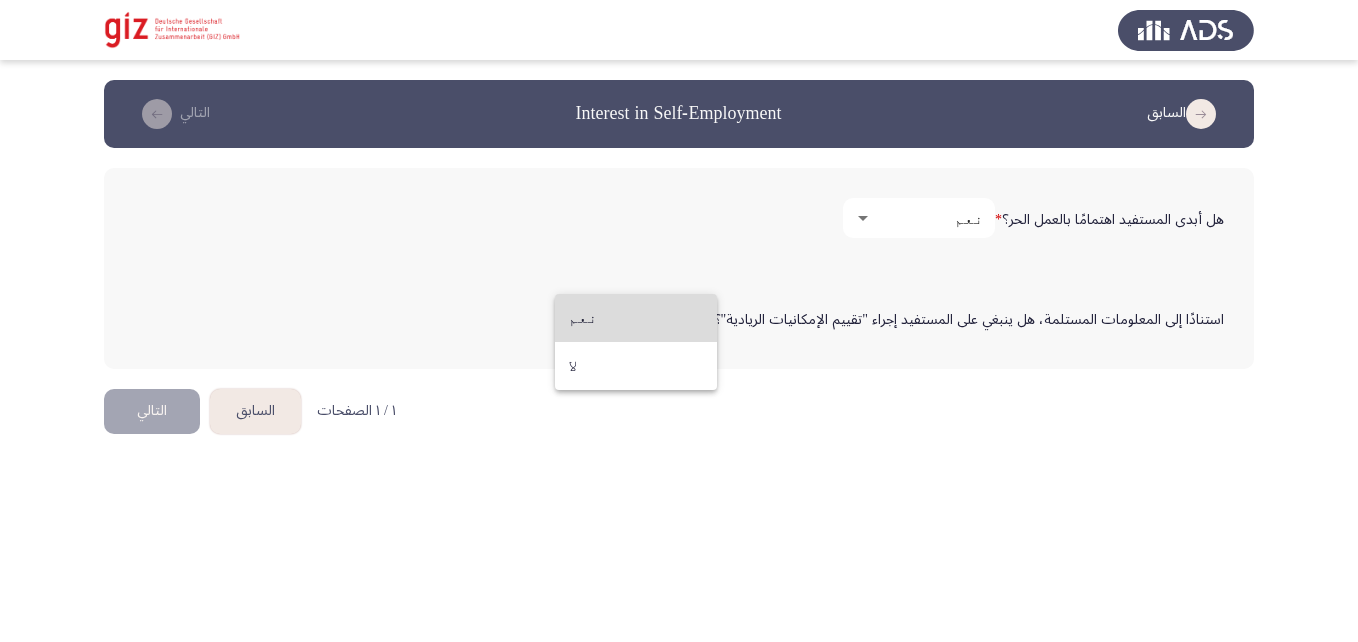 click on "نعم" at bounding box center [636, 318] 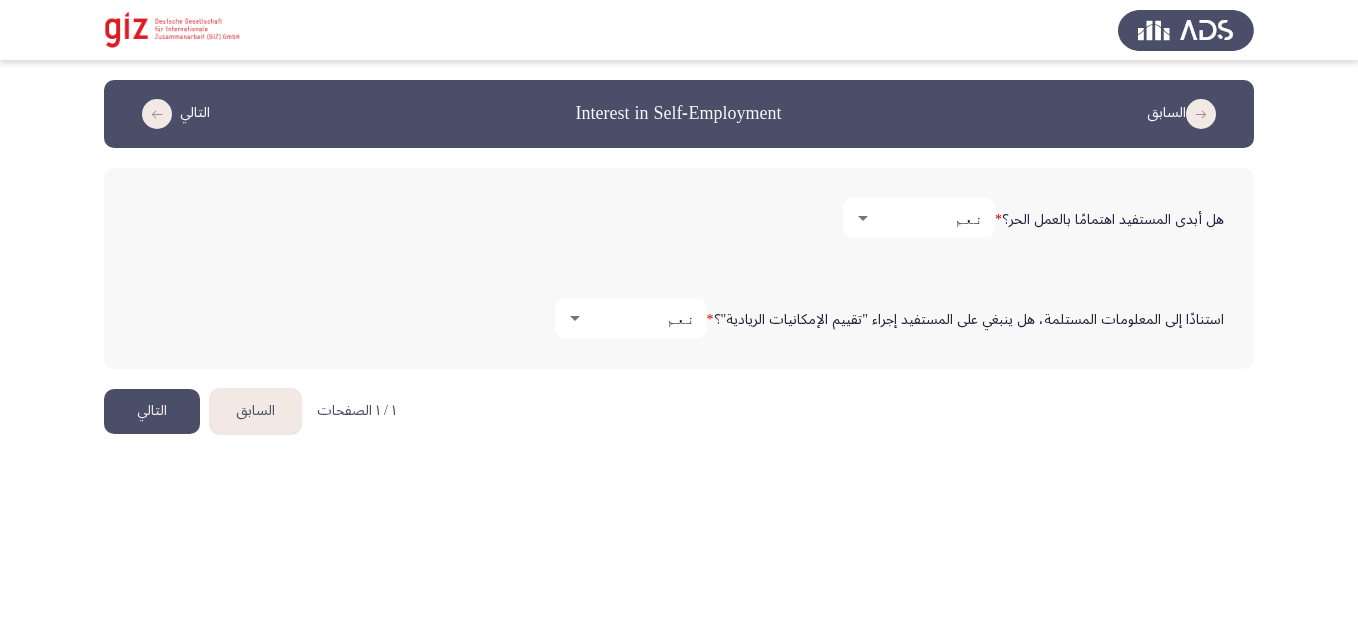 click on "التالي" 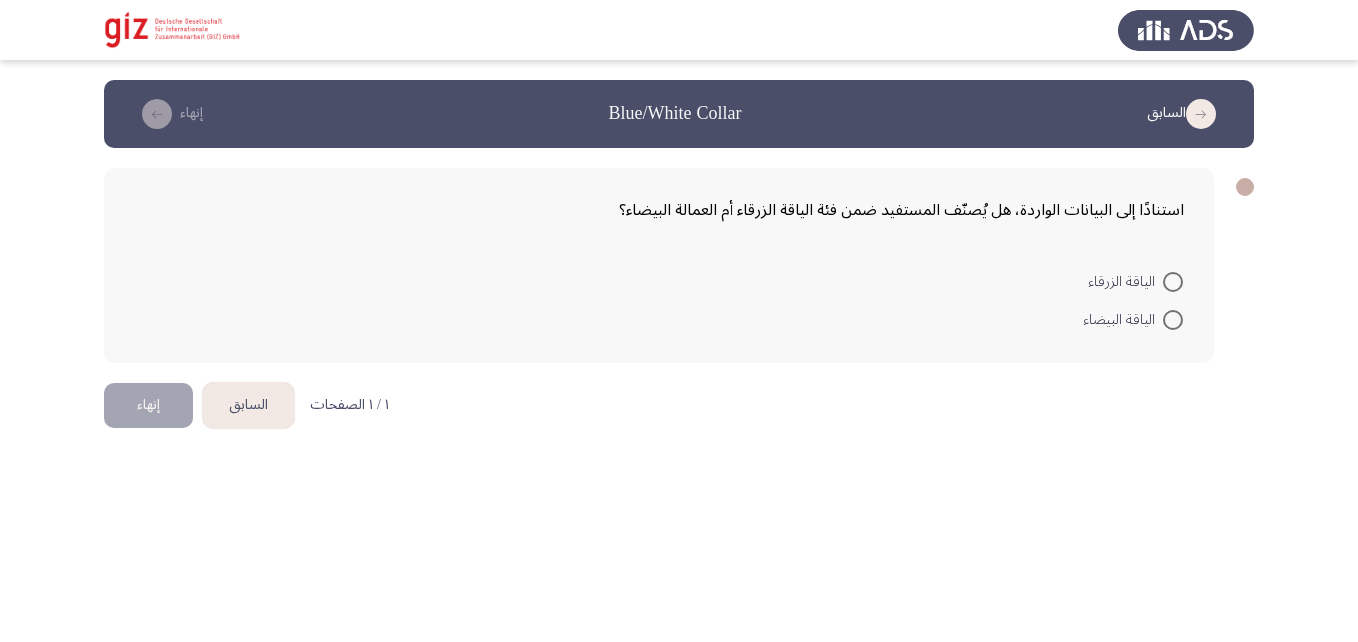 click at bounding box center [1173, 282] 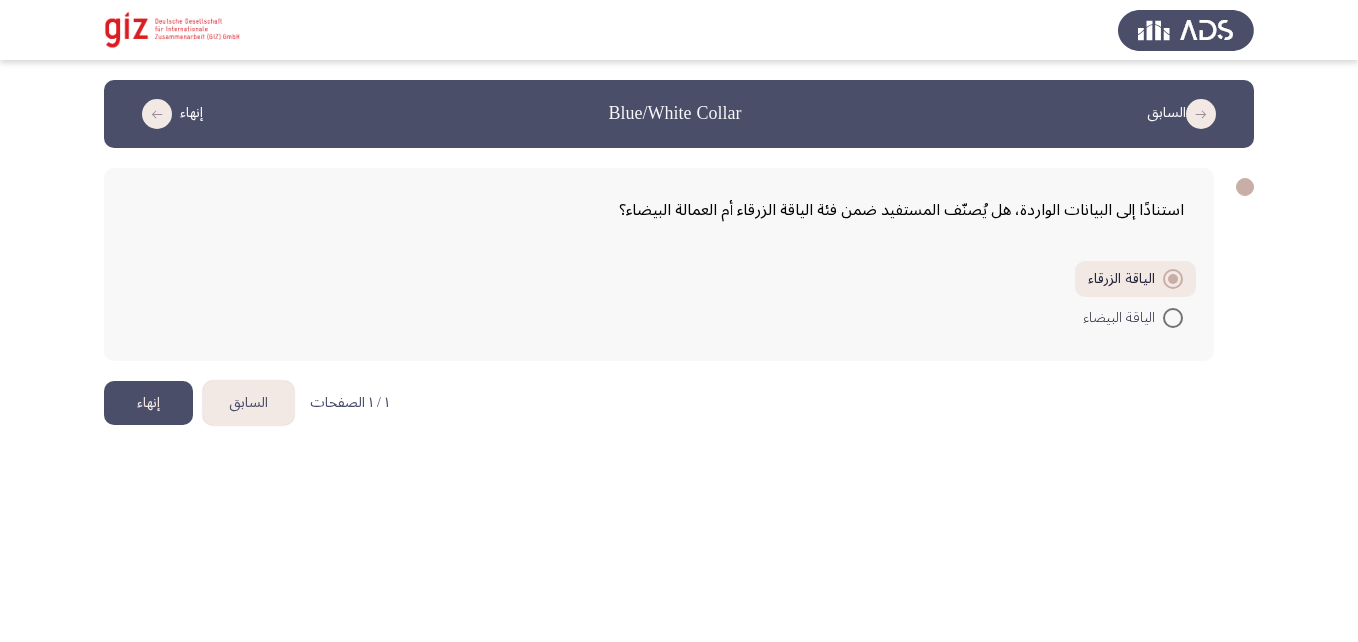 click on "إنهاء" 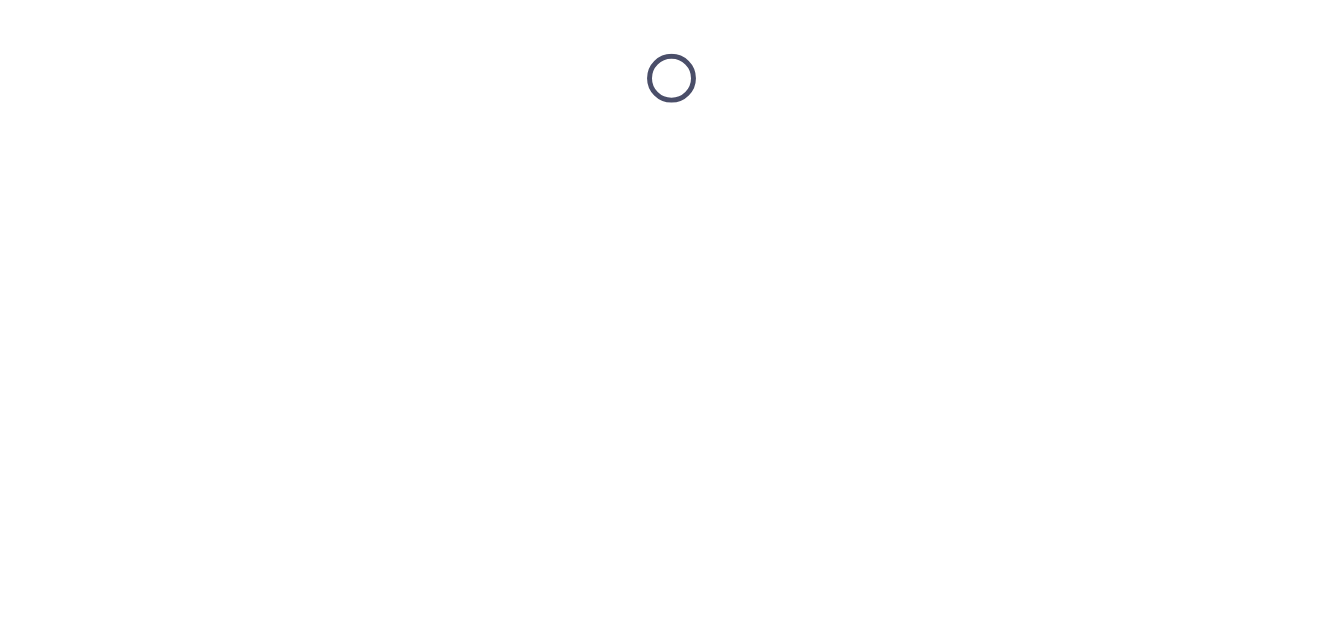 scroll, scrollTop: 0, scrollLeft: 0, axis: both 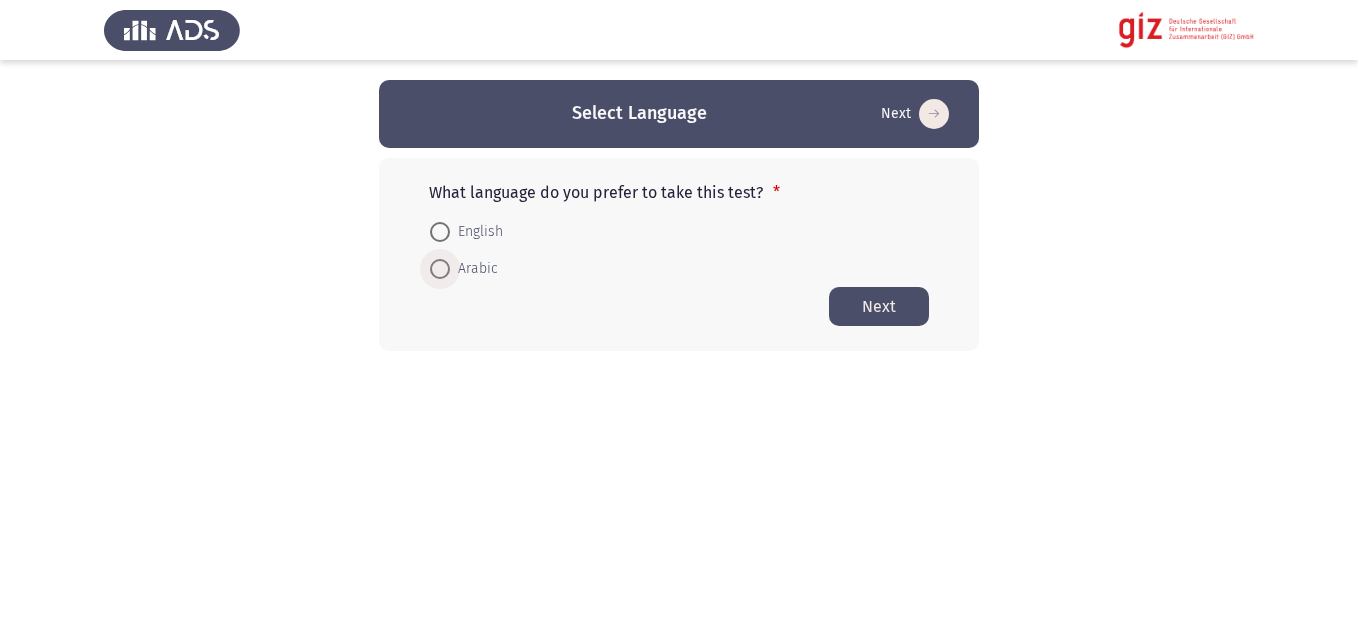 click on "Arabic" at bounding box center [474, 269] 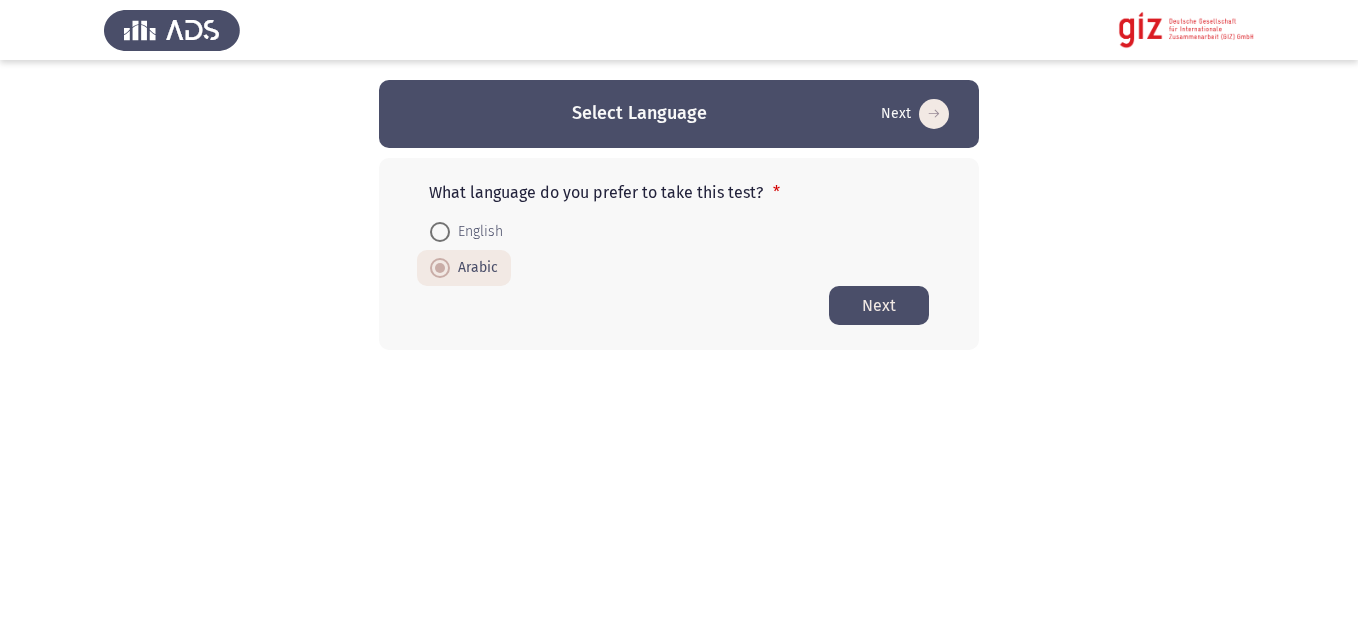 click on "Next" 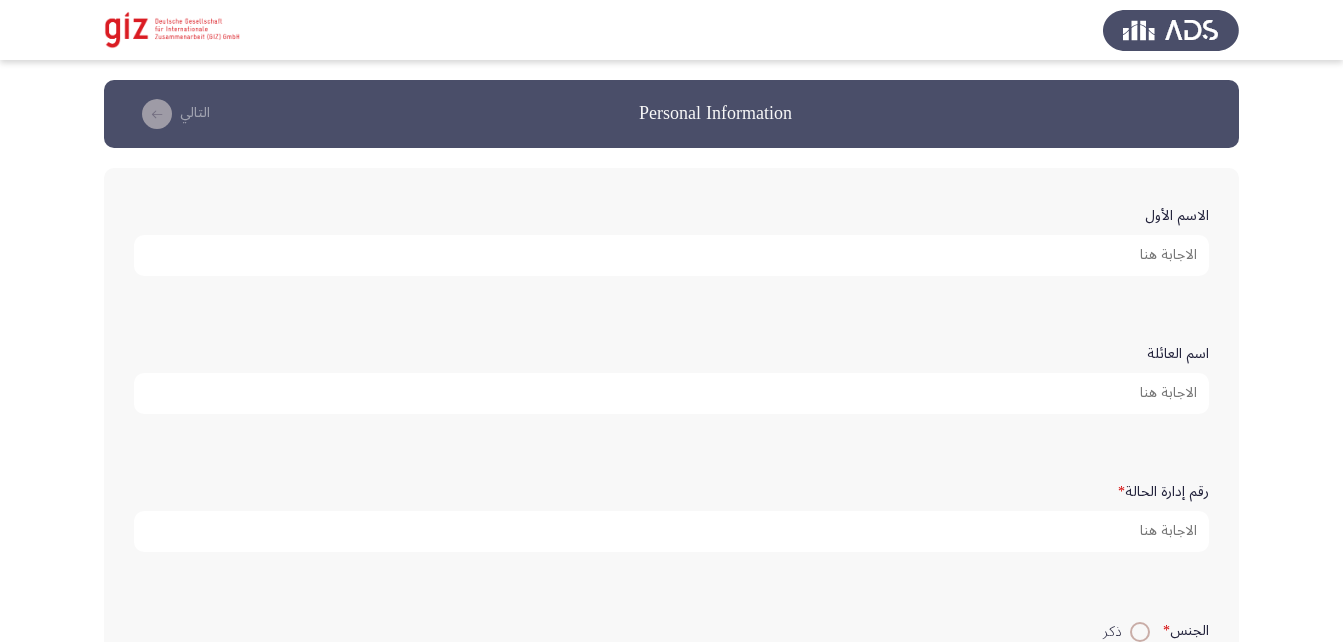 click on "الاسم الأول" at bounding box center (671, 255) 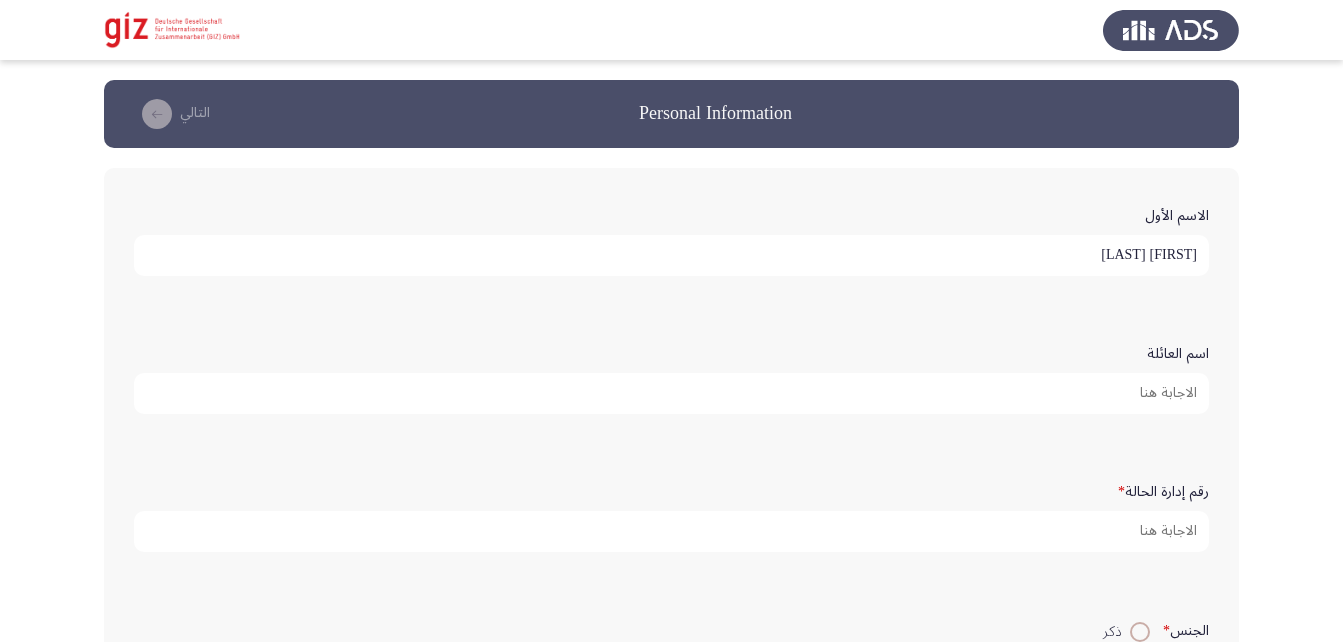 type on "علي شحاته محمد" 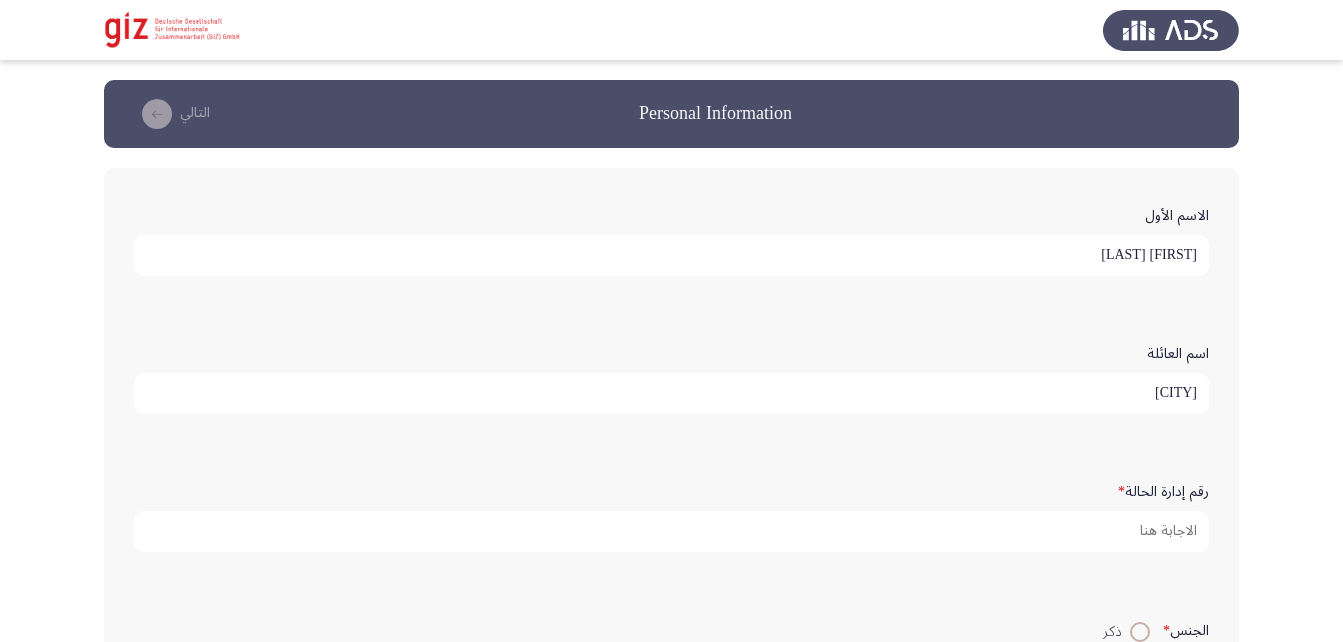 scroll, scrollTop: 5, scrollLeft: 0, axis: vertical 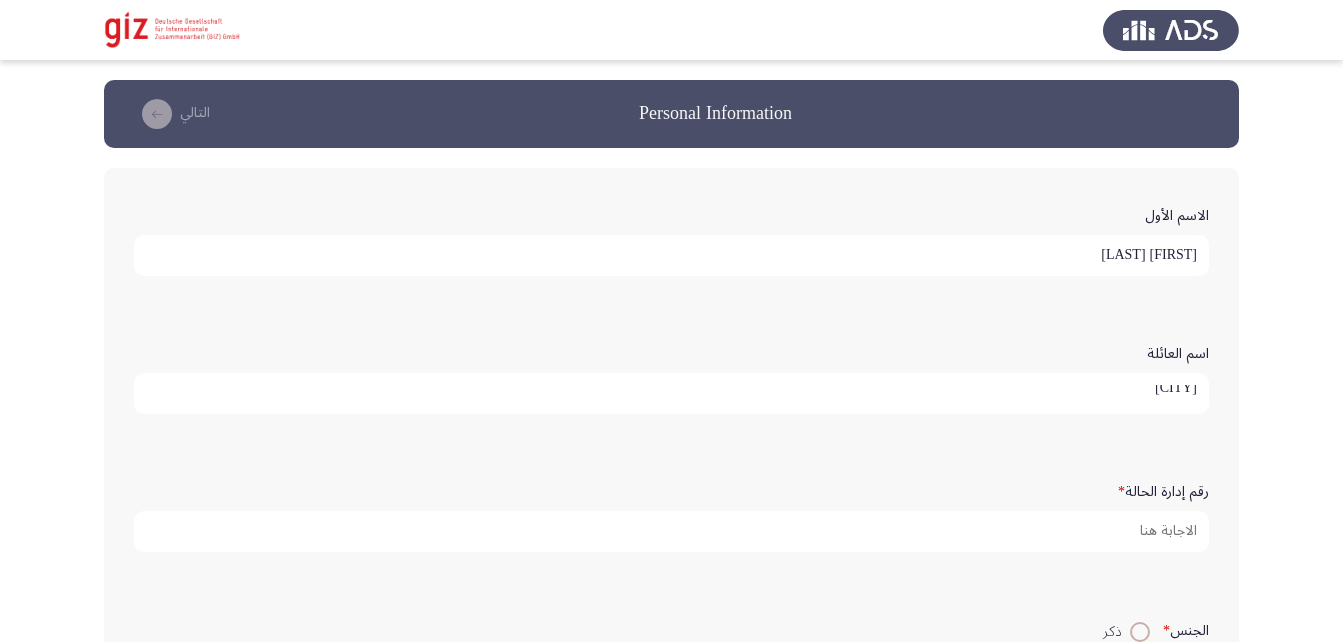 type on "مرسي" 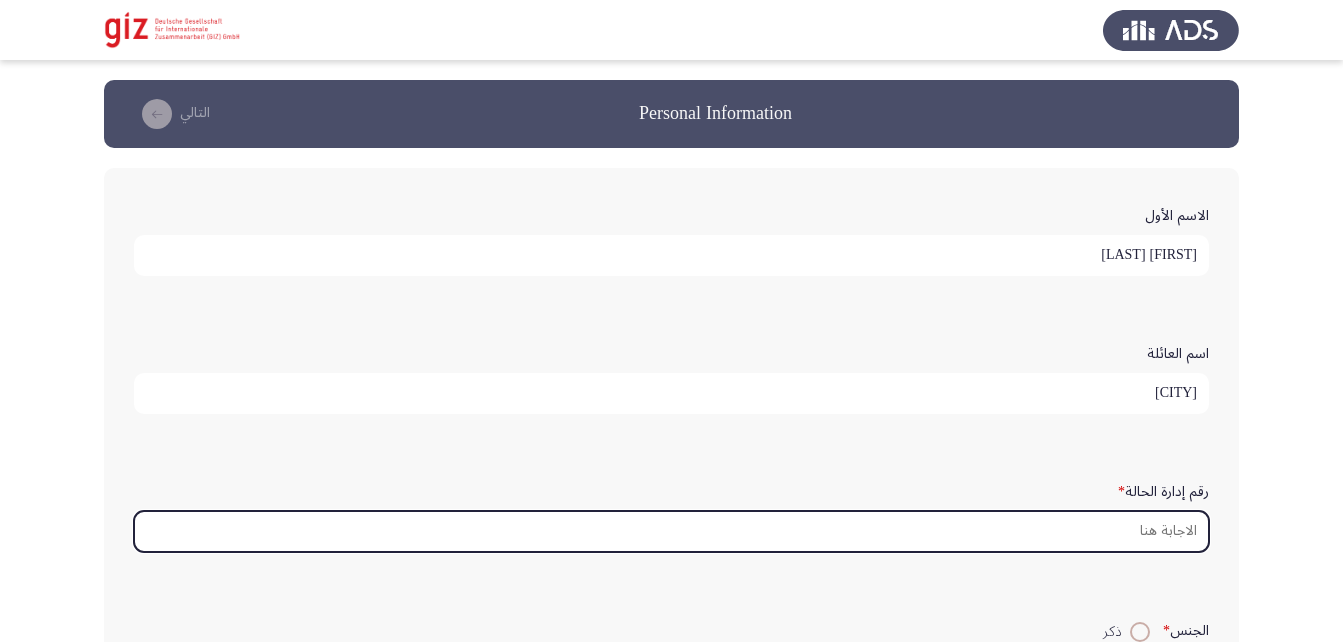 click on "رقم إدارة الحالة   *" at bounding box center (671, 531) 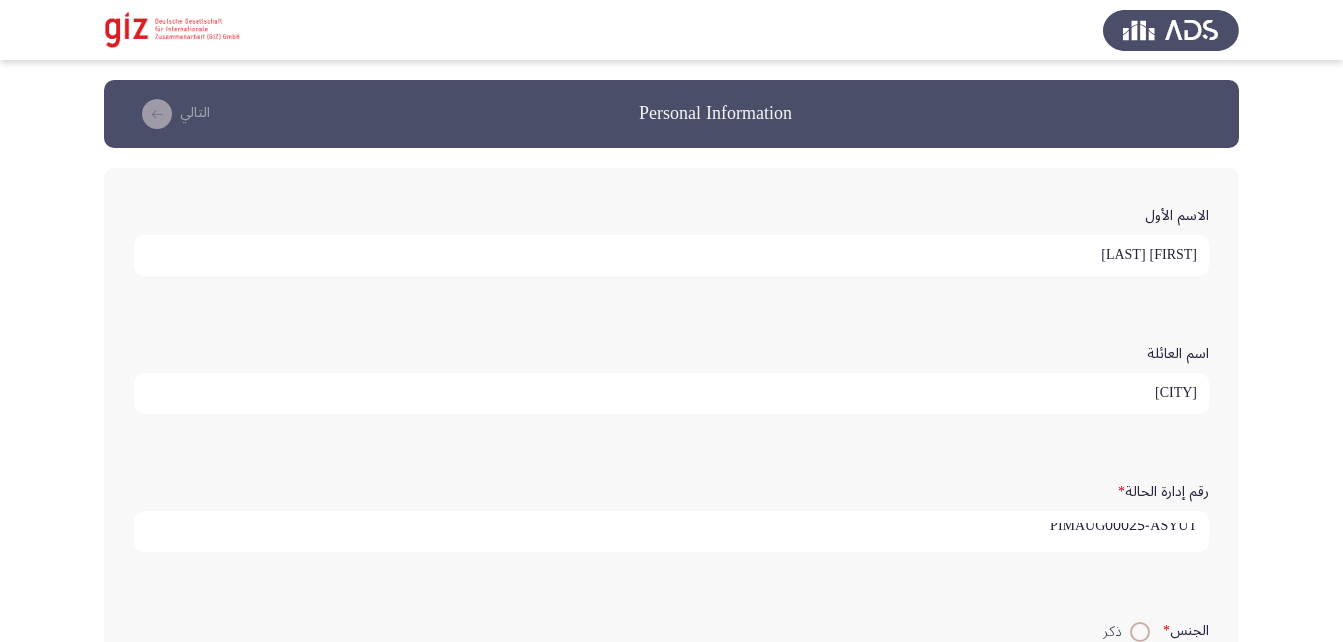 scroll, scrollTop: 5, scrollLeft: 0, axis: vertical 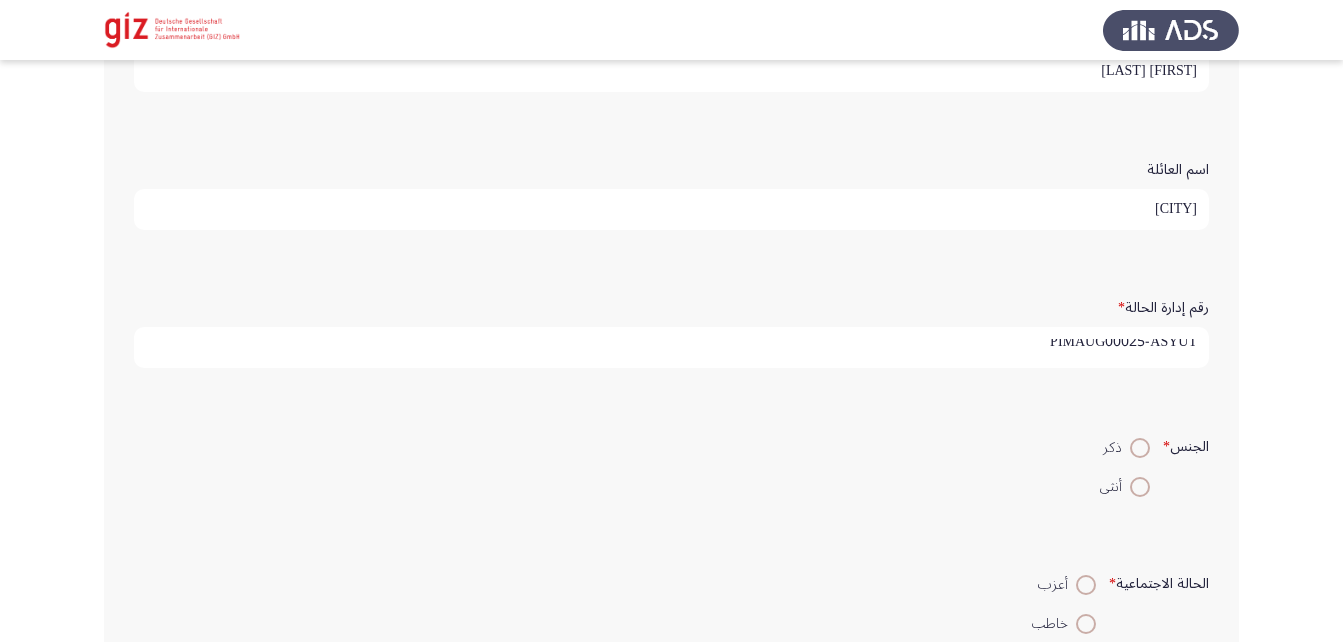 type on "PIMAUG00025-ASYUT" 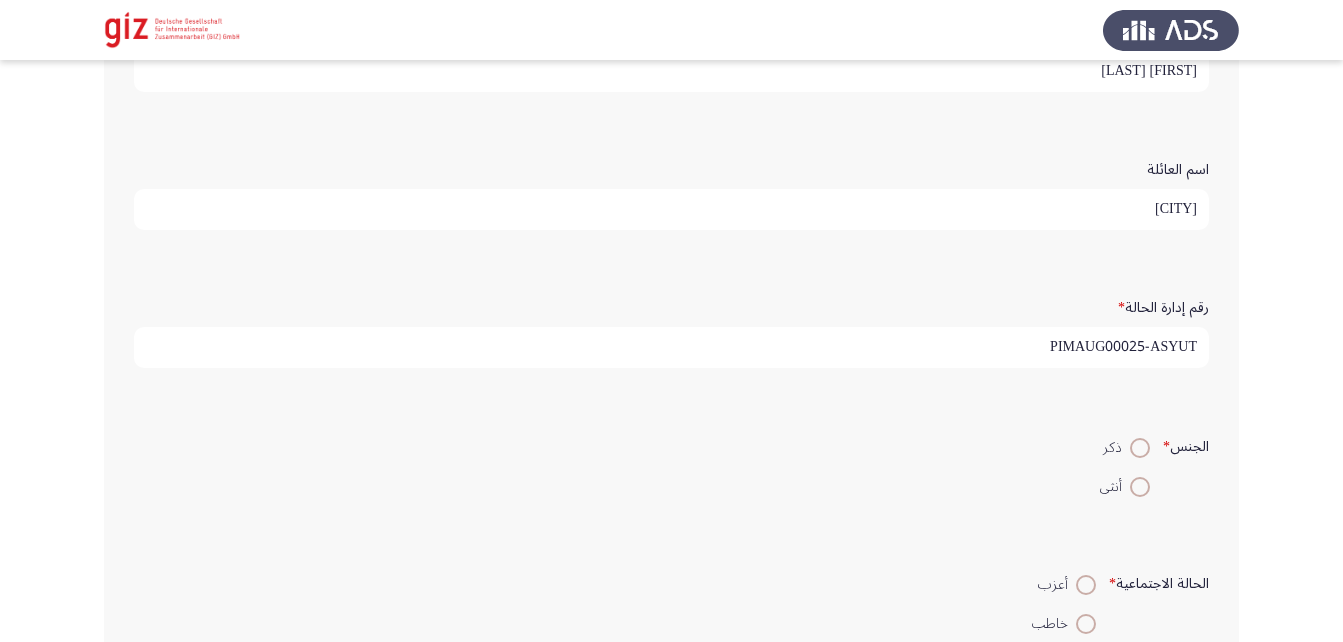 click at bounding box center (1140, 448) 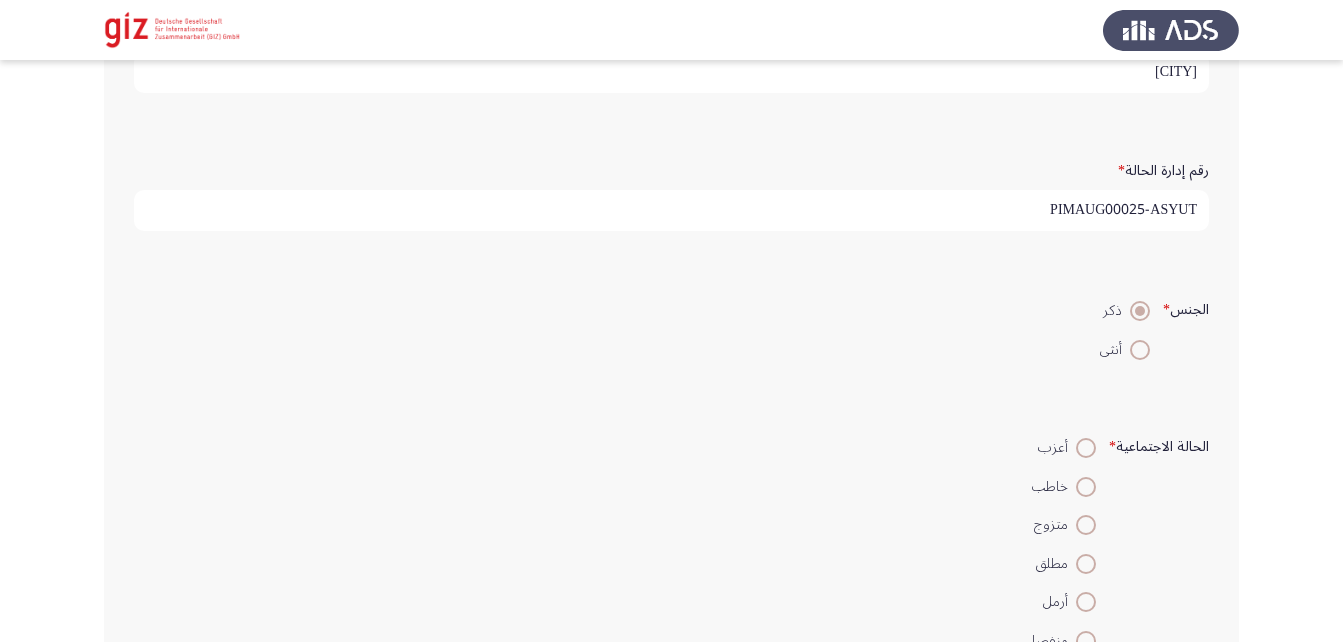 scroll, scrollTop: 325, scrollLeft: 0, axis: vertical 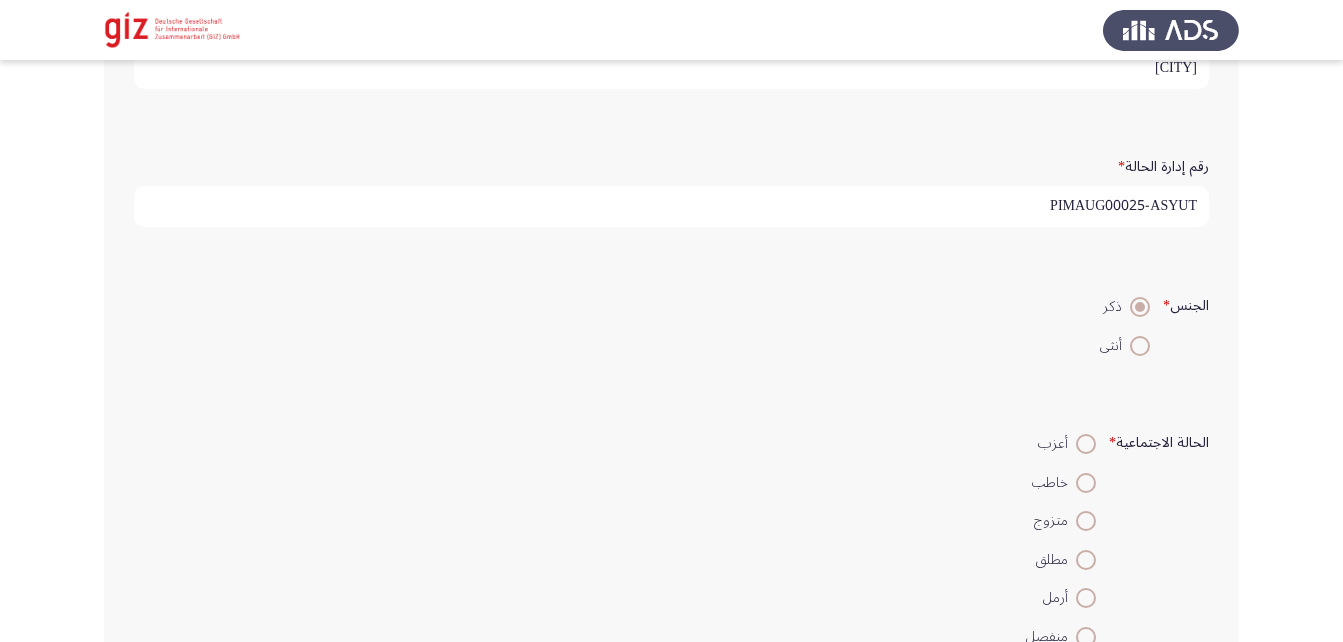 click at bounding box center [1086, 521] 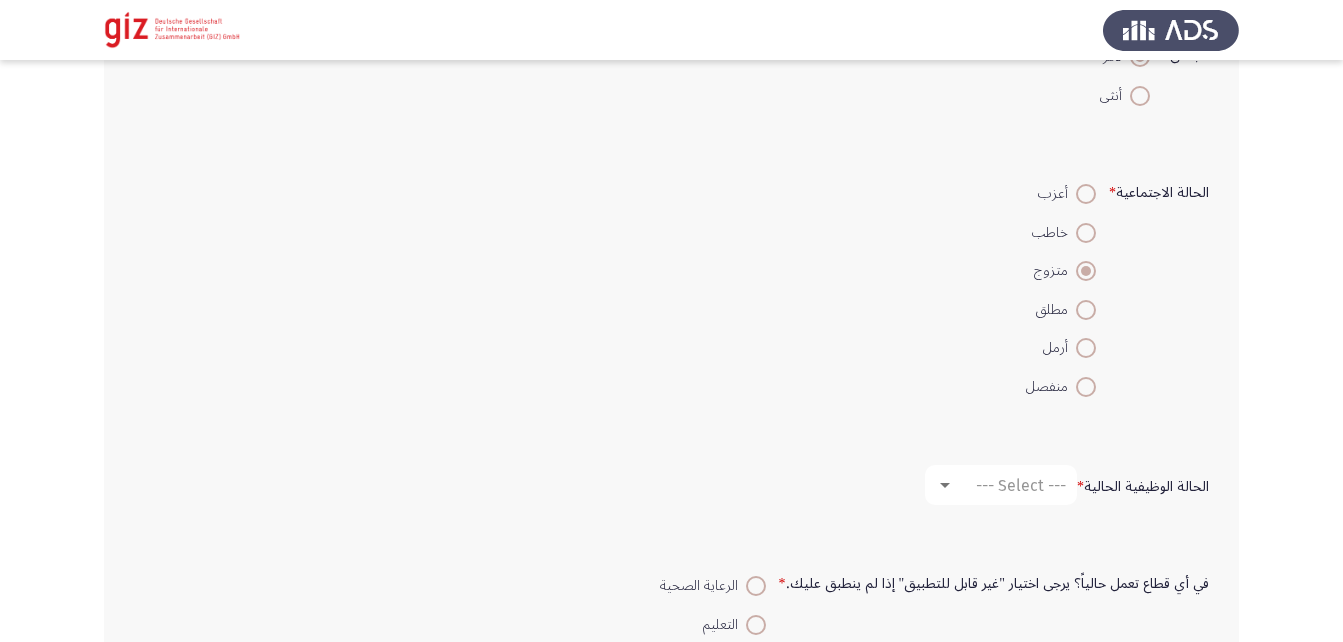 scroll, scrollTop: 627, scrollLeft: 0, axis: vertical 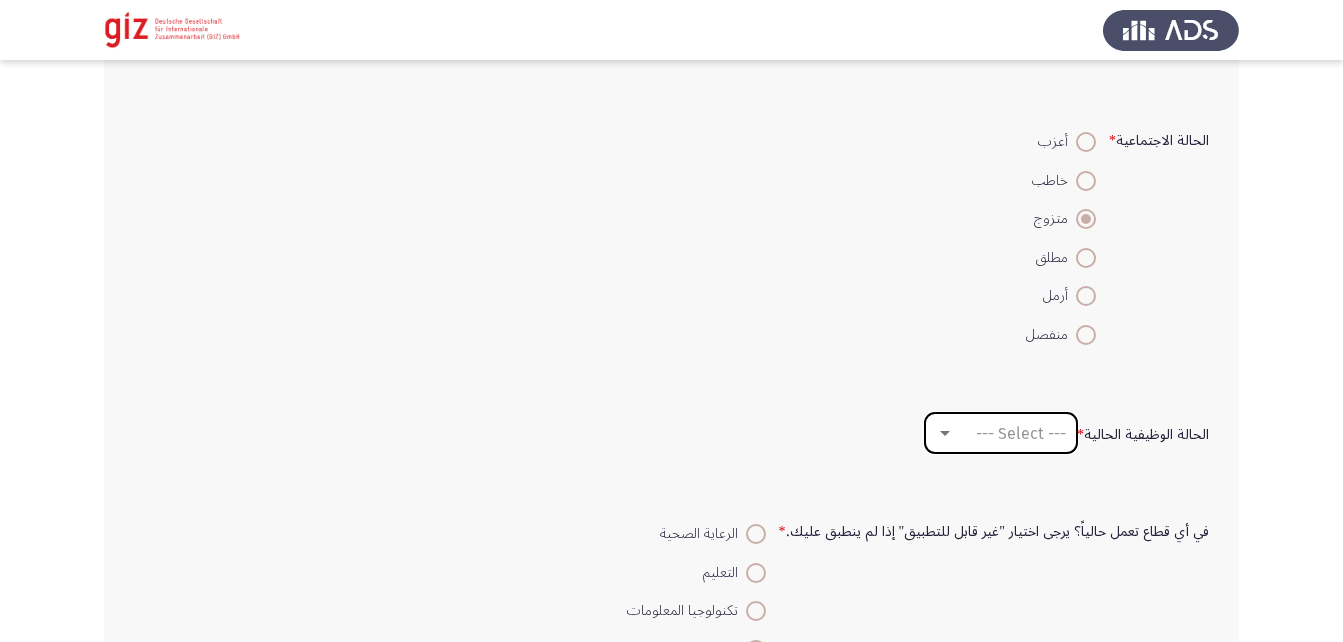 click on "--- Select ---" at bounding box center [1021, 433] 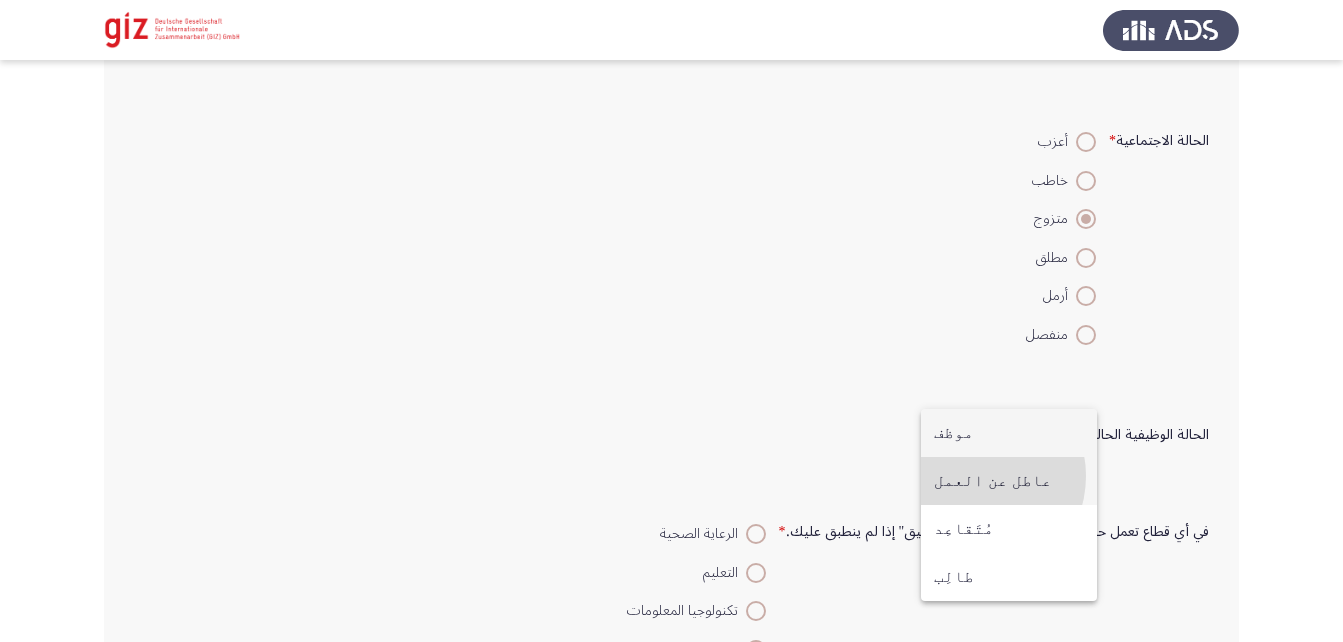 click on "عاطل عن العمل" at bounding box center (1009, 481) 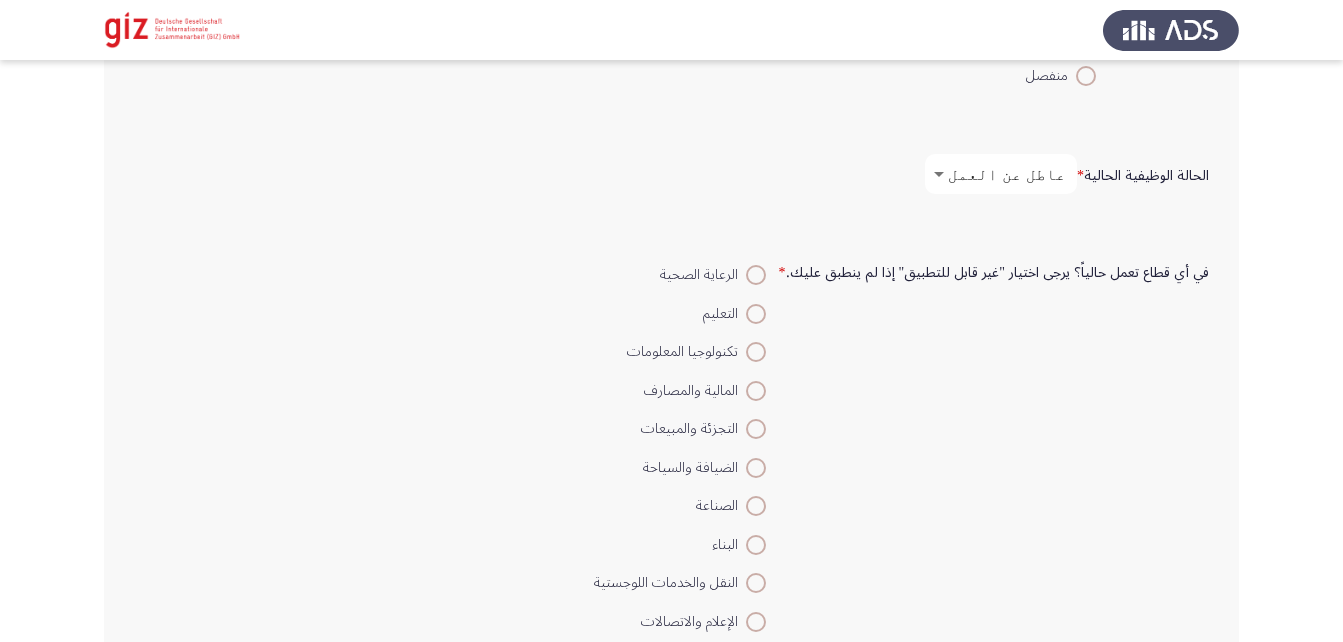 scroll, scrollTop: 885, scrollLeft: 0, axis: vertical 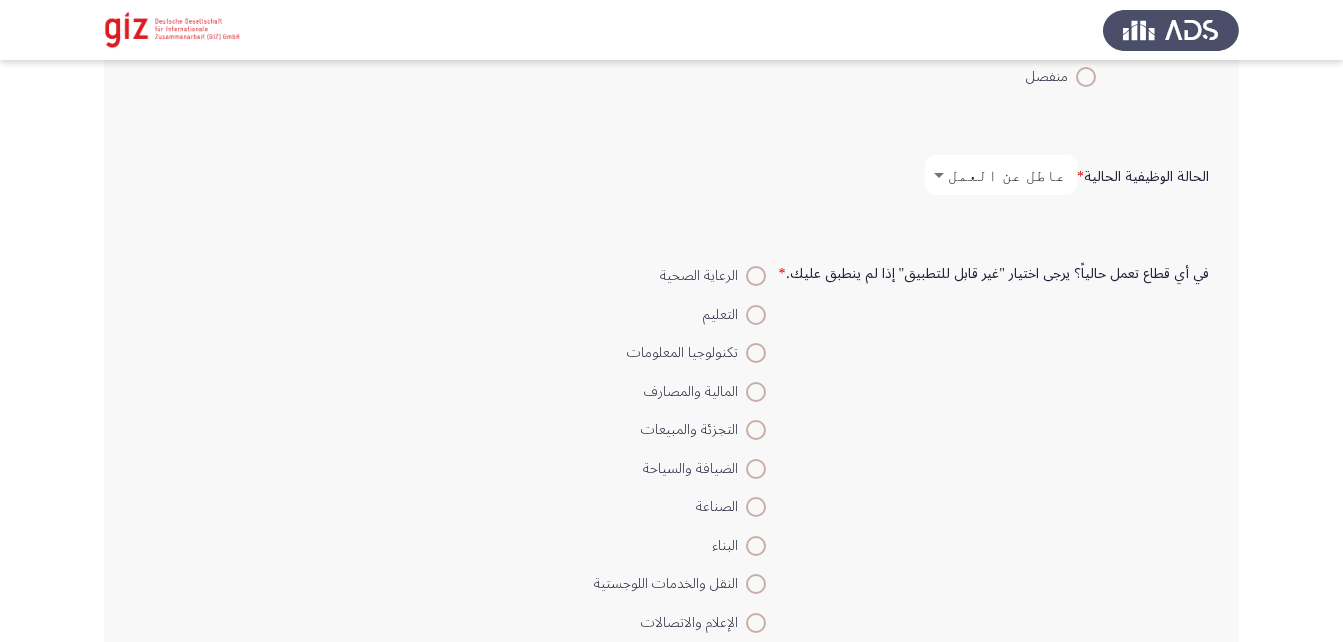 click on "عاطل عن العمل" at bounding box center (1001, 175) 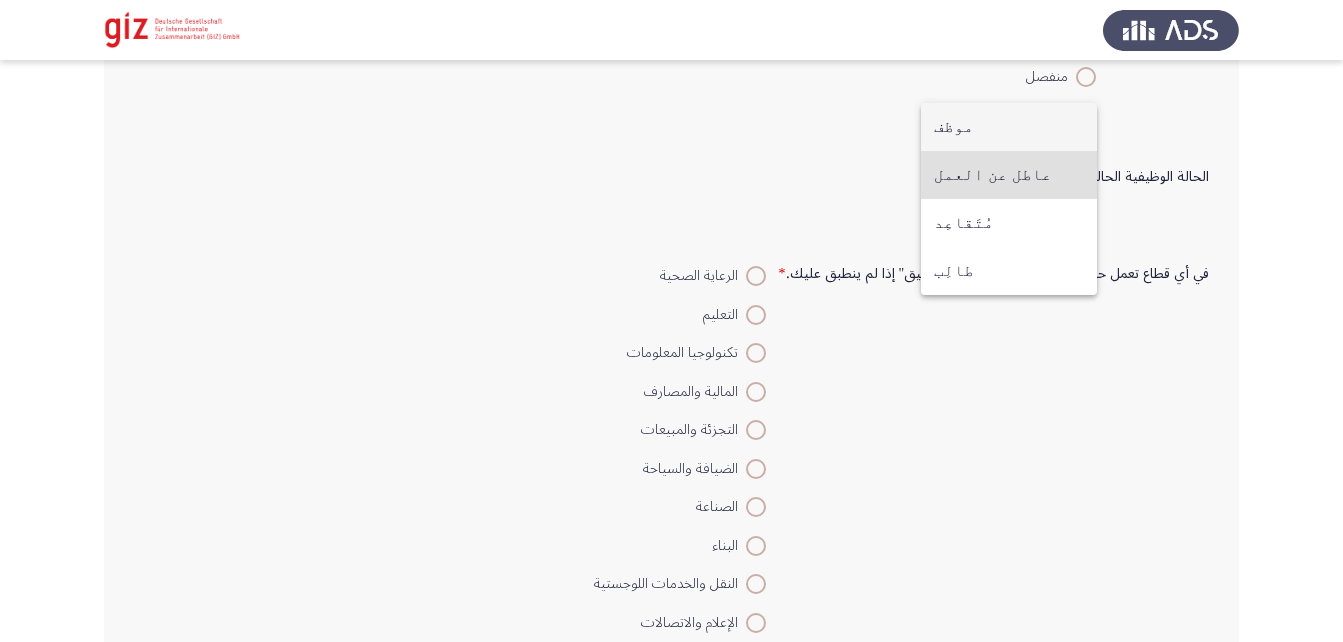 click on "موظف" at bounding box center (1009, 127) 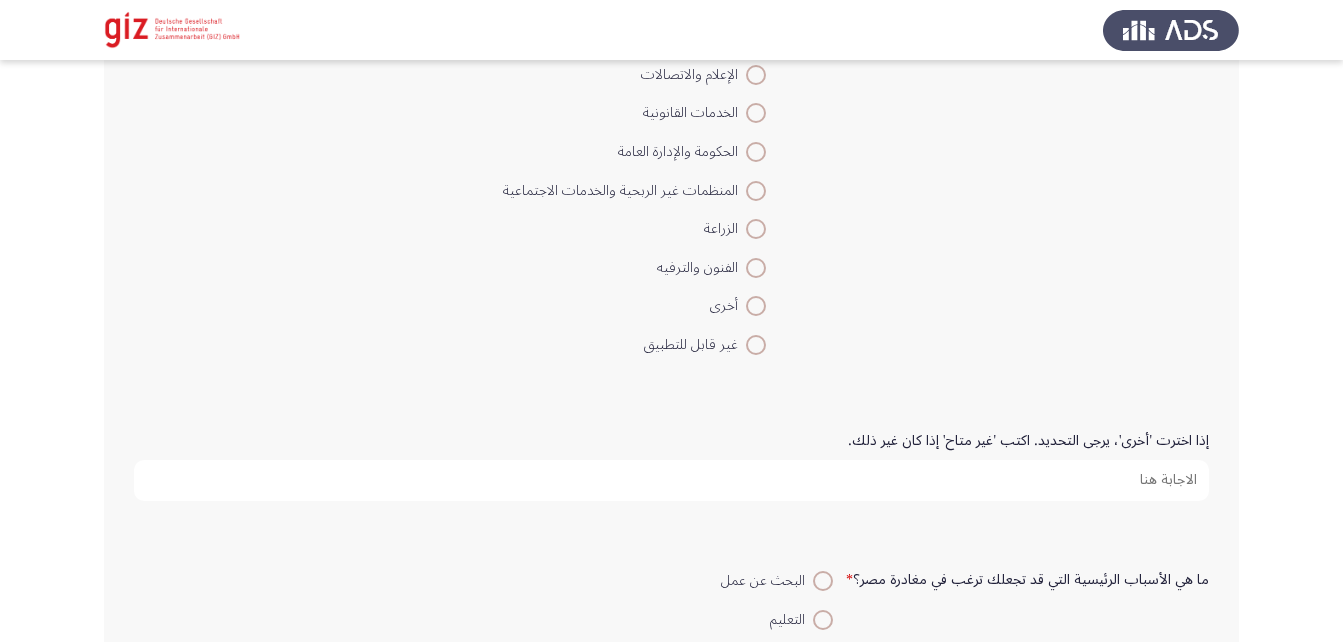 scroll, scrollTop: 1438, scrollLeft: 0, axis: vertical 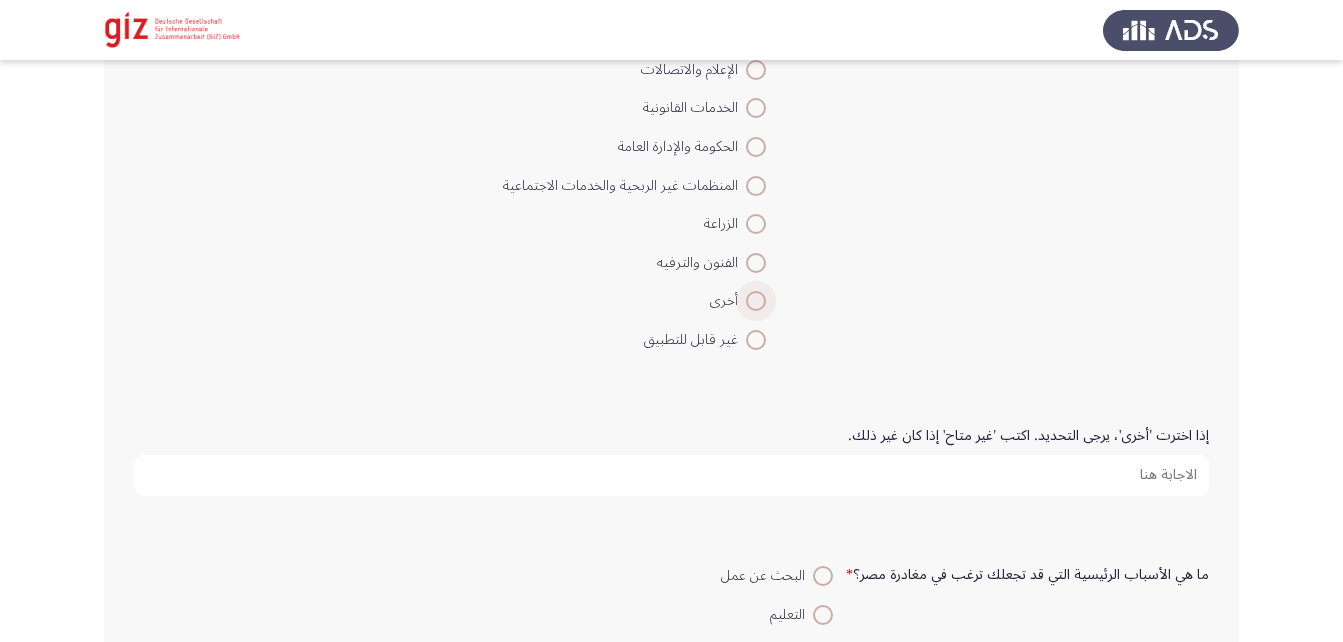 click at bounding box center [756, 301] 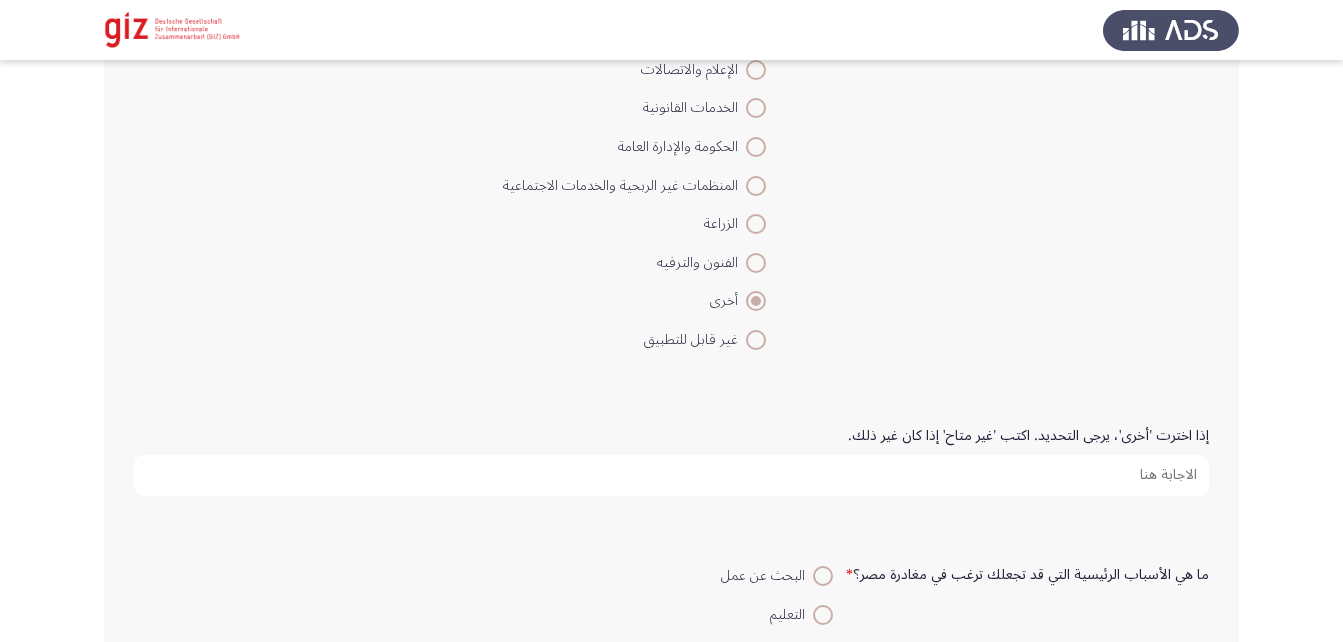 click on "إذا اخترت 'أخرى'، يرجى التحديد. اكتب 'غير متاح' إذا كان غير ذلك." at bounding box center (671, 475) 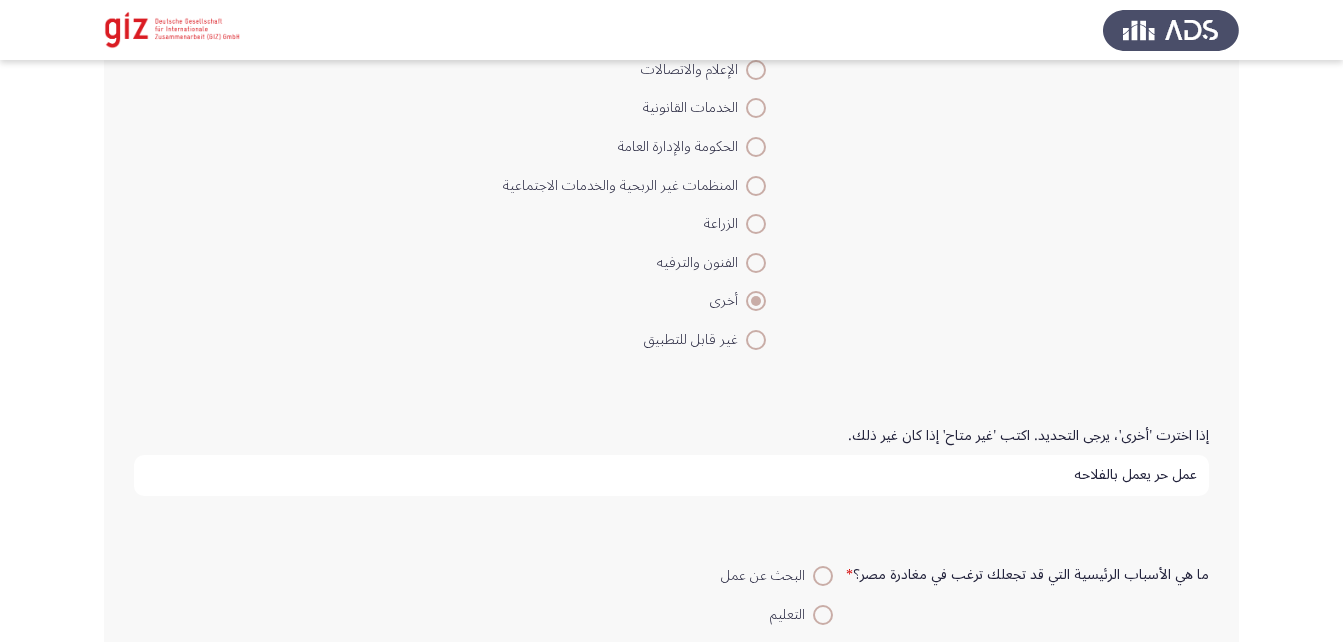 scroll, scrollTop: 5, scrollLeft: 0, axis: vertical 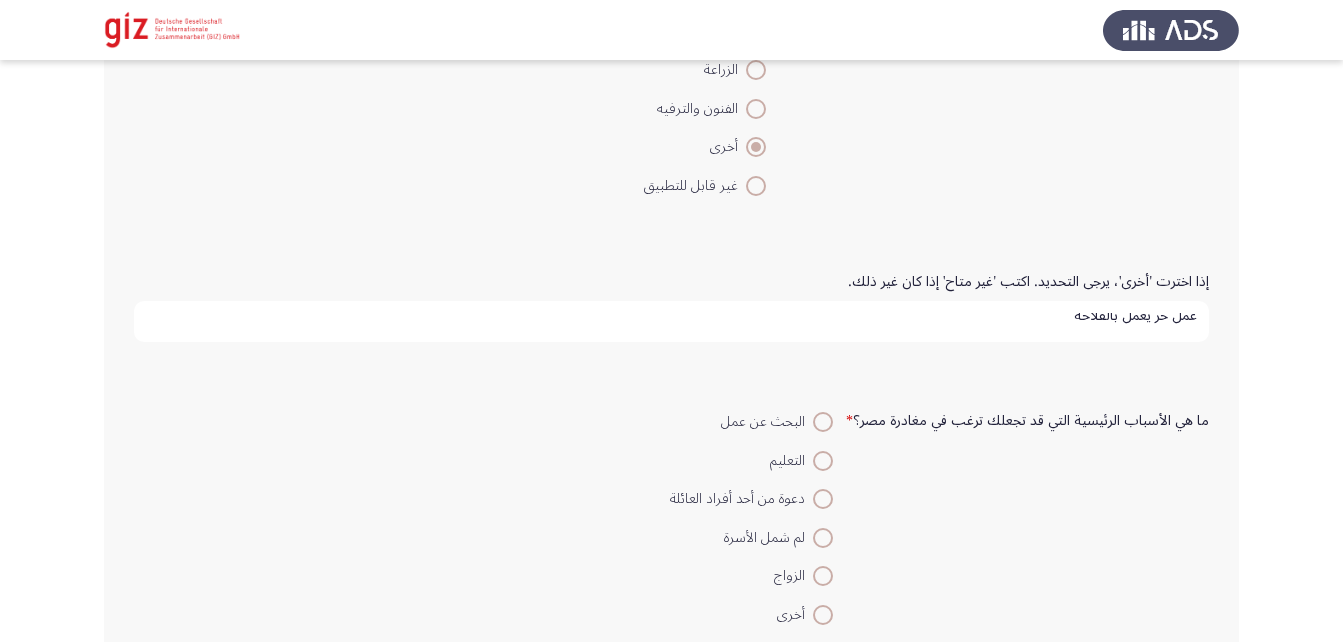 type on "عمل حر يعمل بالفلاحه" 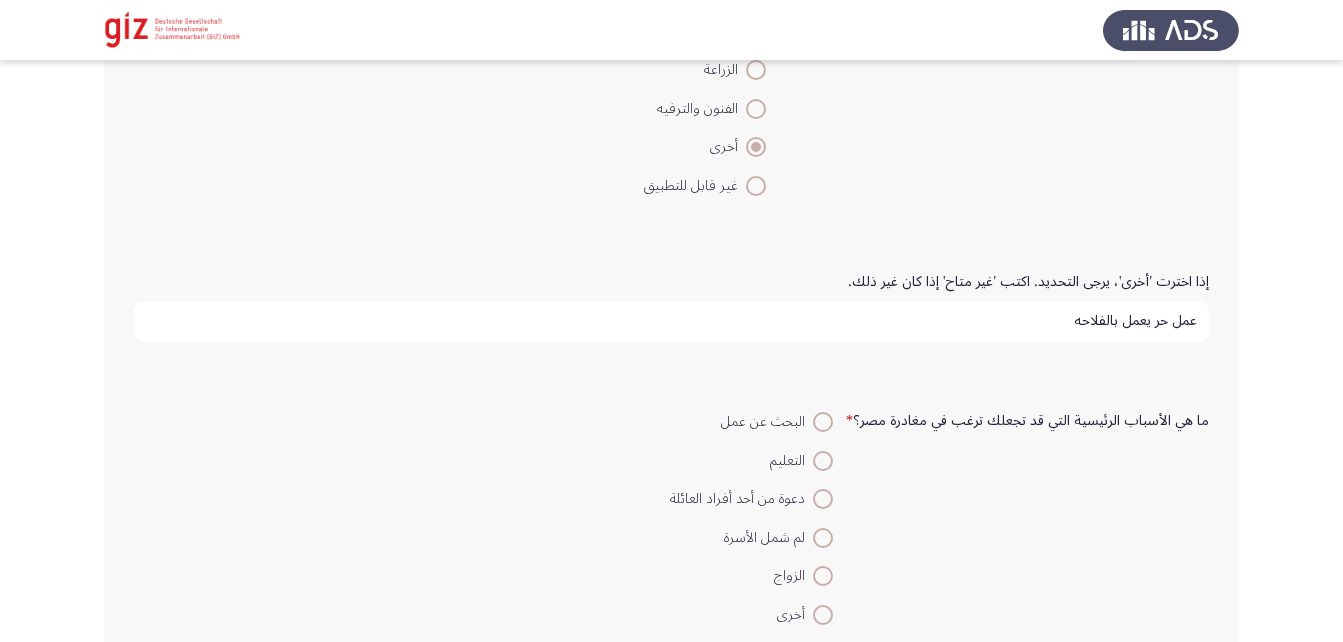 click at bounding box center [823, 422] 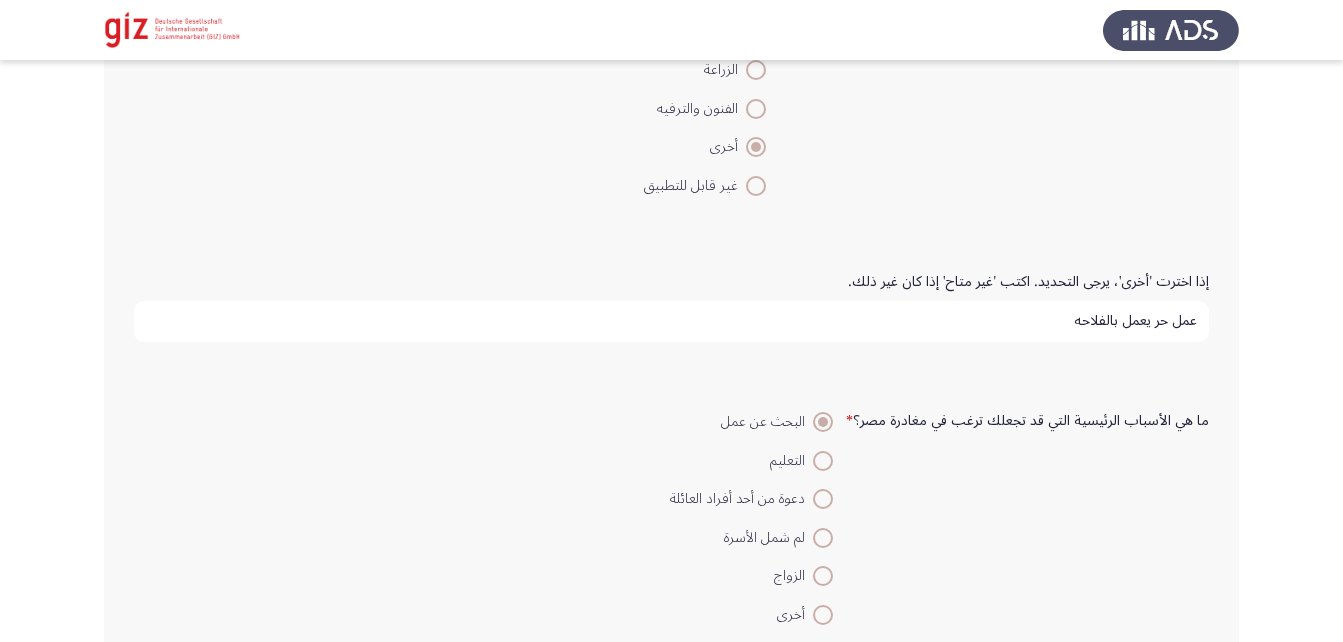 scroll, scrollTop: 1922, scrollLeft: 0, axis: vertical 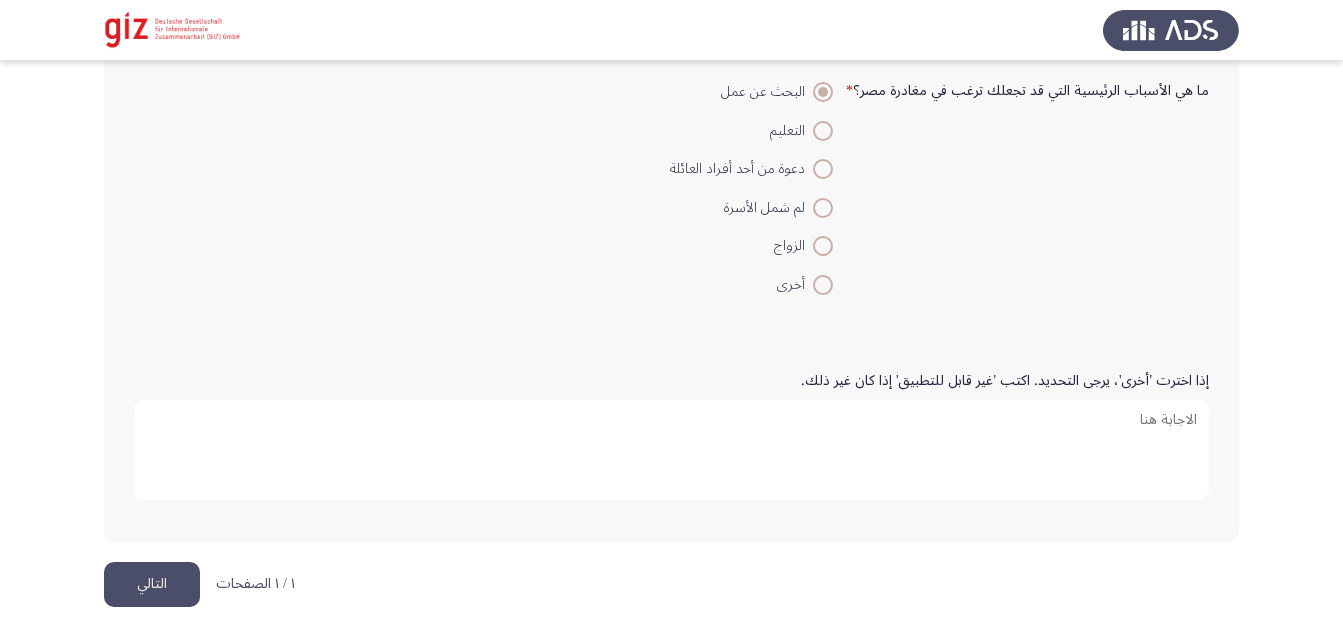 click on "إذا اخترت 'أخرى'، يرجى التحديد. اكتب 'غير قابل للتطبيق' إذا كان غير ذلك." at bounding box center [671, 450] 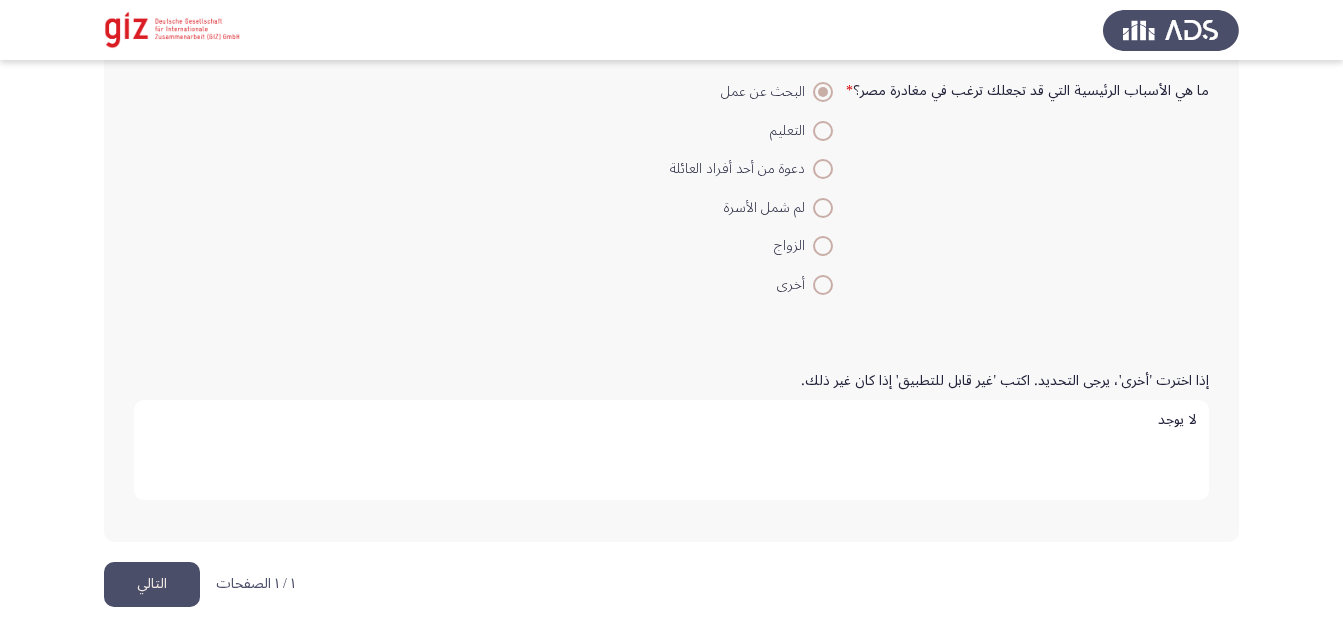 type on "لا يوجد" 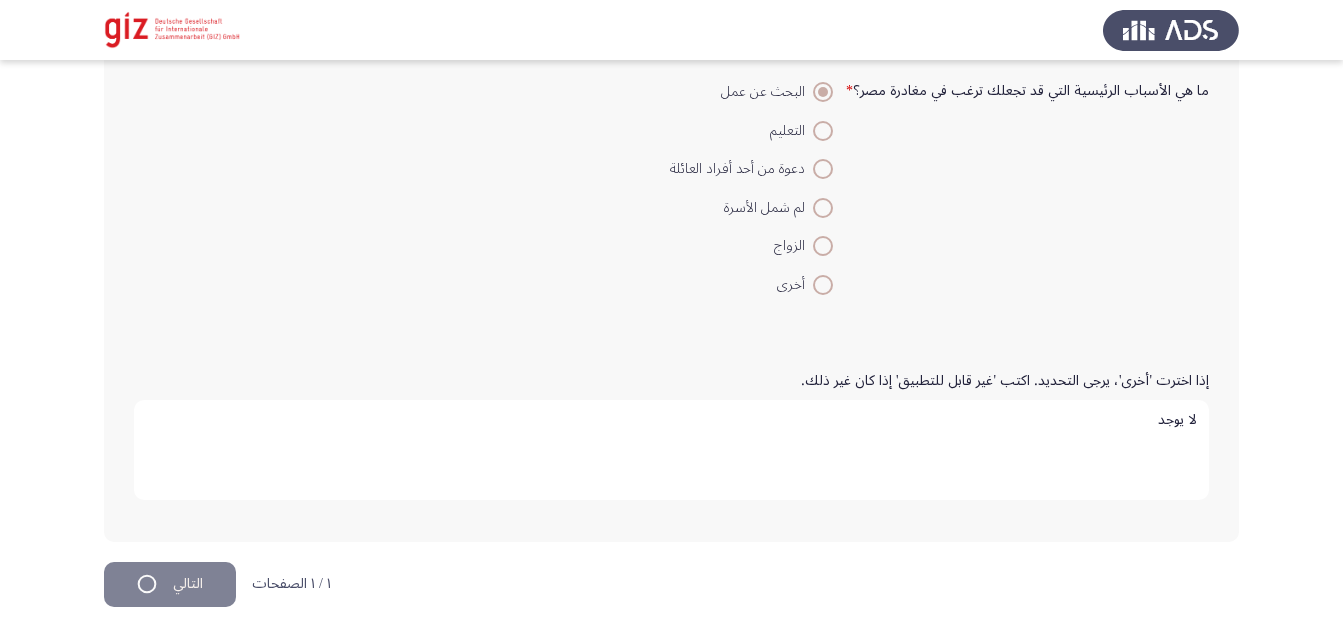 scroll, scrollTop: 0, scrollLeft: 0, axis: both 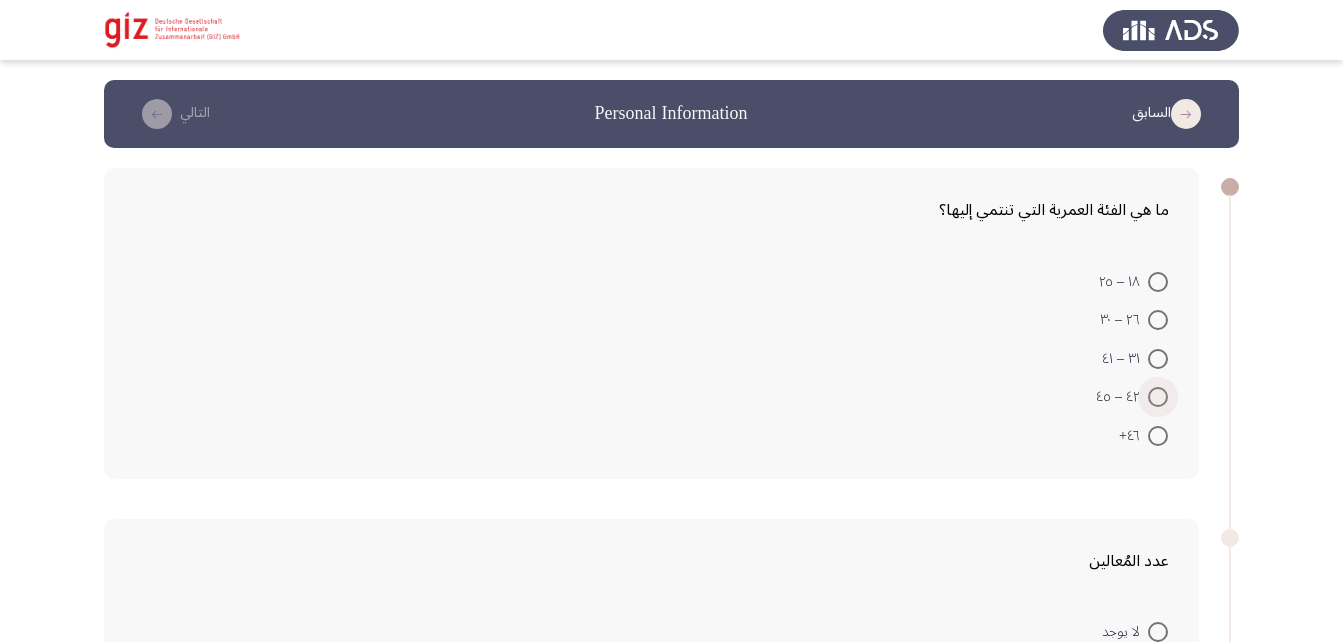 click at bounding box center (1158, 397) 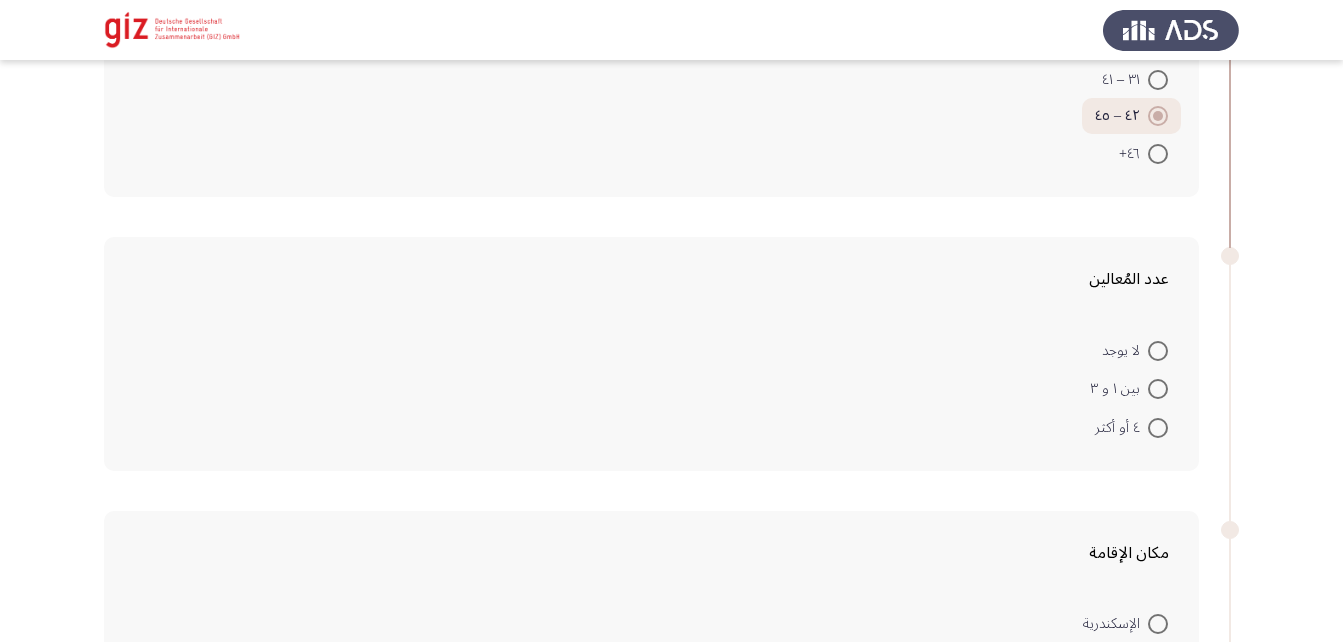 scroll, scrollTop: 278, scrollLeft: 0, axis: vertical 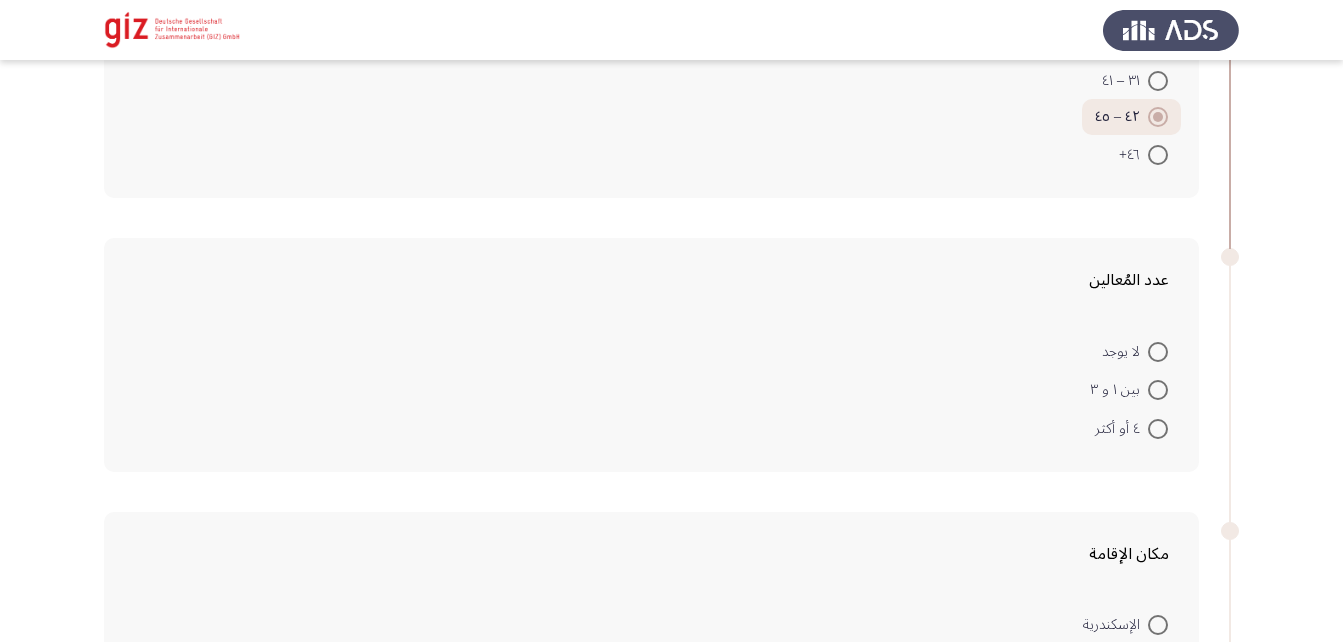 click at bounding box center [1158, 429] 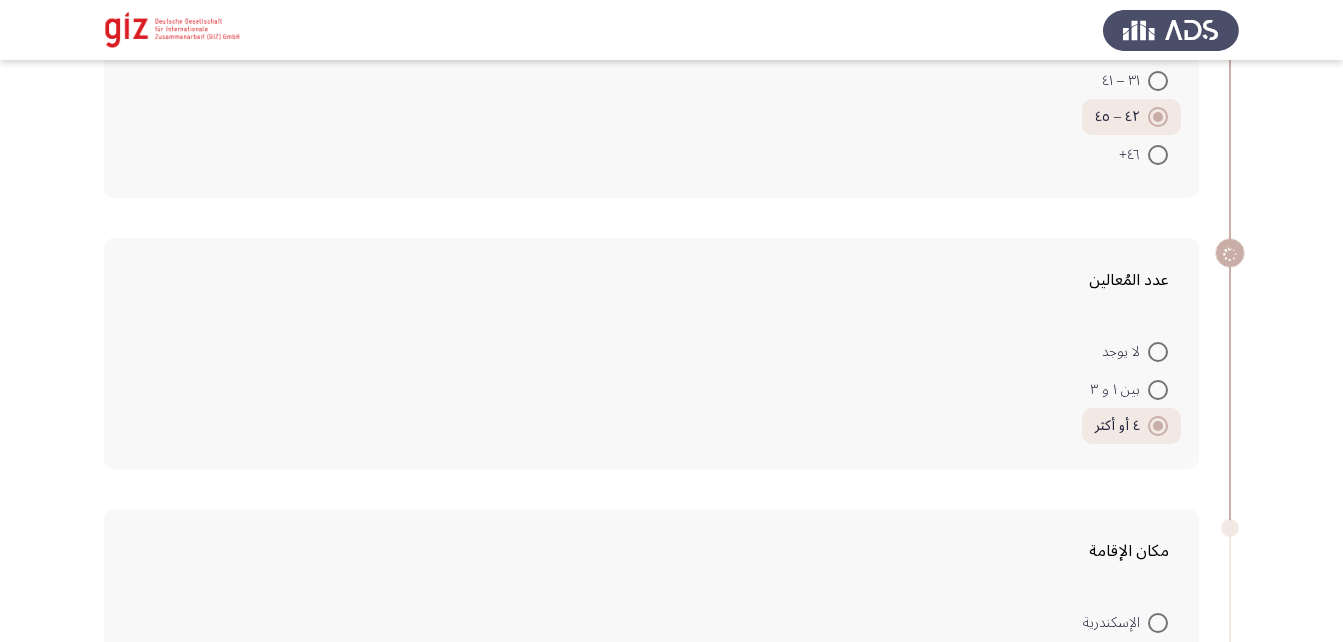 scroll, scrollTop: 590, scrollLeft: 0, axis: vertical 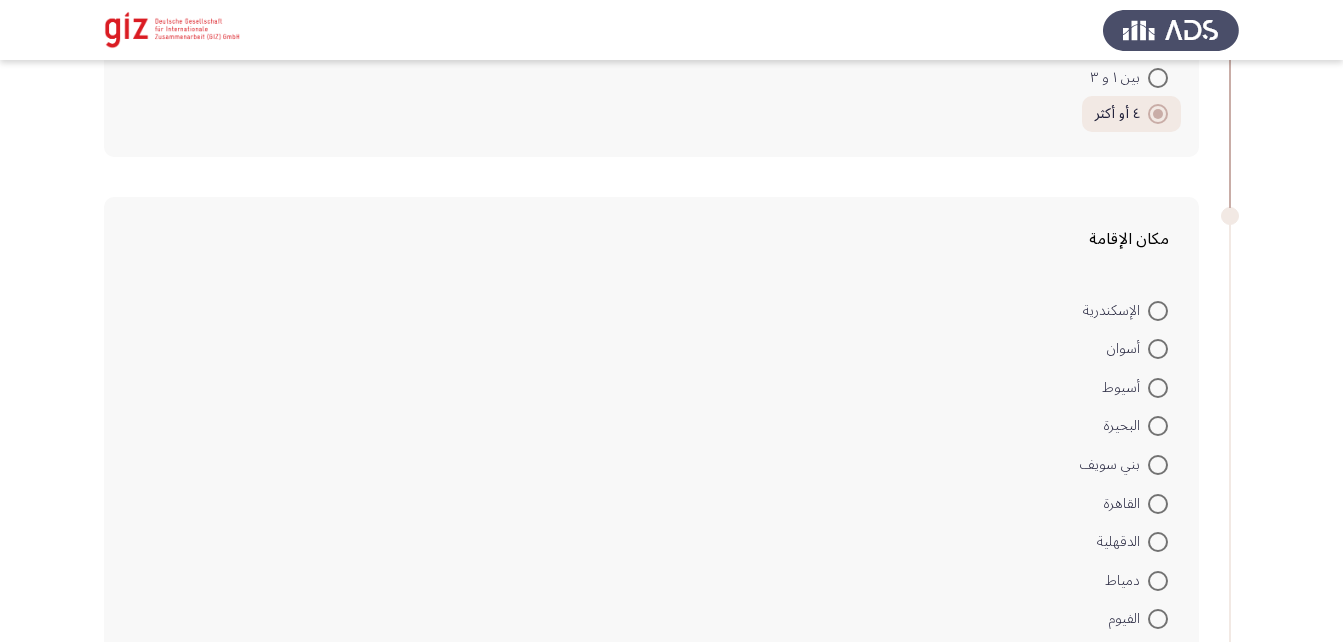 click at bounding box center (1158, 388) 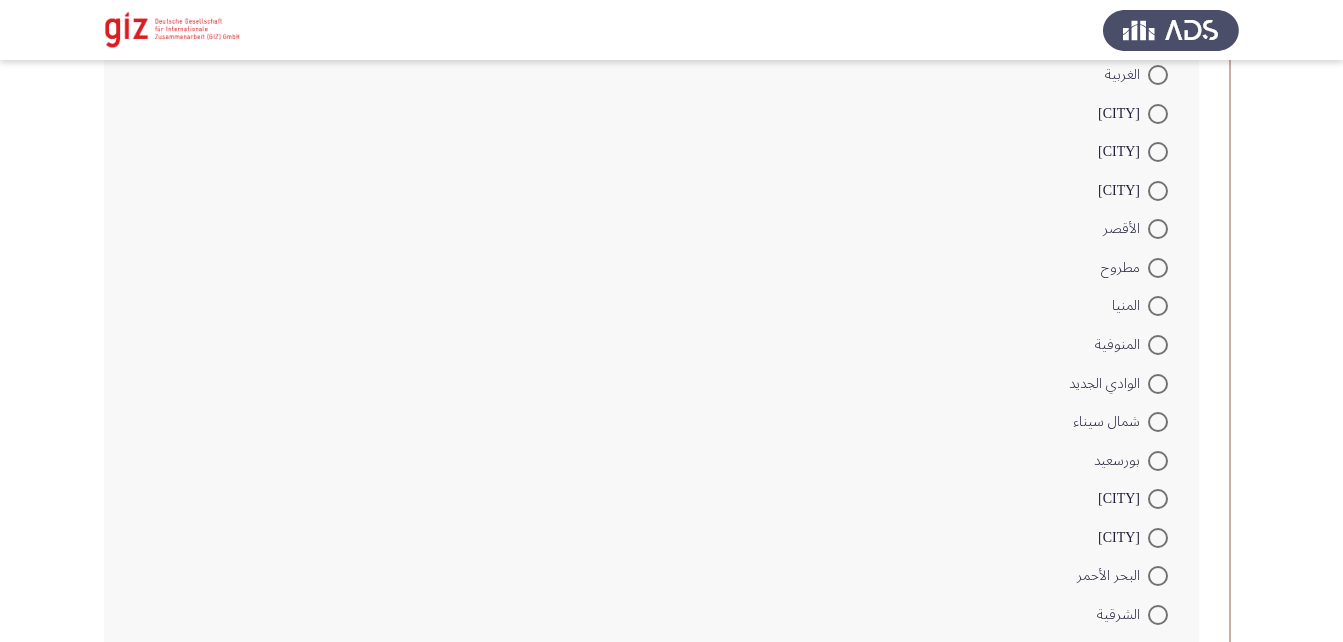 scroll, scrollTop: 1637, scrollLeft: 0, axis: vertical 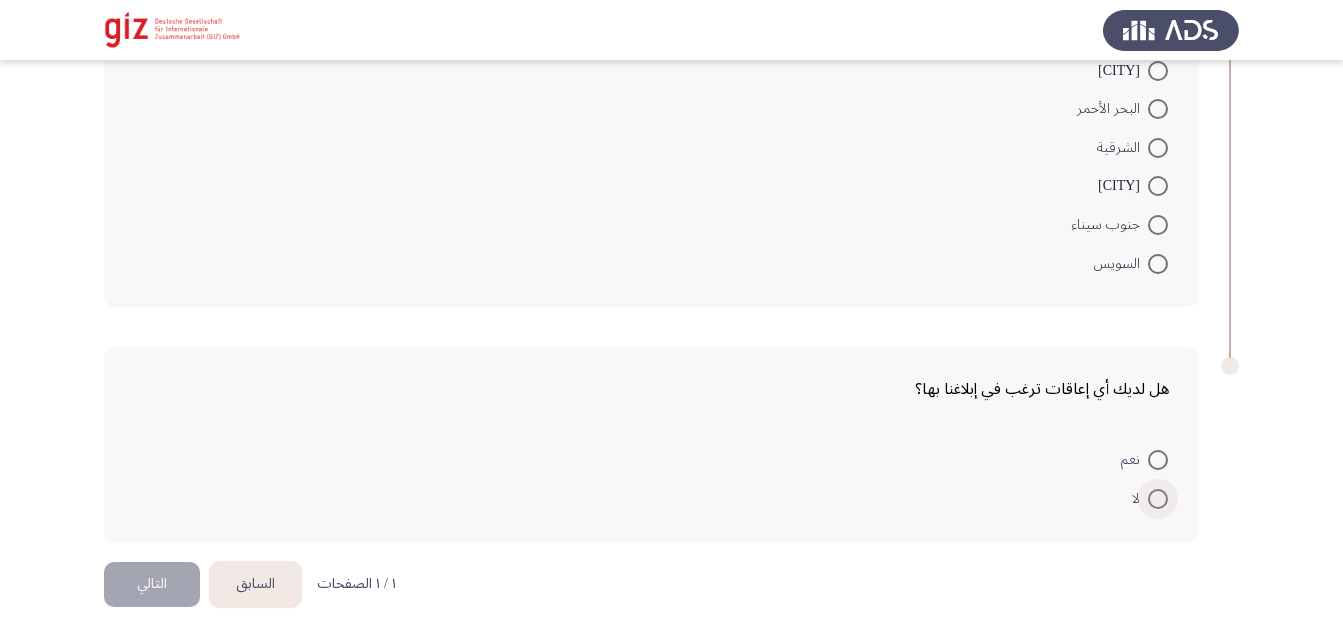 click at bounding box center [1158, 499] 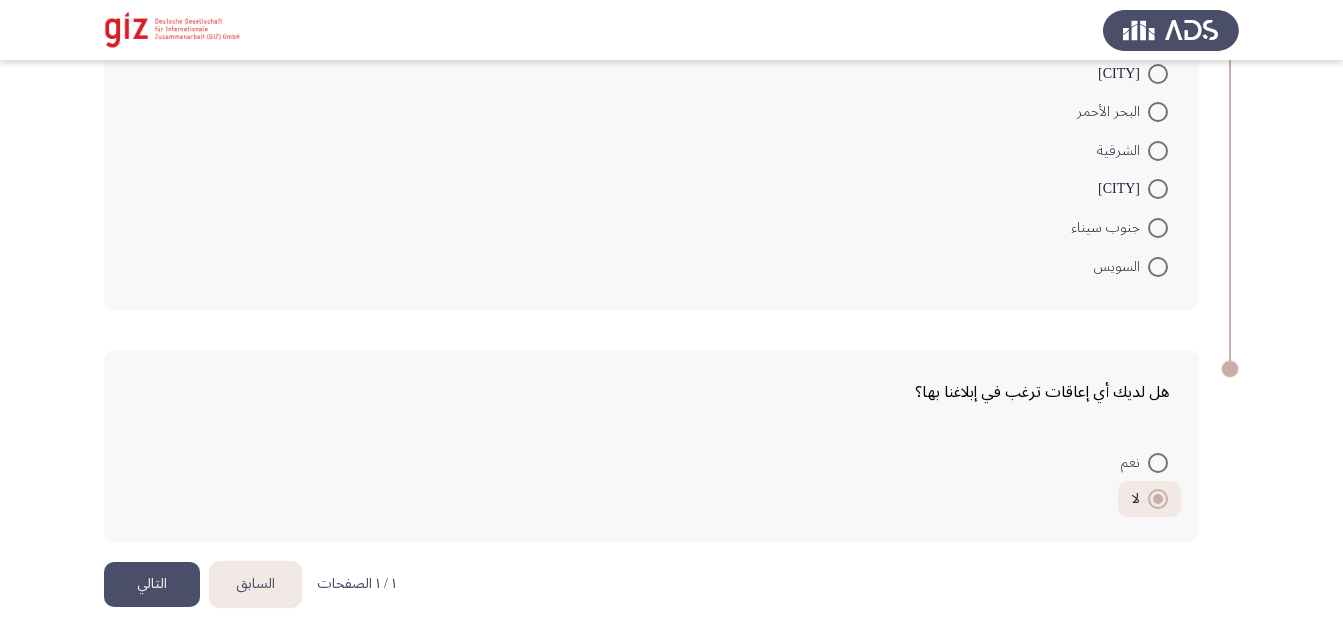 click on "التالي" 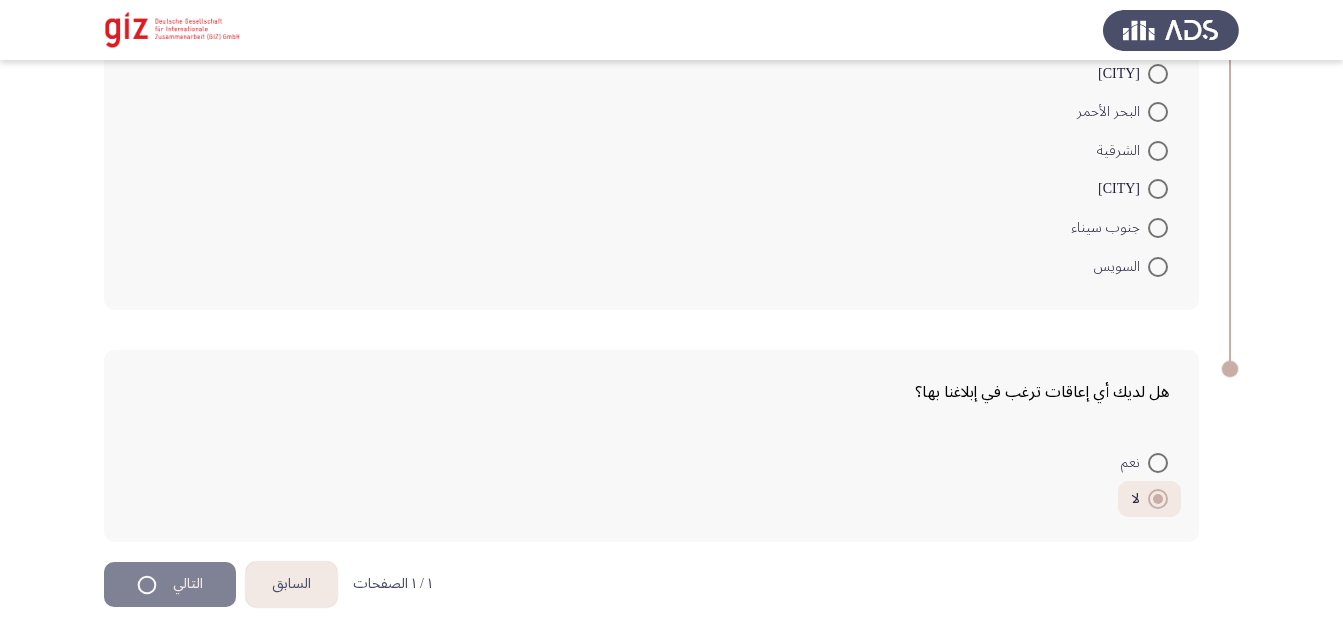 scroll, scrollTop: 0, scrollLeft: 0, axis: both 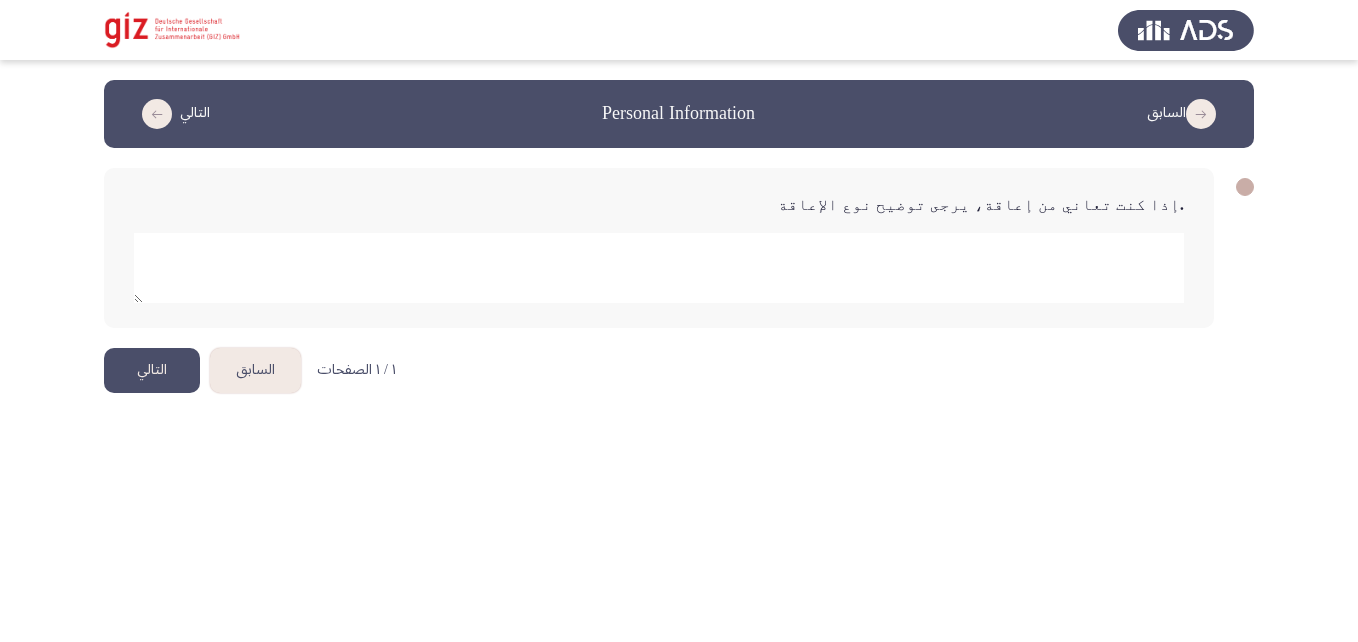 click 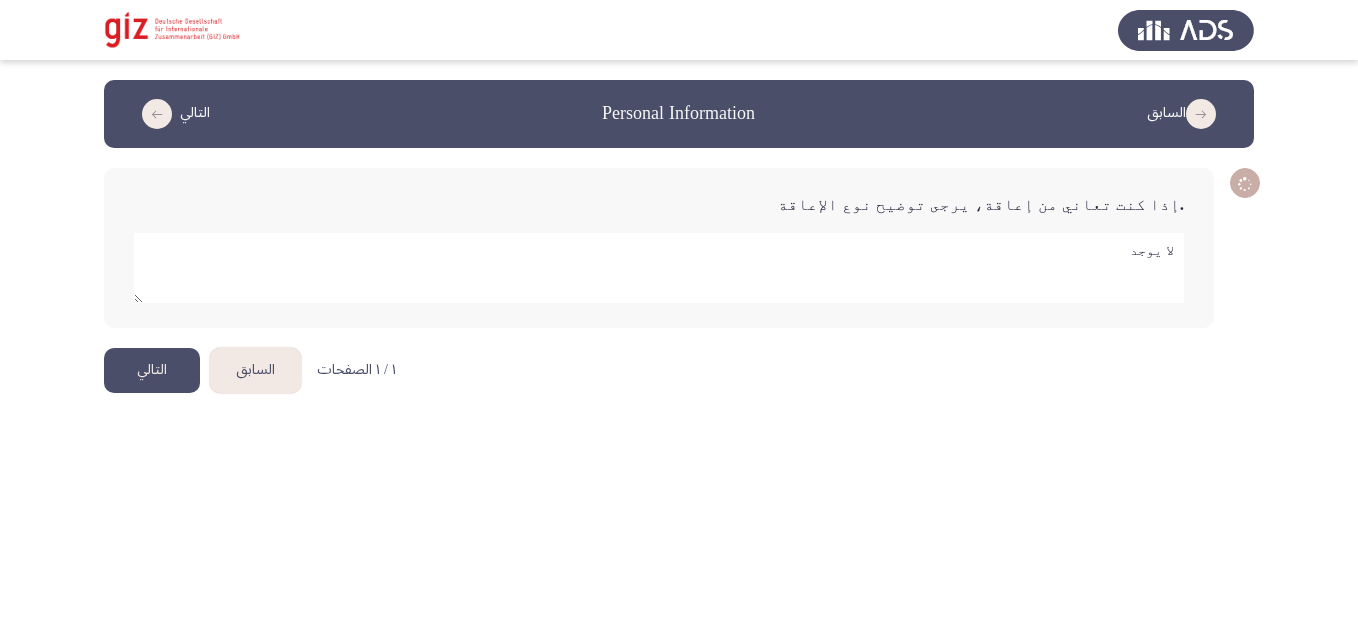 type on "لا يوجد" 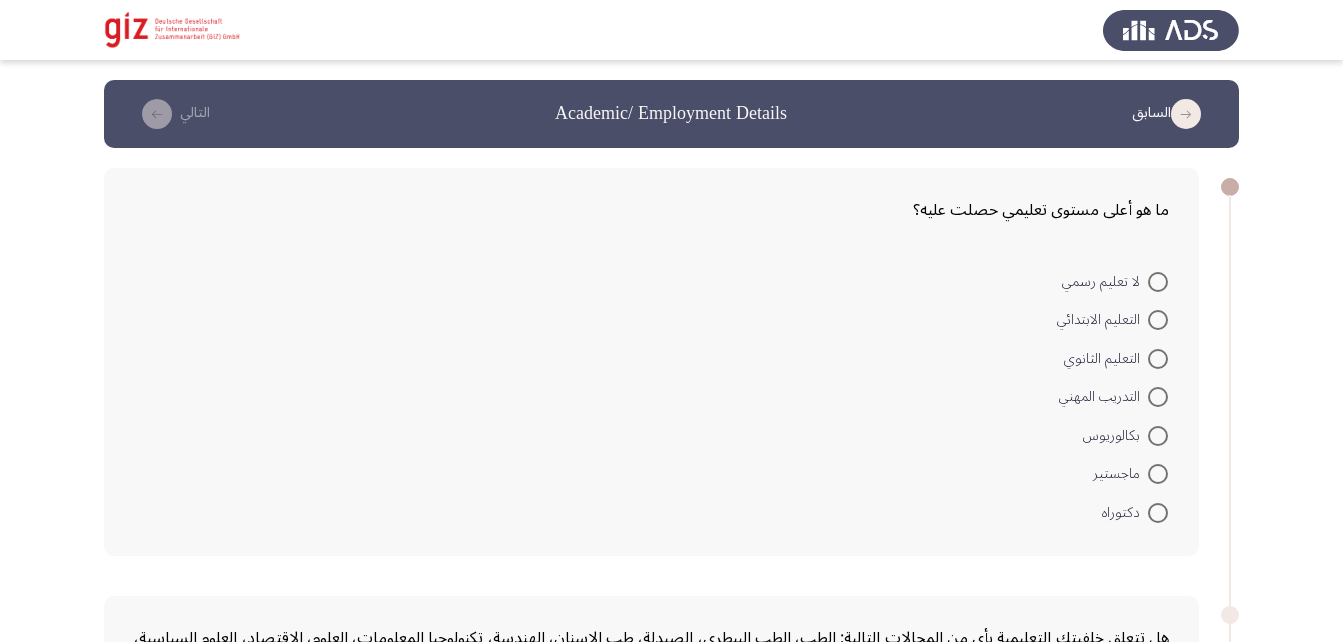 click on "لا تعليم رسمي" at bounding box center (1115, 282) 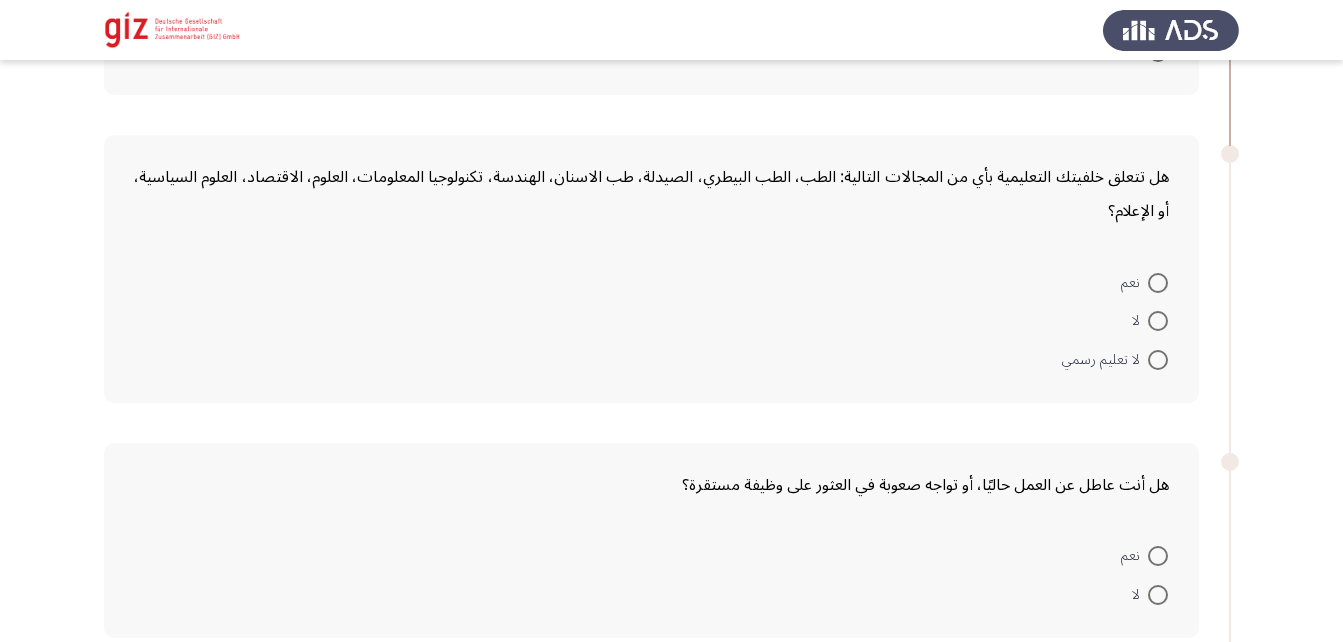 scroll, scrollTop: 459, scrollLeft: 0, axis: vertical 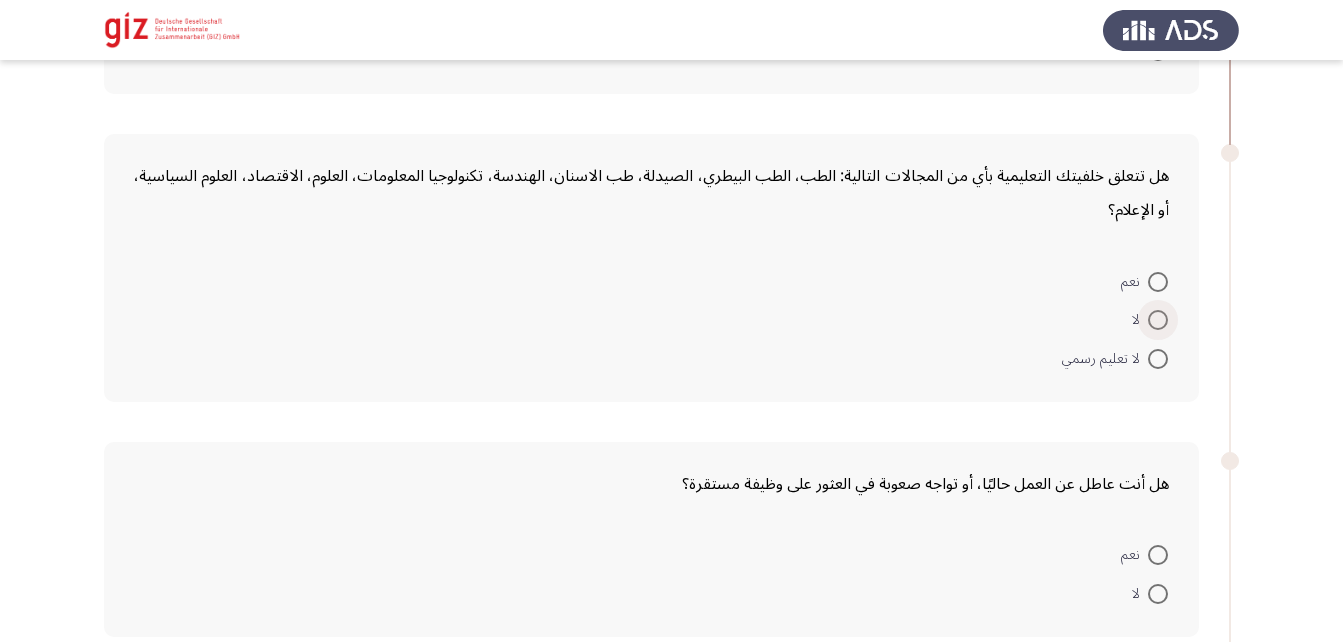 click at bounding box center [1158, 320] 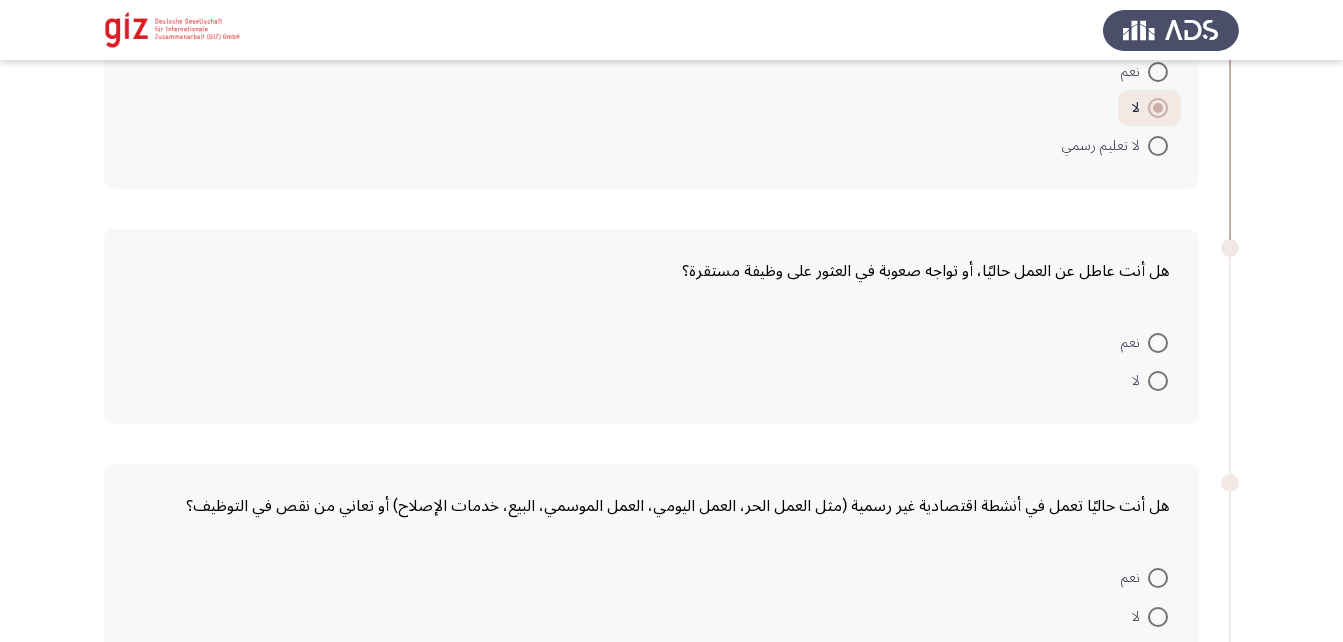 scroll, scrollTop: 670, scrollLeft: 0, axis: vertical 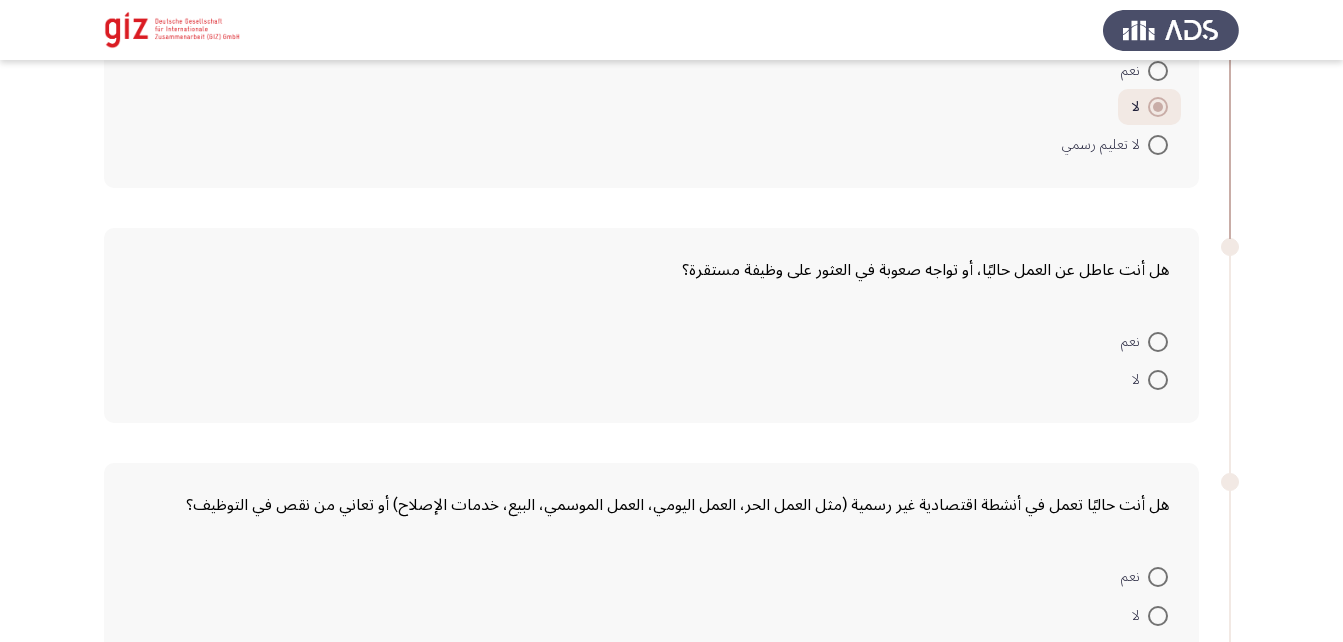 click at bounding box center [1158, 380] 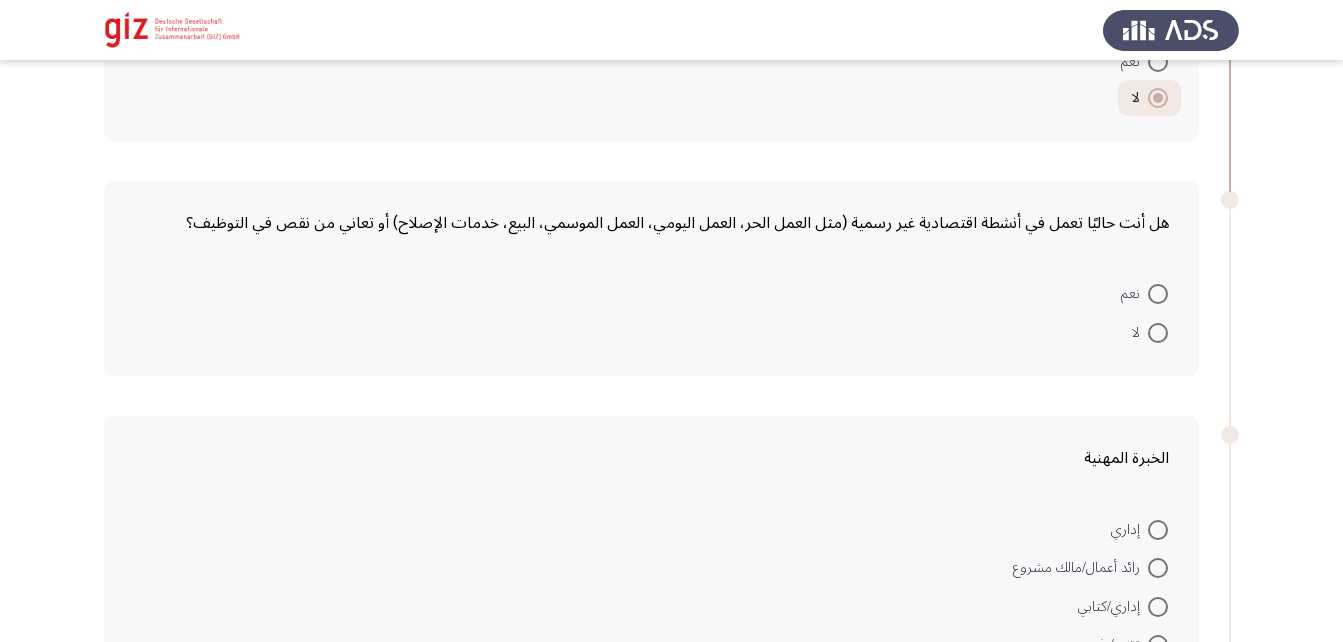 scroll, scrollTop: 951, scrollLeft: 0, axis: vertical 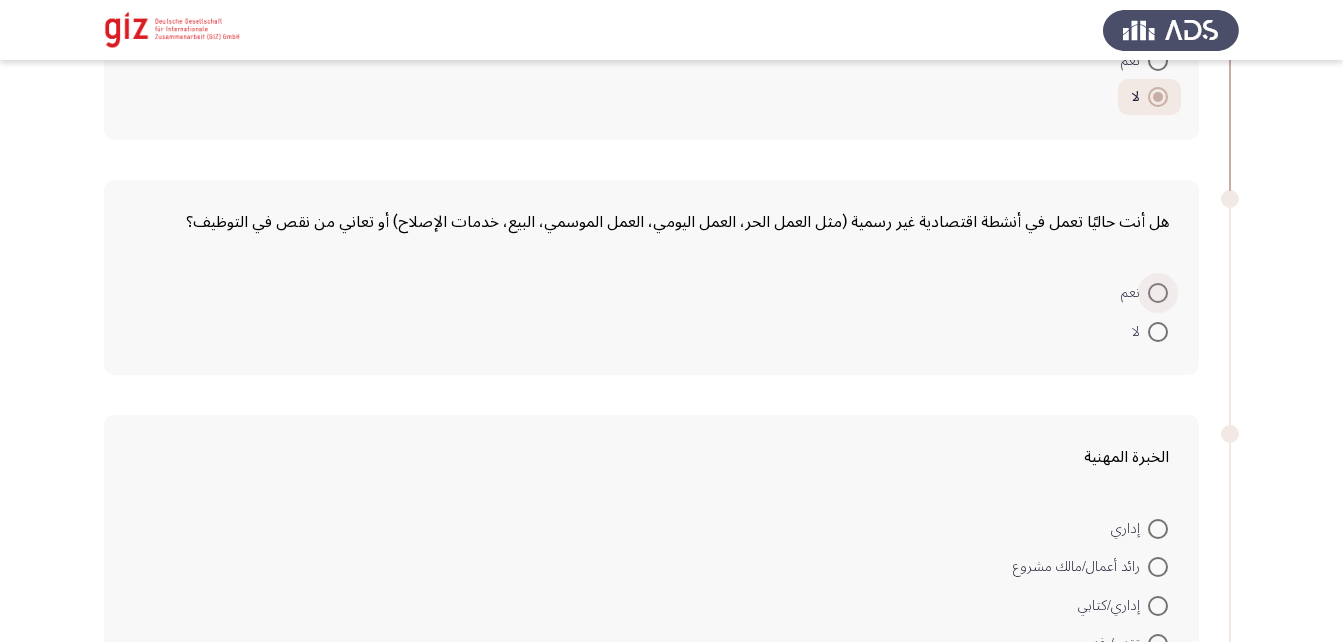 click at bounding box center (1158, 293) 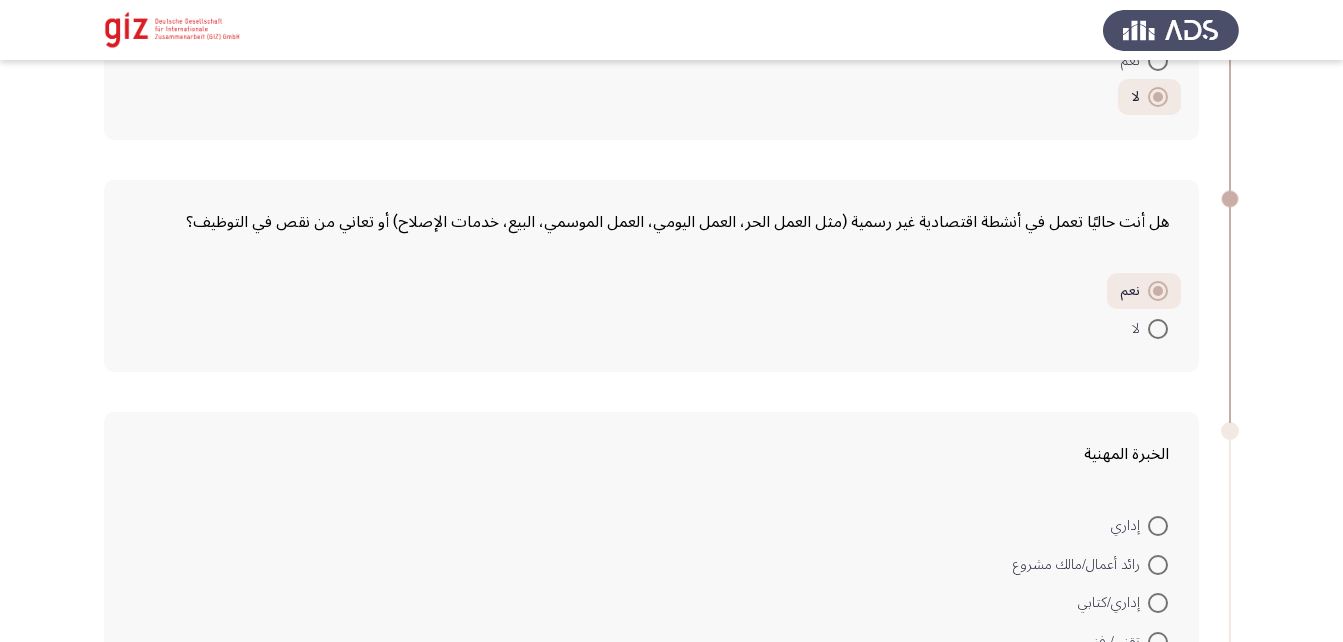 scroll, scrollTop: 1203, scrollLeft: 0, axis: vertical 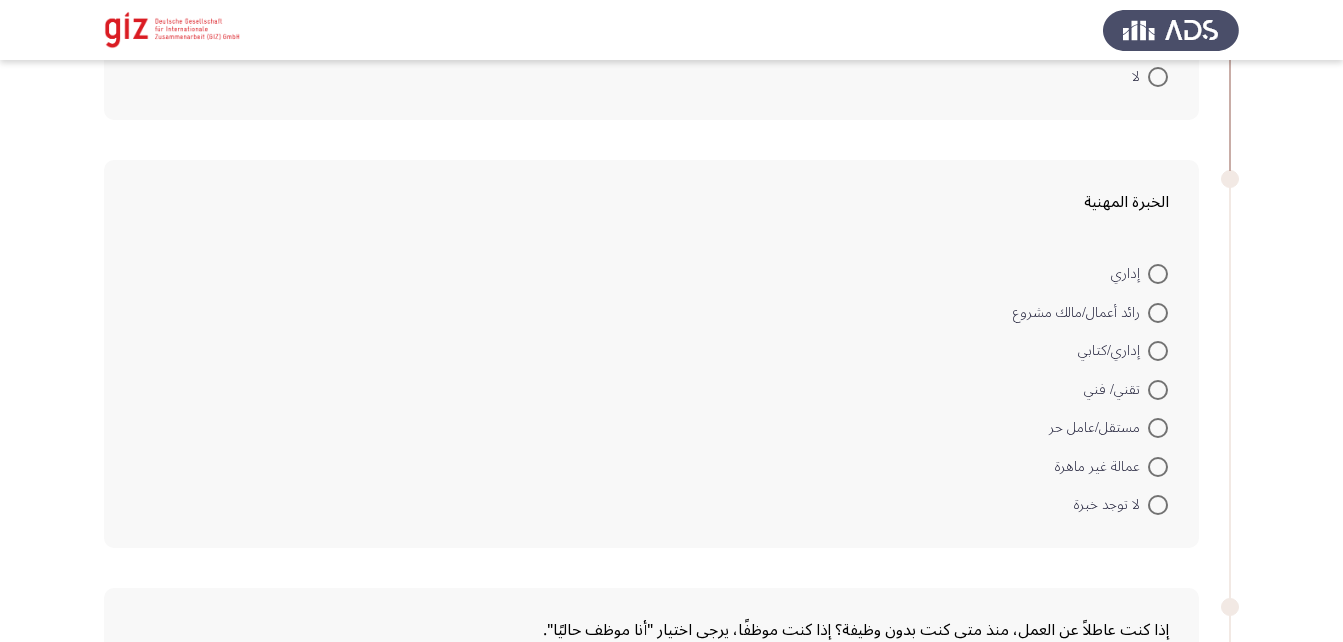 click at bounding box center (1158, 467) 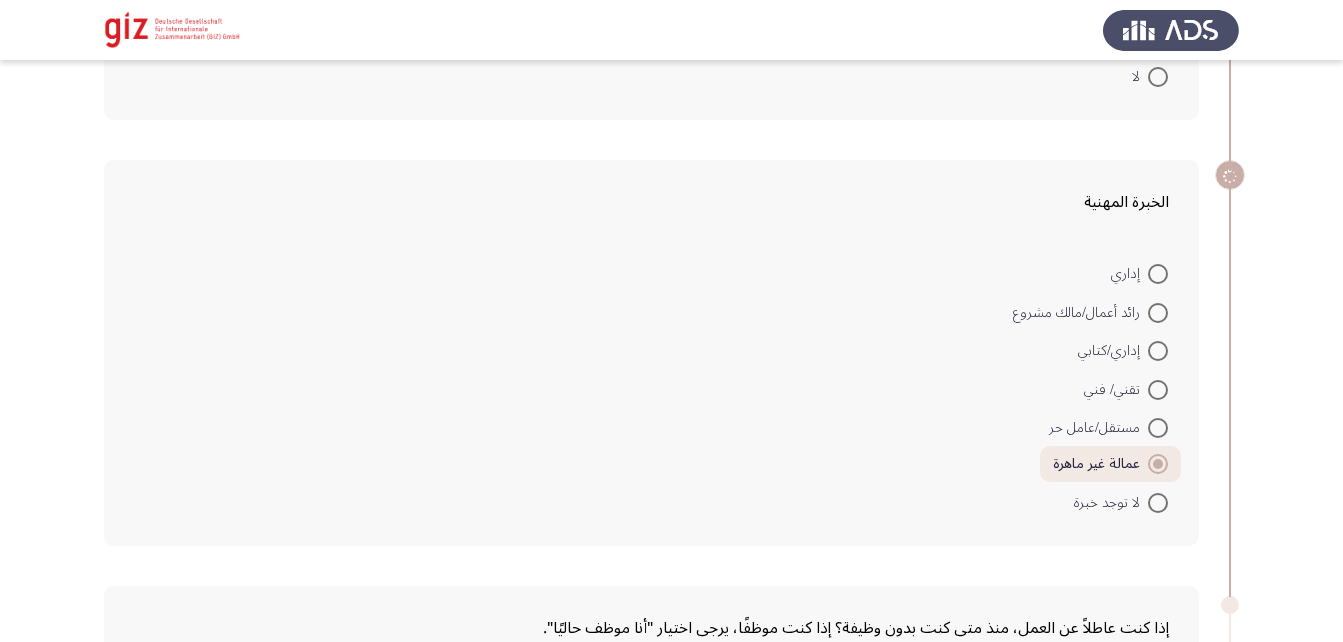 scroll, scrollTop: 1551, scrollLeft: 0, axis: vertical 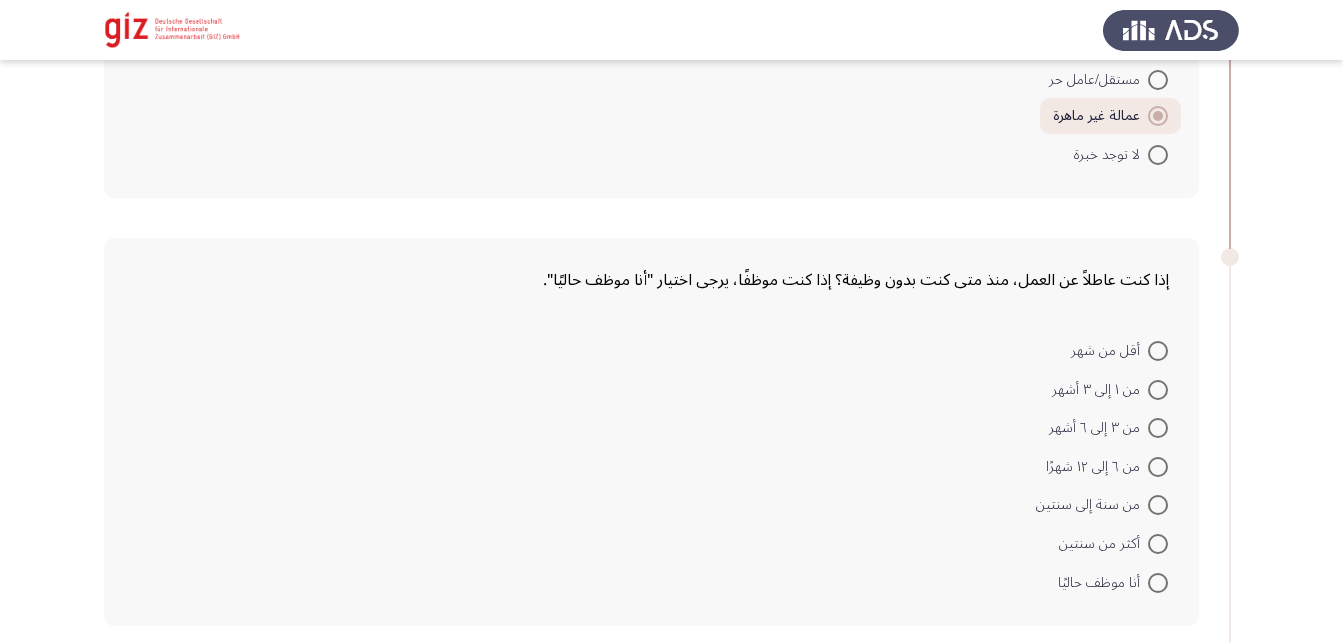 click at bounding box center (1158, 583) 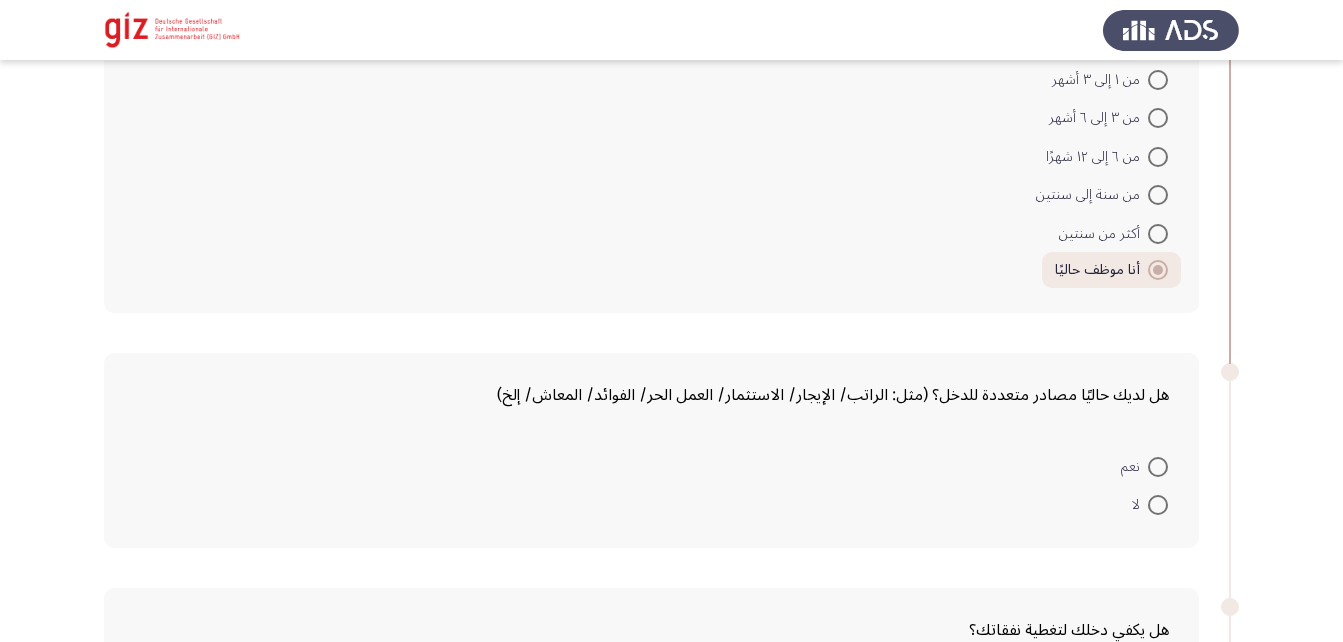 scroll, scrollTop: 1867, scrollLeft: 0, axis: vertical 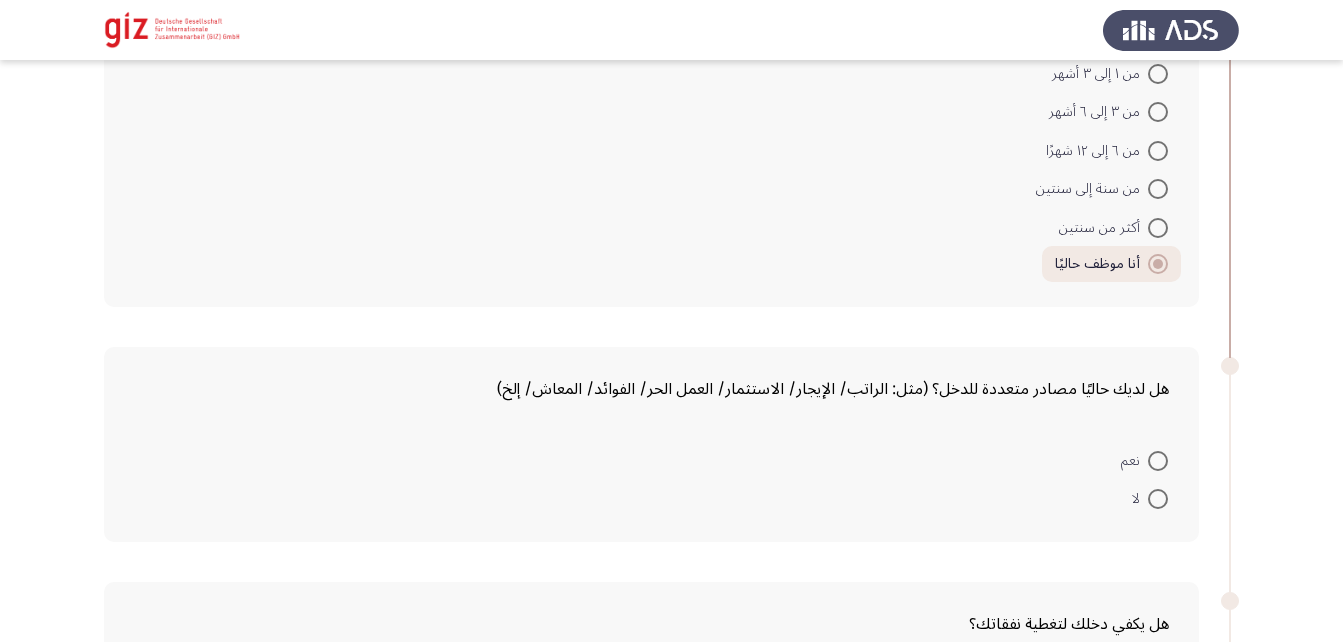 click at bounding box center (1158, 499) 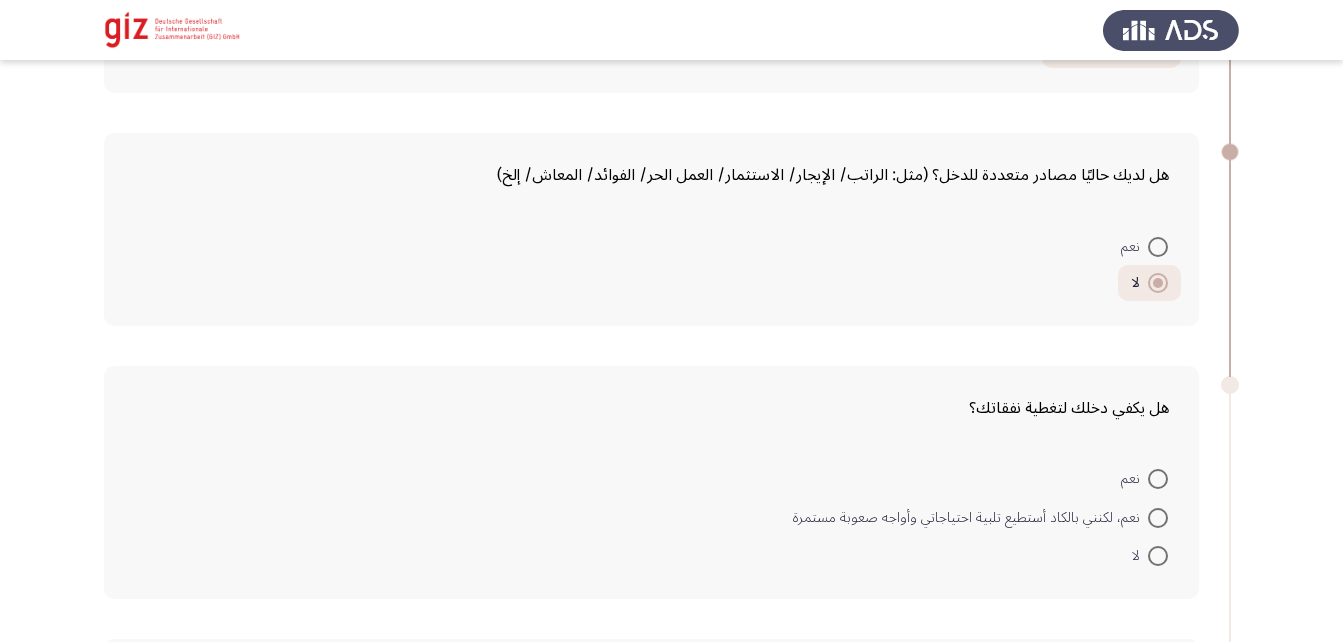 scroll, scrollTop: 2089, scrollLeft: 0, axis: vertical 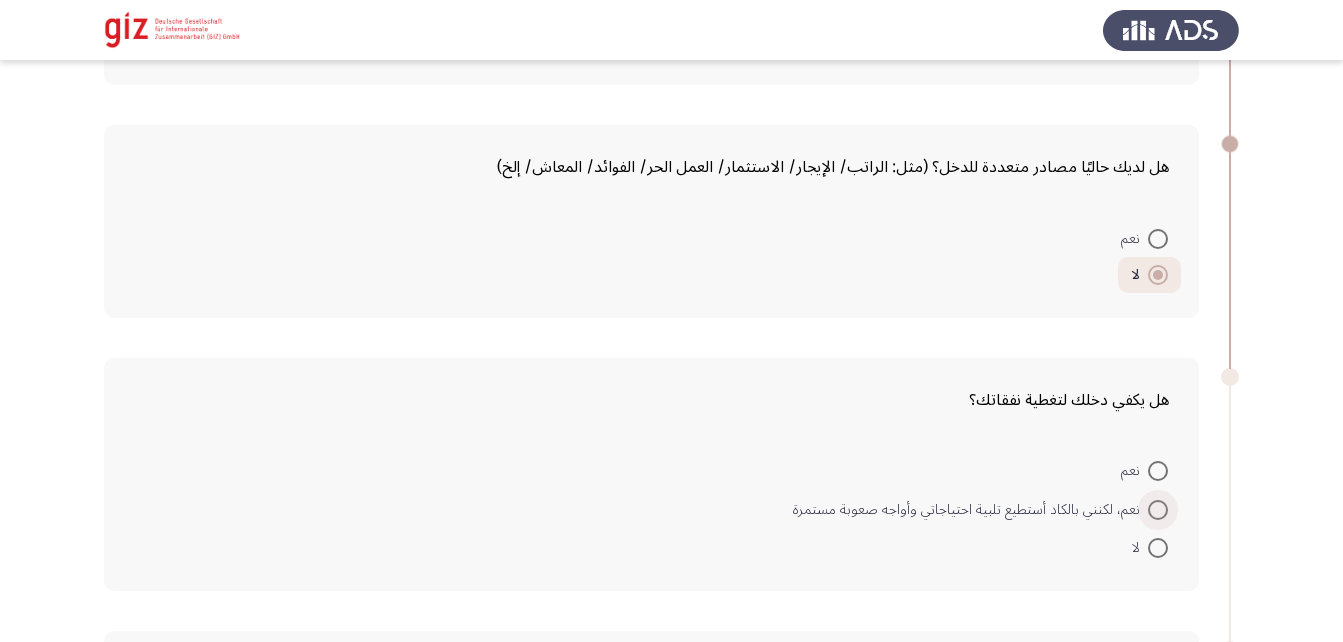 click at bounding box center [1158, 510] 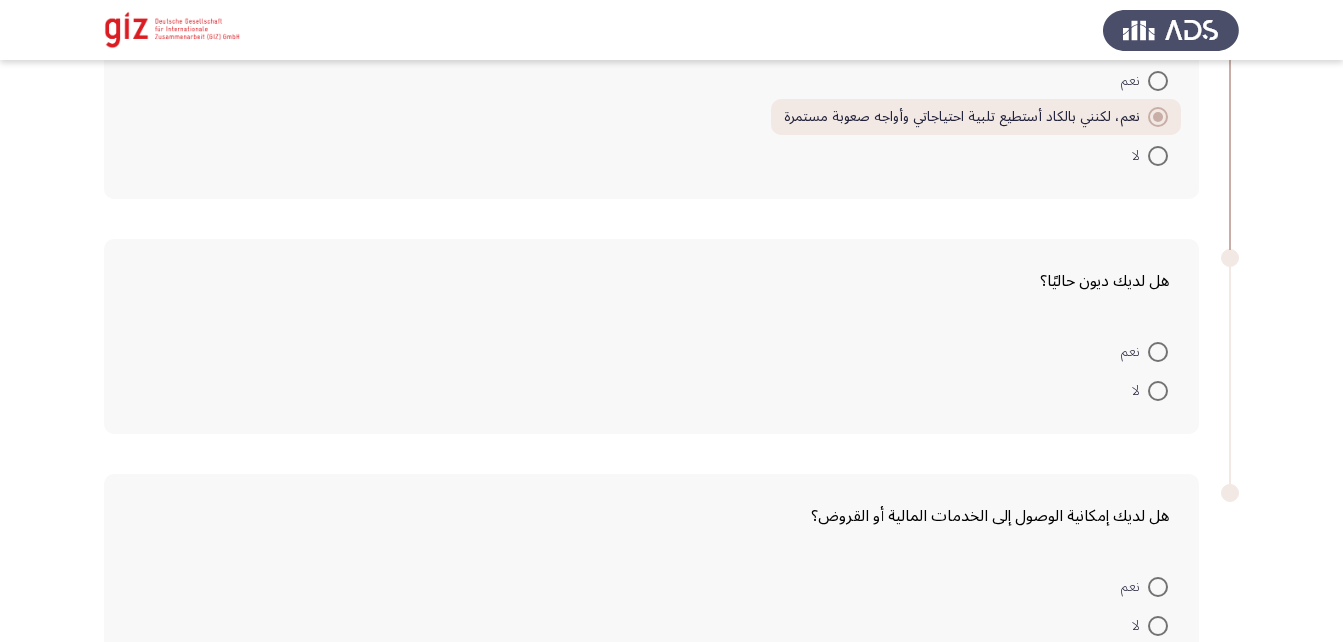 scroll, scrollTop: 2531, scrollLeft: 0, axis: vertical 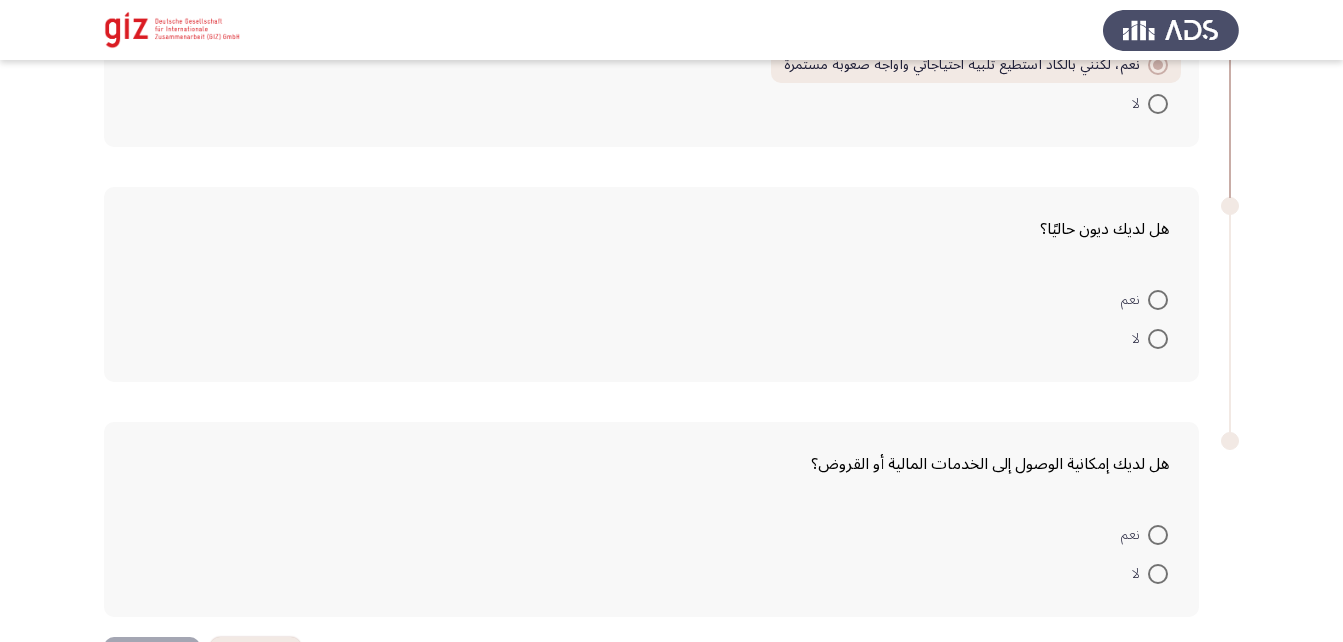 click at bounding box center (1158, 339) 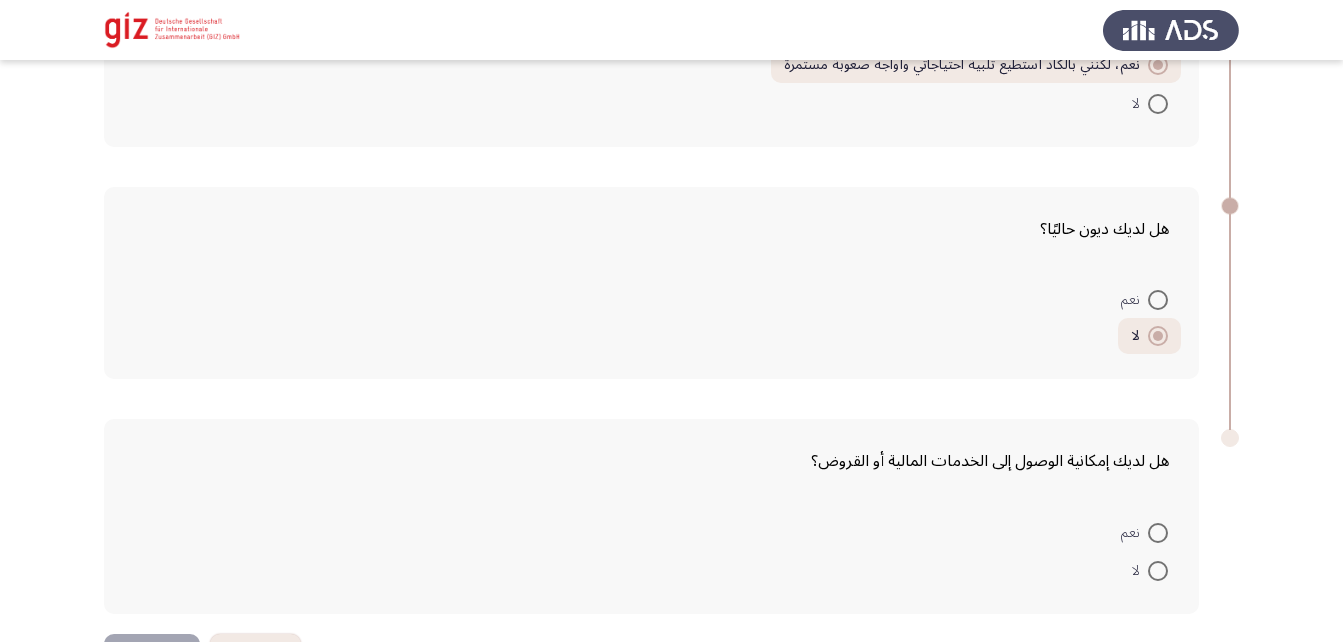 click at bounding box center [1158, 571] 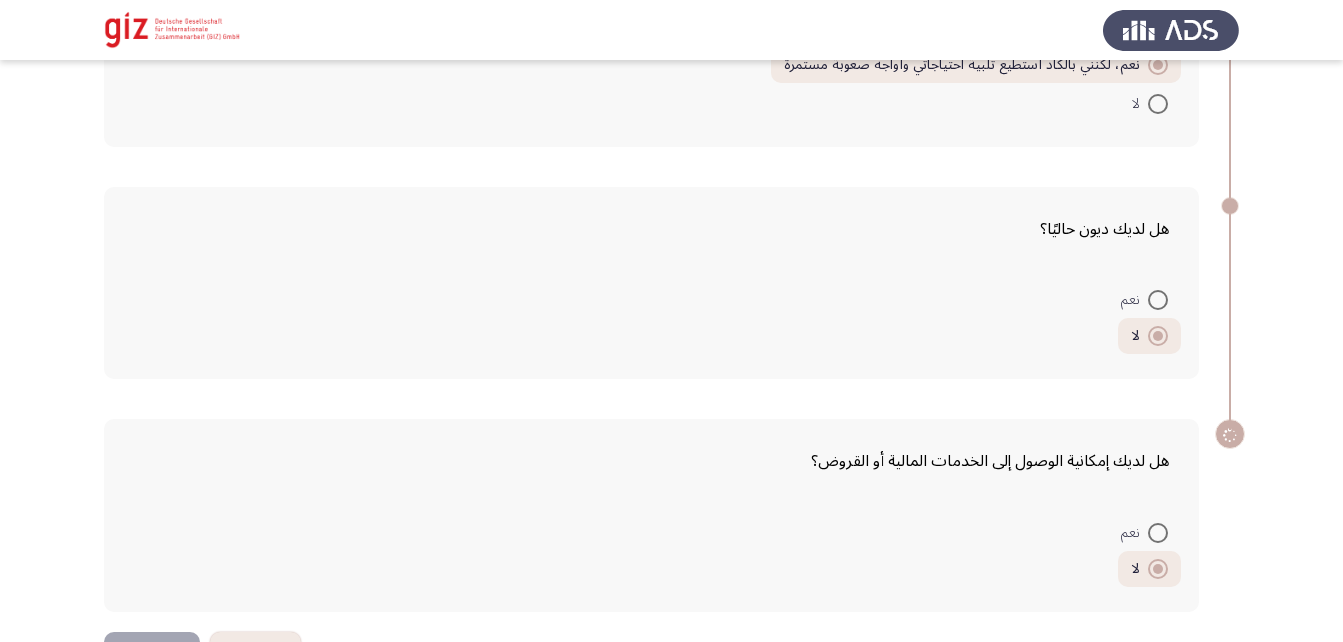 scroll, scrollTop: 2601, scrollLeft: 0, axis: vertical 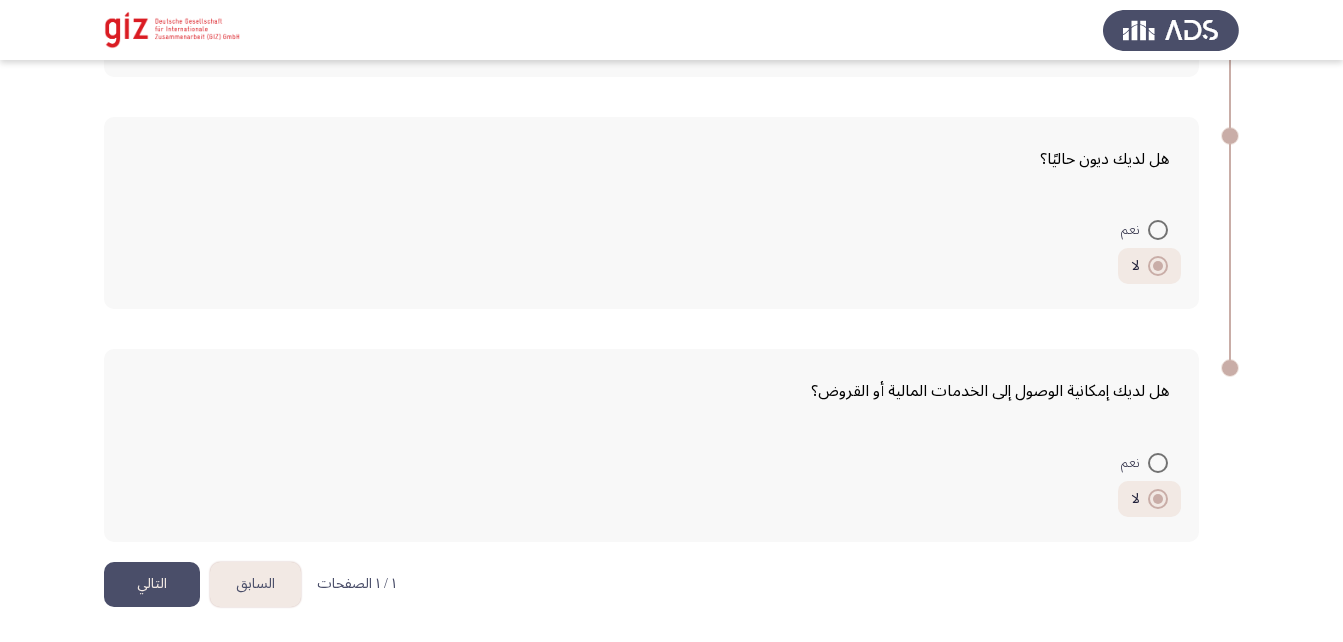 click on "التالي" 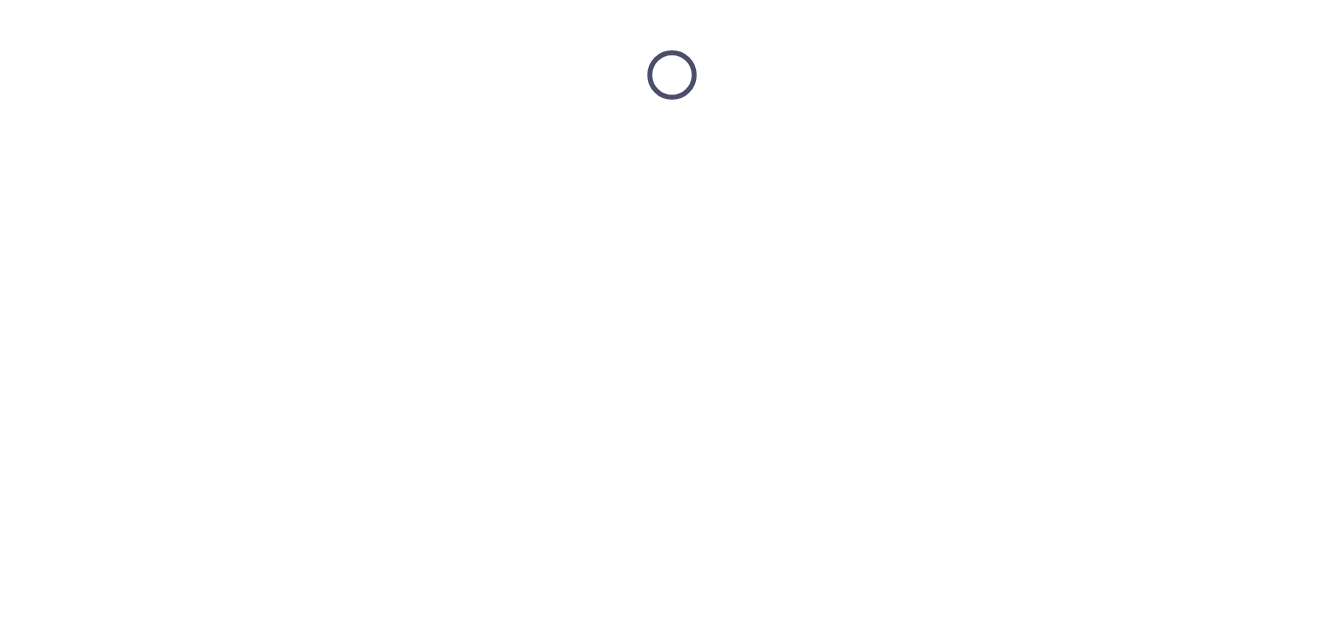 scroll, scrollTop: 0, scrollLeft: 0, axis: both 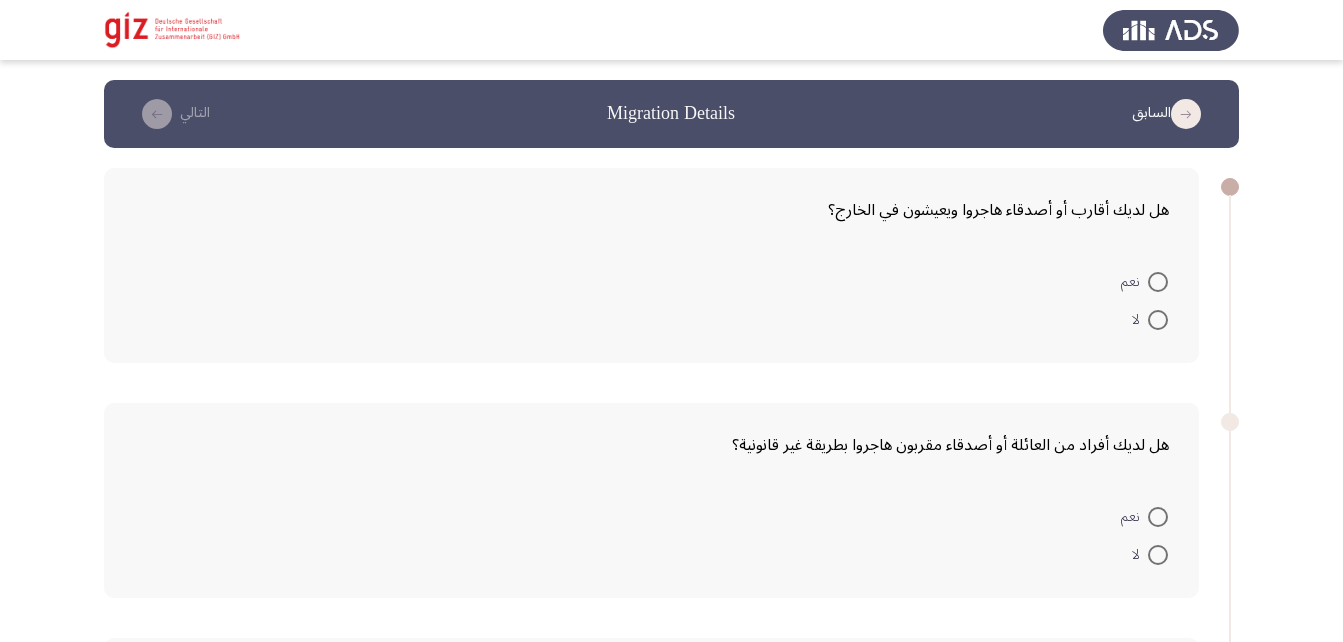 click at bounding box center (1158, 282) 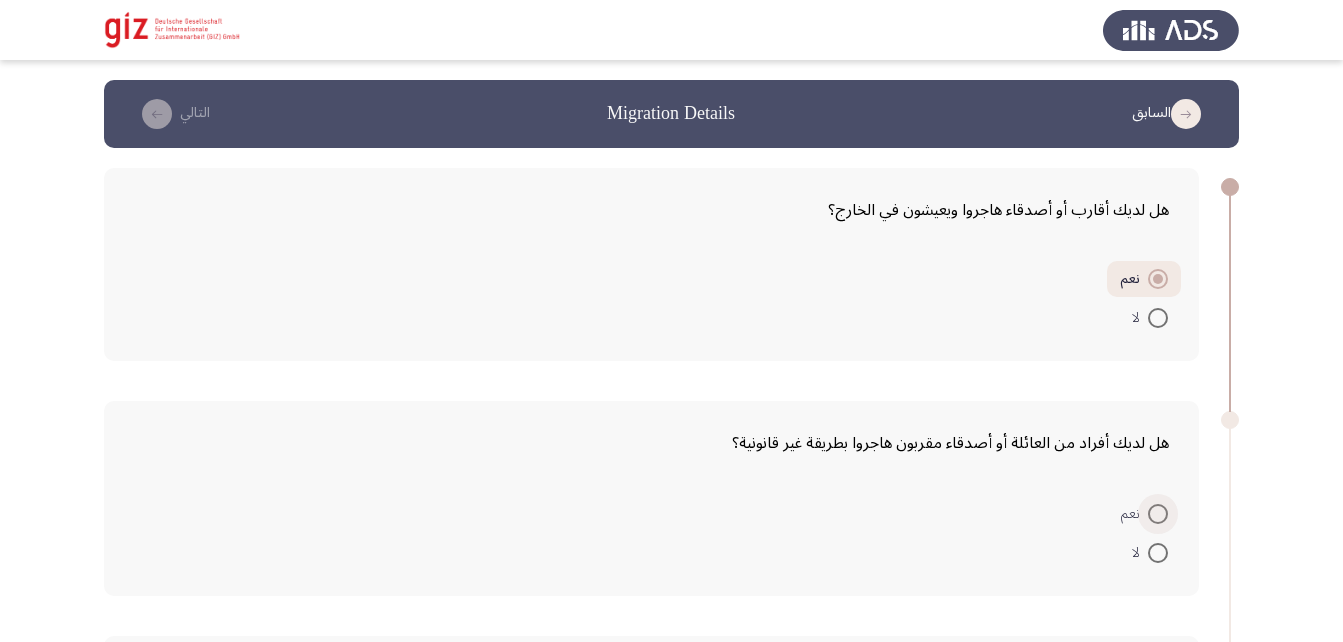 click at bounding box center [1158, 514] 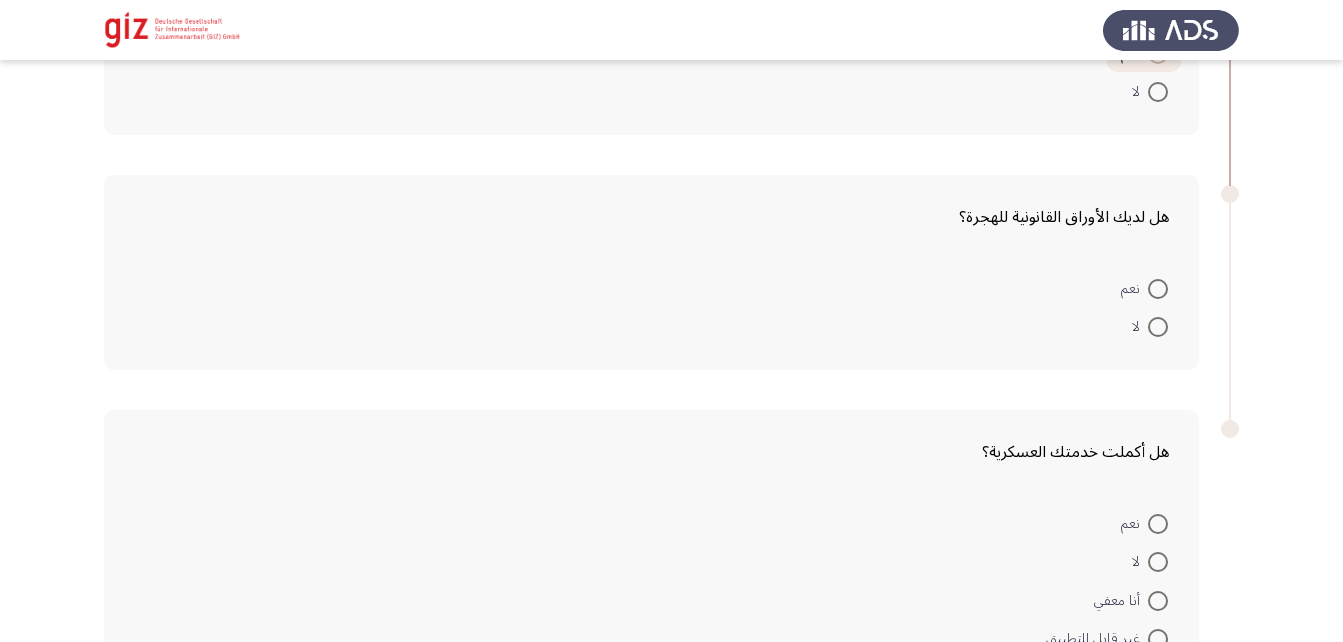 scroll, scrollTop: 459, scrollLeft: 0, axis: vertical 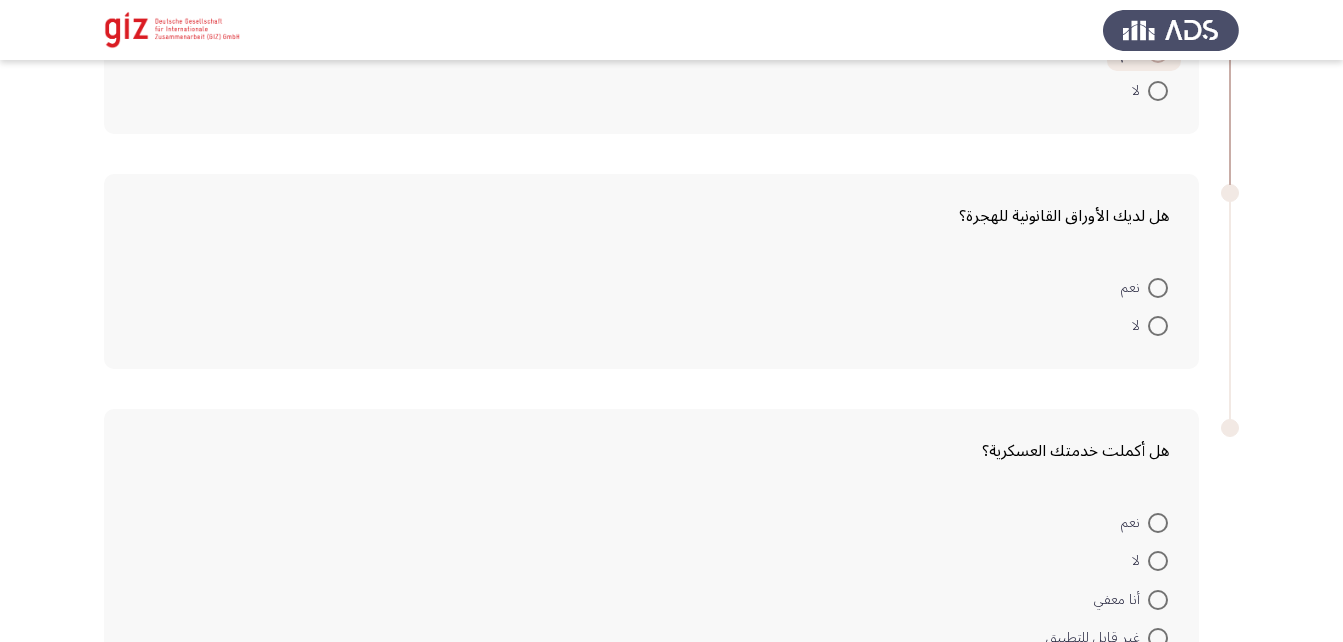 click at bounding box center (1158, 288) 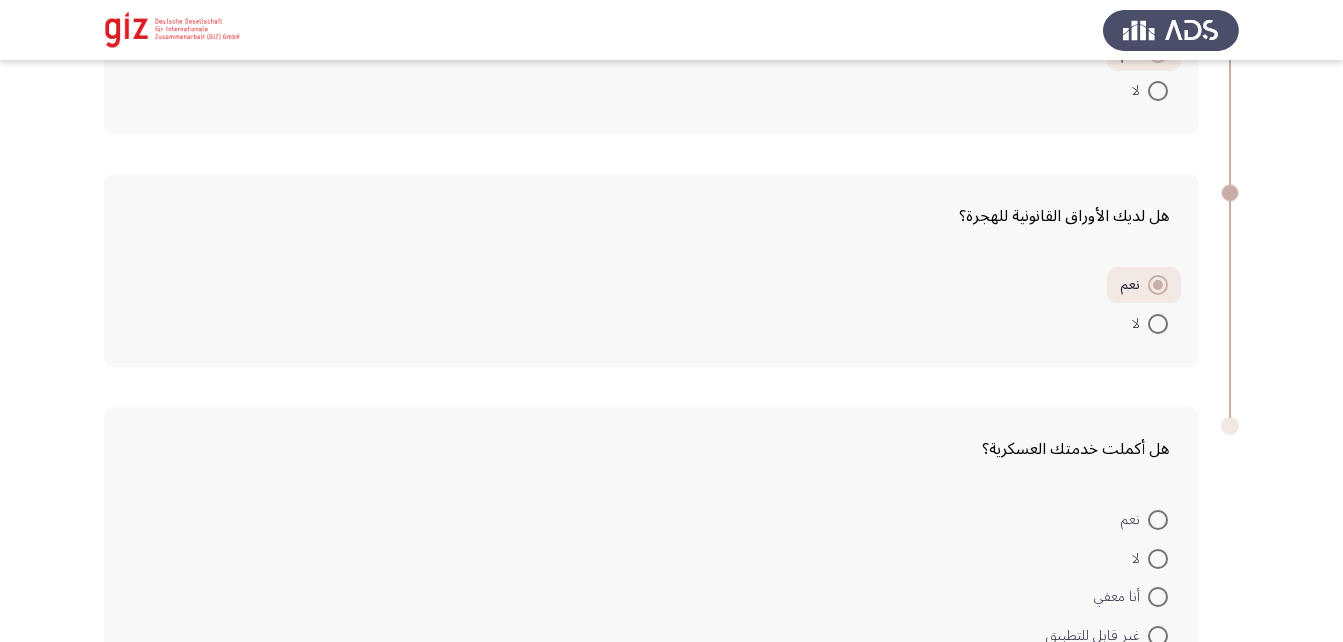 click at bounding box center [1158, 520] 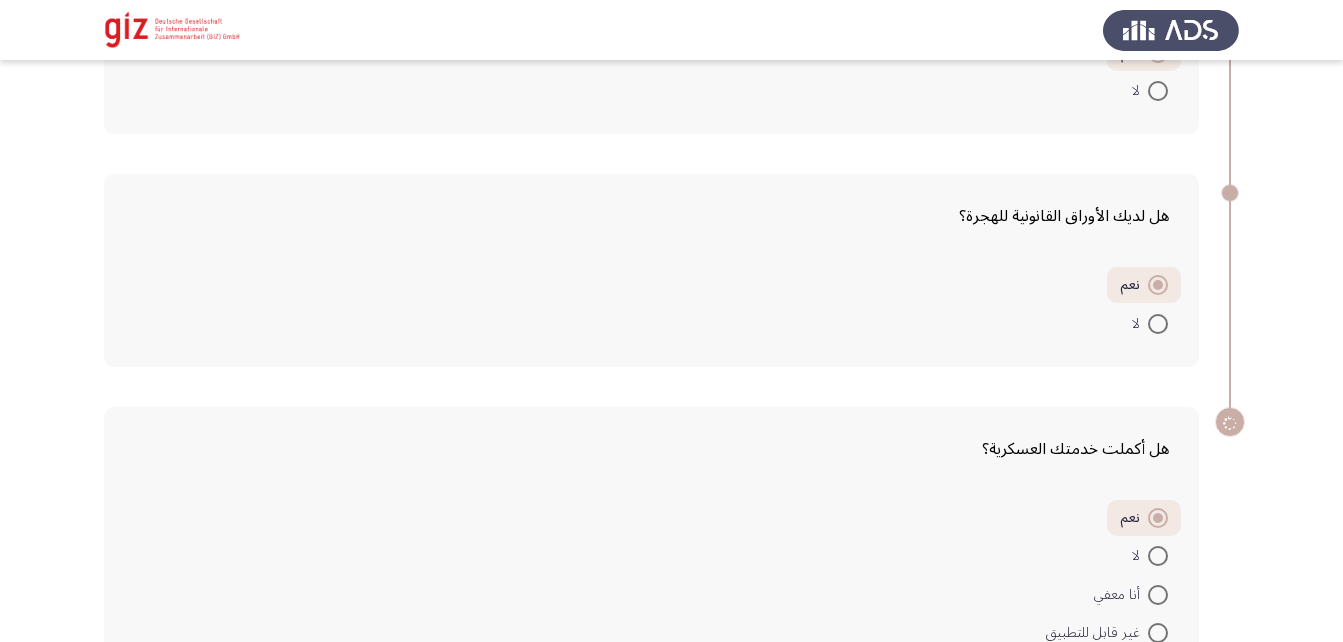 scroll, scrollTop: 593, scrollLeft: 0, axis: vertical 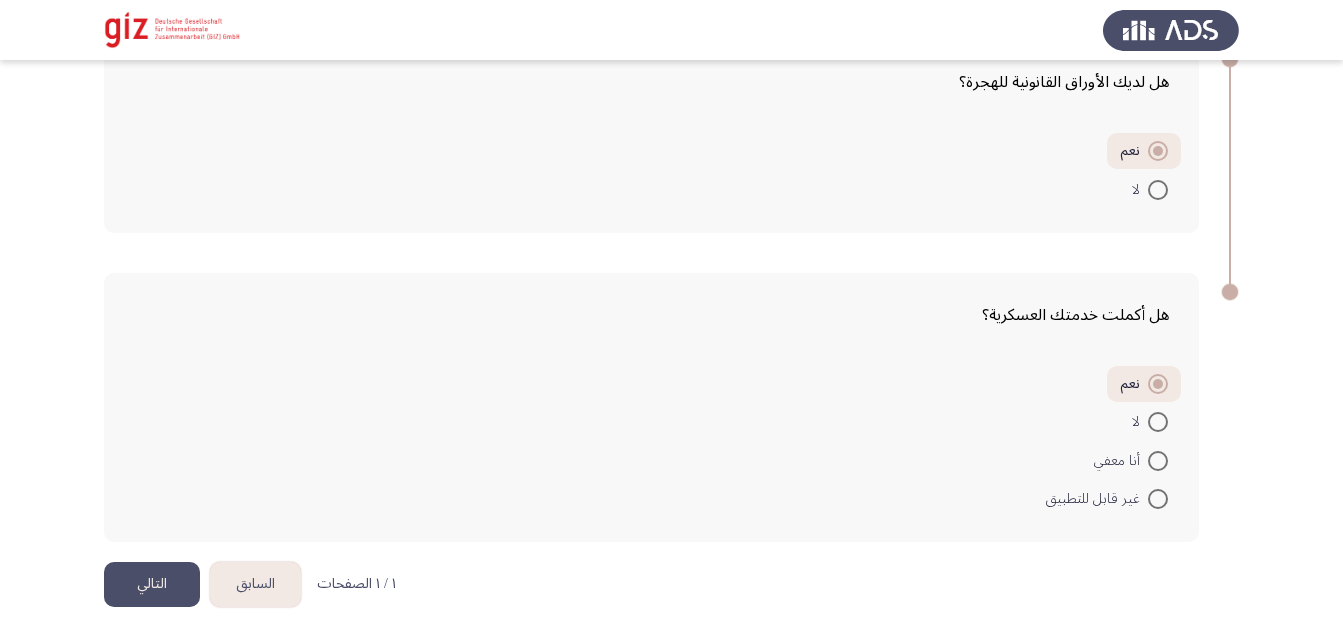 click on "التالي" 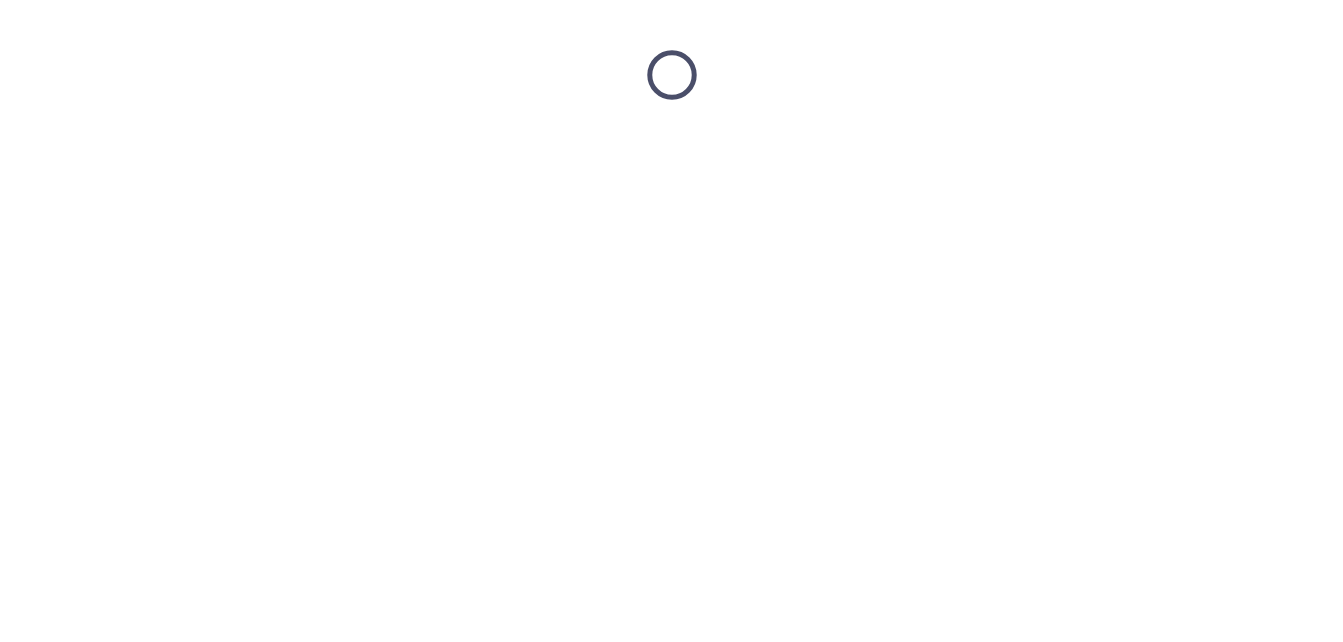 scroll, scrollTop: 0, scrollLeft: 0, axis: both 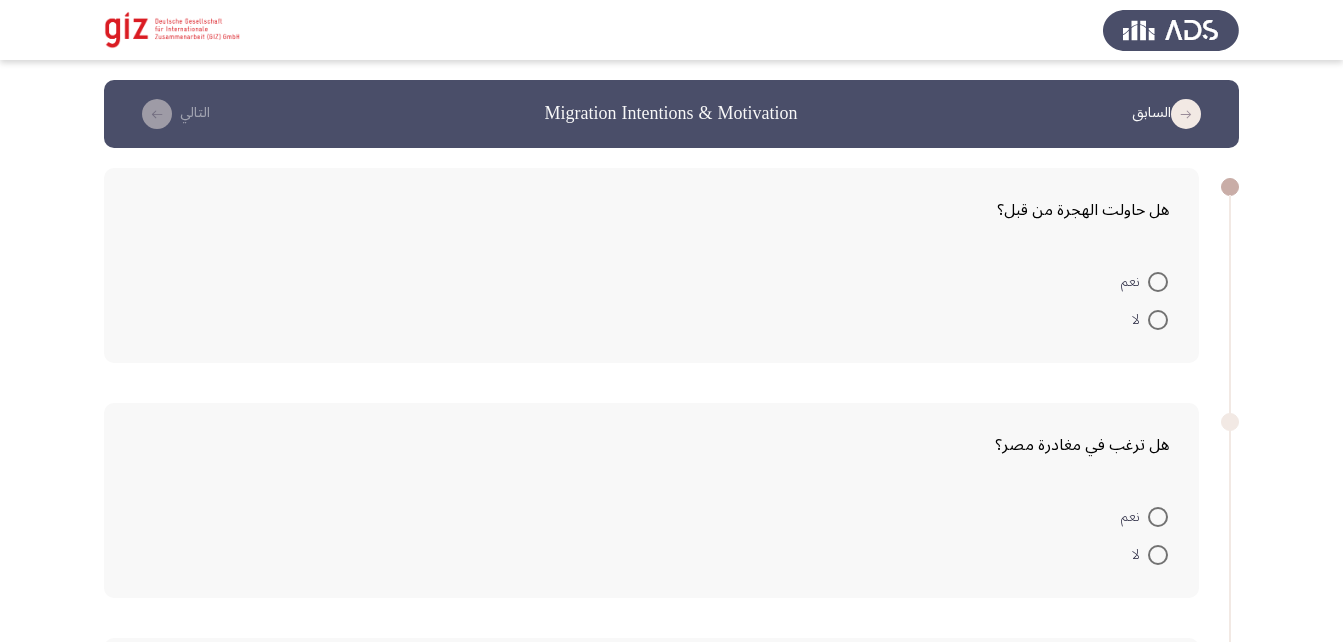 click at bounding box center [1158, 282] 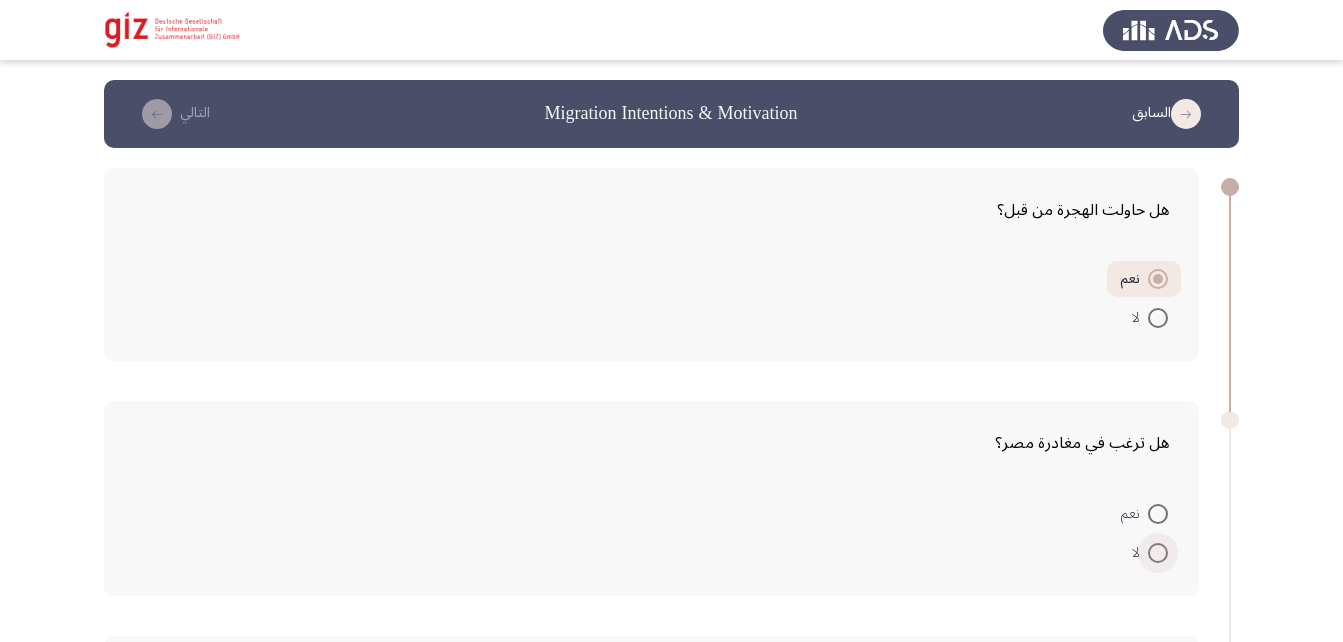 click at bounding box center (1158, 553) 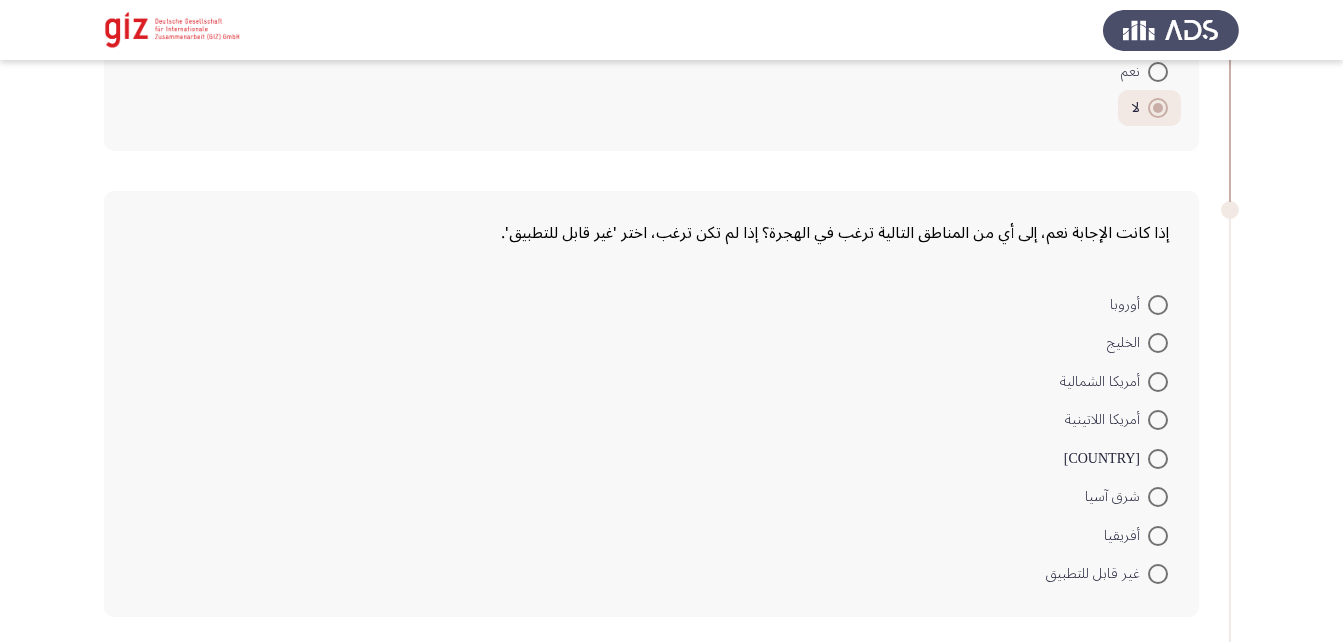 scroll, scrollTop: 448, scrollLeft: 0, axis: vertical 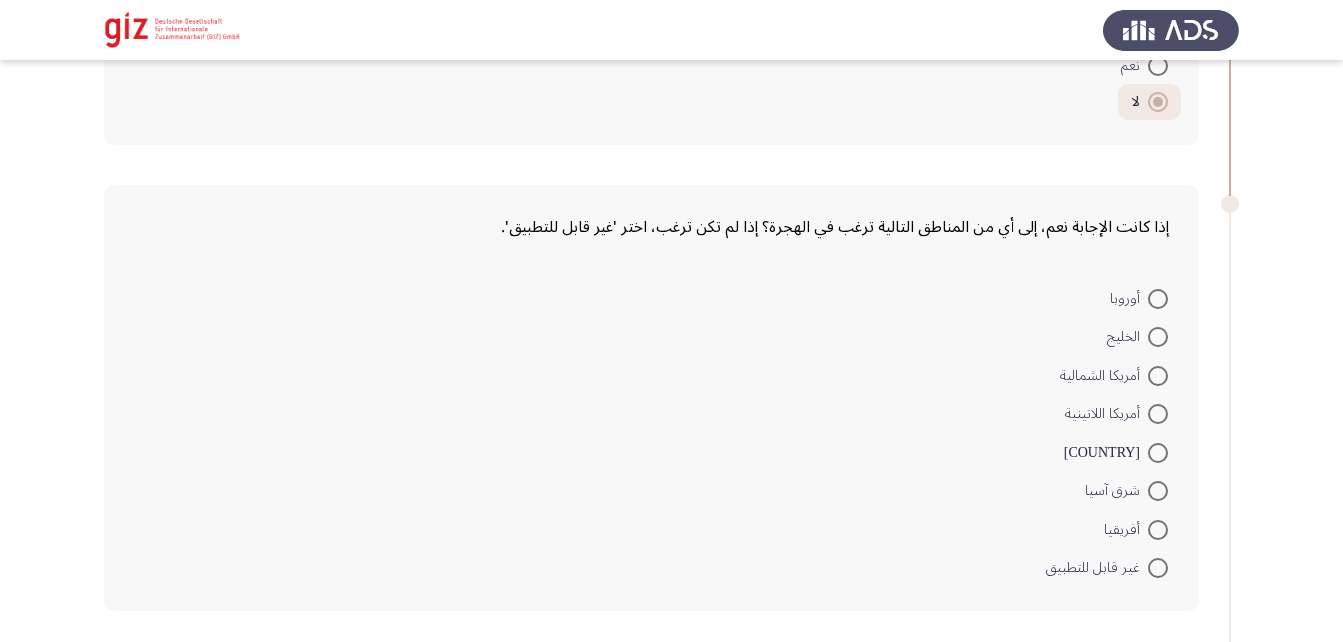 click at bounding box center [1158, 337] 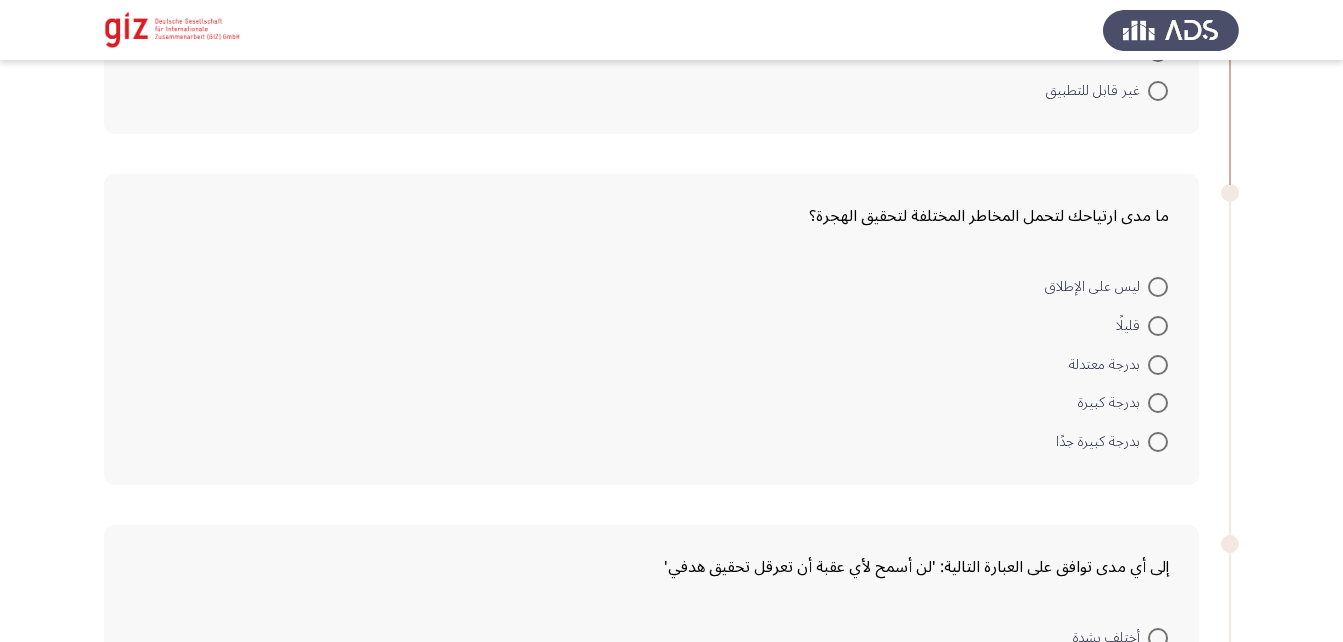 scroll, scrollTop: 978, scrollLeft: 0, axis: vertical 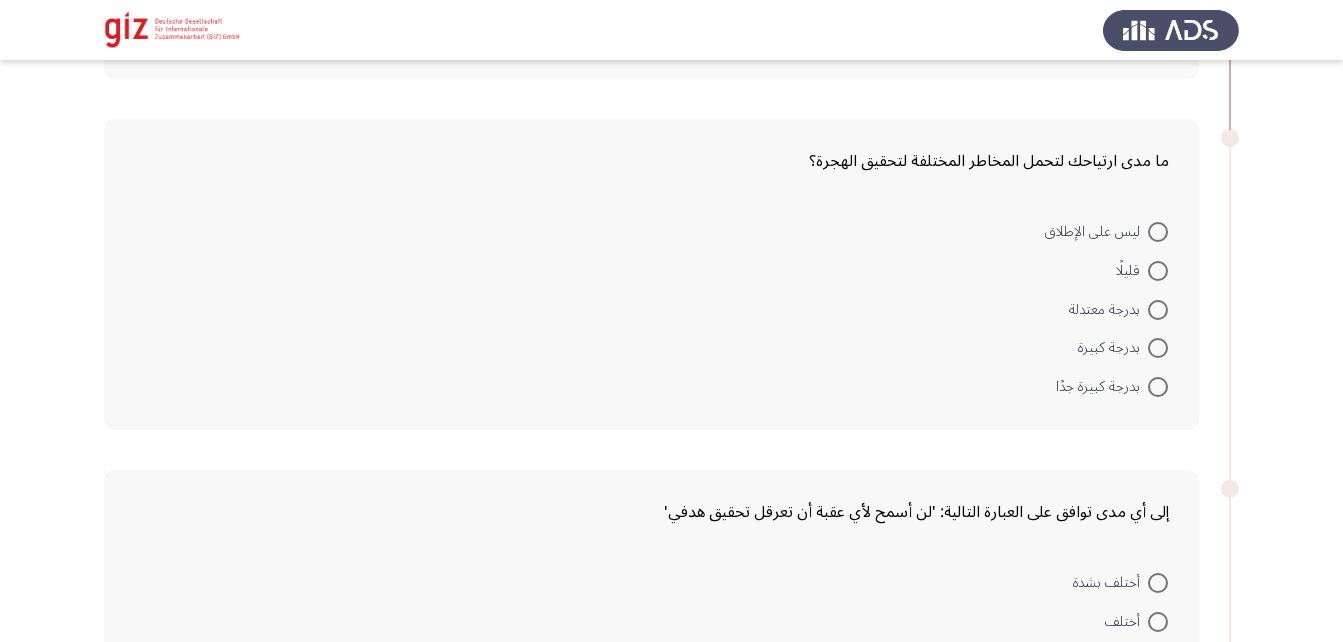 click at bounding box center [1158, 310] 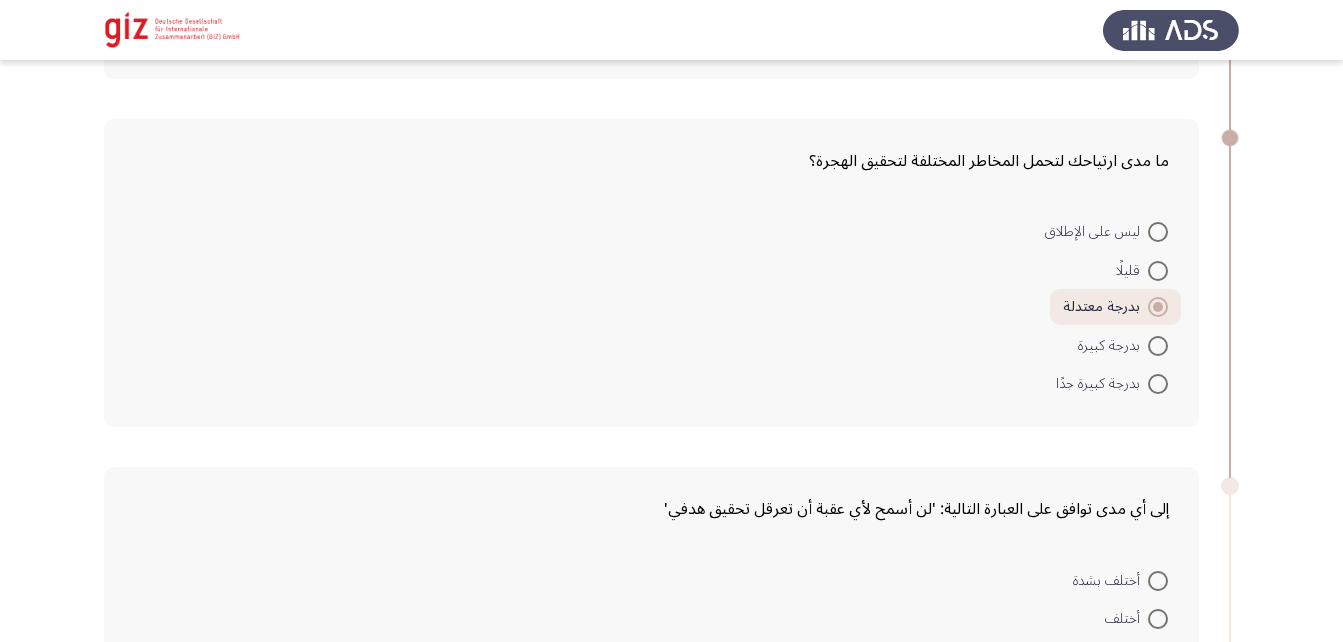 scroll, scrollTop: 1133, scrollLeft: 0, axis: vertical 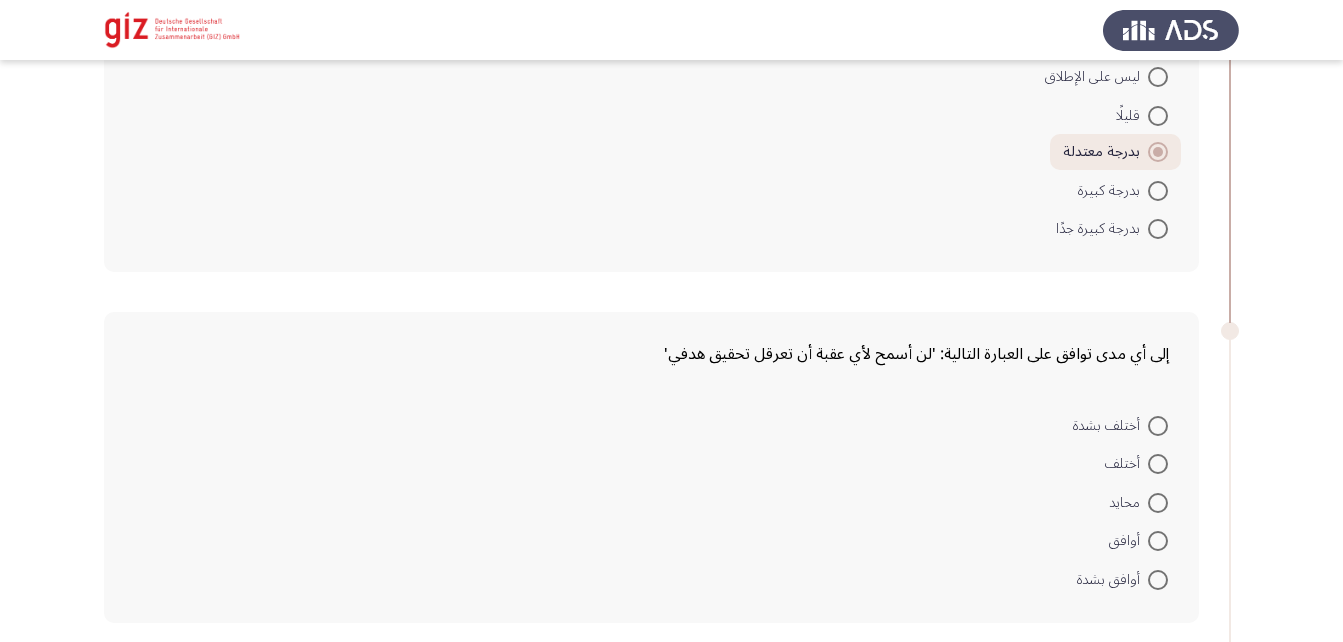 click at bounding box center (1158, 464) 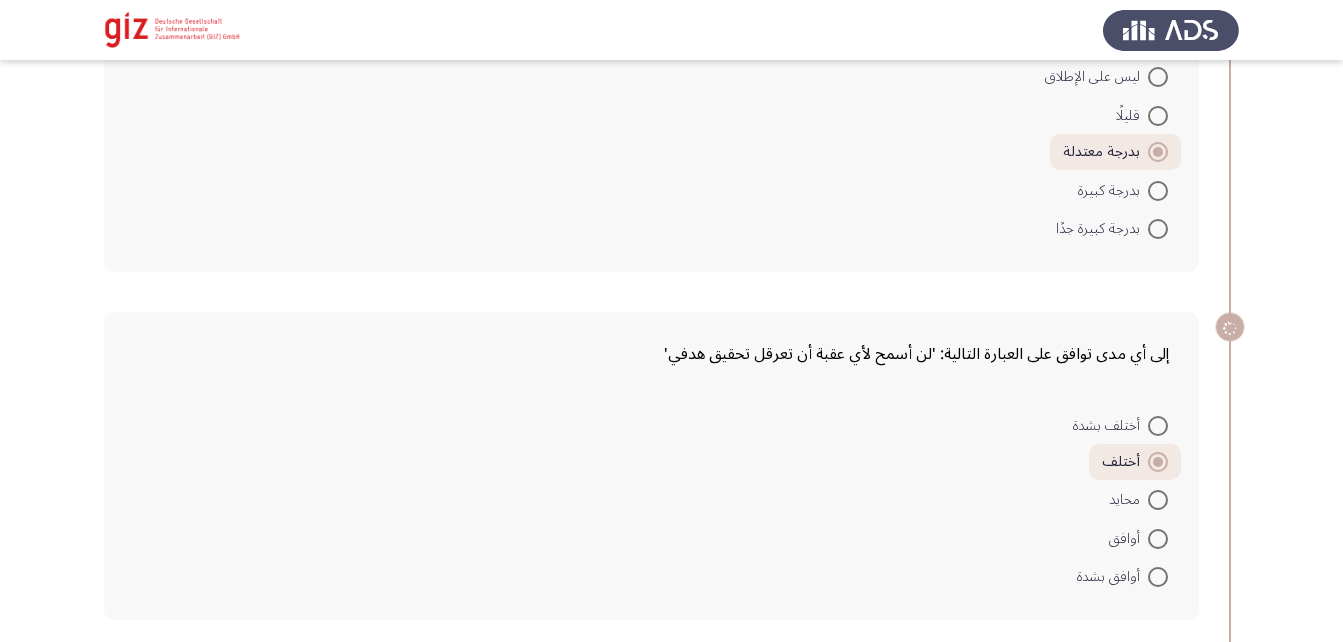 scroll, scrollTop: 1449, scrollLeft: 0, axis: vertical 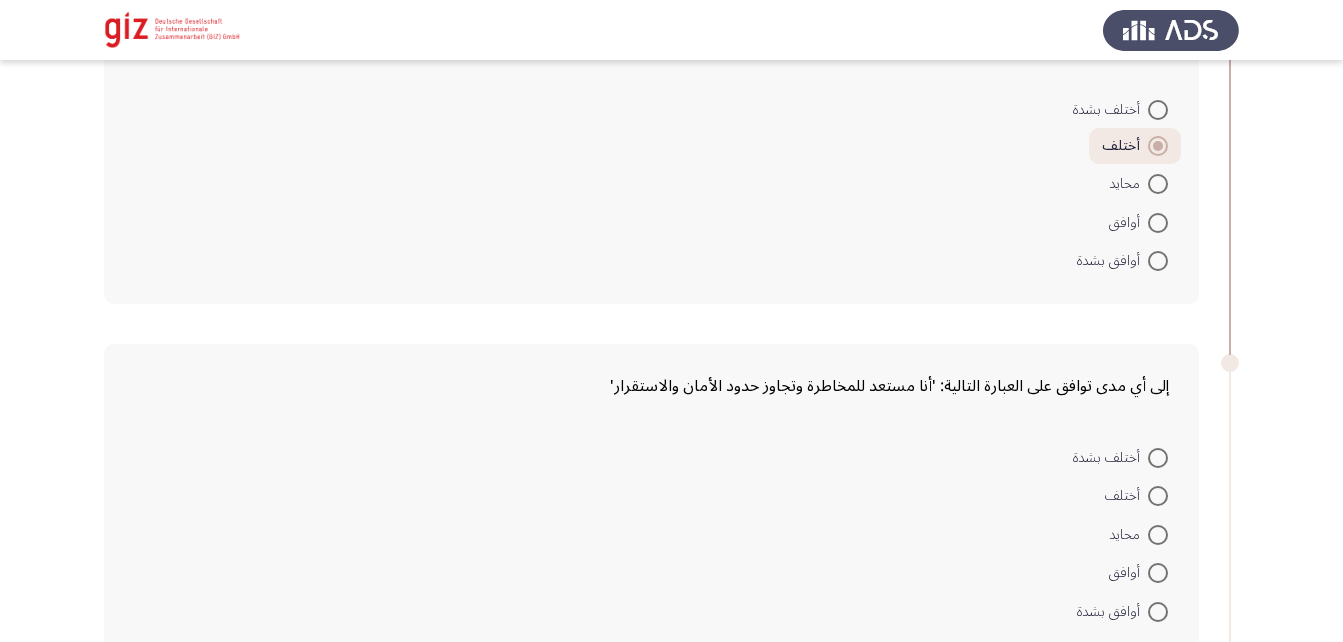 click at bounding box center [1158, 496] 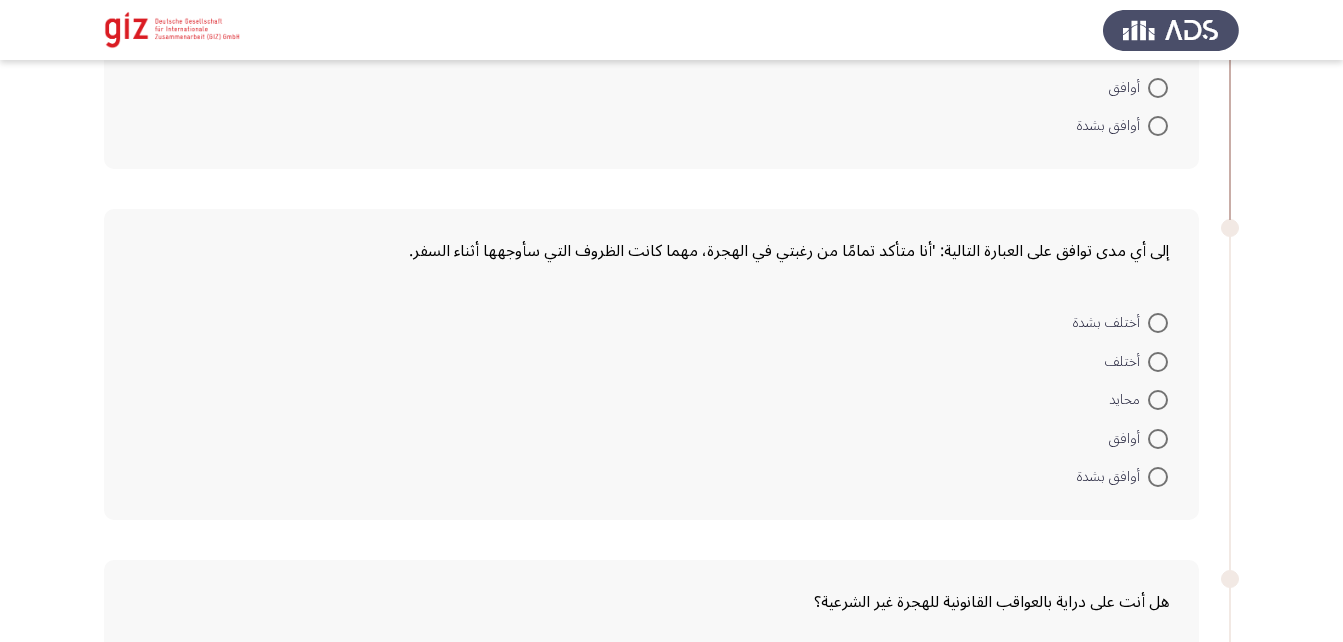 scroll, scrollTop: 1933, scrollLeft: 0, axis: vertical 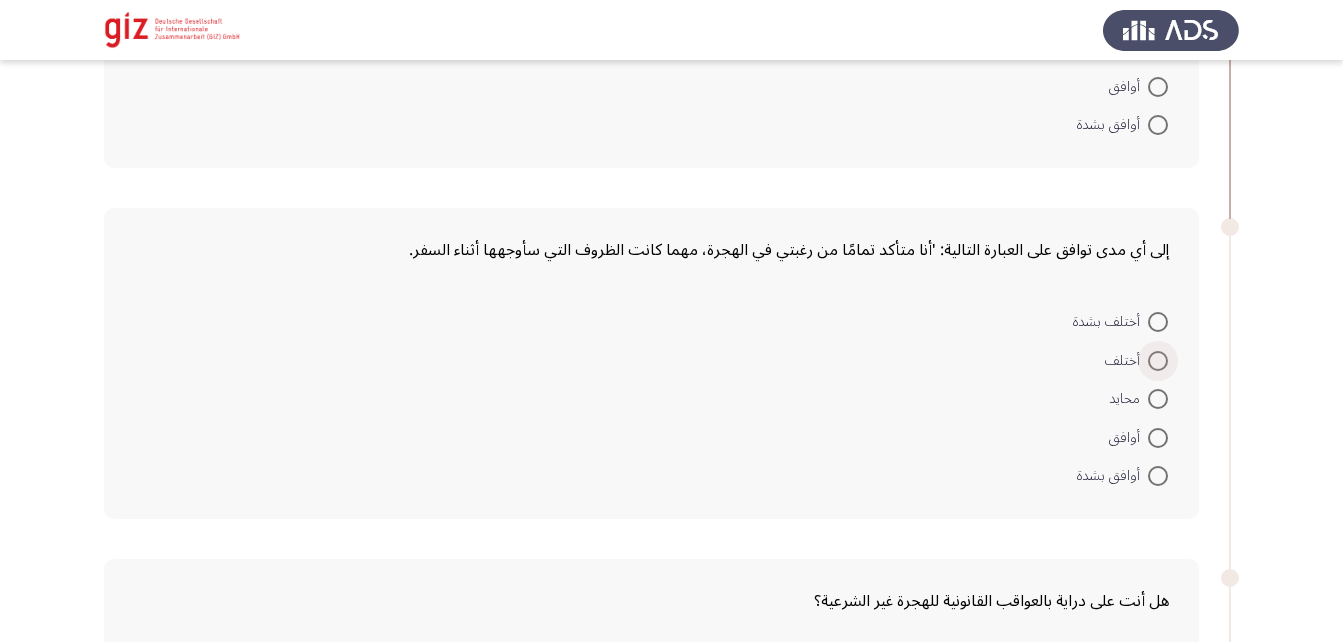 click at bounding box center [1158, 361] 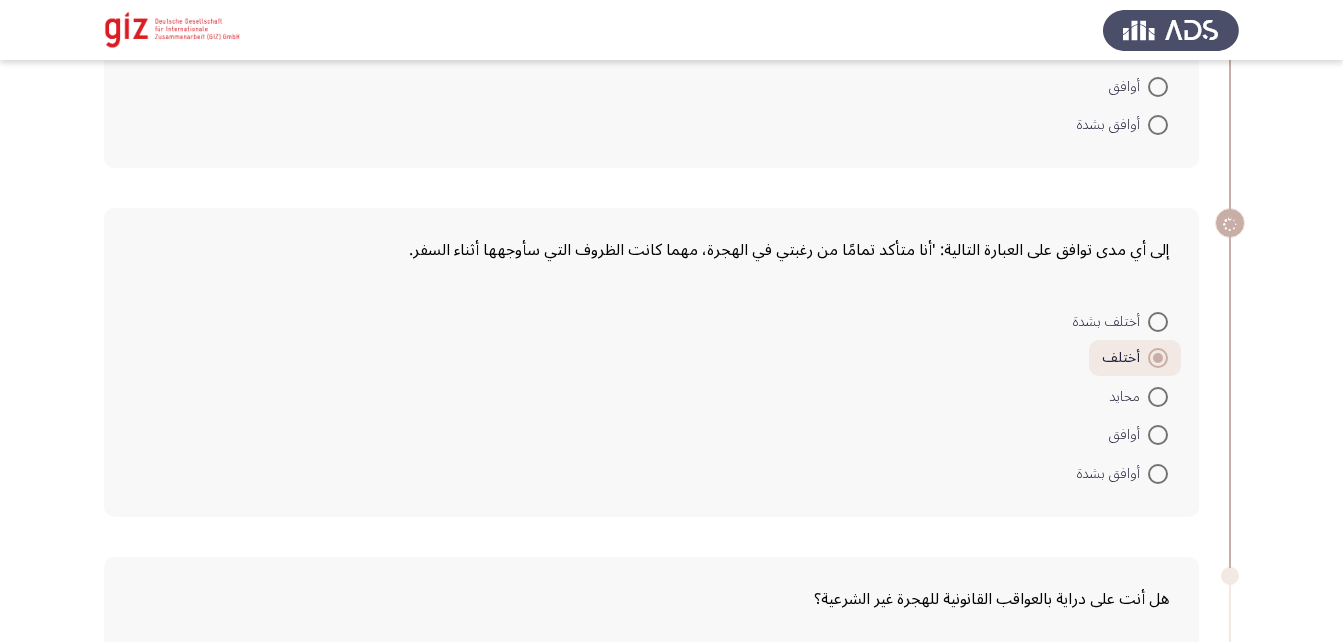 scroll, scrollTop: 2237, scrollLeft: 0, axis: vertical 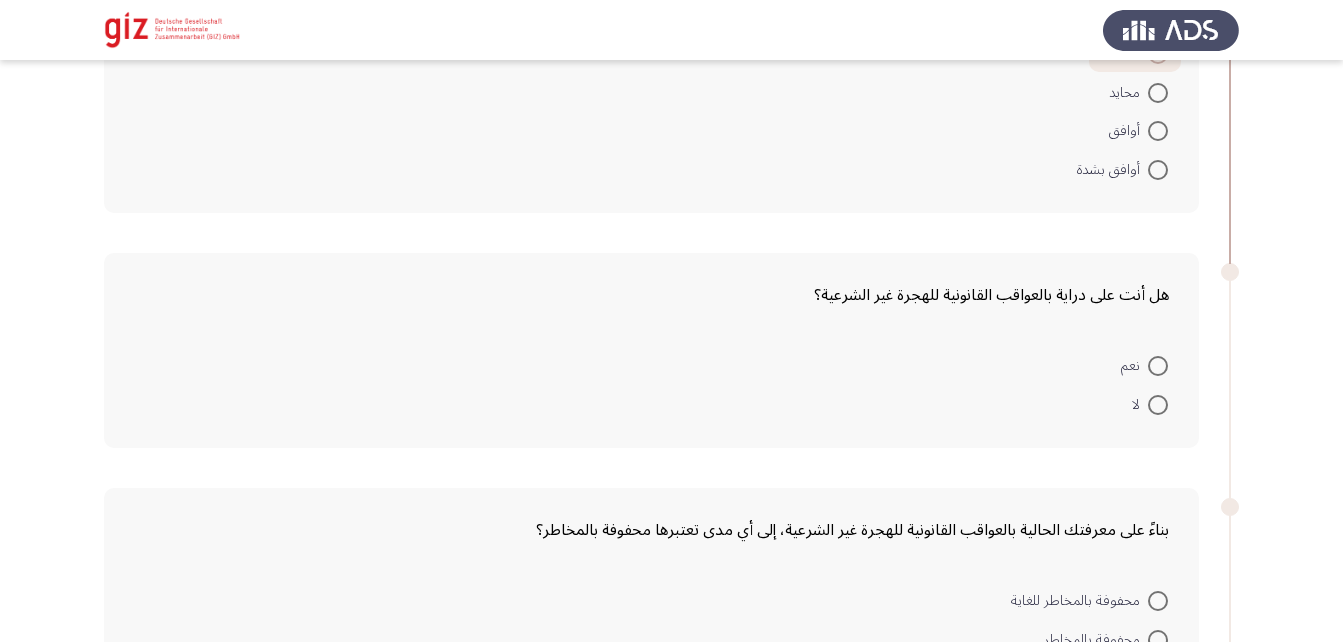 click at bounding box center [1158, 366] 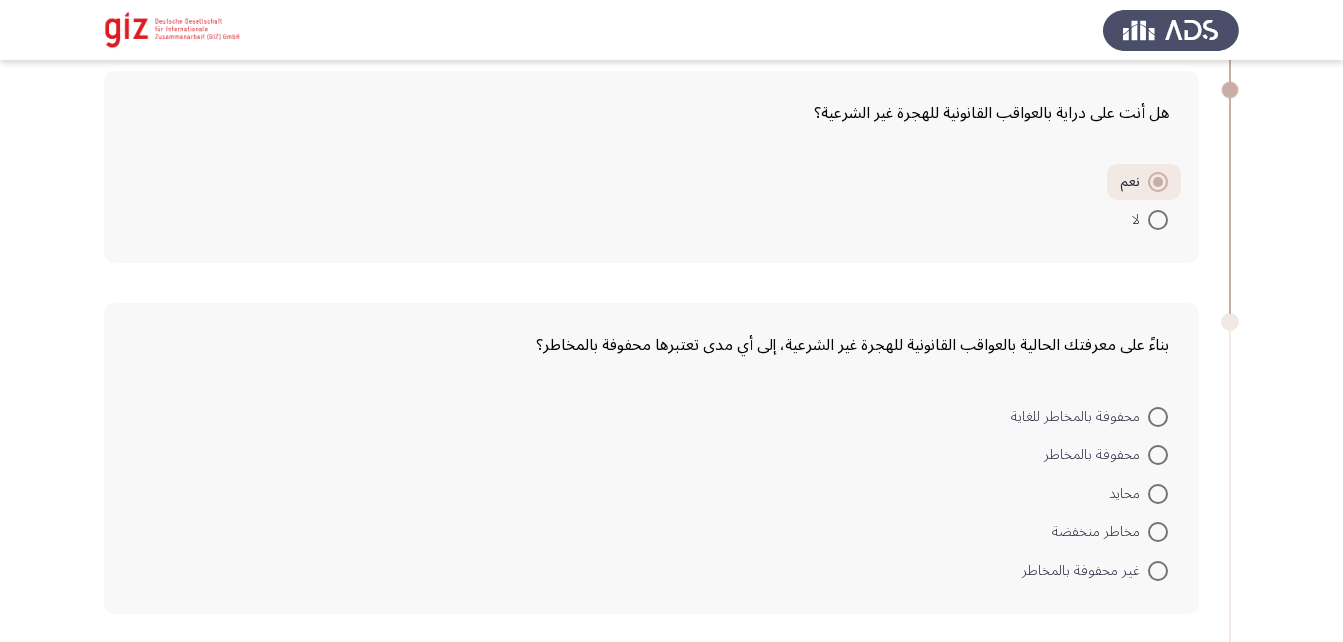 scroll, scrollTop: 2420, scrollLeft: 0, axis: vertical 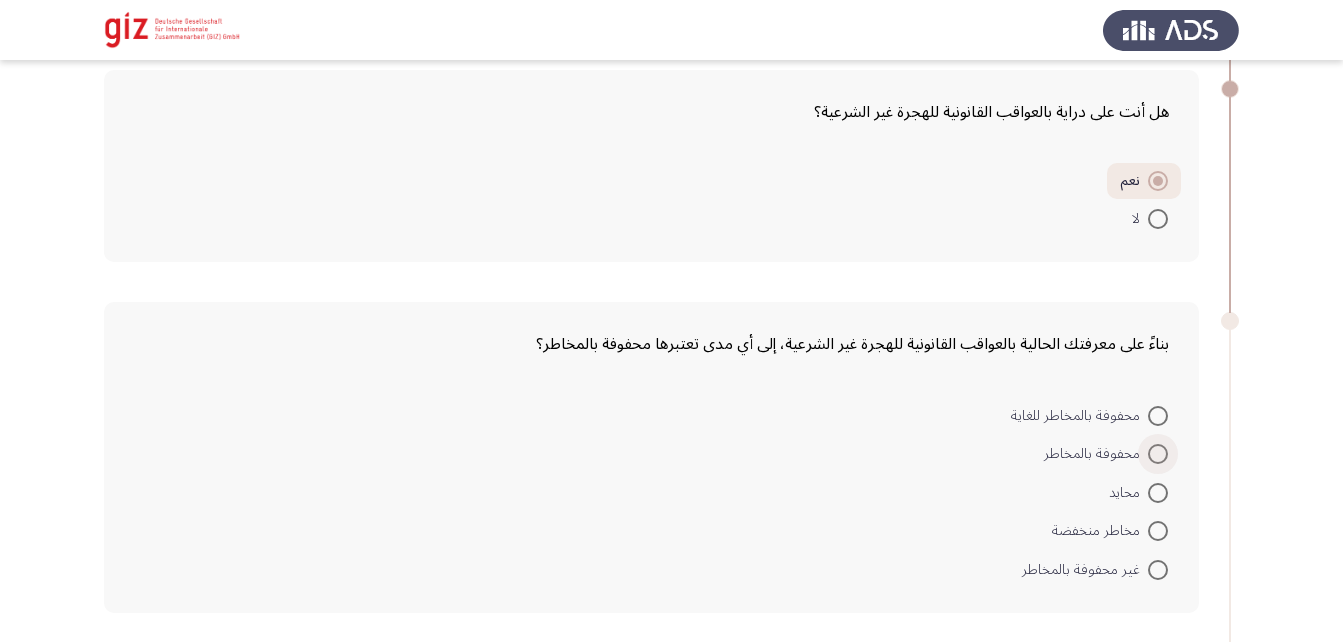 click at bounding box center [1158, 454] 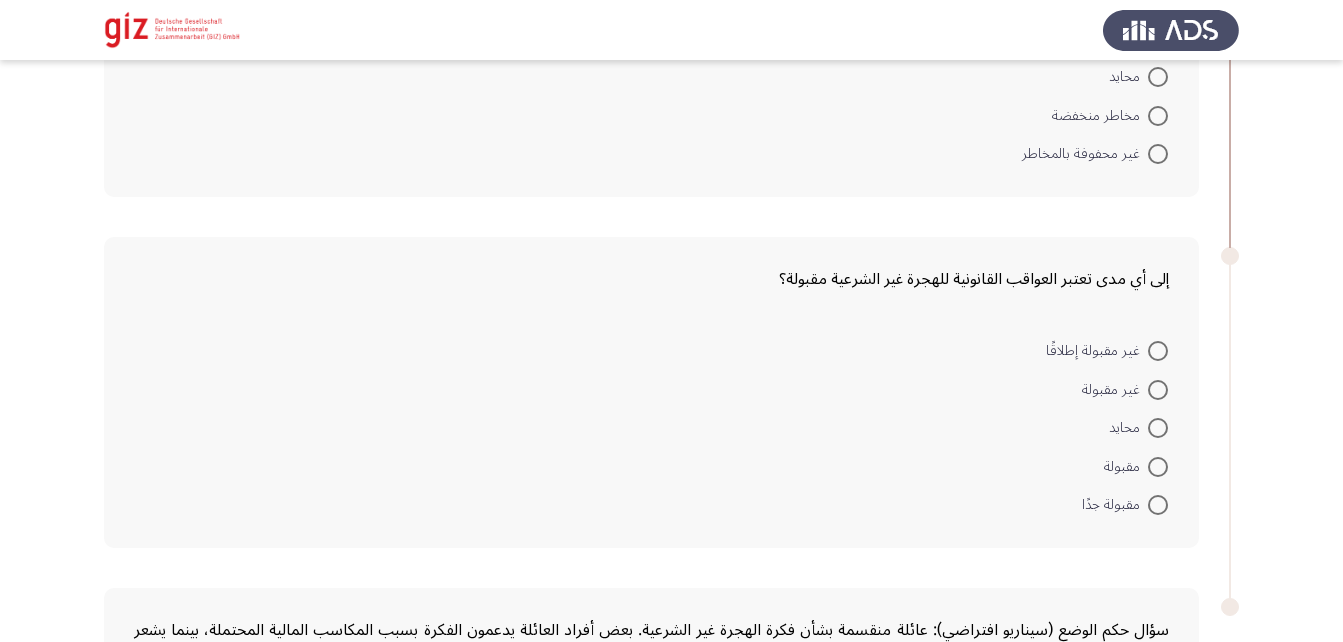 scroll, scrollTop: 2859, scrollLeft: 0, axis: vertical 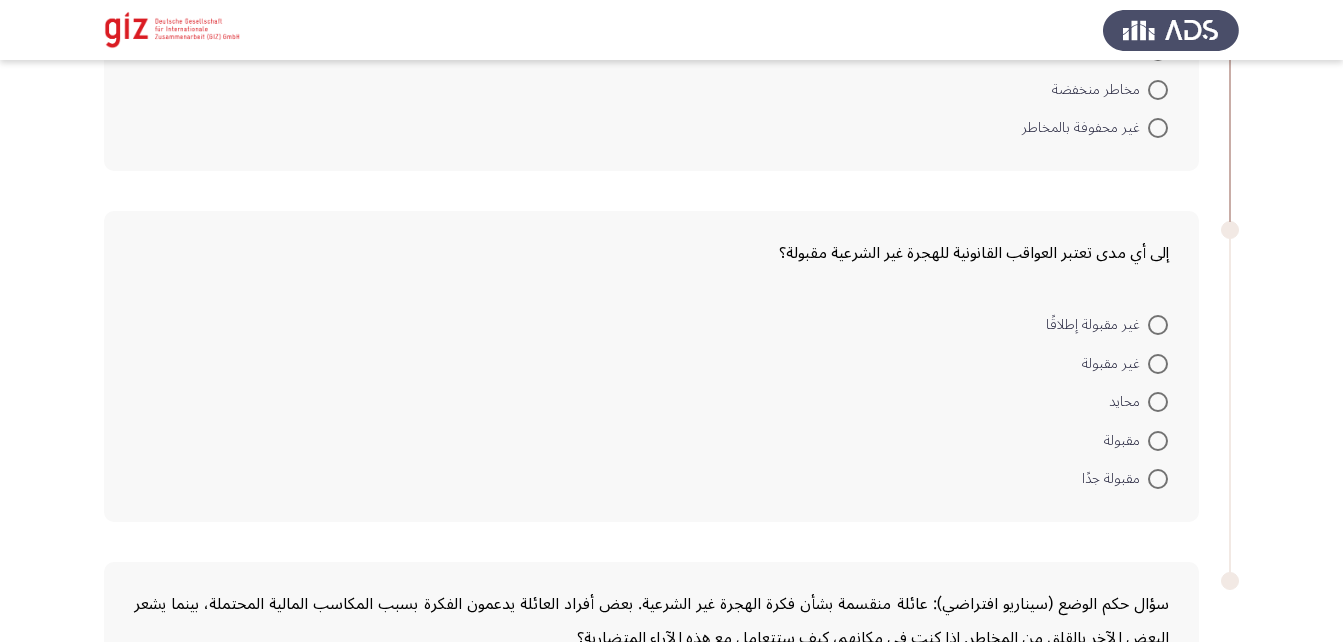 click at bounding box center (1158, 364) 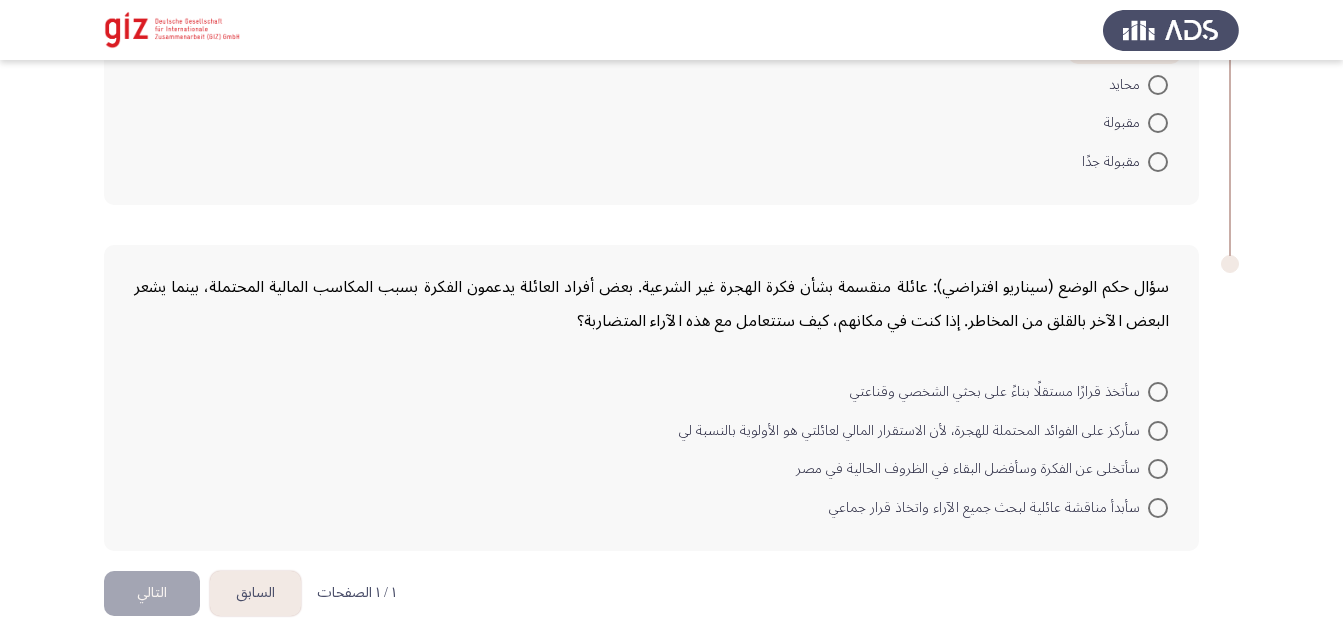 scroll, scrollTop: 3175, scrollLeft: 0, axis: vertical 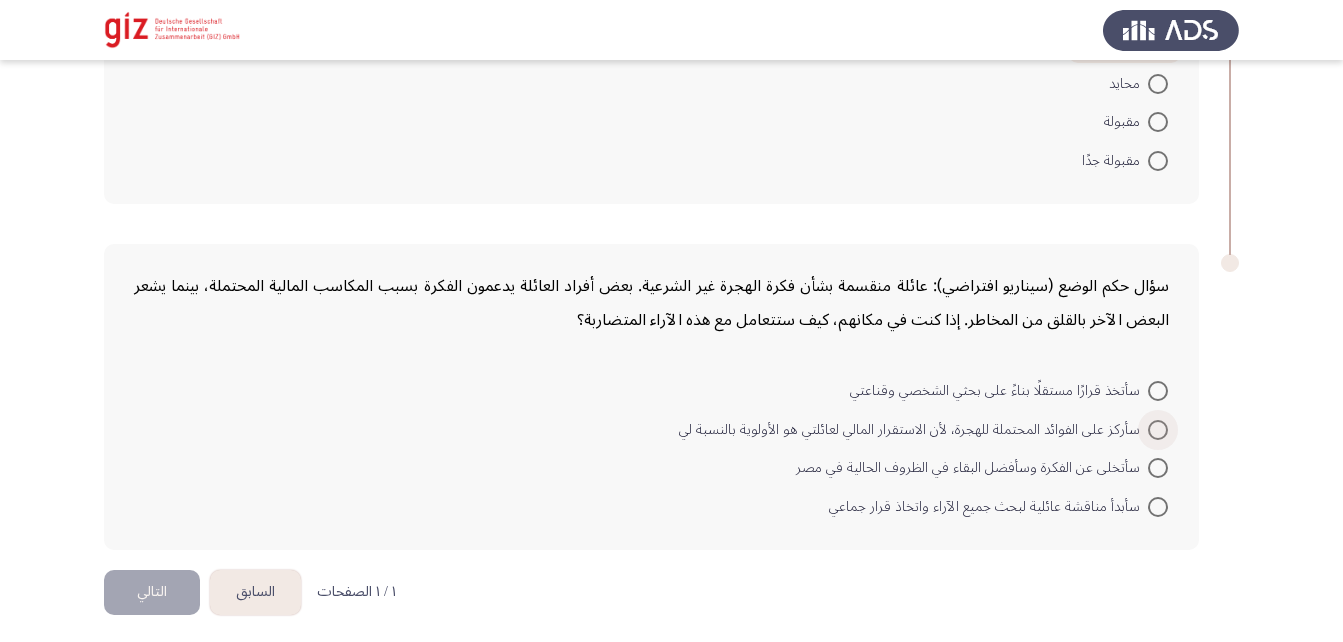 click at bounding box center (1158, 430) 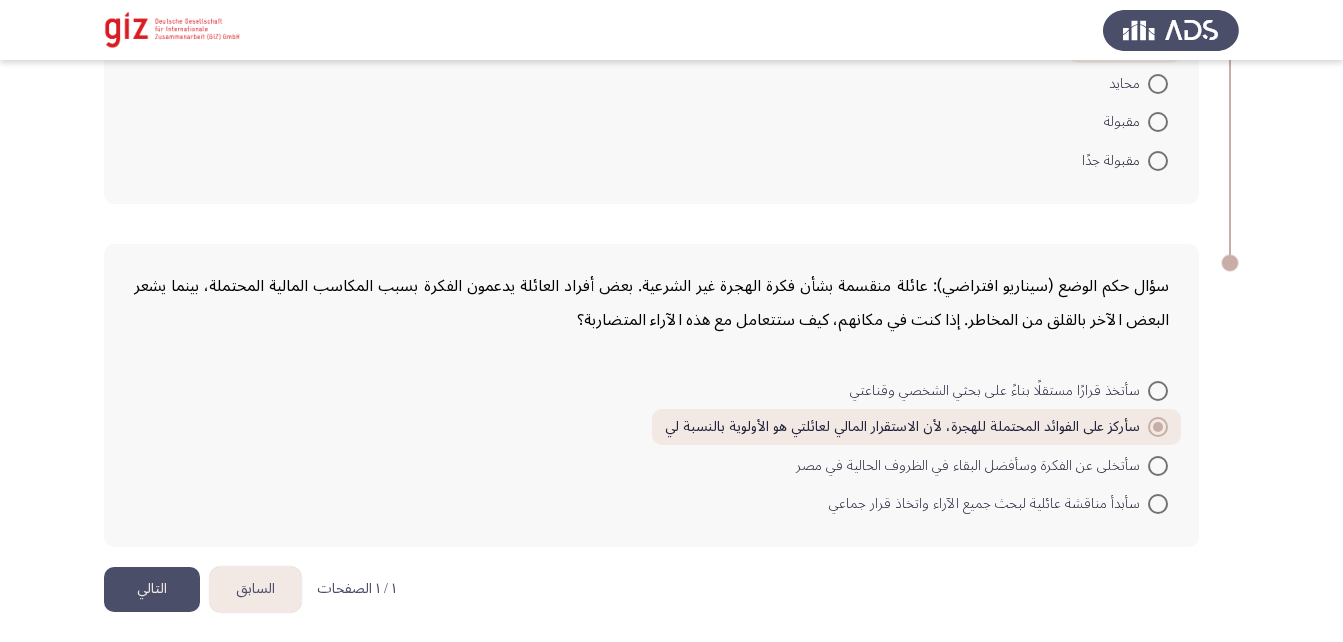 click on "التالي" 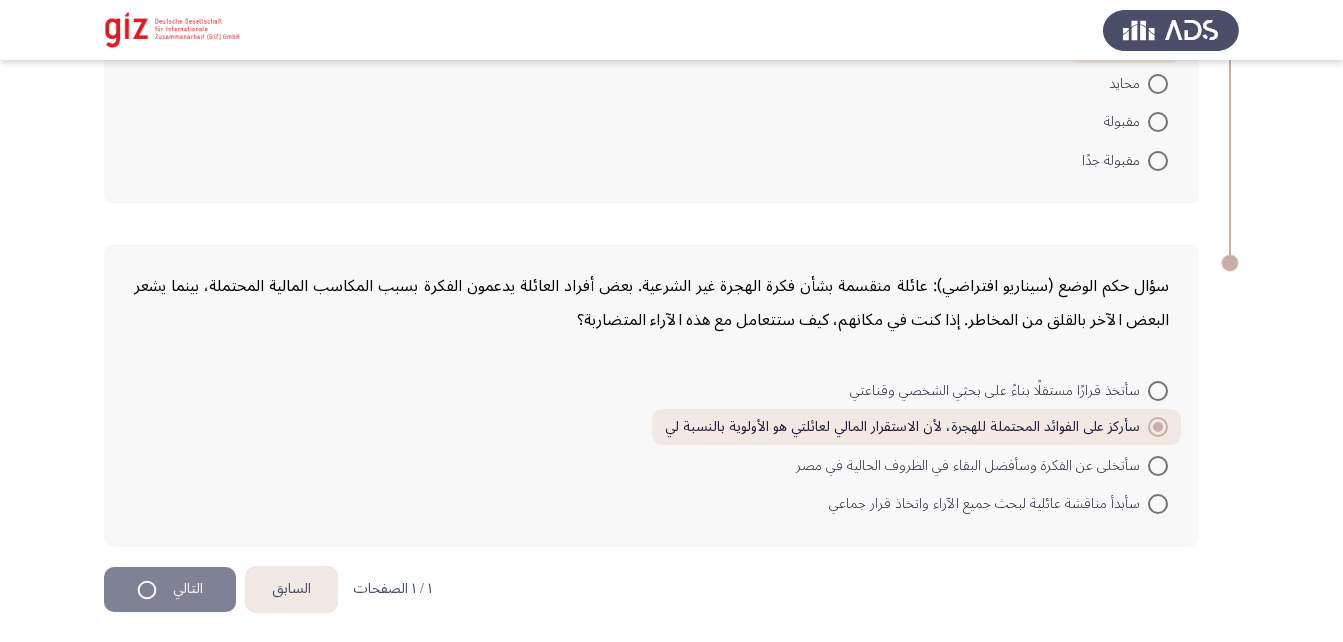 scroll, scrollTop: 0, scrollLeft: 0, axis: both 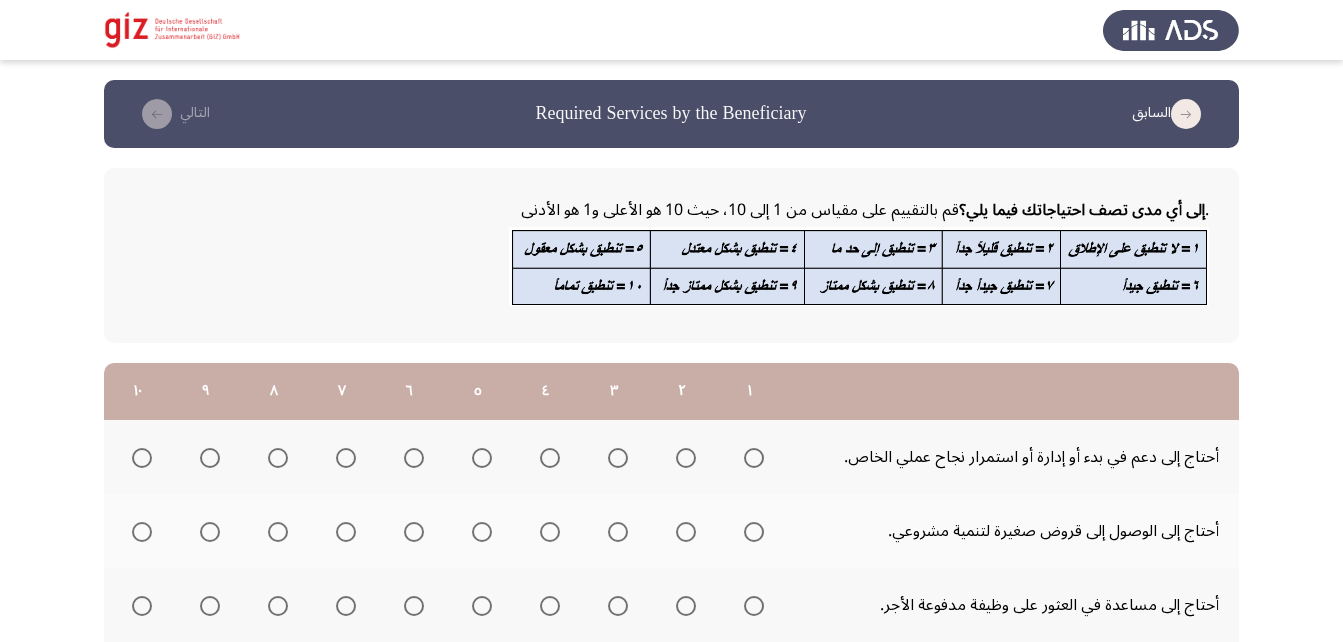 click at bounding box center (142, 458) 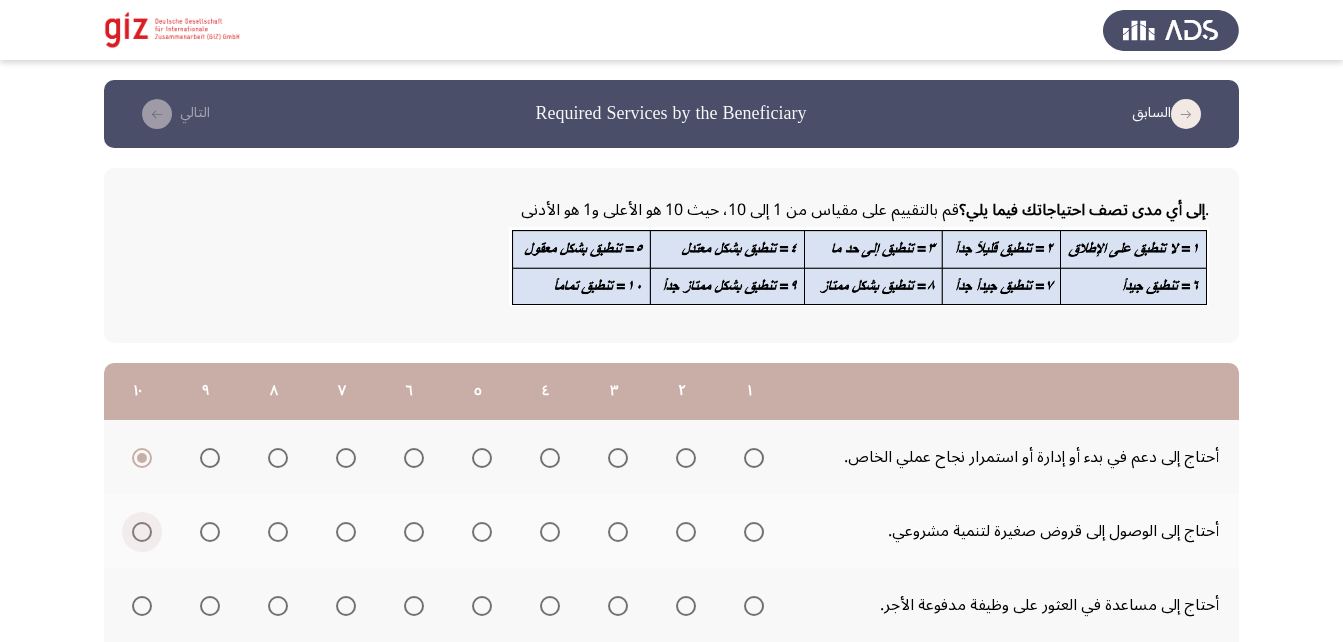 click at bounding box center (142, 532) 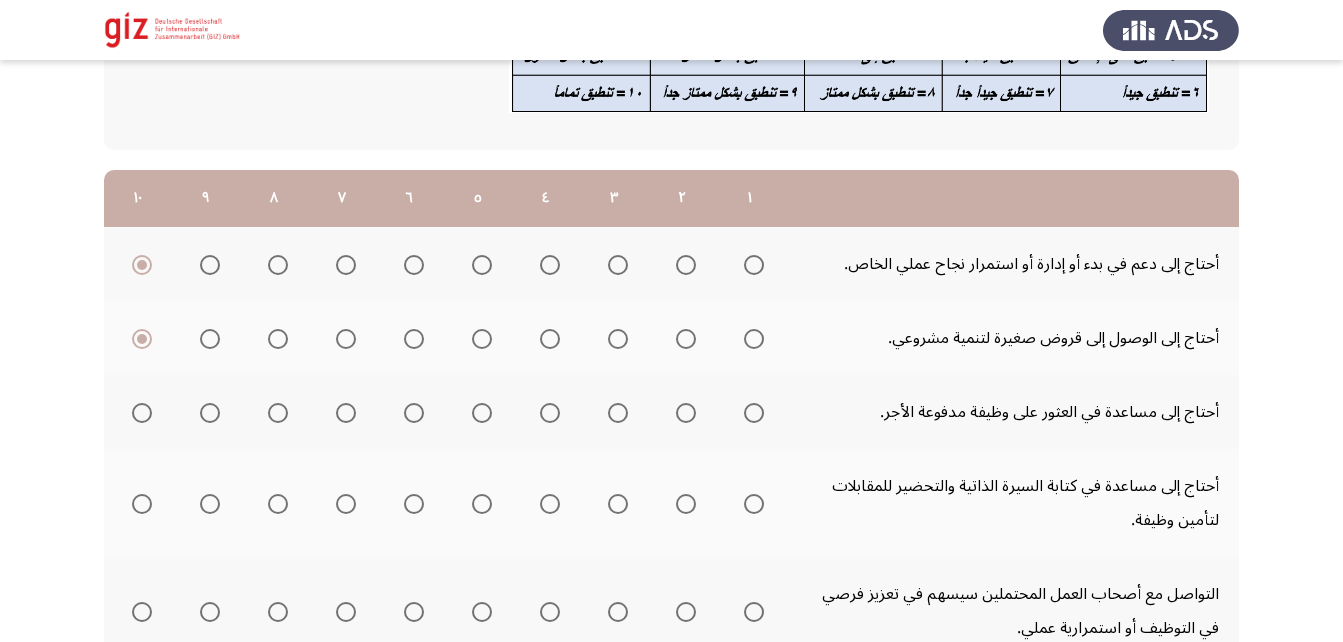 scroll, scrollTop: 202, scrollLeft: 0, axis: vertical 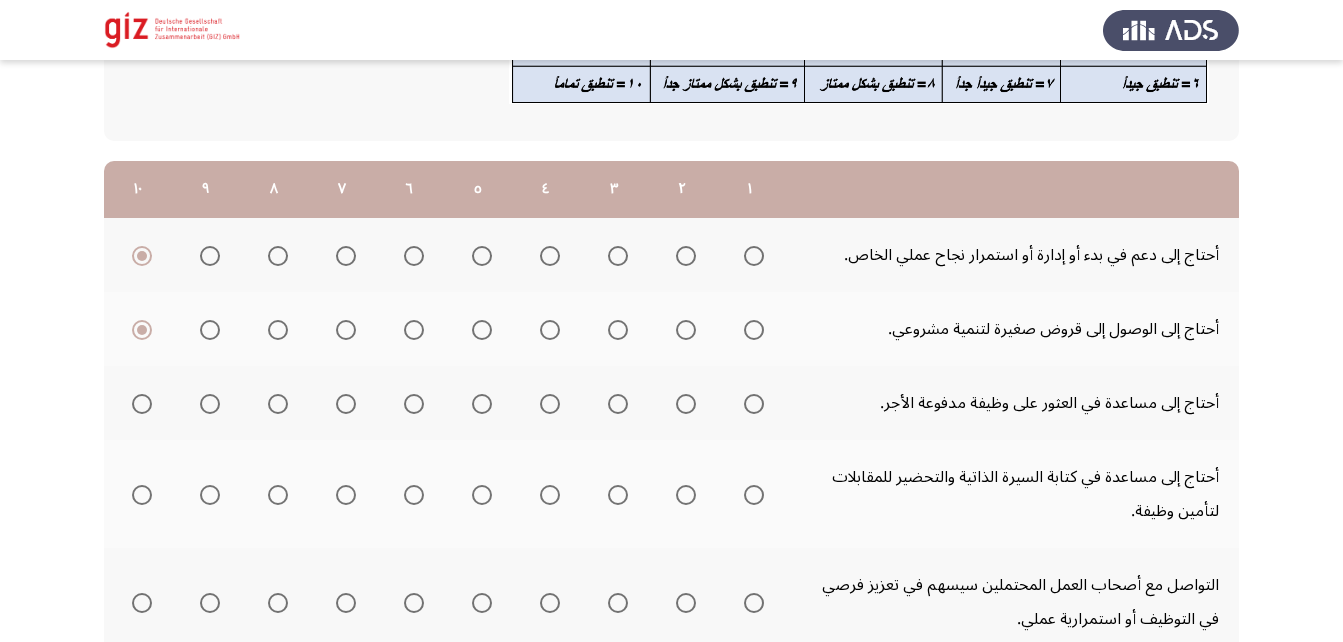 click at bounding box center [754, 404] 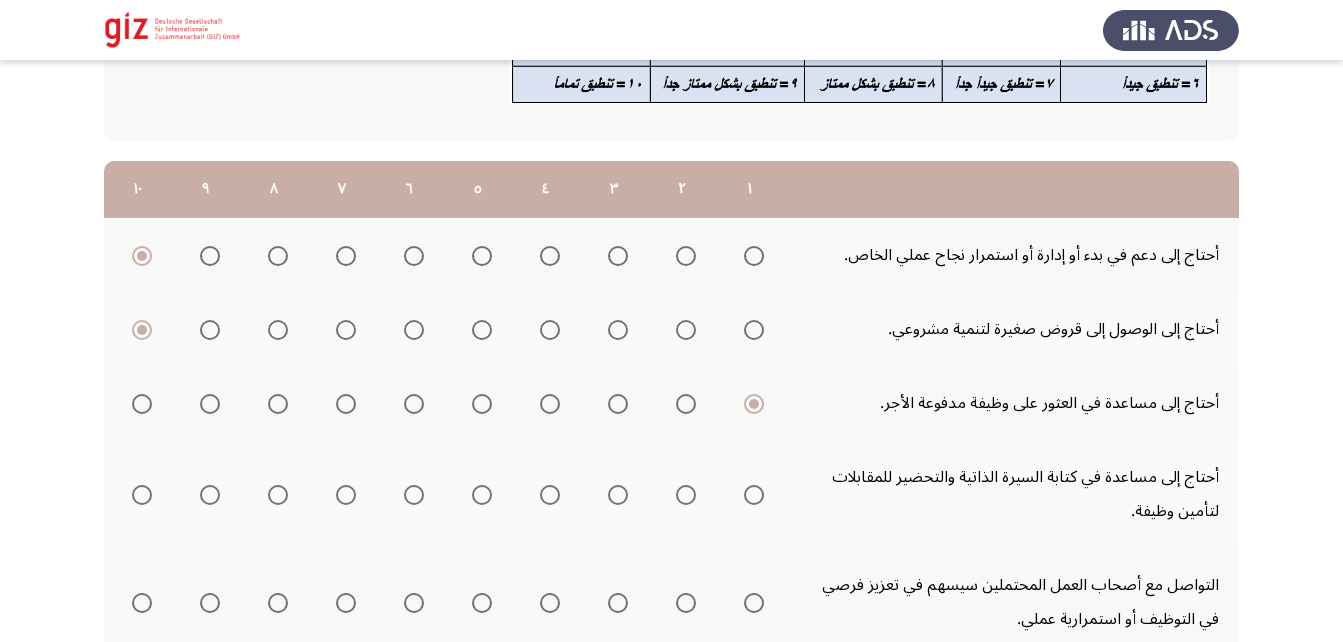 click at bounding box center (754, 495) 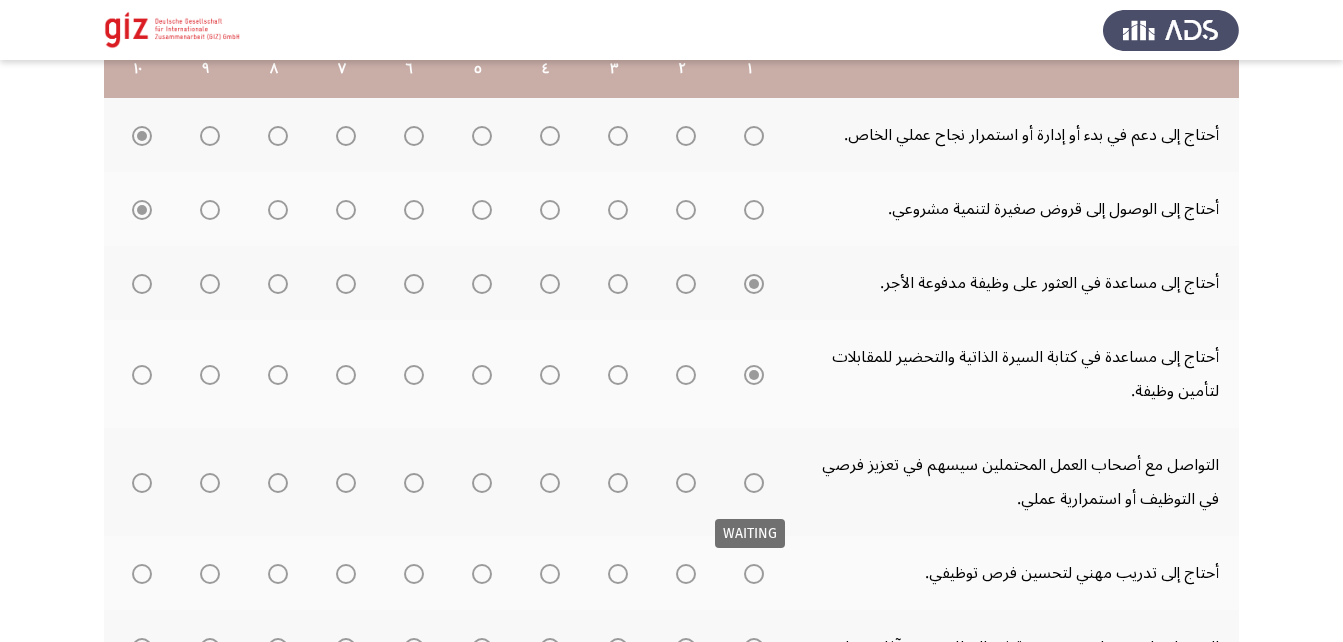 scroll, scrollTop: 405, scrollLeft: 0, axis: vertical 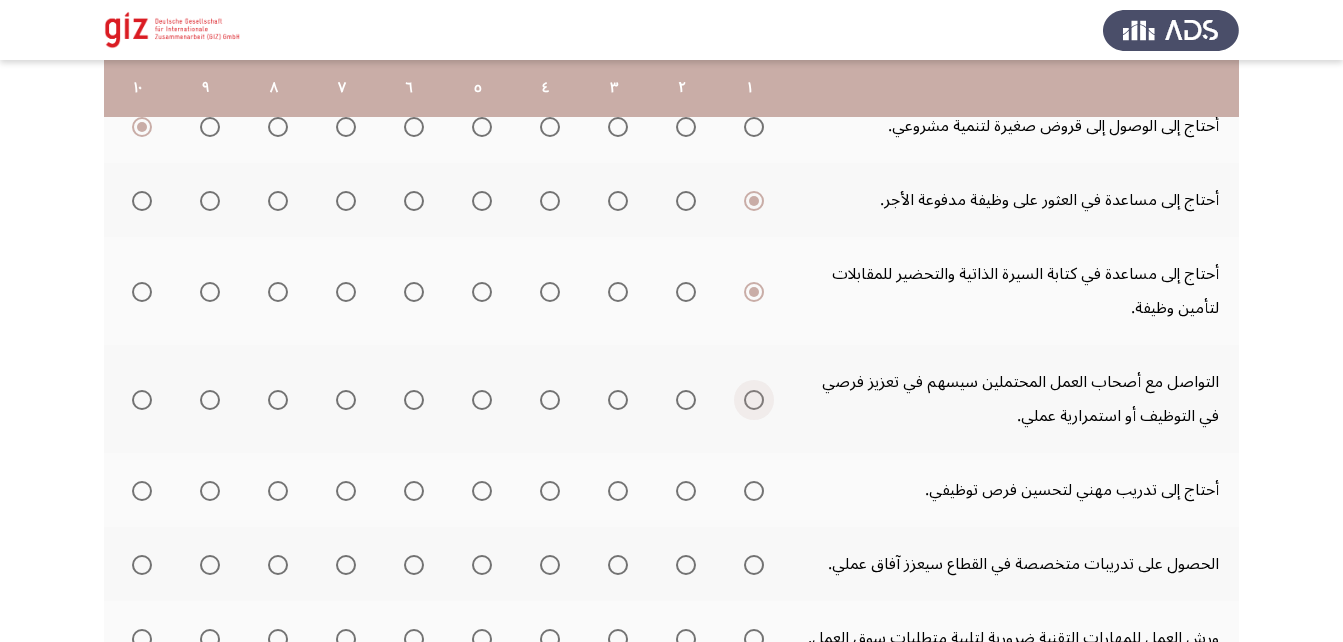 click at bounding box center (754, 400) 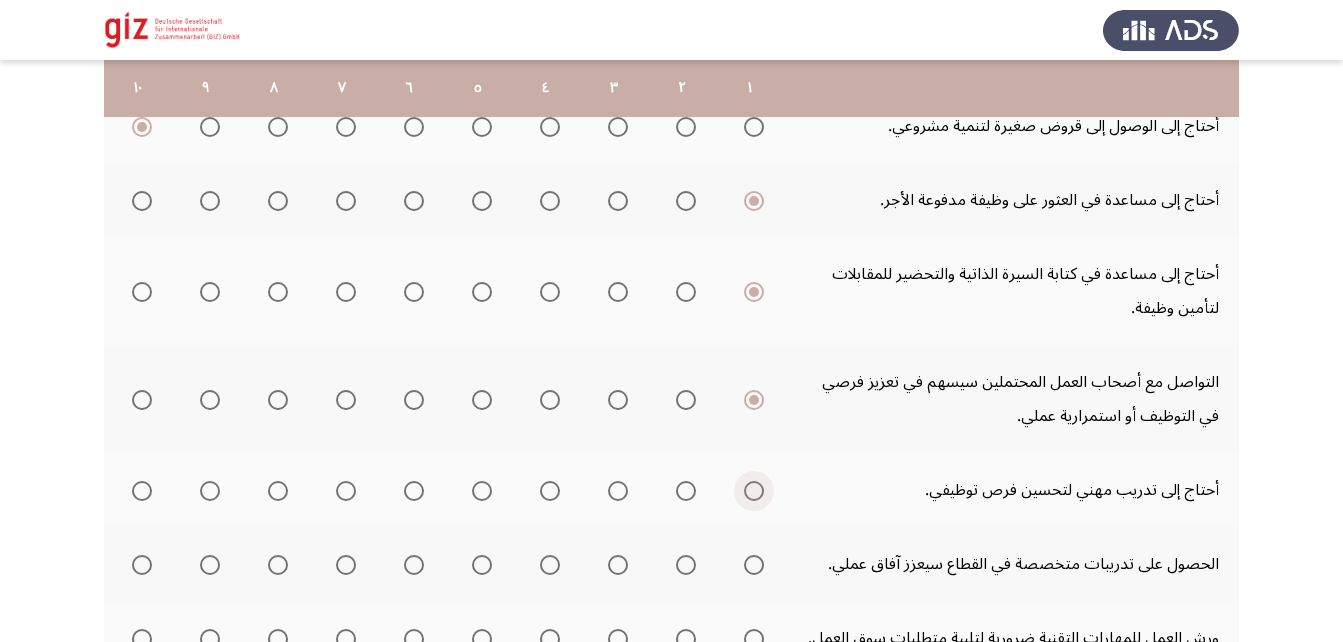 click at bounding box center [754, 491] 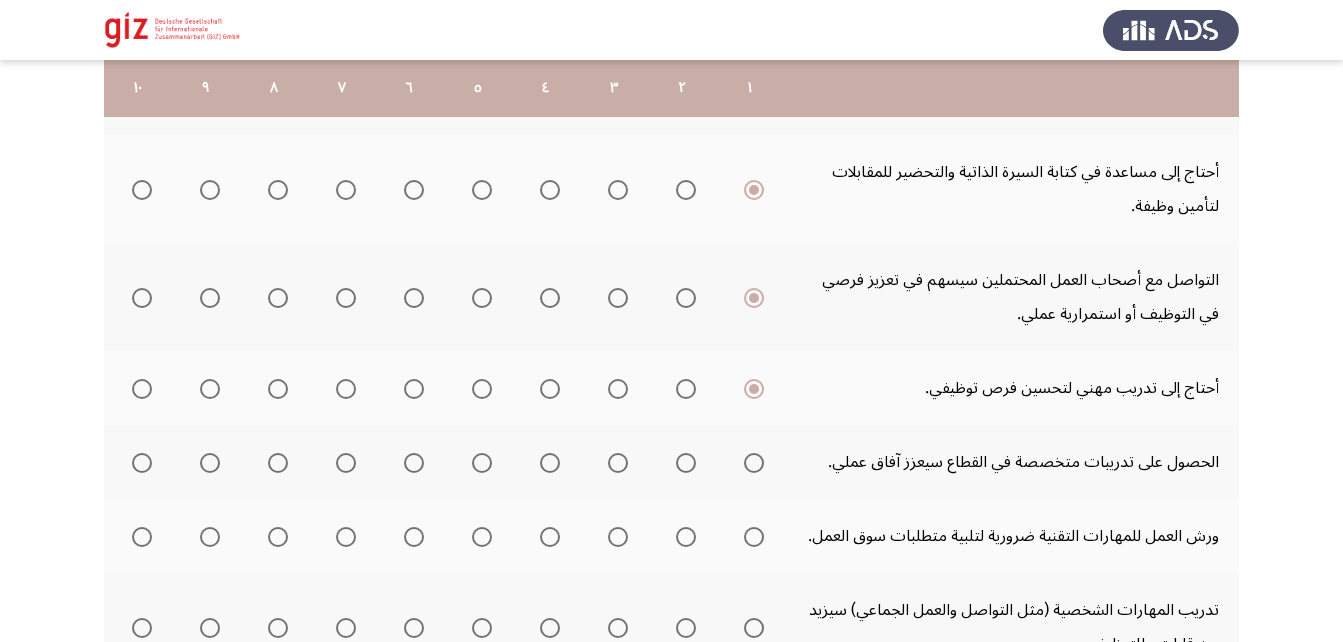 click at bounding box center [754, 463] 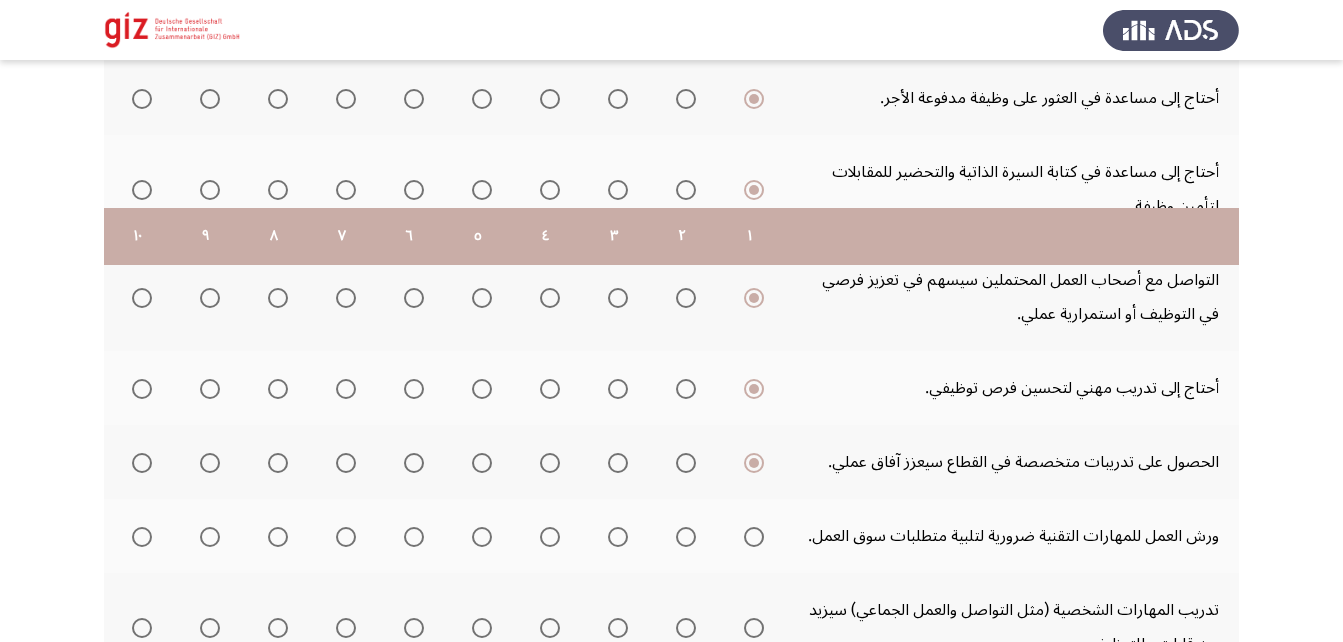 scroll, scrollTop: 668, scrollLeft: 0, axis: vertical 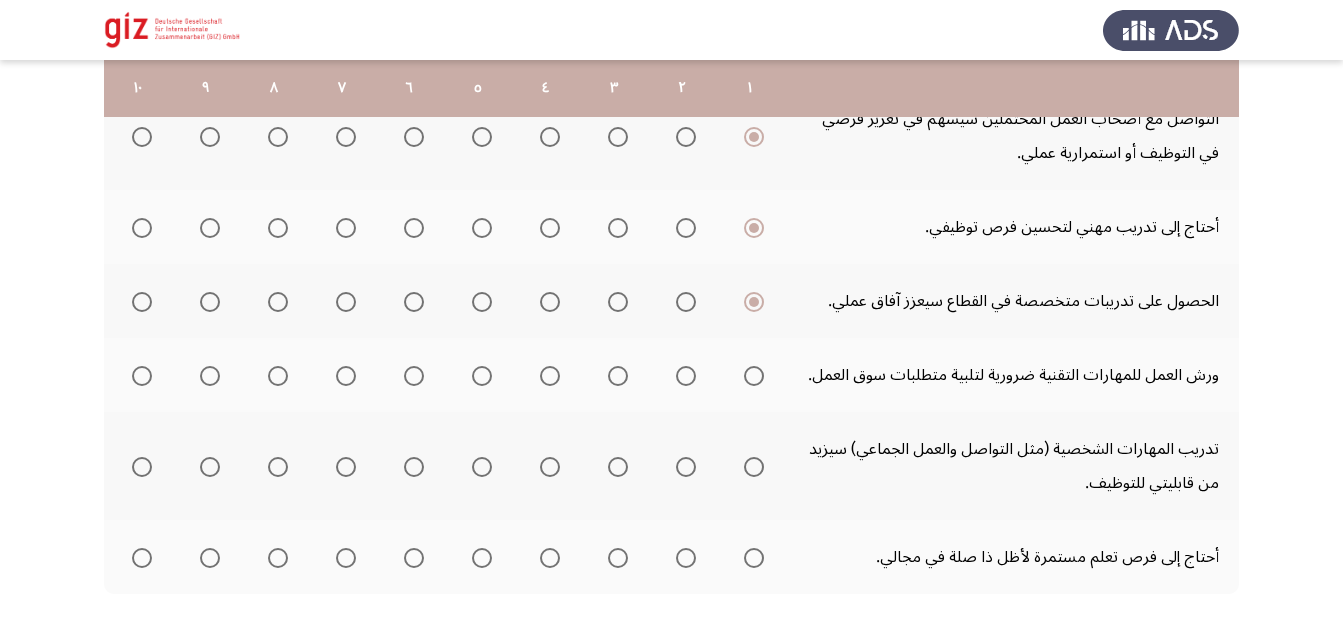click at bounding box center [754, 376] 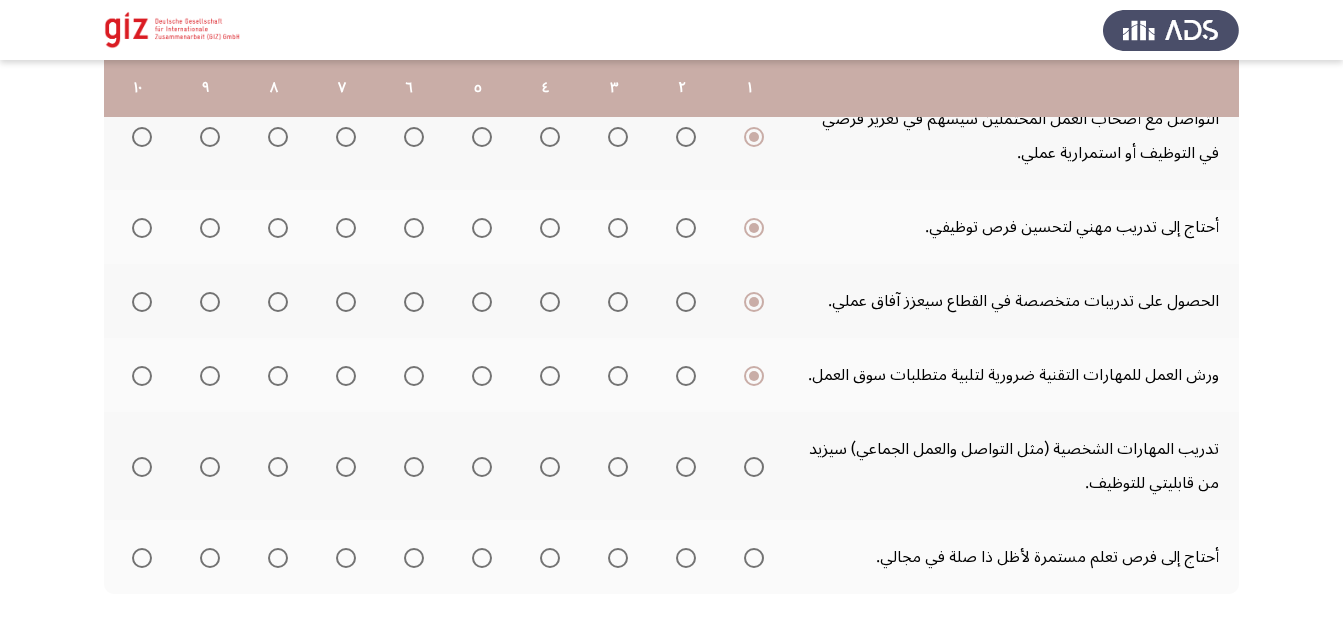 click at bounding box center [754, 467] 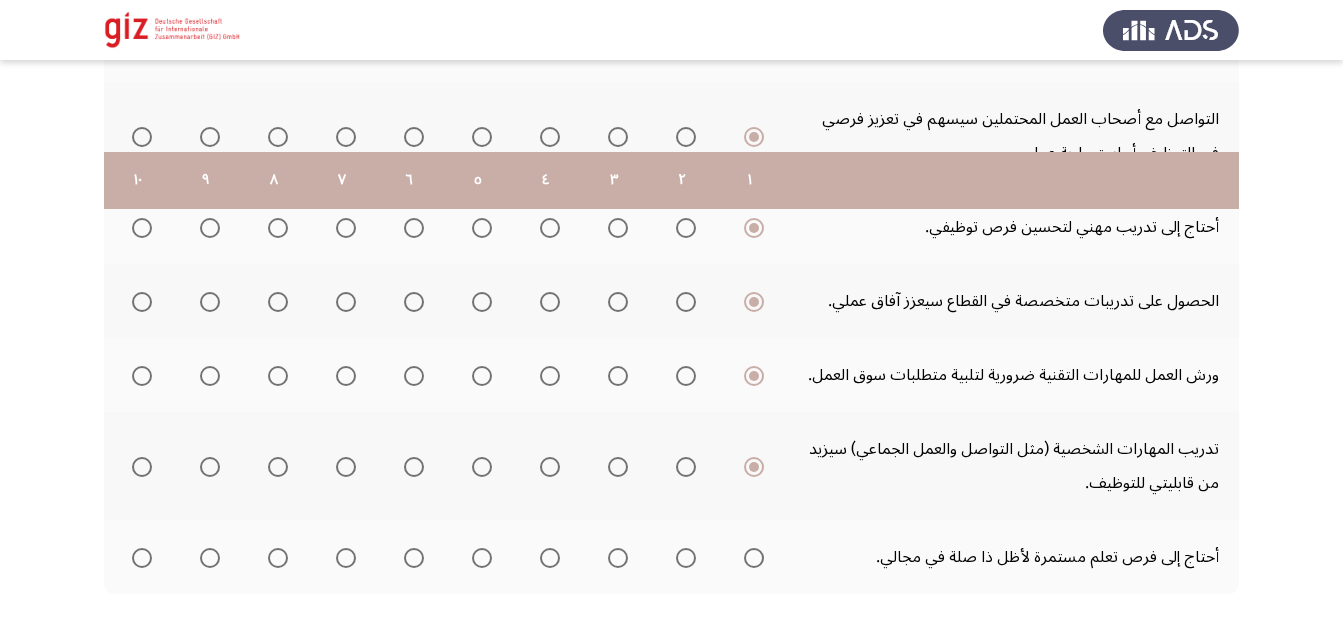 scroll, scrollTop: 760, scrollLeft: 0, axis: vertical 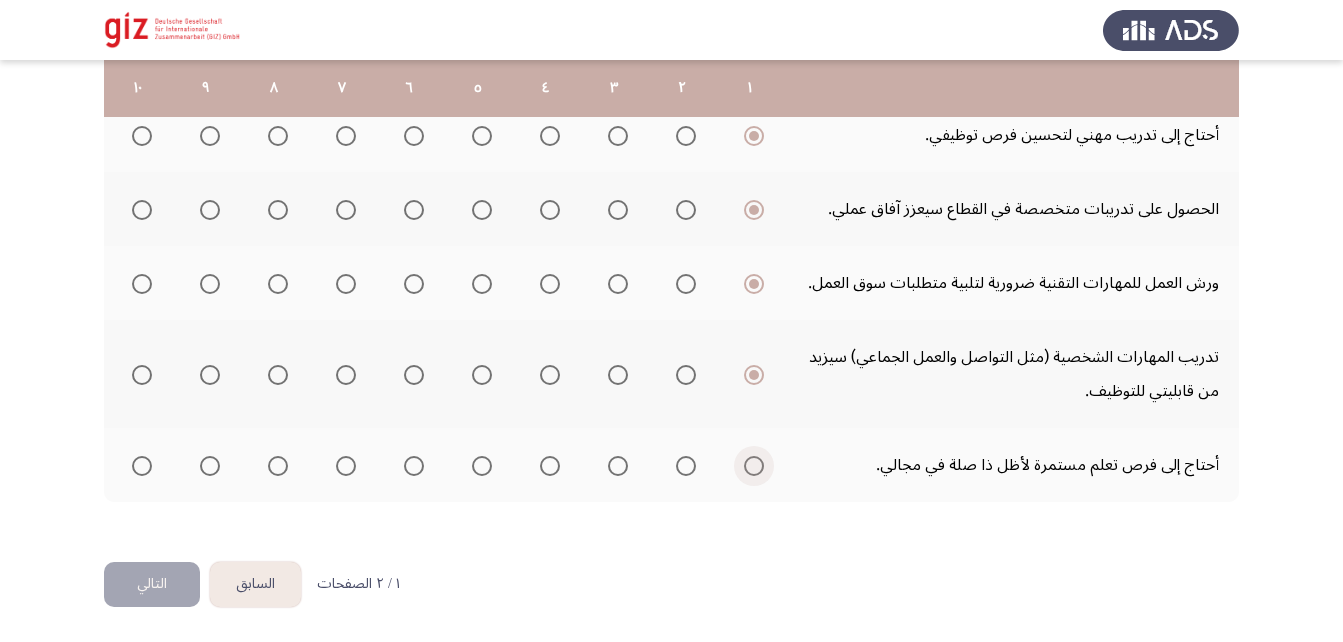 click at bounding box center (754, 466) 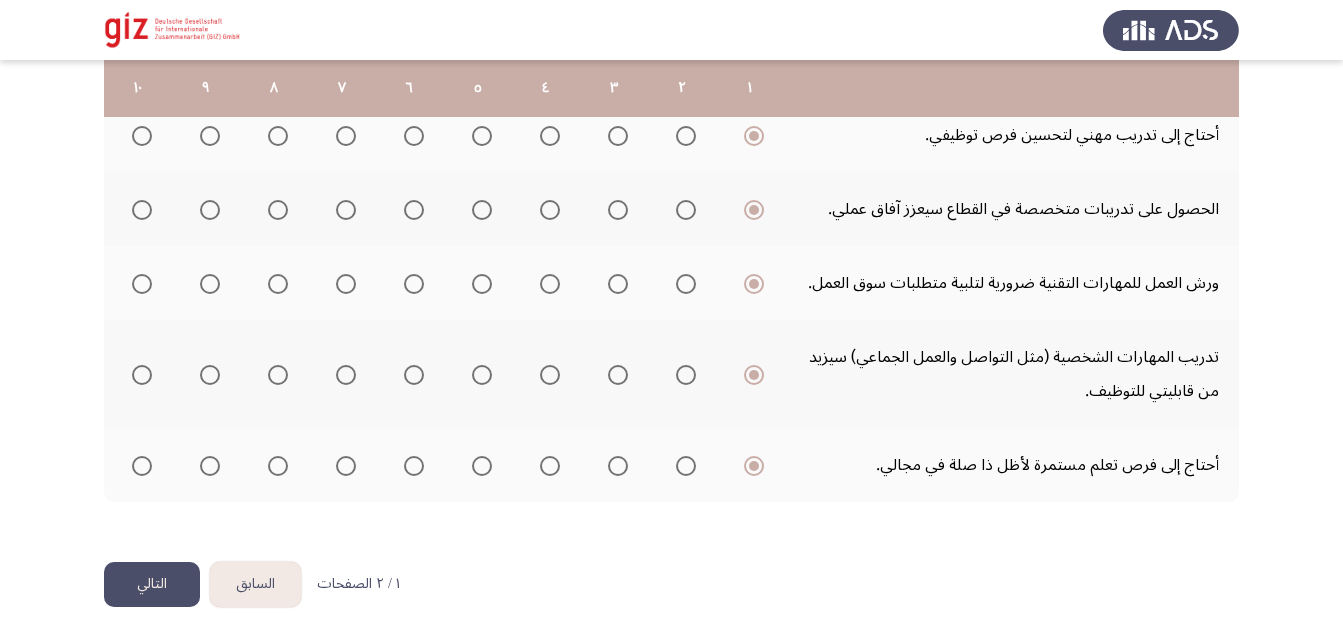 click on "التالي" 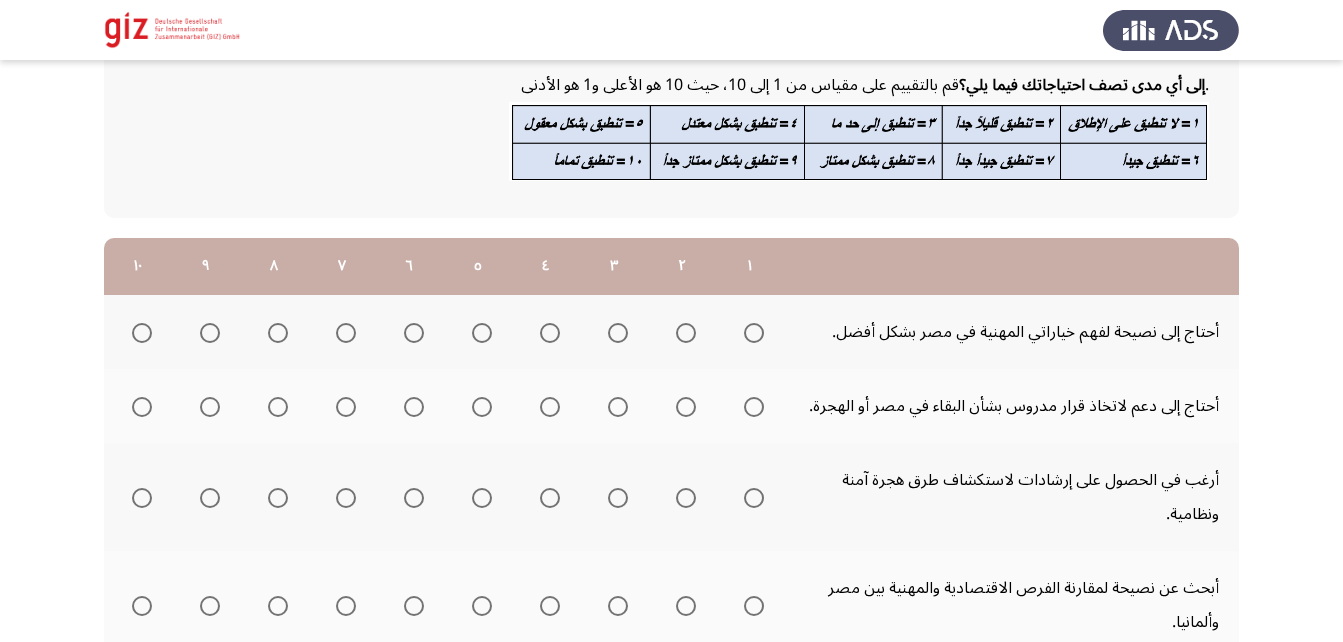 scroll, scrollTop: 130, scrollLeft: 0, axis: vertical 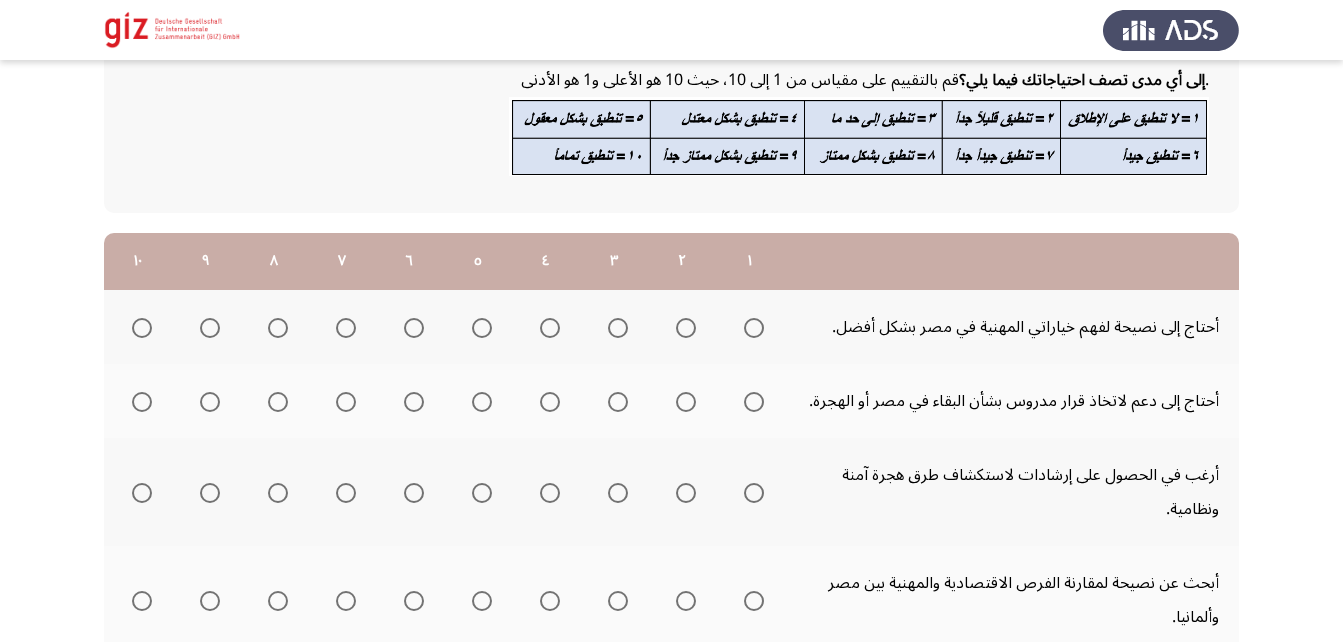 click at bounding box center [754, 328] 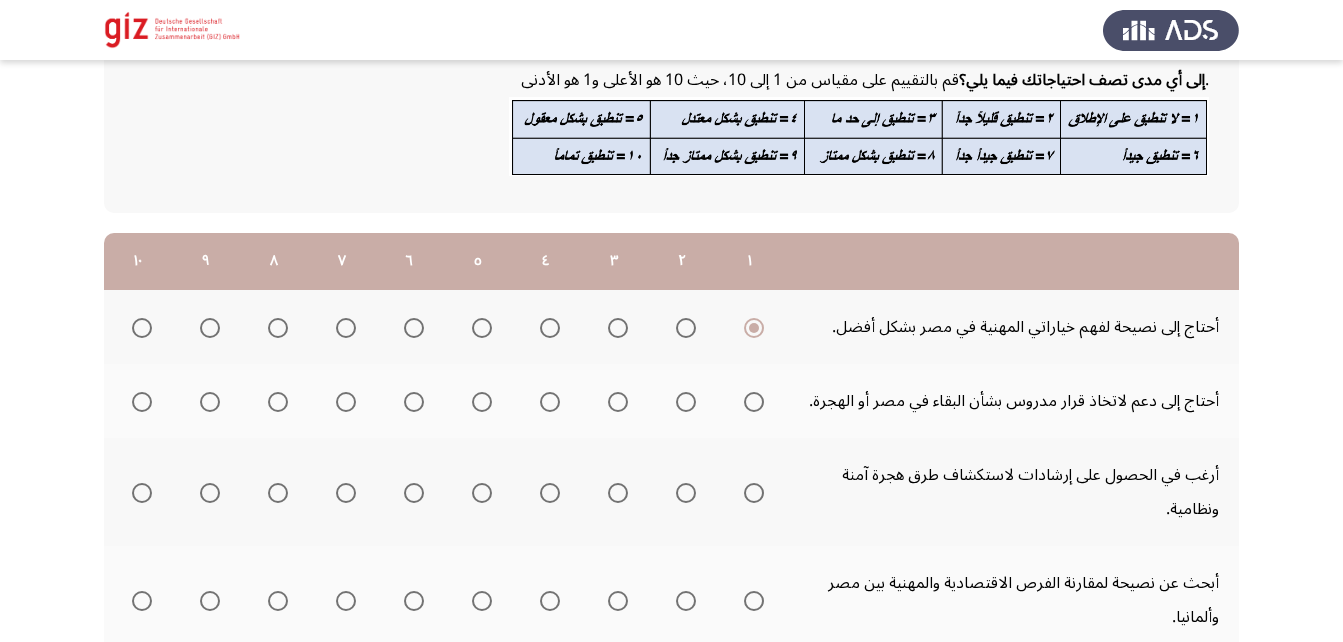click at bounding box center [754, 402] 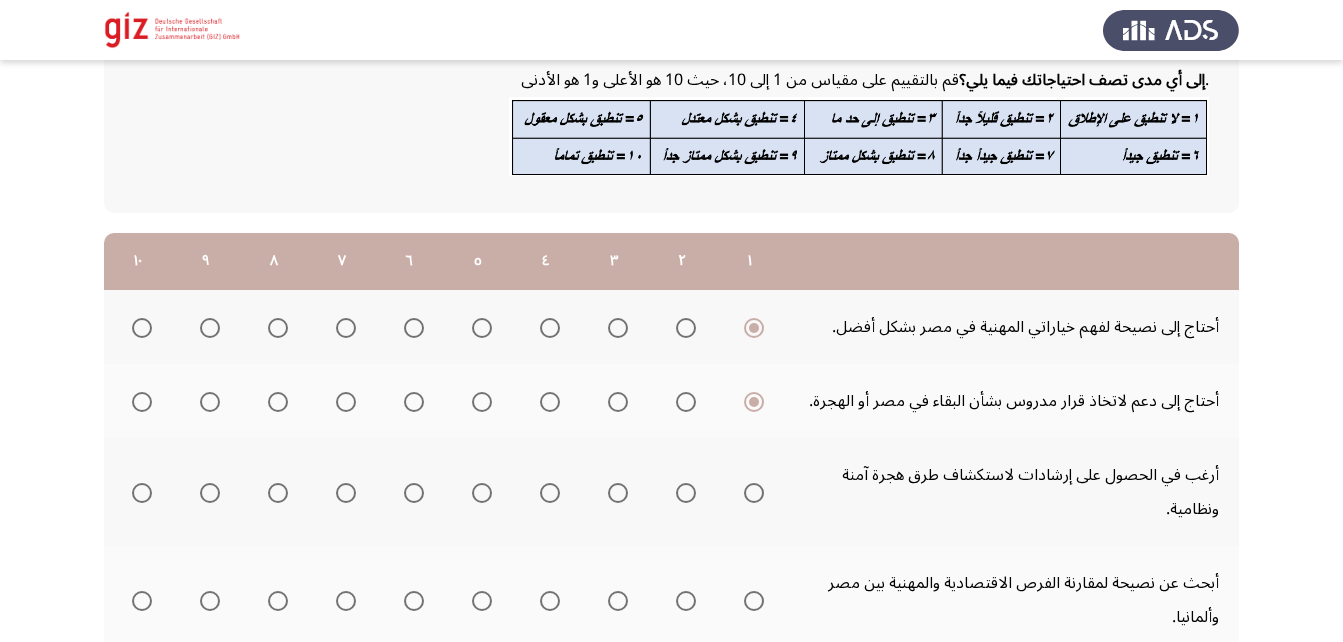 click at bounding box center (754, 493) 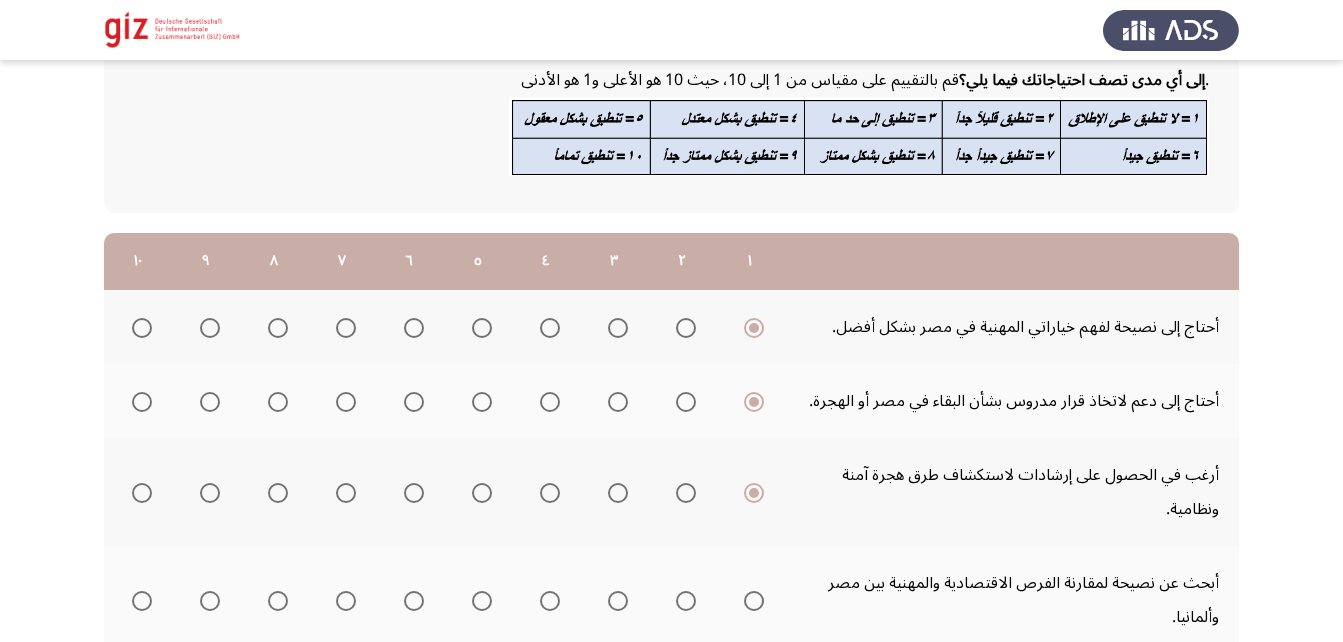 scroll, scrollTop: 227, scrollLeft: 0, axis: vertical 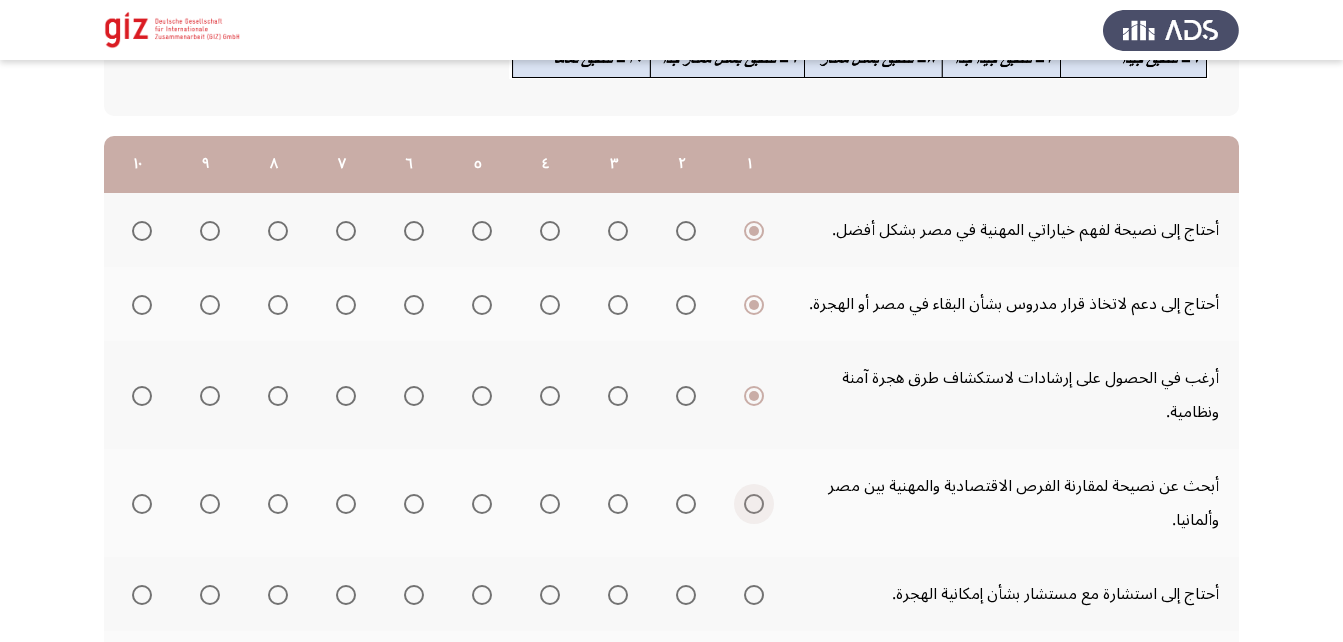 click at bounding box center [754, 504] 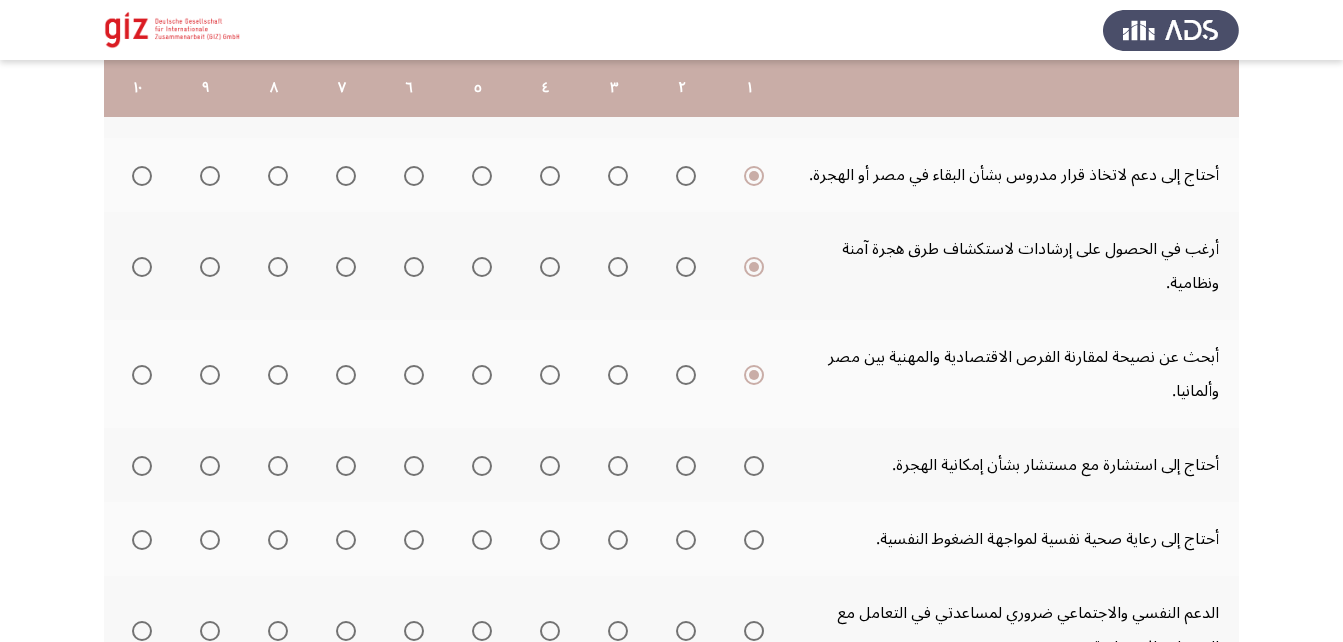 scroll, scrollTop: 357, scrollLeft: 0, axis: vertical 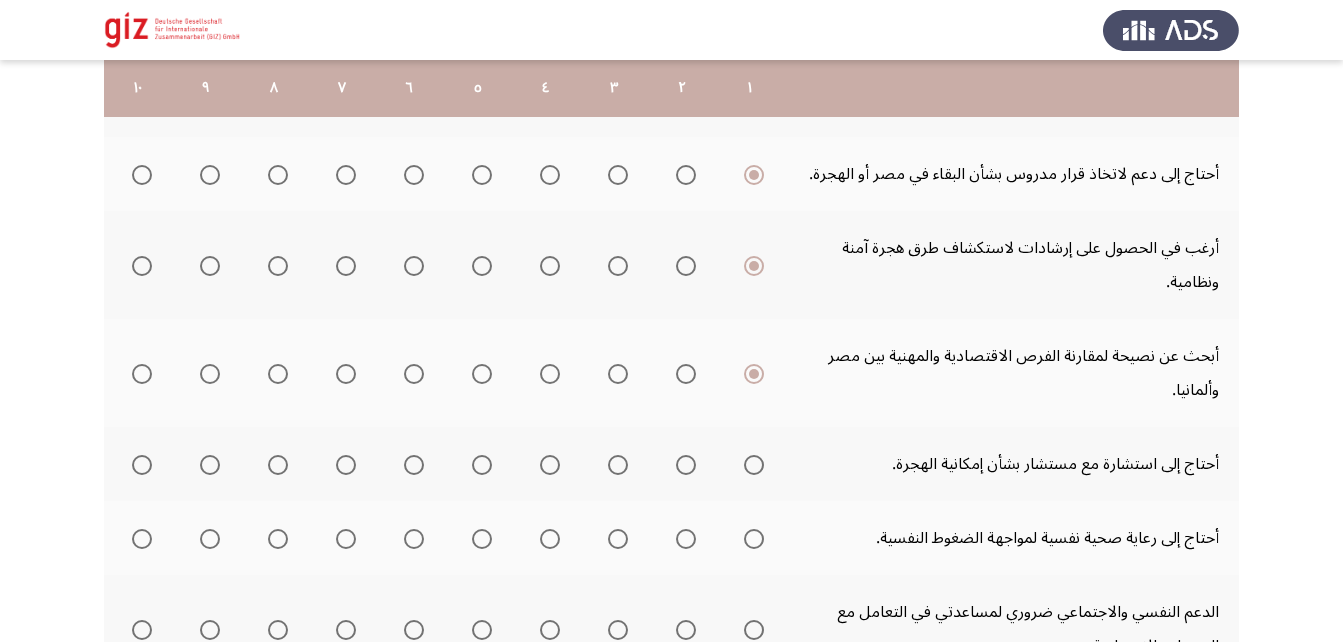 click at bounding box center (754, 465) 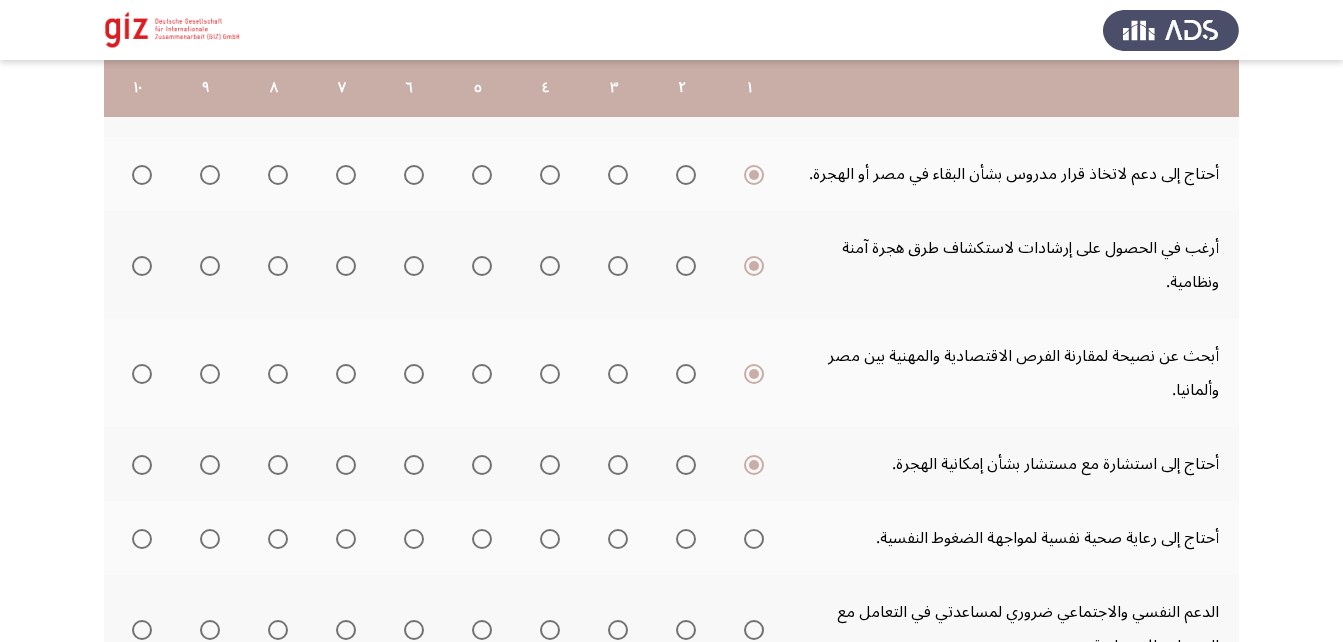 click 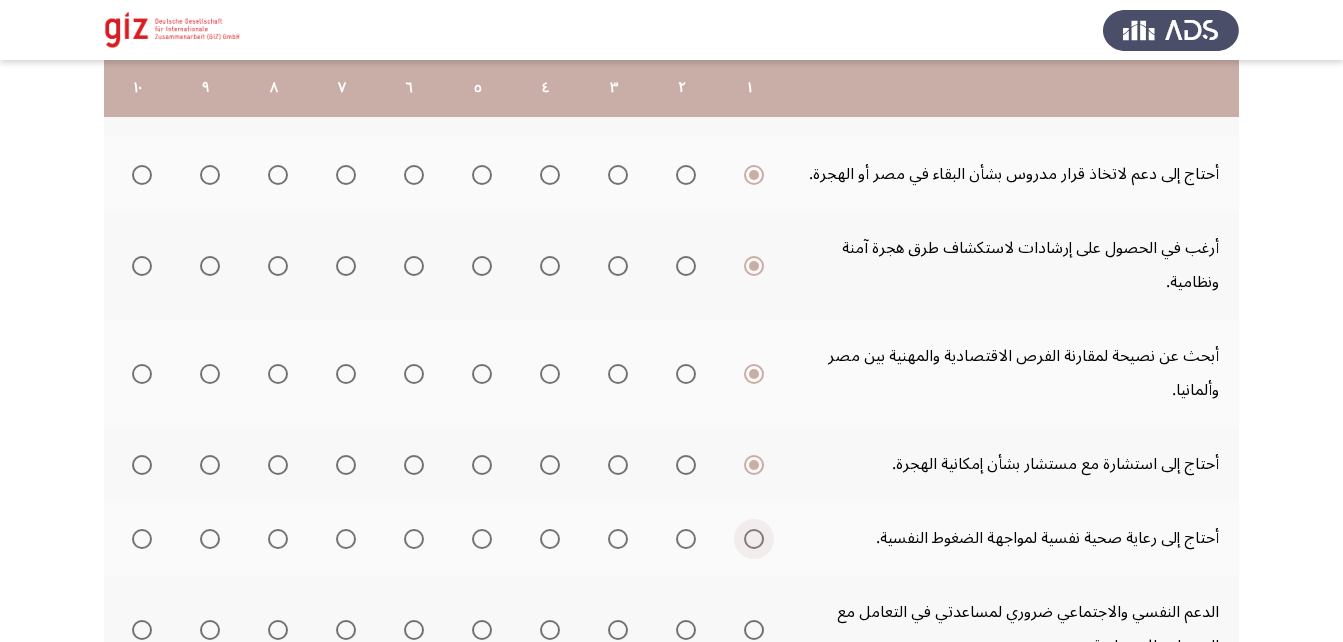 click at bounding box center (754, 539) 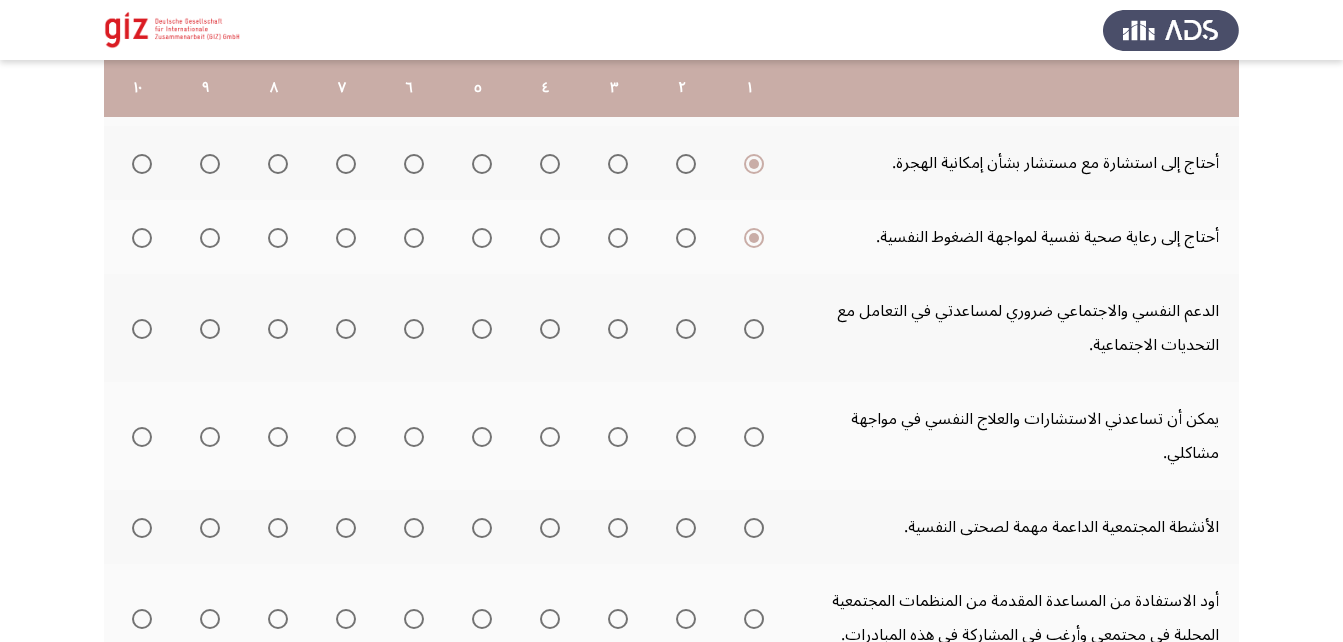 scroll, scrollTop: 659, scrollLeft: 0, axis: vertical 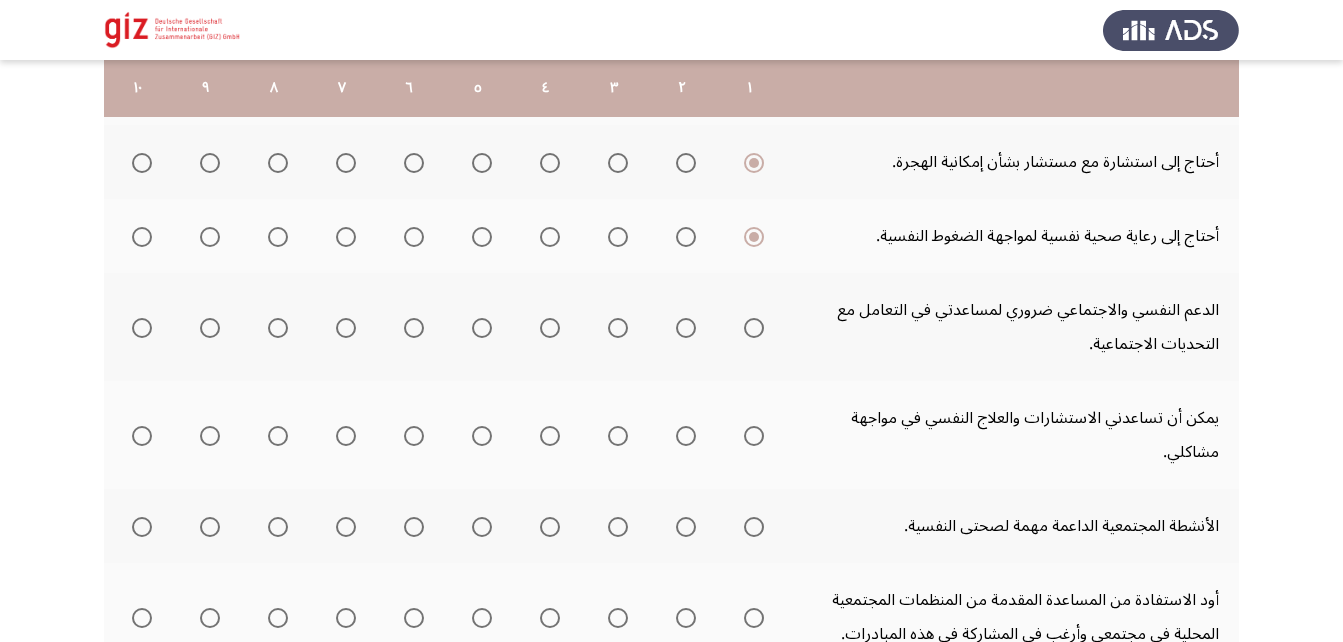 click 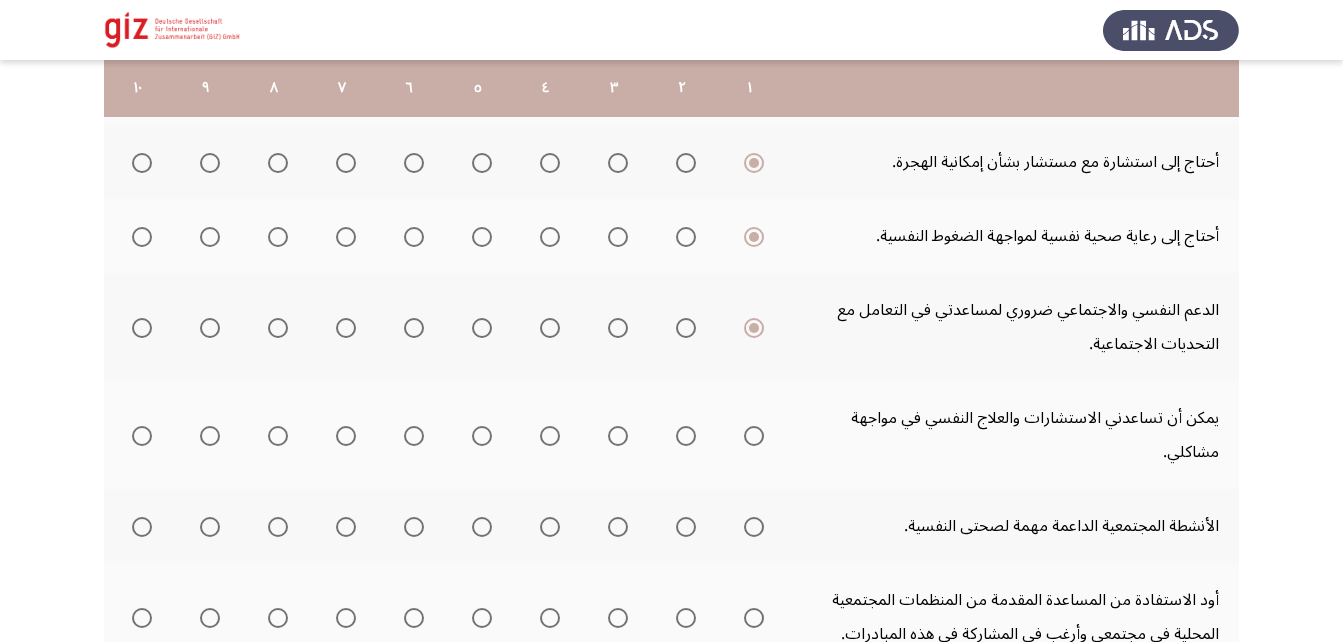 click at bounding box center [754, 436] 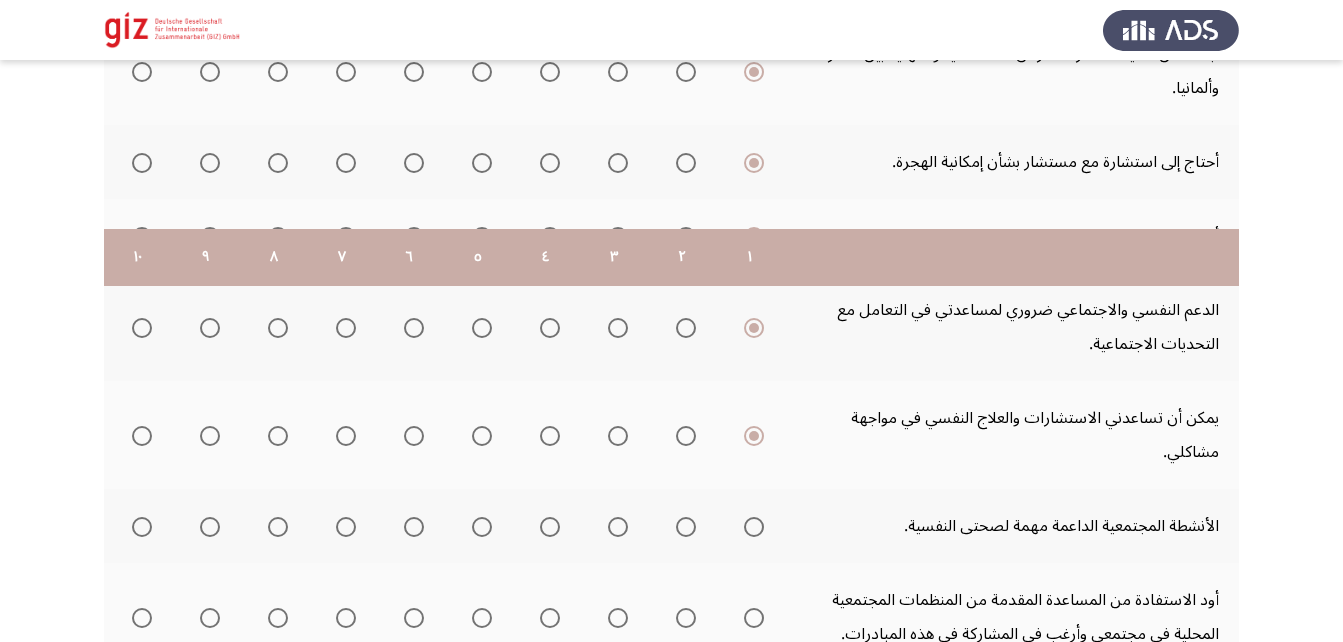 scroll, scrollTop: 828, scrollLeft: 0, axis: vertical 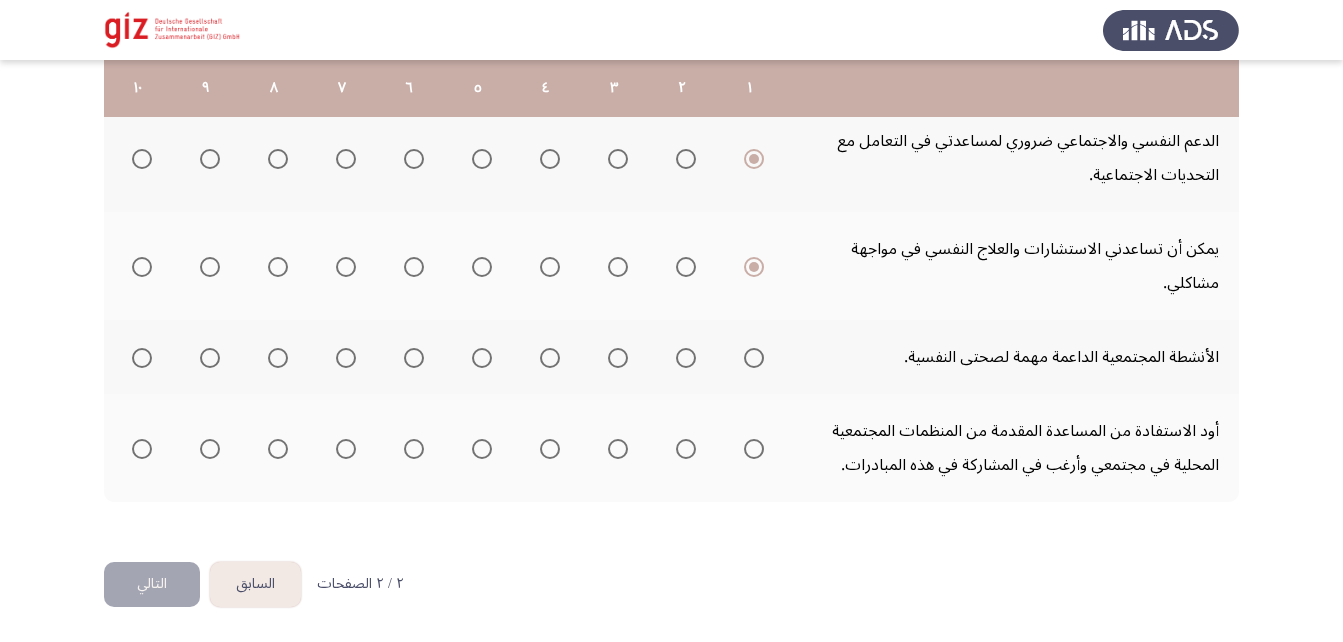 click at bounding box center [754, 358] 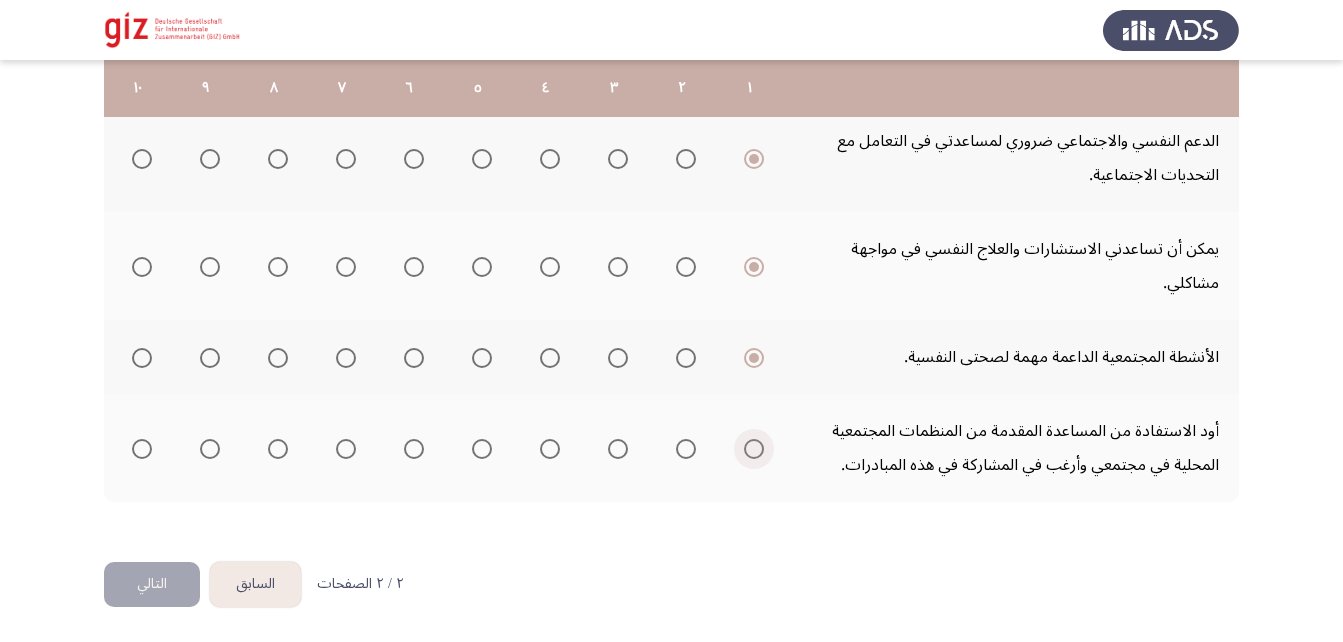 click at bounding box center [754, 449] 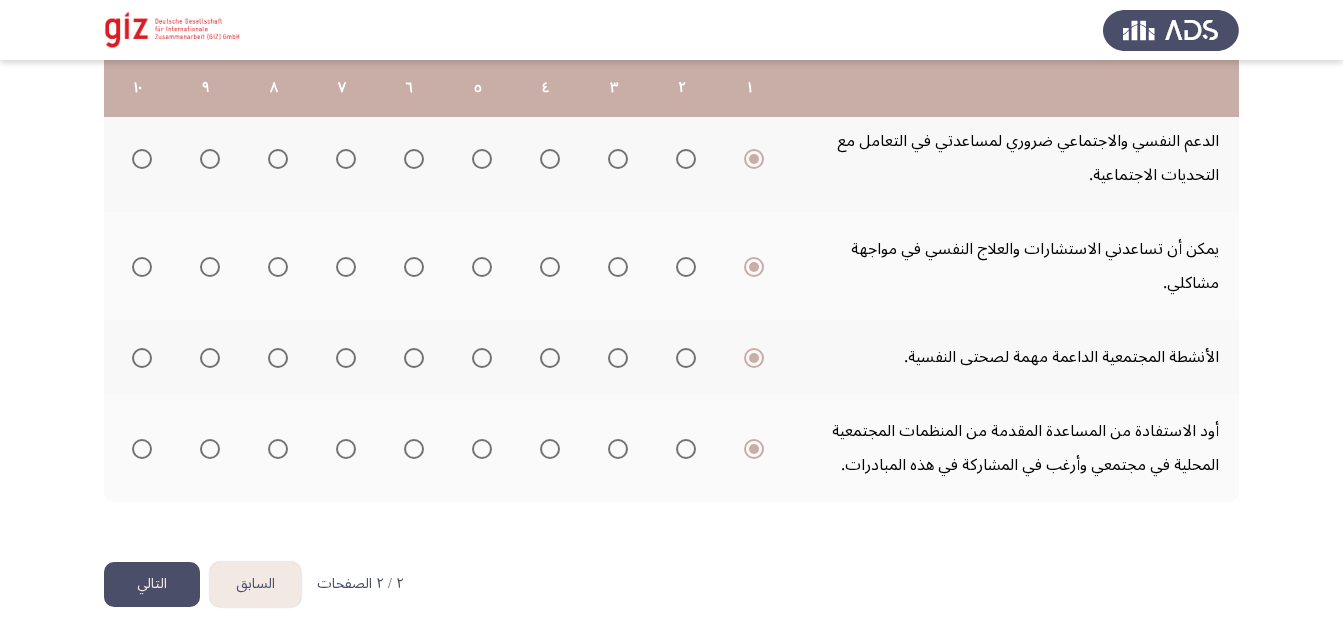 click on "التالي" 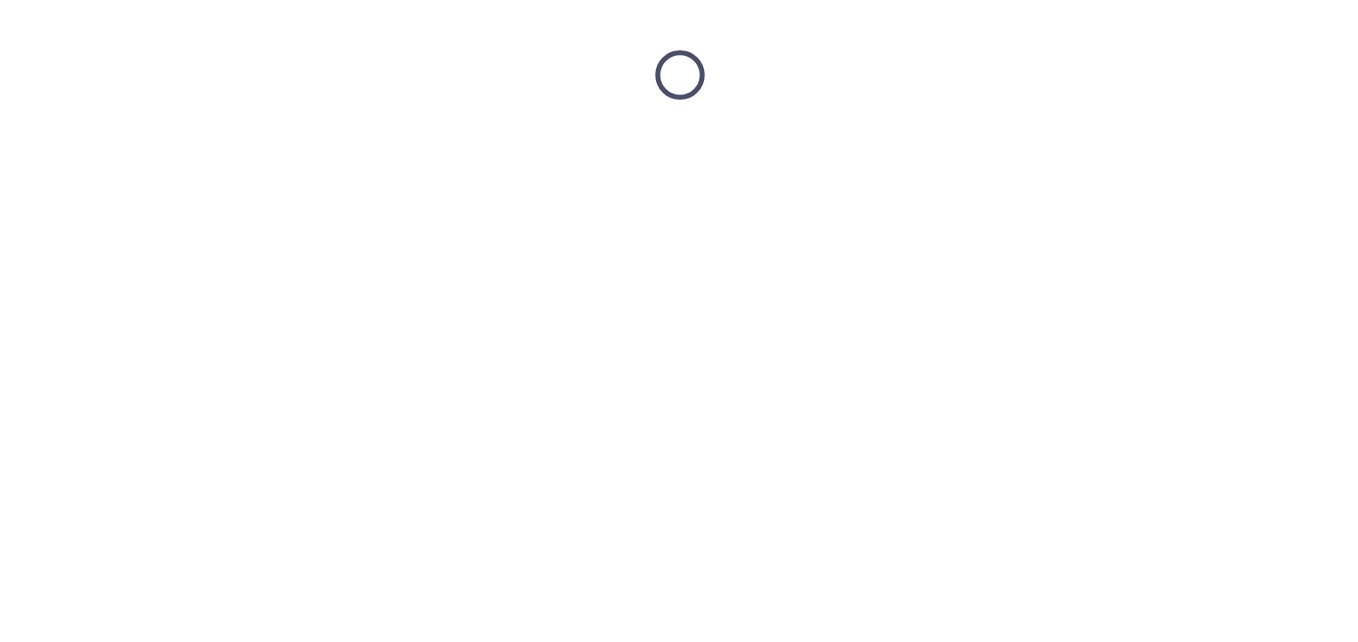 scroll, scrollTop: 0, scrollLeft: 0, axis: both 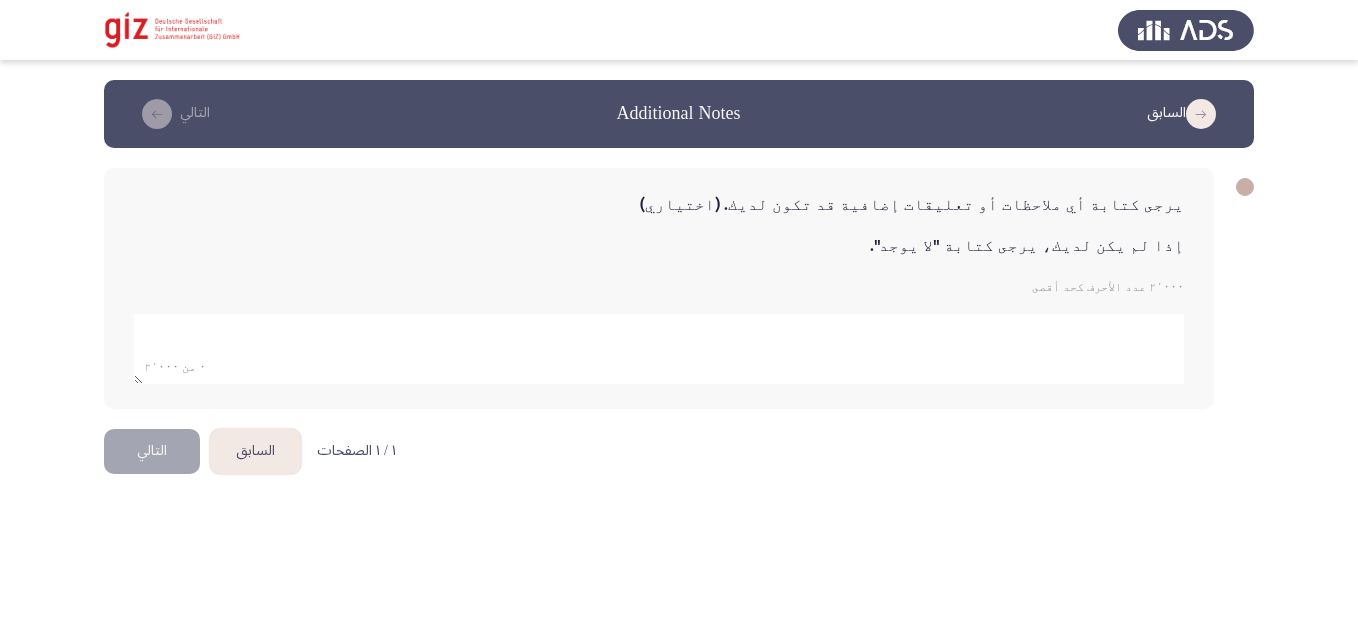 click 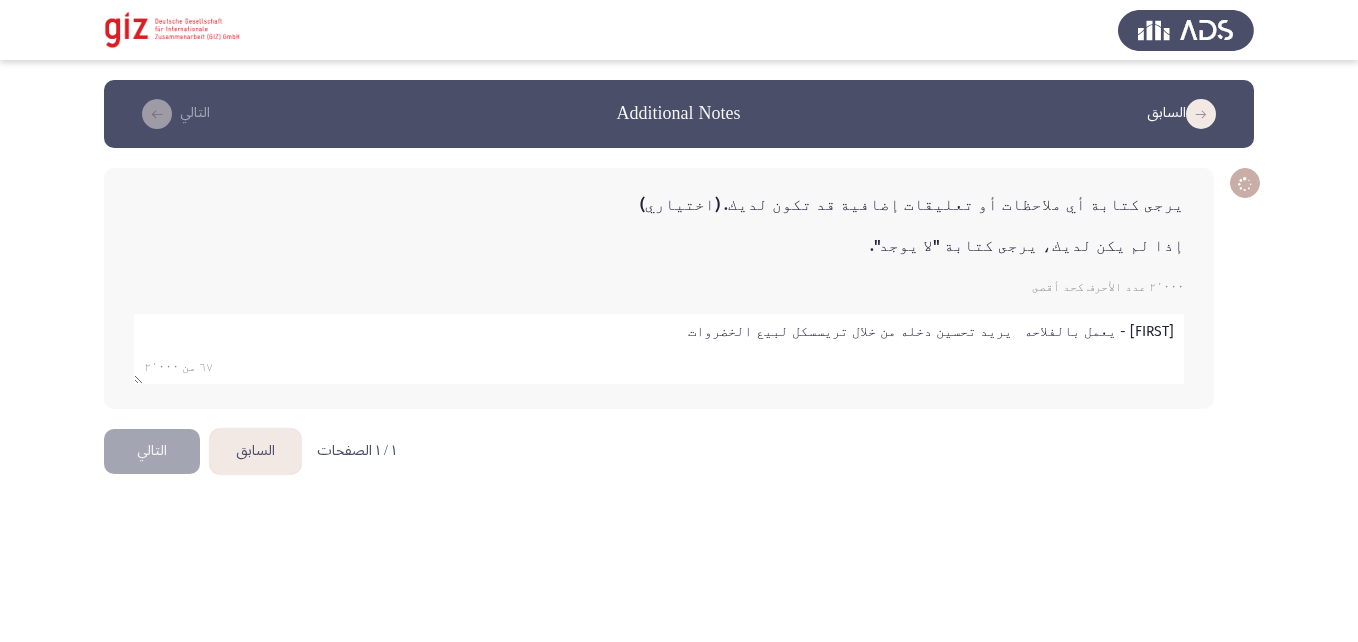 type on "أمي - يعمل بالفلاحه   يريد تحسين دخله من خلال تريسسكل لبيع الخضروات" 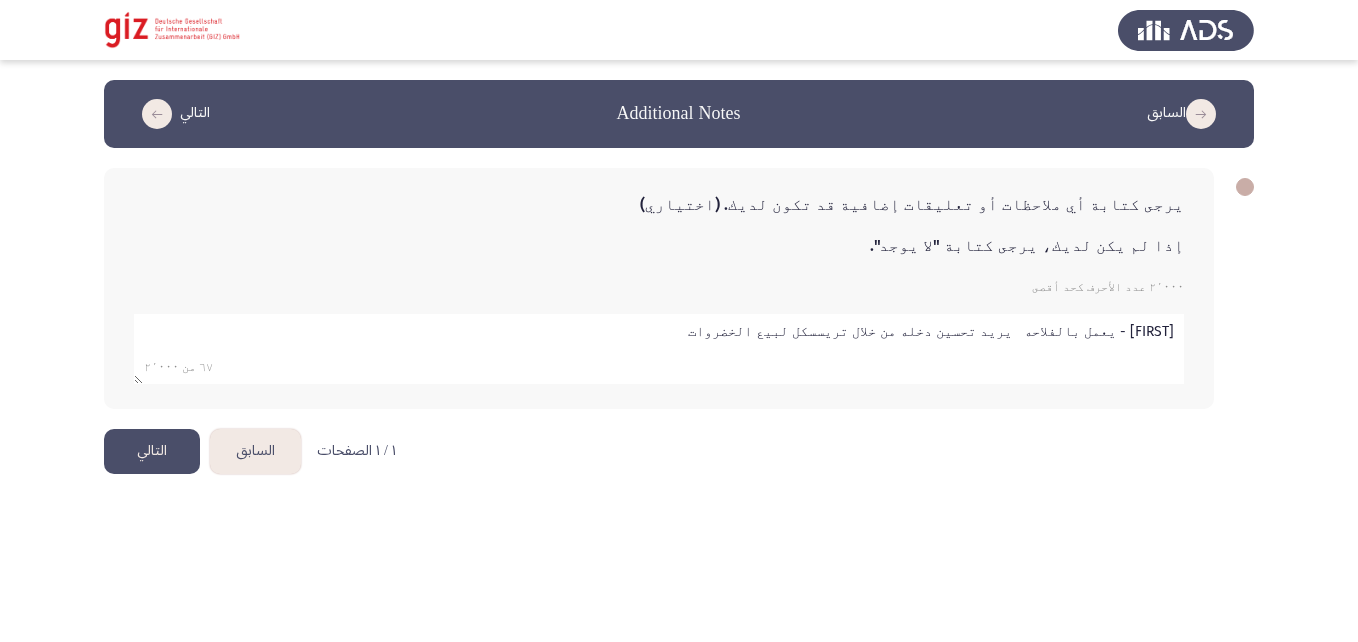 click on "التالي" 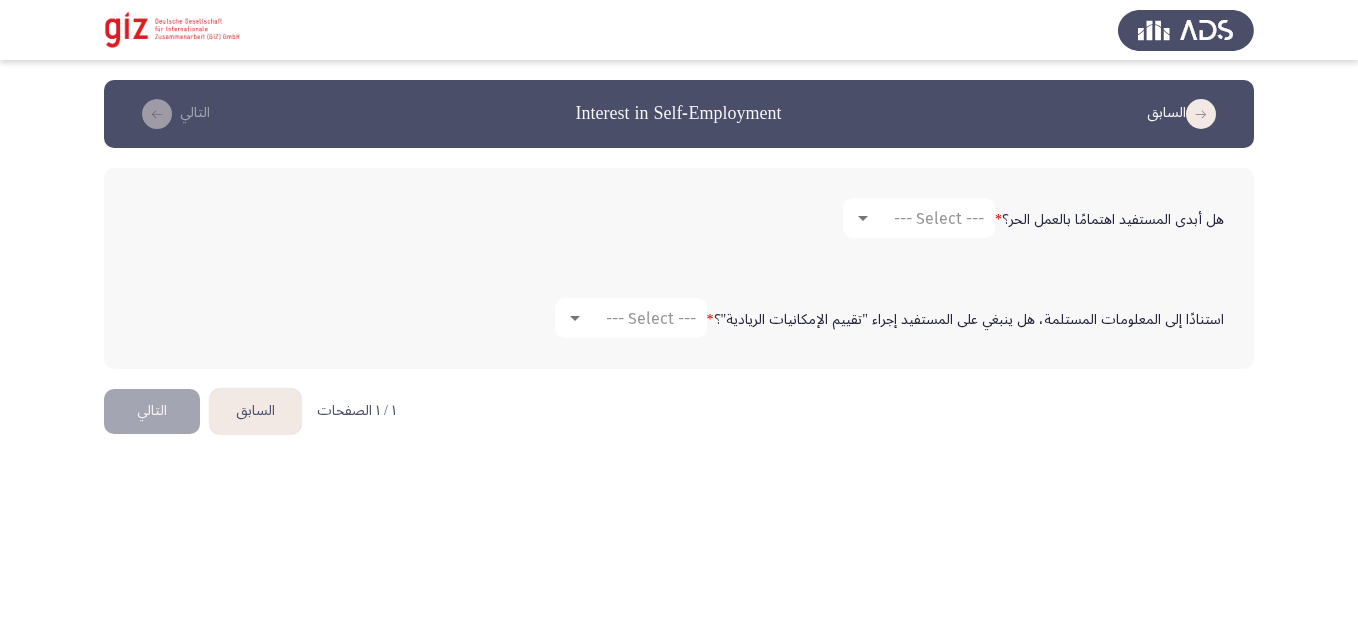 click on "هل أبدى المستفيد اهتمامًا بالعمل الحر؟   * --- Select ---" 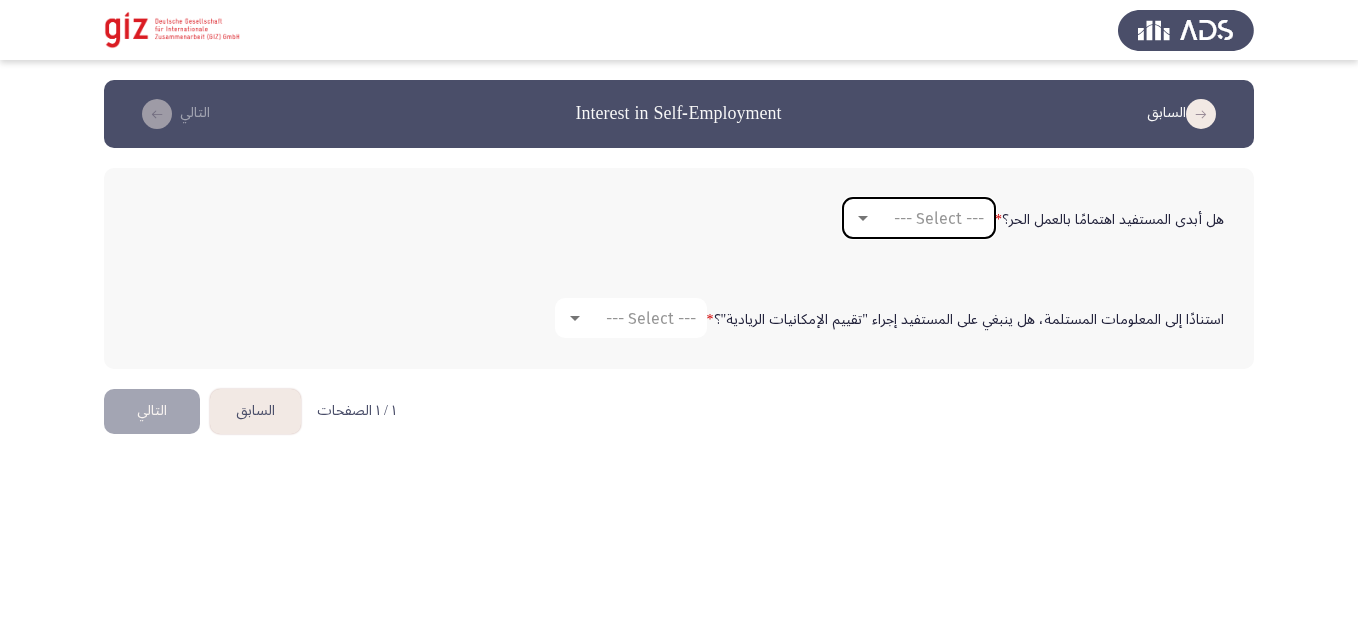 click on "--- Select ---" at bounding box center (919, 218) 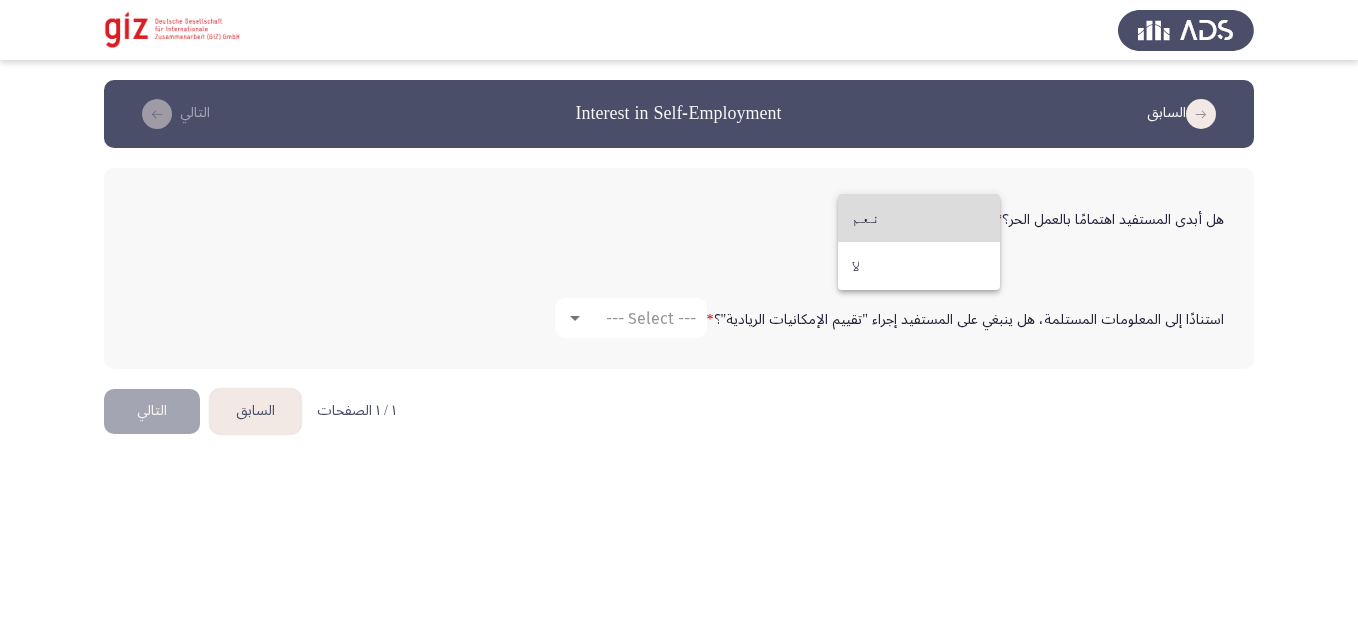 click on "نعم" at bounding box center [919, 218] 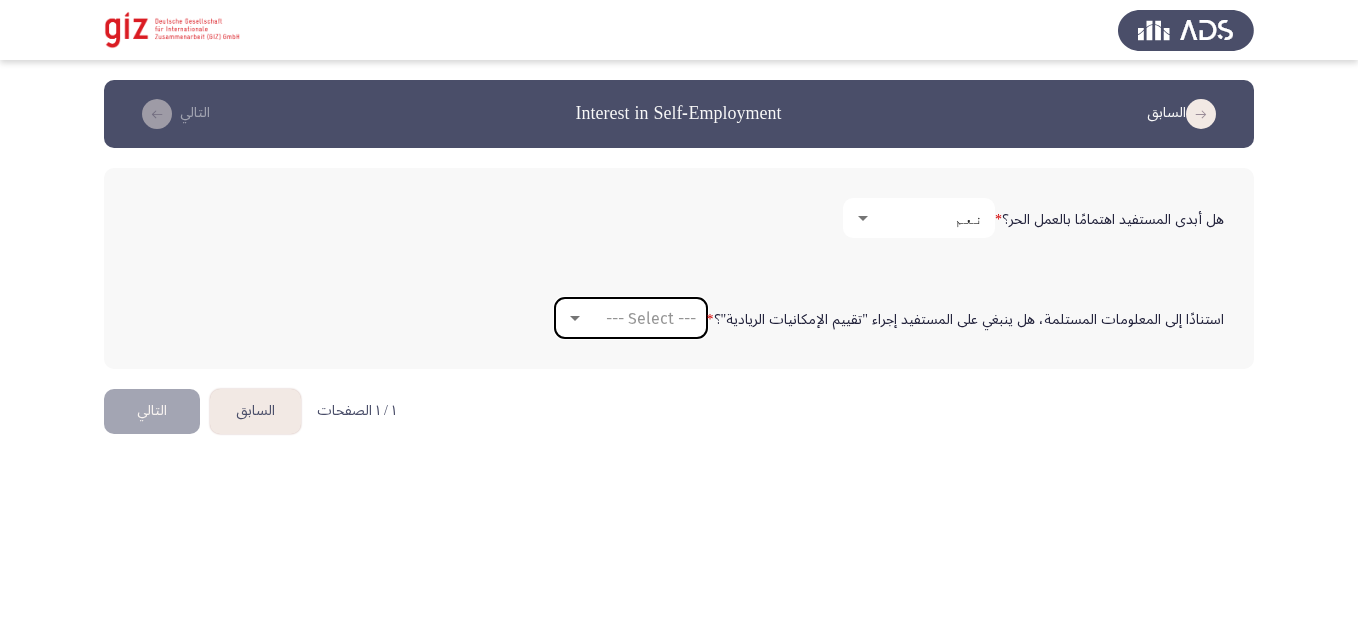 click on "--- Select ---" at bounding box center [651, 318] 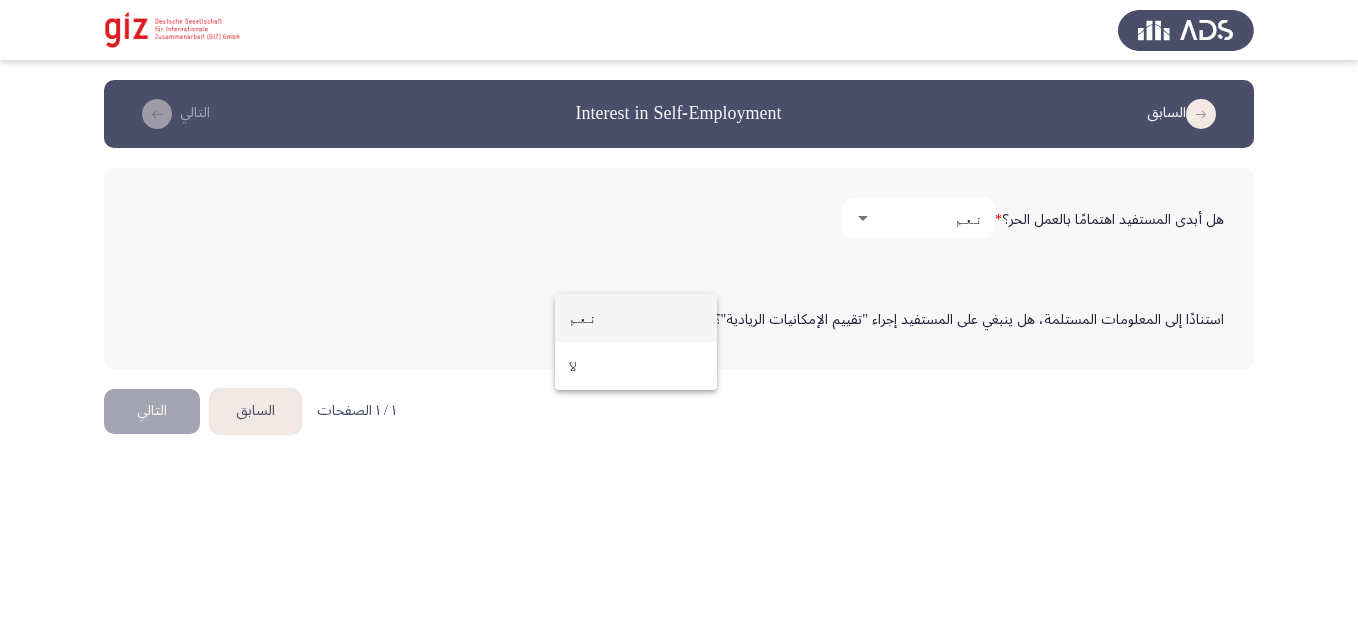 click on "نعم" at bounding box center [636, 318] 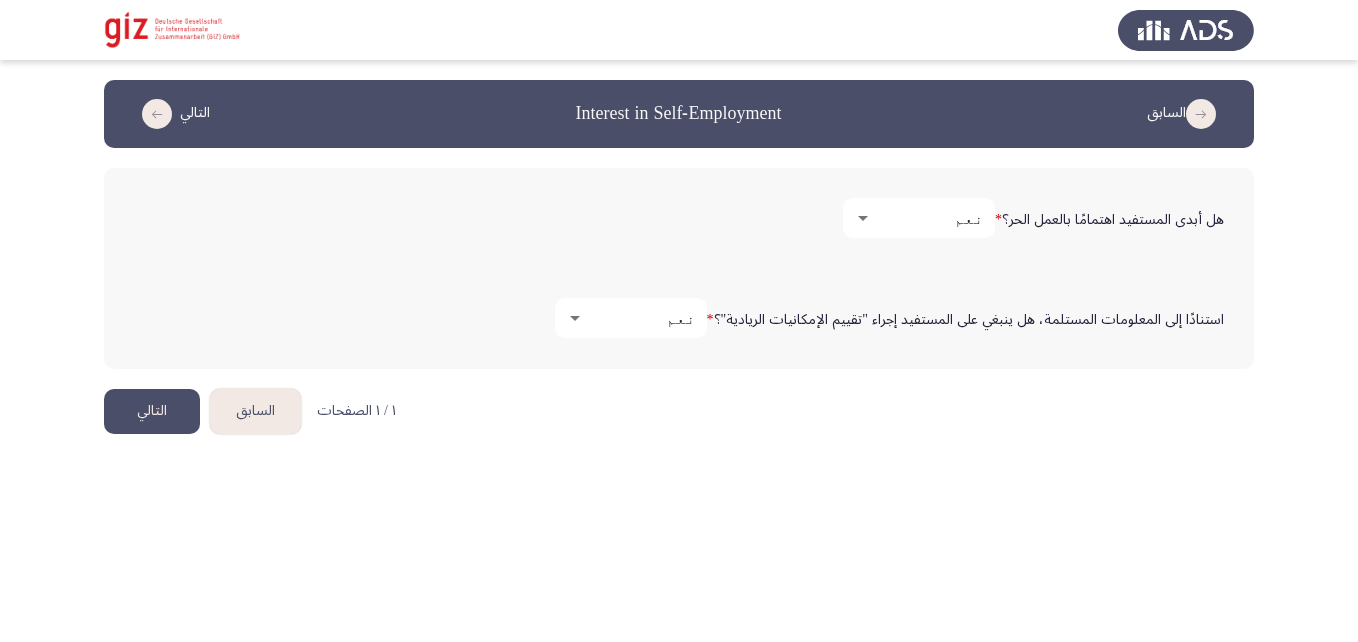 click on "التالي" 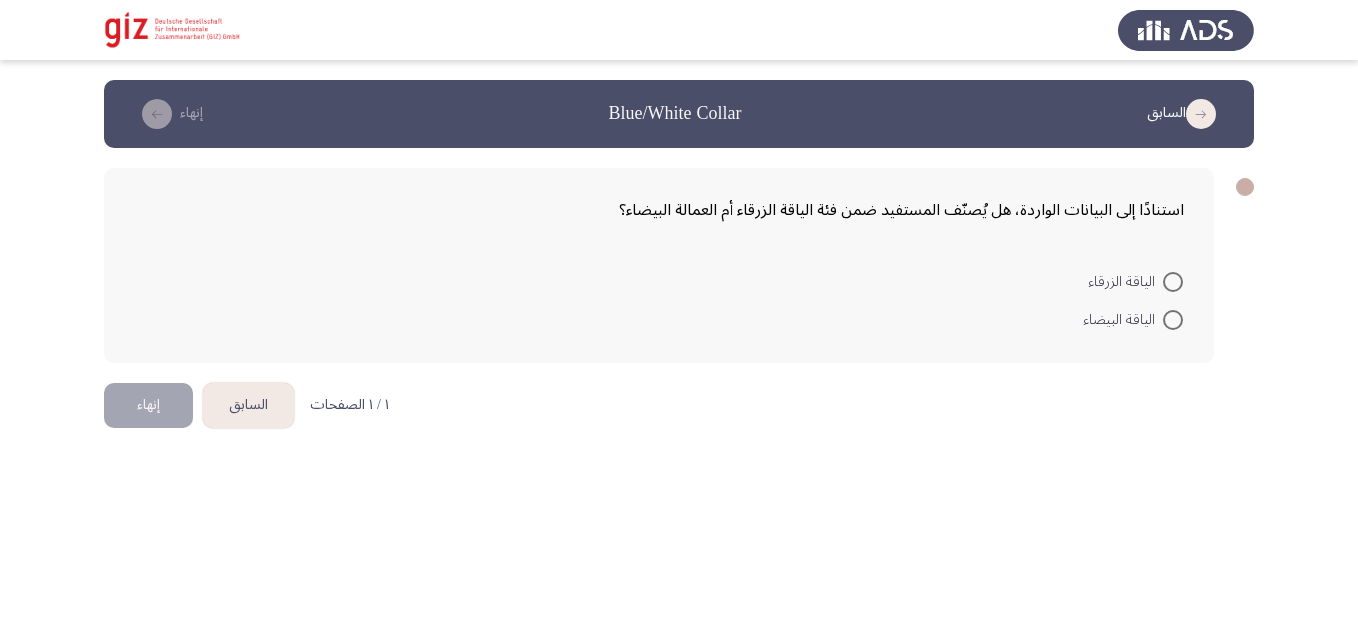 click at bounding box center (1173, 282) 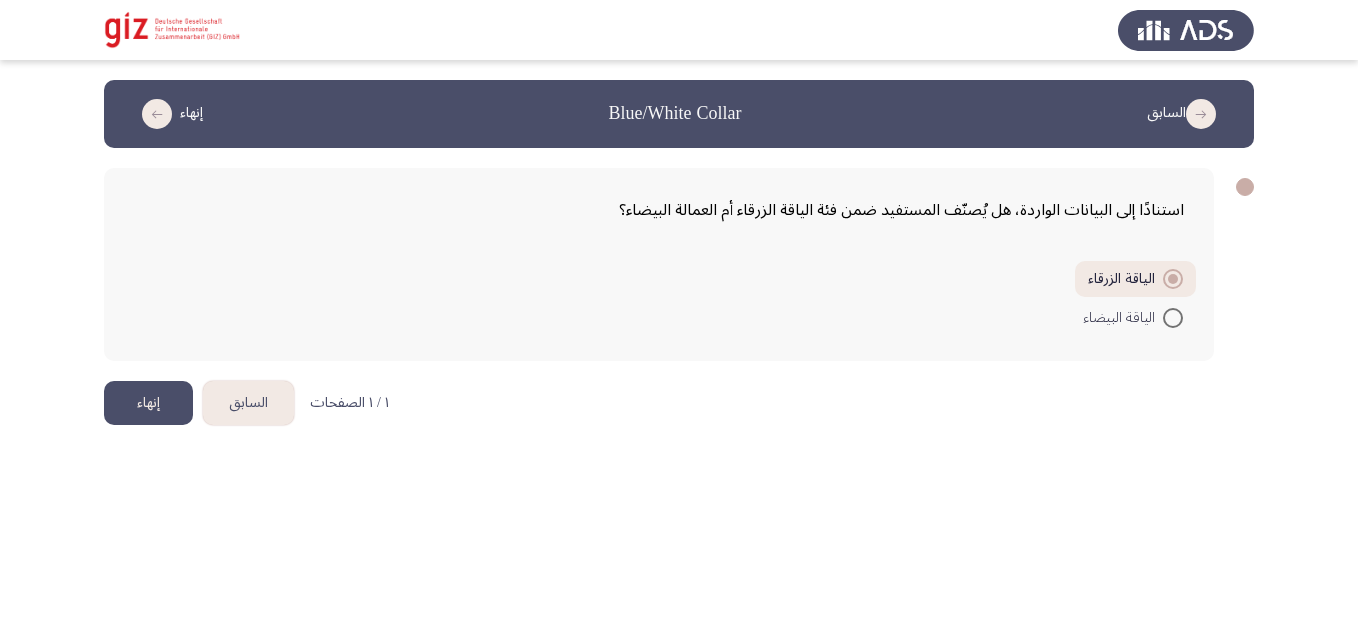 click on "إنهاء" 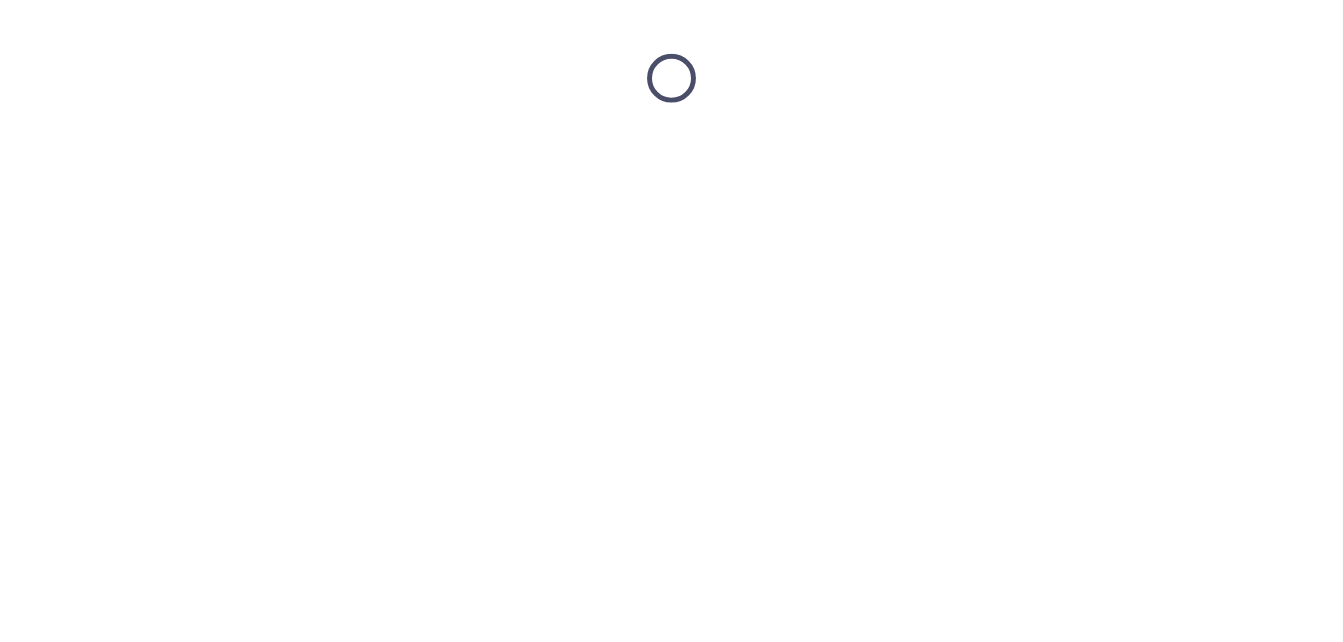 scroll, scrollTop: 0, scrollLeft: 0, axis: both 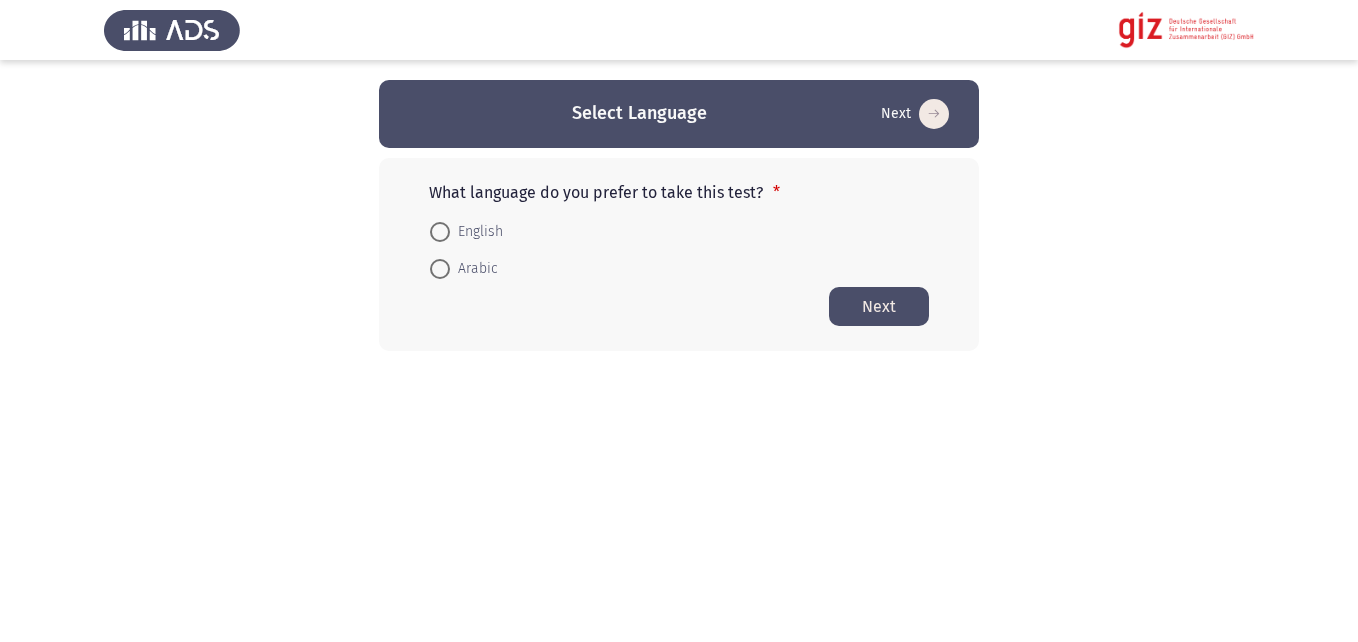click at bounding box center (440, 269) 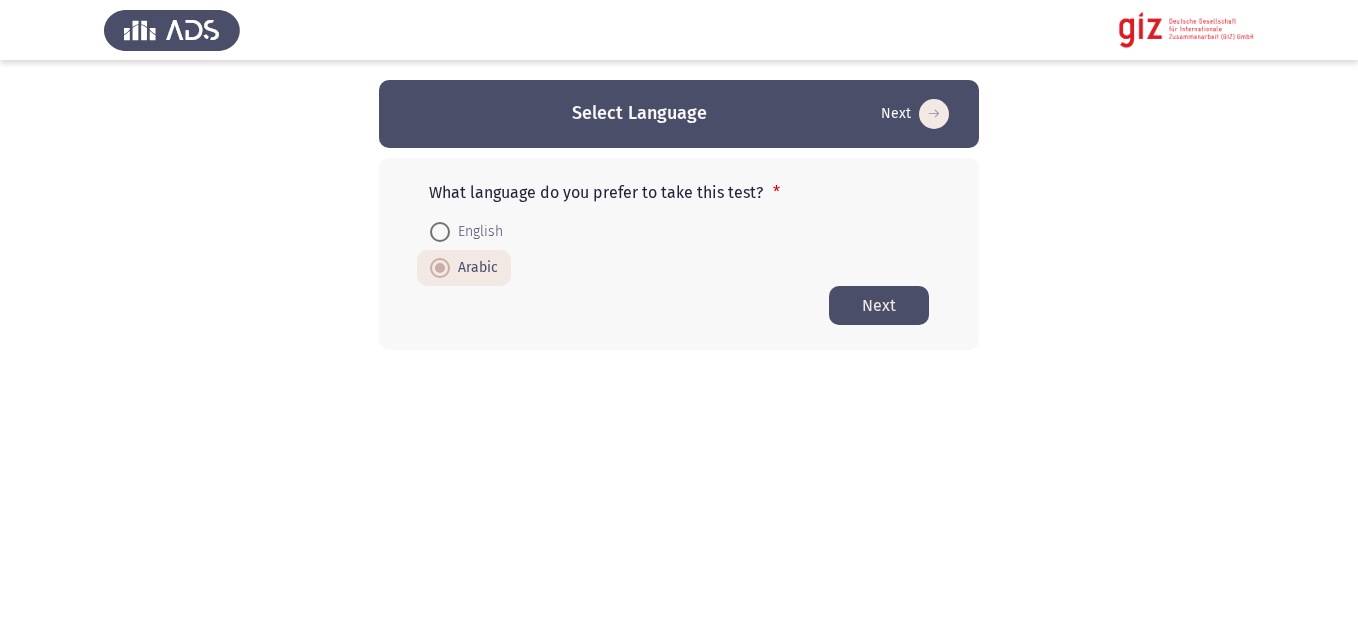 click on "Next" 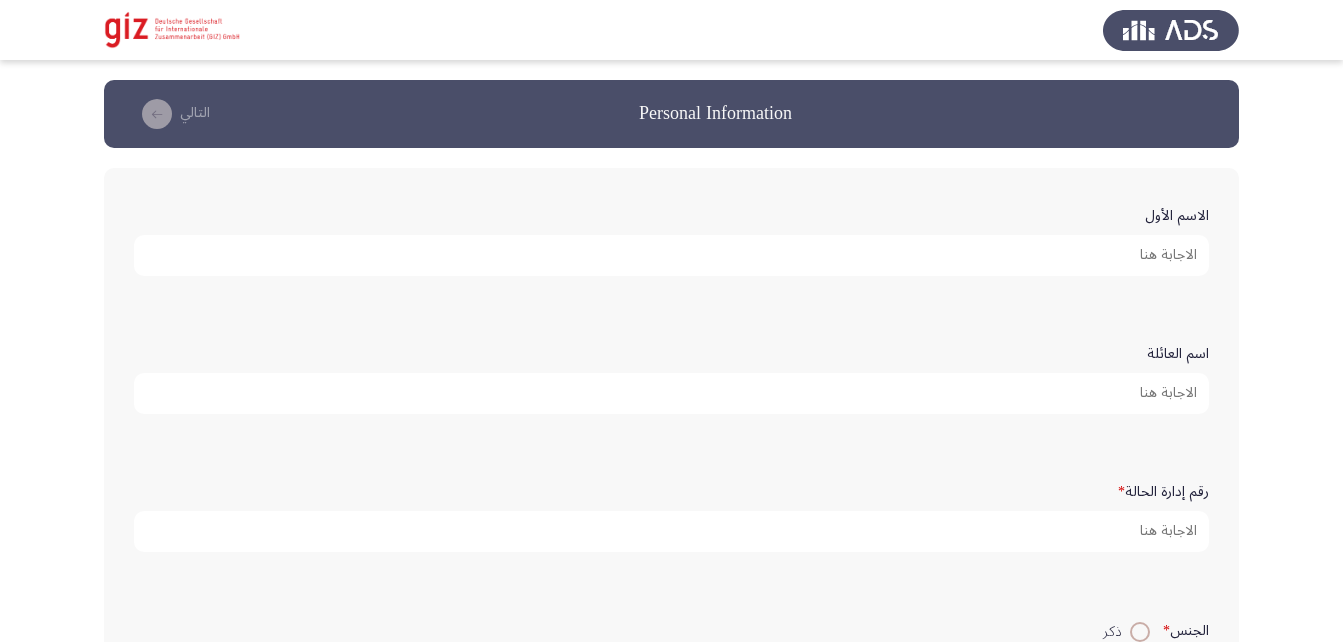 click on "الاسم الأول" at bounding box center (671, 255) 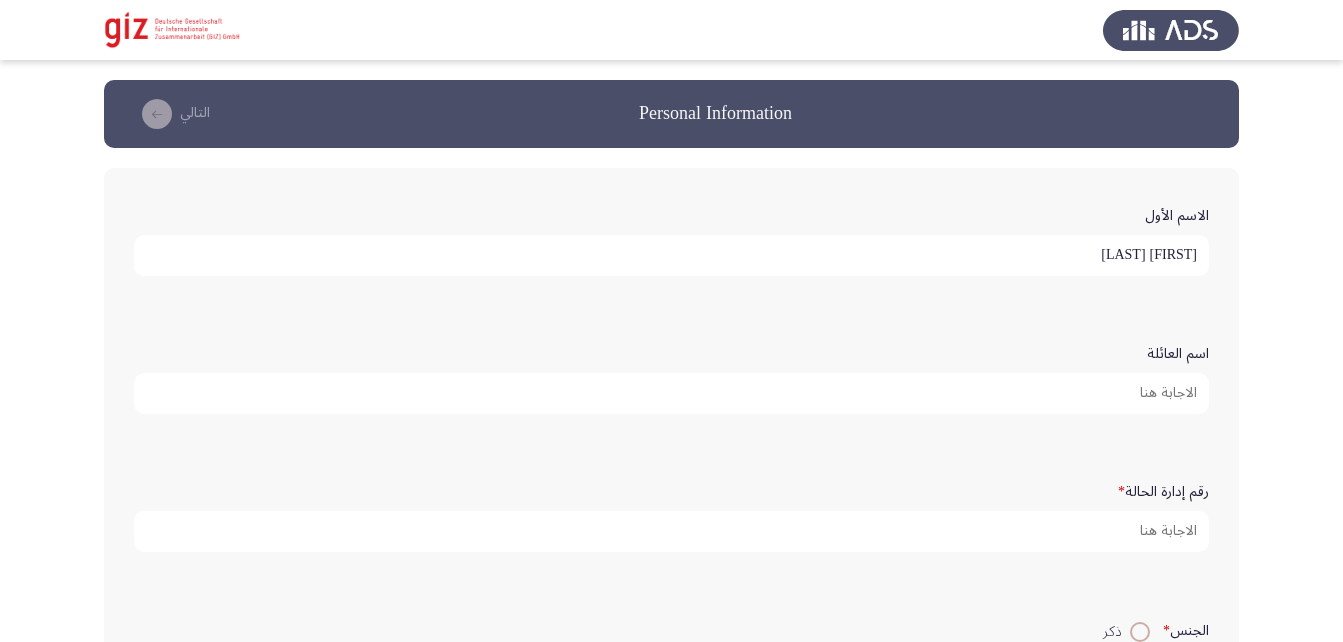 type on "أحمد رمضان" 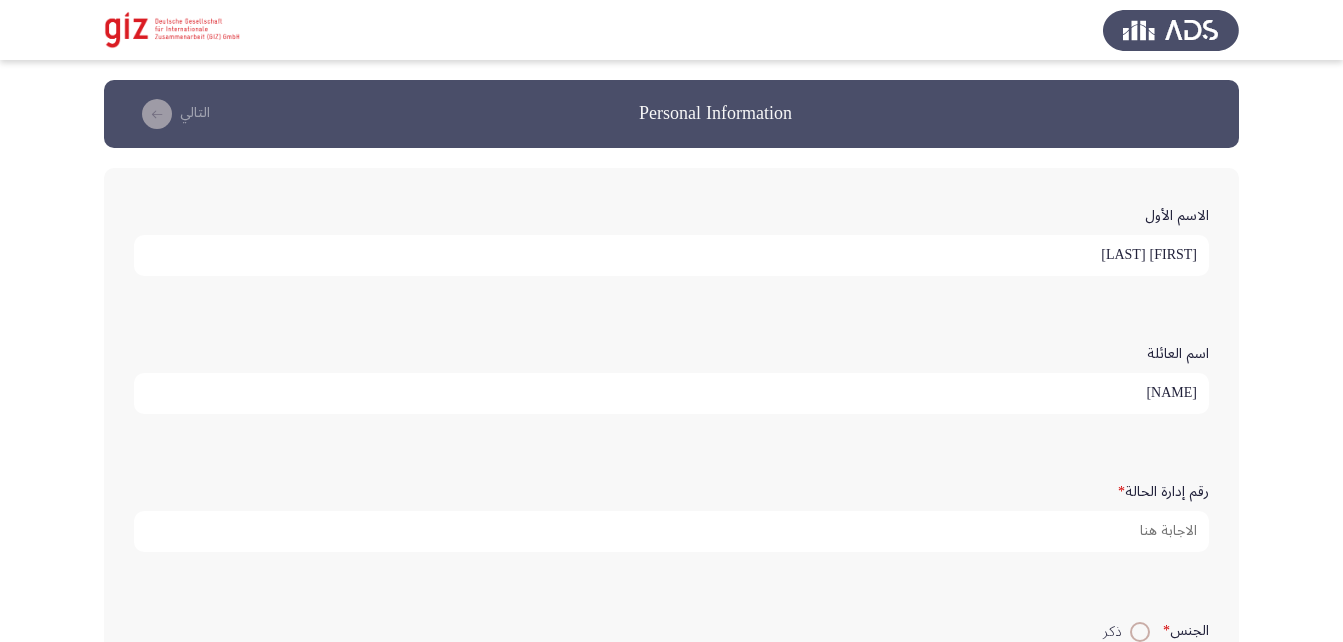 scroll, scrollTop: 5, scrollLeft: 0, axis: vertical 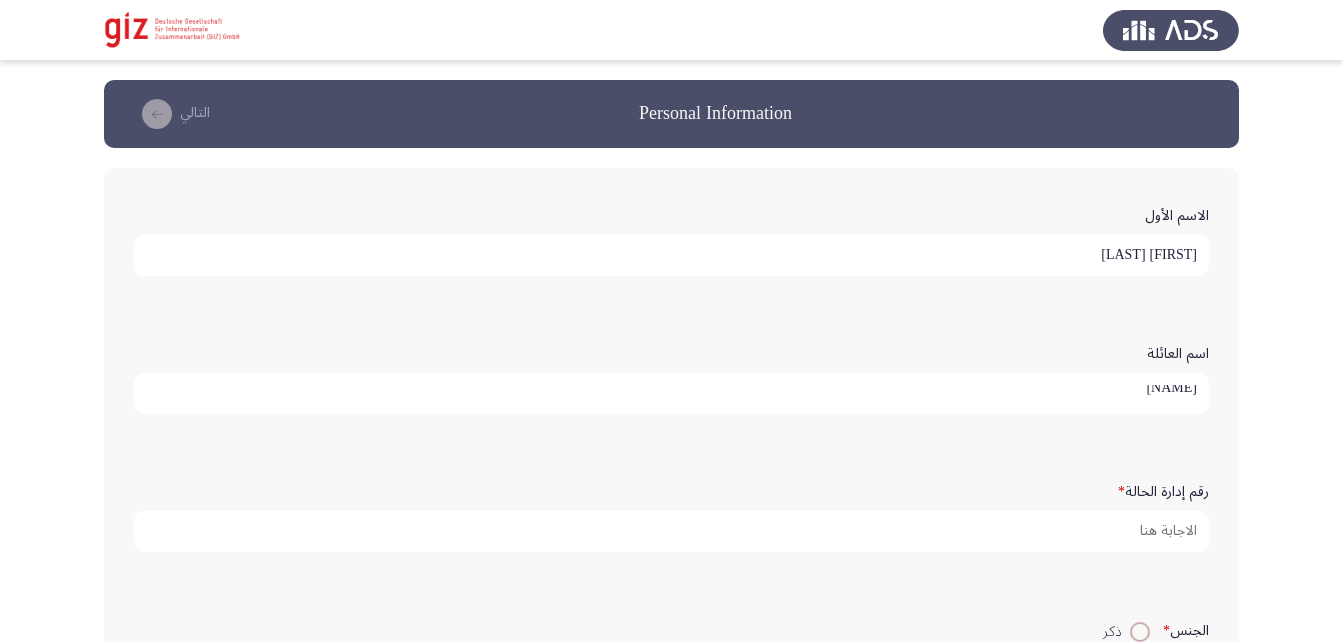 type on "عبد العال" 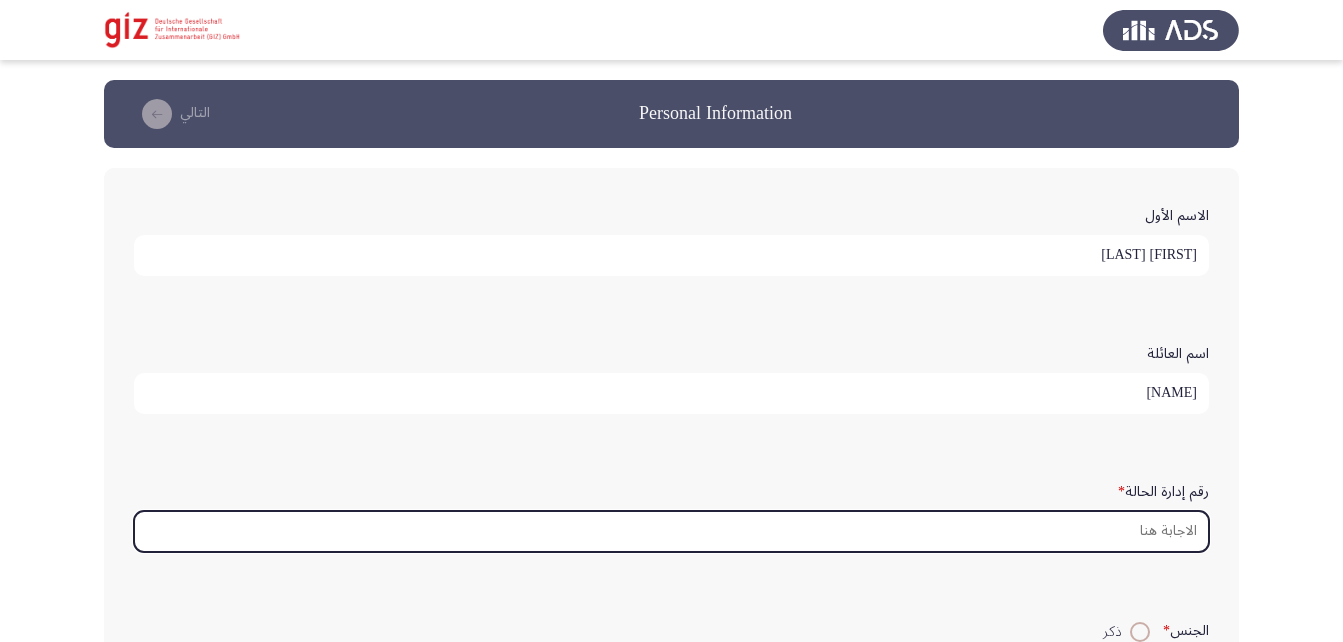click on "رقم إدارة الحالة   *" at bounding box center [671, 531] 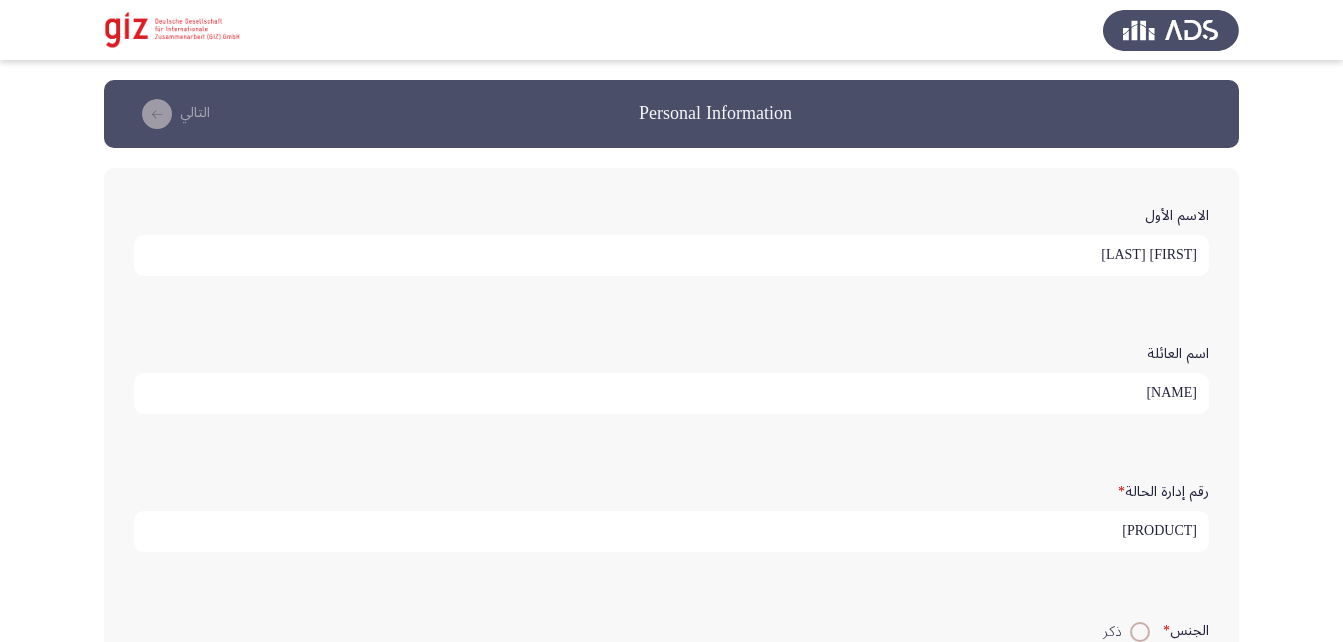 scroll, scrollTop: 5, scrollLeft: 0, axis: vertical 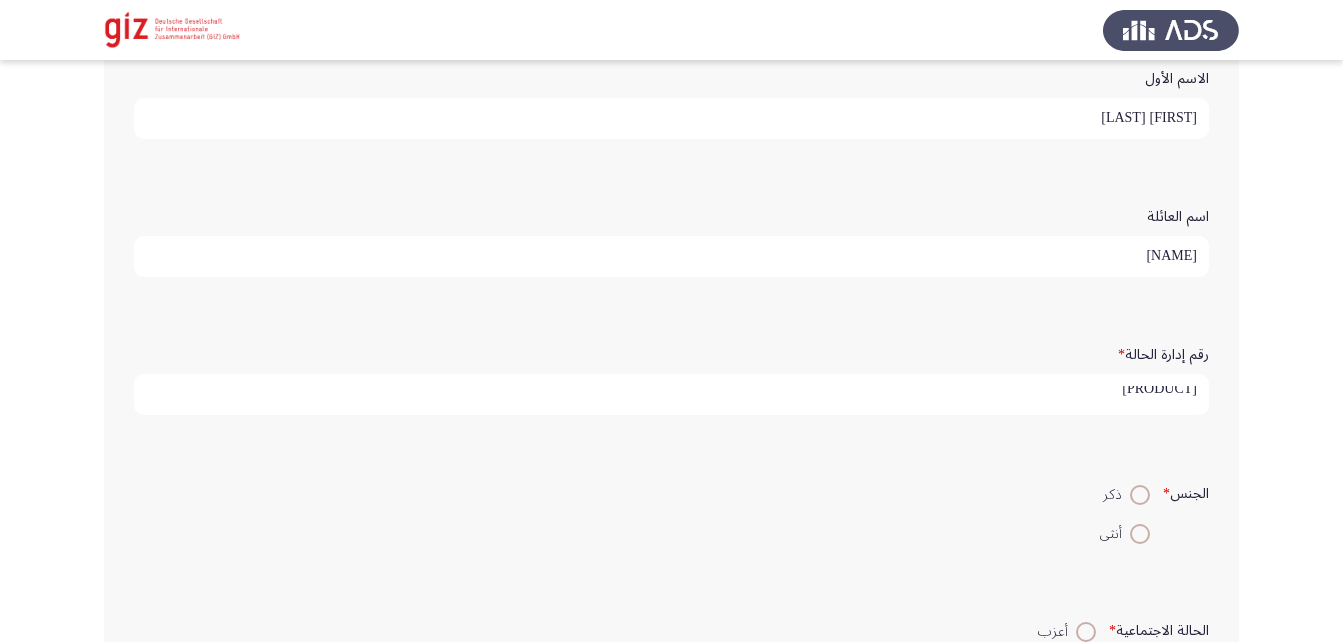 type on "PIMAUG00026-ASYUT" 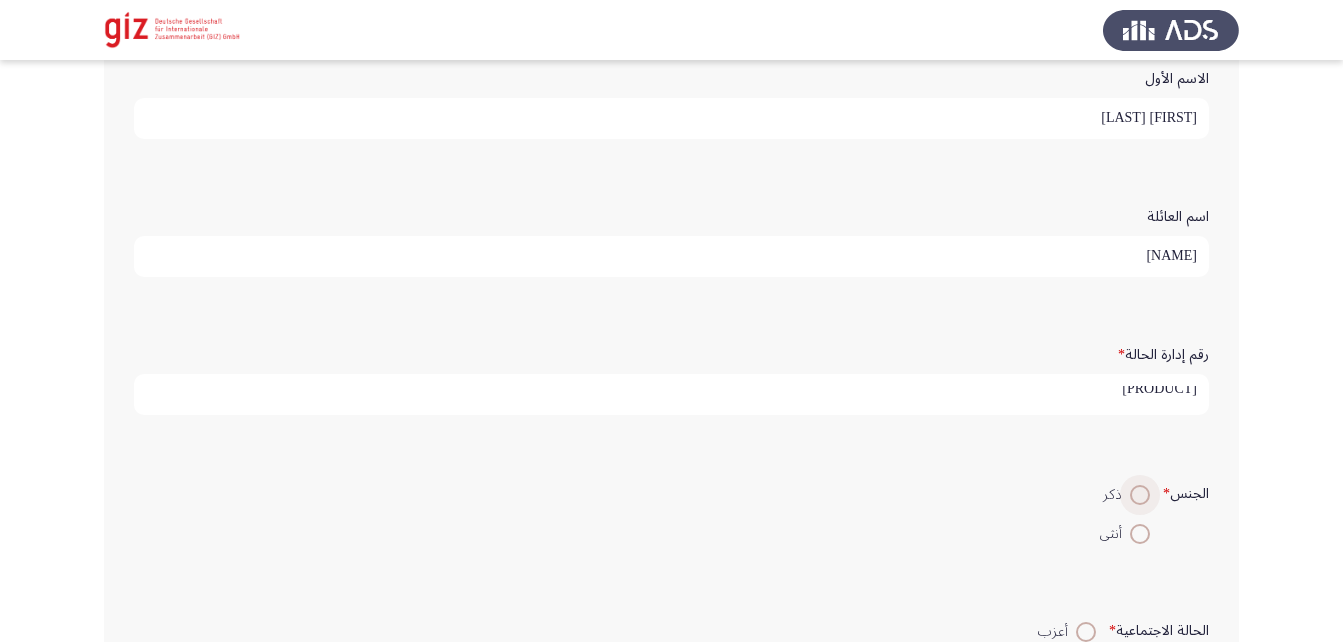 click at bounding box center [1140, 495] 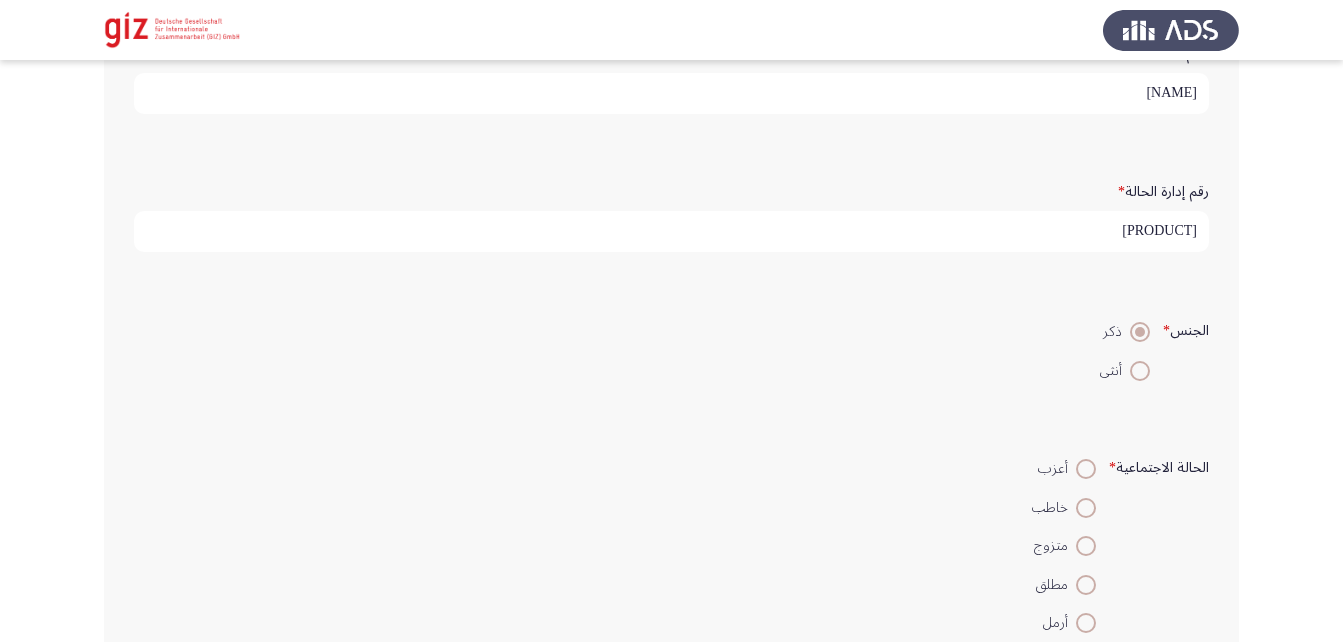 scroll, scrollTop: 307, scrollLeft: 0, axis: vertical 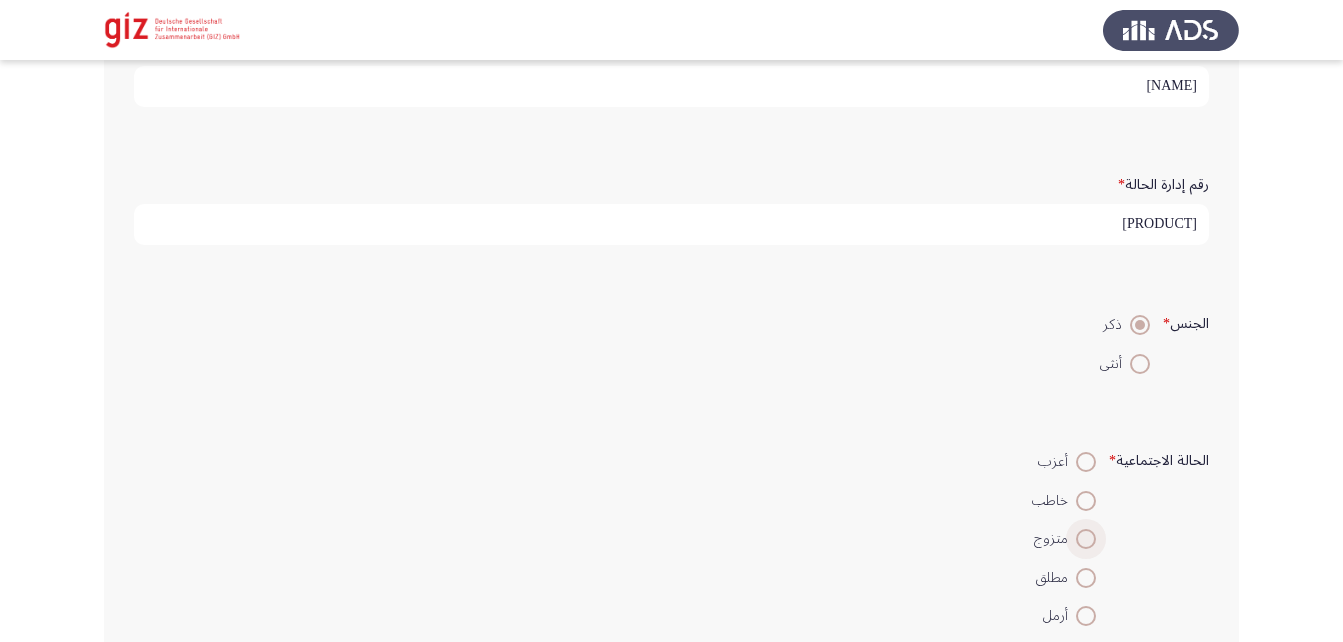 click at bounding box center [1086, 539] 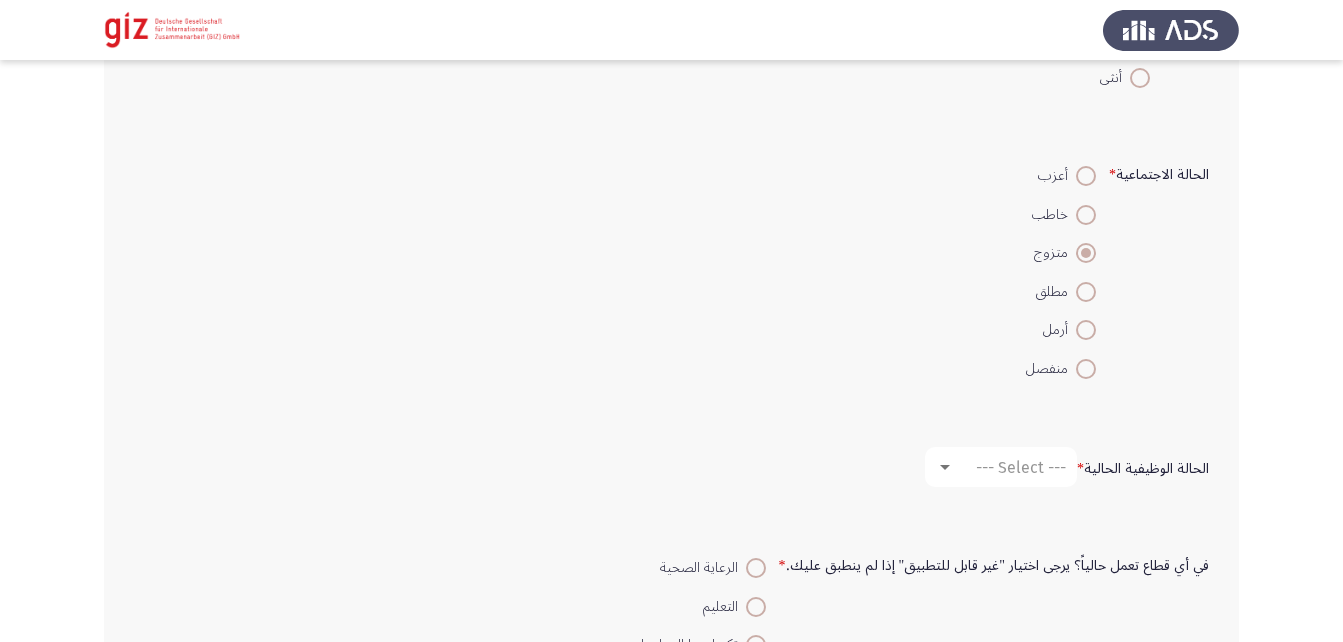 scroll, scrollTop: 627, scrollLeft: 0, axis: vertical 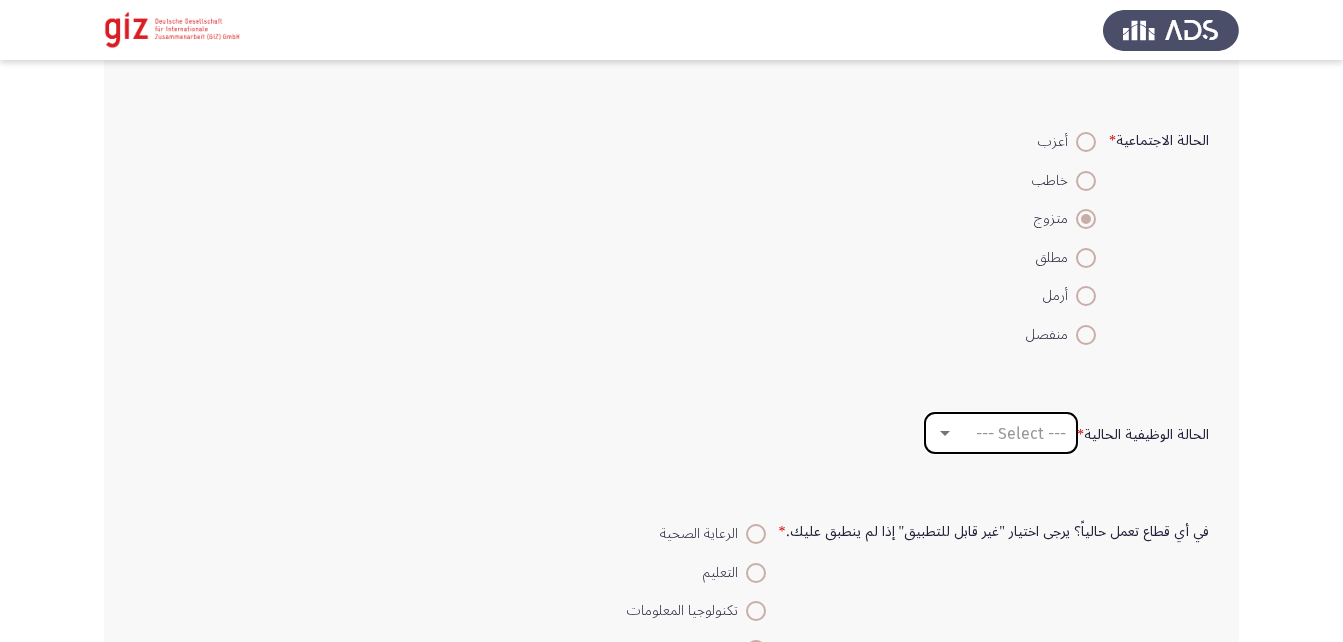 click on "--- Select ---" at bounding box center [1001, 433] 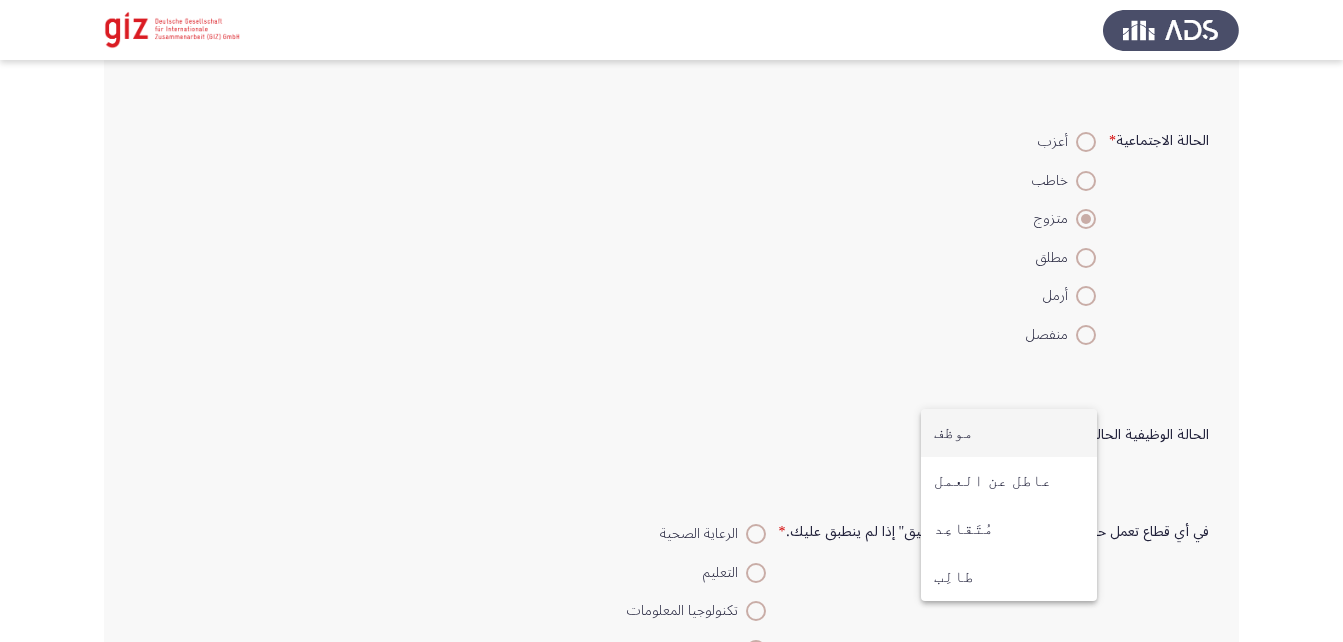 click on "موظف" at bounding box center [1009, 433] 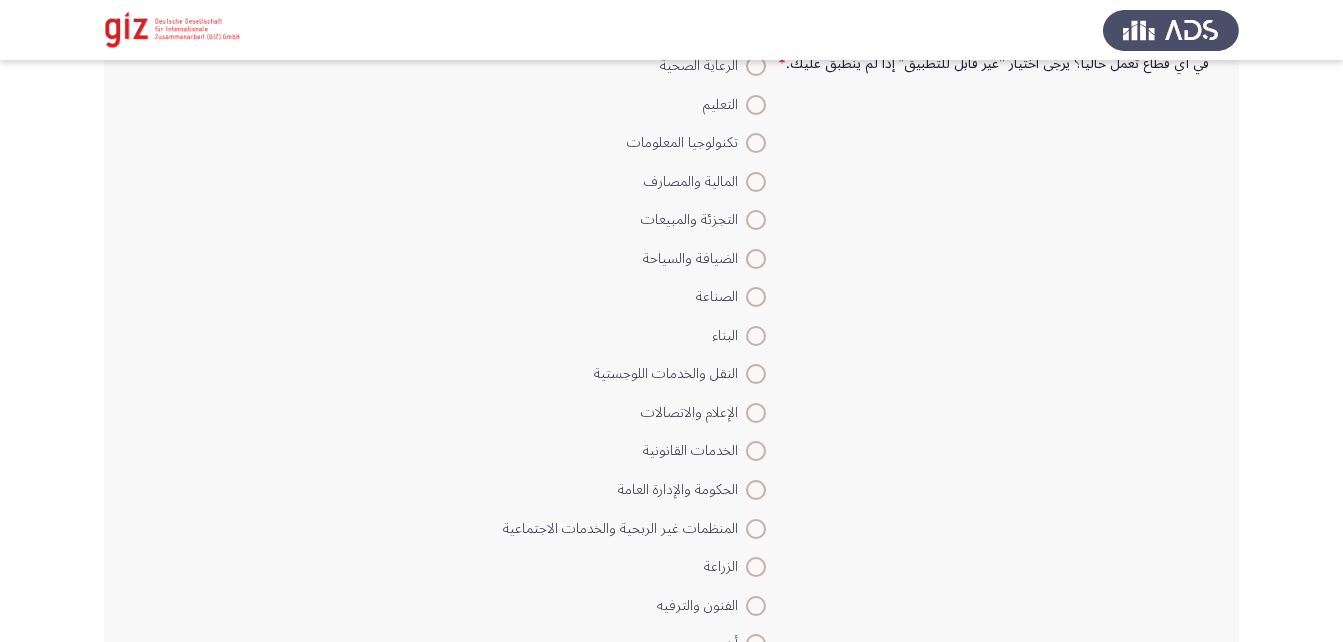 scroll, scrollTop: 1099, scrollLeft: 0, axis: vertical 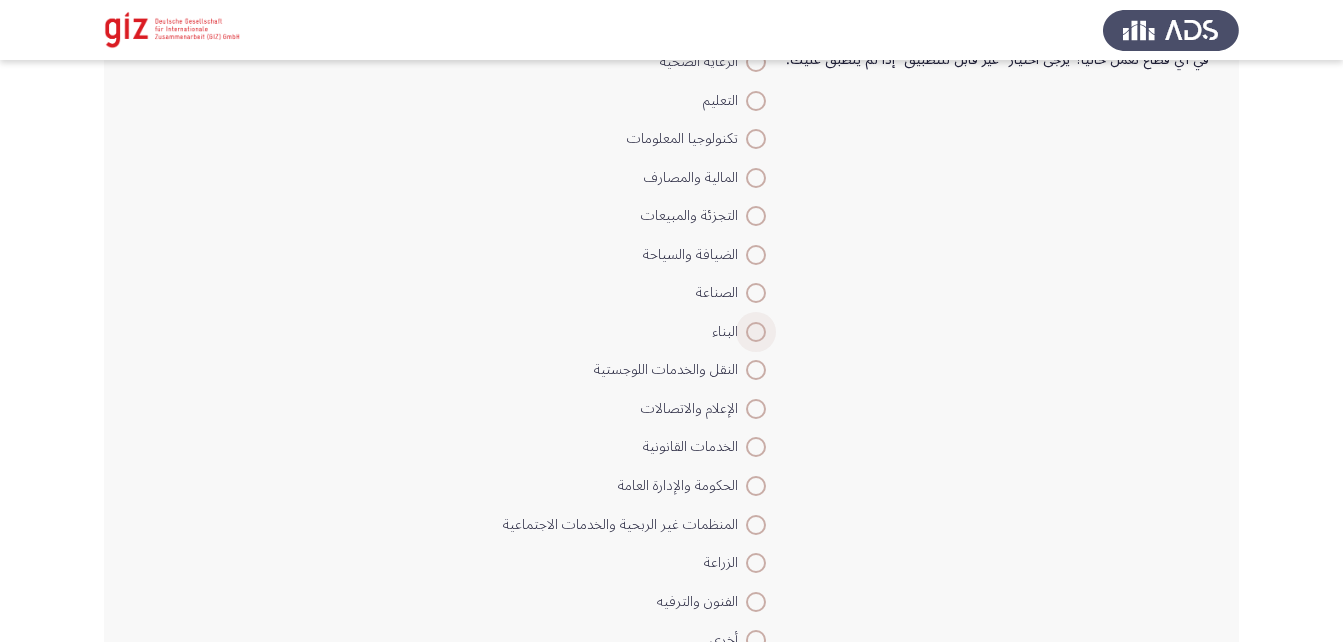 click at bounding box center (756, 332) 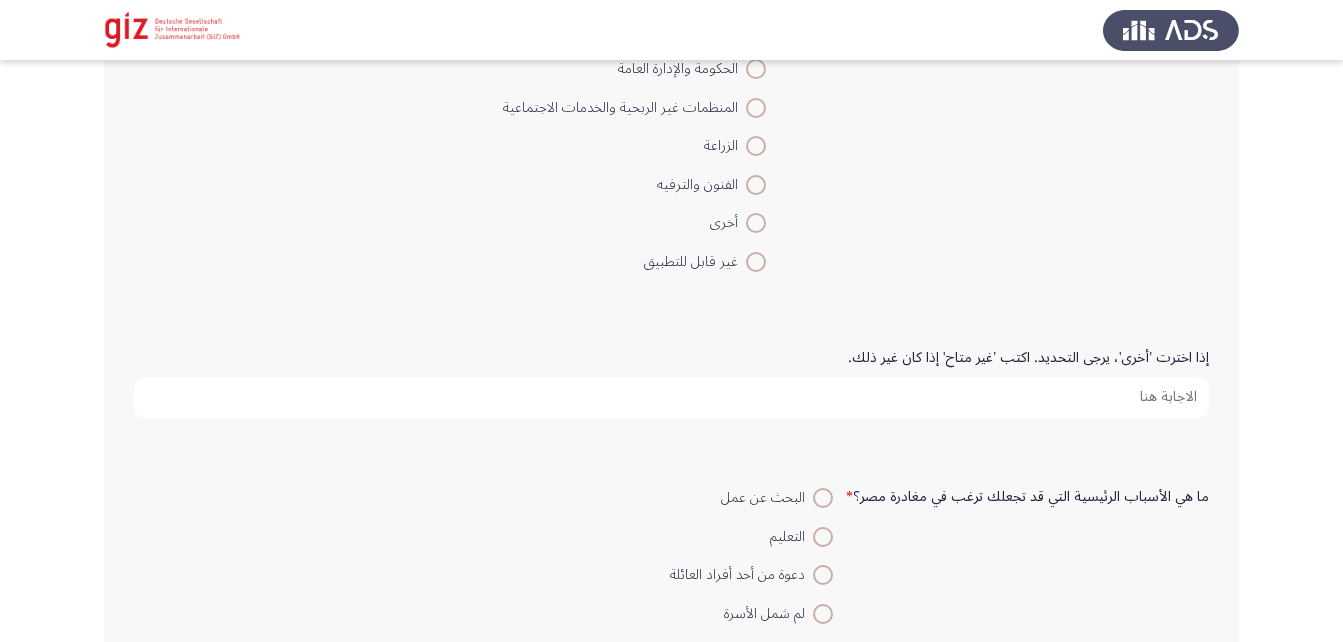scroll, scrollTop: 1515, scrollLeft: 0, axis: vertical 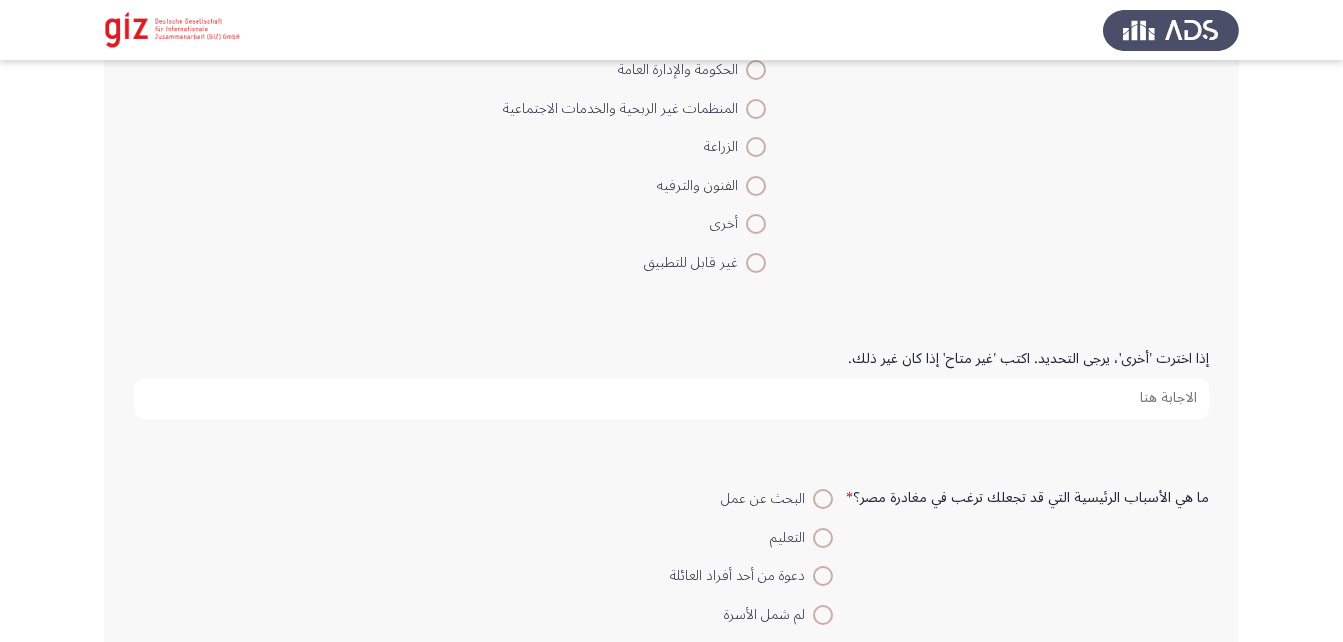 click on "إذا اخترت 'أخرى'، يرجى التحديد. اكتب 'غير متاح' إذا كان غير ذلك." at bounding box center [671, 398] 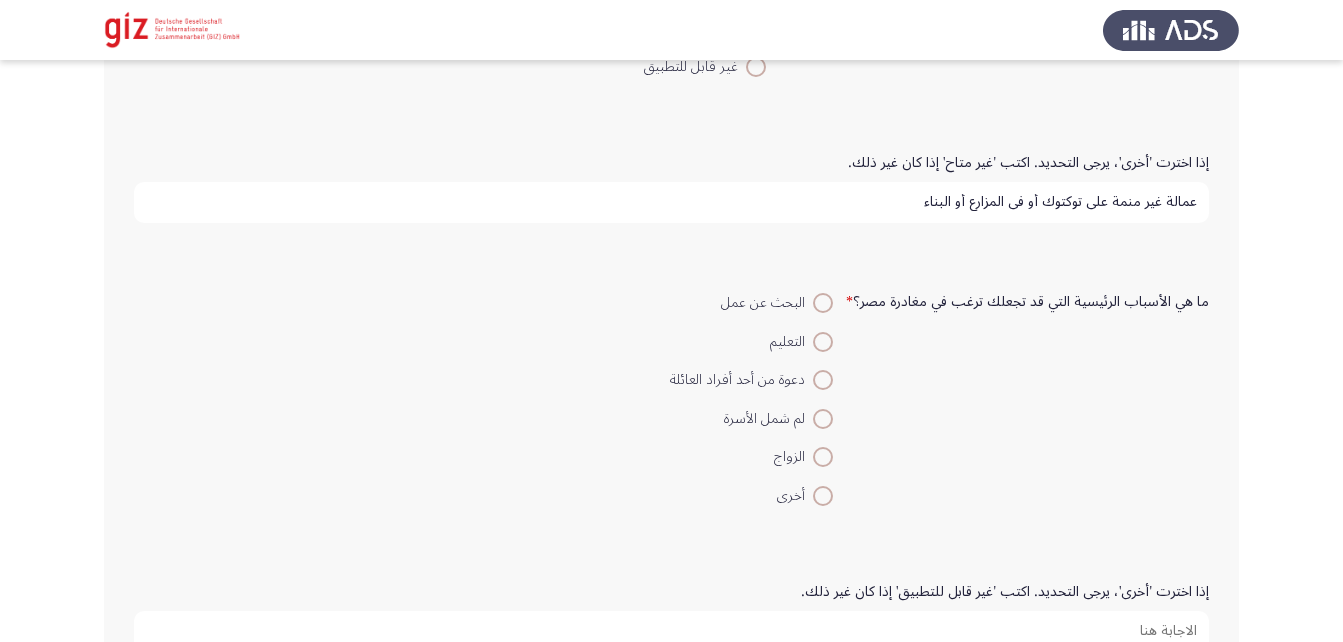 scroll, scrollTop: 1710, scrollLeft: 0, axis: vertical 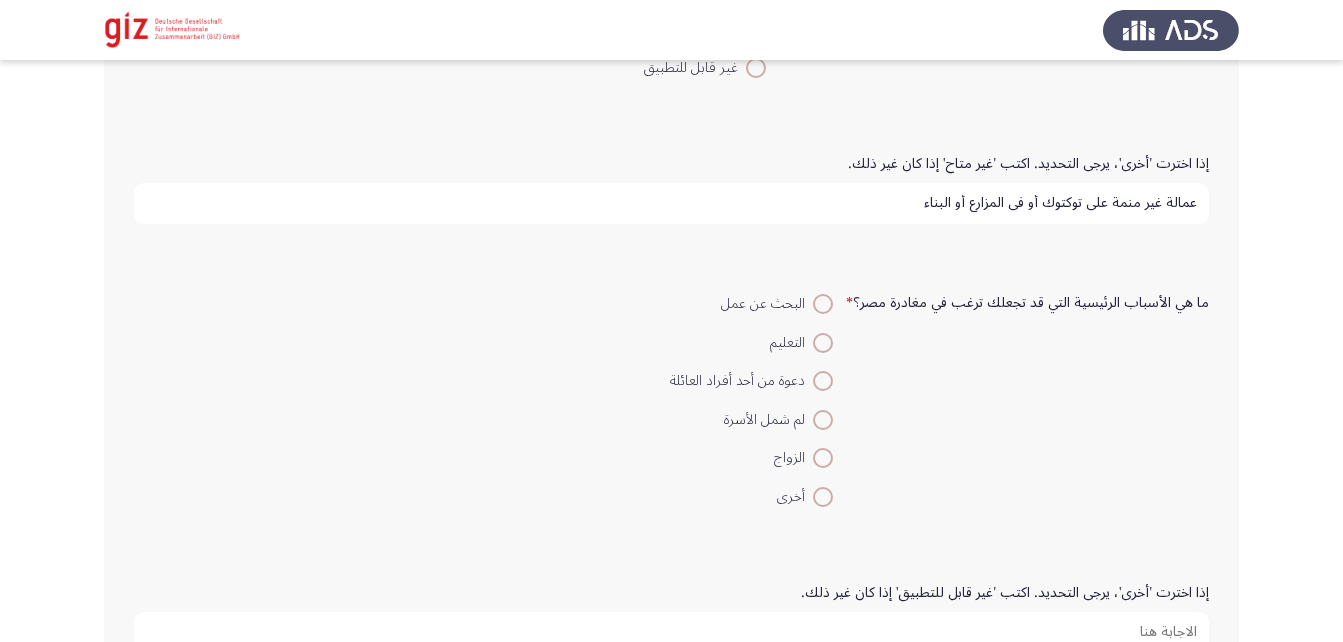 type on "عمالة غير منمة علي توكتوك أو في المزارع أو البناء" 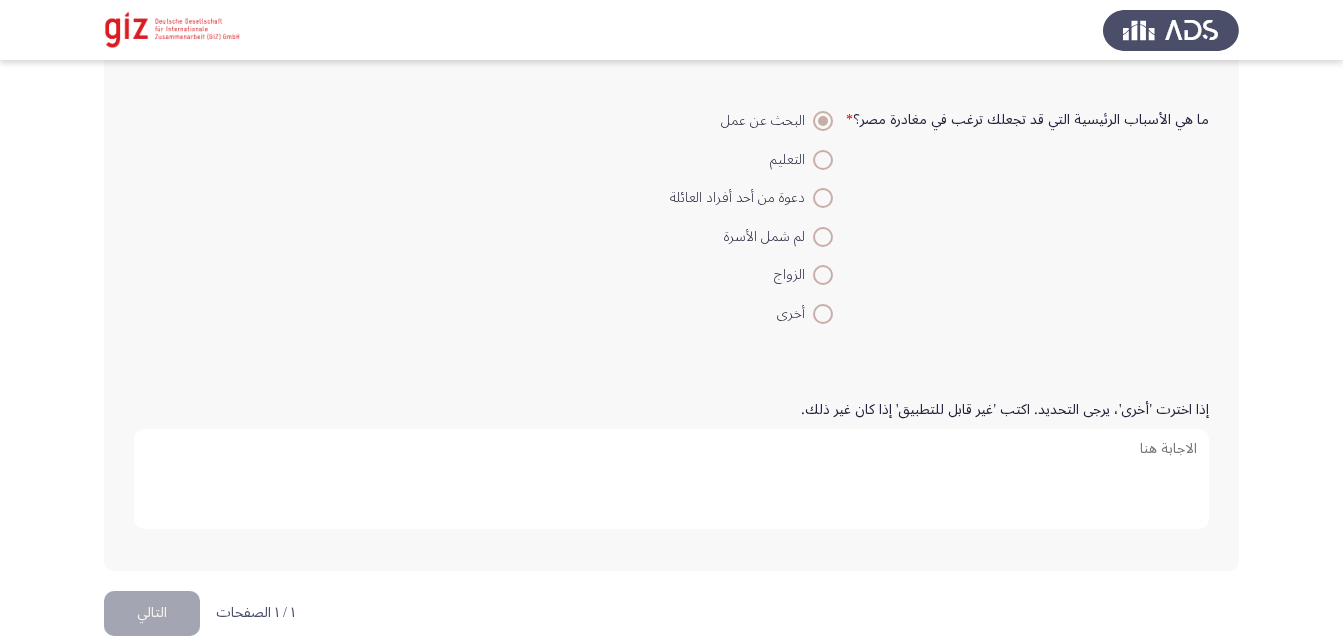 scroll, scrollTop: 1909, scrollLeft: 0, axis: vertical 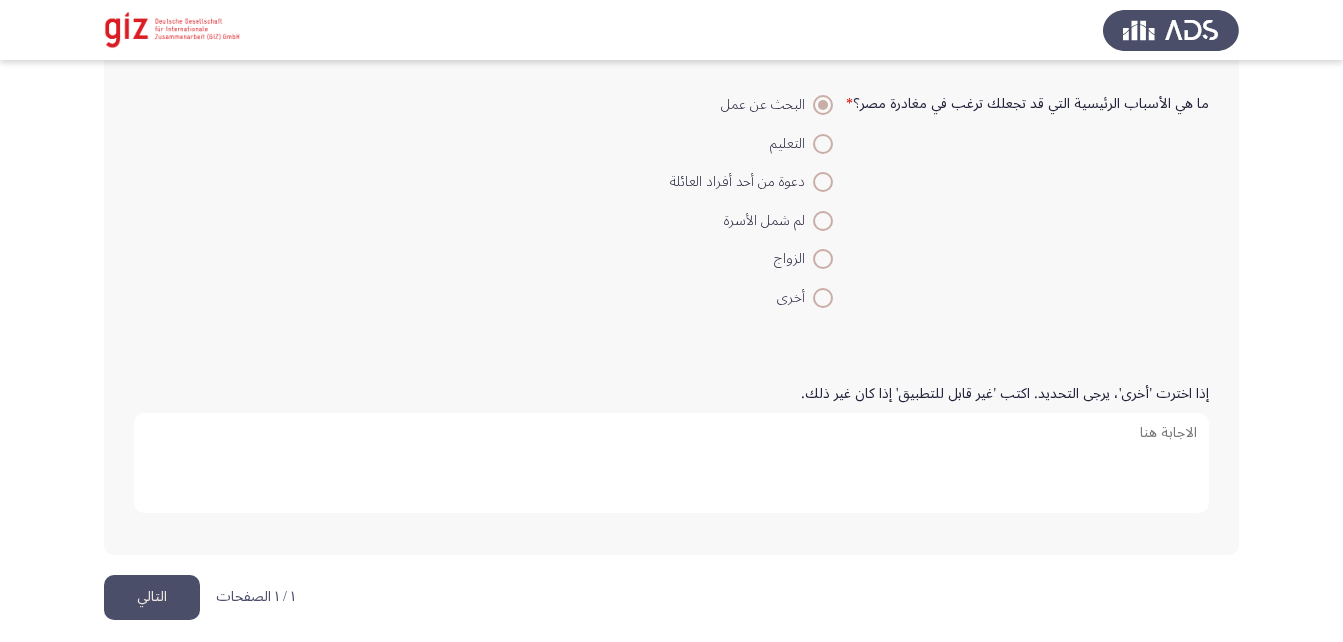 click on "إذا اخترت 'أخرى'، يرجى التحديد. اكتب 'غير قابل للتطبيق' إذا كان غير ذلك." at bounding box center [671, 463] 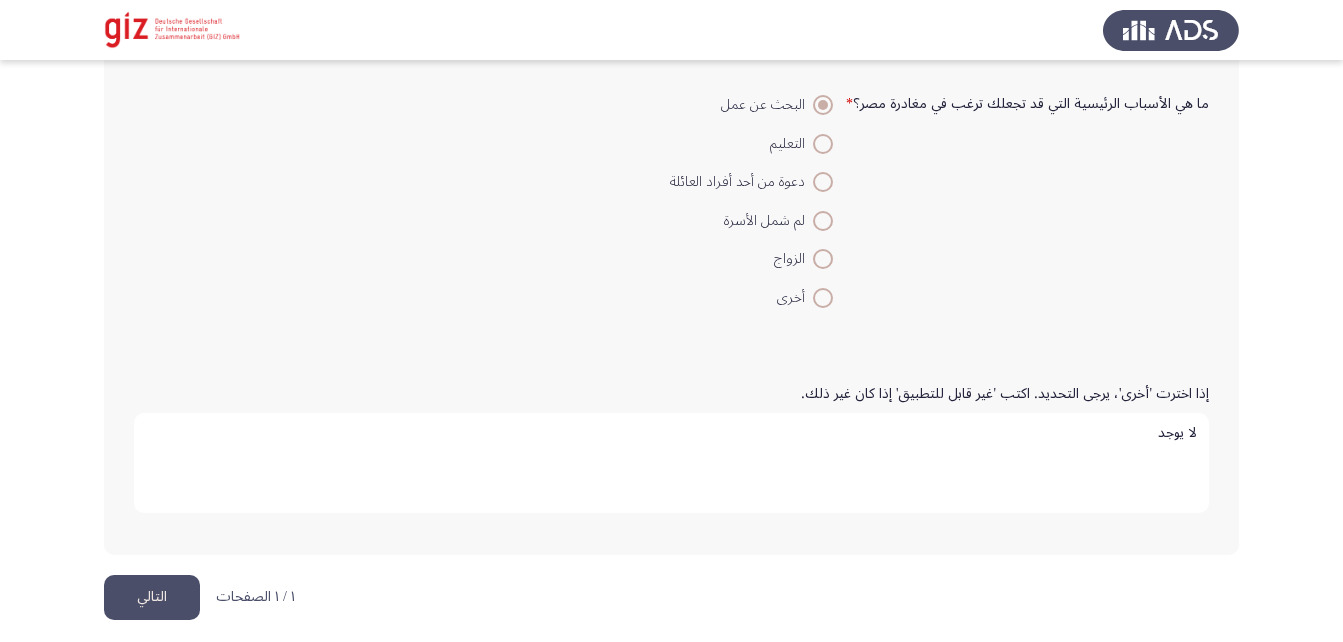 type on "لا يوجد" 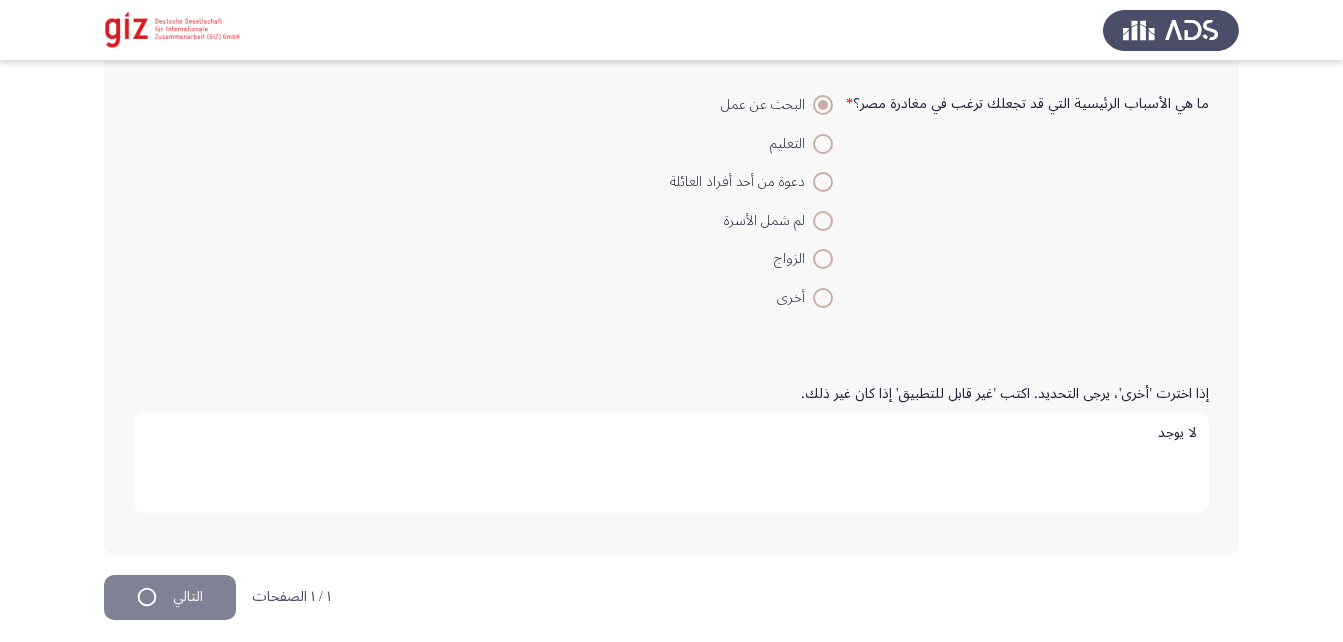 scroll, scrollTop: 0, scrollLeft: 0, axis: both 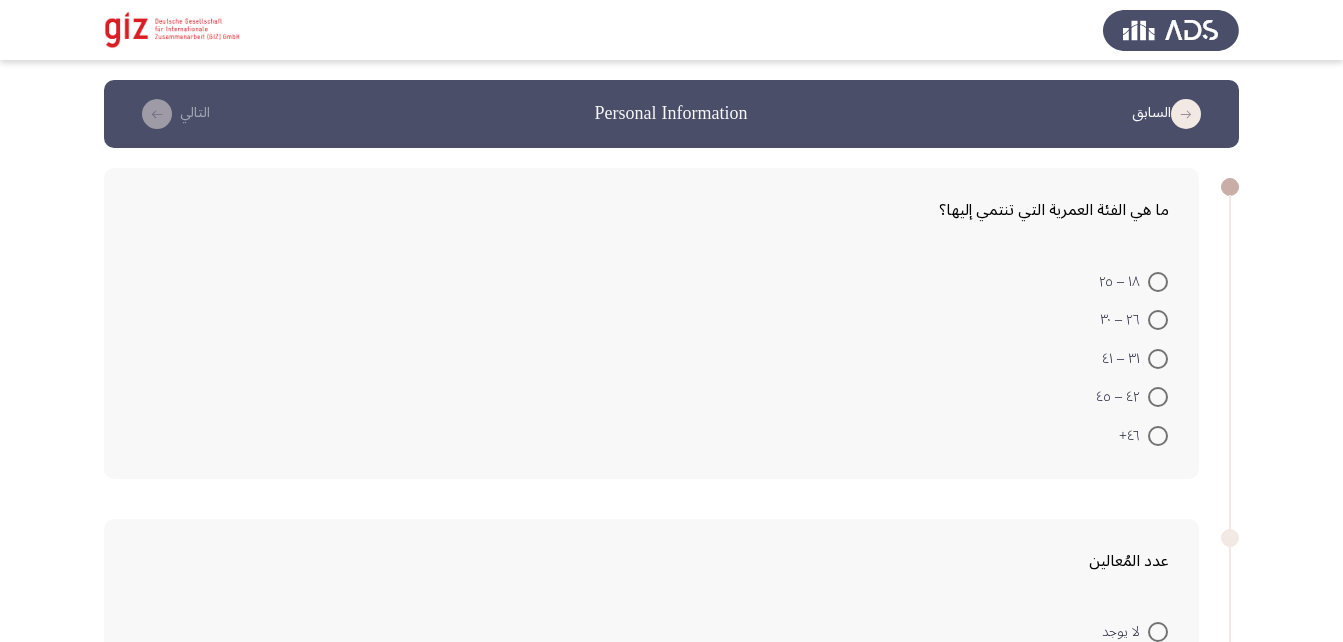 click at bounding box center (1158, 359) 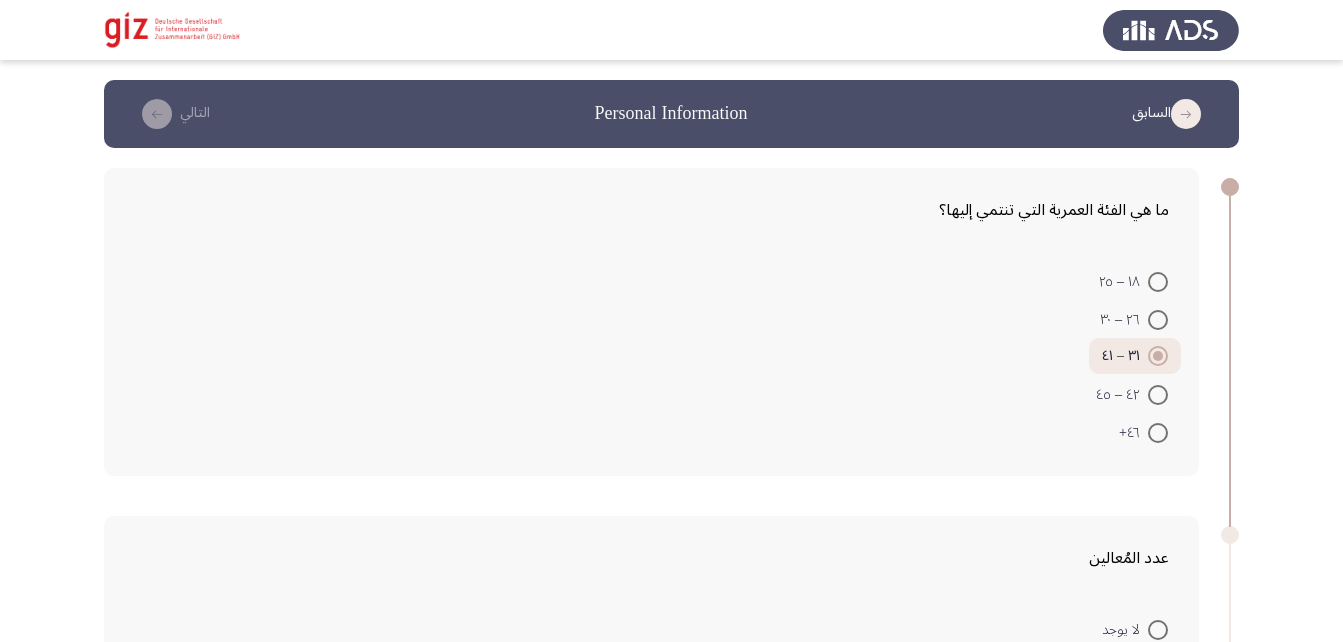 scroll, scrollTop: 243, scrollLeft: 0, axis: vertical 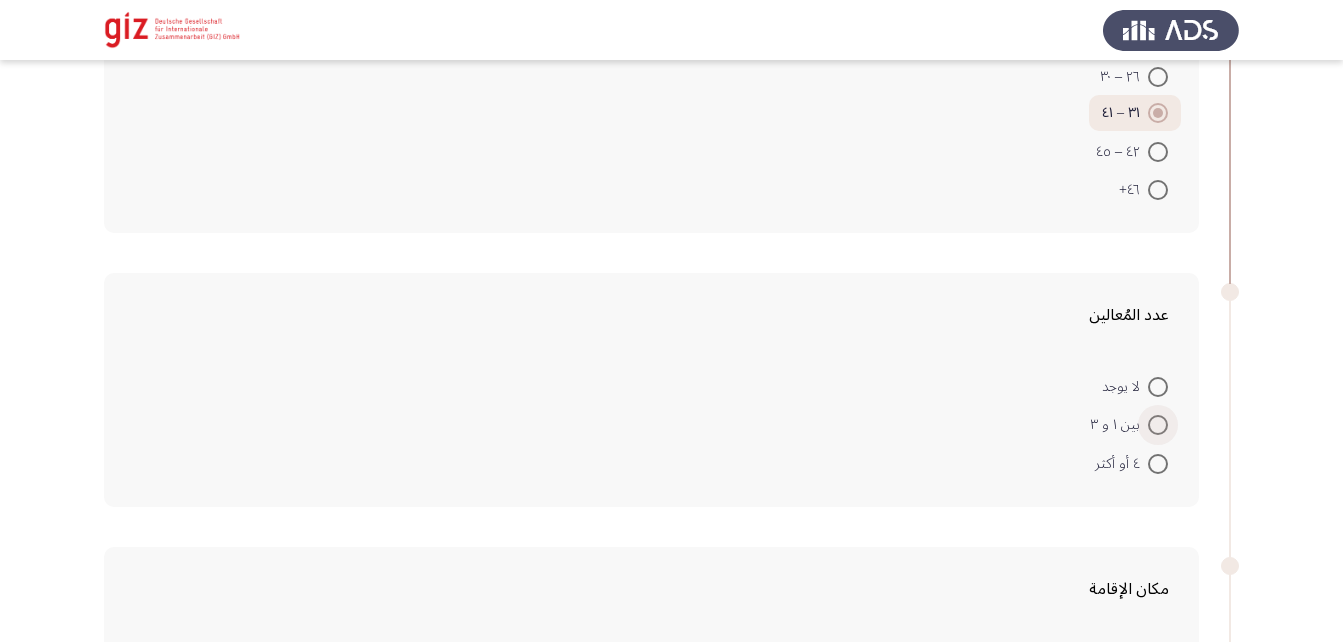 click at bounding box center [1158, 425] 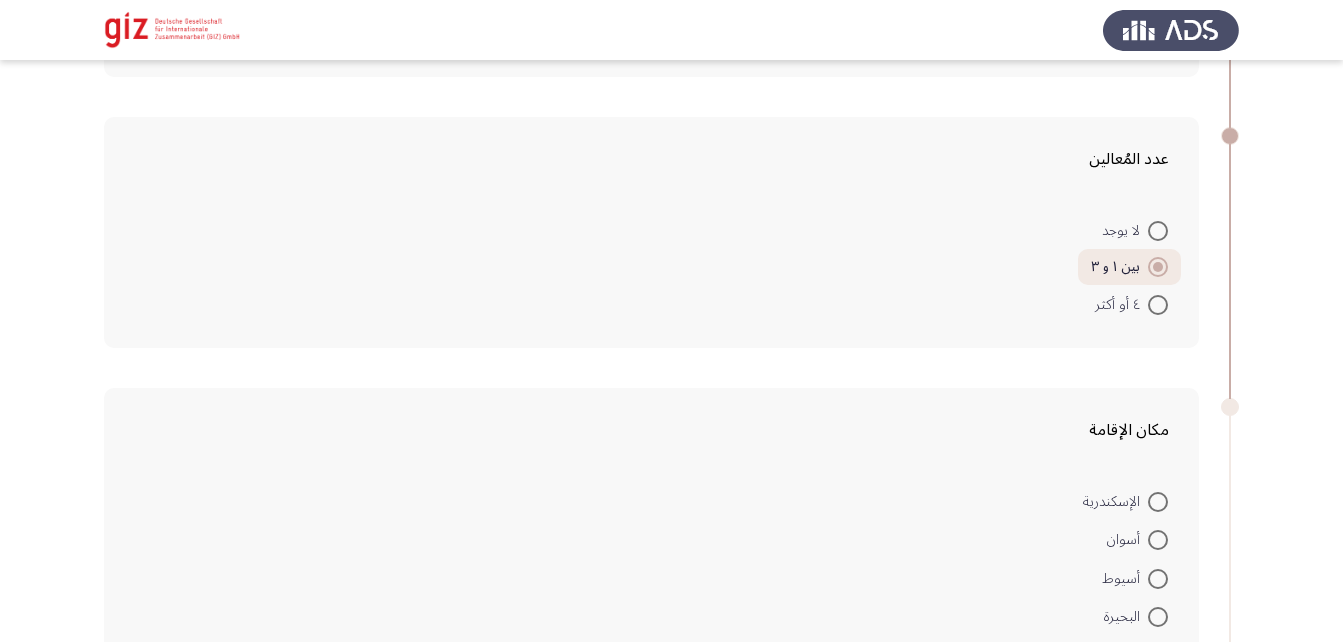 scroll, scrollTop: 455, scrollLeft: 0, axis: vertical 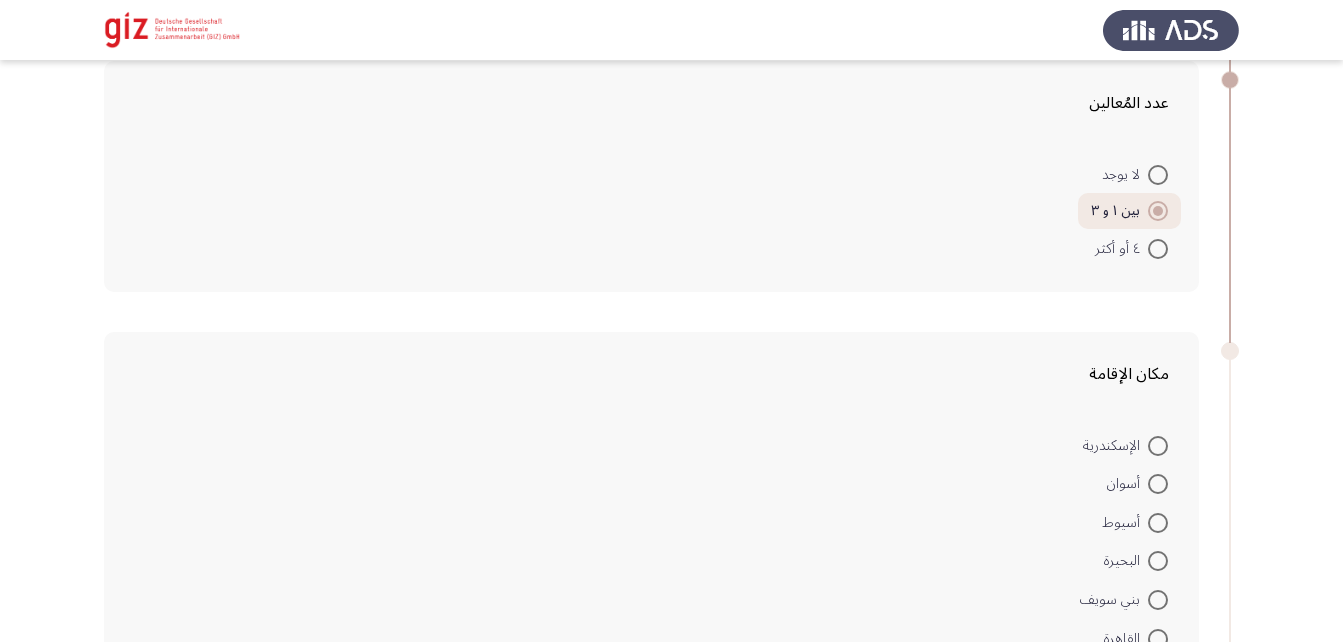 click at bounding box center [1158, 249] 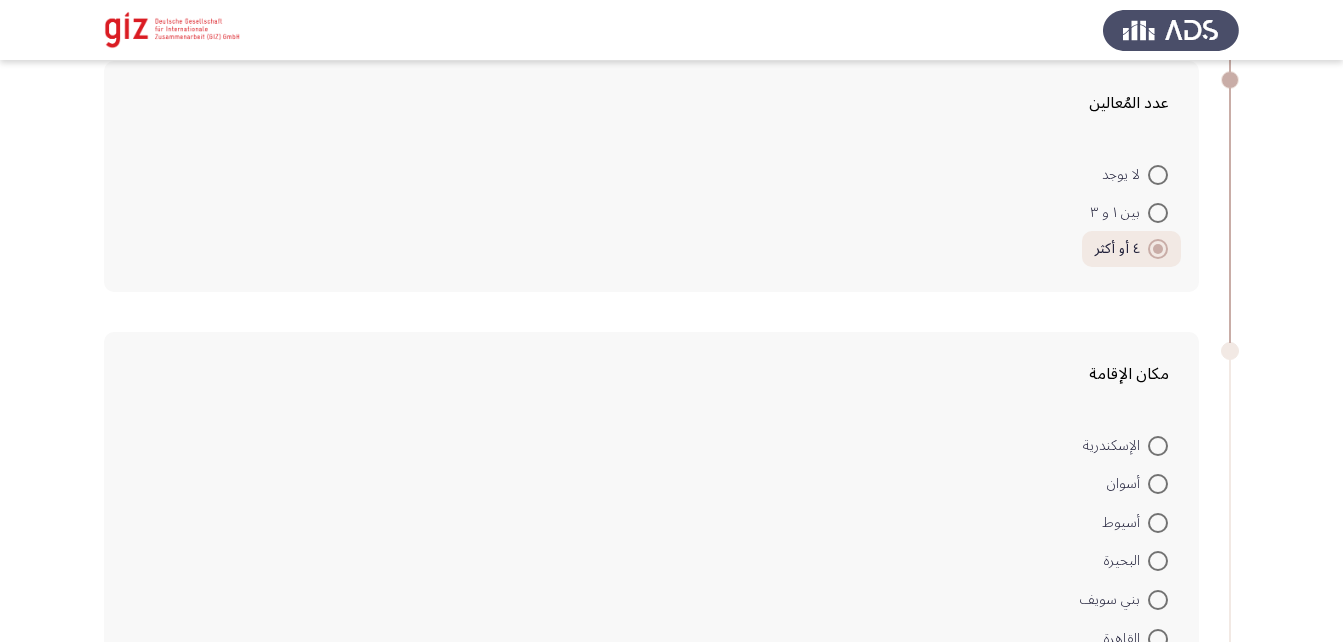 scroll, scrollTop: 680, scrollLeft: 0, axis: vertical 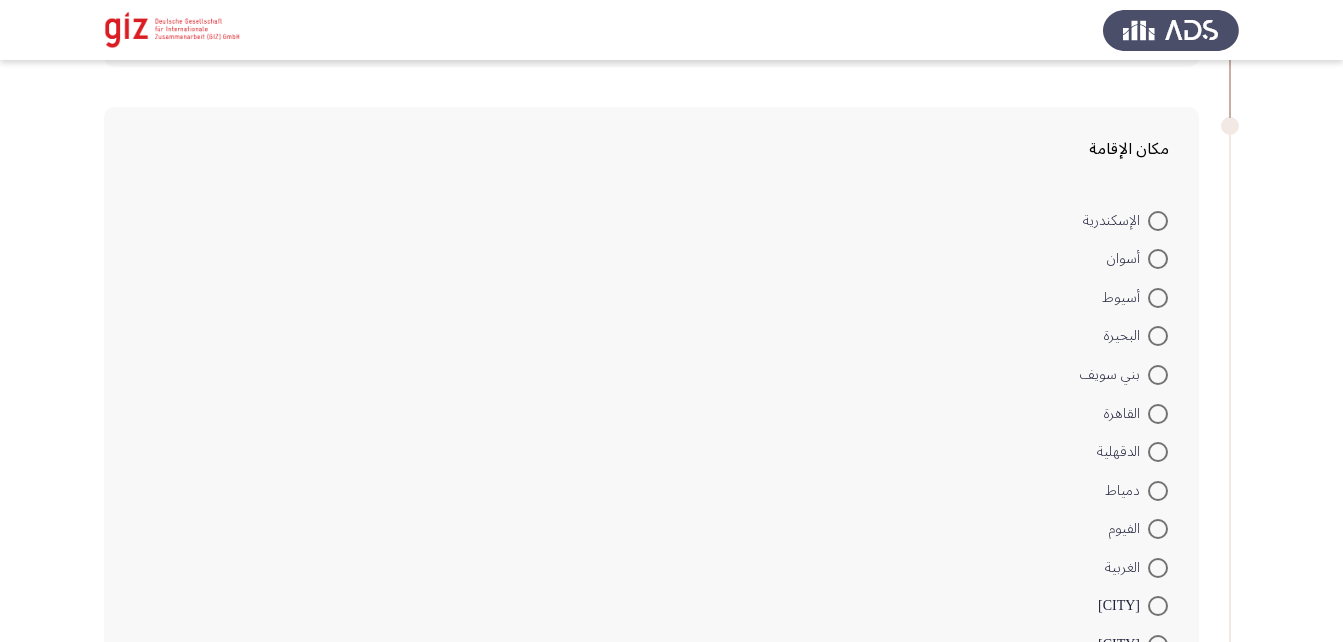 click at bounding box center (1158, 298) 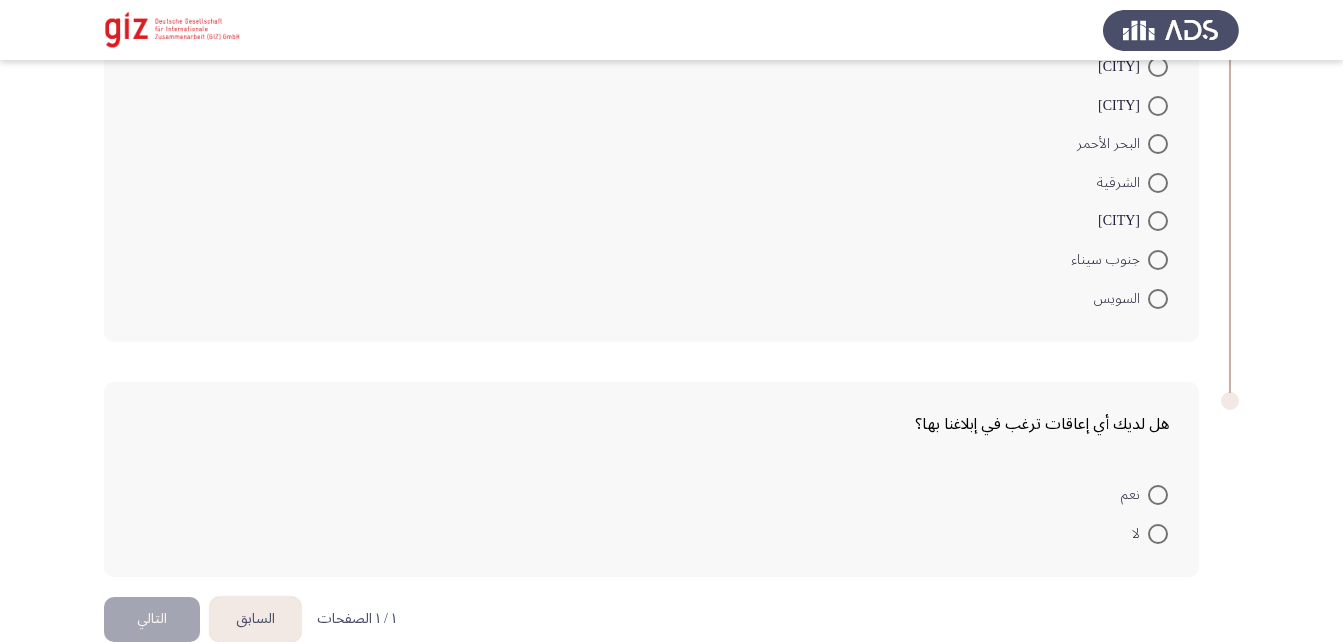 scroll, scrollTop: 1637, scrollLeft: 0, axis: vertical 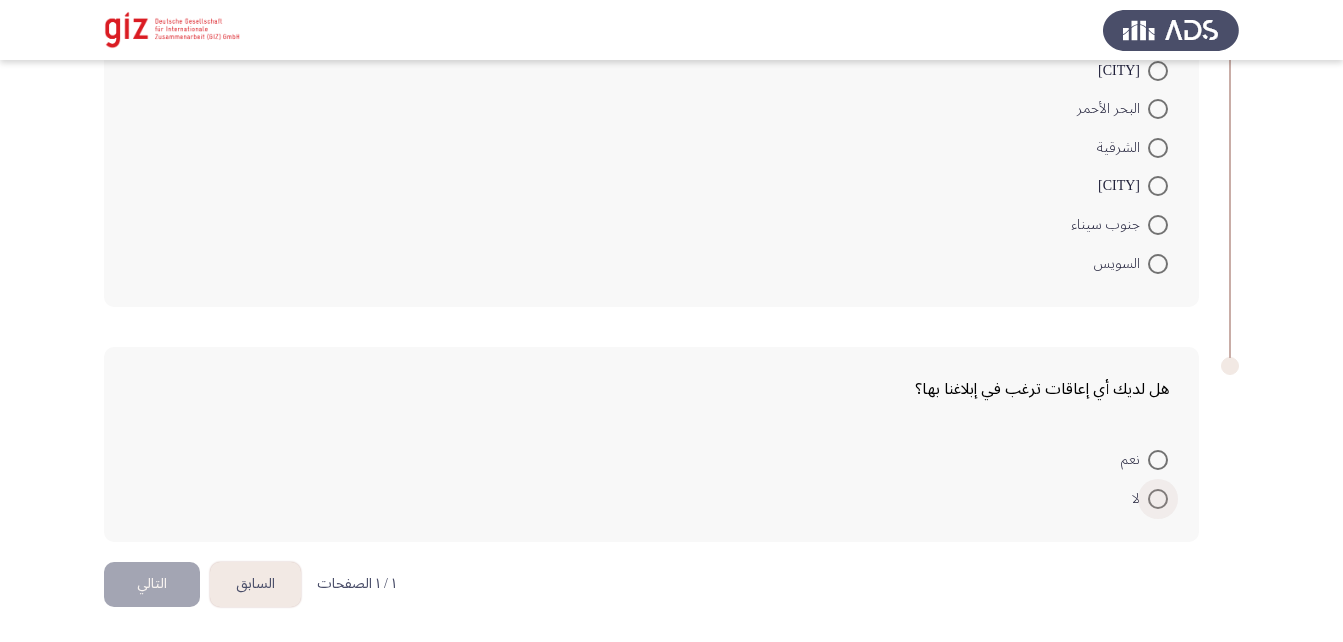 click at bounding box center (1158, 499) 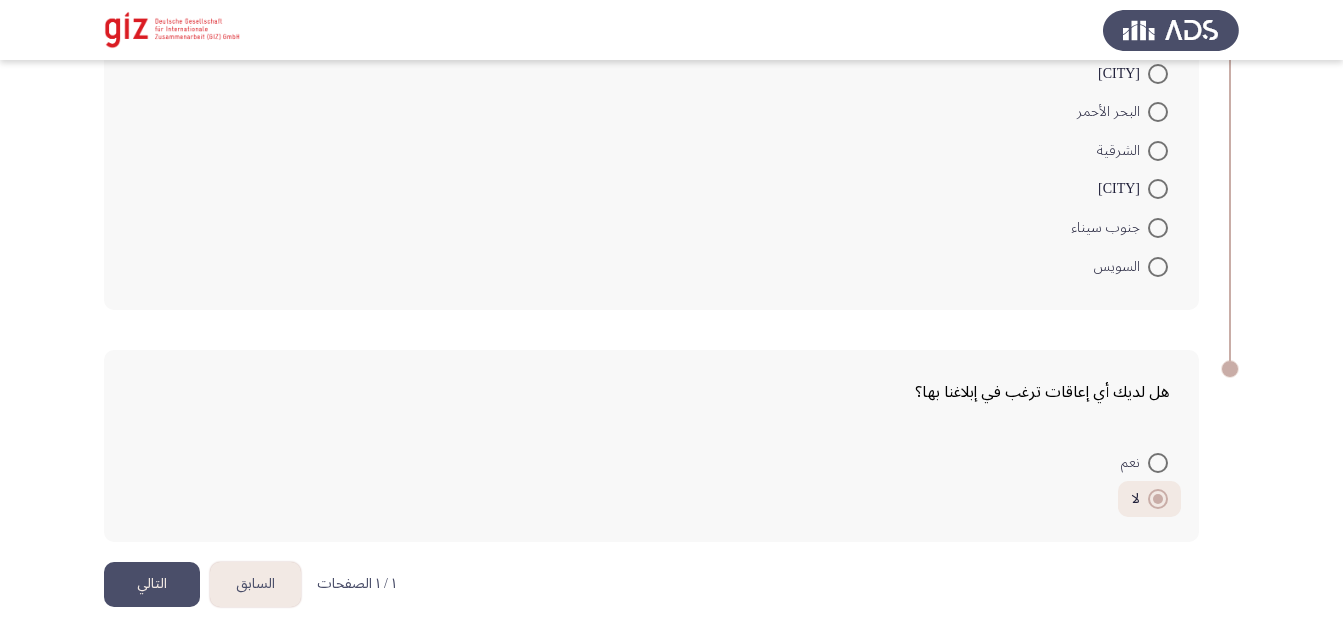 click on "التالي" 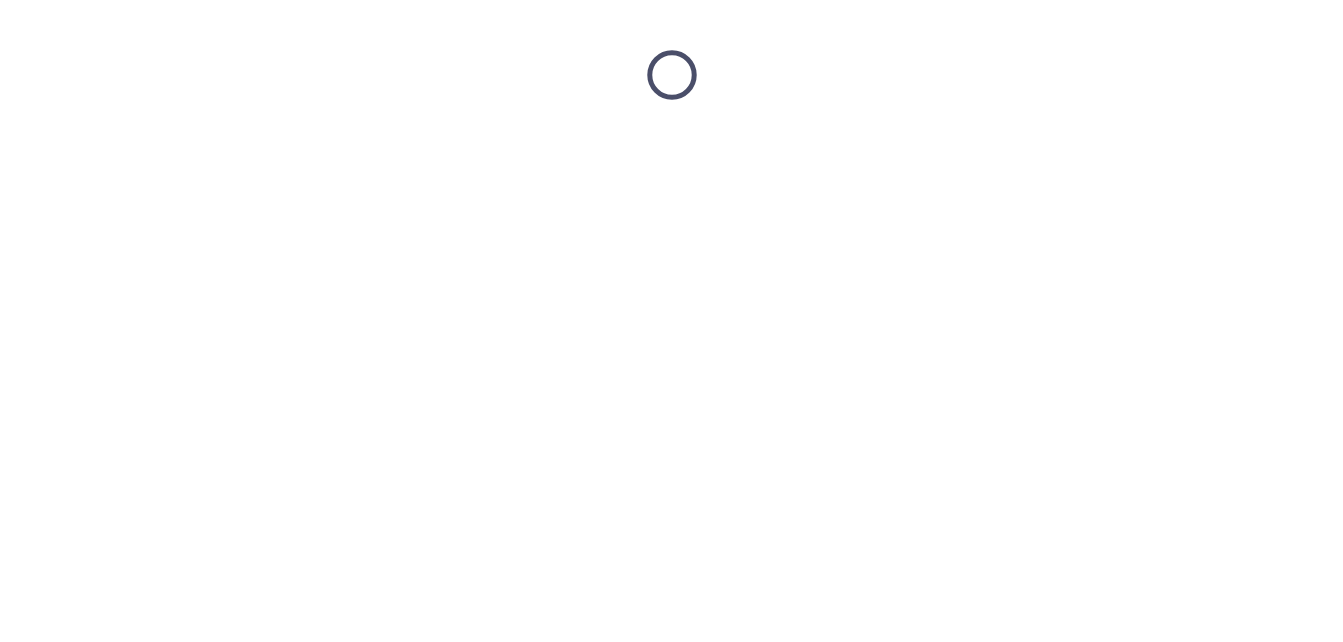 scroll, scrollTop: 0, scrollLeft: 0, axis: both 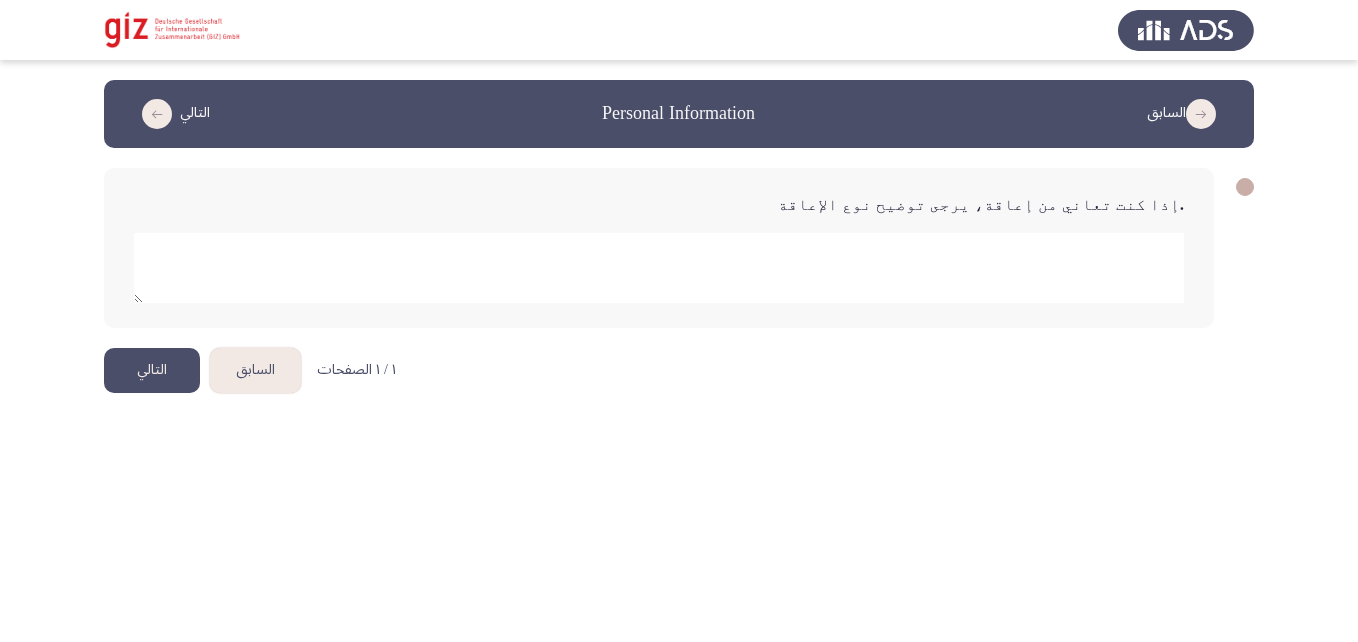click 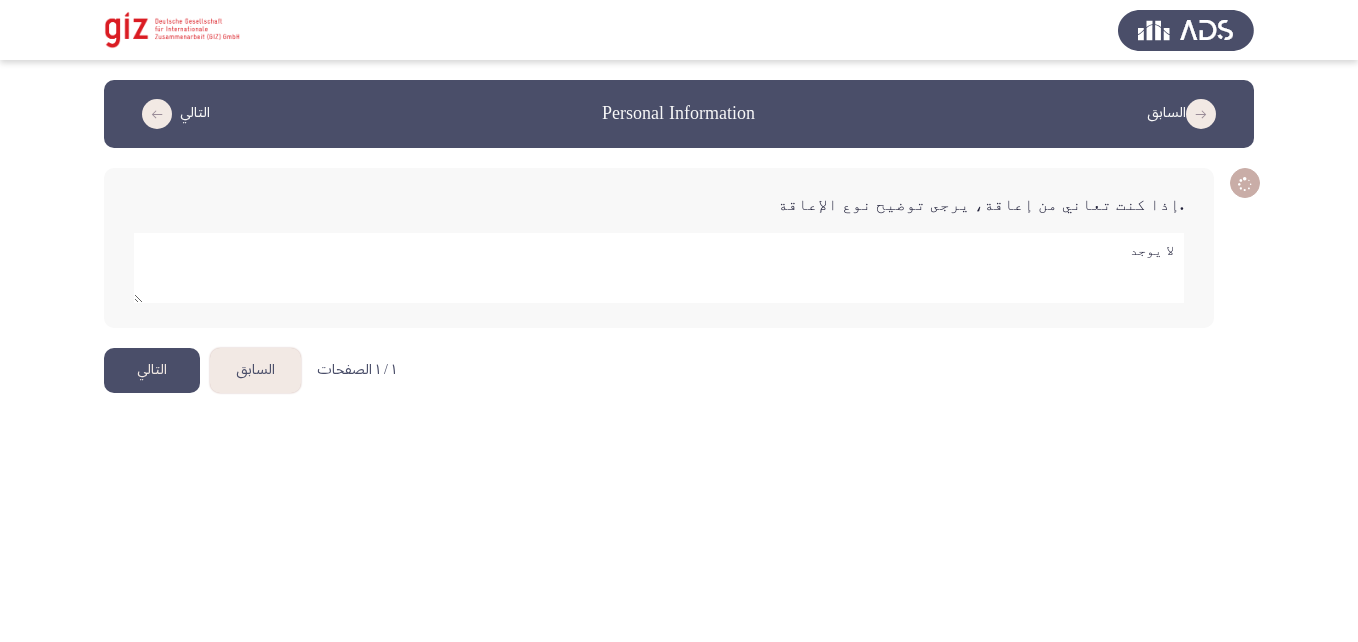 type on "لا يوجد" 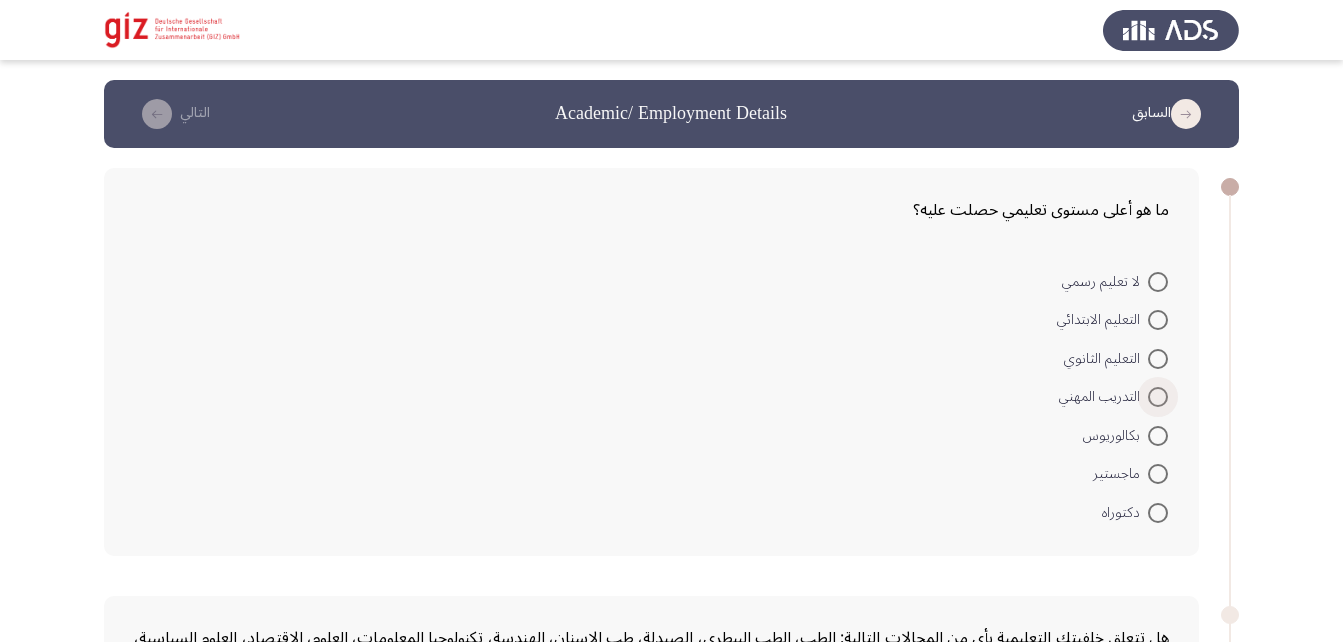 click at bounding box center [1158, 397] 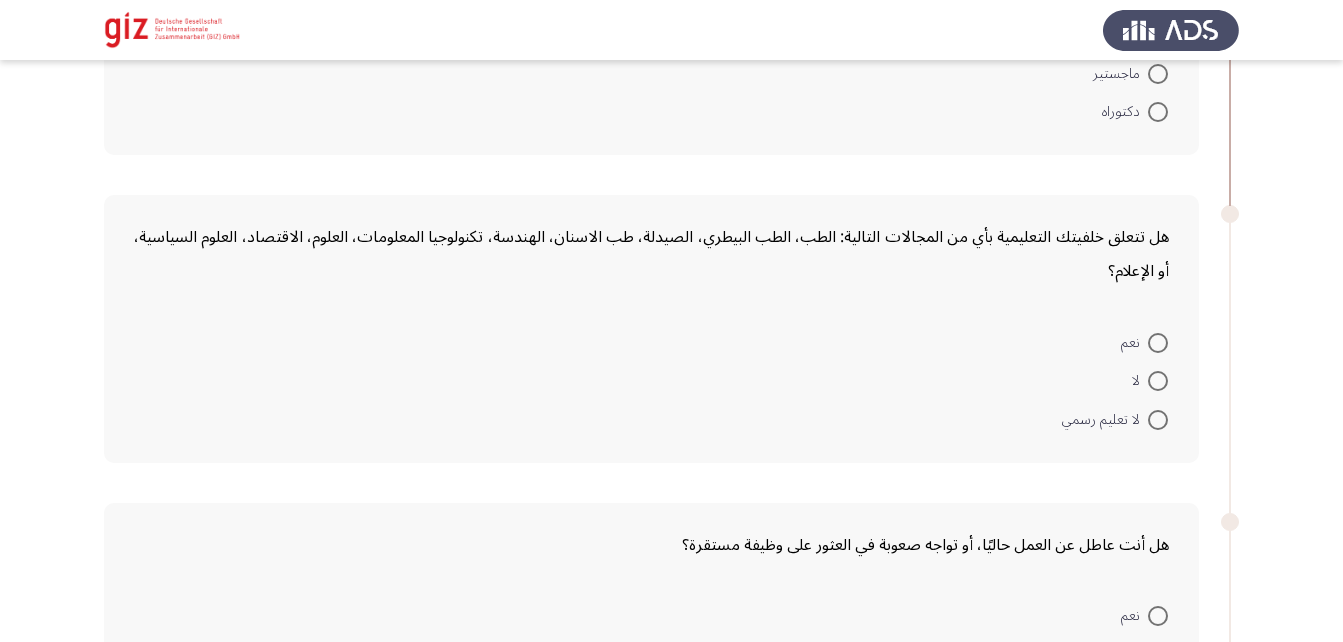 scroll, scrollTop: 399, scrollLeft: 0, axis: vertical 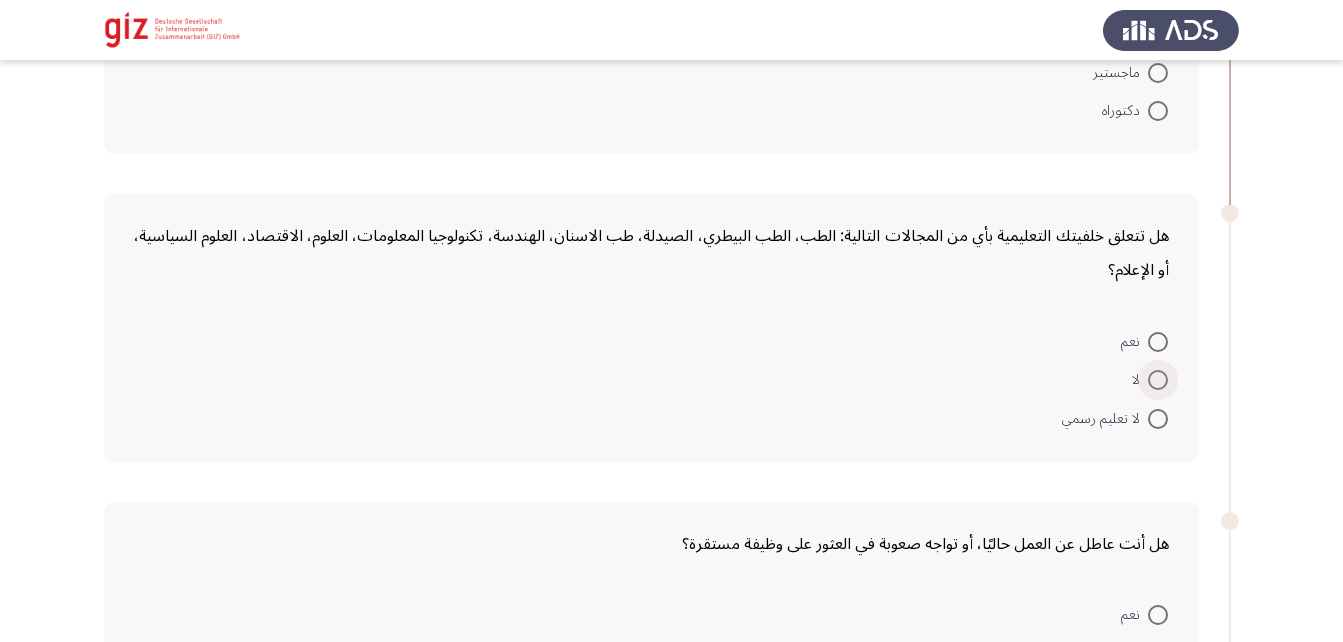click at bounding box center (1158, 380) 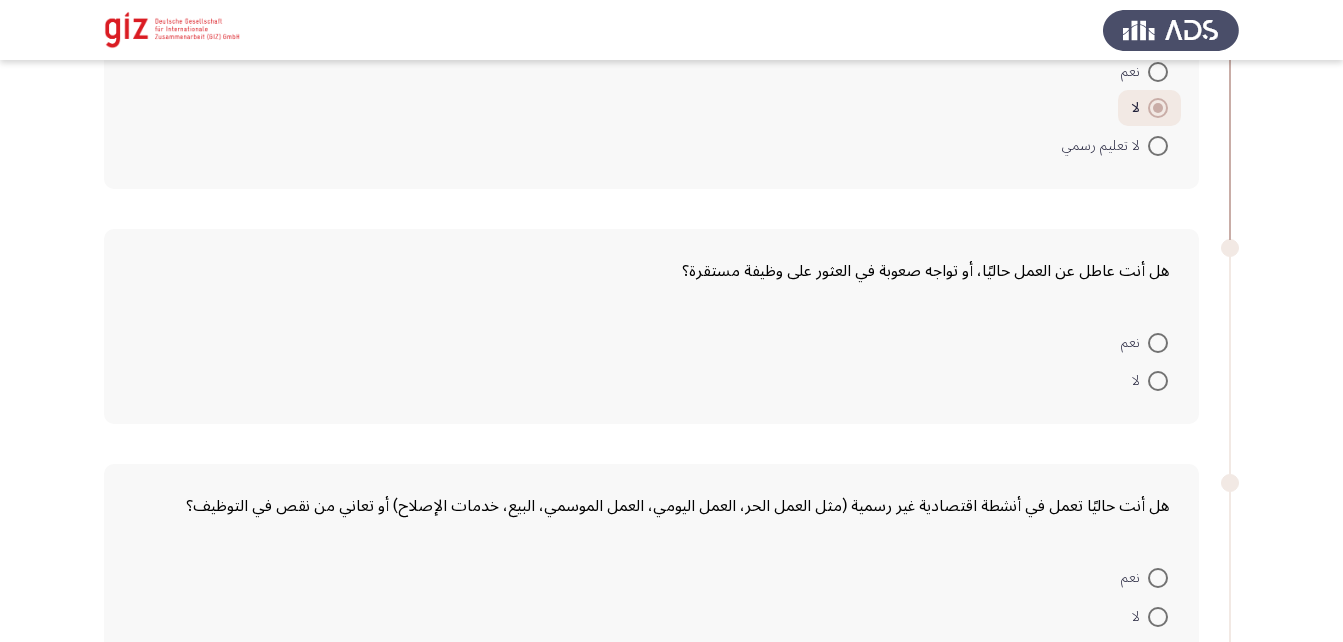 scroll, scrollTop: 670, scrollLeft: 0, axis: vertical 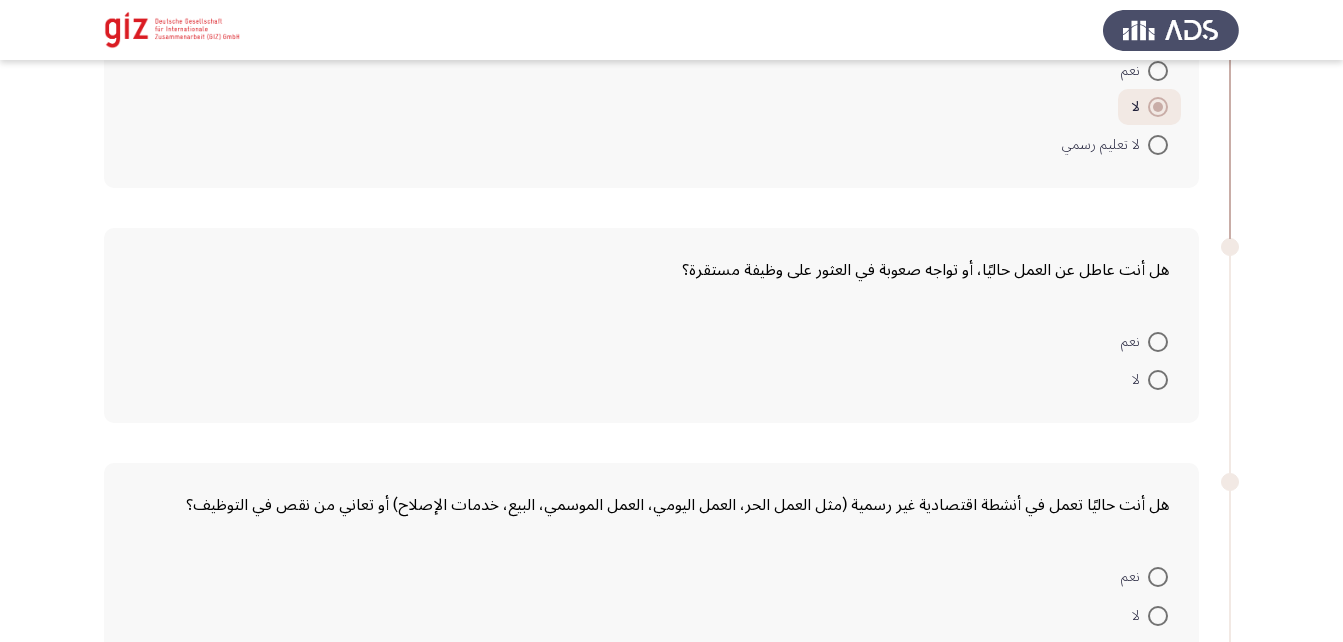 click on "هل أنت عاطل عن العمل حاليًا، أو تواجه صعوبة في العثور على وظيفة مستقرة؟    نعم     لا" 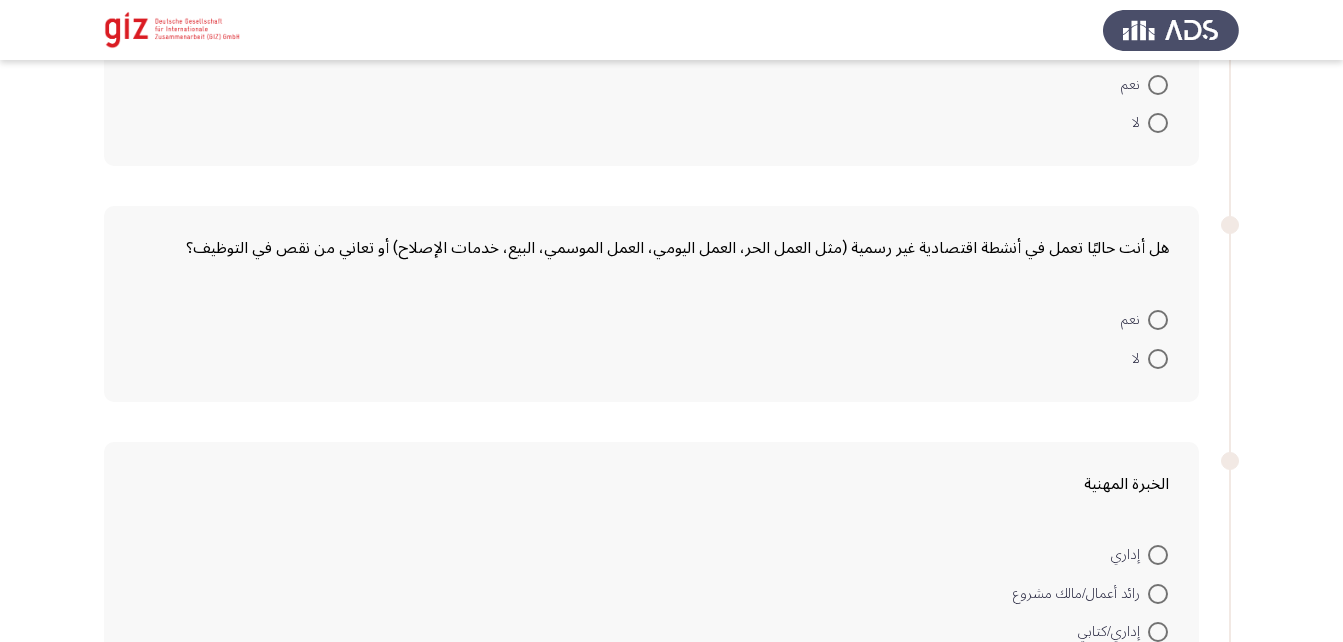 scroll, scrollTop: 929, scrollLeft: 0, axis: vertical 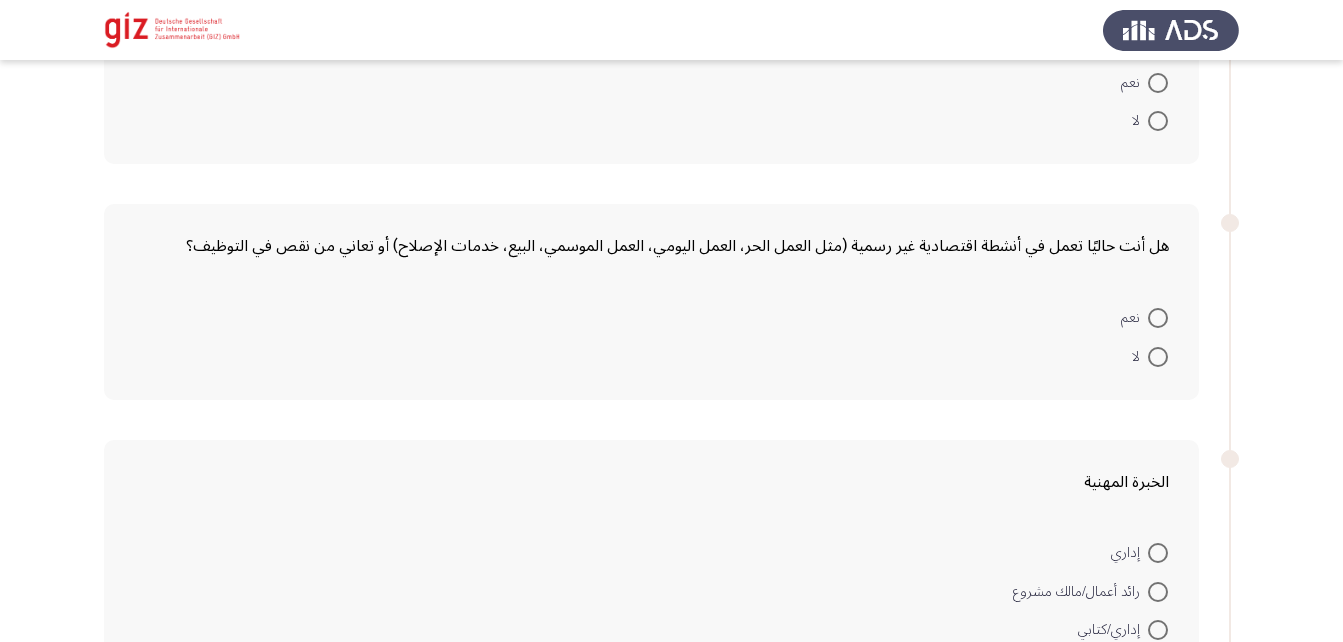 click at bounding box center [1158, 318] 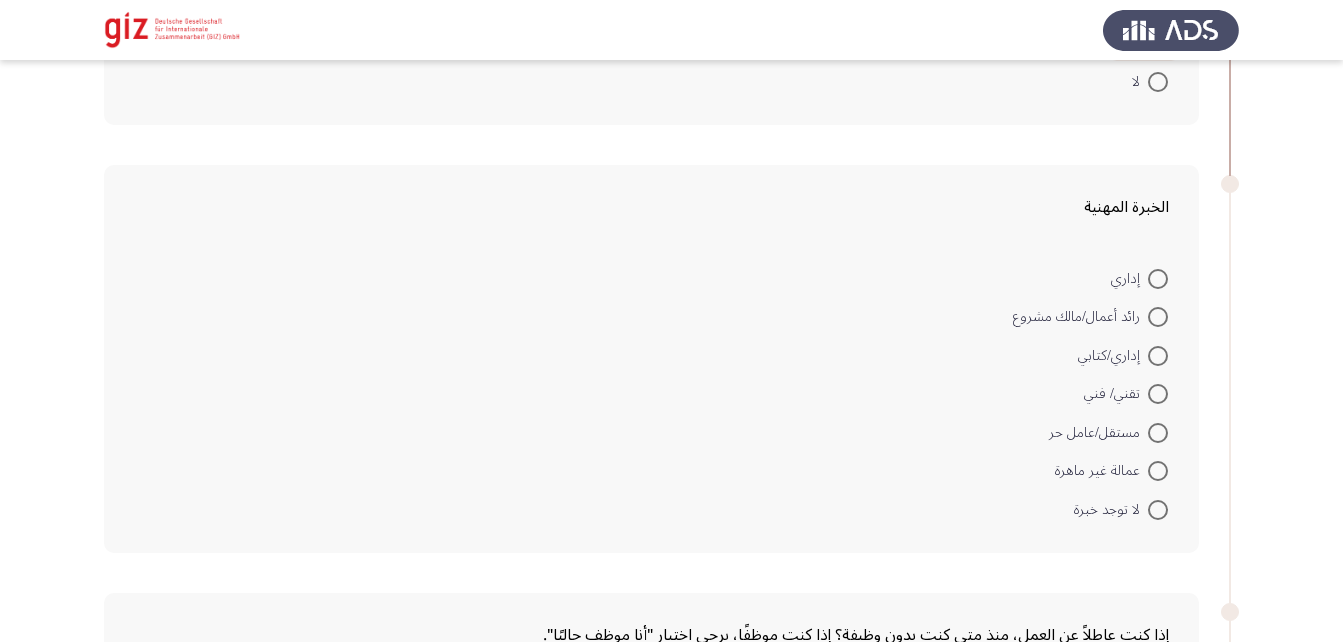 scroll, scrollTop: 1206, scrollLeft: 0, axis: vertical 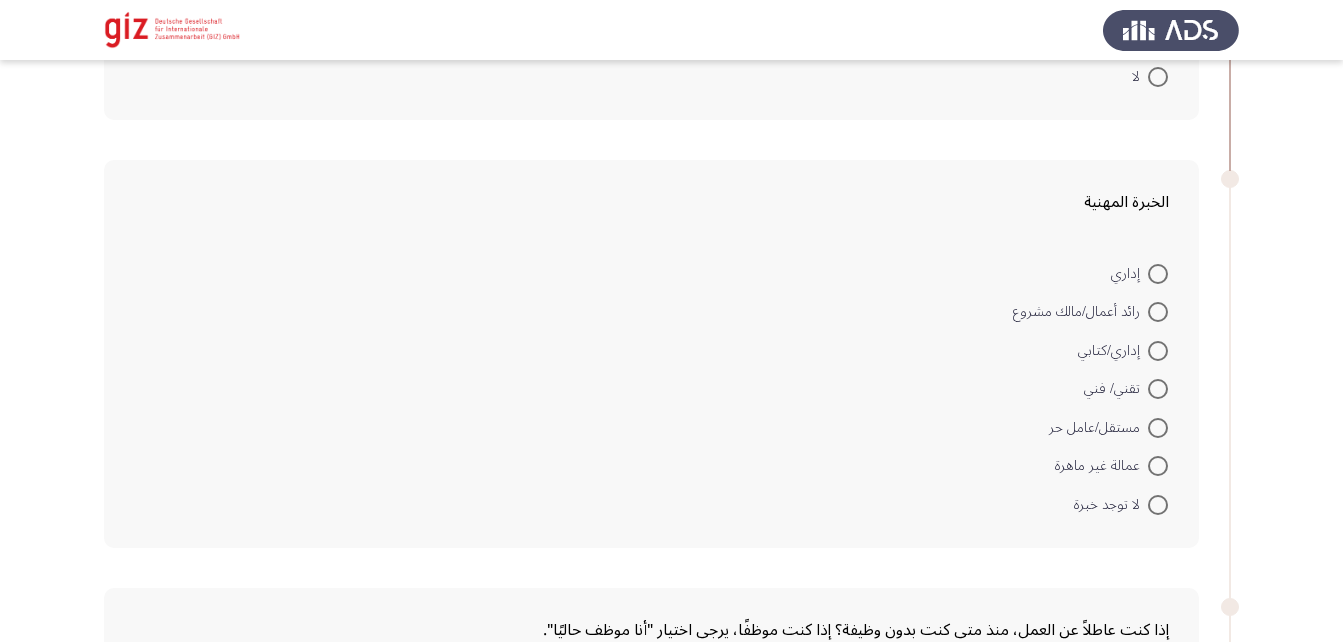 click at bounding box center [1158, 466] 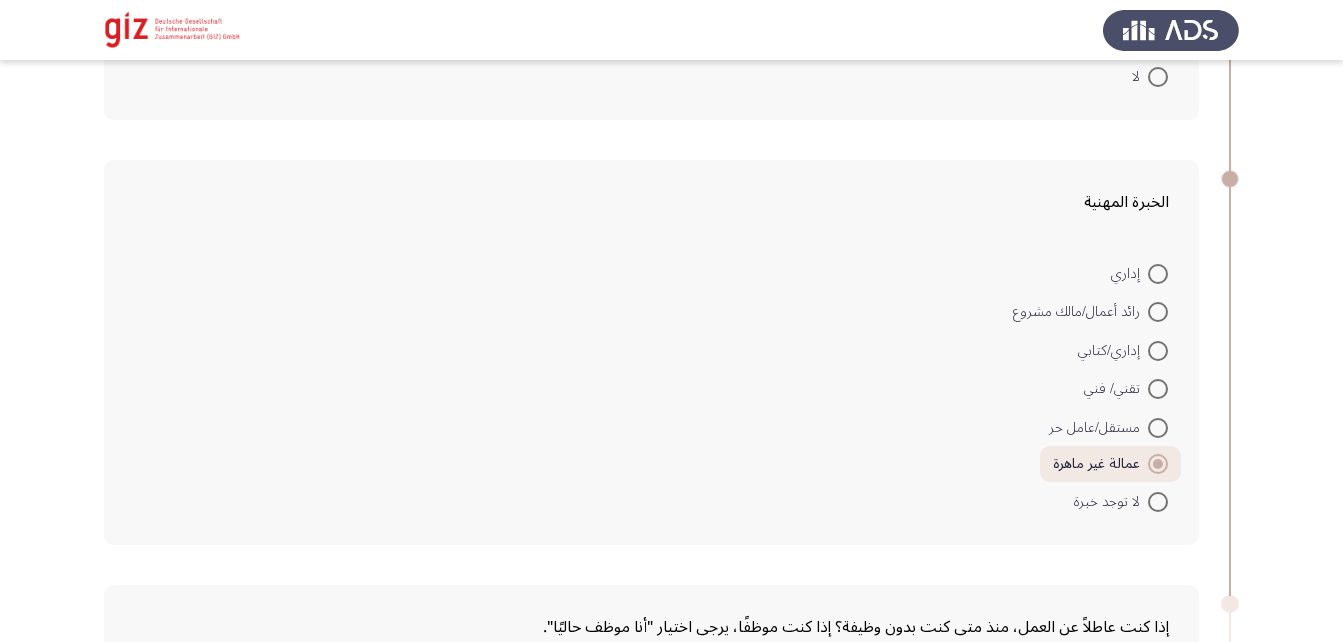 scroll, scrollTop: 1528, scrollLeft: 0, axis: vertical 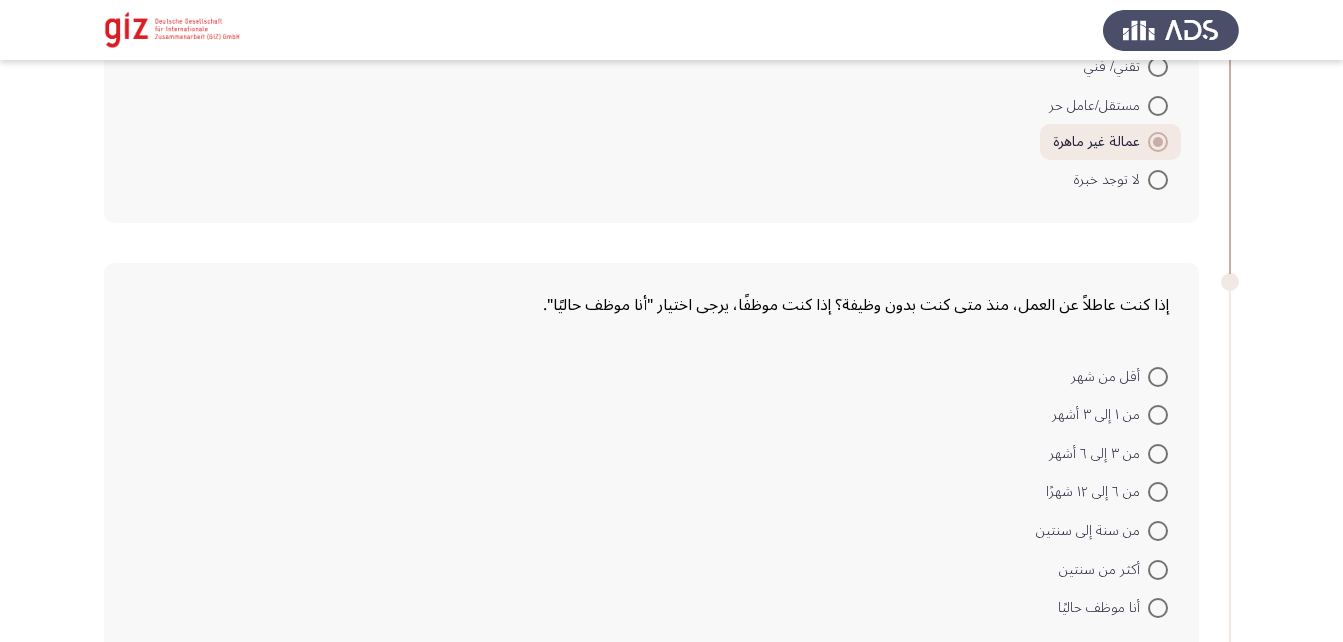 click at bounding box center [1158, 570] 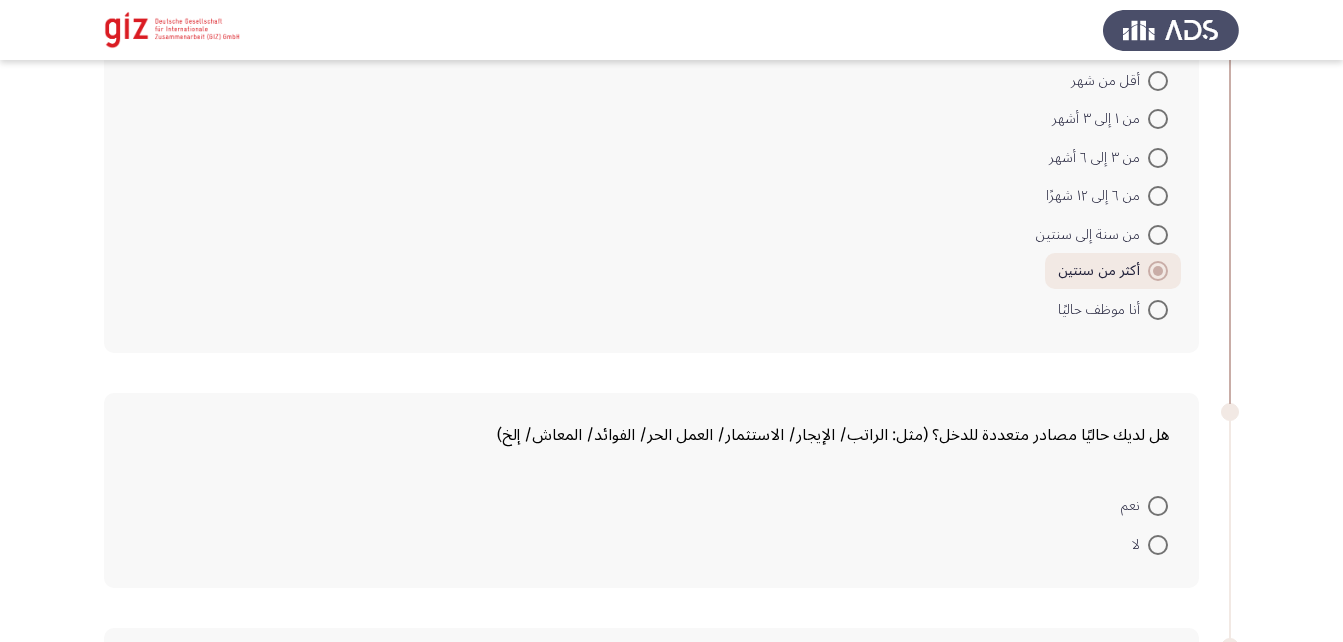 scroll, scrollTop: 1828, scrollLeft: 0, axis: vertical 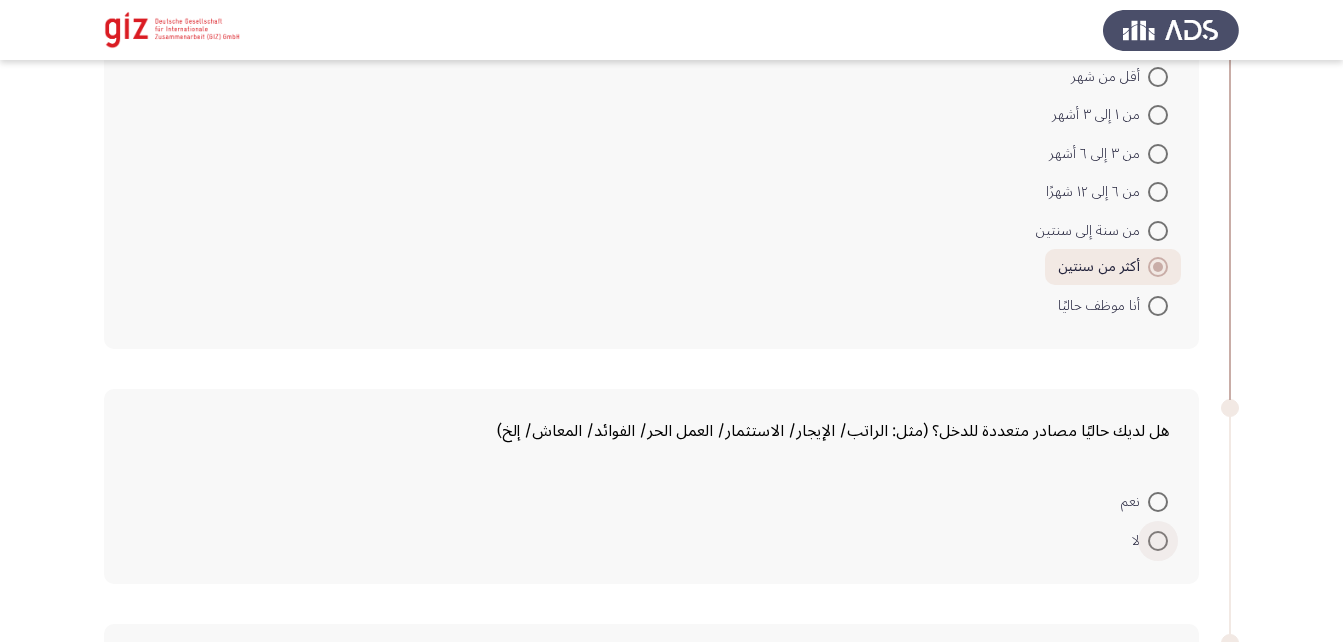 click at bounding box center [1158, 541] 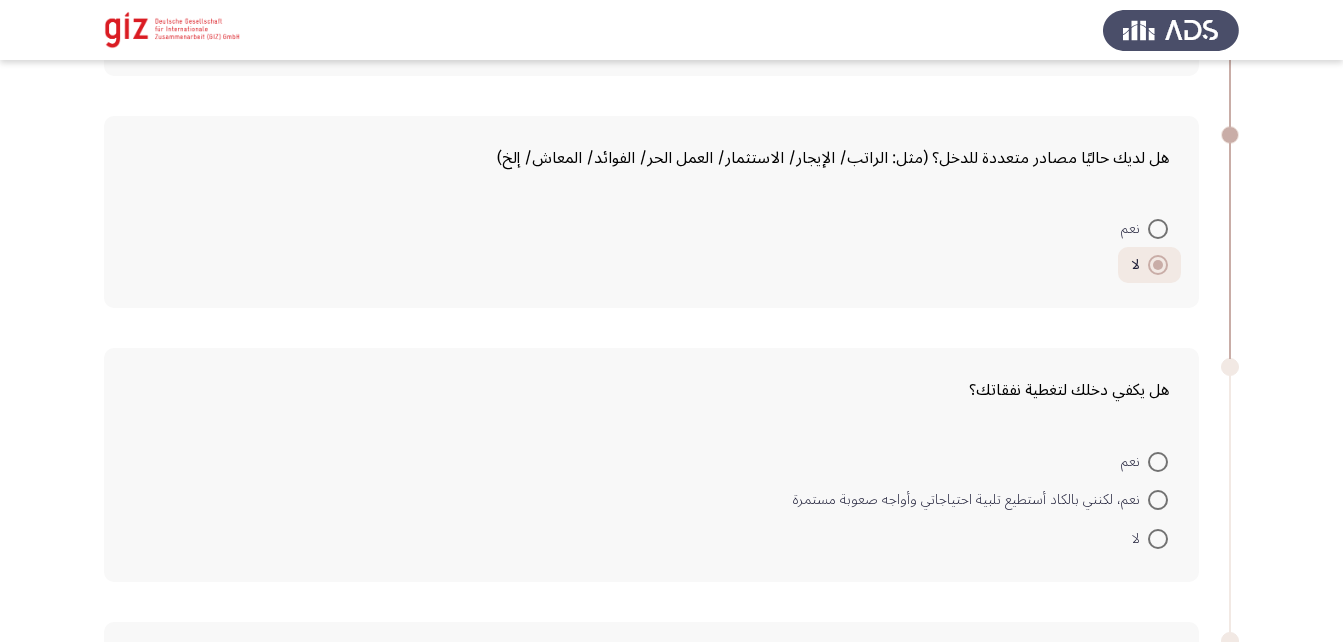 scroll, scrollTop: 2102, scrollLeft: 0, axis: vertical 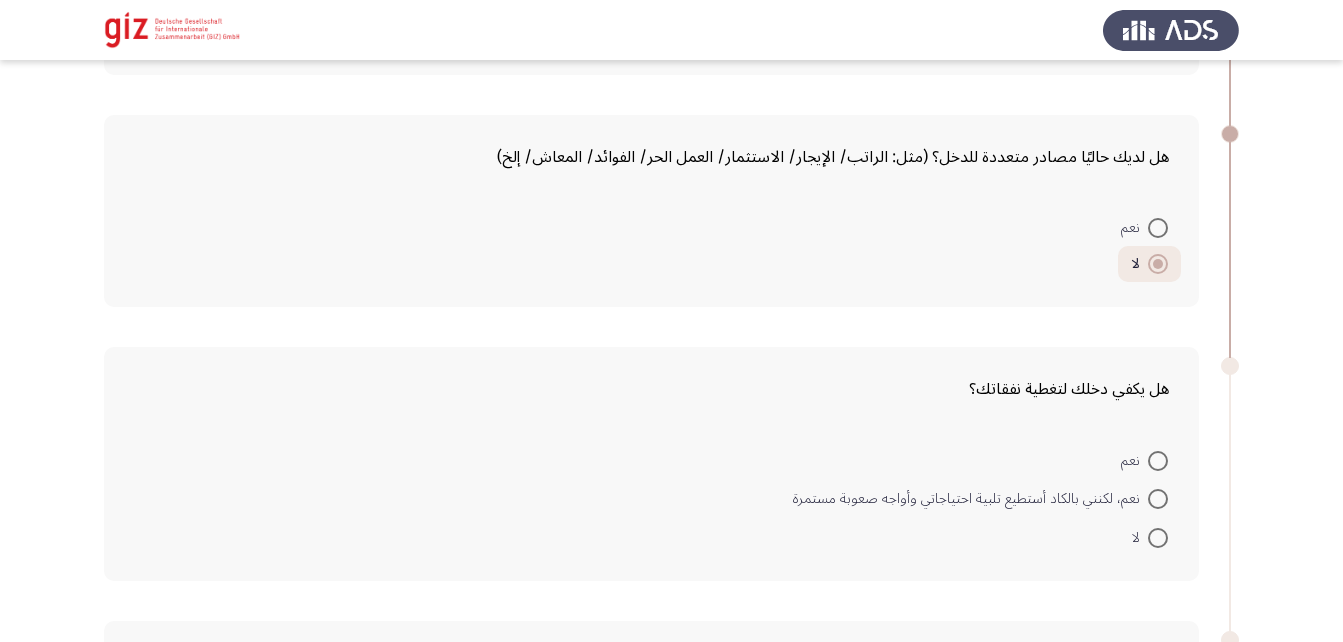 click at bounding box center [1158, 499] 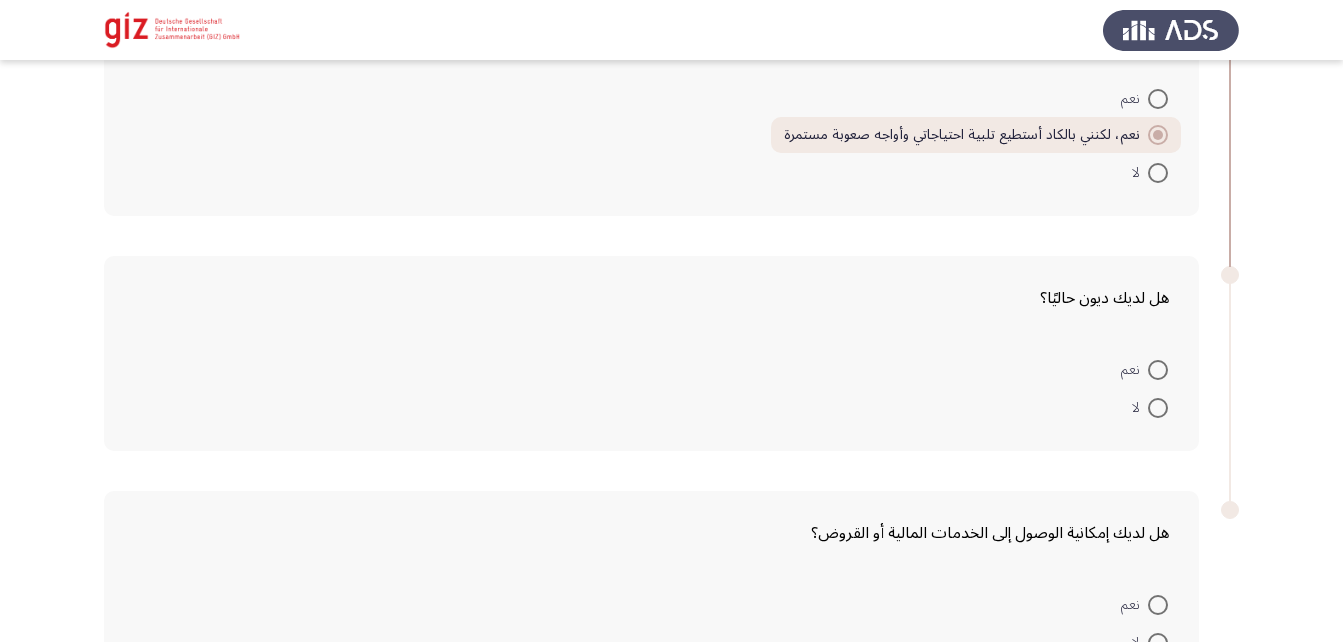 scroll, scrollTop: 2463, scrollLeft: 0, axis: vertical 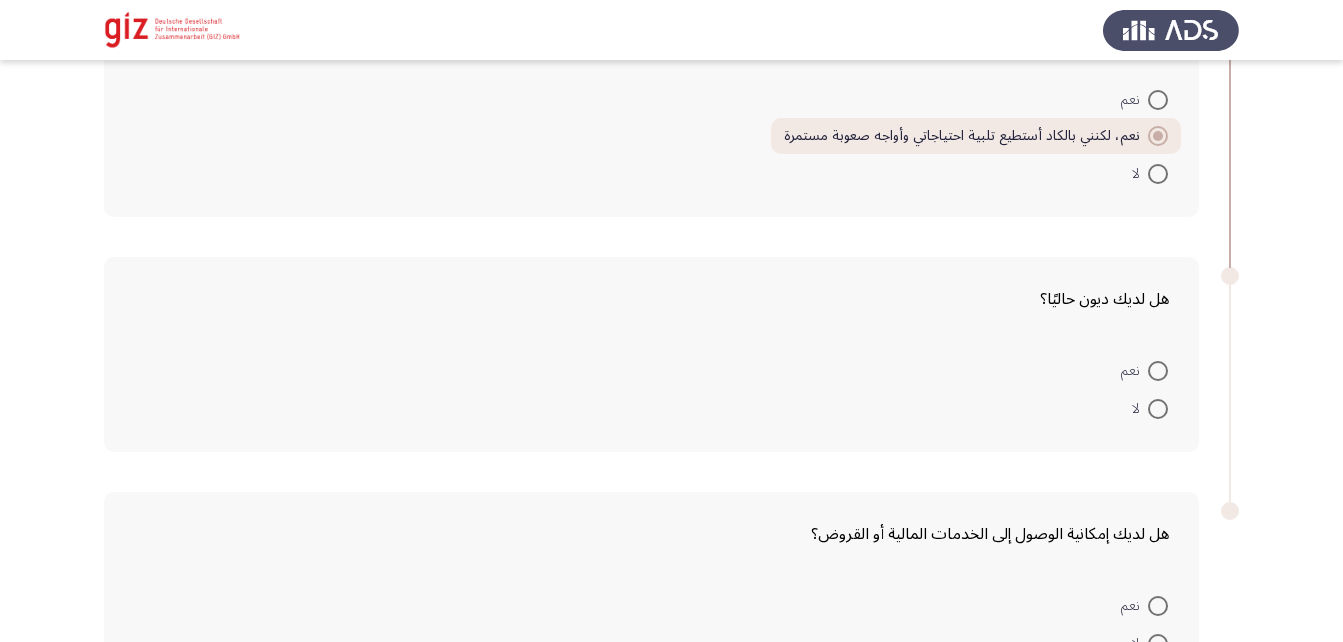 click at bounding box center [1158, 409] 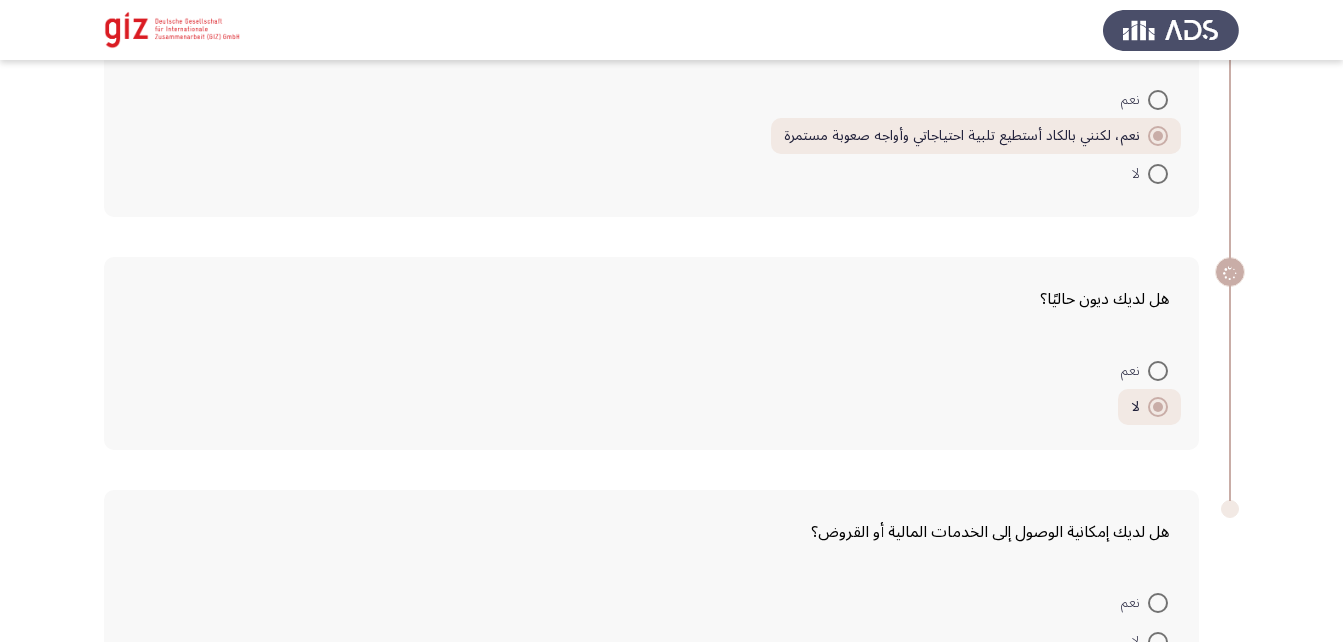 scroll, scrollTop: 2606, scrollLeft: 0, axis: vertical 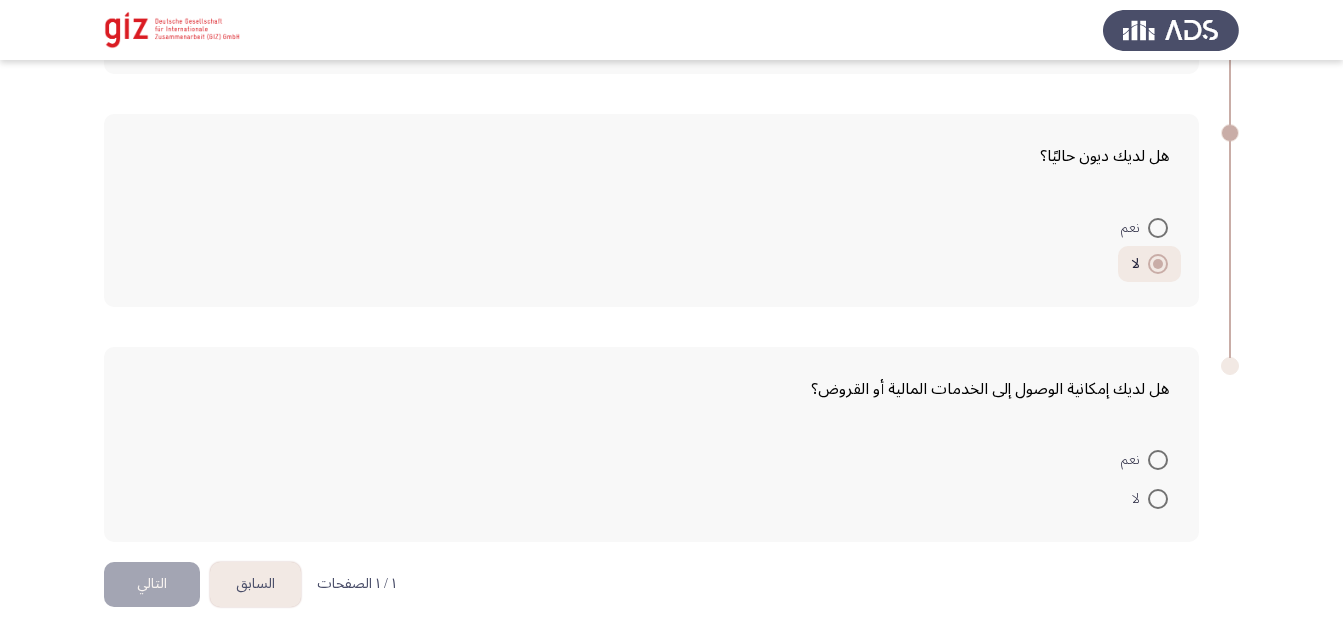 click at bounding box center [1158, 499] 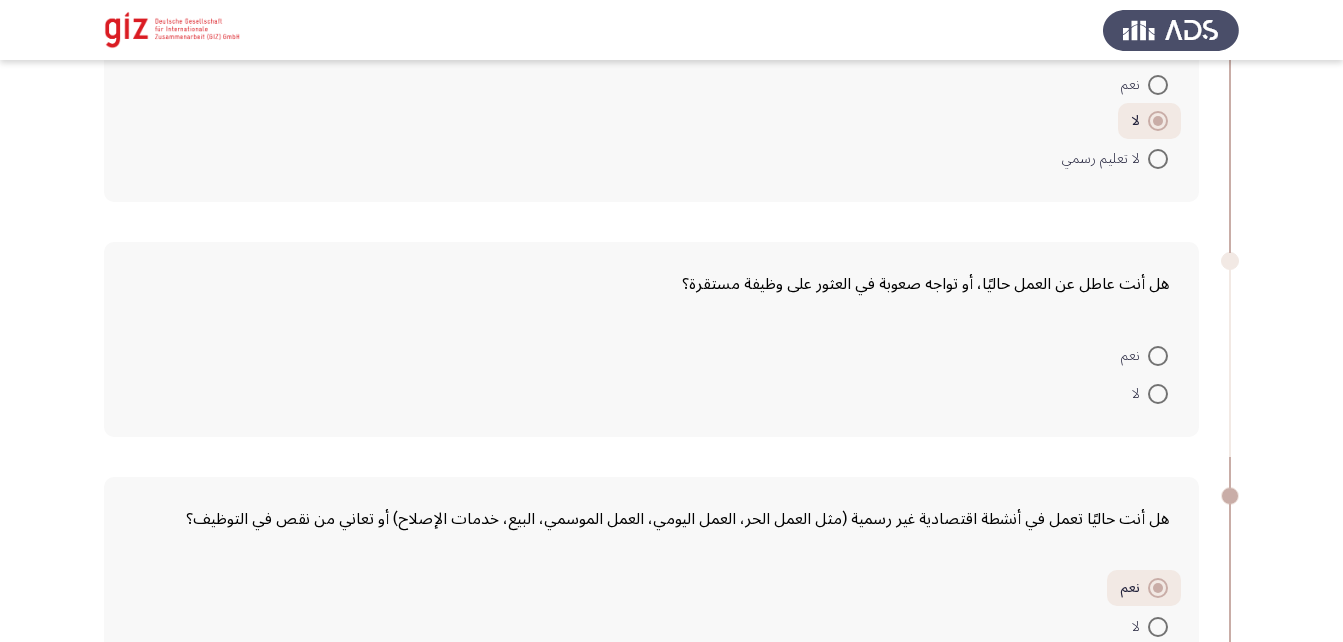 scroll, scrollTop: 657, scrollLeft: 0, axis: vertical 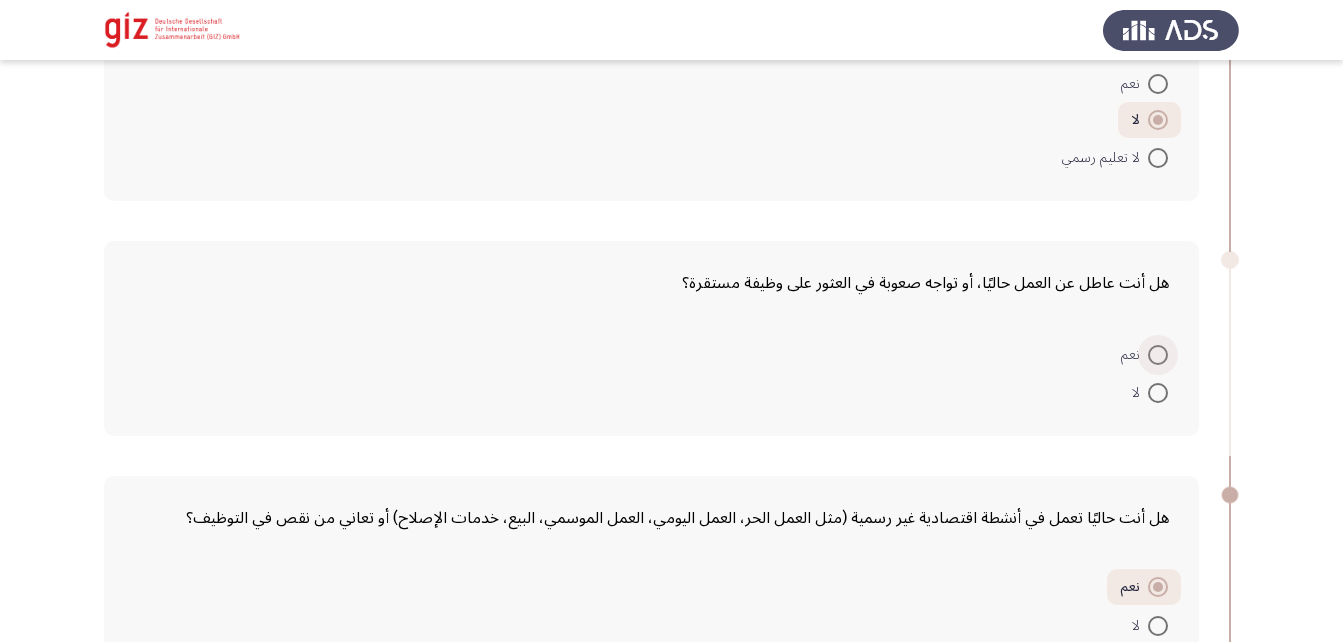 click at bounding box center [1158, 355] 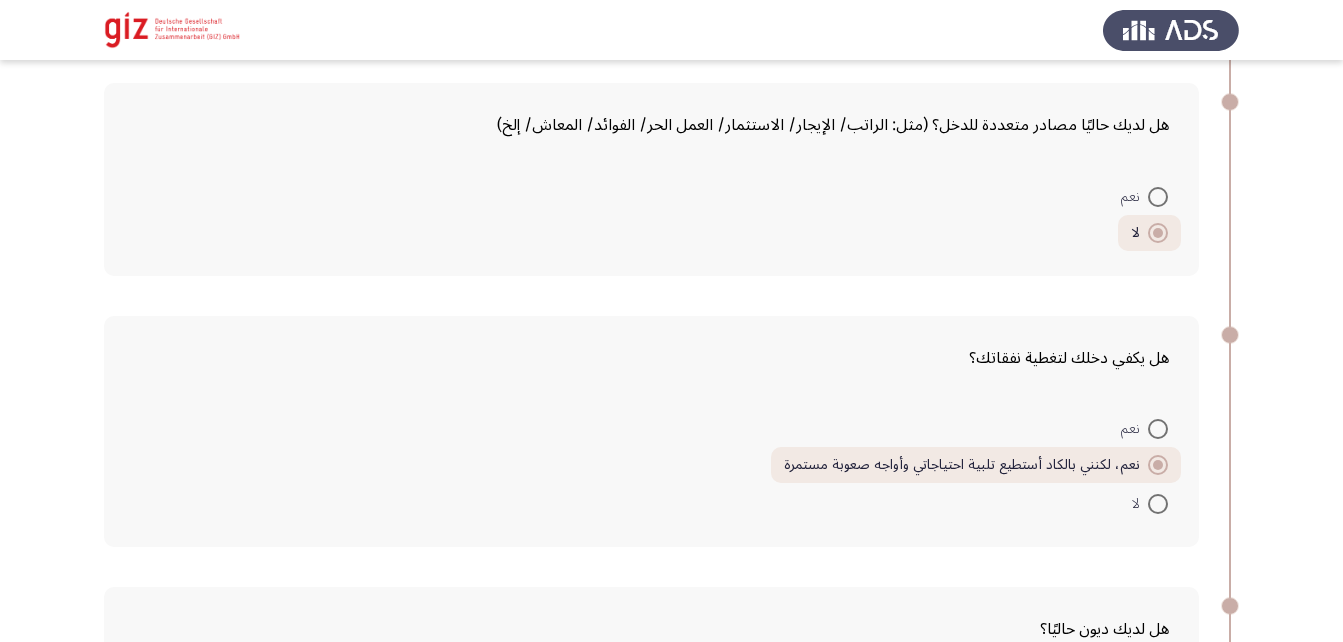 scroll, scrollTop: 2601, scrollLeft: 0, axis: vertical 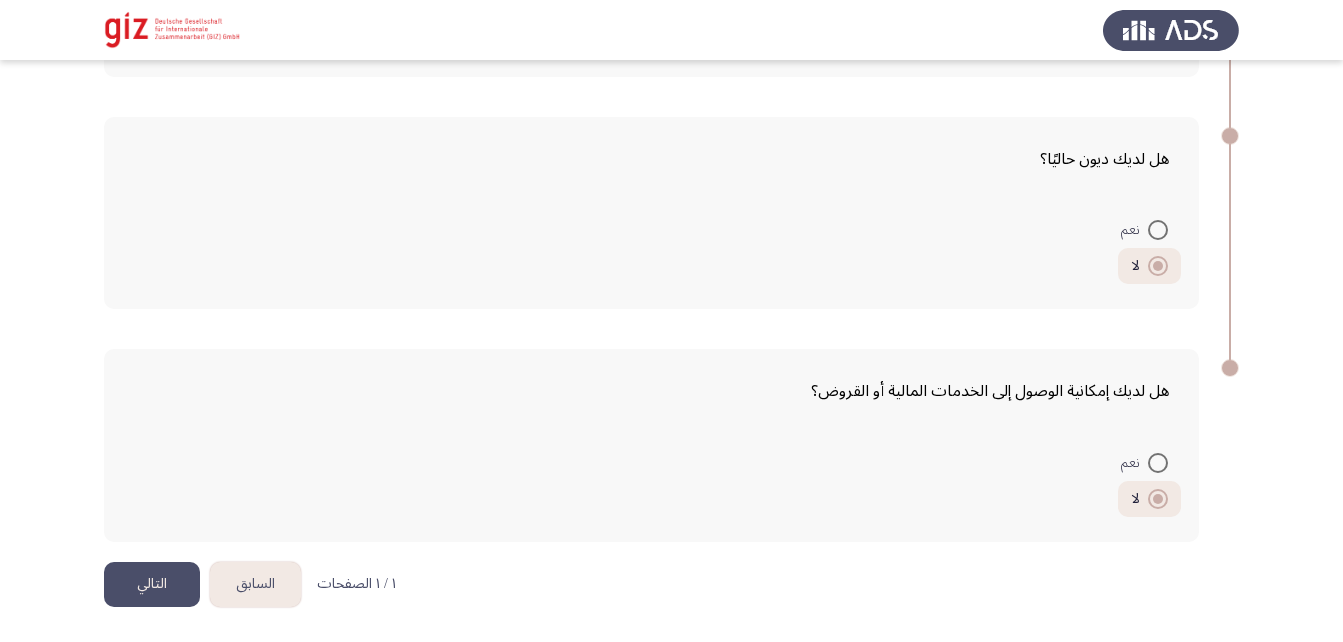 click on "التالي" 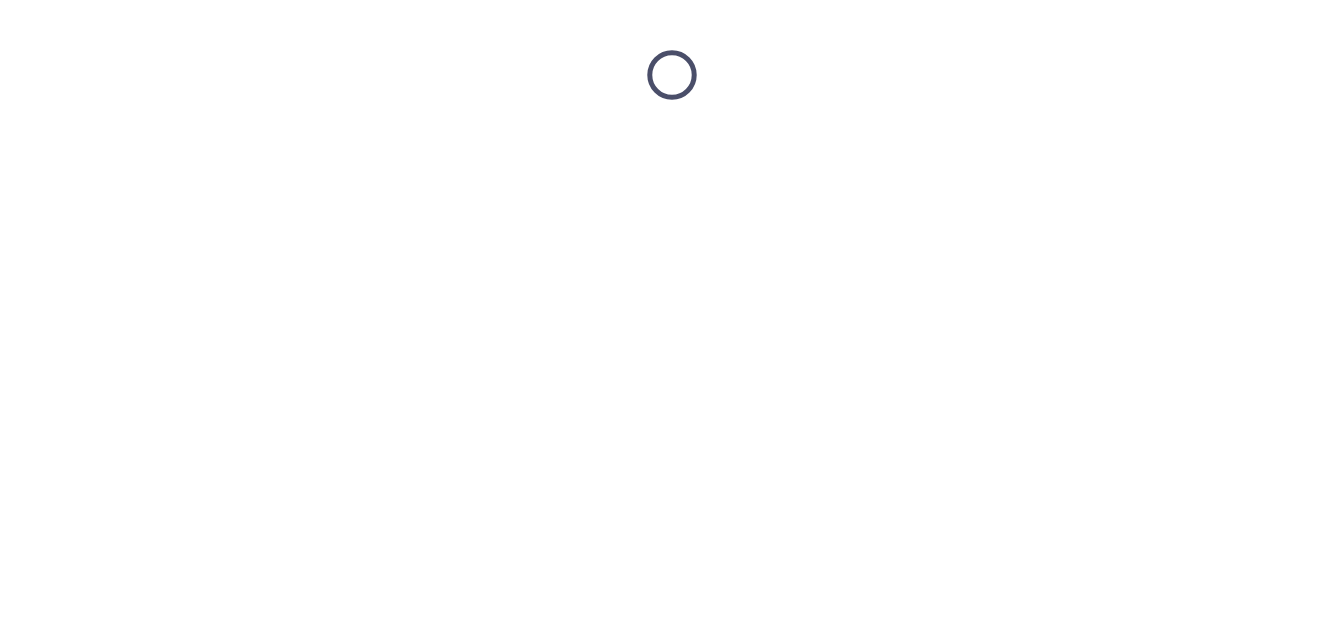 scroll, scrollTop: 0, scrollLeft: 0, axis: both 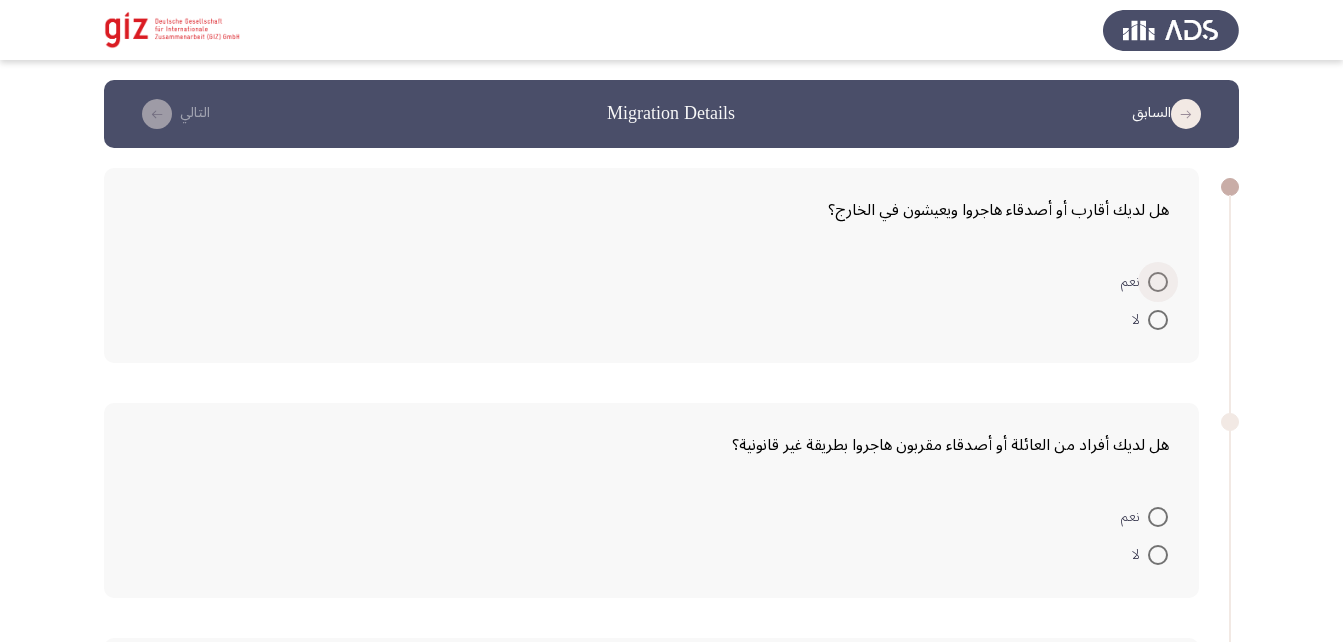 click at bounding box center [1158, 282] 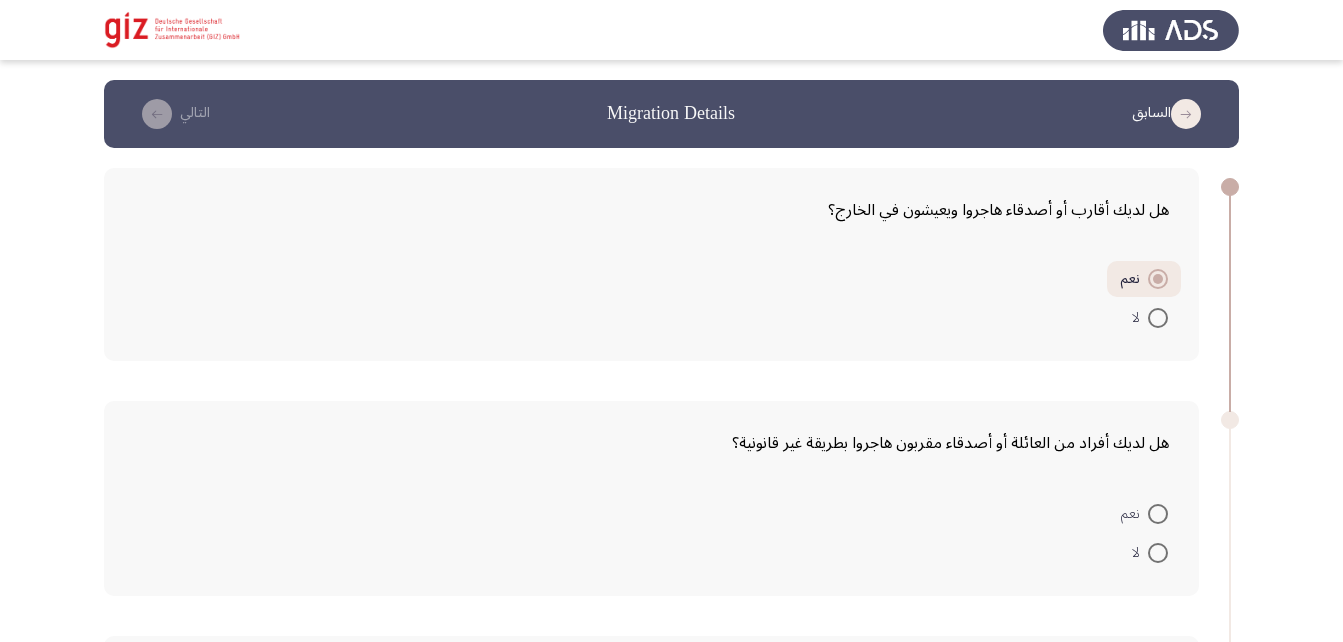 click at bounding box center (1158, 514) 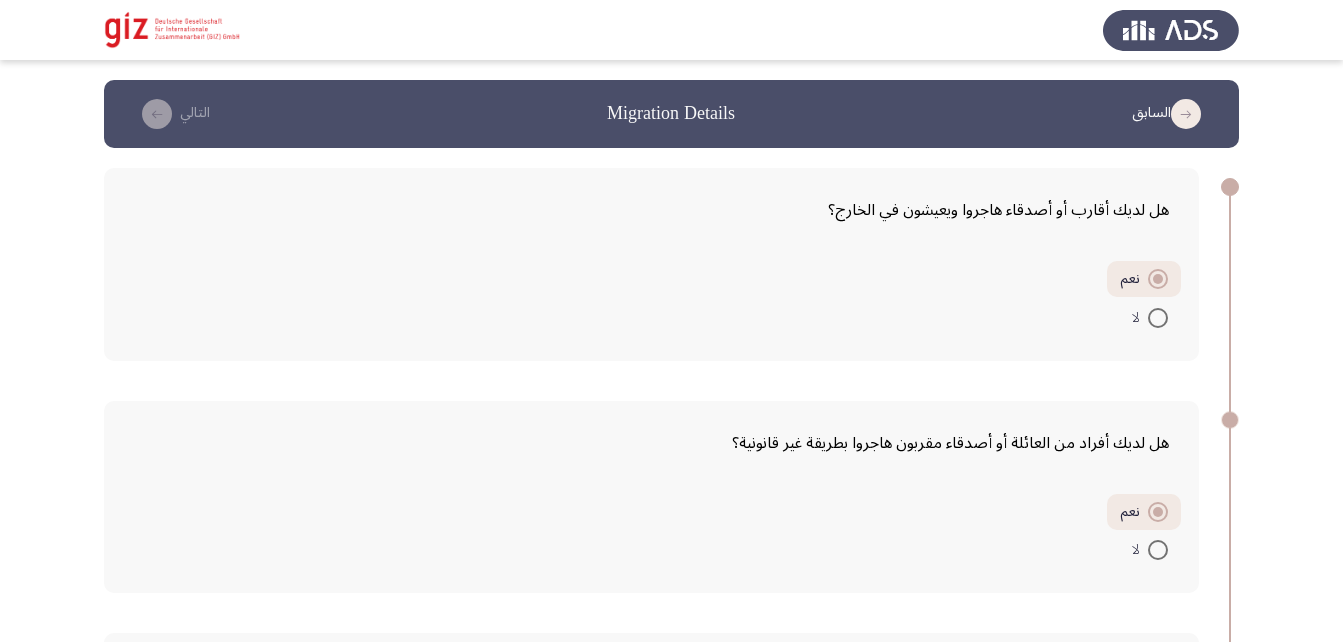 scroll, scrollTop: 253, scrollLeft: 0, axis: vertical 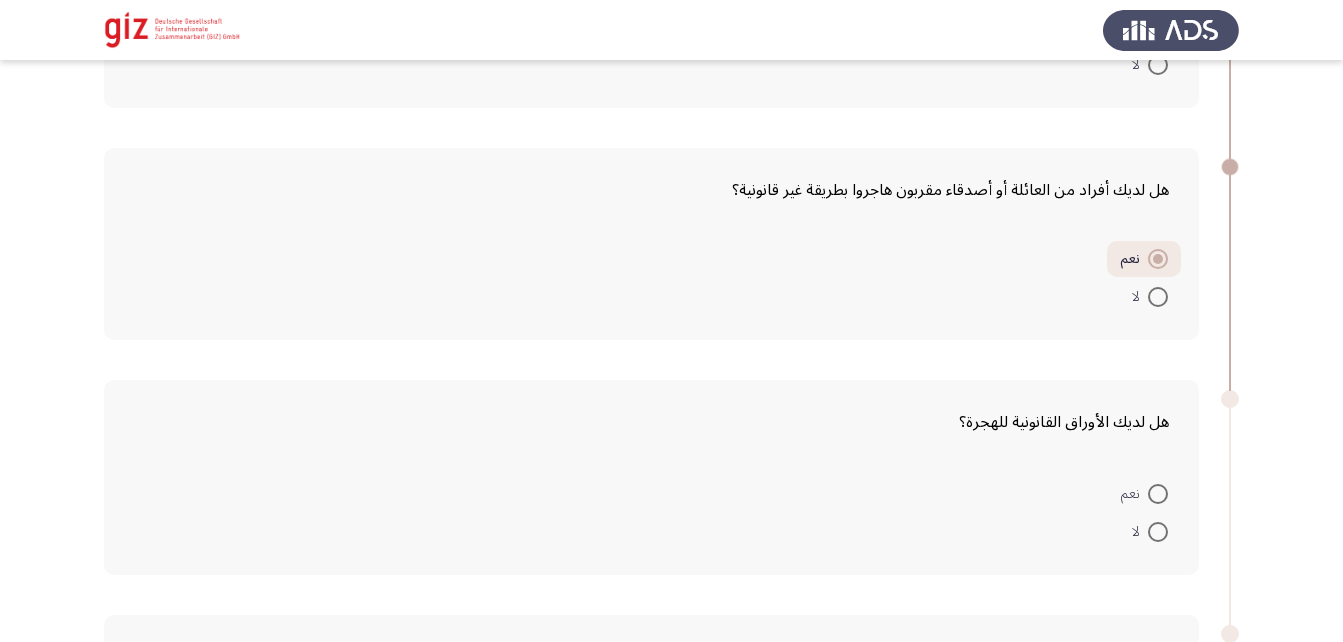 click at bounding box center (1158, 494) 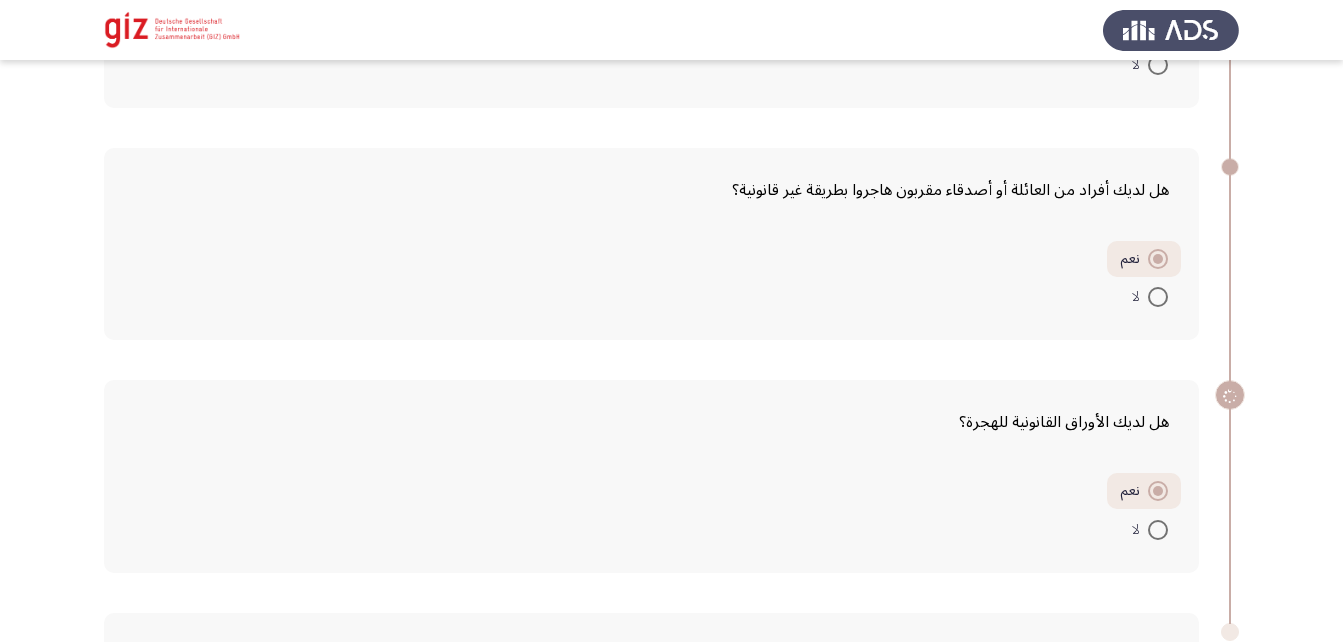 scroll, scrollTop: 596, scrollLeft: 0, axis: vertical 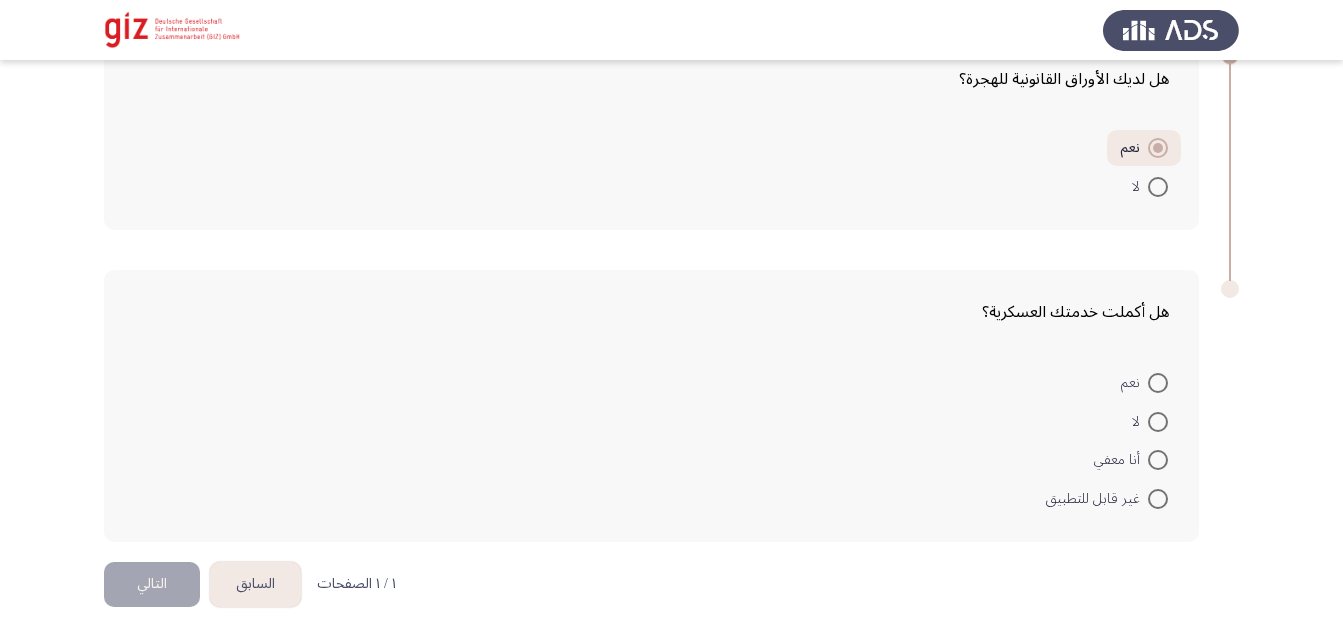 click on "لا" at bounding box center (1150, 420) 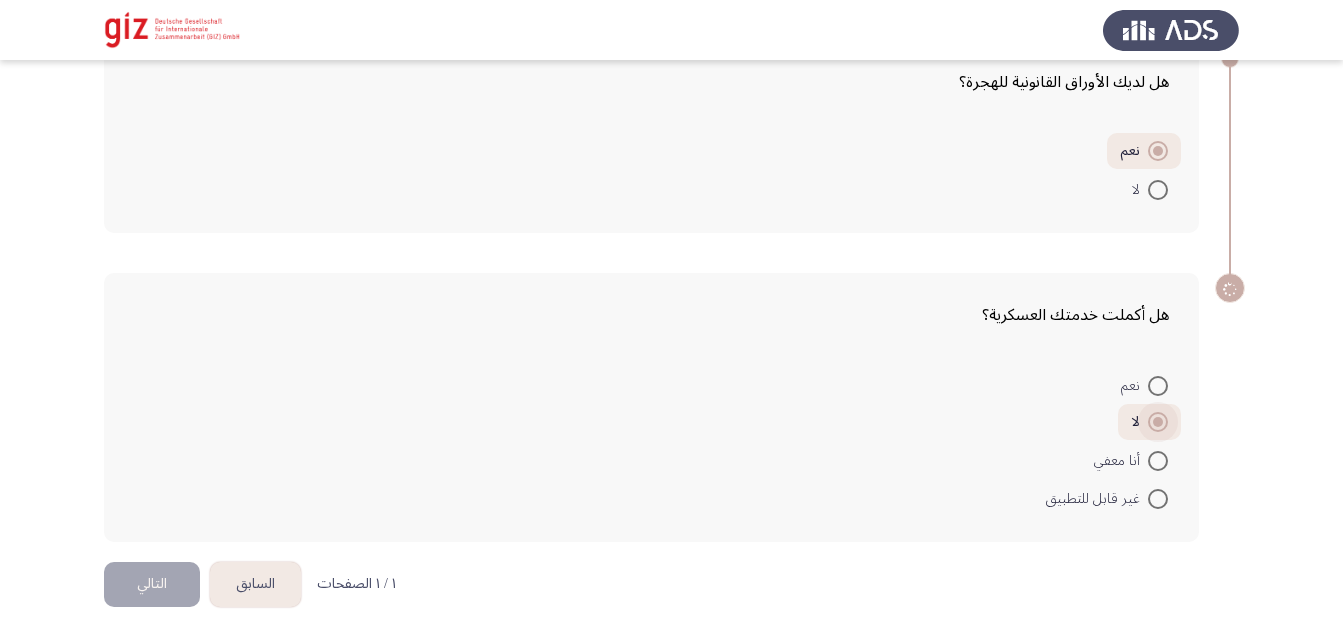scroll, scrollTop: 593, scrollLeft: 0, axis: vertical 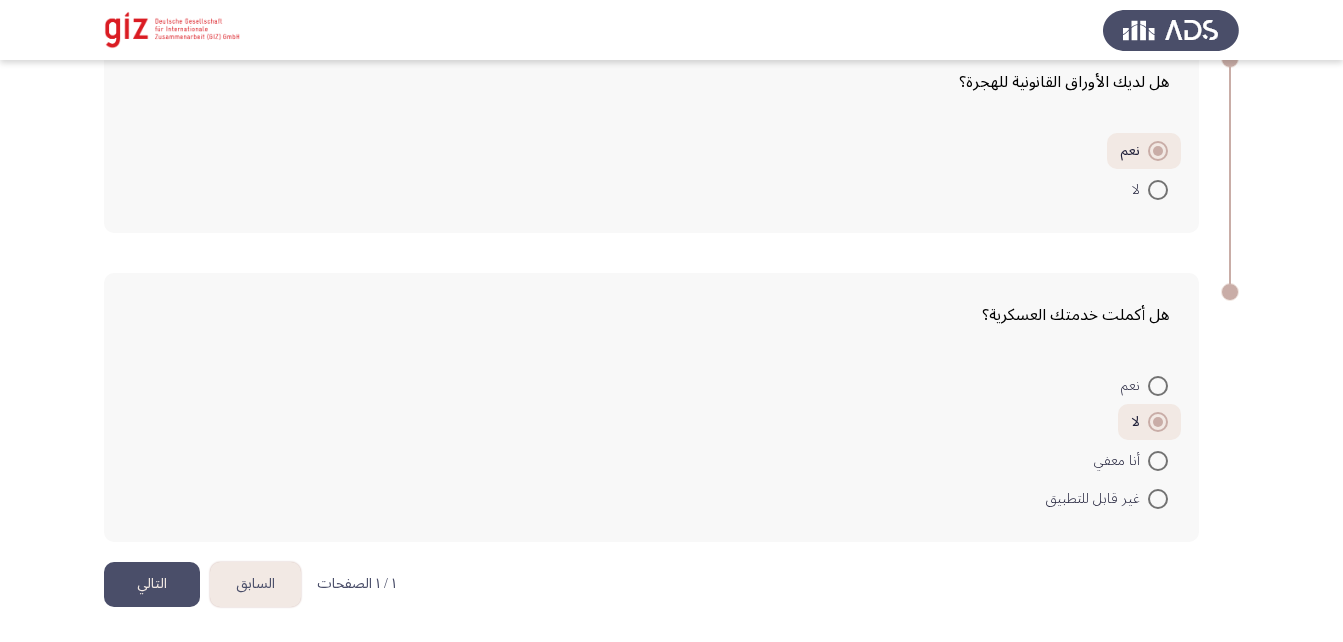 click on "التالي" 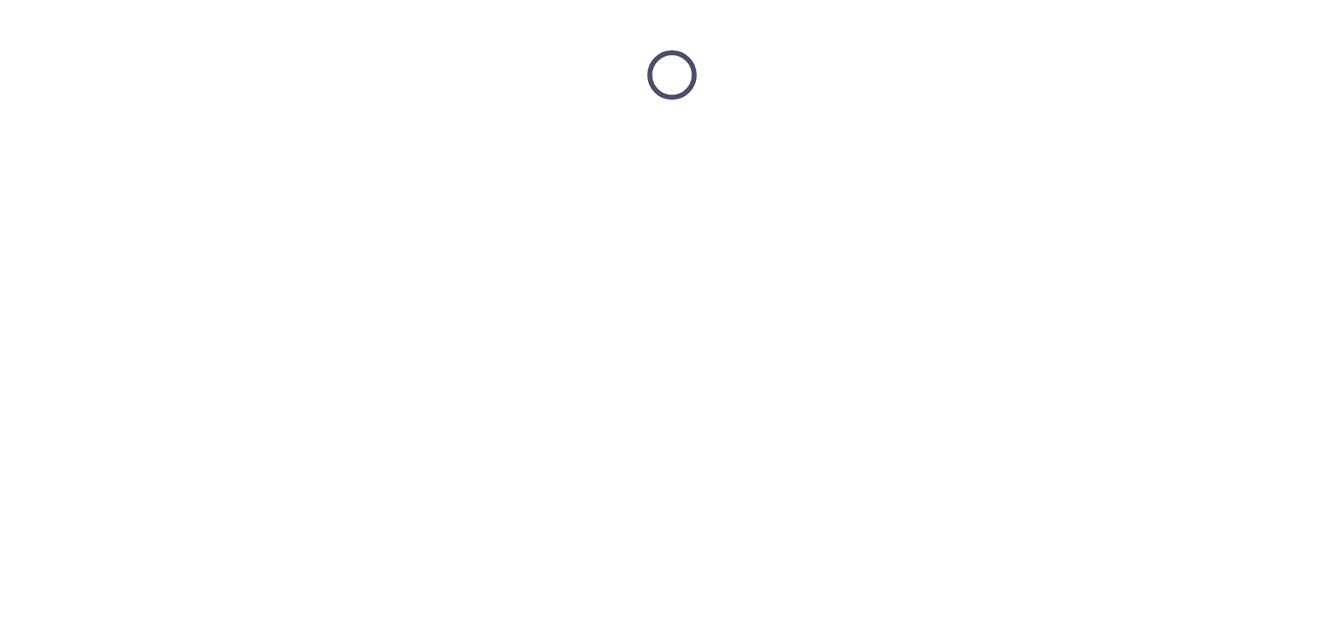 scroll, scrollTop: 0, scrollLeft: 0, axis: both 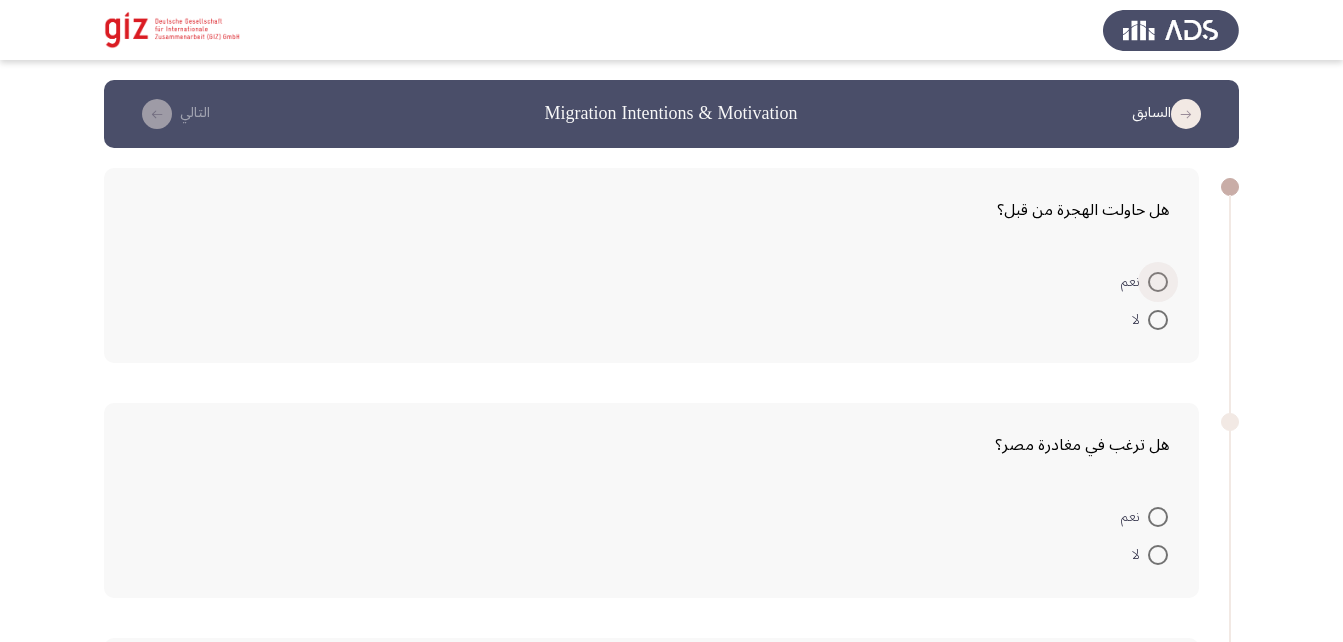 click at bounding box center [1158, 282] 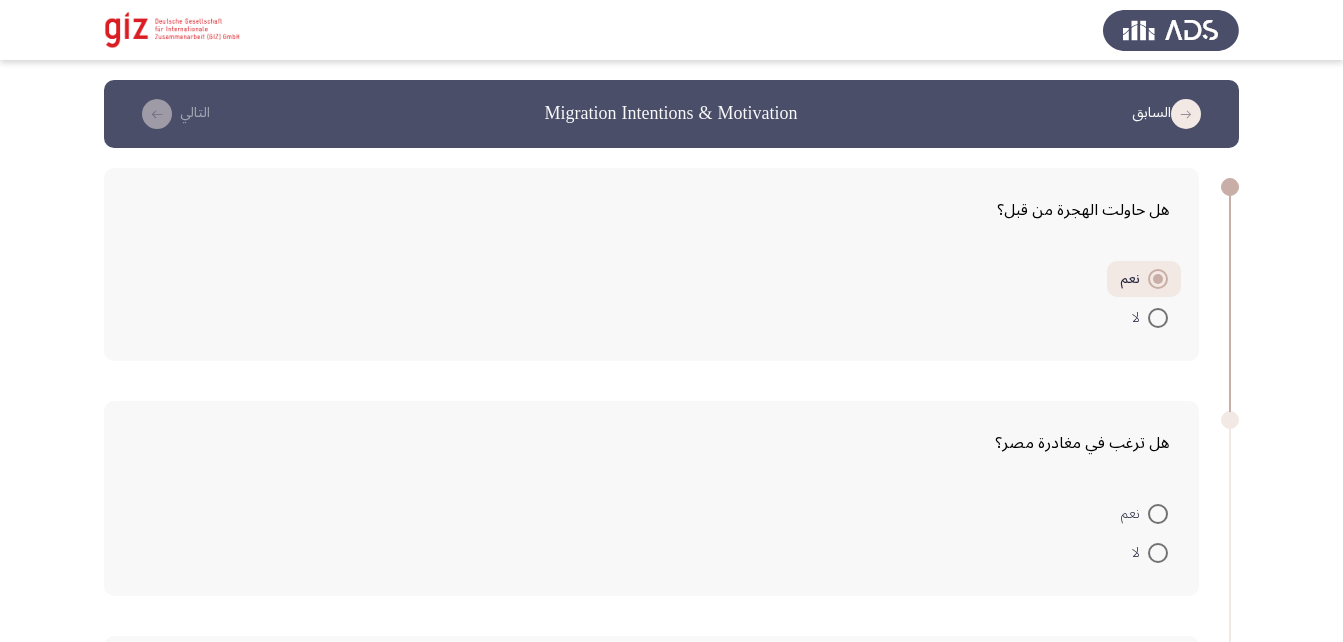 click at bounding box center [1158, 514] 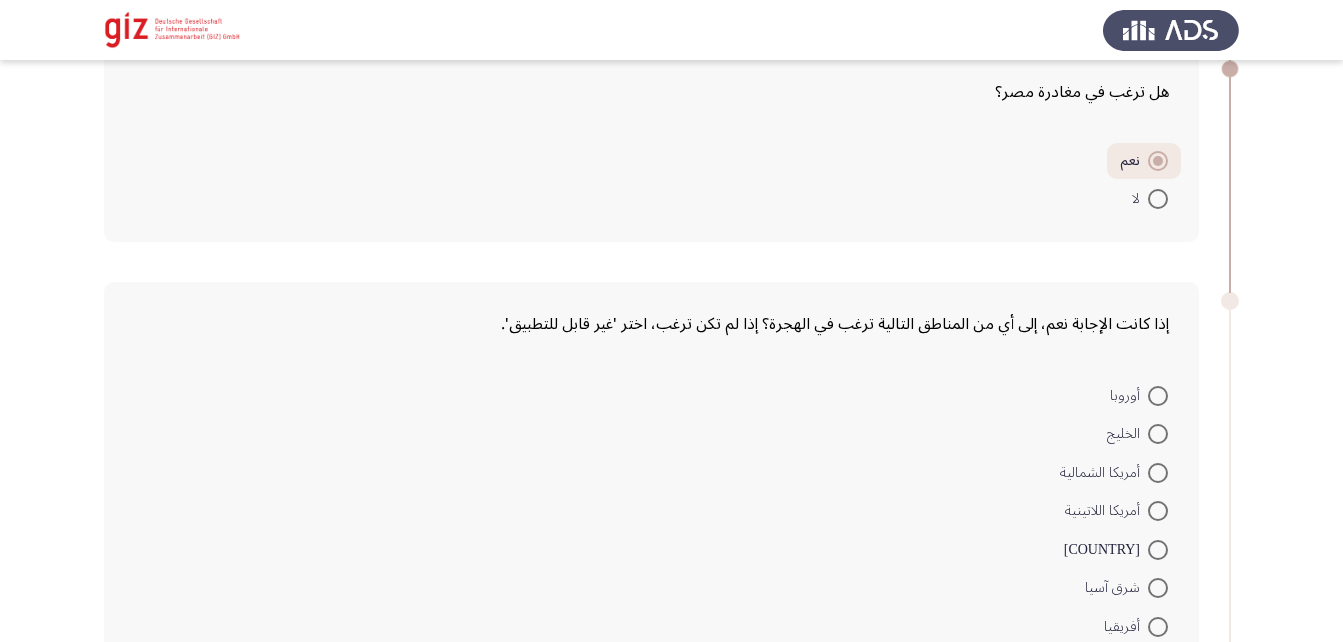 scroll, scrollTop: 370, scrollLeft: 0, axis: vertical 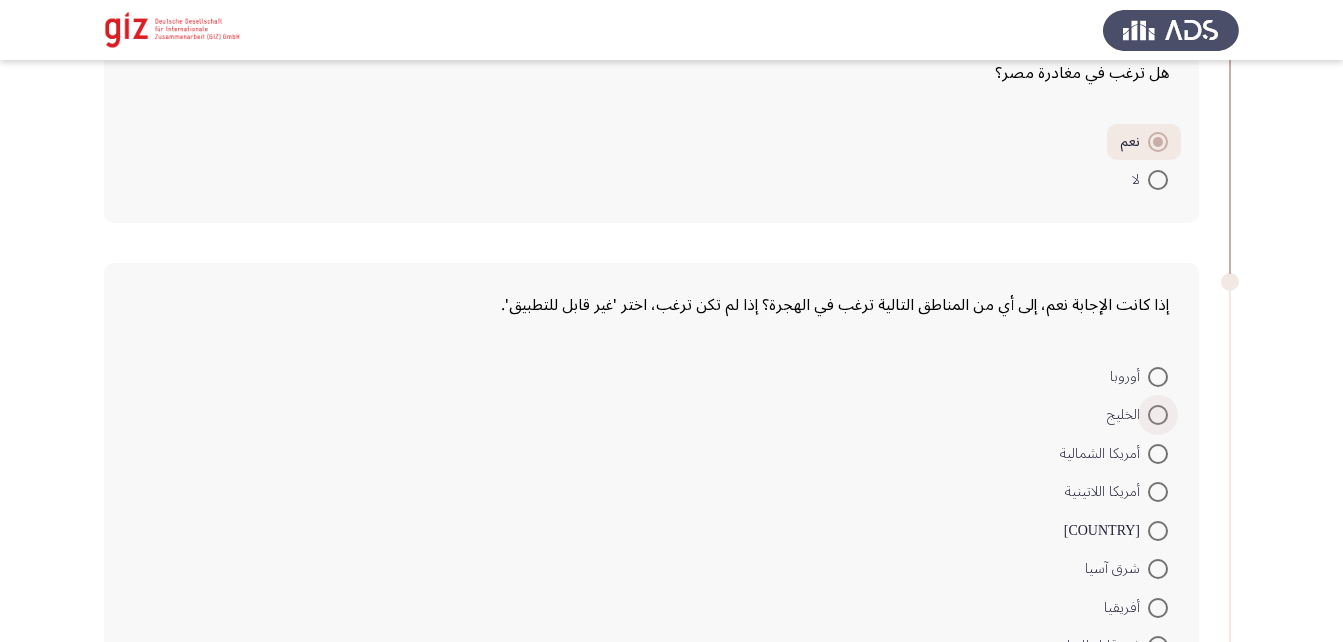 click at bounding box center (1158, 415) 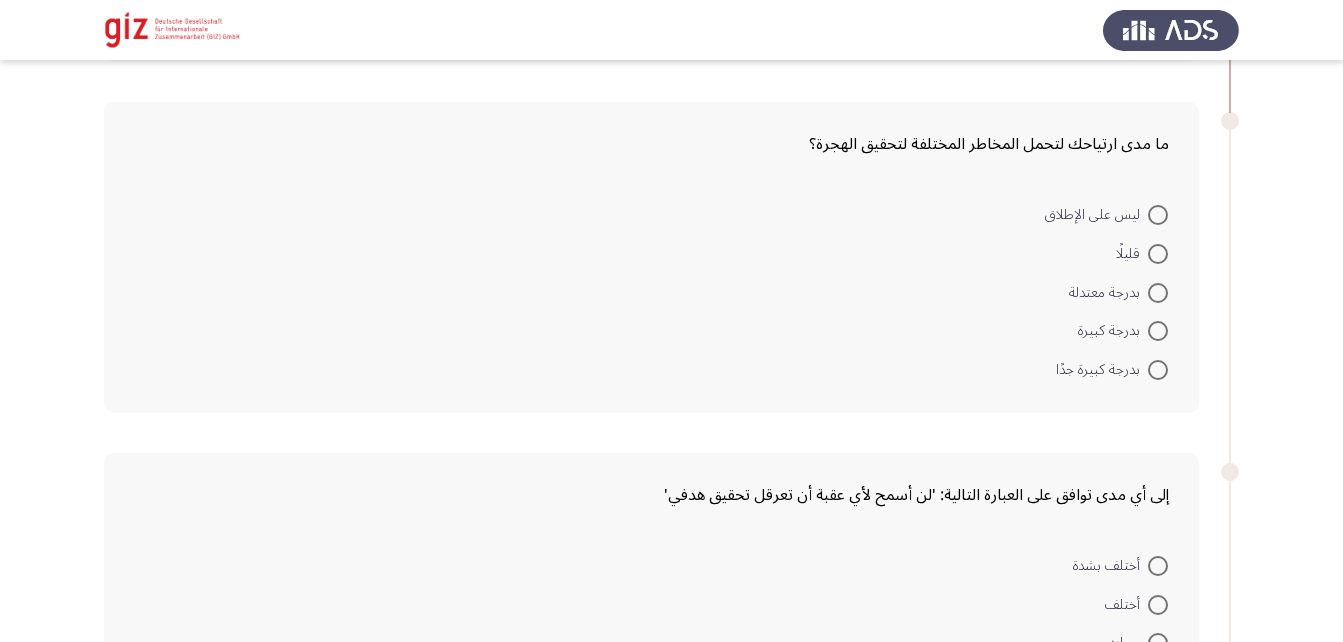 scroll, scrollTop: 1048, scrollLeft: 0, axis: vertical 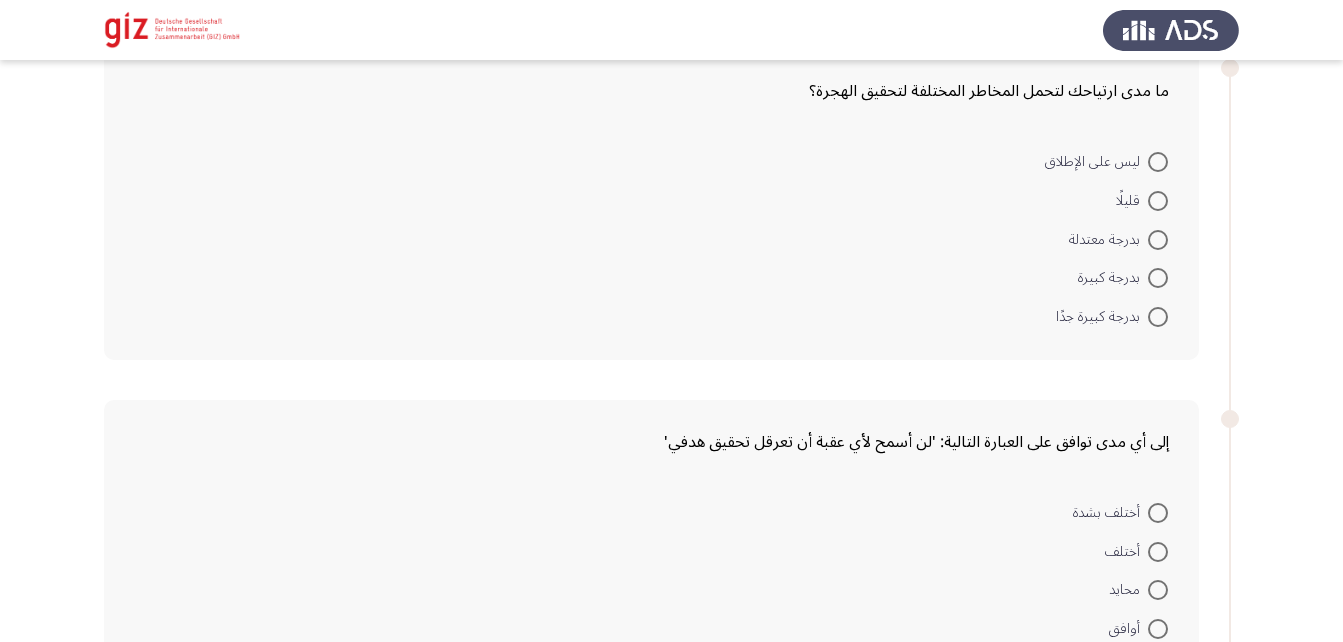 click at bounding box center [1158, 240] 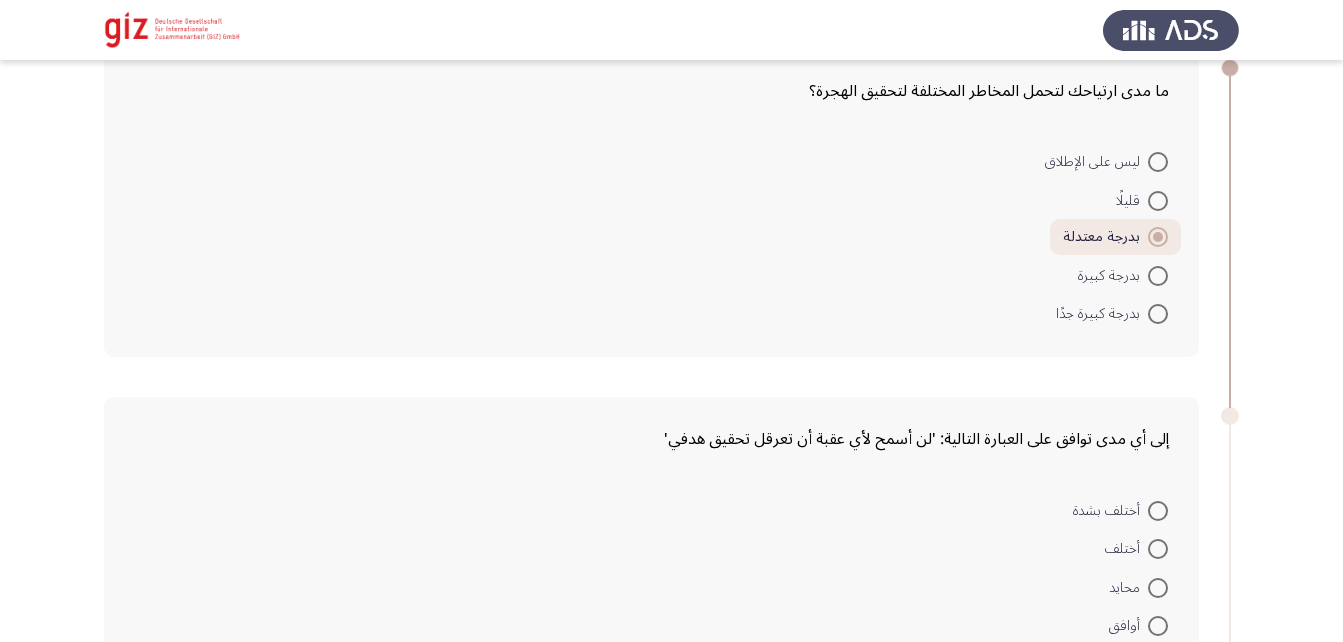 click at bounding box center (1158, 588) 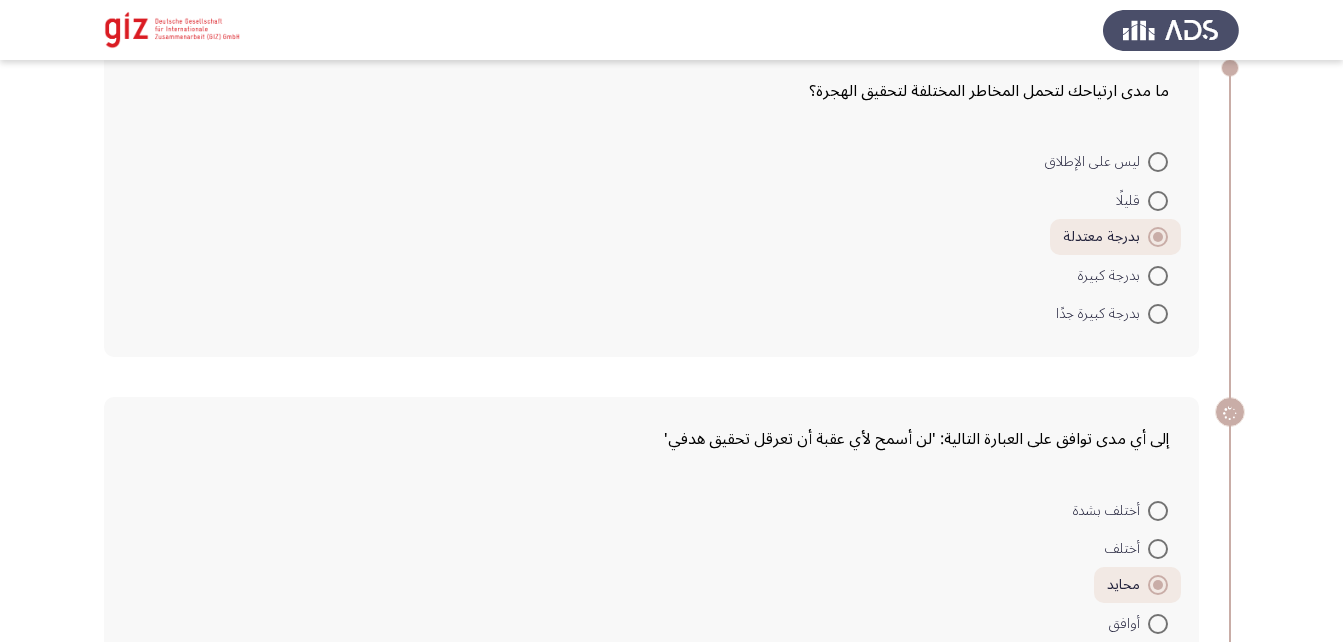 scroll, scrollTop: 1468, scrollLeft: 0, axis: vertical 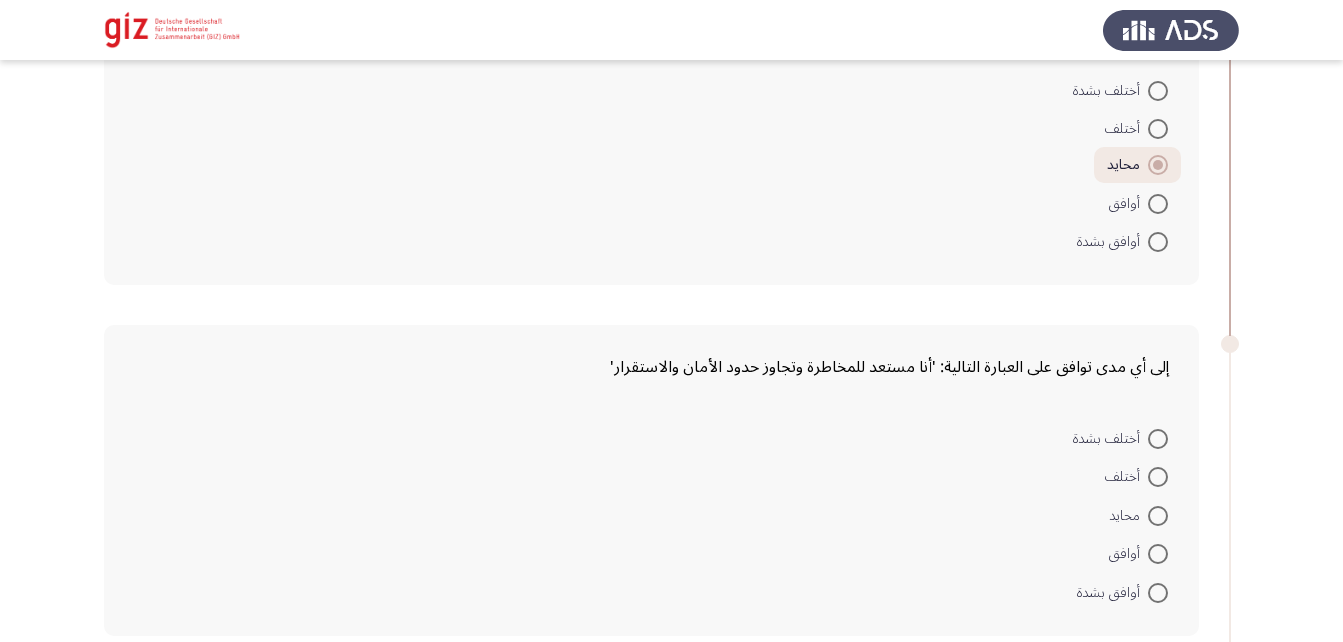 click at bounding box center (1158, 516) 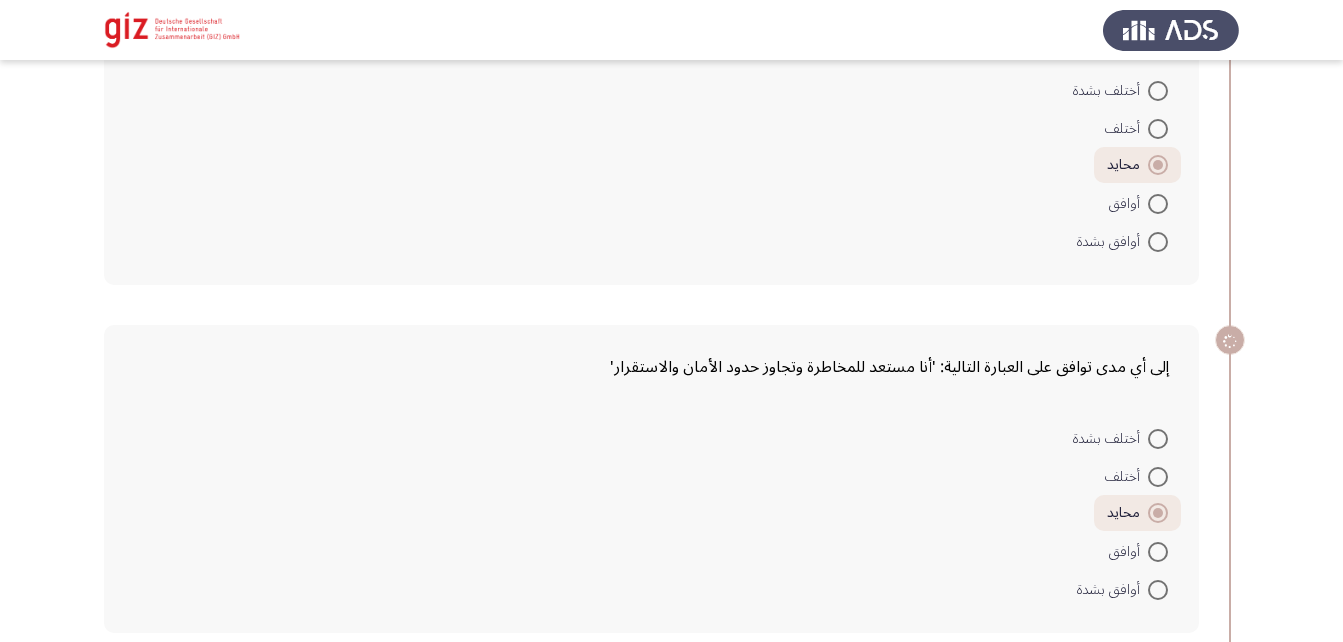 scroll, scrollTop: 1836, scrollLeft: 0, axis: vertical 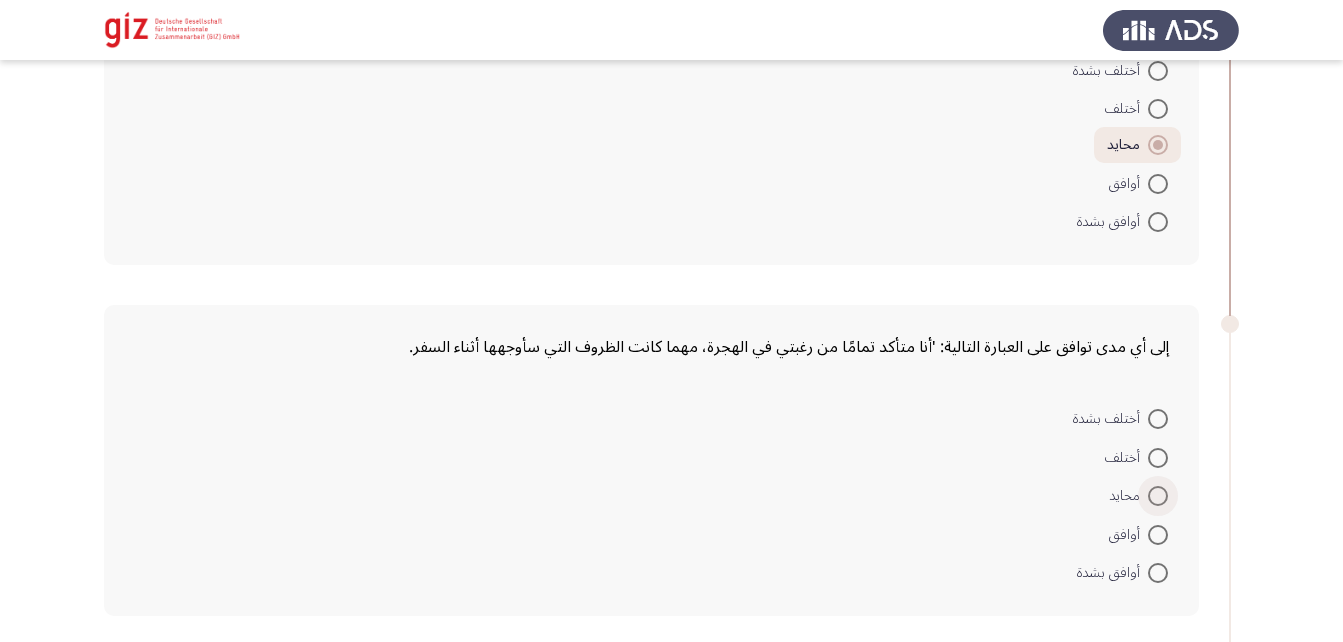 click at bounding box center [1158, 496] 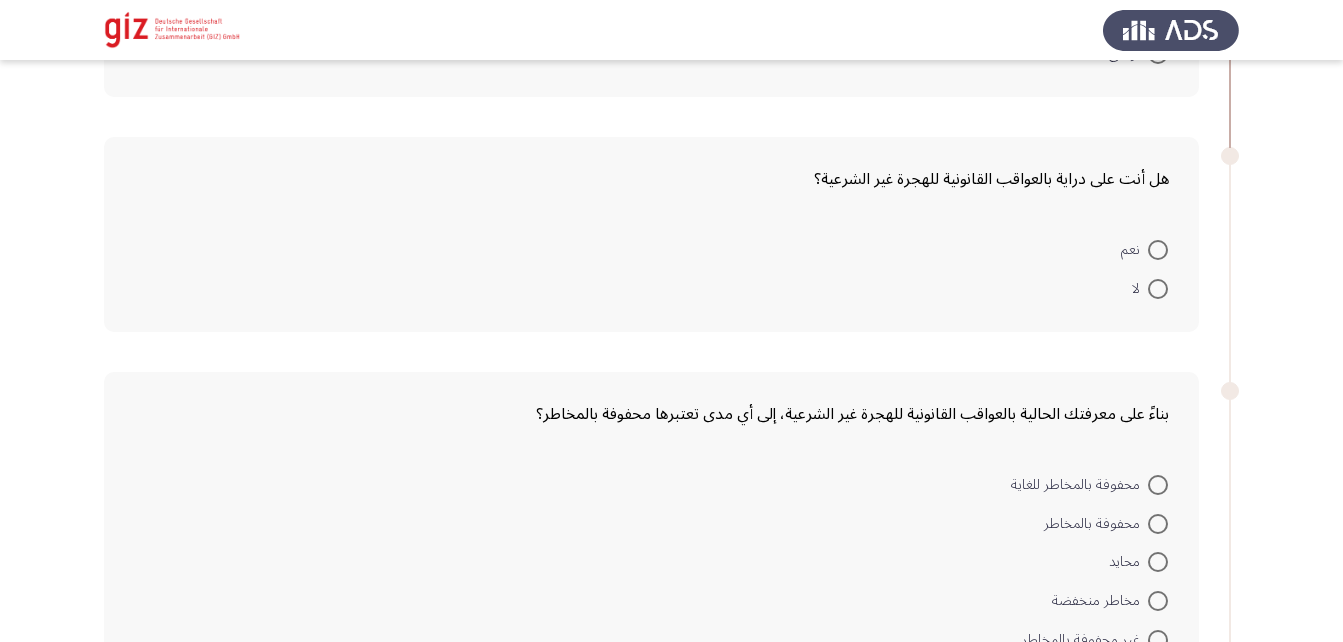 scroll, scrollTop: 2365, scrollLeft: 0, axis: vertical 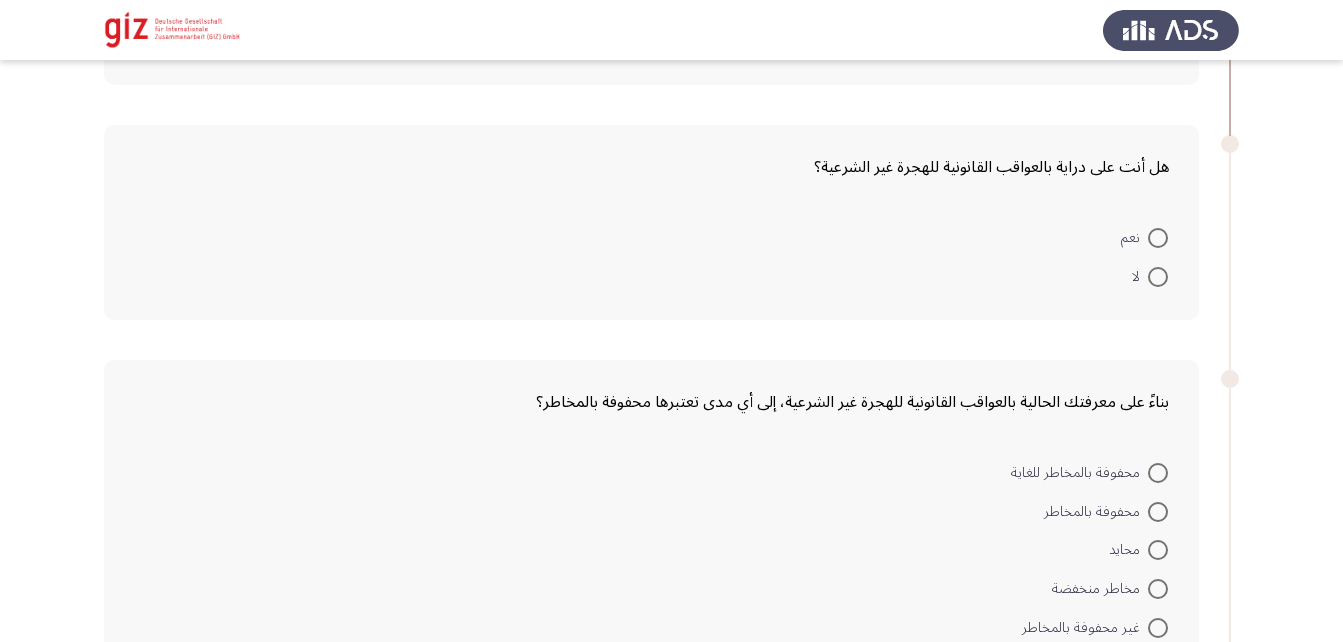 click at bounding box center [1158, 550] 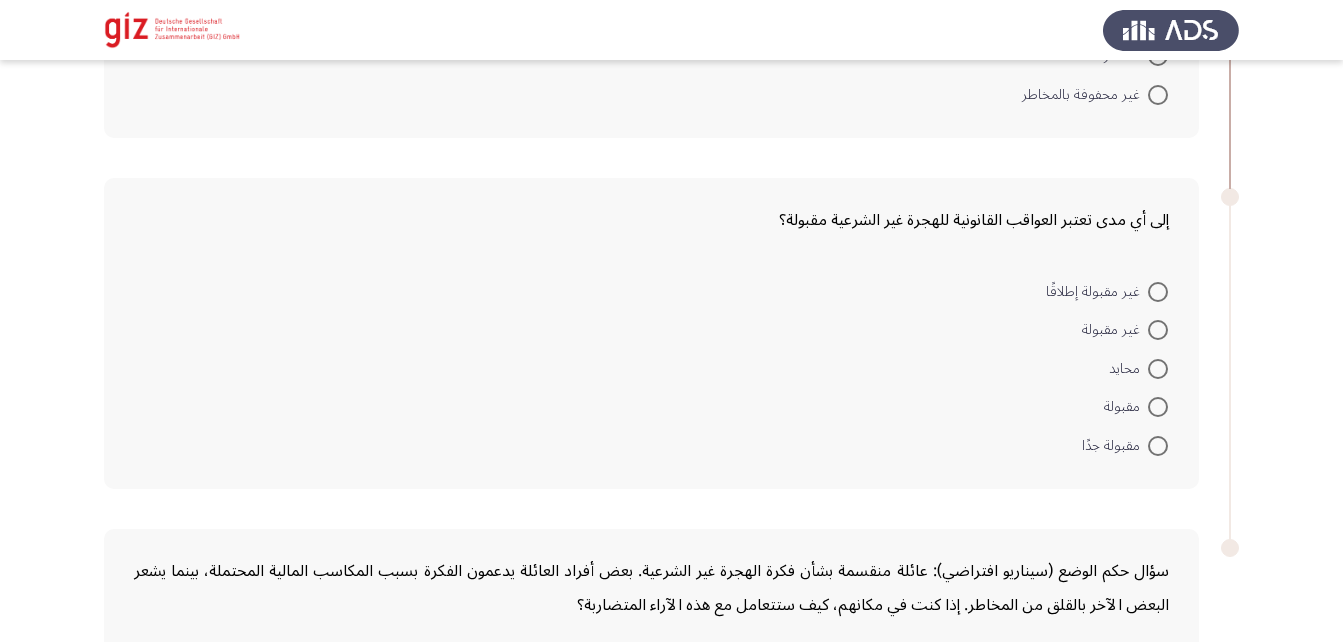 scroll, scrollTop: 2896, scrollLeft: 0, axis: vertical 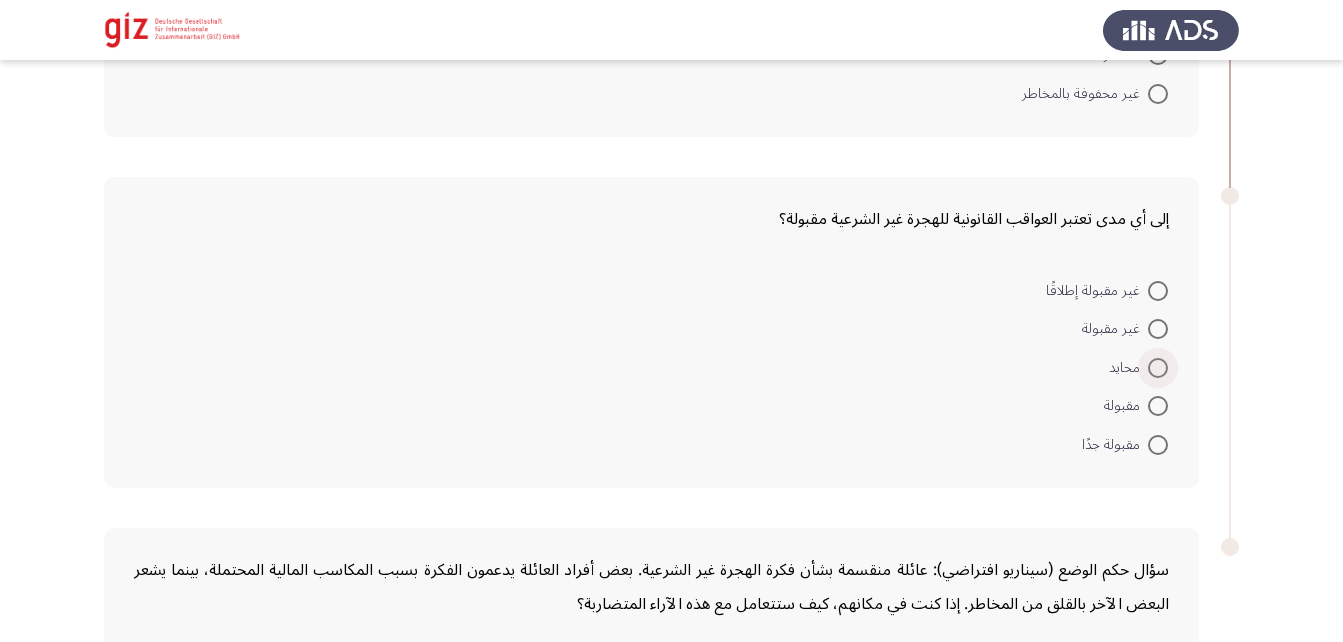 click at bounding box center [1158, 368] 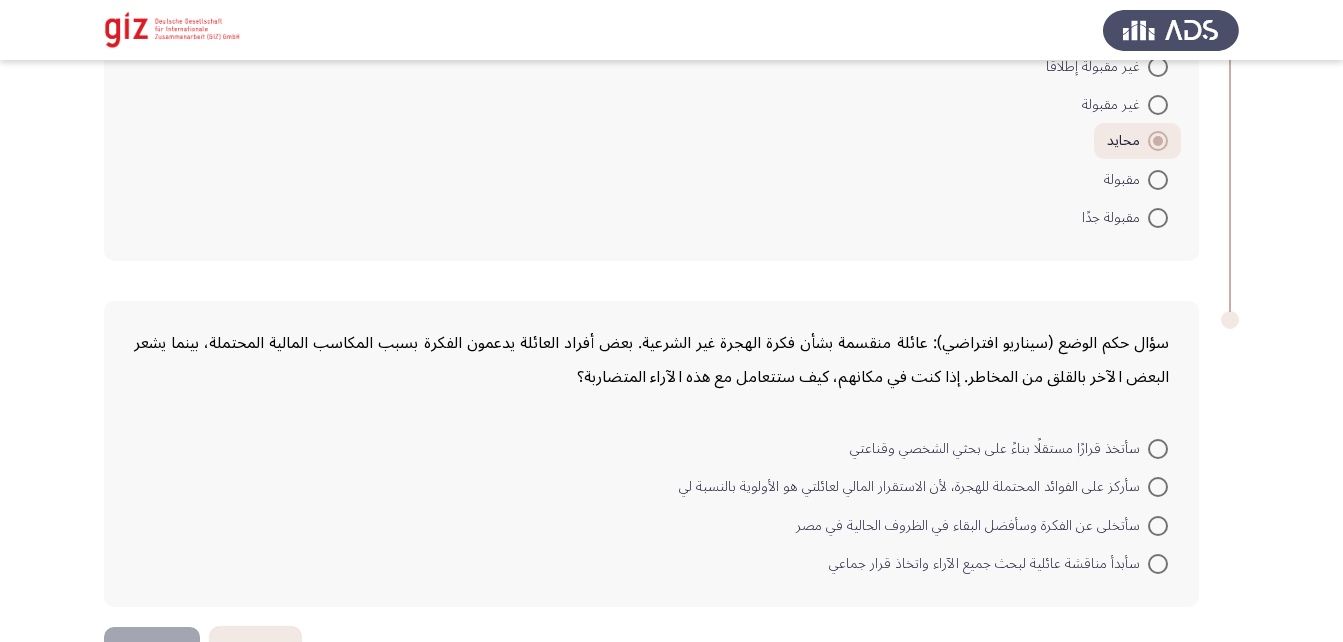 scroll, scrollTop: 3134, scrollLeft: 0, axis: vertical 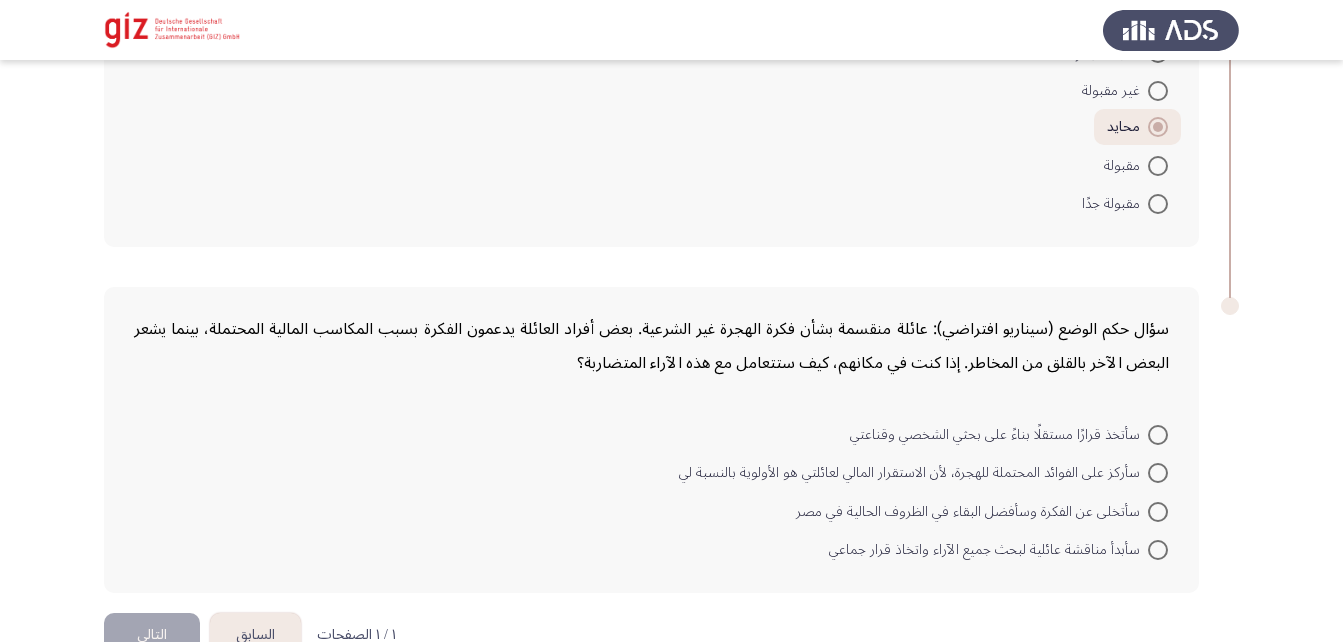 click at bounding box center (1158, 473) 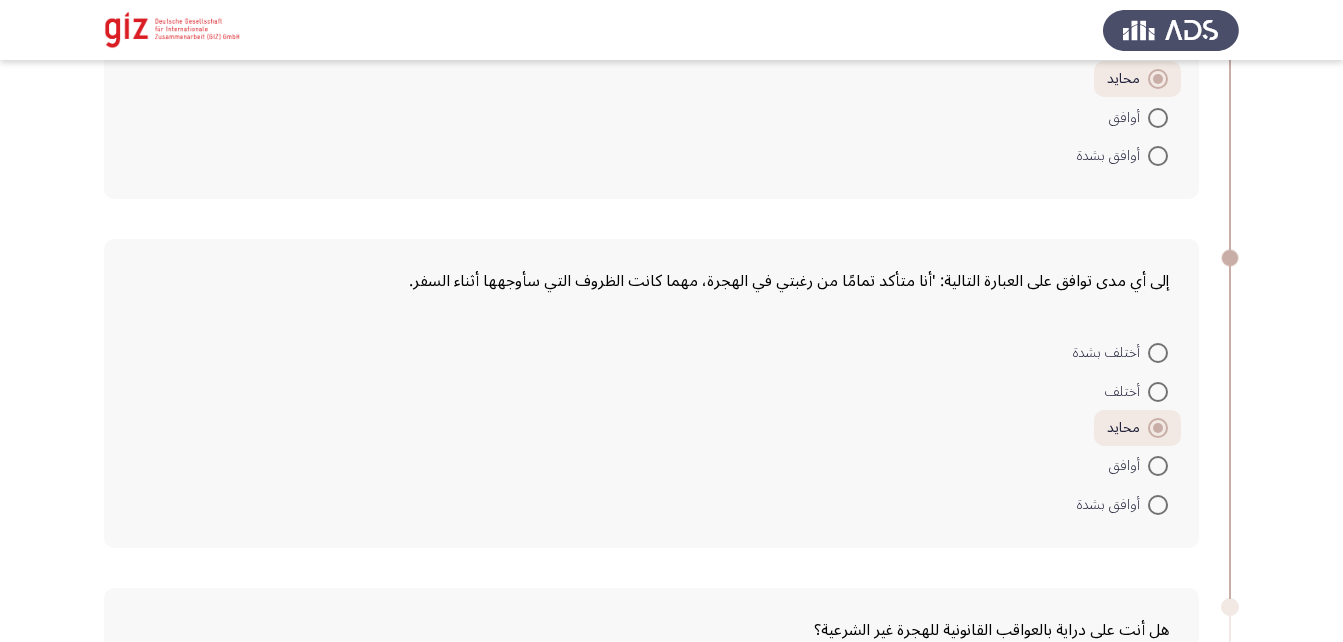 scroll, scrollTop: 2138, scrollLeft: 0, axis: vertical 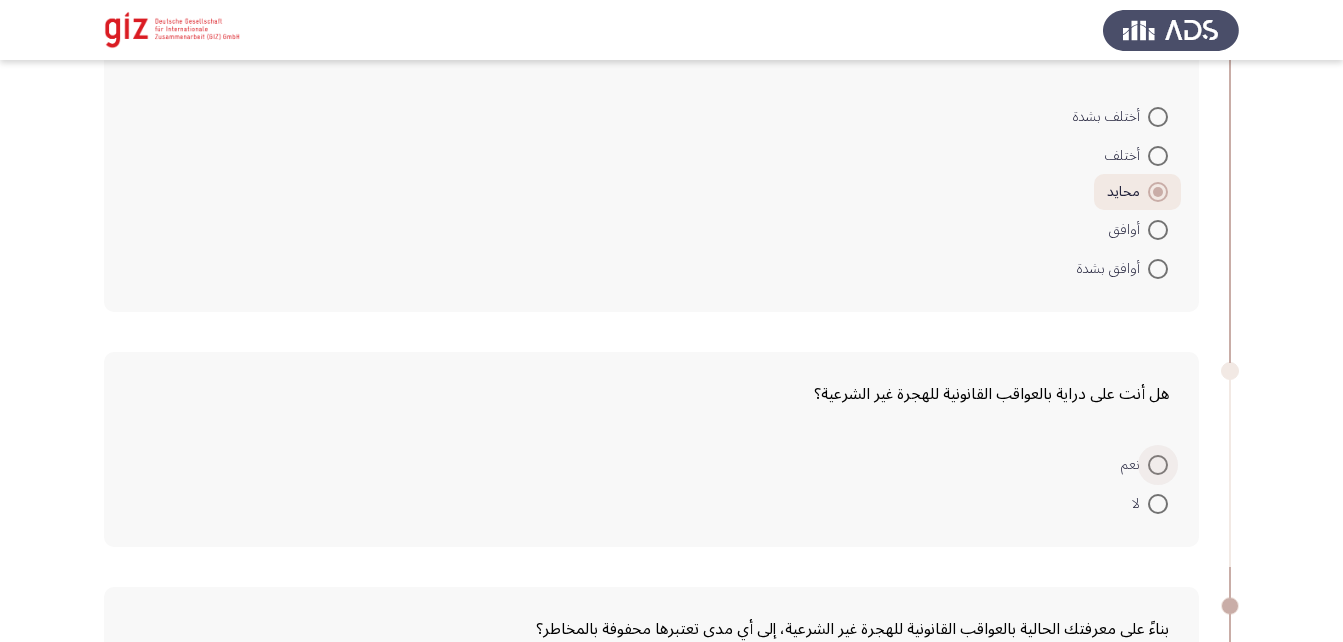 click at bounding box center (1158, 465) 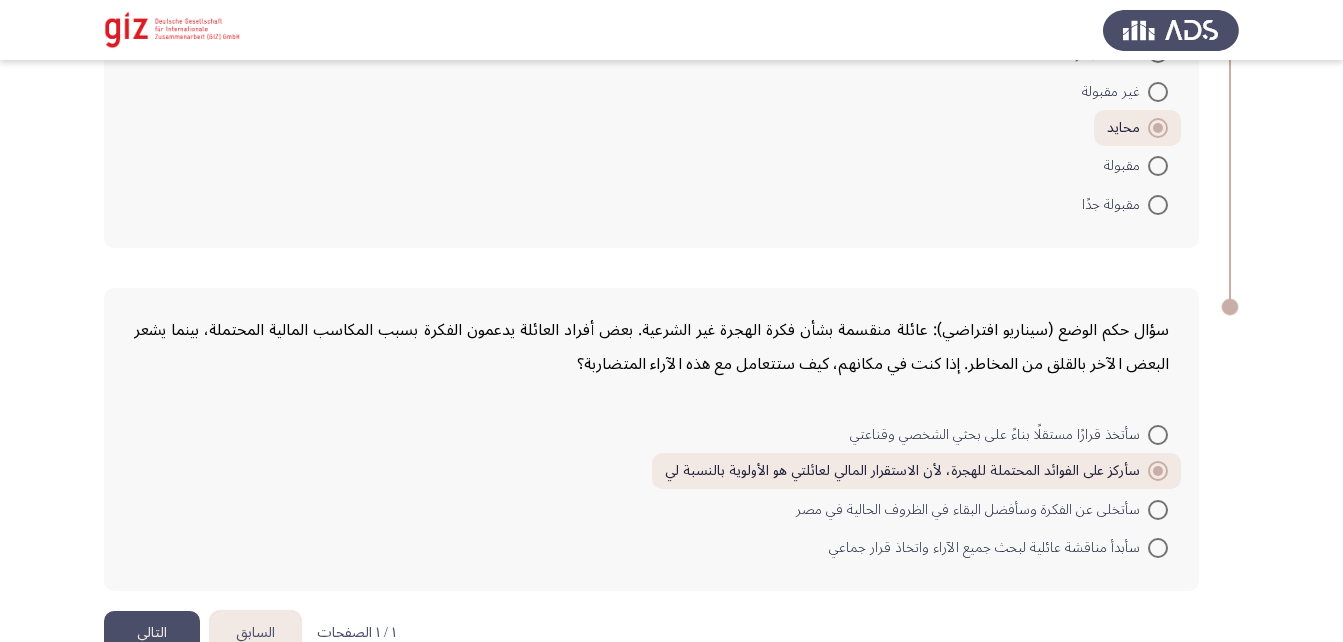 scroll, scrollTop: 3180, scrollLeft: 0, axis: vertical 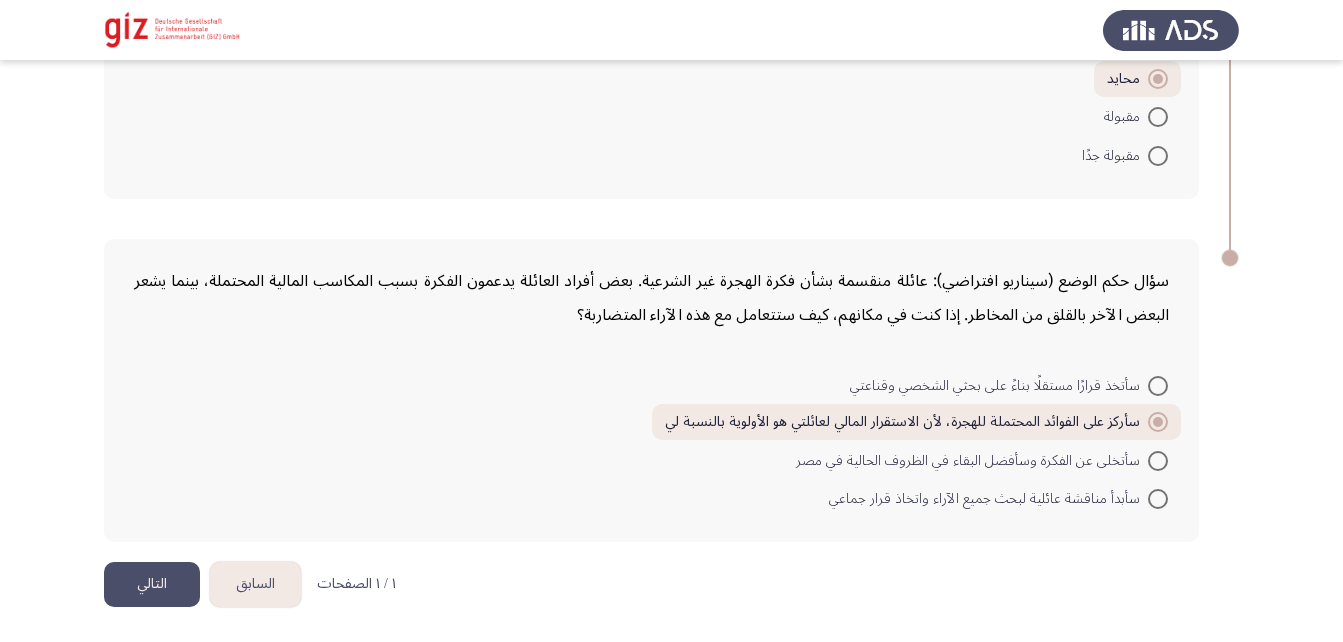 click on "التالي" 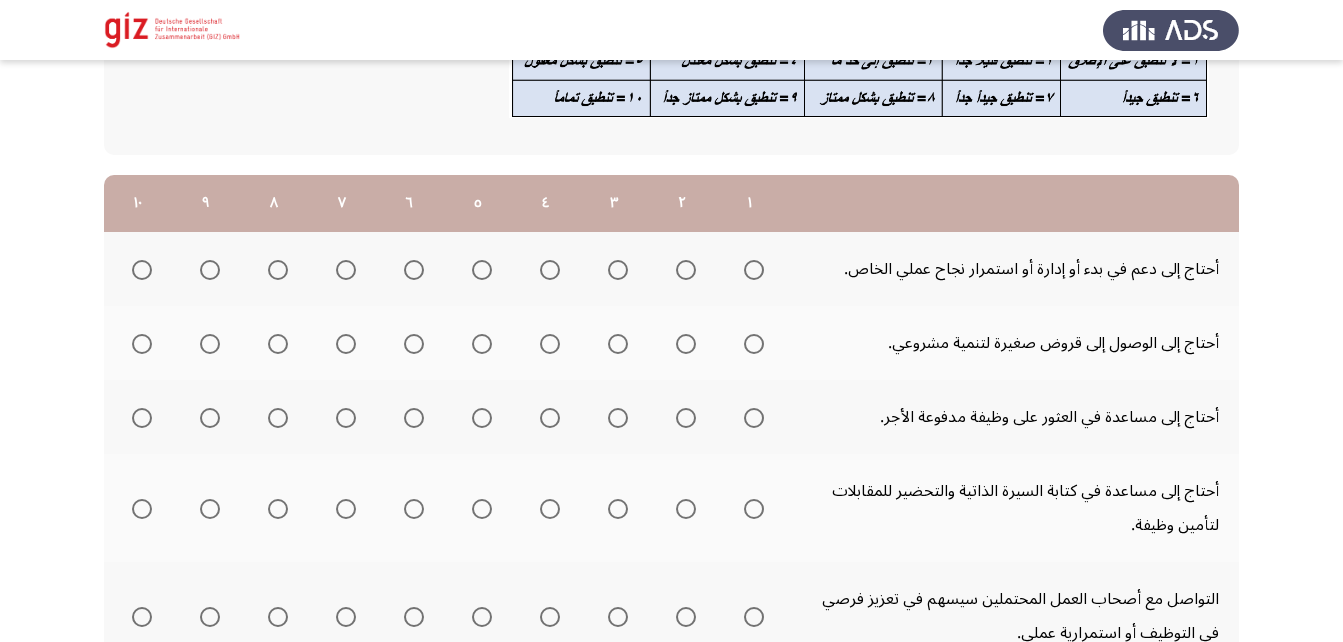 scroll, scrollTop: 189, scrollLeft: 0, axis: vertical 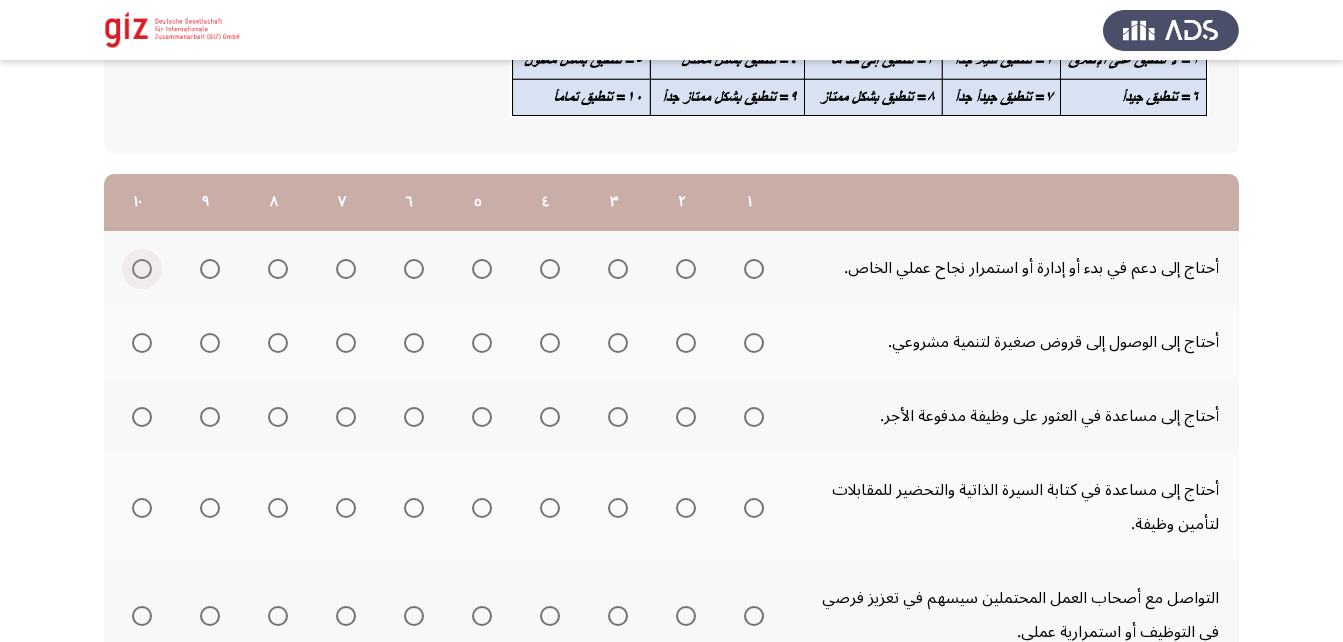 click at bounding box center [142, 269] 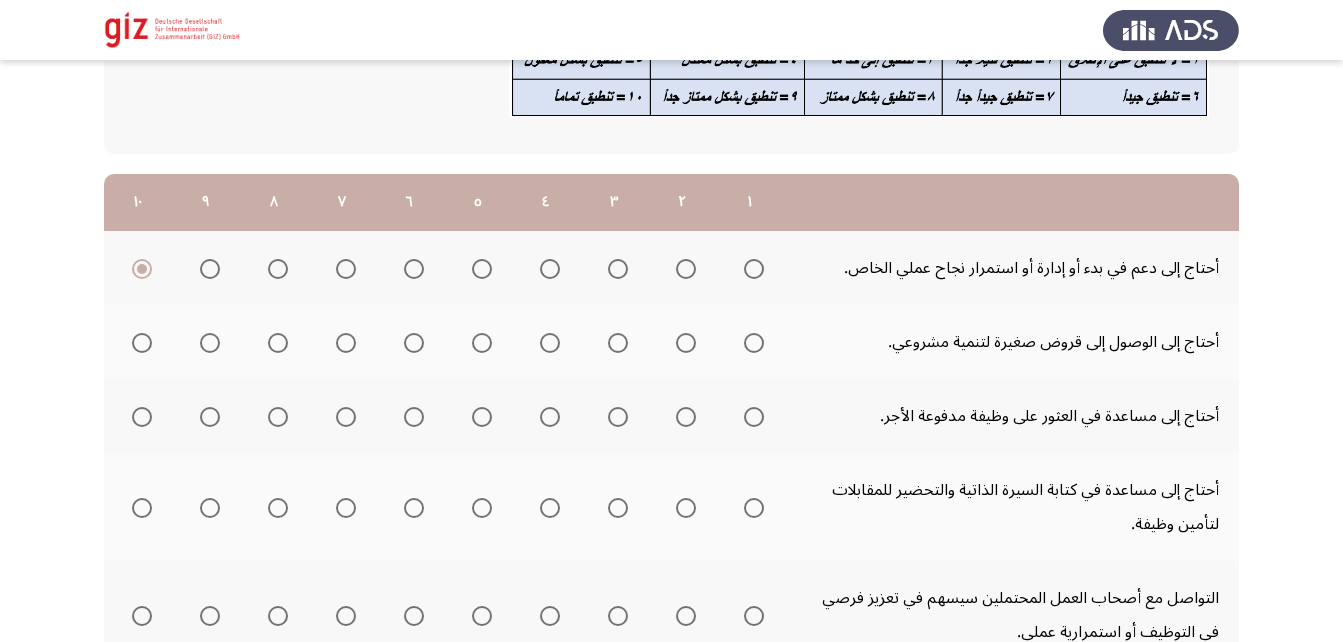click at bounding box center [142, 343] 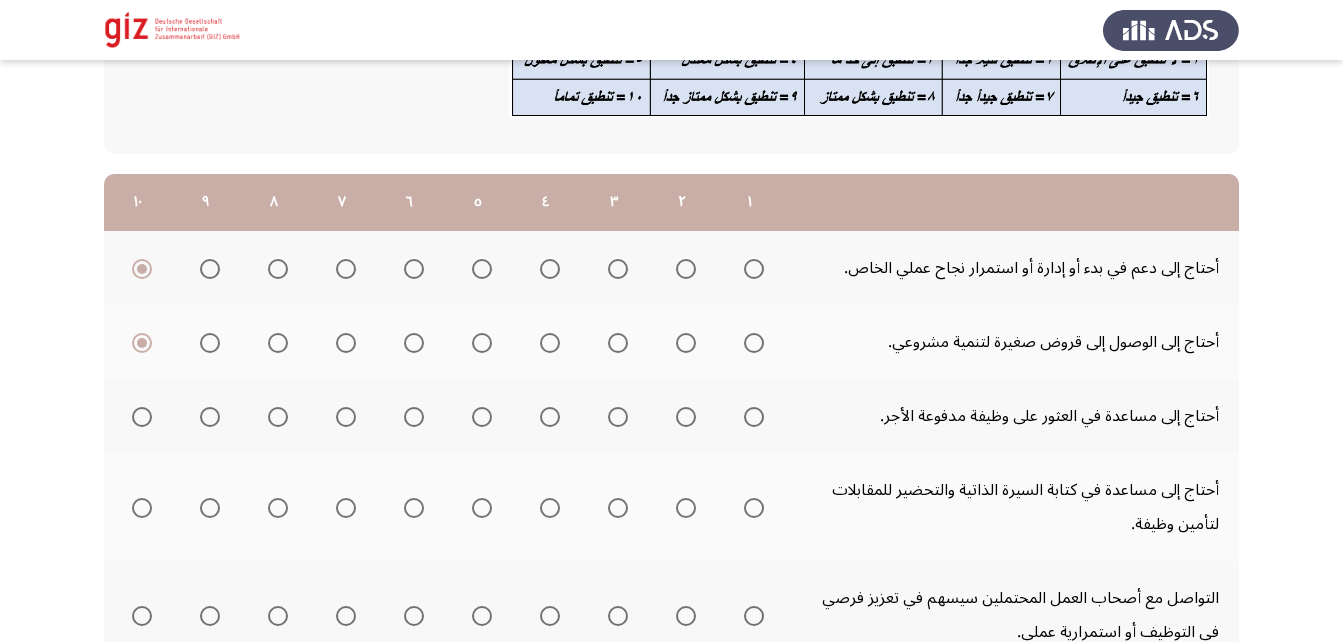 click at bounding box center [142, 417] 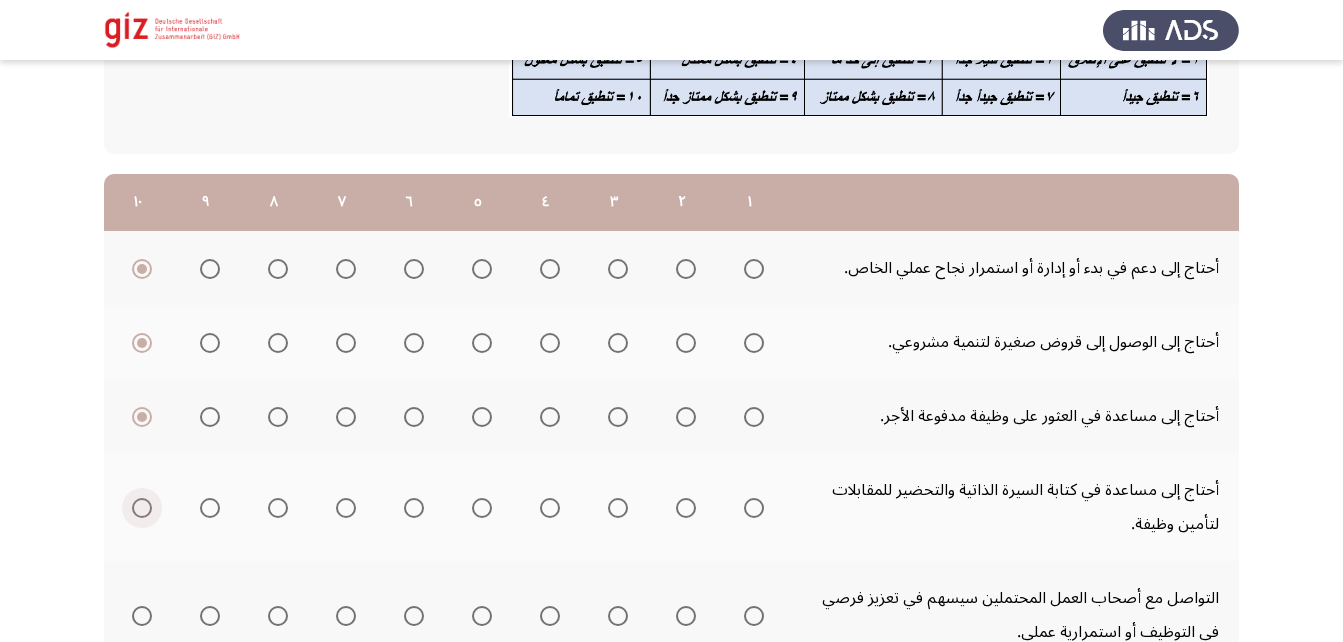 click at bounding box center (142, 508) 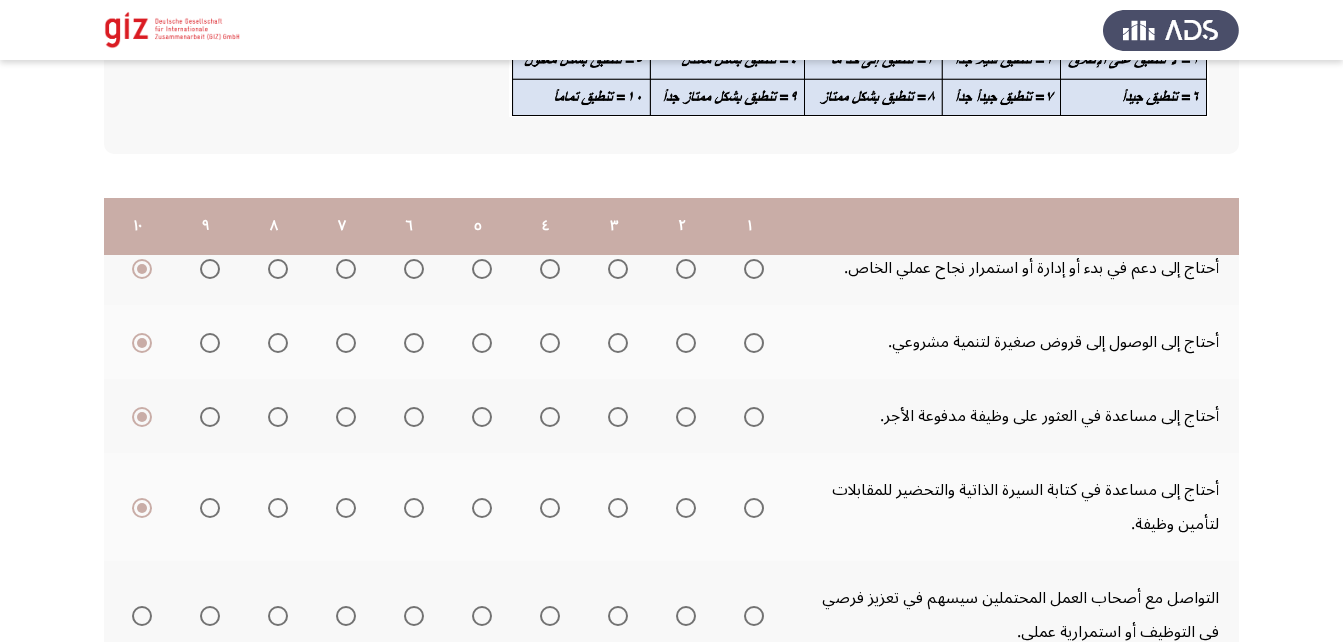 scroll, scrollTop: 446, scrollLeft: 0, axis: vertical 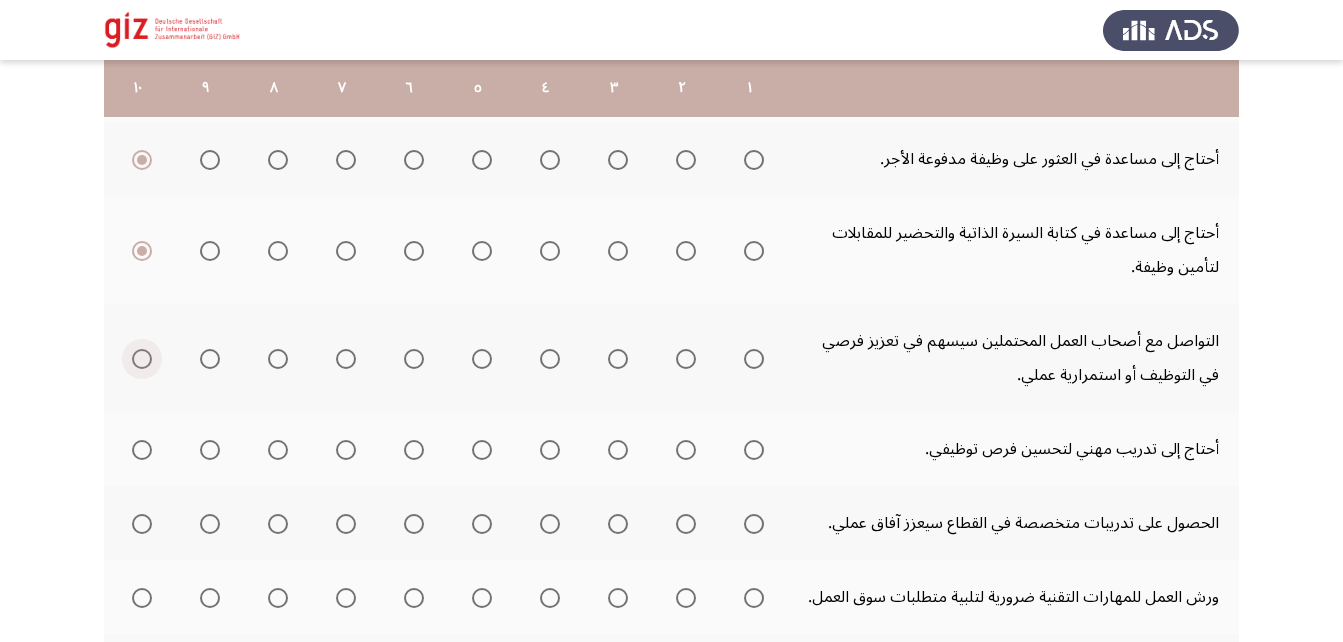 click at bounding box center [142, 359] 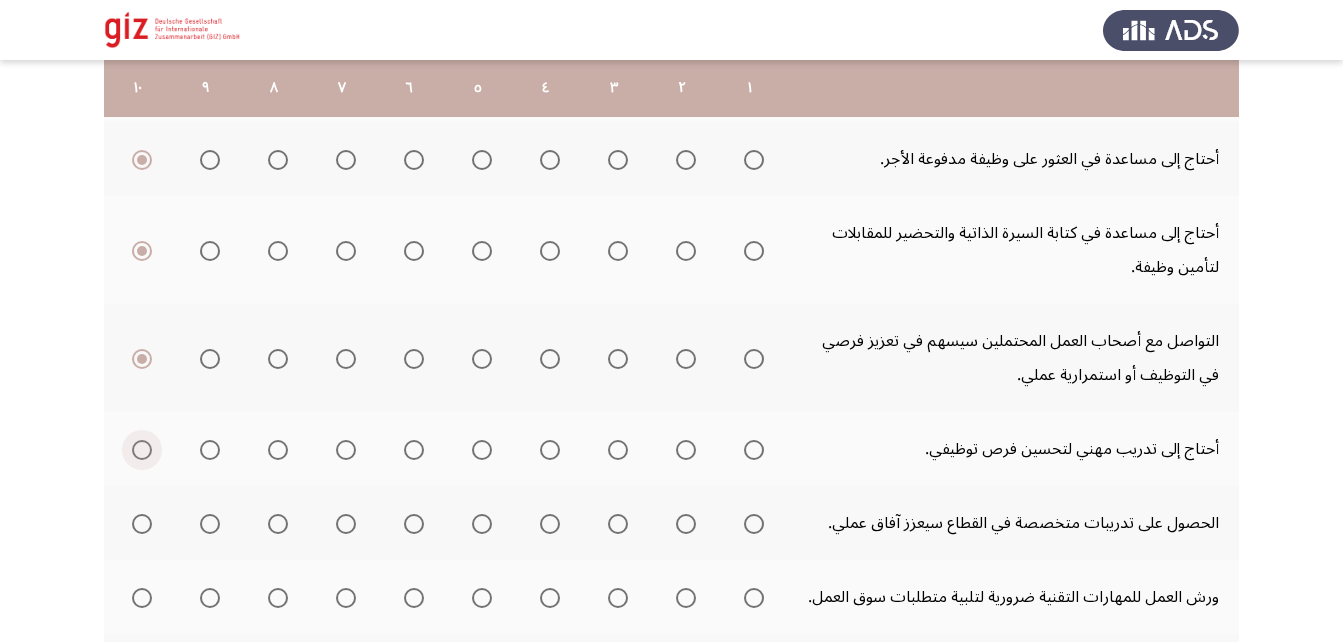 click at bounding box center (142, 450) 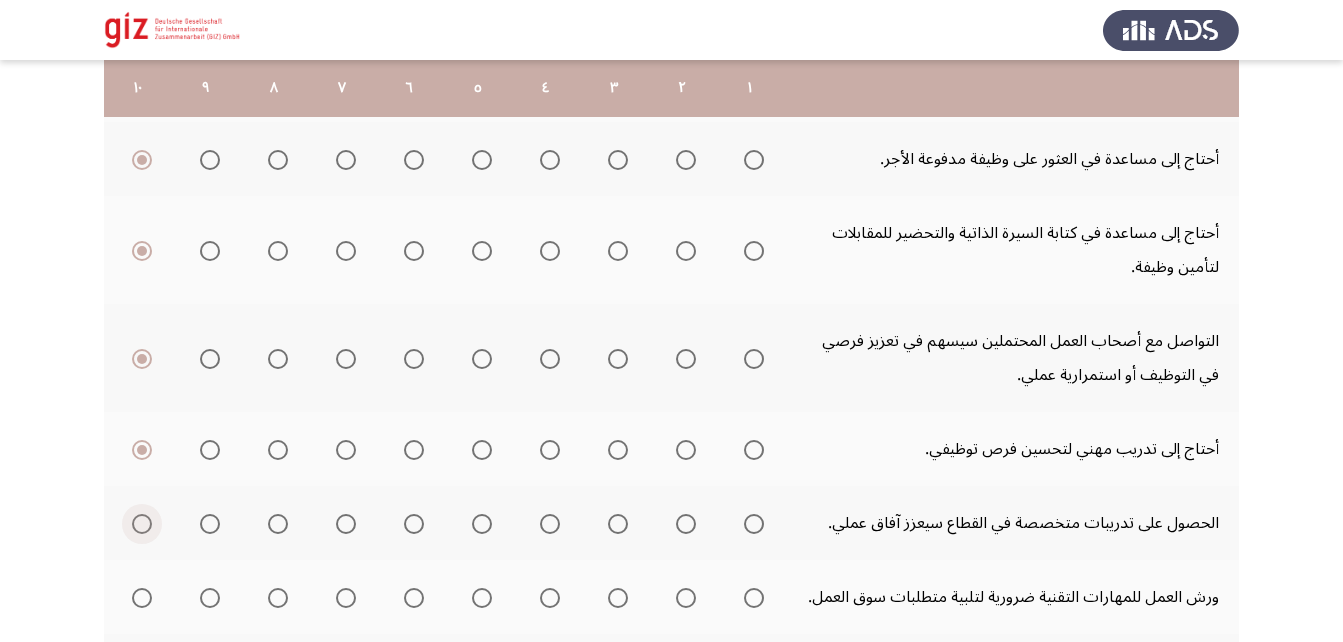 click at bounding box center (142, 524) 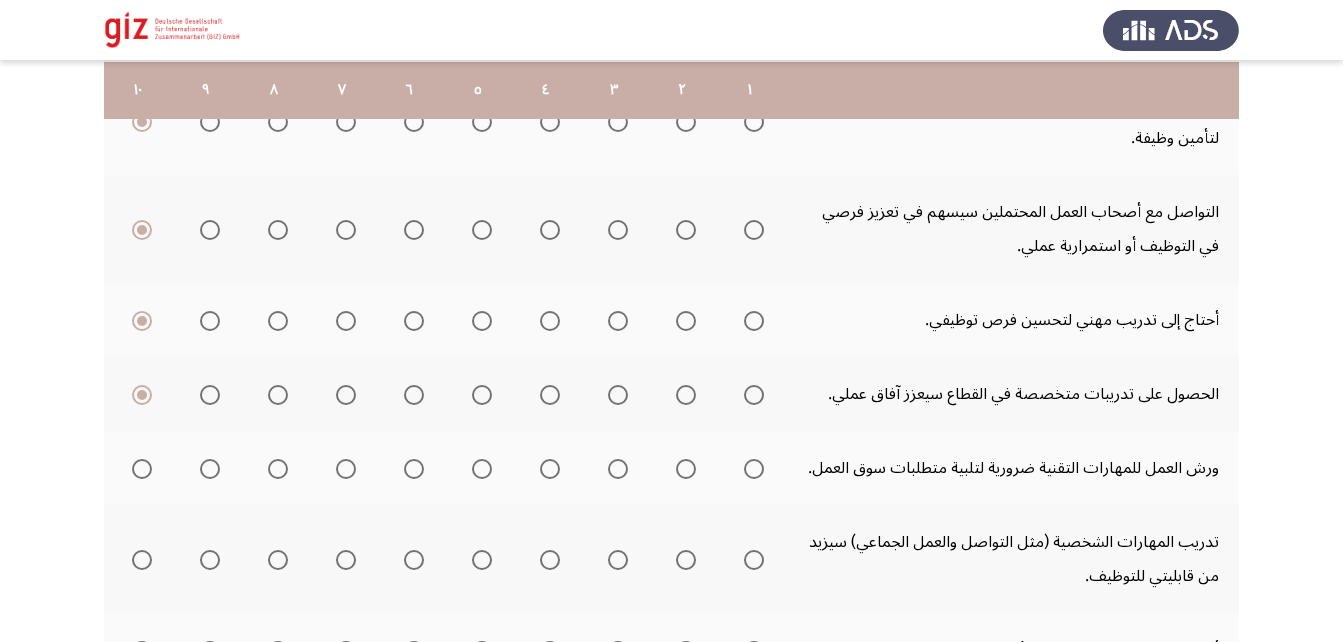 scroll, scrollTop: 577, scrollLeft: 0, axis: vertical 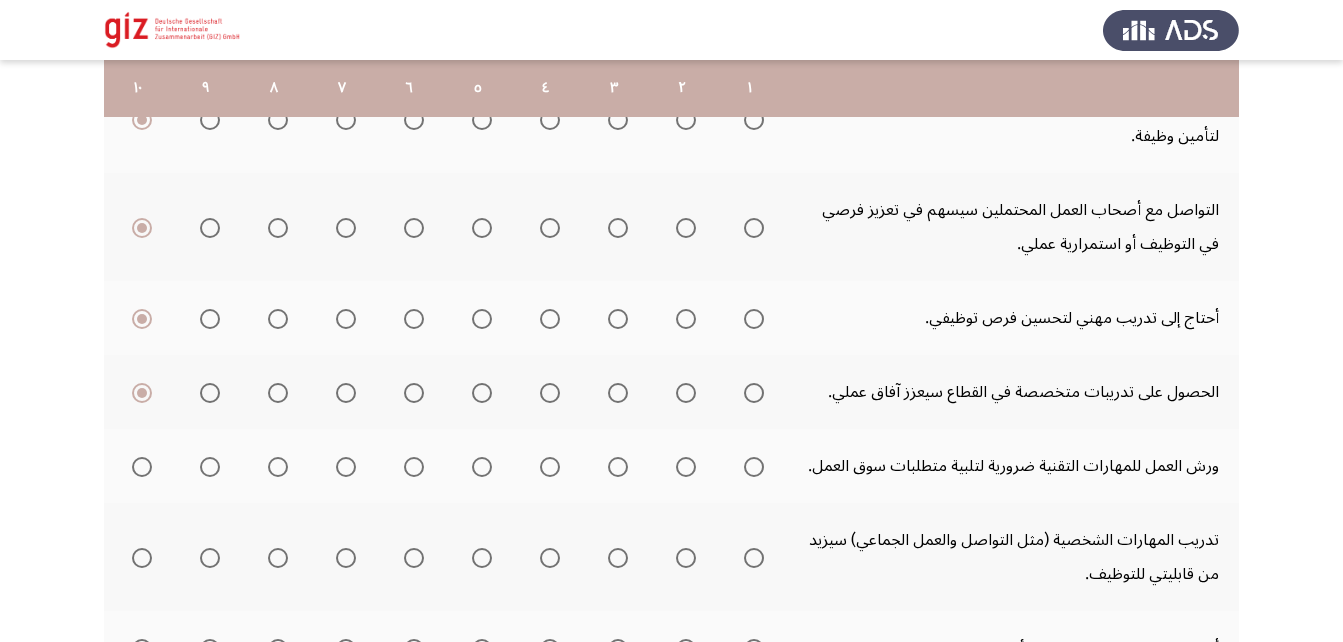click at bounding box center (142, 467) 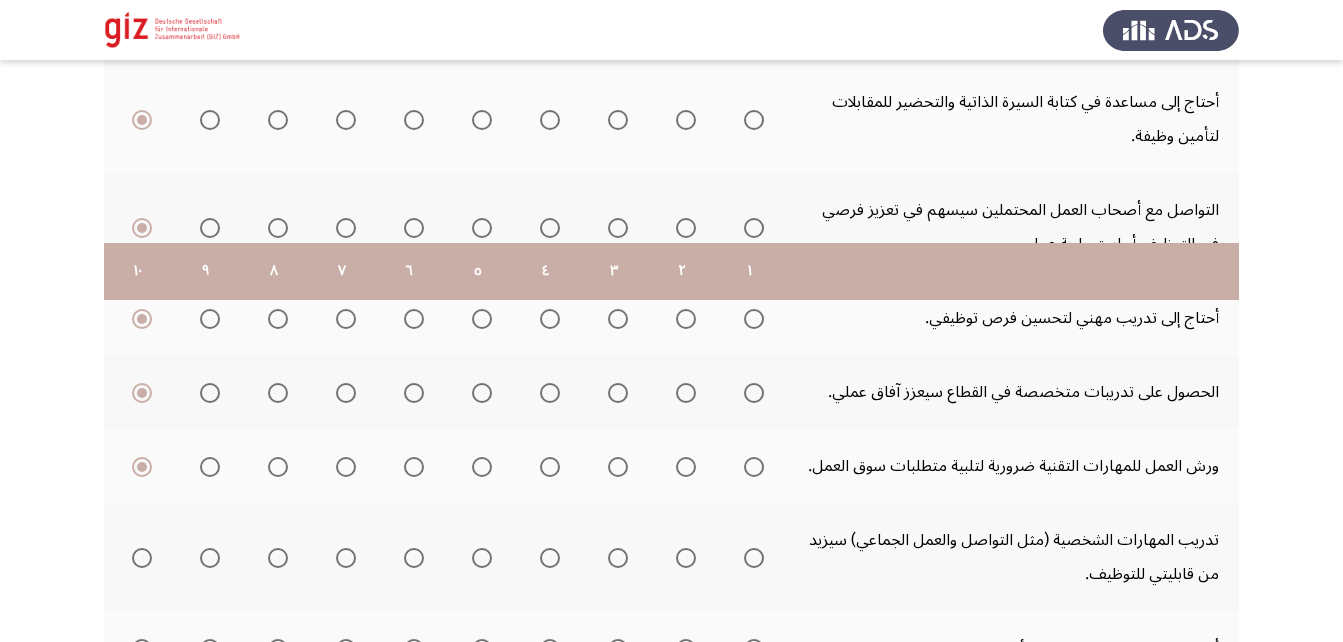 scroll, scrollTop: 760, scrollLeft: 0, axis: vertical 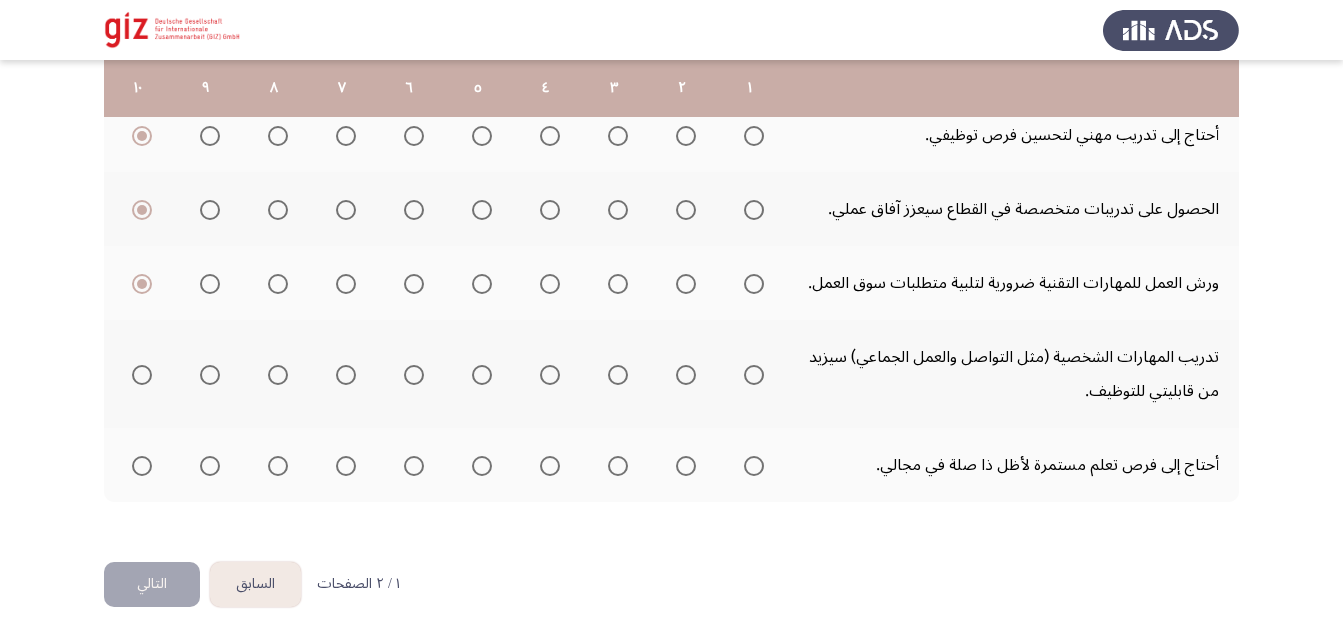 click at bounding box center (142, 375) 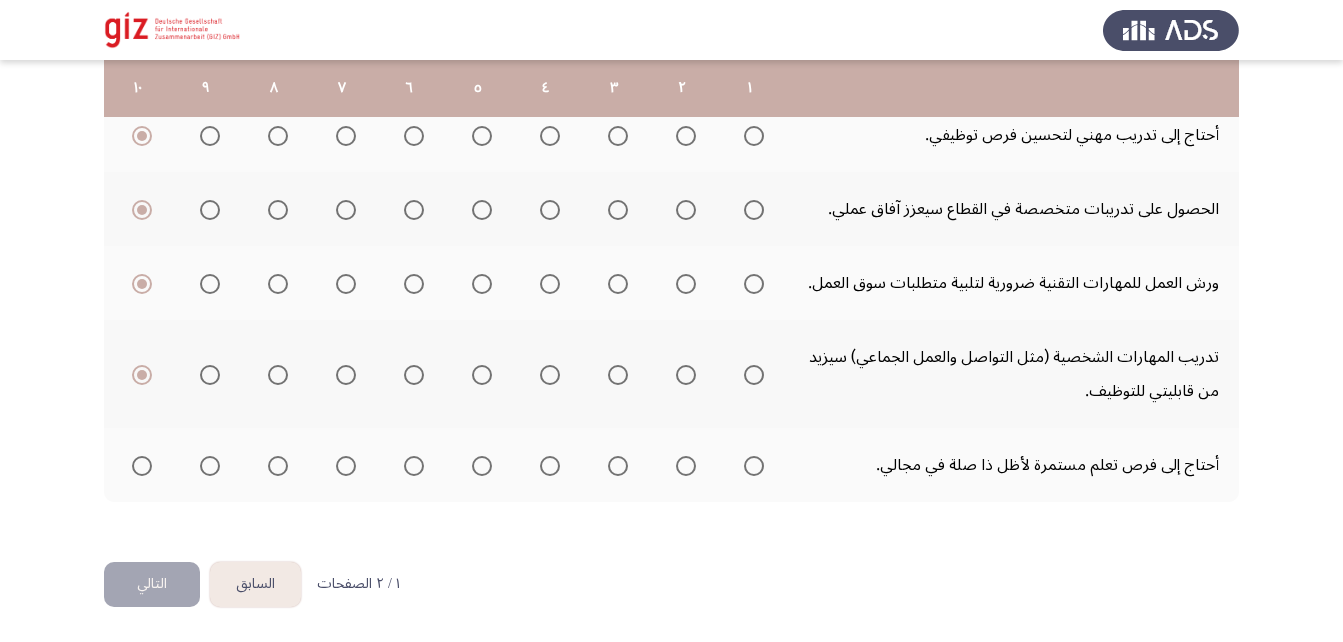click at bounding box center (142, 466) 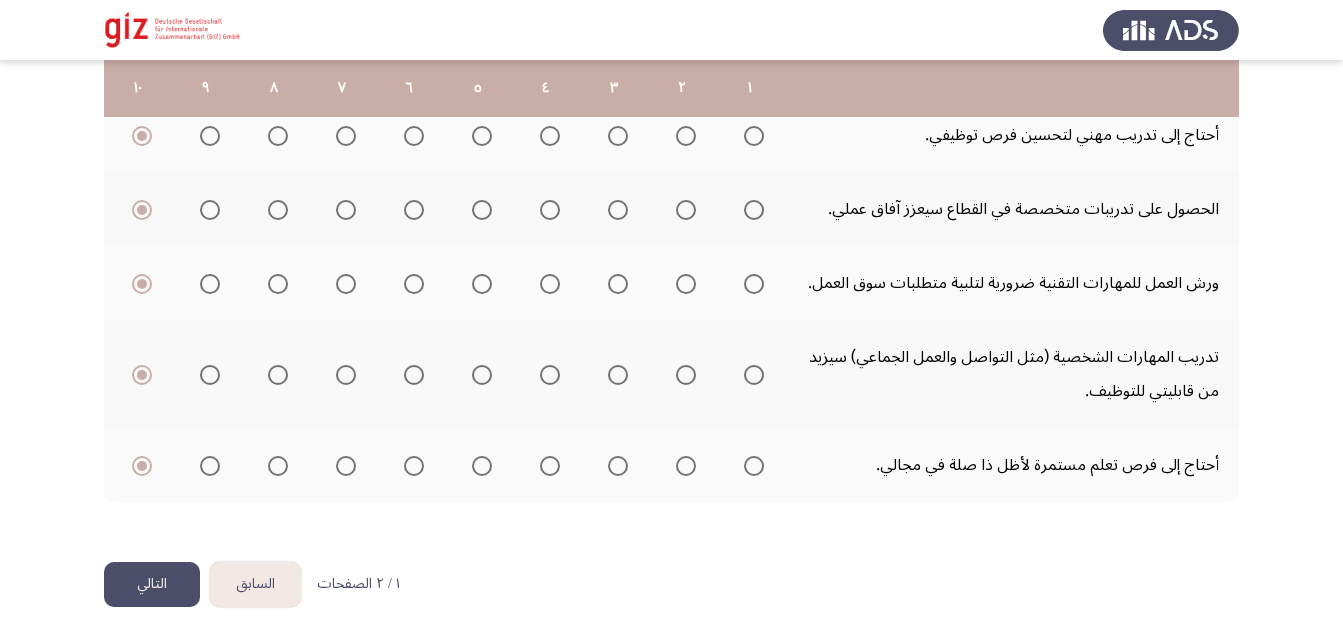 click on "التالي" 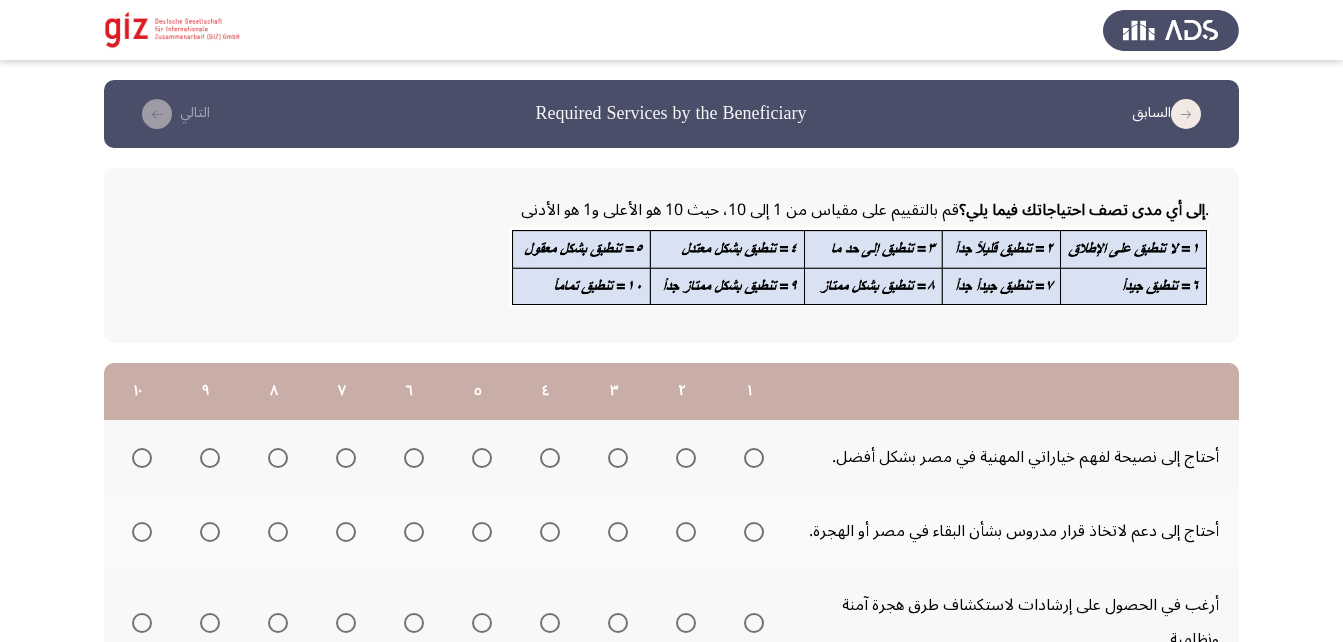 click at bounding box center (142, 458) 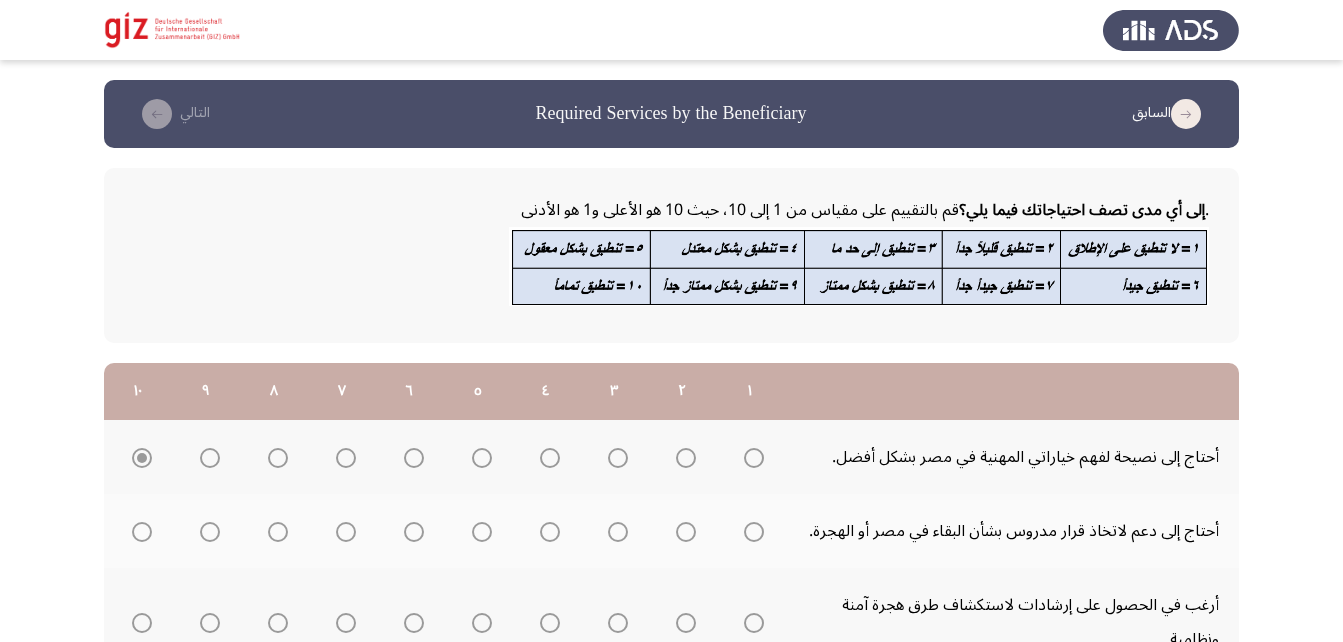 scroll, scrollTop: 223, scrollLeft: 0, axis: vertical 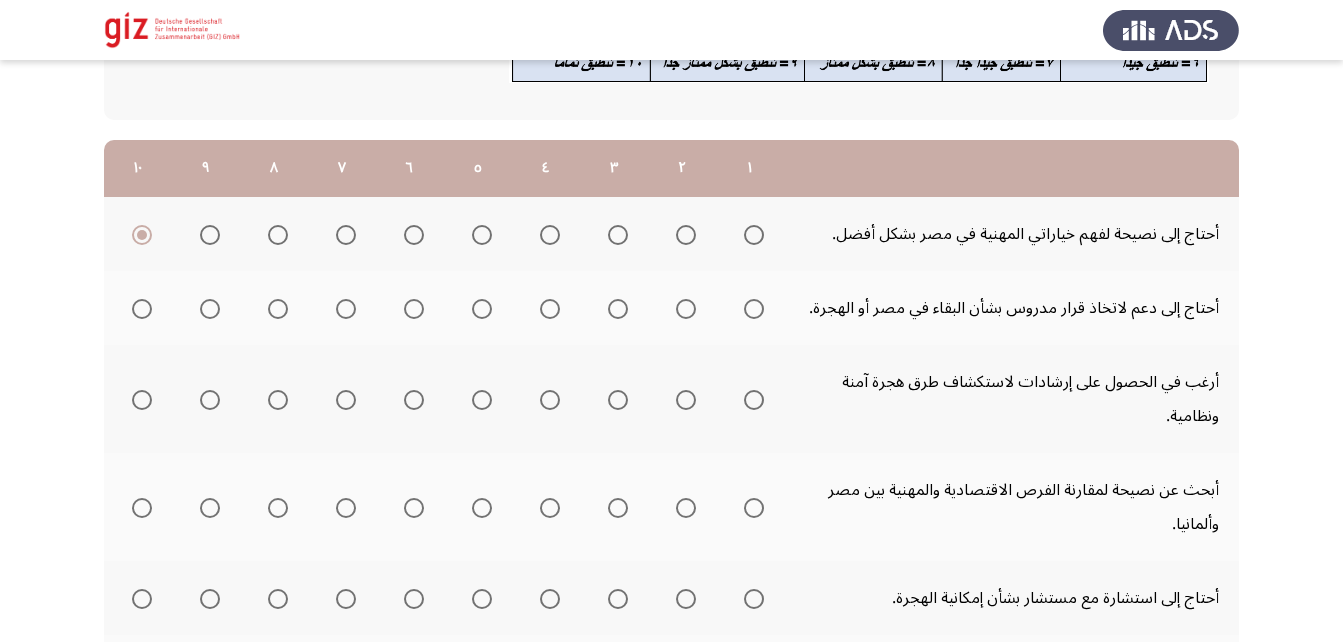 click at bounding box center [142, 309] 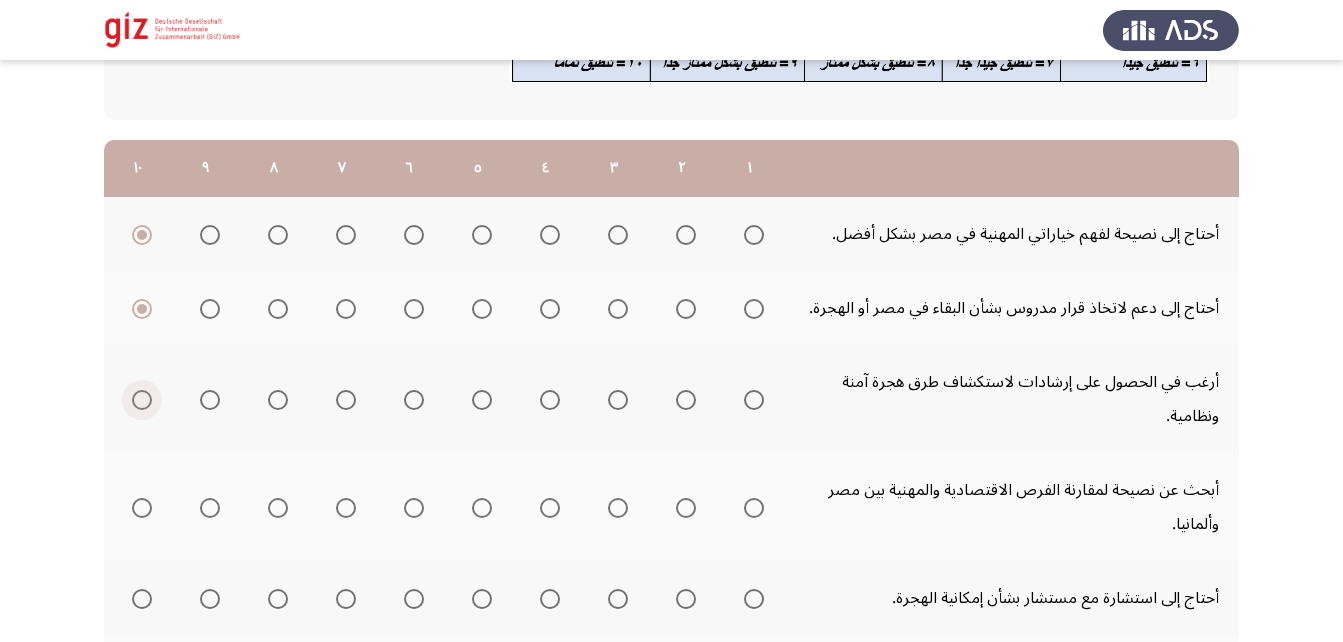 click at bounding box center [142, 400] 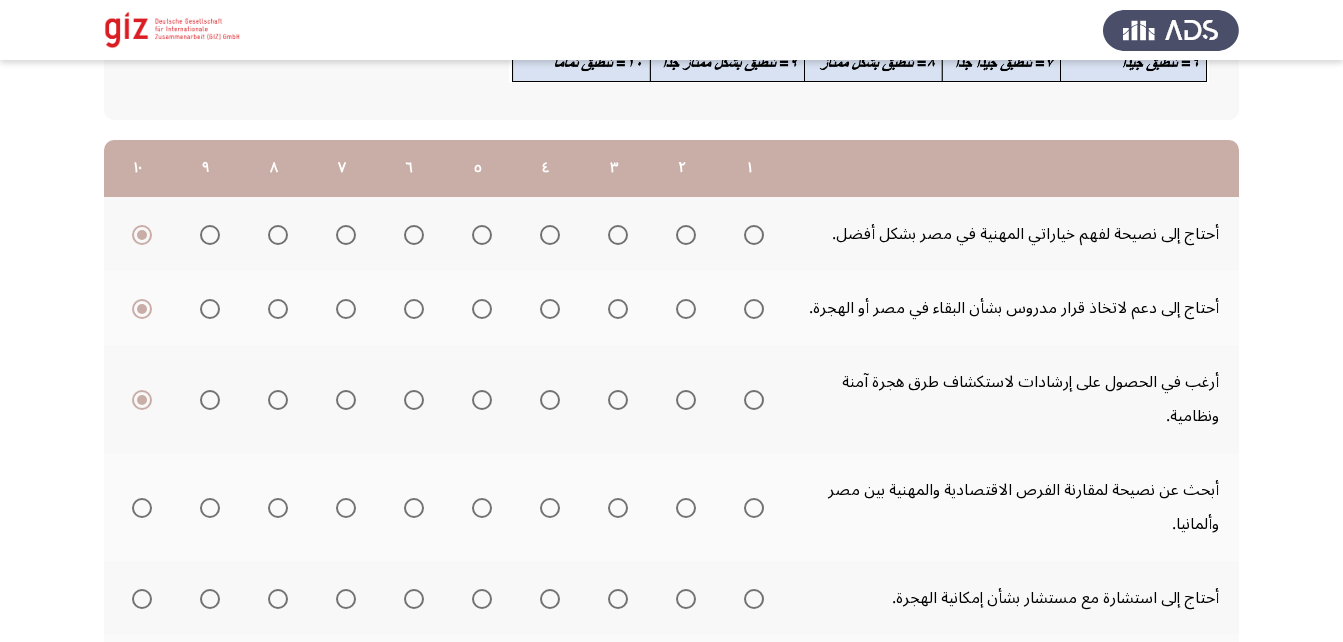 click at bounding box center (142, 508) 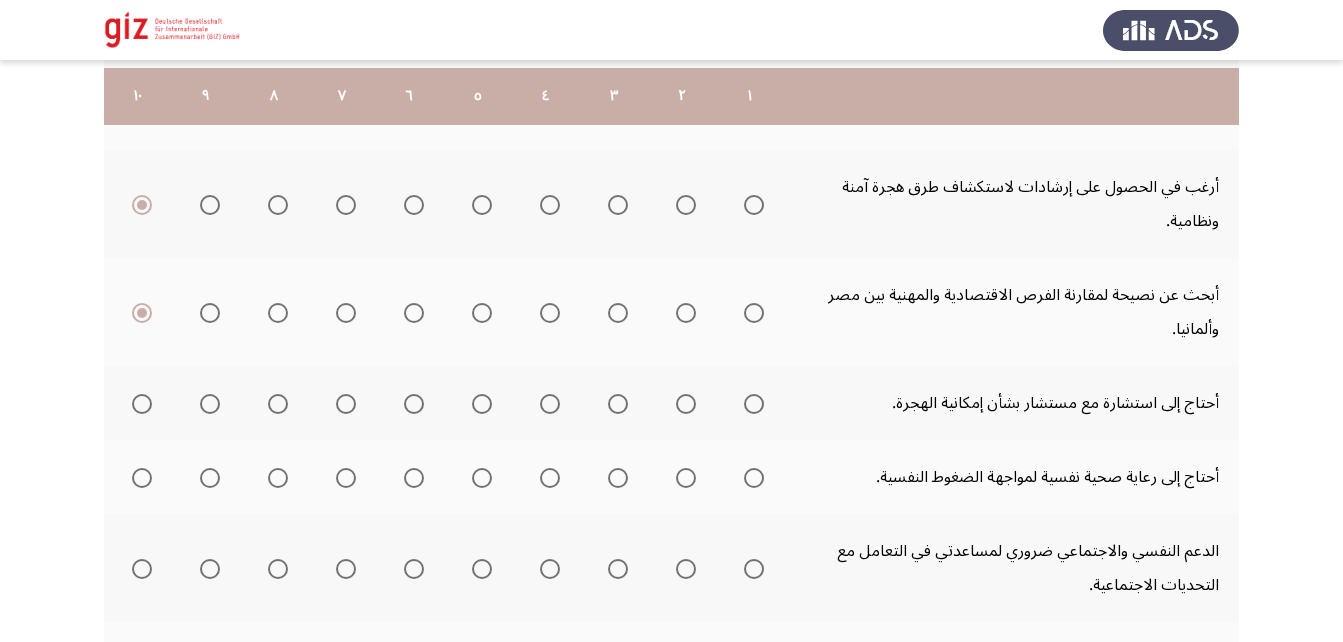 scroll, scrollTop: 426, scrollLeft: 0, axis: vertical 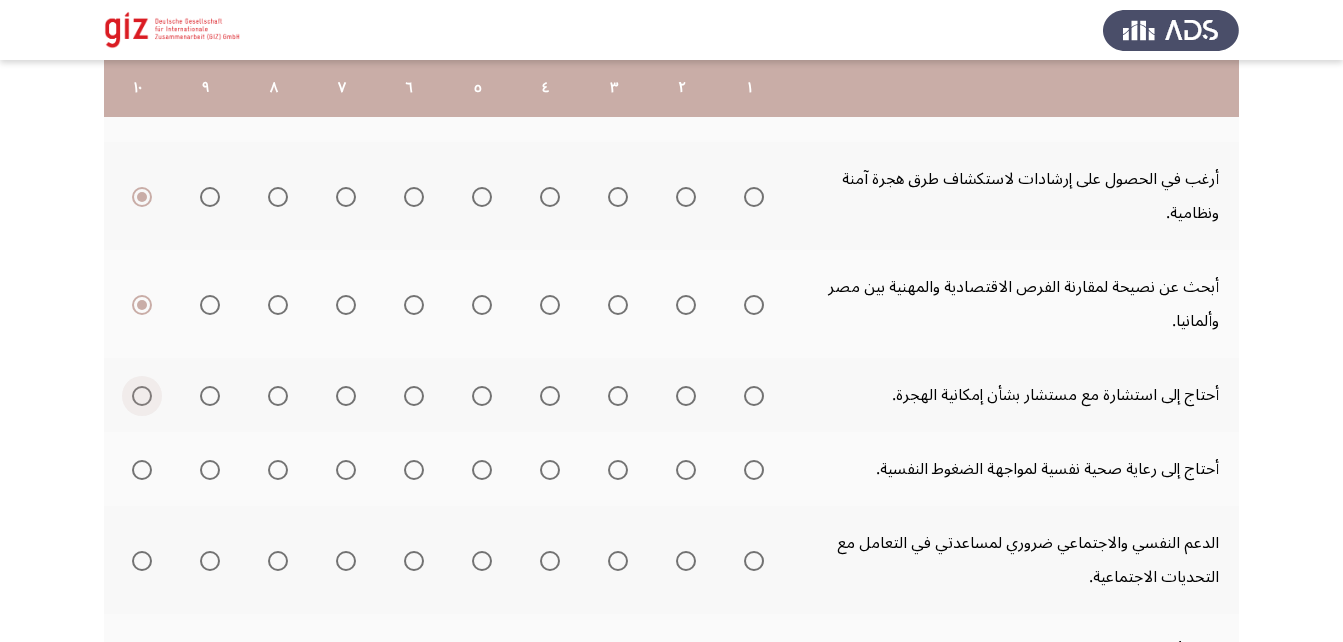 click at bounding box center (142, 396) 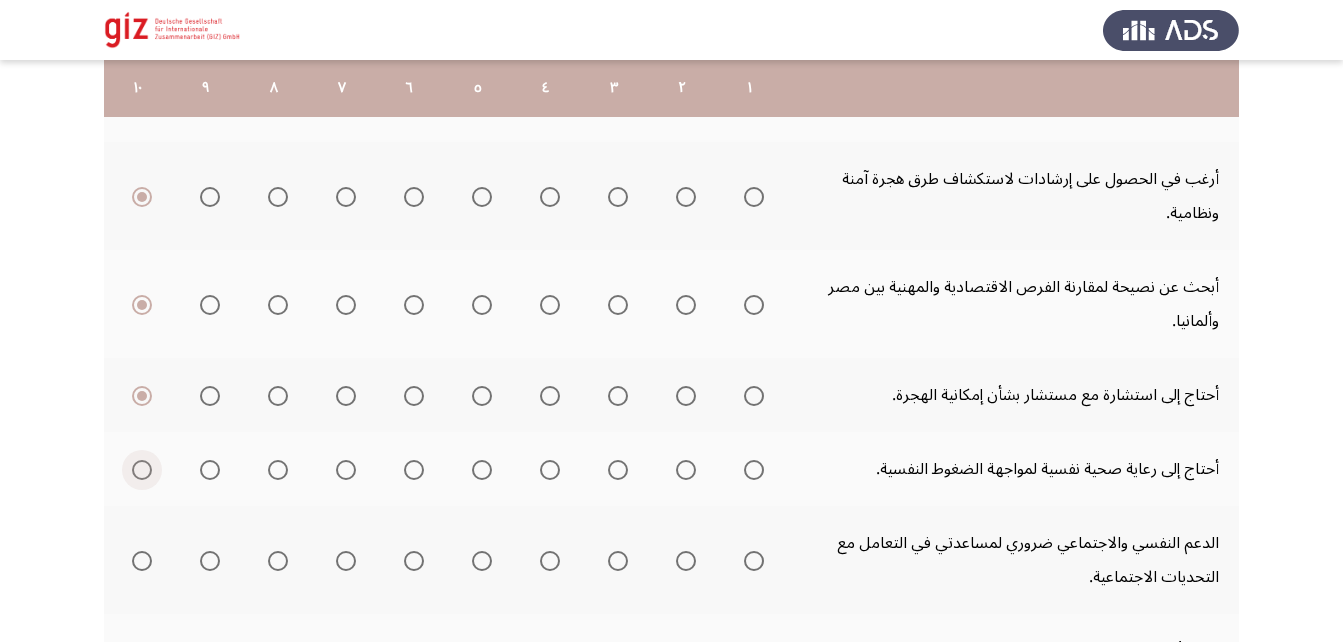 click at bounding box center (142, 470) 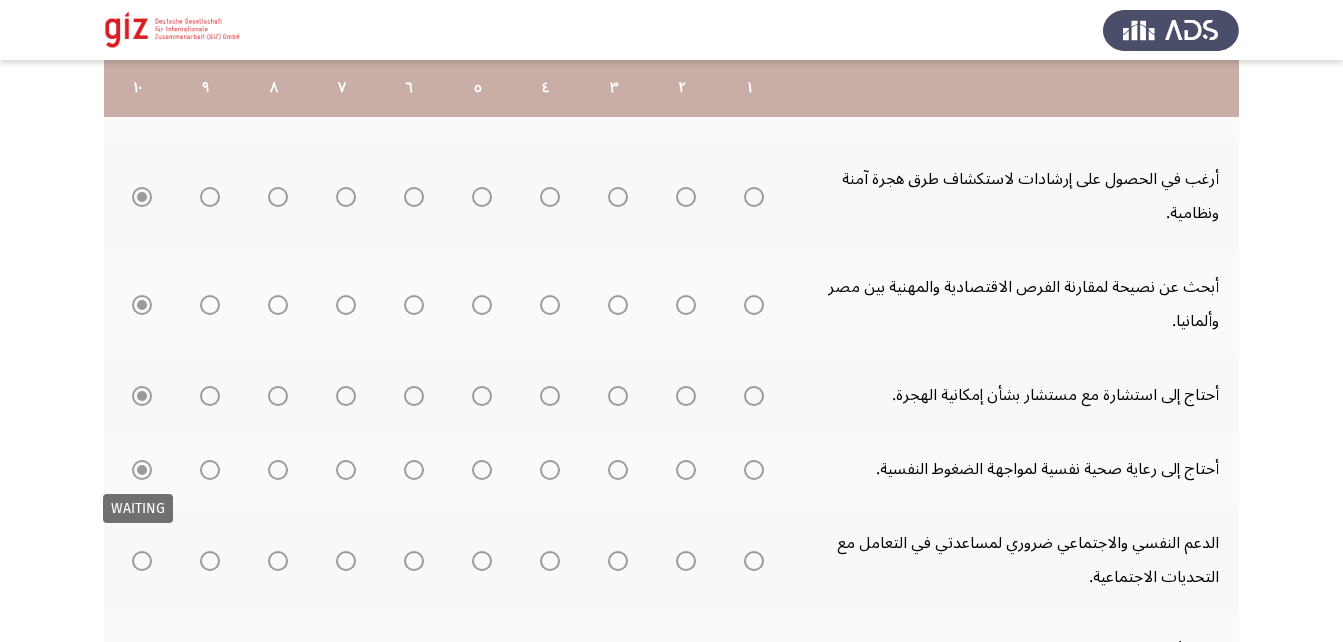 scroll, scrollTop: 563, scrollLeft: 0, axis: vertical 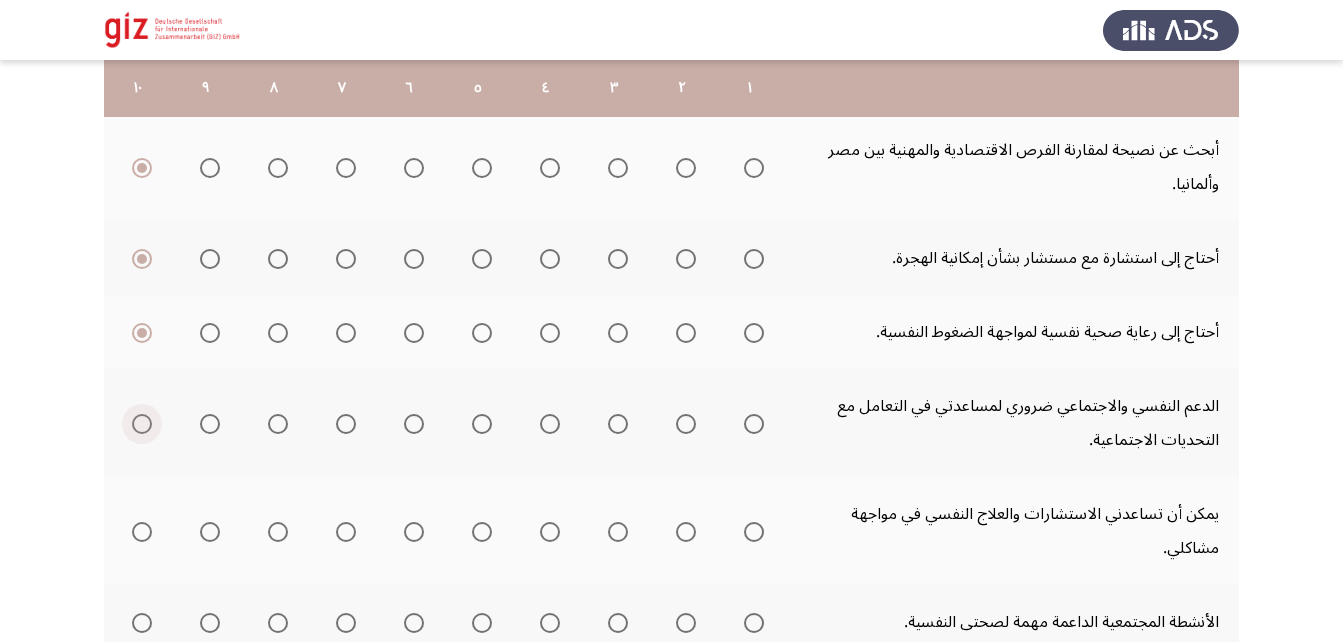 click at bounding box center (142, 424) 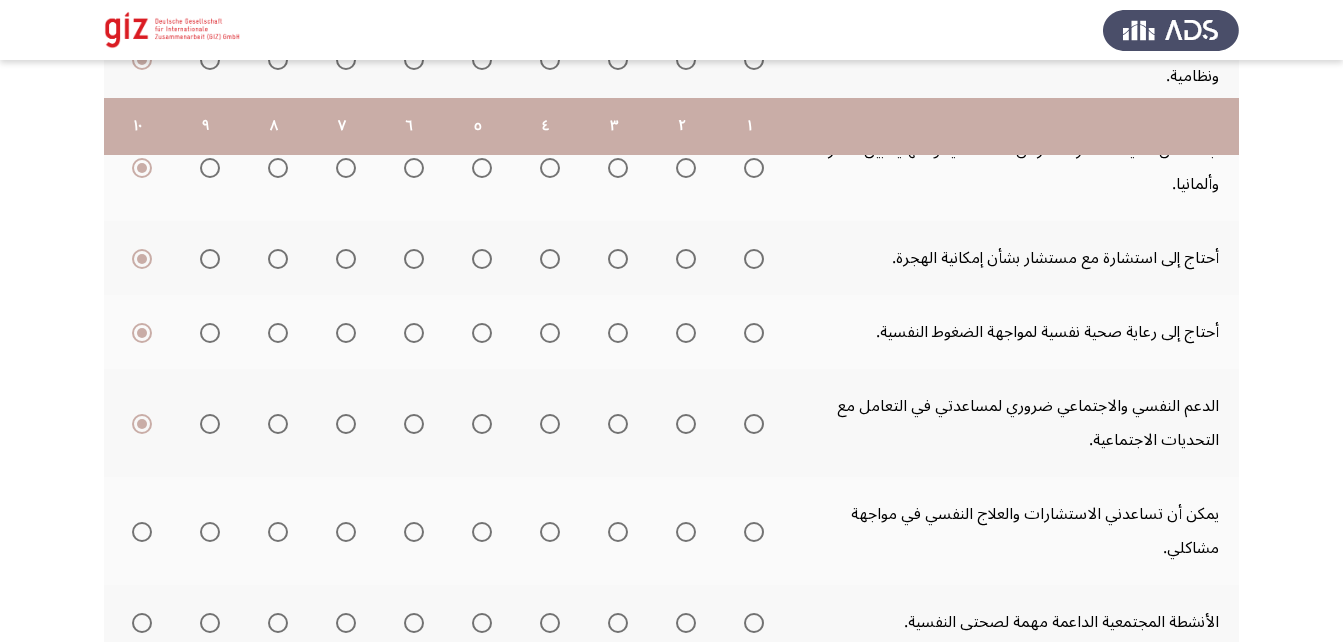 scroll, scrollTop: 657, scrollLeft: 0, axis: vertical 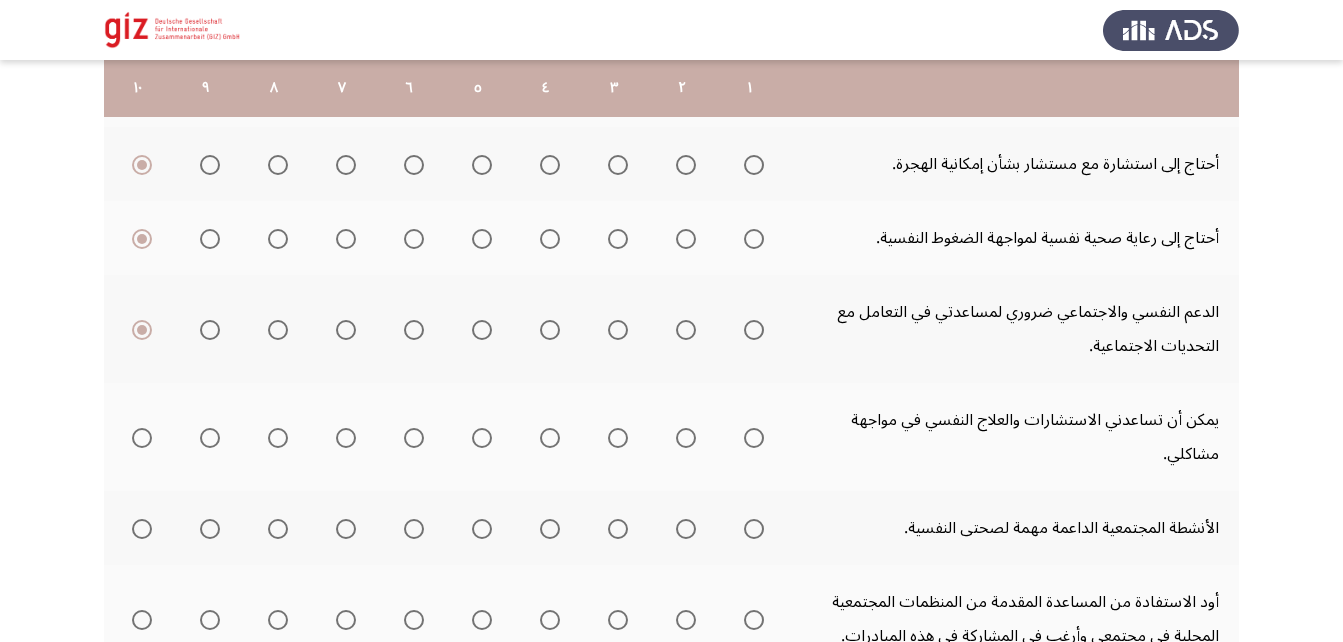 click at bounding box center [142, 438] 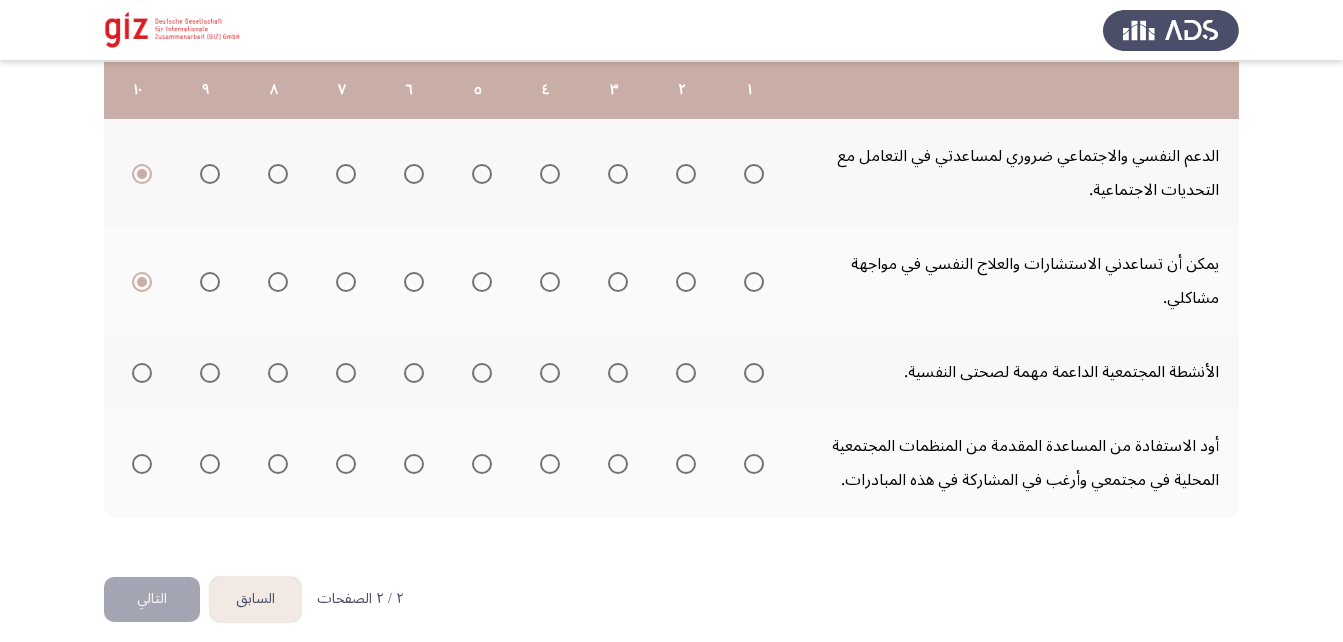 scroll, scrollTop: 814, scrollLeft: 0, axis: vertical 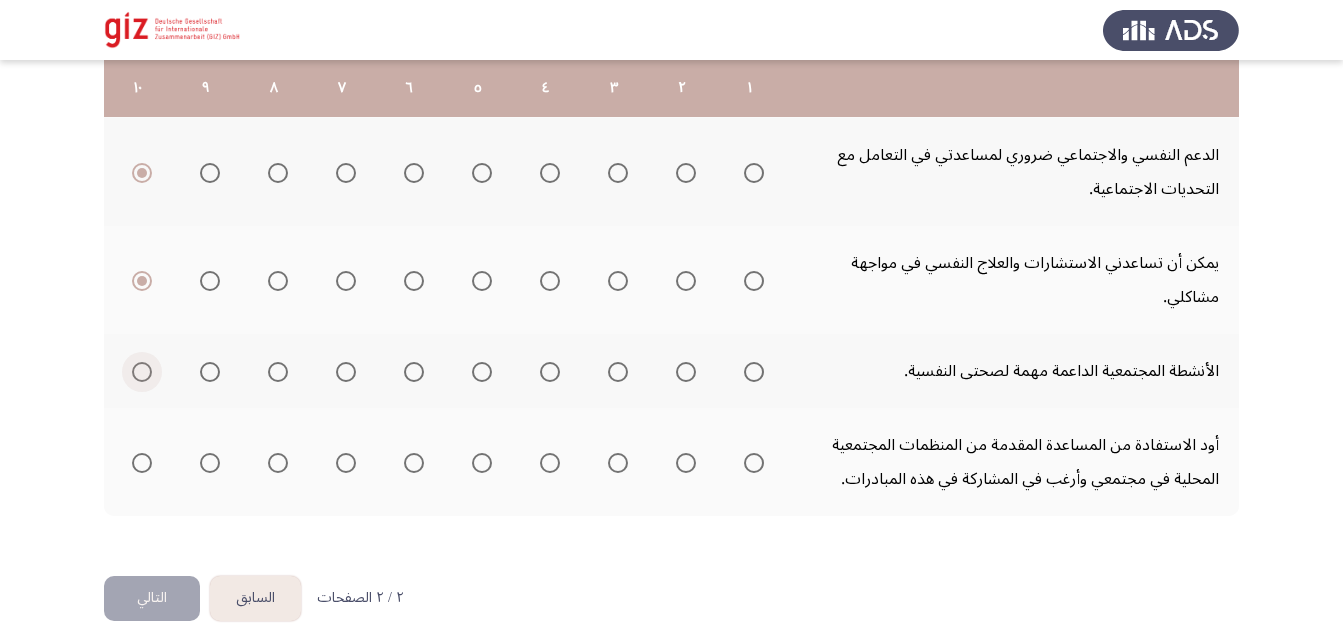 click at bounding box center (142, 372) 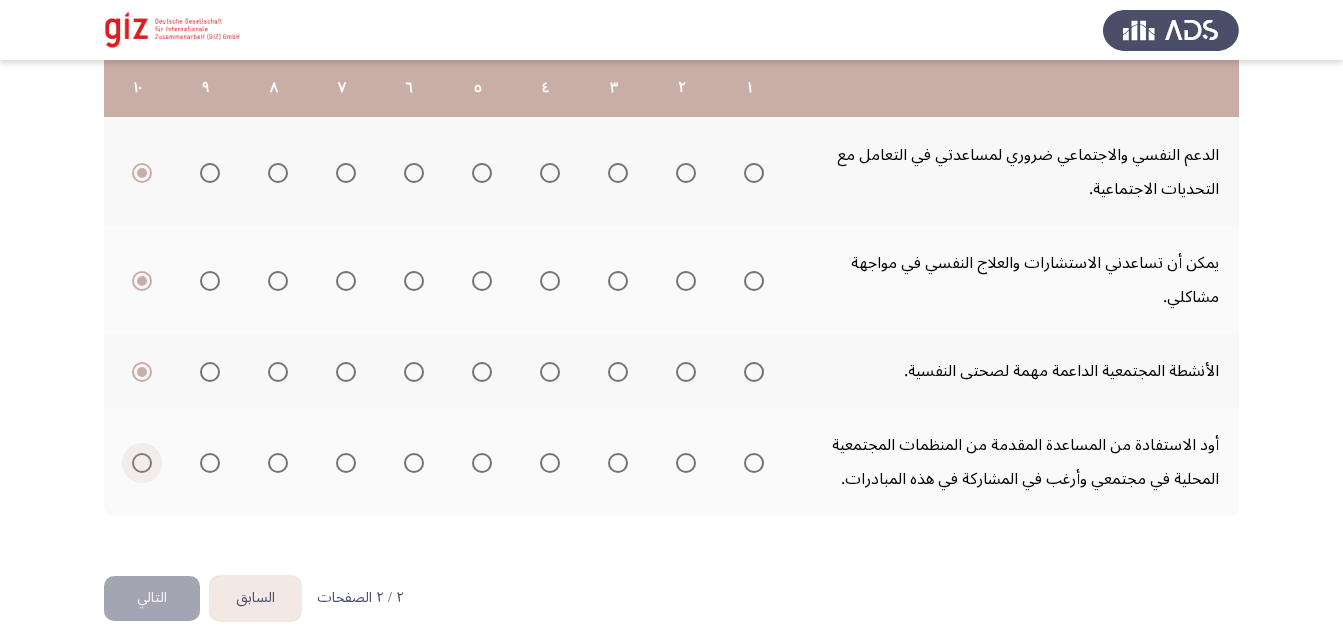 click at bounding box center [142, 463] 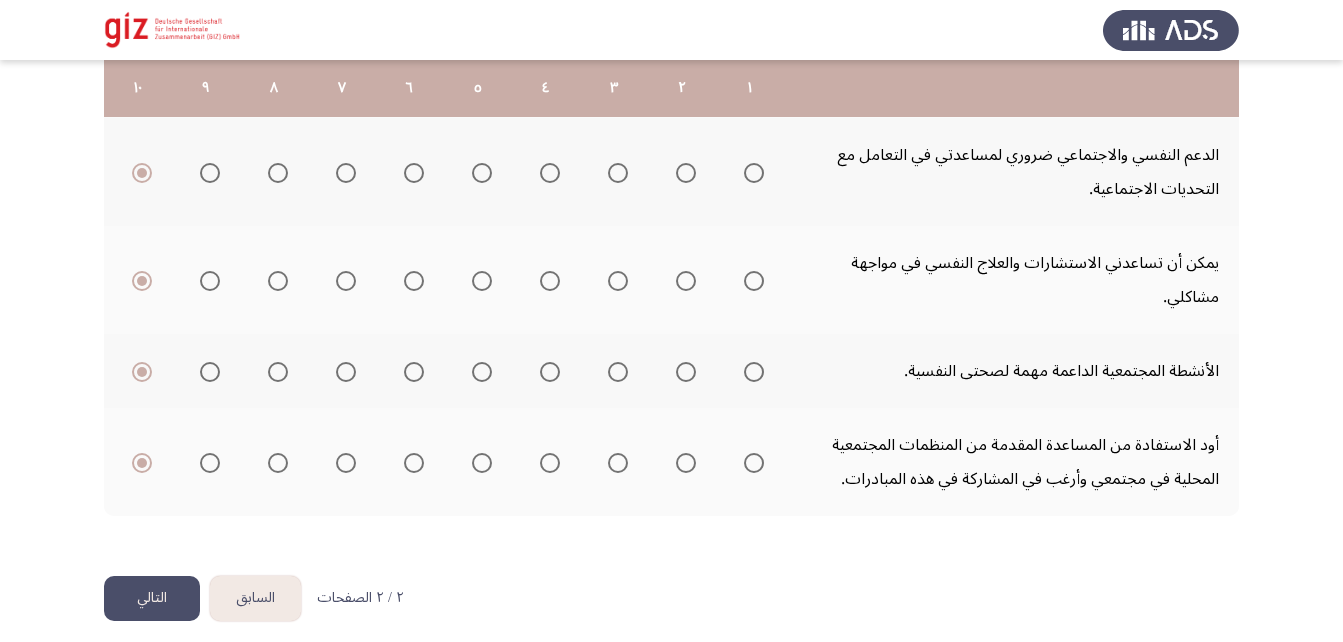 click on "التالي" 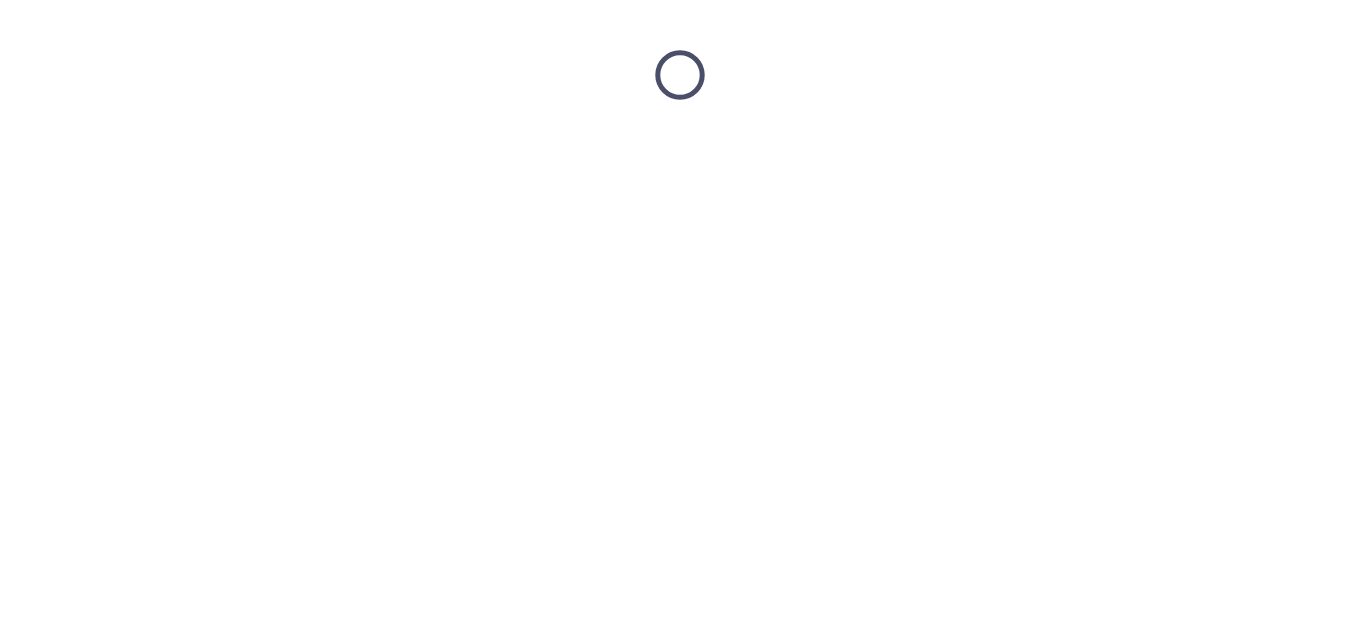scroll, scrollTop: 0, scrollLeft: 0, axis: both 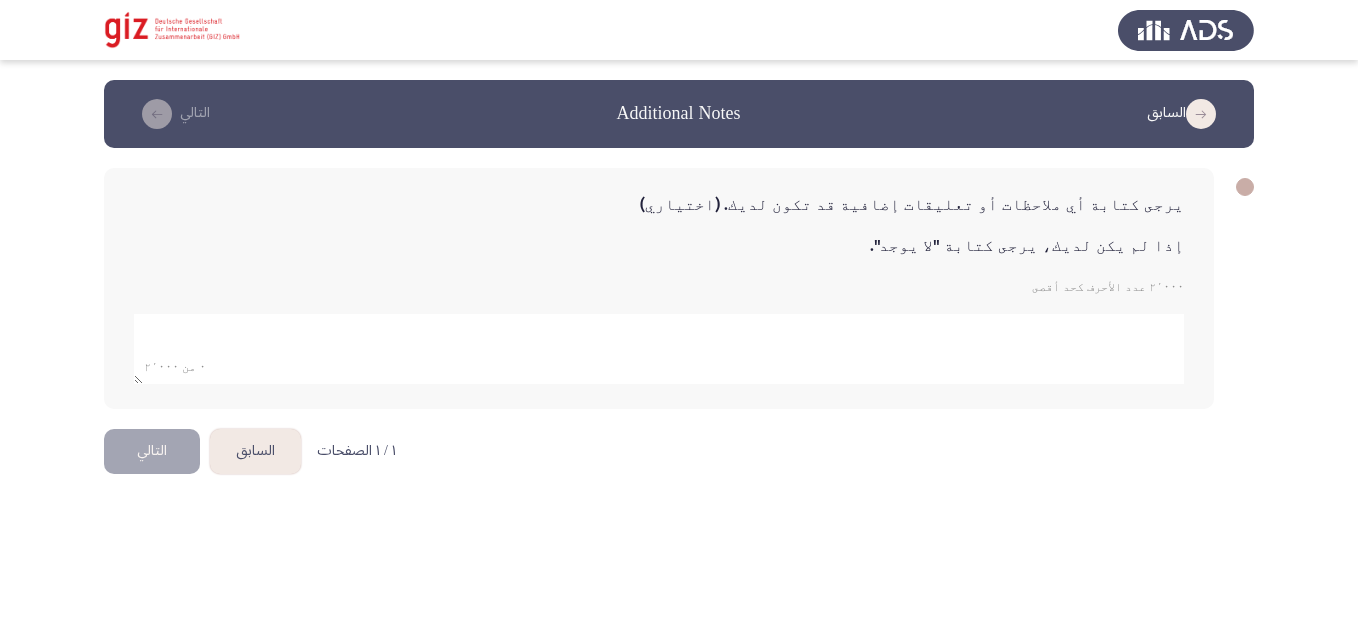 click 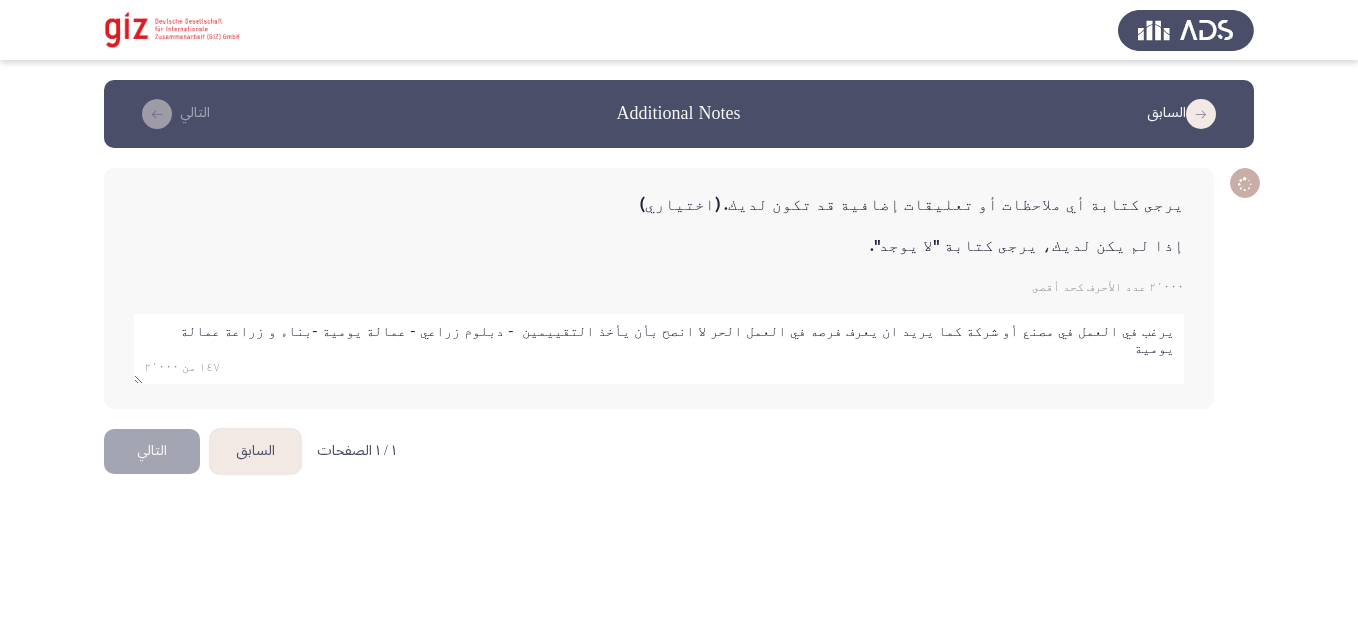click 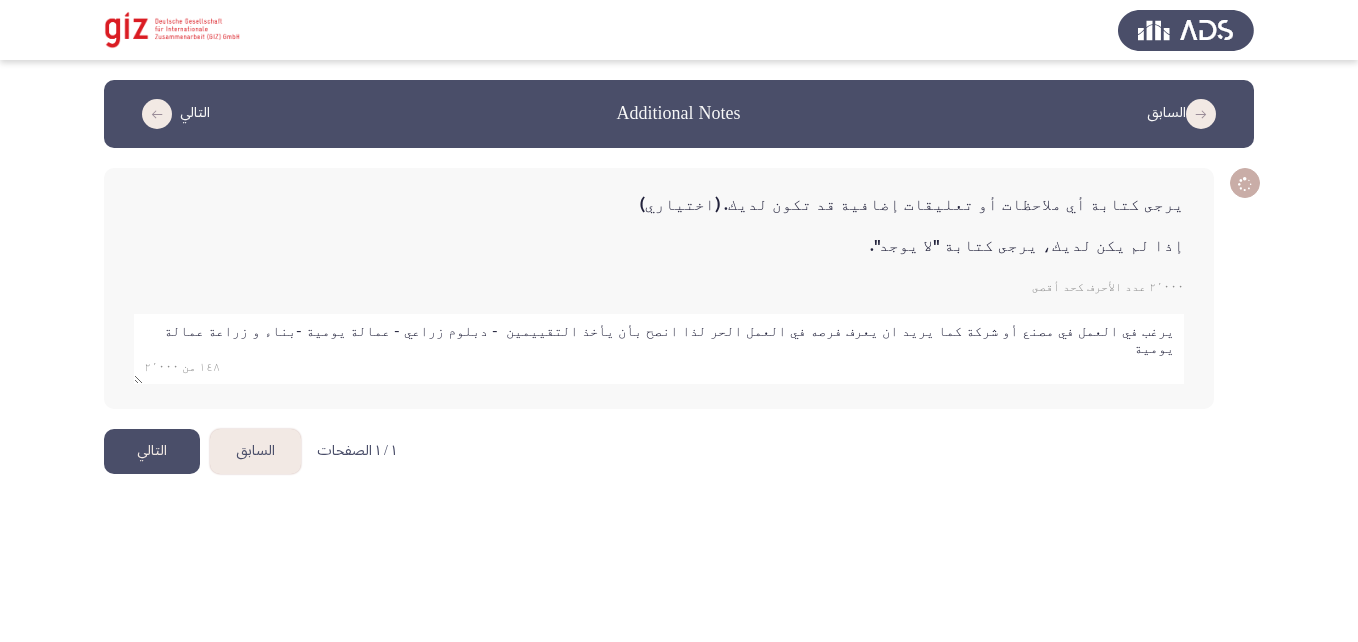 type on "يرغب في العمل في مصنع أو شركة كما يريد ان يعرف فرصه في العمل الحر لذا انصح بأن يأخذ التقييمين  - دبلوم زراعي - عمالة يومية -بناء و زراعة عمالة يومية" 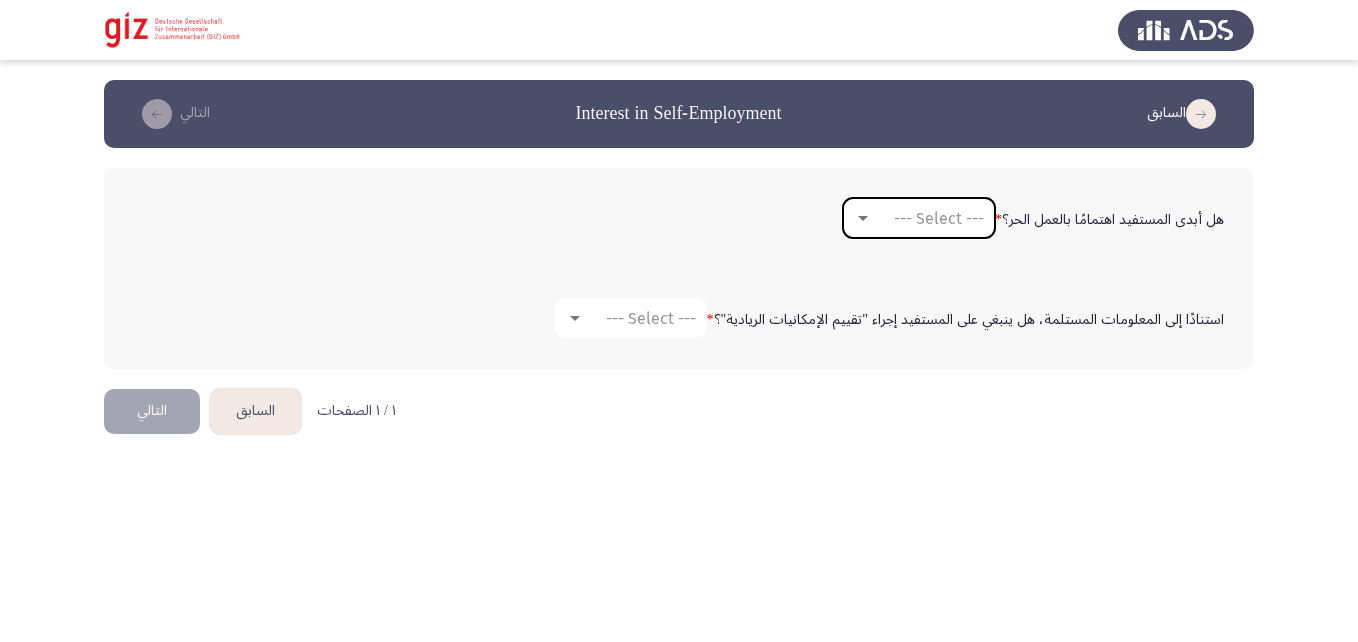 click on "--- Select ---" at bounding box center [919, 218] 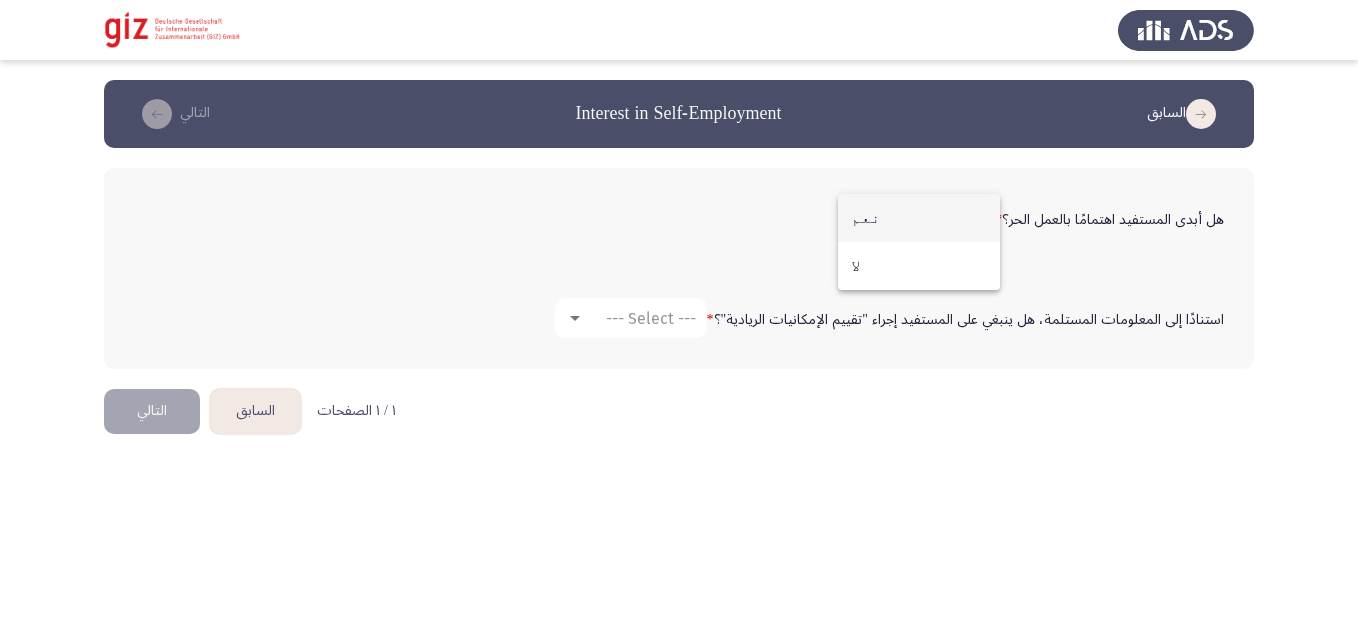 click on "نعم" at bounding box center [919, 218] 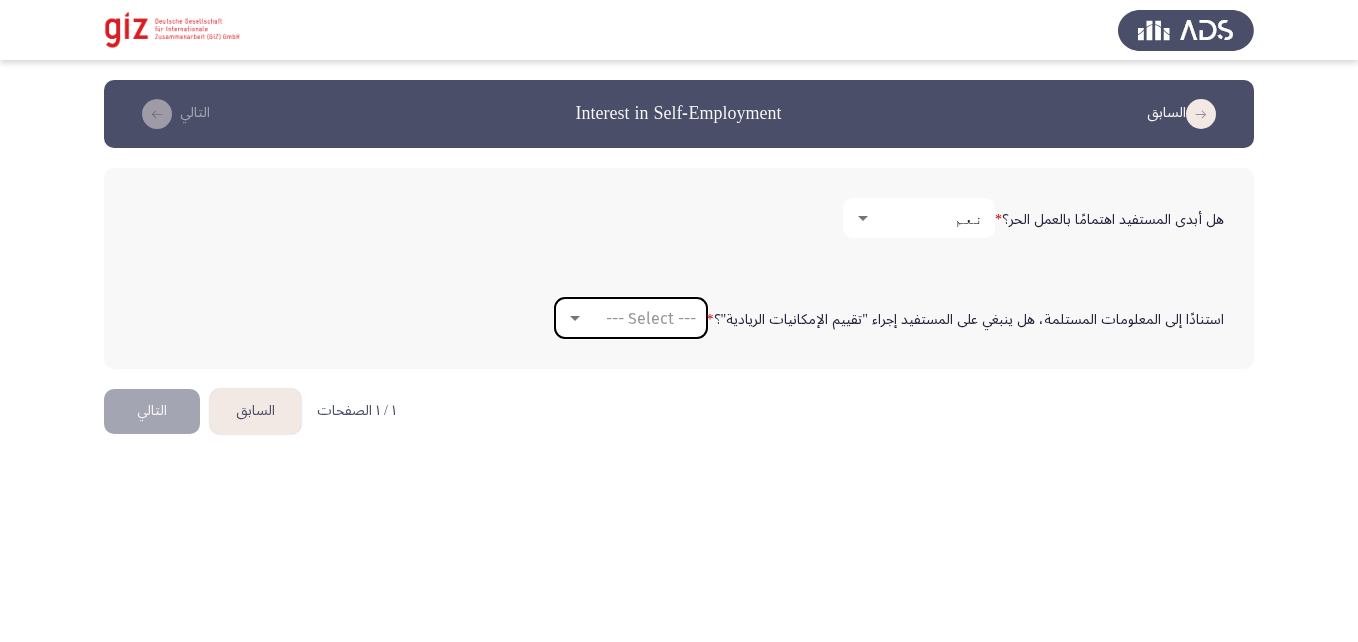 click on "--- Select ---" at bounding box center [651, 318] 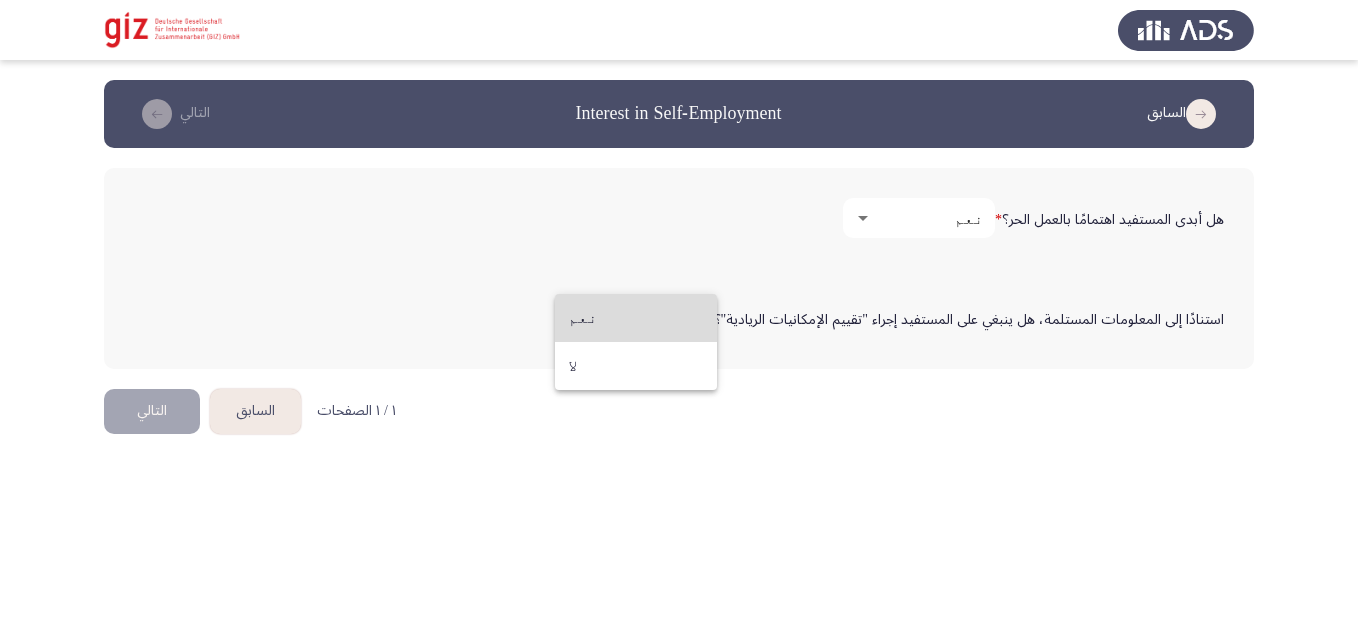 click on "نعم" at bounding box center [636, 318] 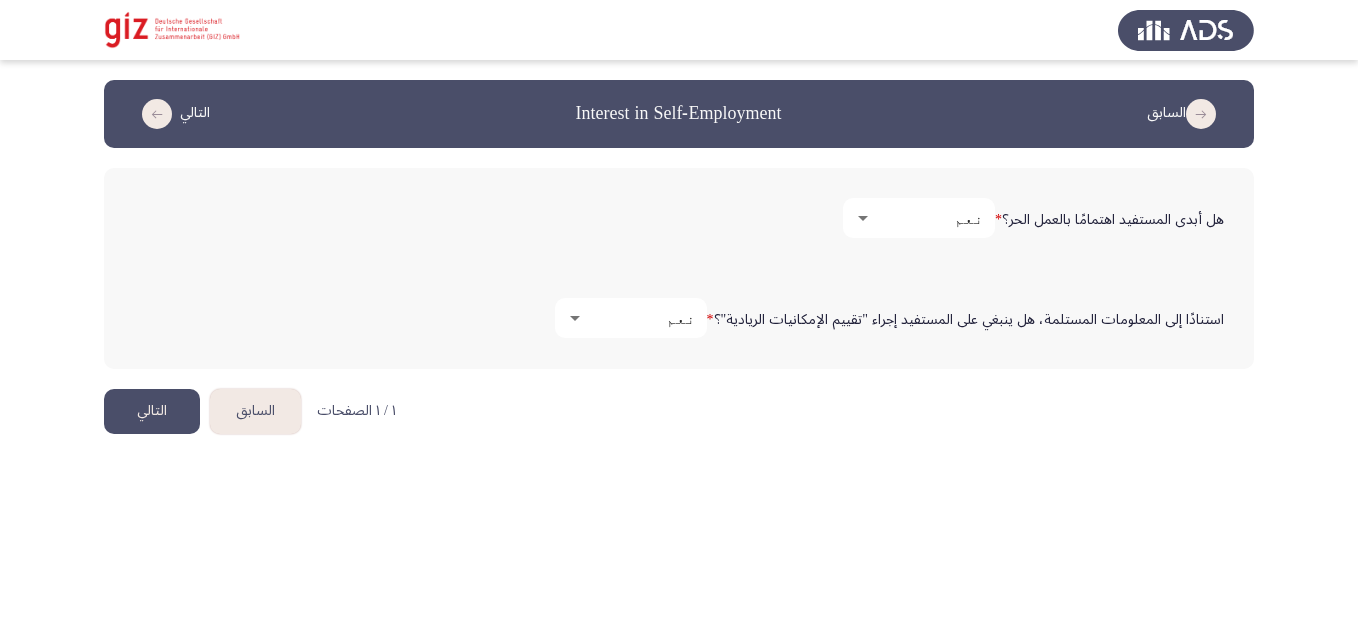 click on "التالي" 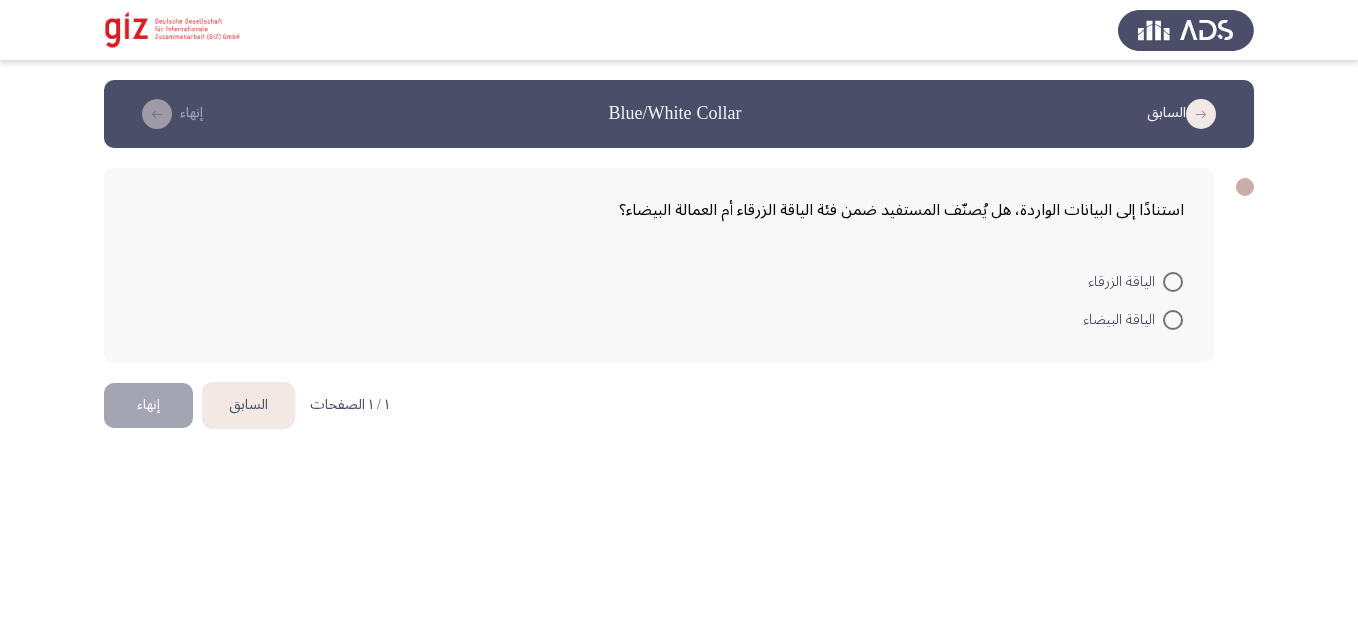 click at bounding box center (1173, 282) 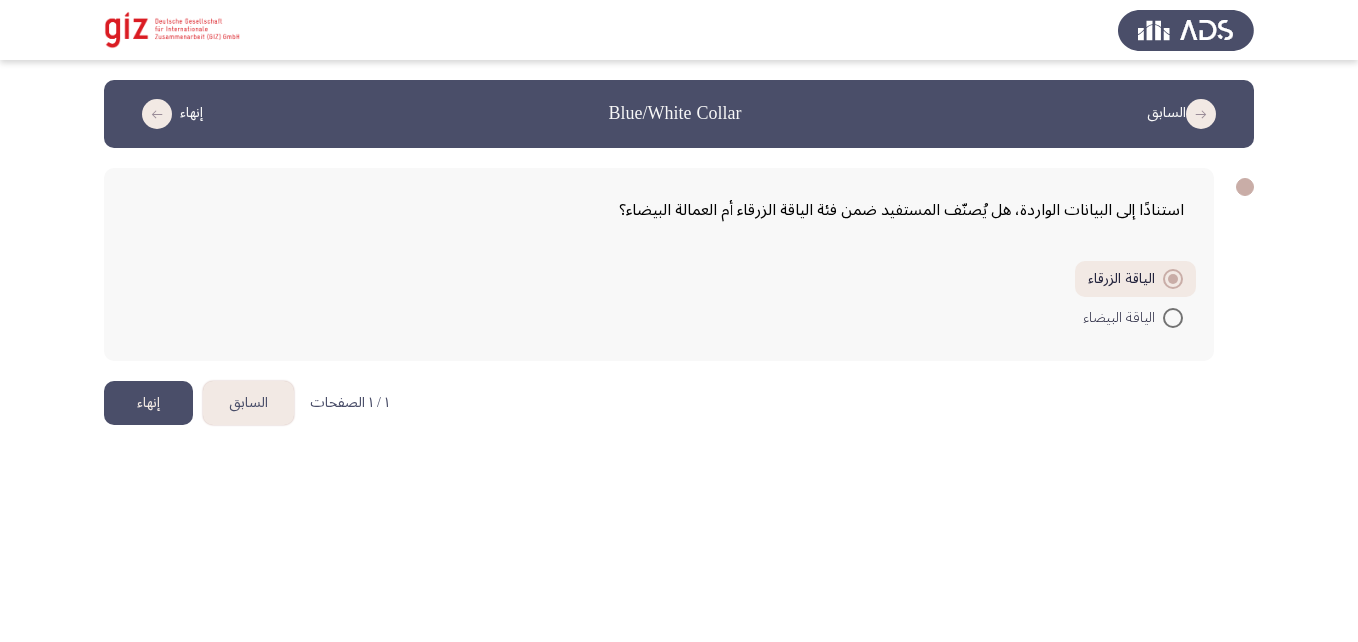 click on "إنهاء" 